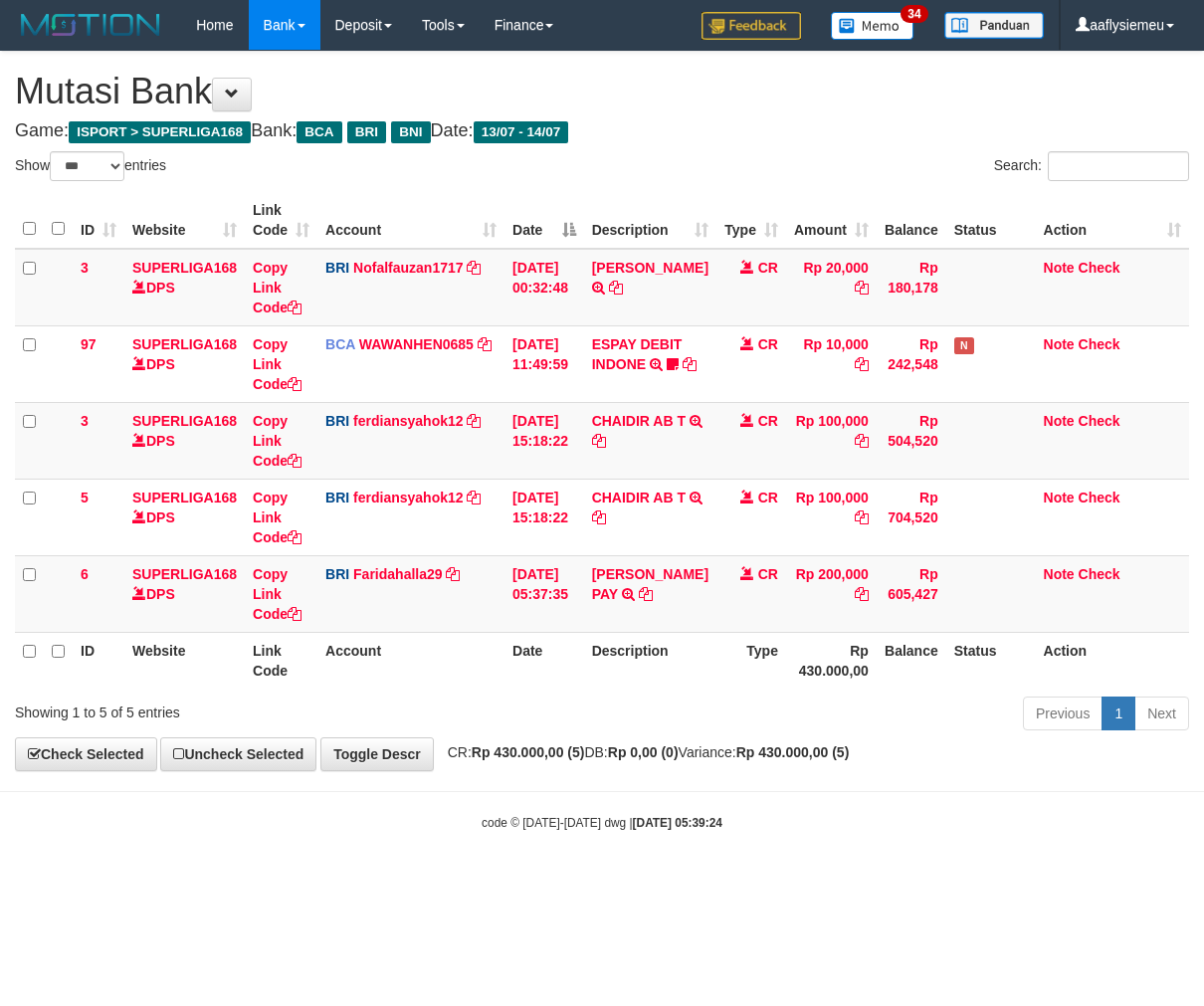 select on "***" 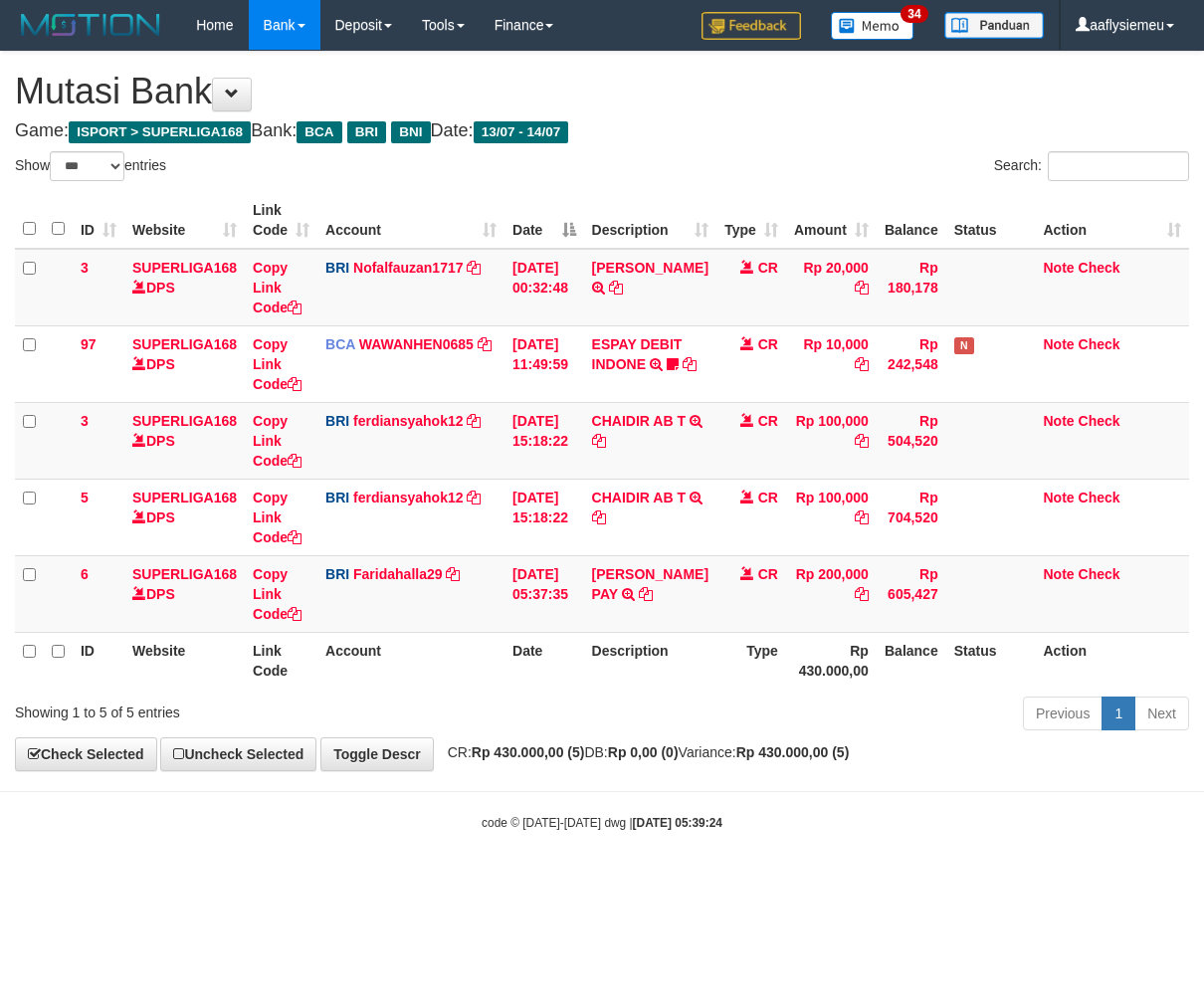 scroll, scrollTop: 0, scrollLeft: 0, axis: both 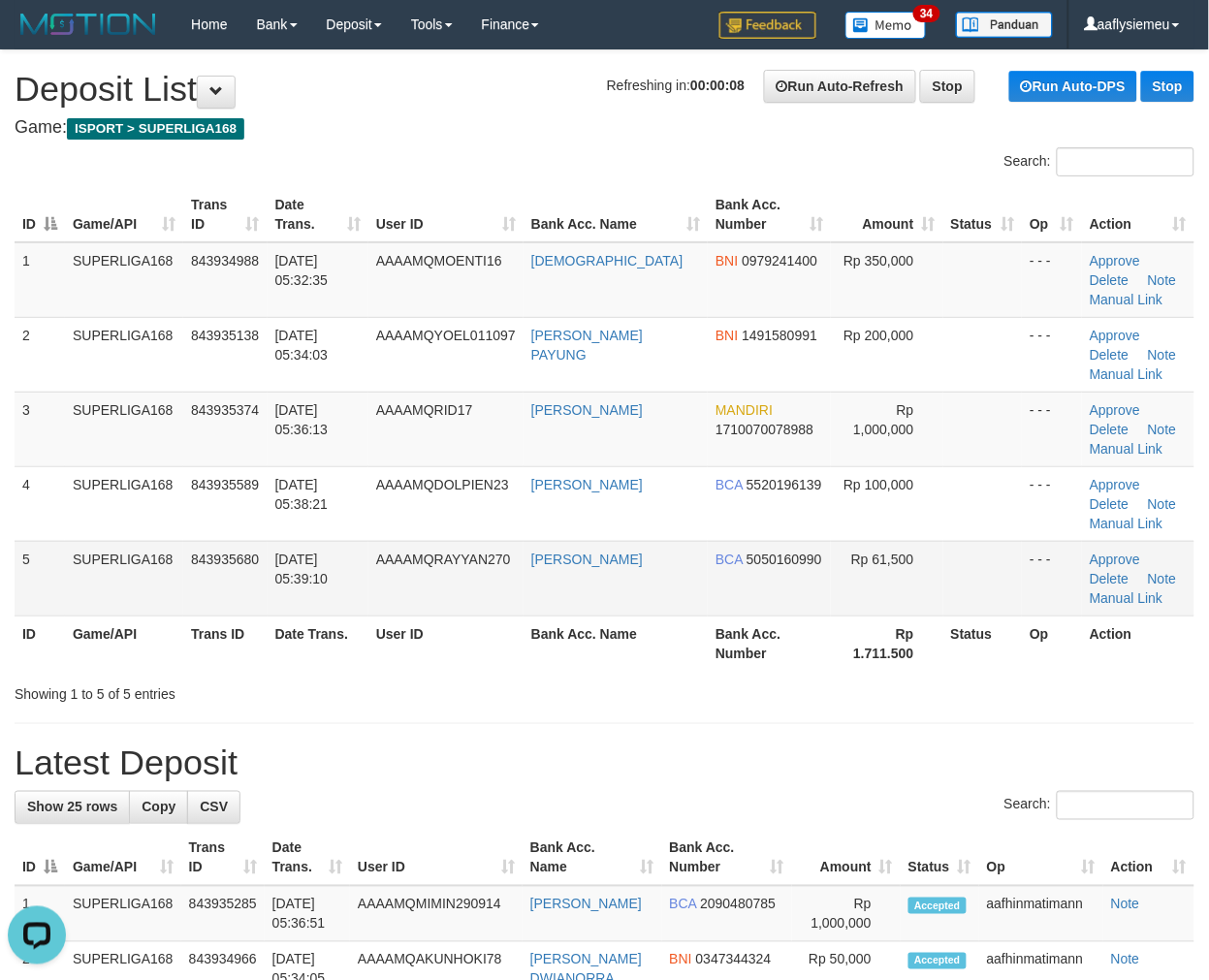 click on "843935680" at bounding box center (225, 578) 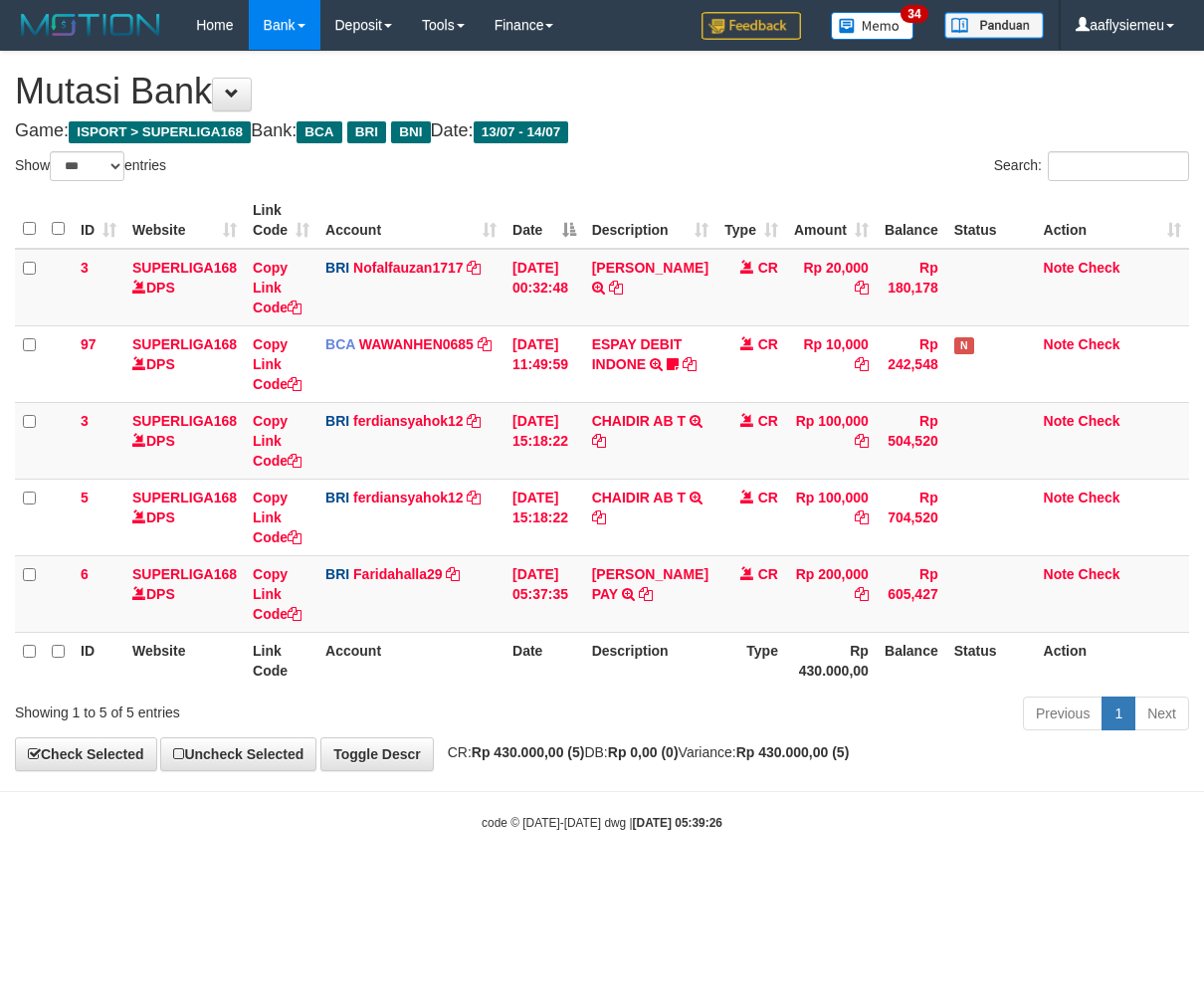 select on "***" 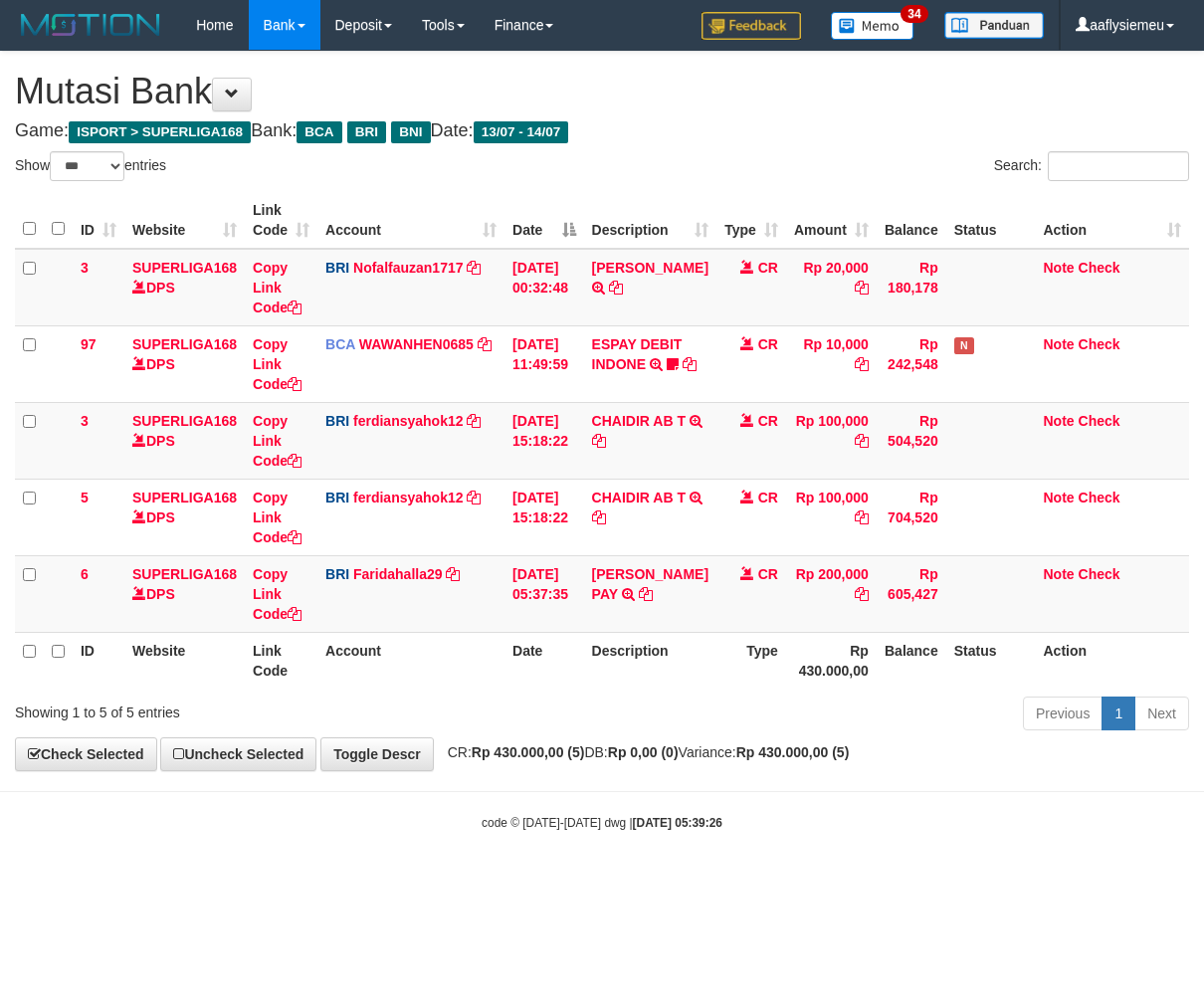 scroll, scrollTop: 0, scrollLeft: 0, axis: both 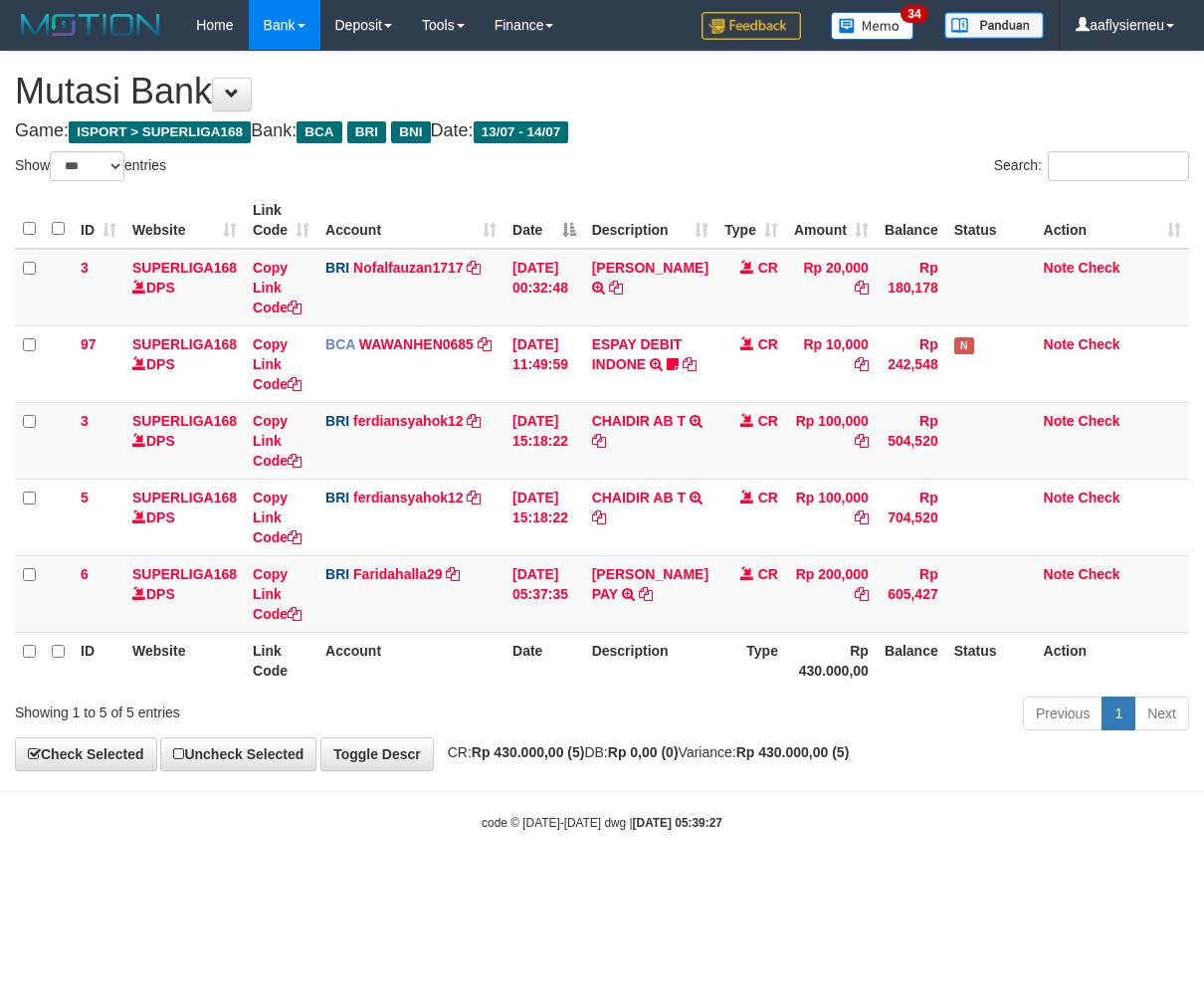 select on "***" 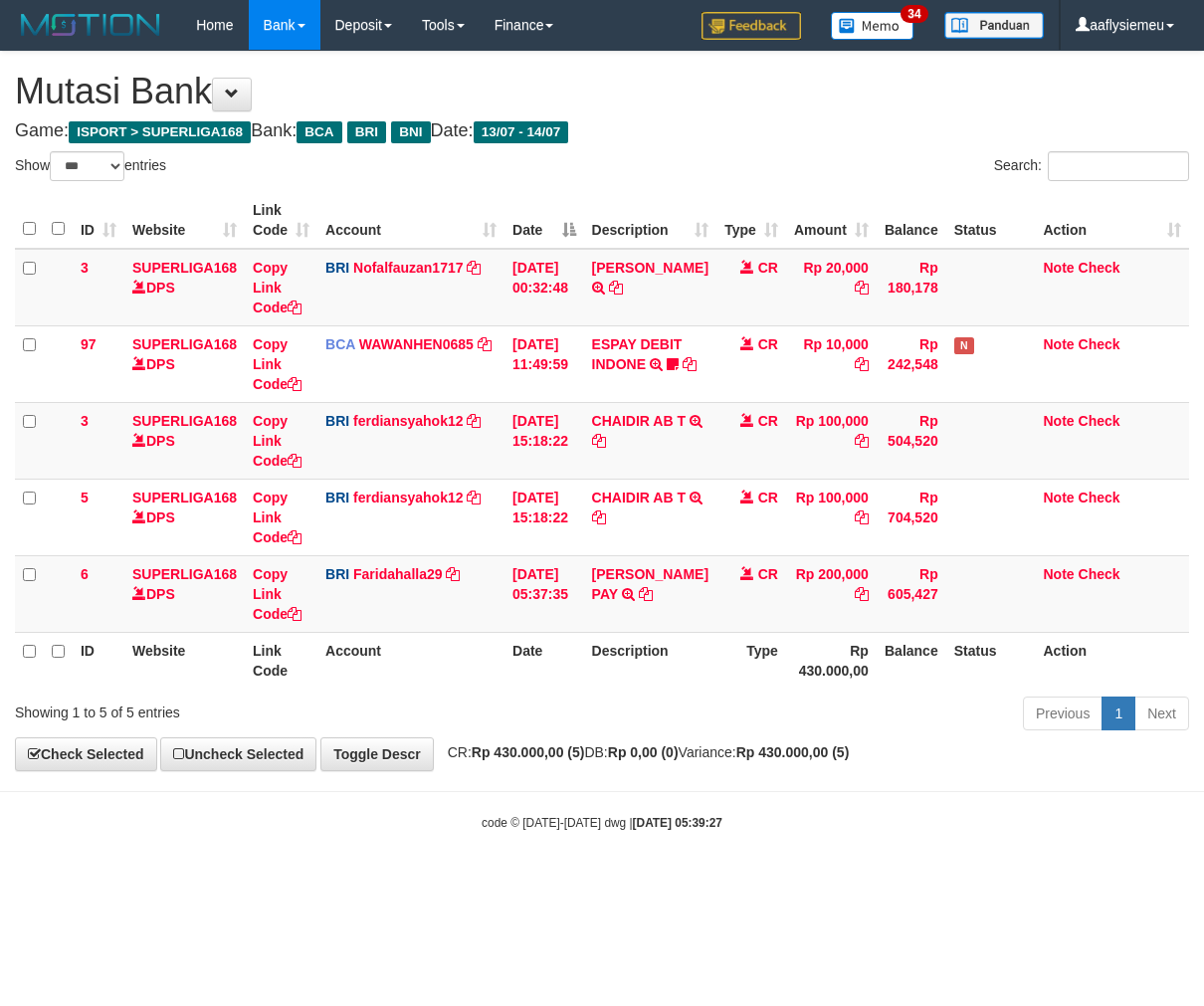 scroll, scrollTop: 0, scrollLeft: 0, axis: both 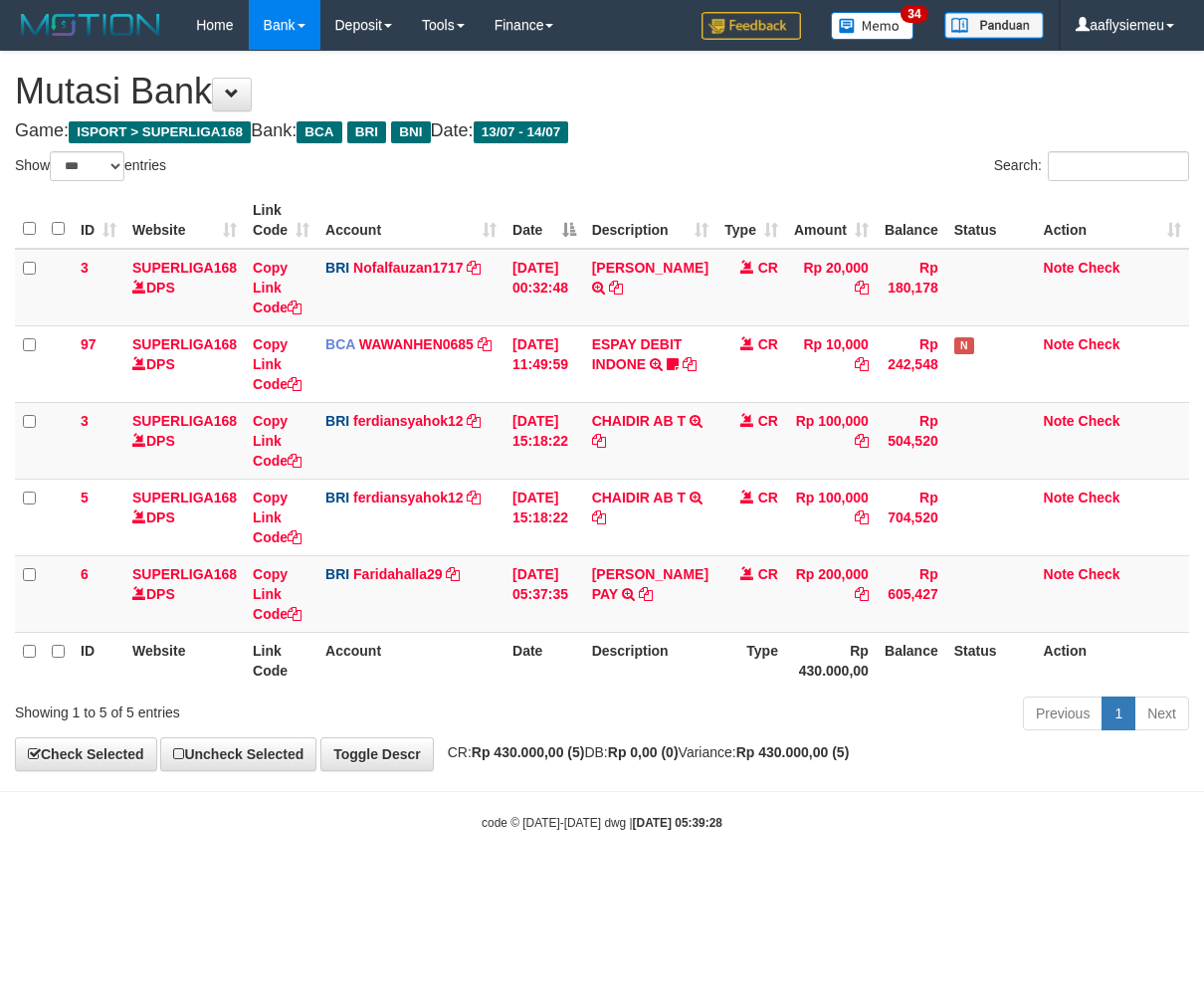 select on "***" 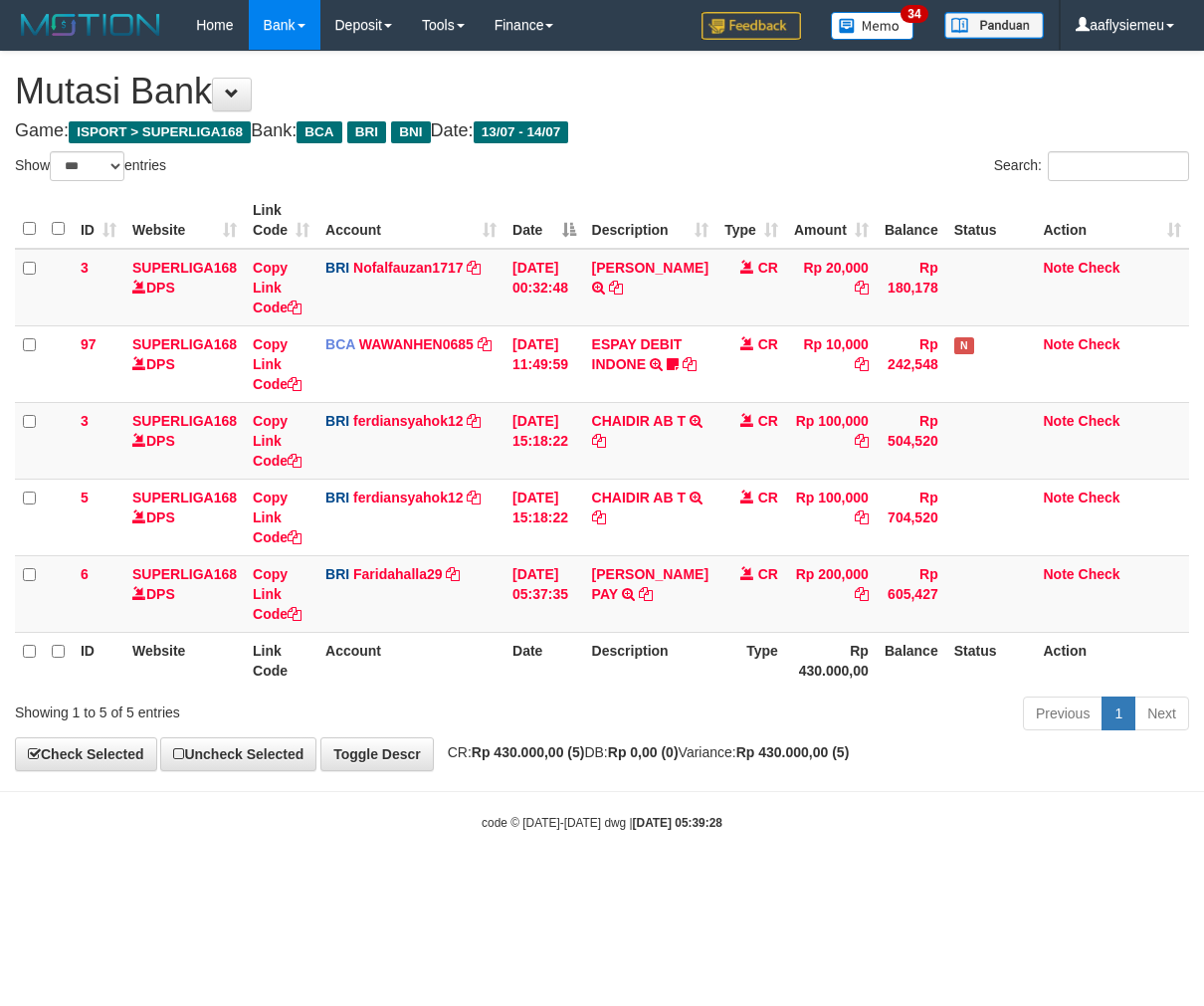 click on "**********" at bounding box center [602, 411] 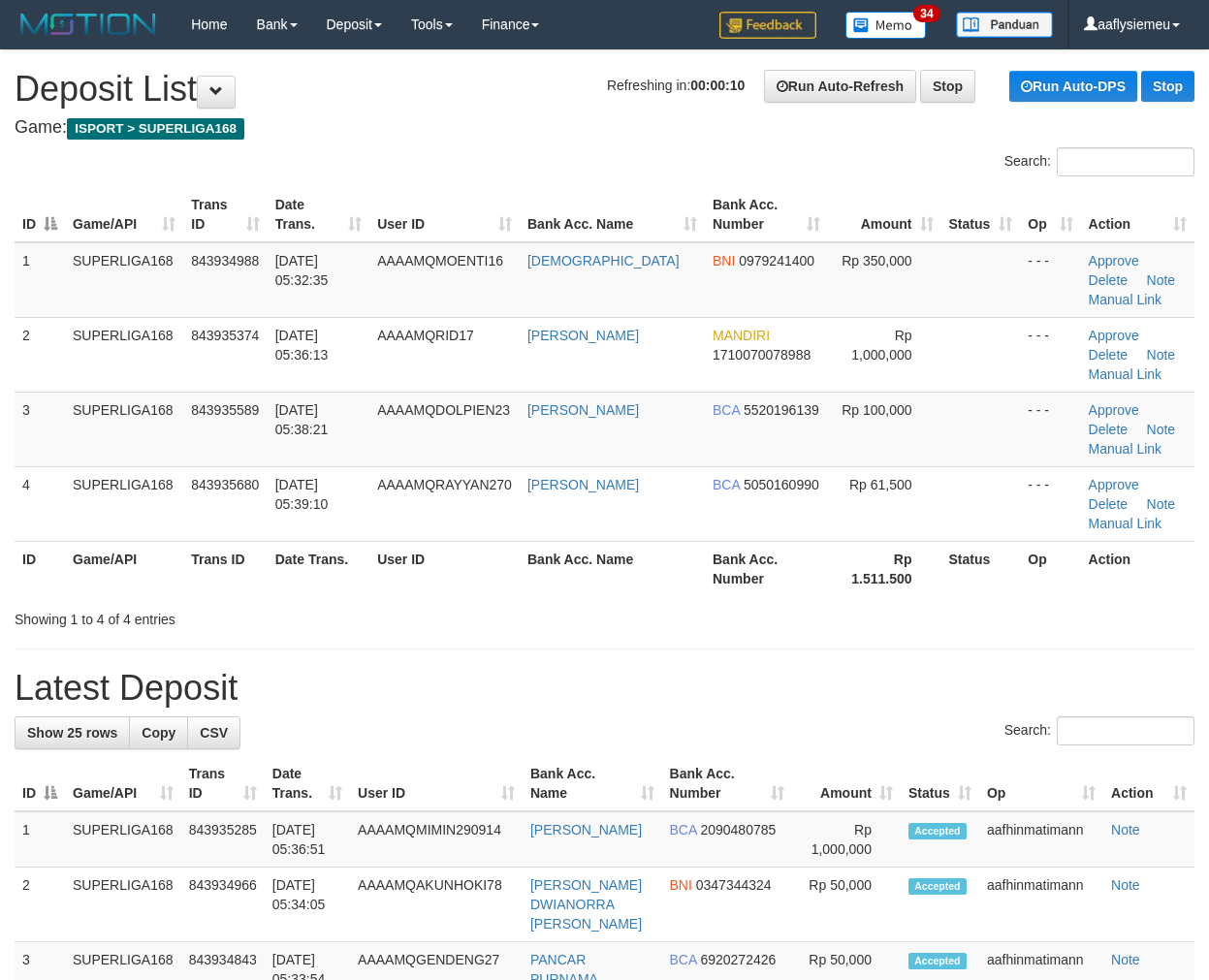 scroll, scrollTop: 0, scrollLeft: 0, axis: both 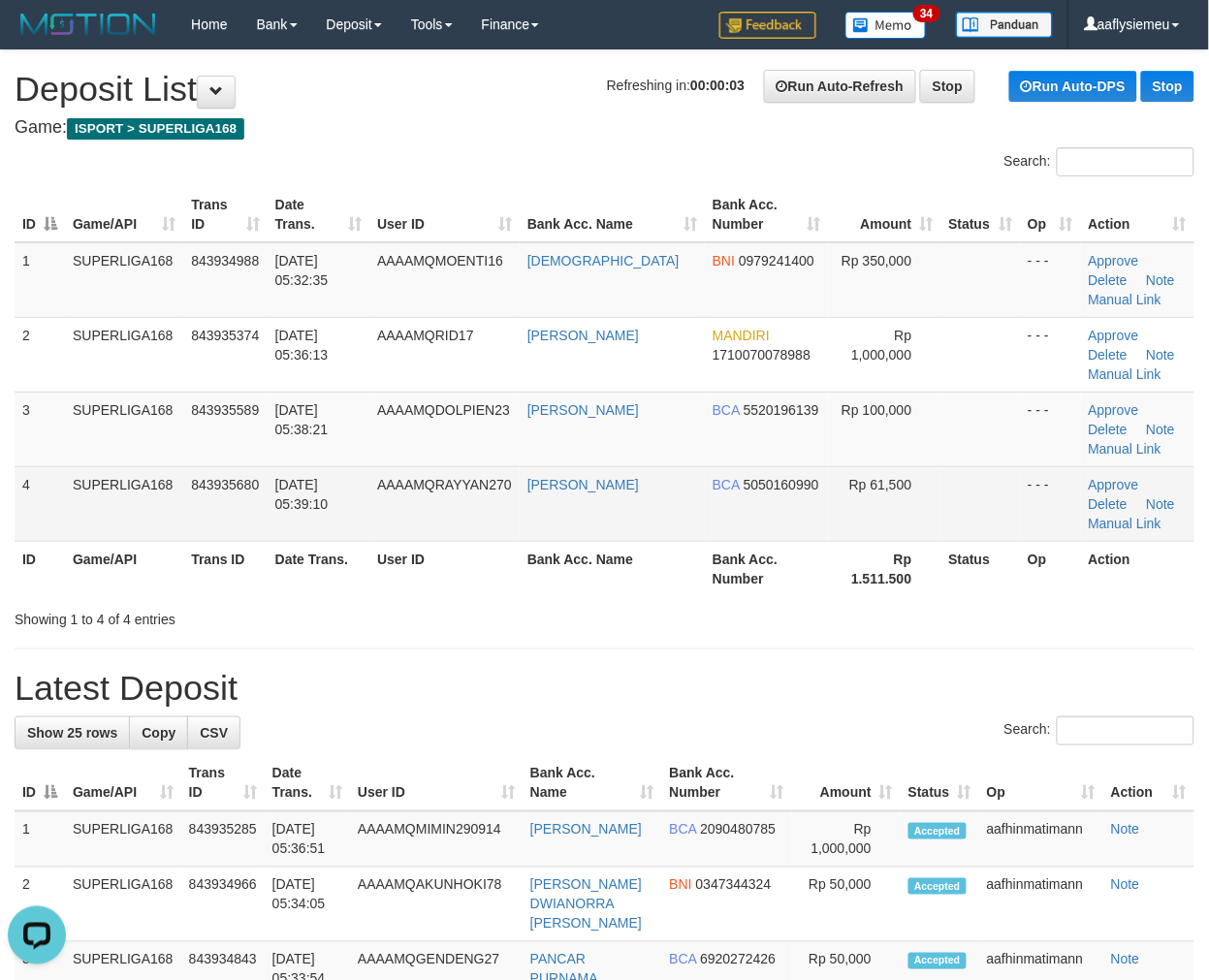 click on "[DATE] 05:39:10" at bounding box center (318, 503) 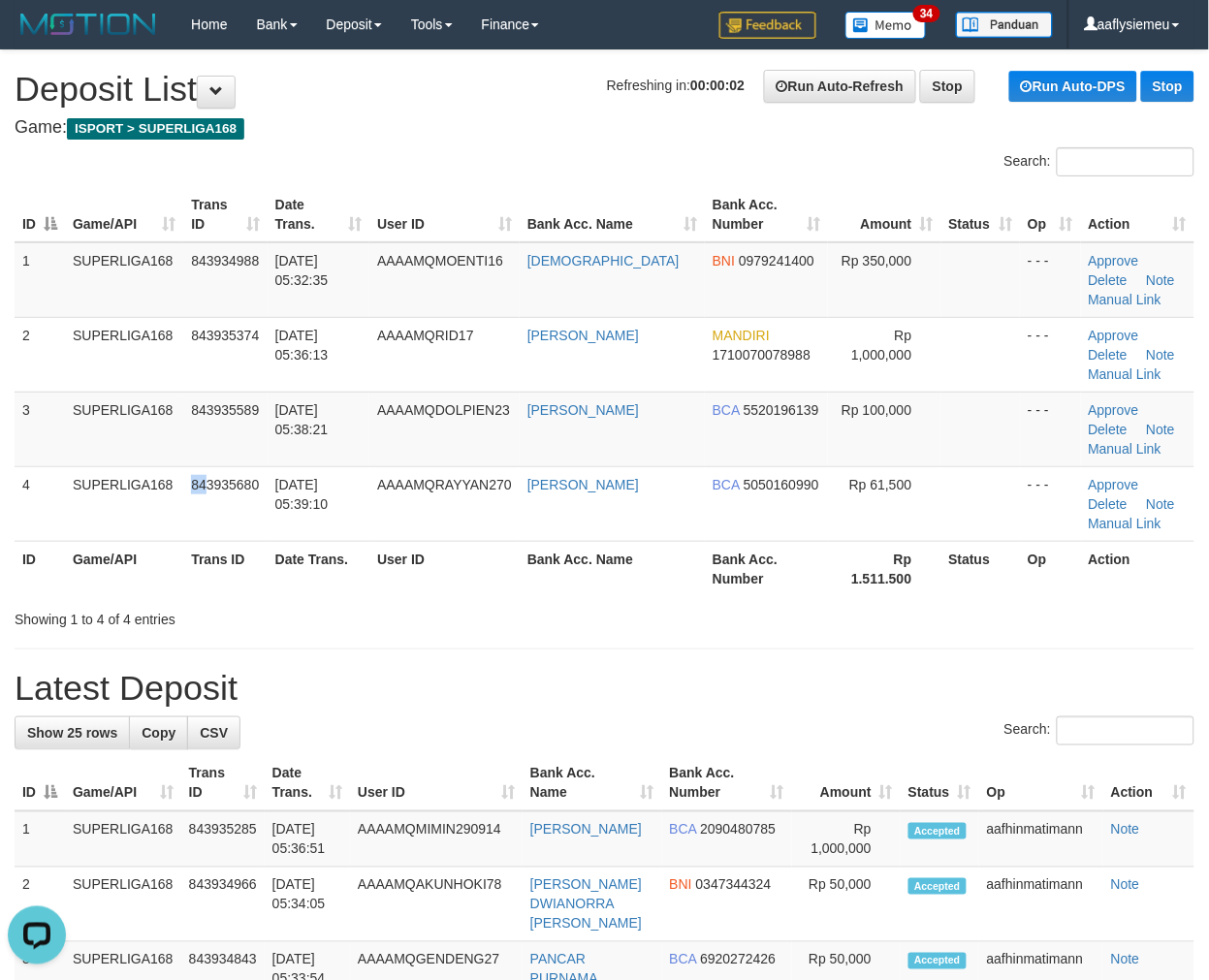 drag, startPoint x: 194, startPoint y: 510, endPoint x: 4, endPoint y: 570, distance: 199.24859 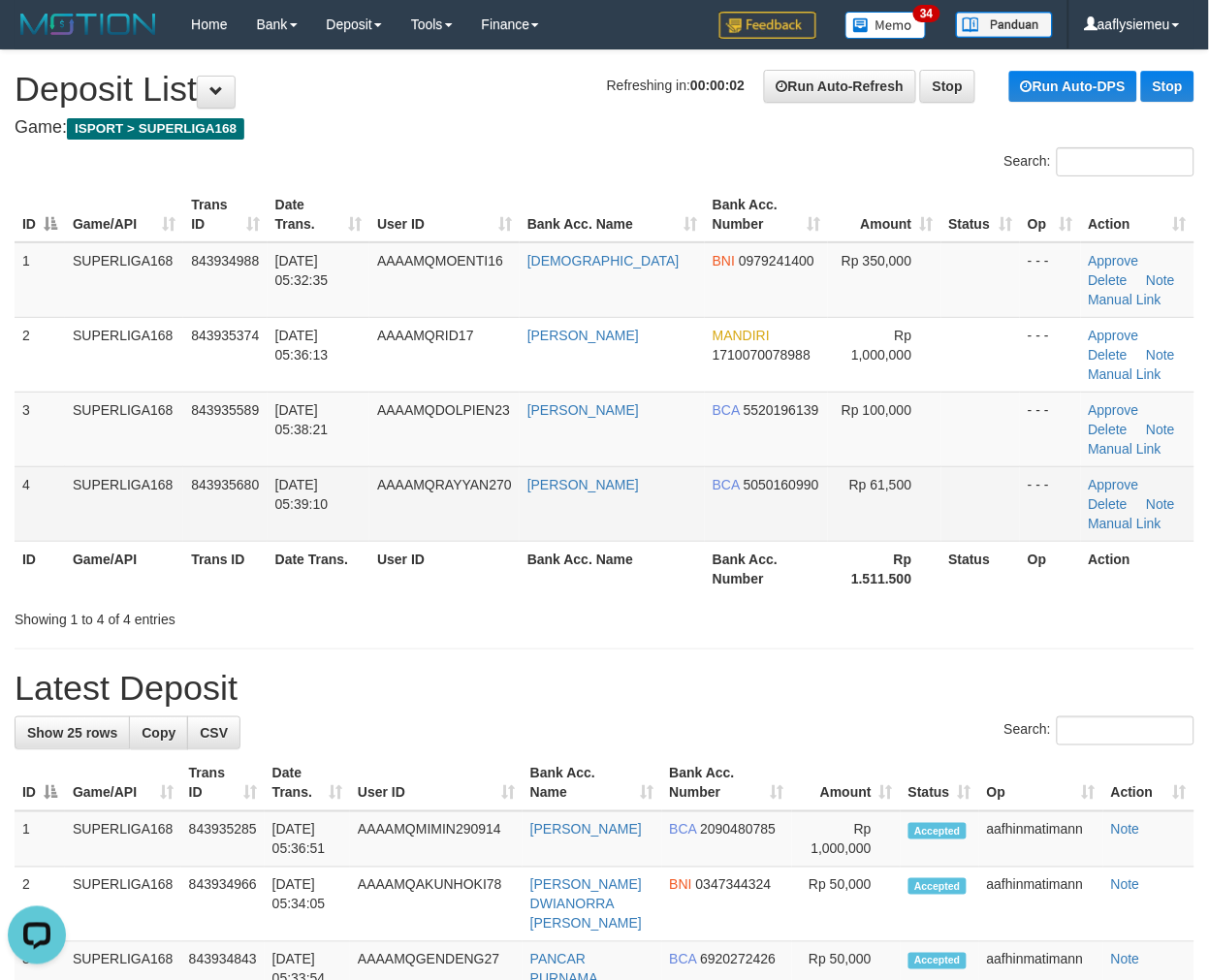 click on "1
SUPERLIGA168
843934988
14/07/2025 05:32:35
AAAAMQMOENTI16
MUSLIM
BNI
0979241400
Rp 350,000
- - -
Approve
Delete
Note
Manual Link
2
SUPERLIGA168
843935374
14/07/2025 05:36:13
AAAAMQRID17
RIDHO NURDIANSYAH
MANDIRI
1710070078988
Rp 1,000,000
- - -
Approve
Note" at bounding box center [604, 392] 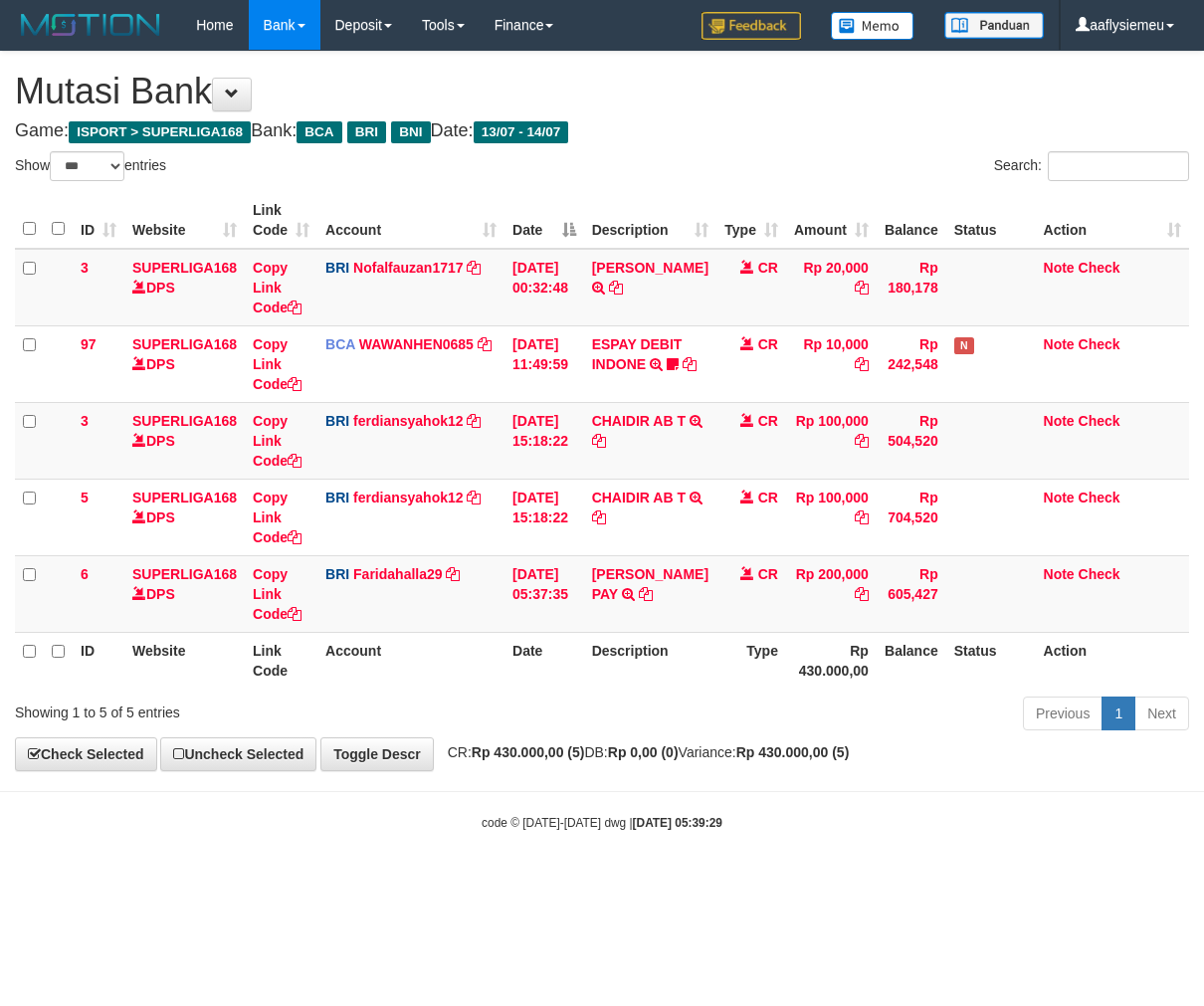 select on "***" 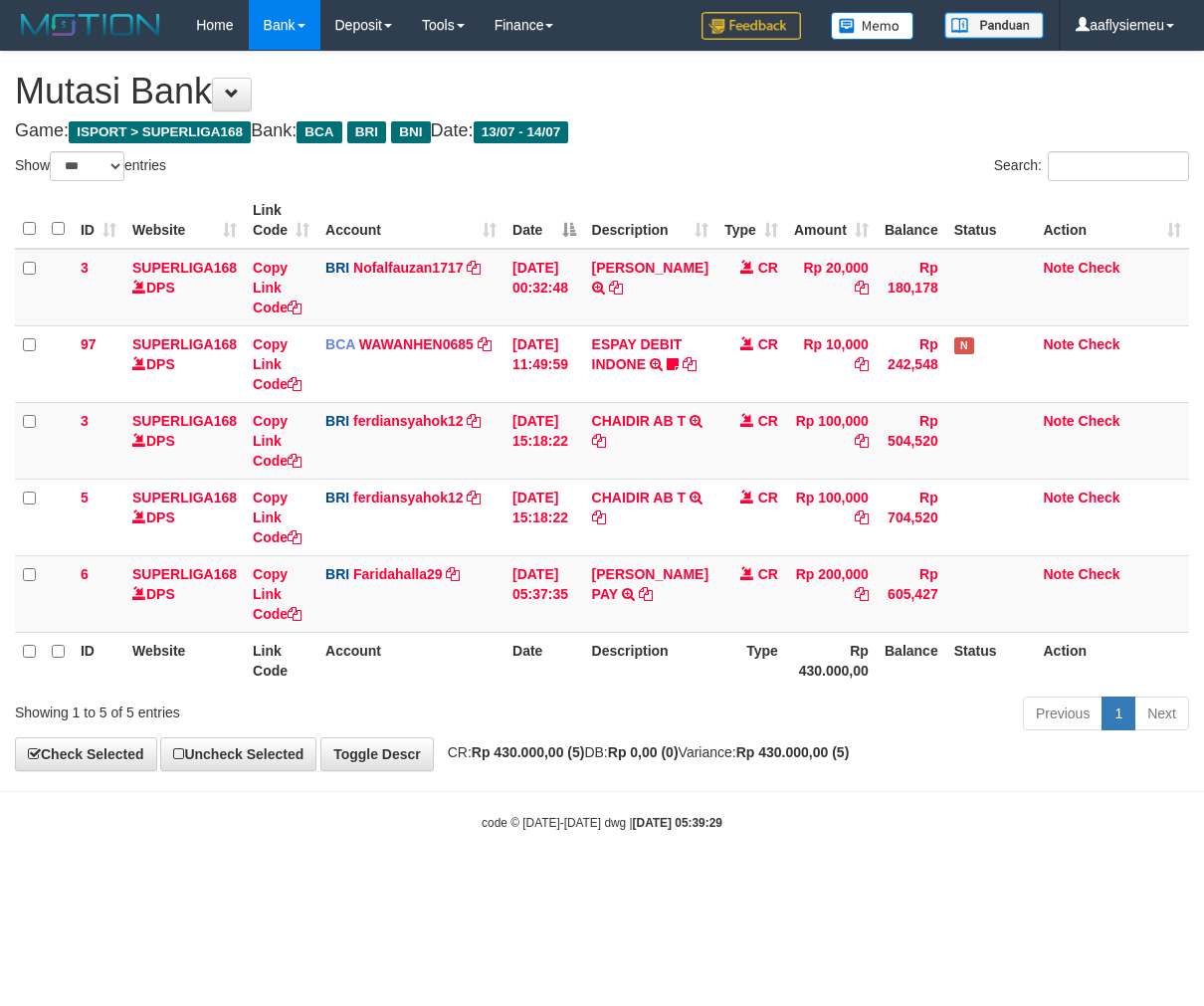 scroll, scrollTop: 0, scrollLeft: 0, axis: both 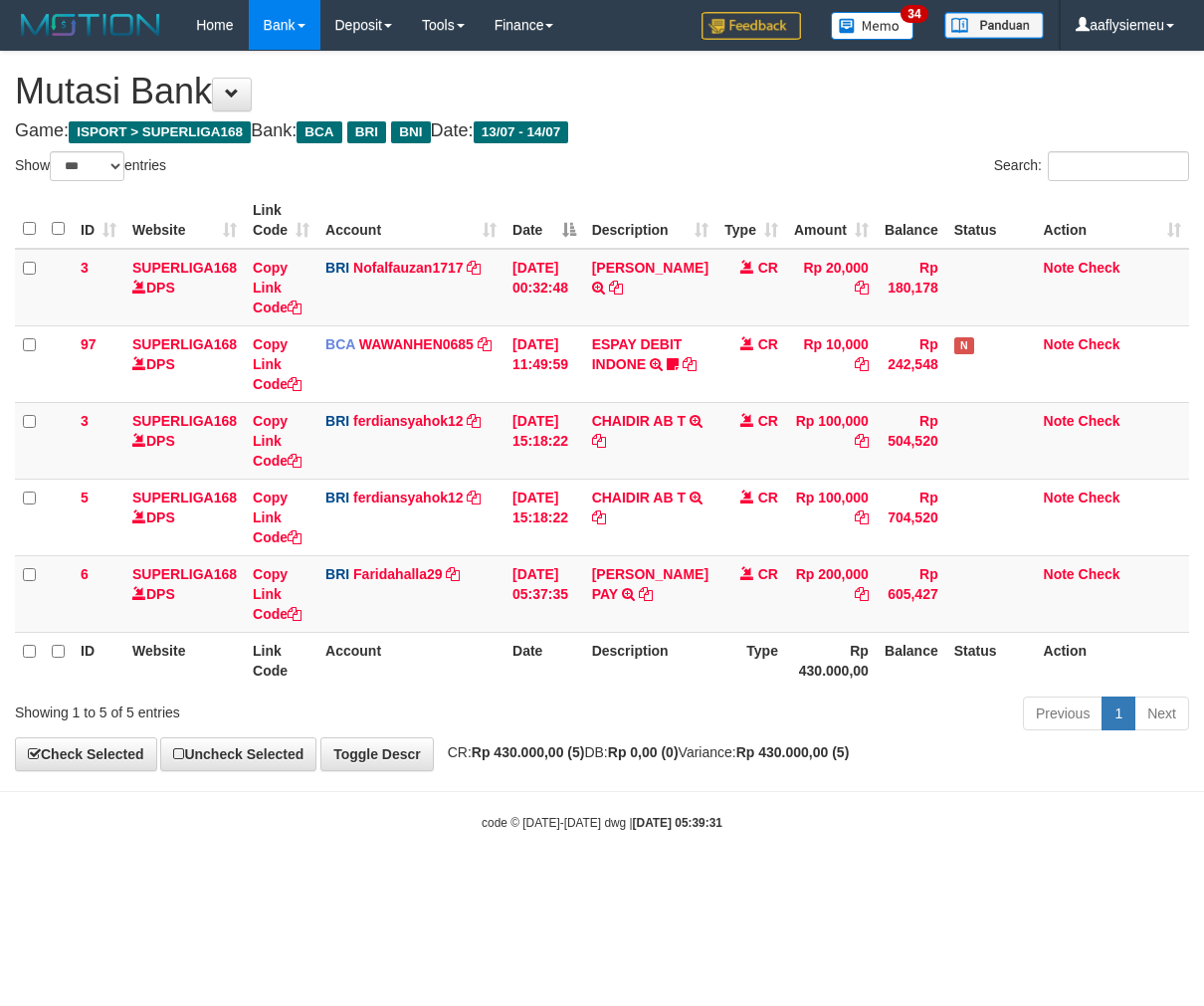 select on "***" 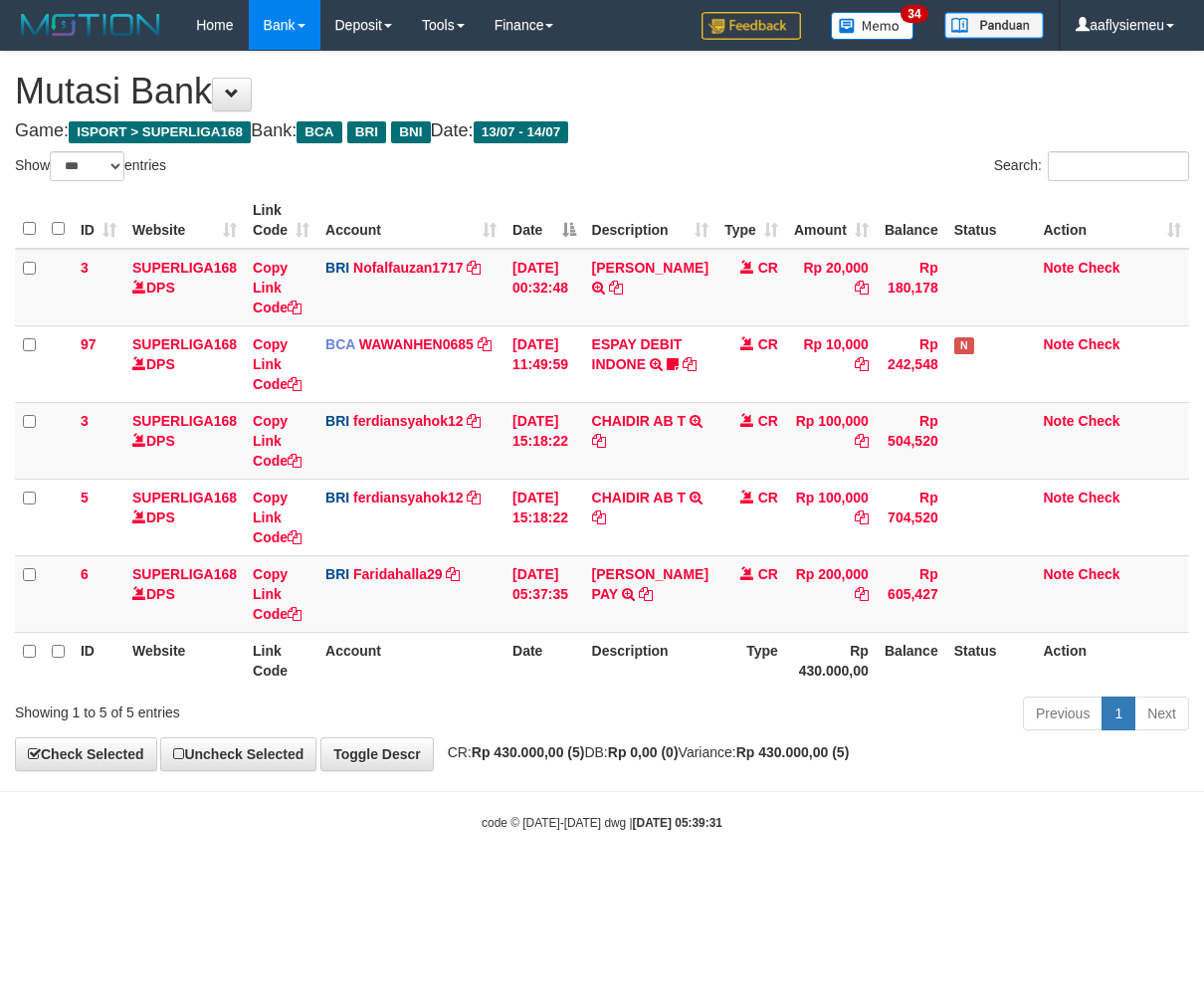 scroll, scrollTop: 0, scrollLeft: 0, axis: both 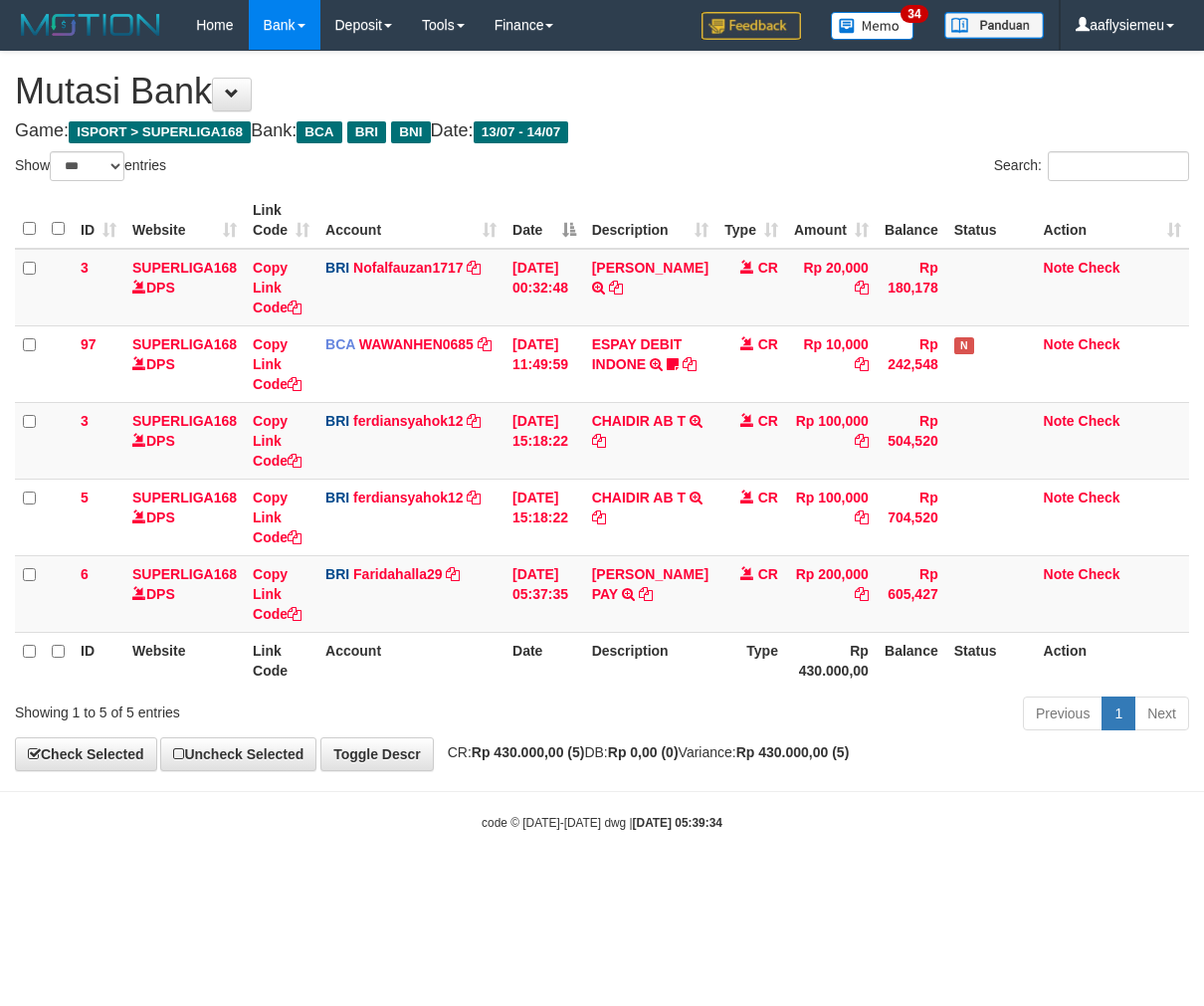 select on "***" 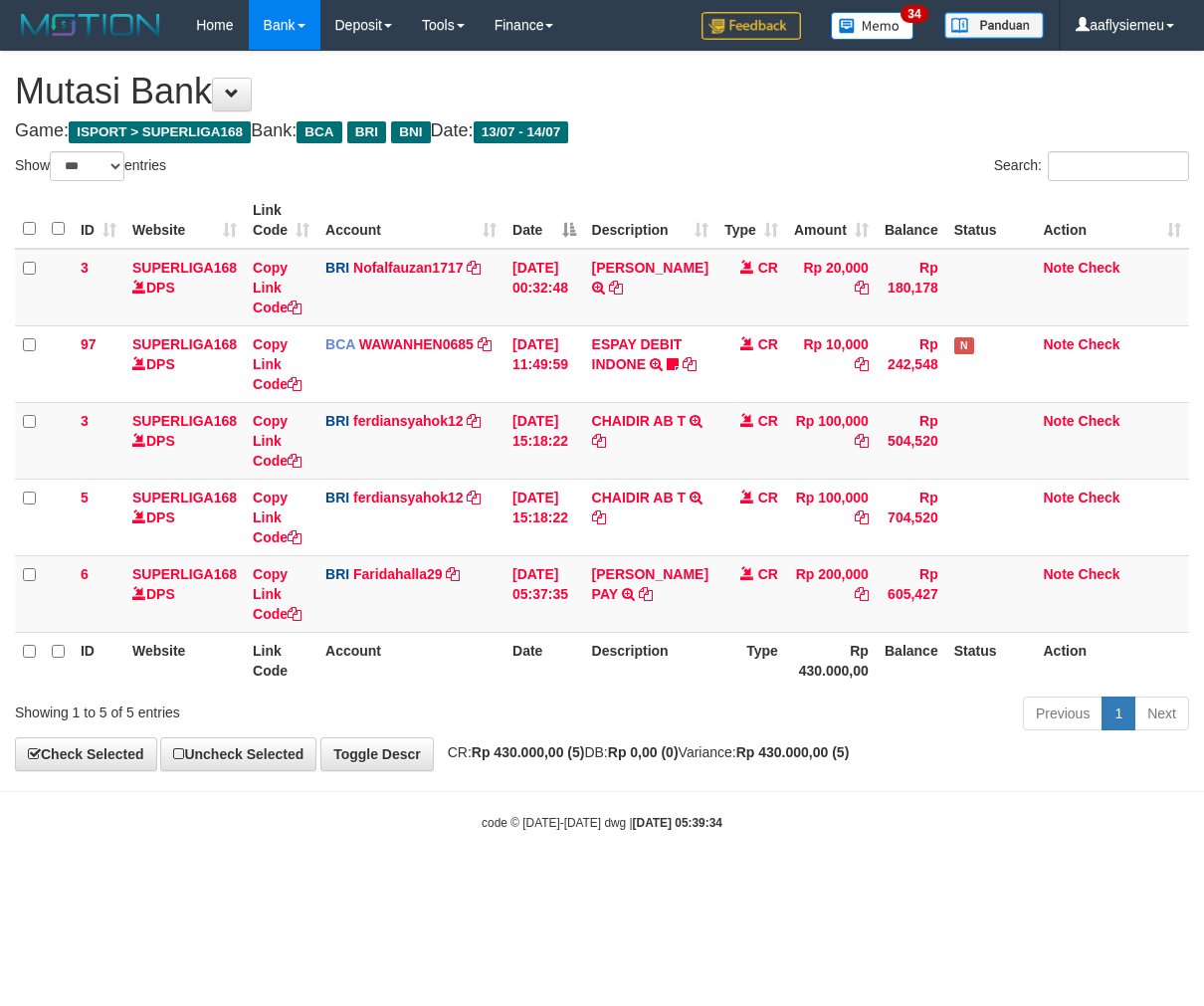 scroll, scrollTop: 0, scrollLeft: 0, axis: both 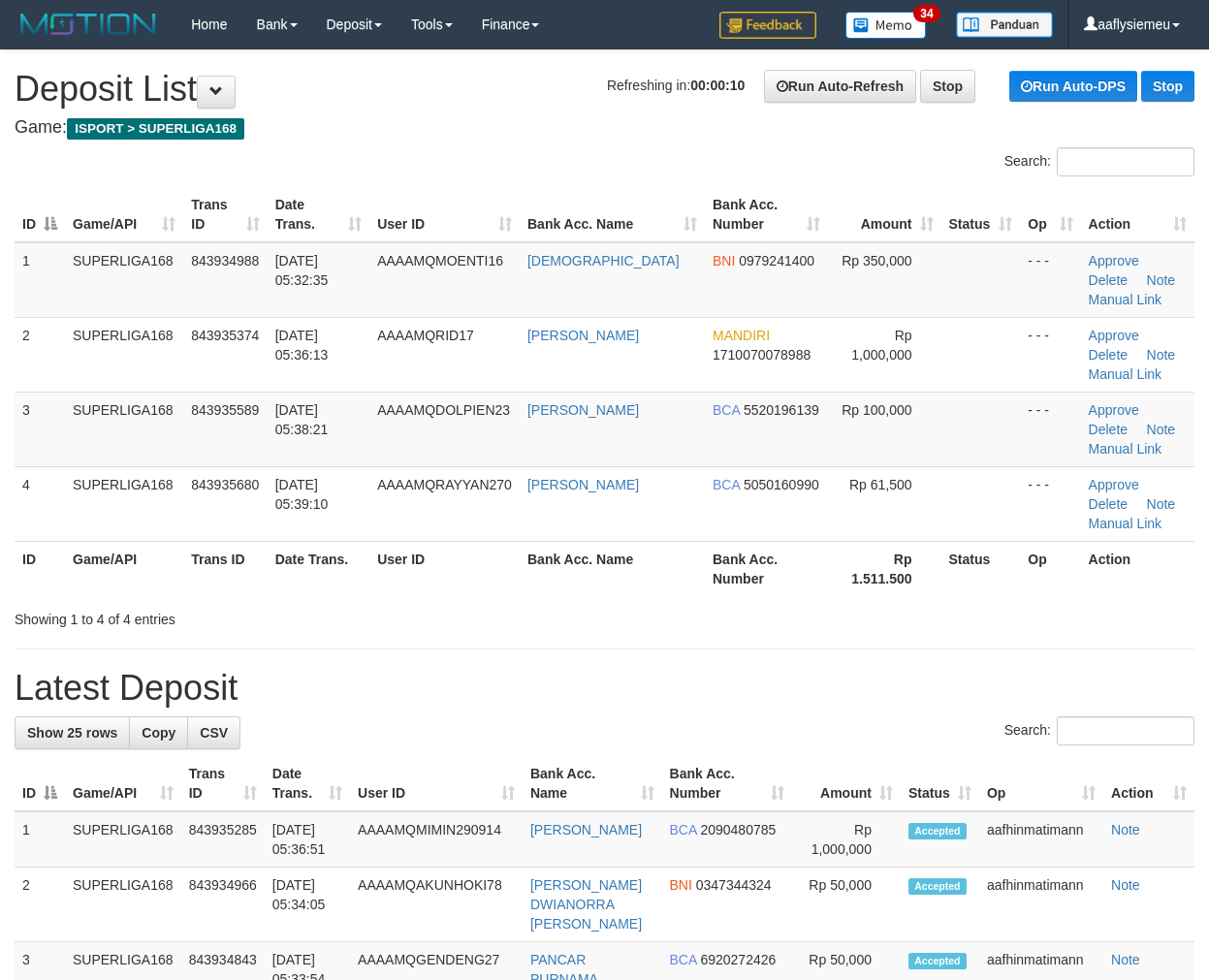 click on "SUPERLIGA168" at bounding box center (124, 503) 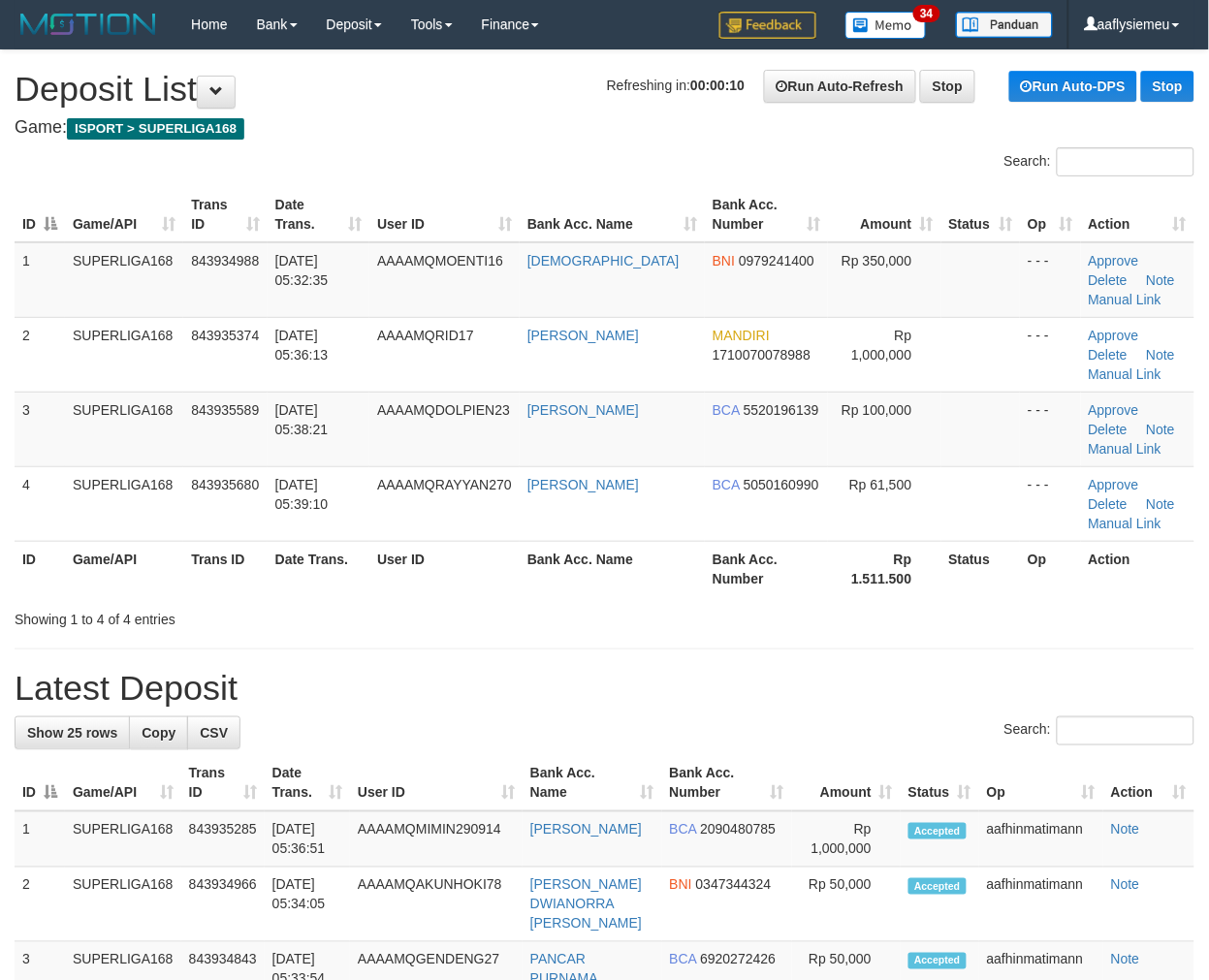 click on "SUPERLIGA168" at bounding box center (124, 503) 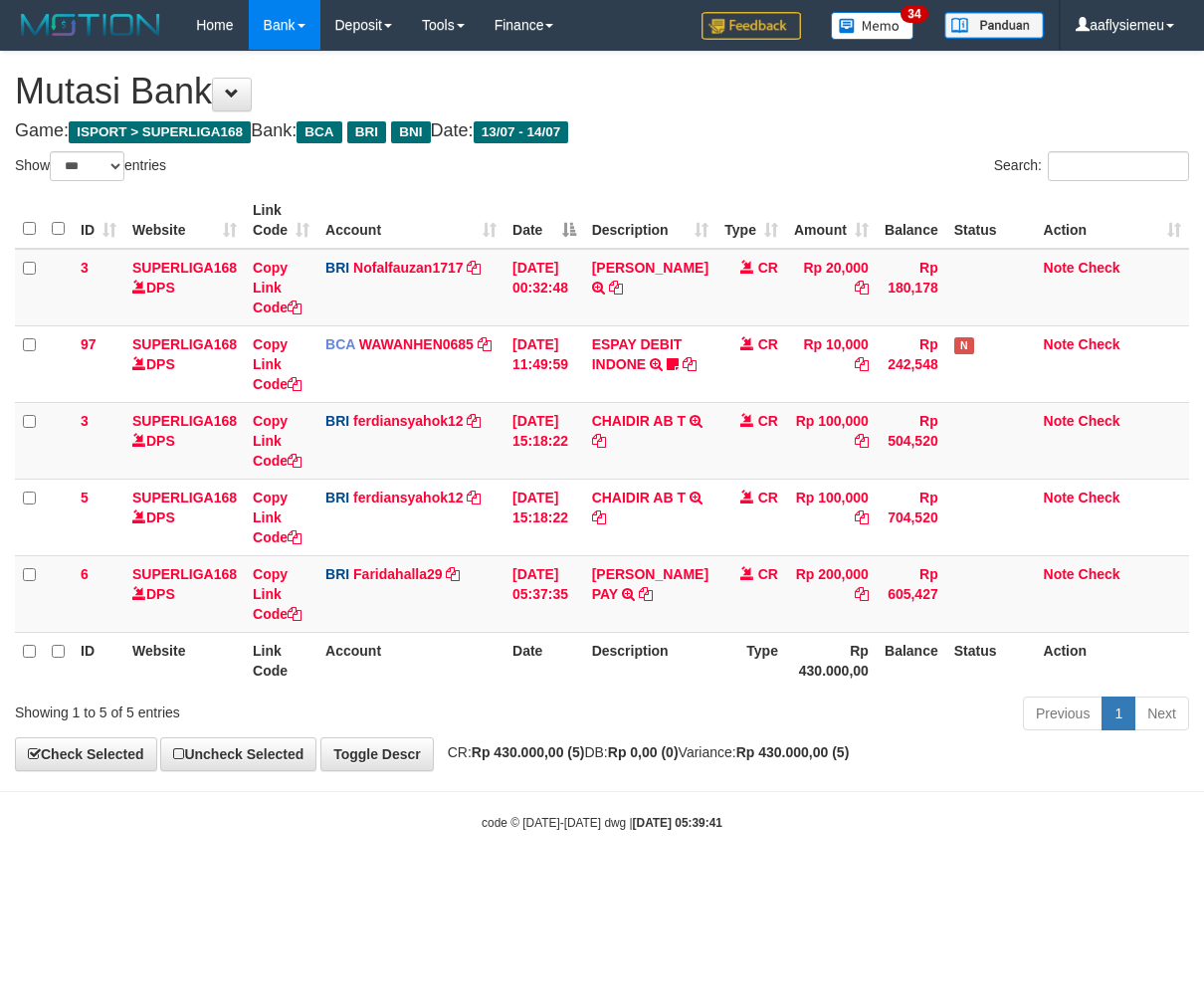 select on "***" 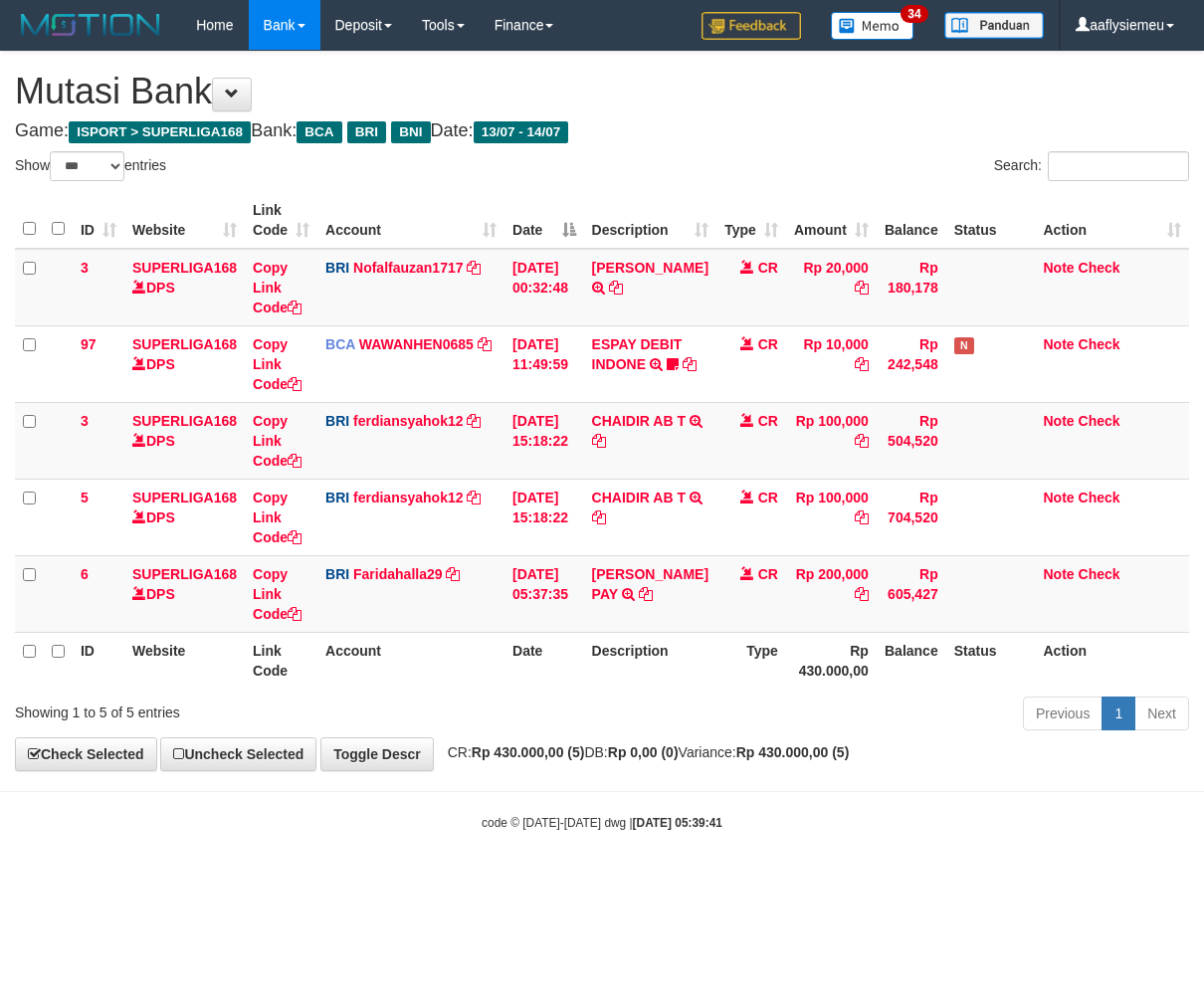 scroll, scrollTop: 0, scrollLeft: 0, axis: both 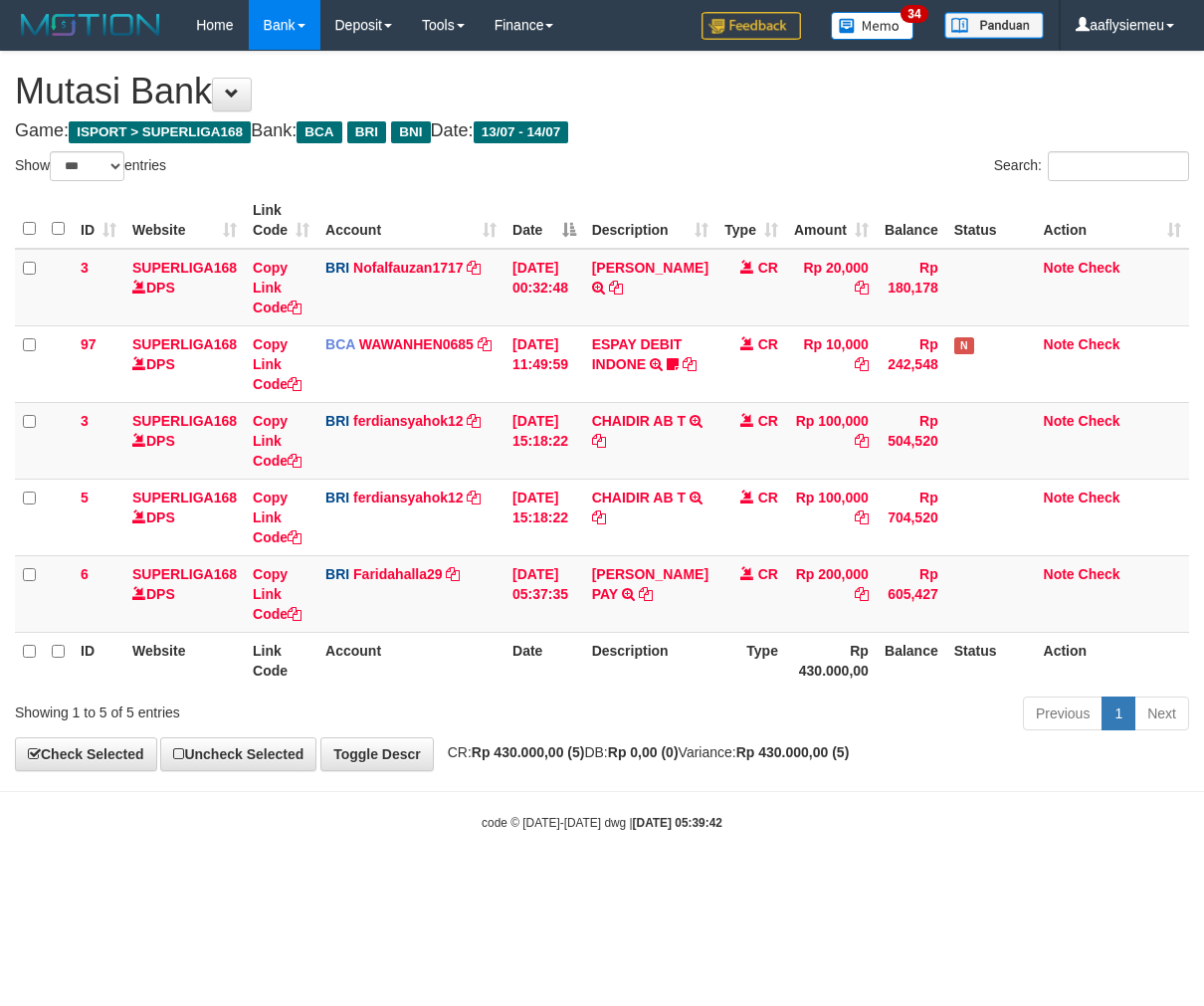 select on "***" 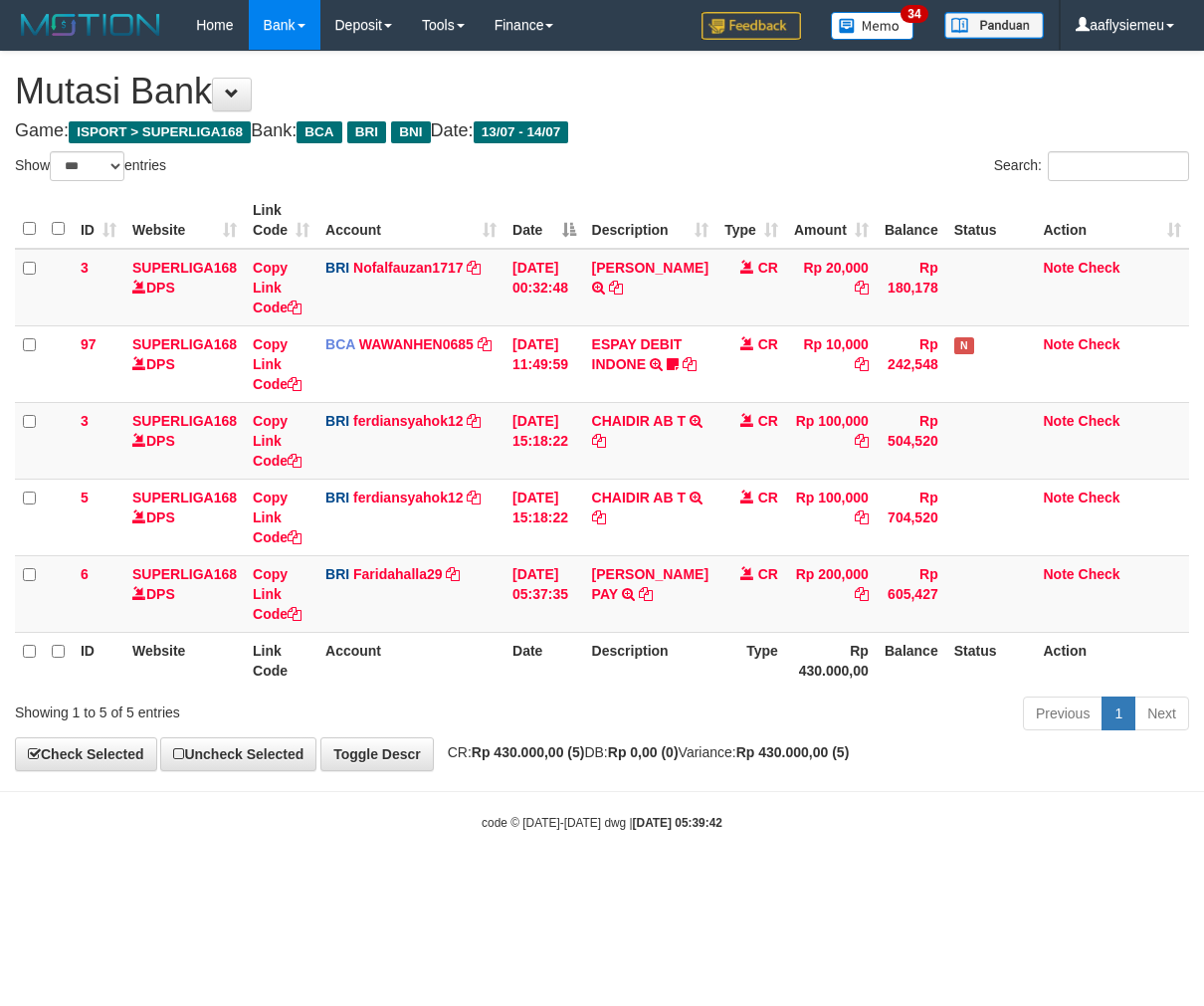scroll, scrollTop: 0, scrollLeft: 0, axis: both 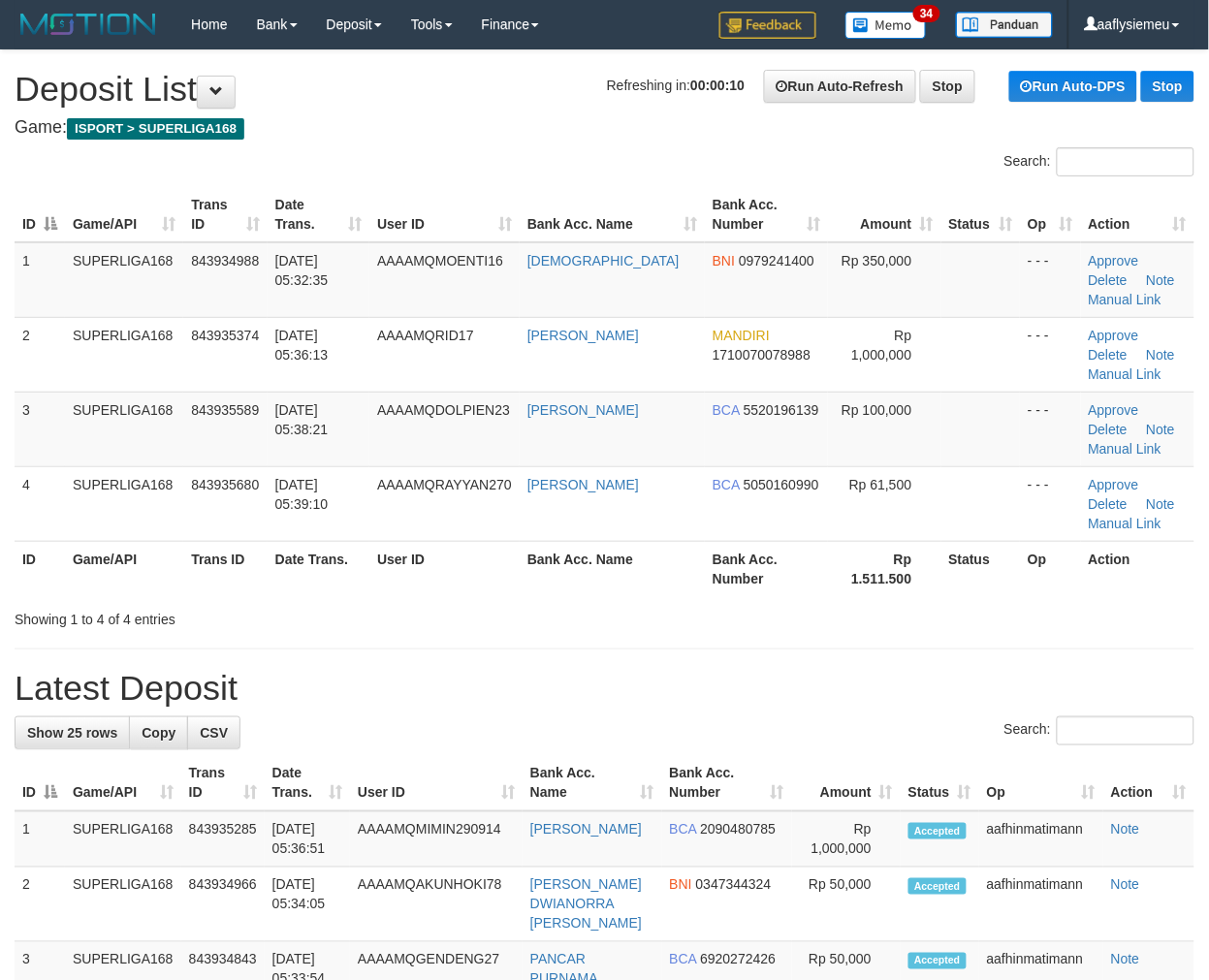 click on "Showing 1 to 4 of 4 entries" at bounding box center [252, 616] 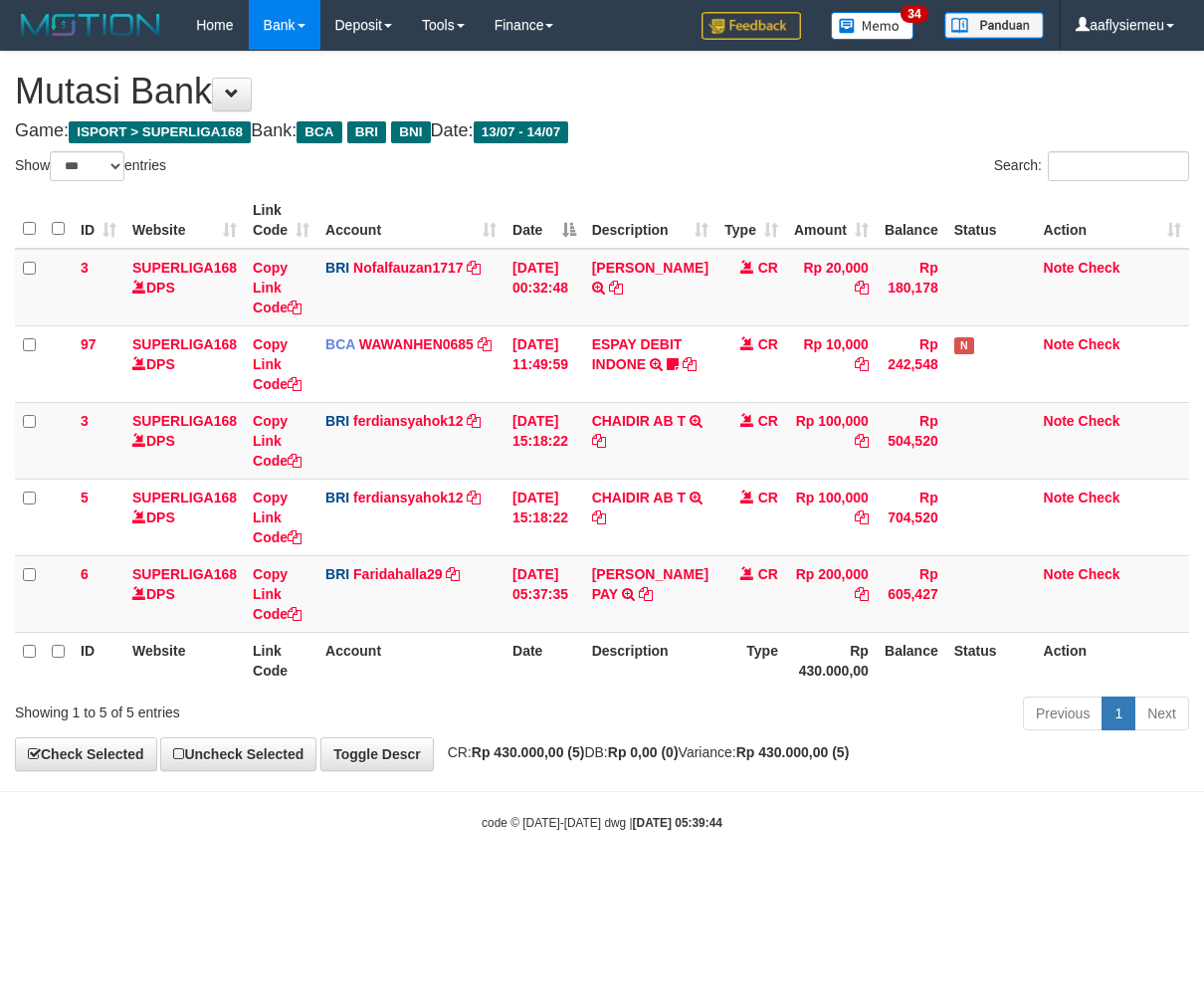 select on "***" 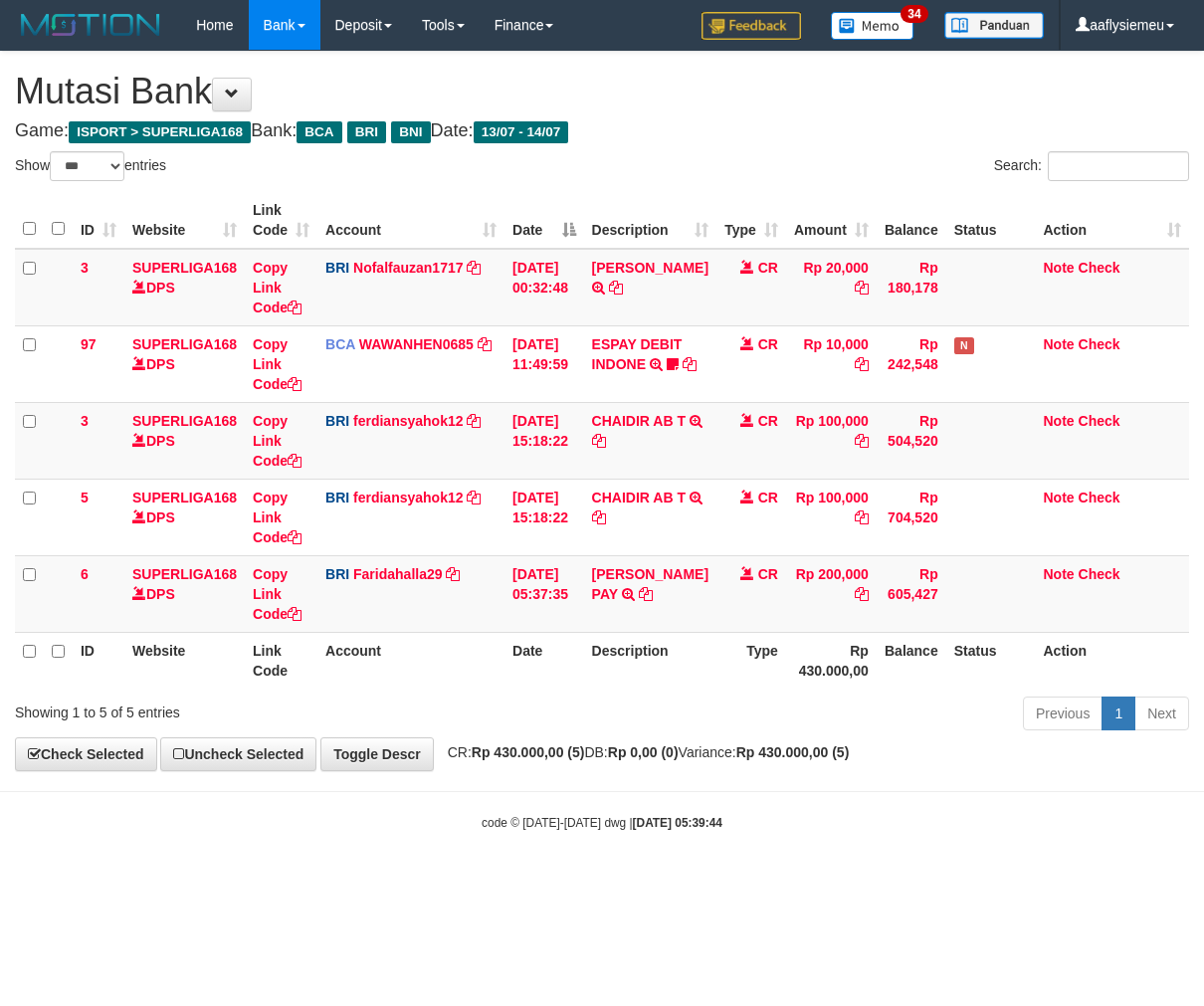 scroll, scrollTop: 0, scrollLeft: 0, axis: both 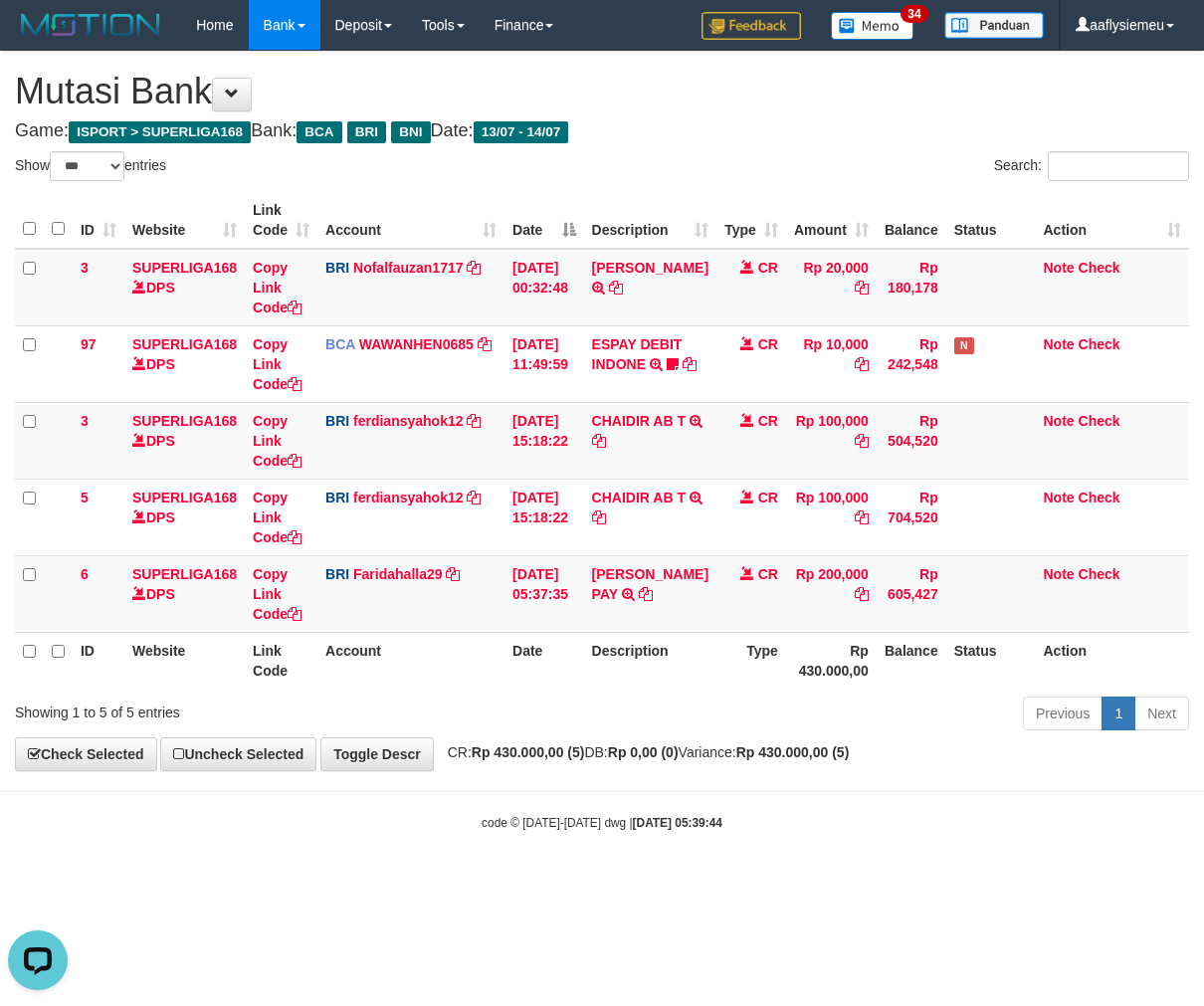 click on "**********" at bounding box center [602, 411] 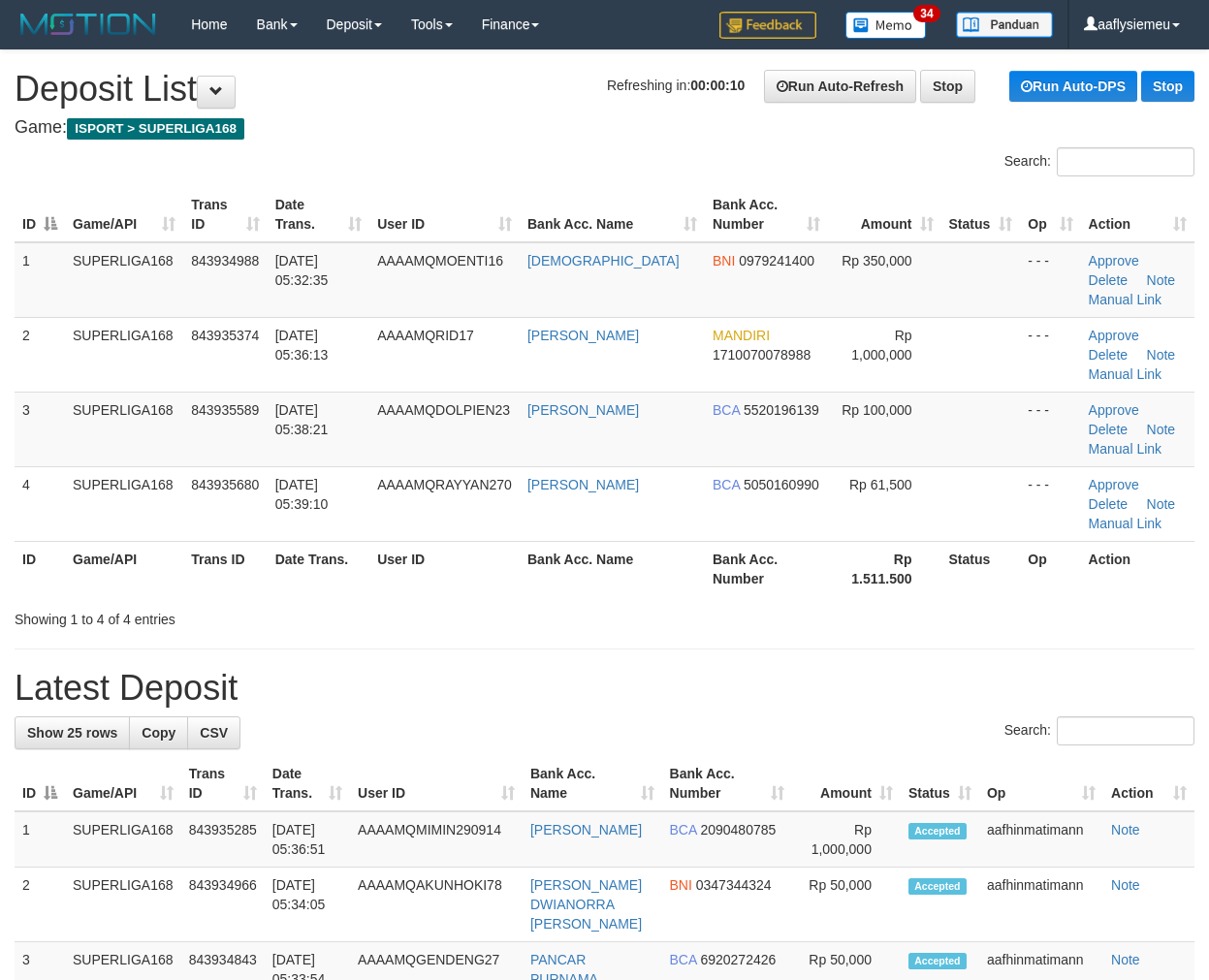 scroll, scrollTop: 0, scrollLeft: 0, axis: both 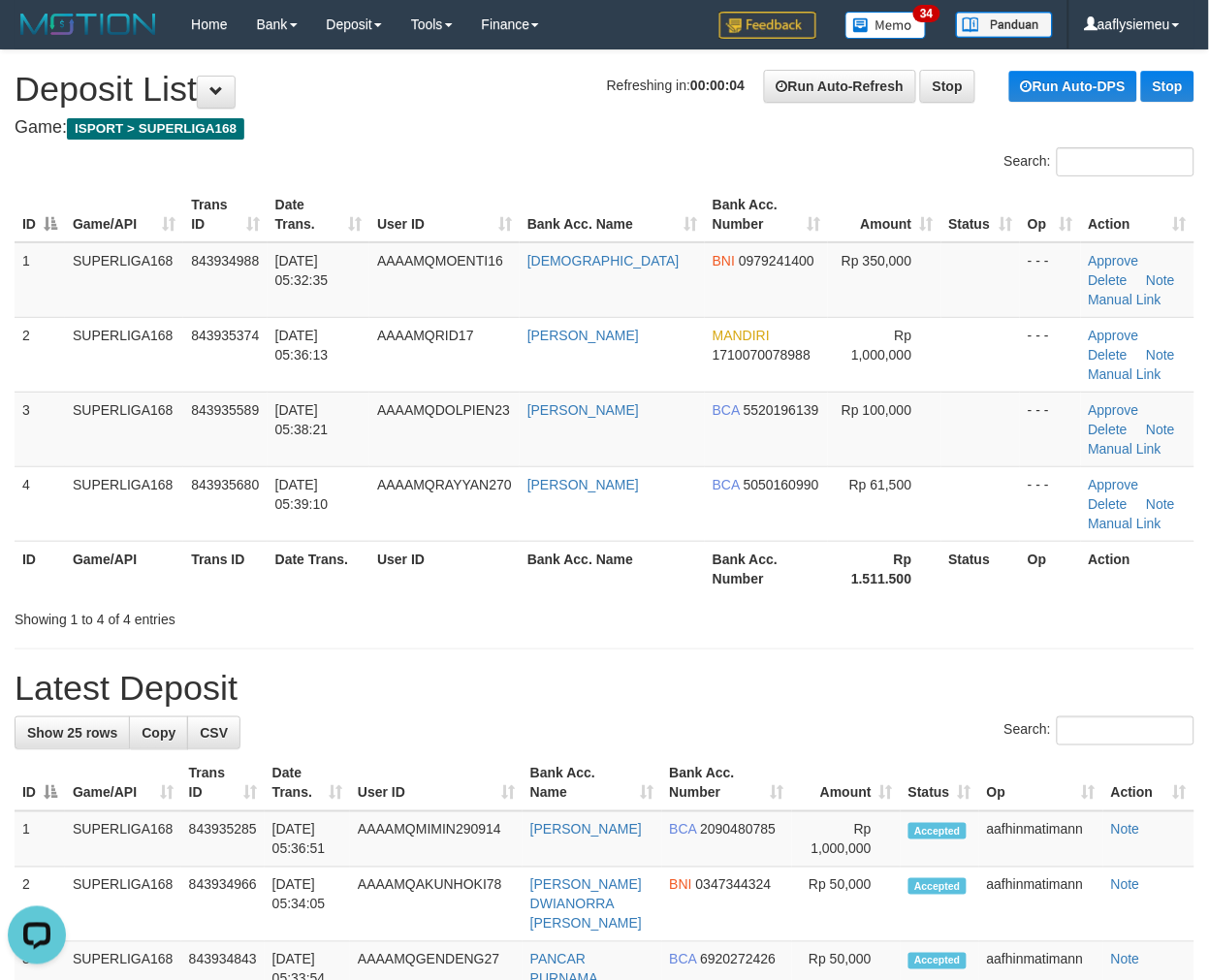 drag, startPoint x: 310, startPoint y: 545, endPoint x: 13, endPoint y: 640, distance: 311.82367 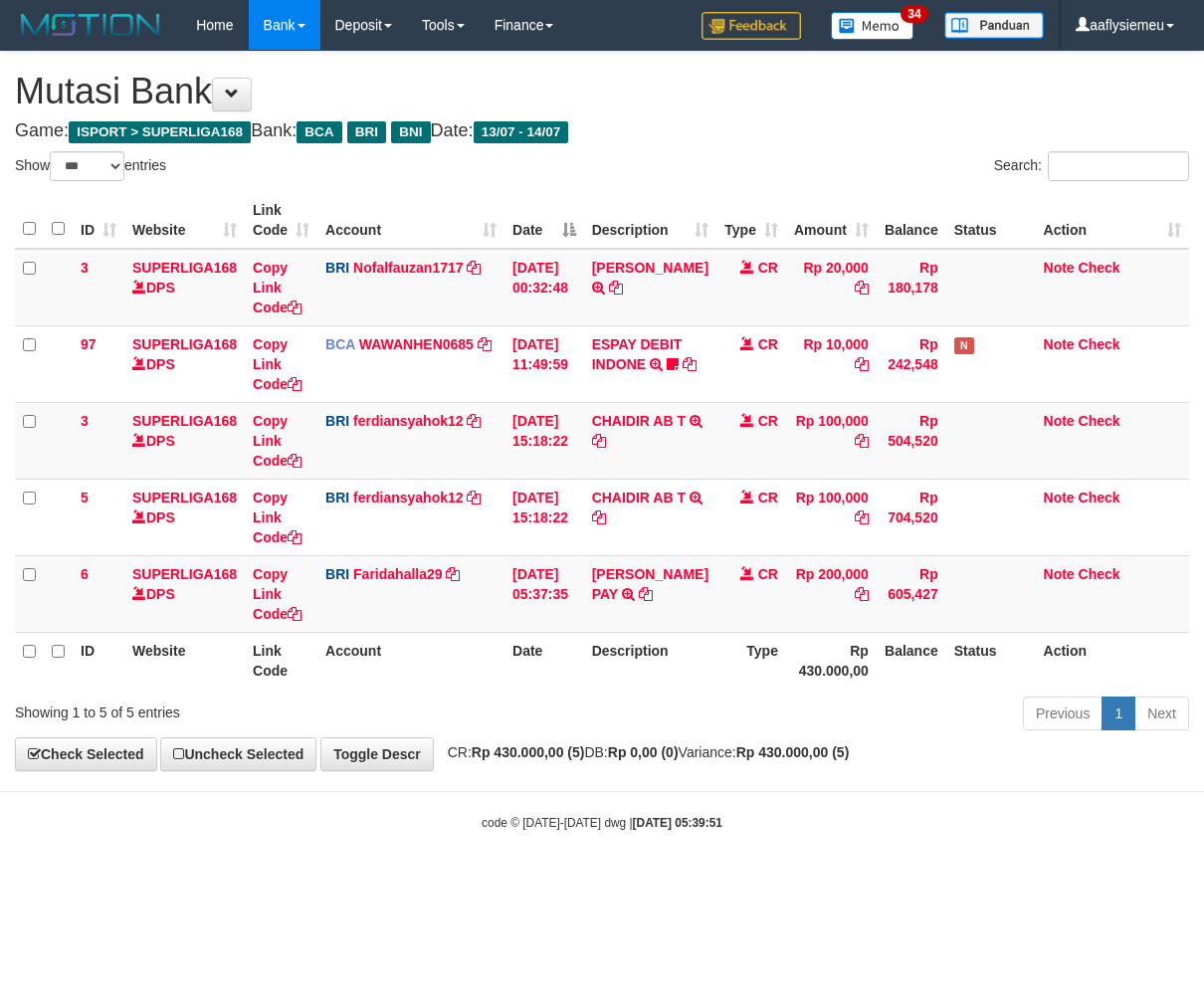 select on "***" 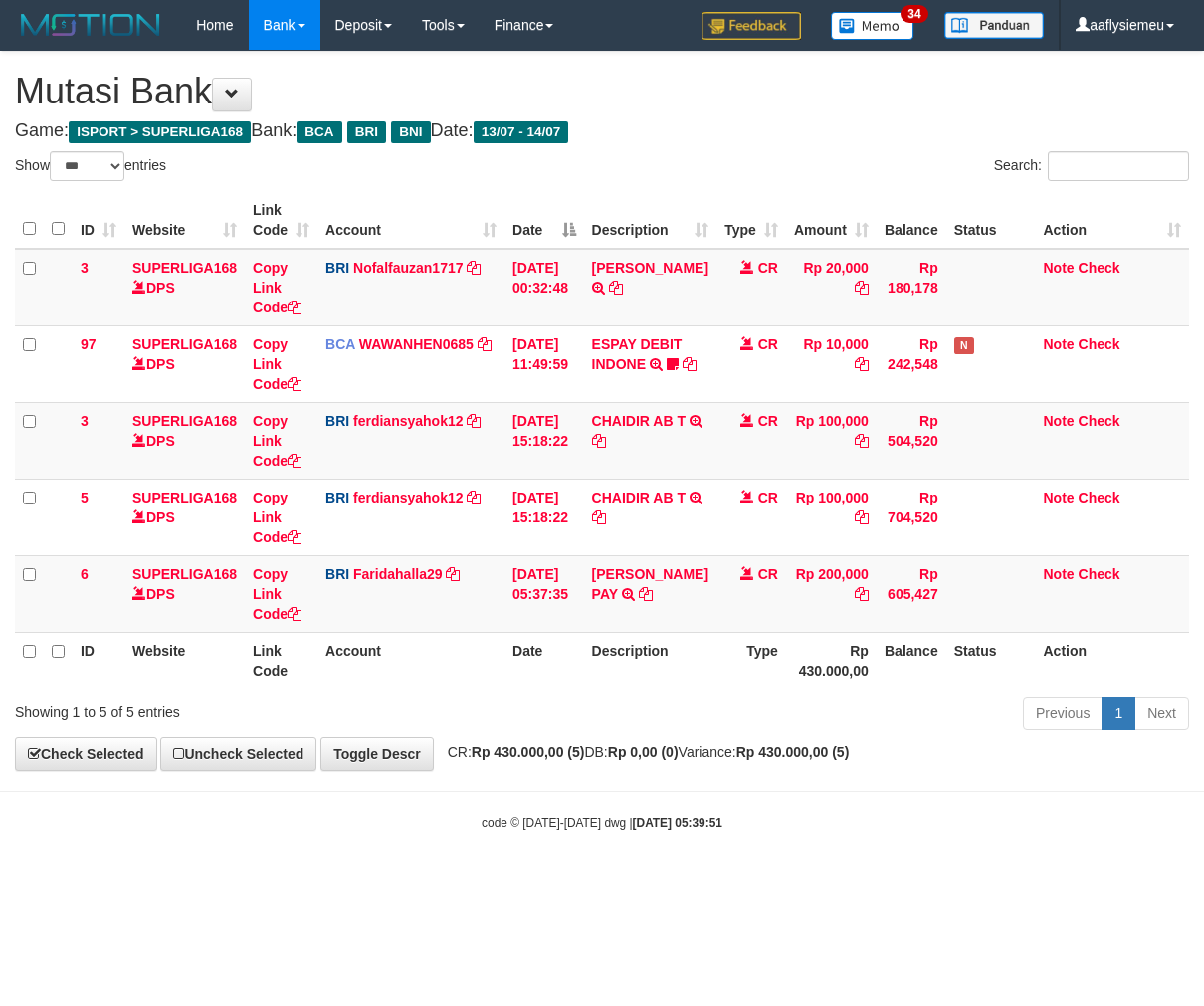 scroll, scrollTop: 0, scrollLeft: 0, axis: both 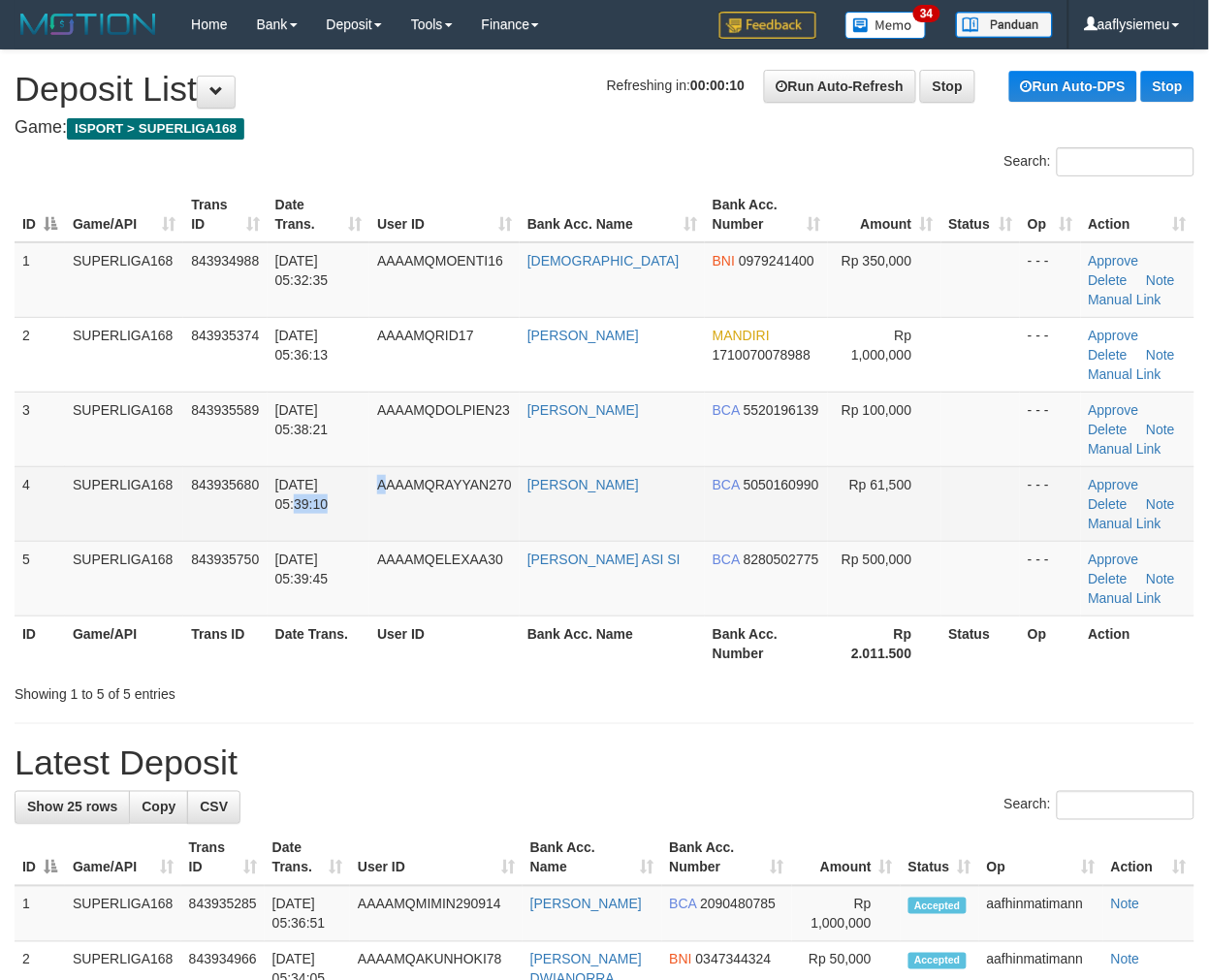 click on "4
SUPERLIGA168
843935680
14/07/2025 05:39:10
AAAAMQRAYYAN270
GURUH HERMAWAN
BCA
5050160990
Rp 61,500
- - -
Approve
Delete
Note
Manual Link" at bounding box center (604, 503) 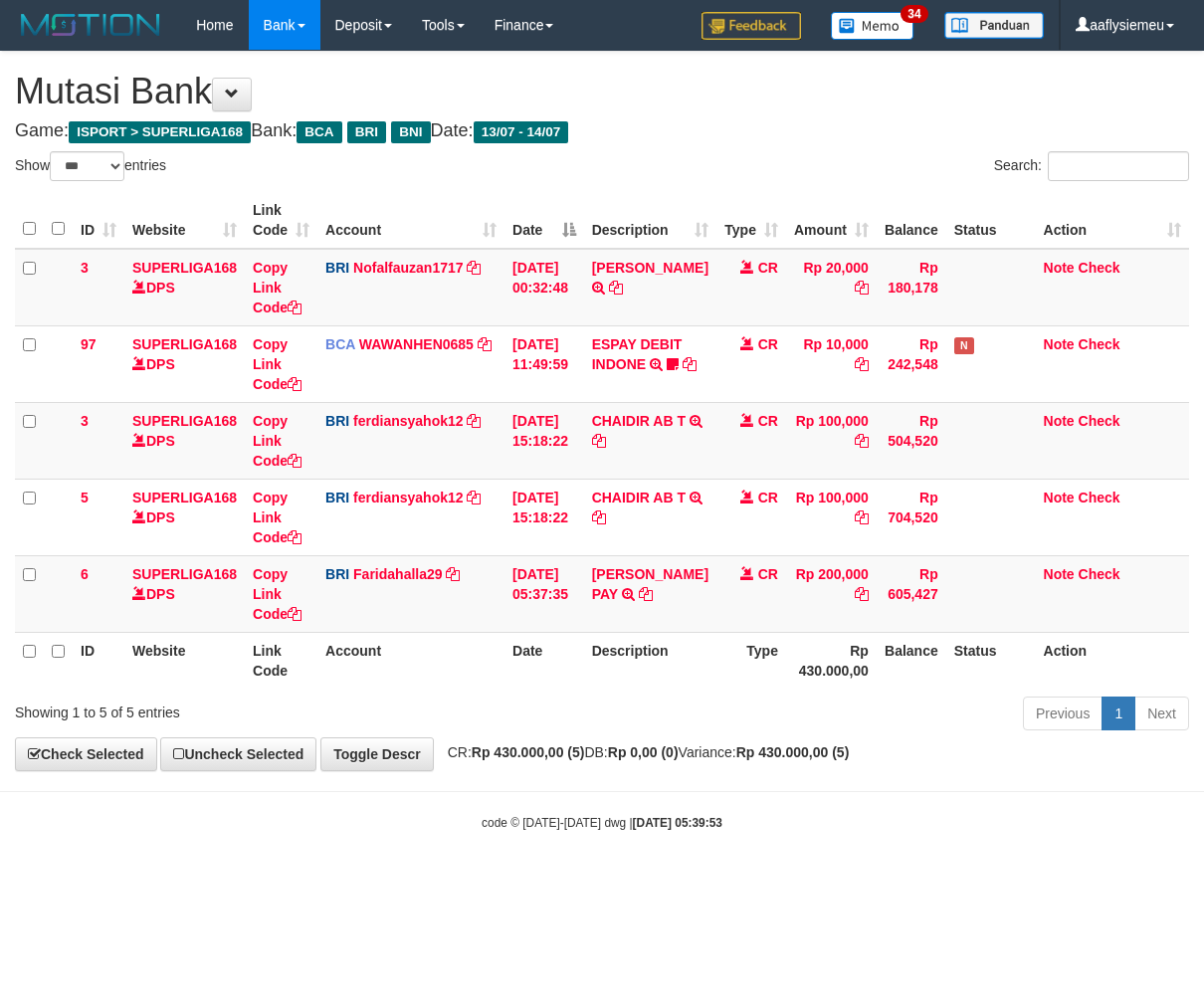 select on "***" 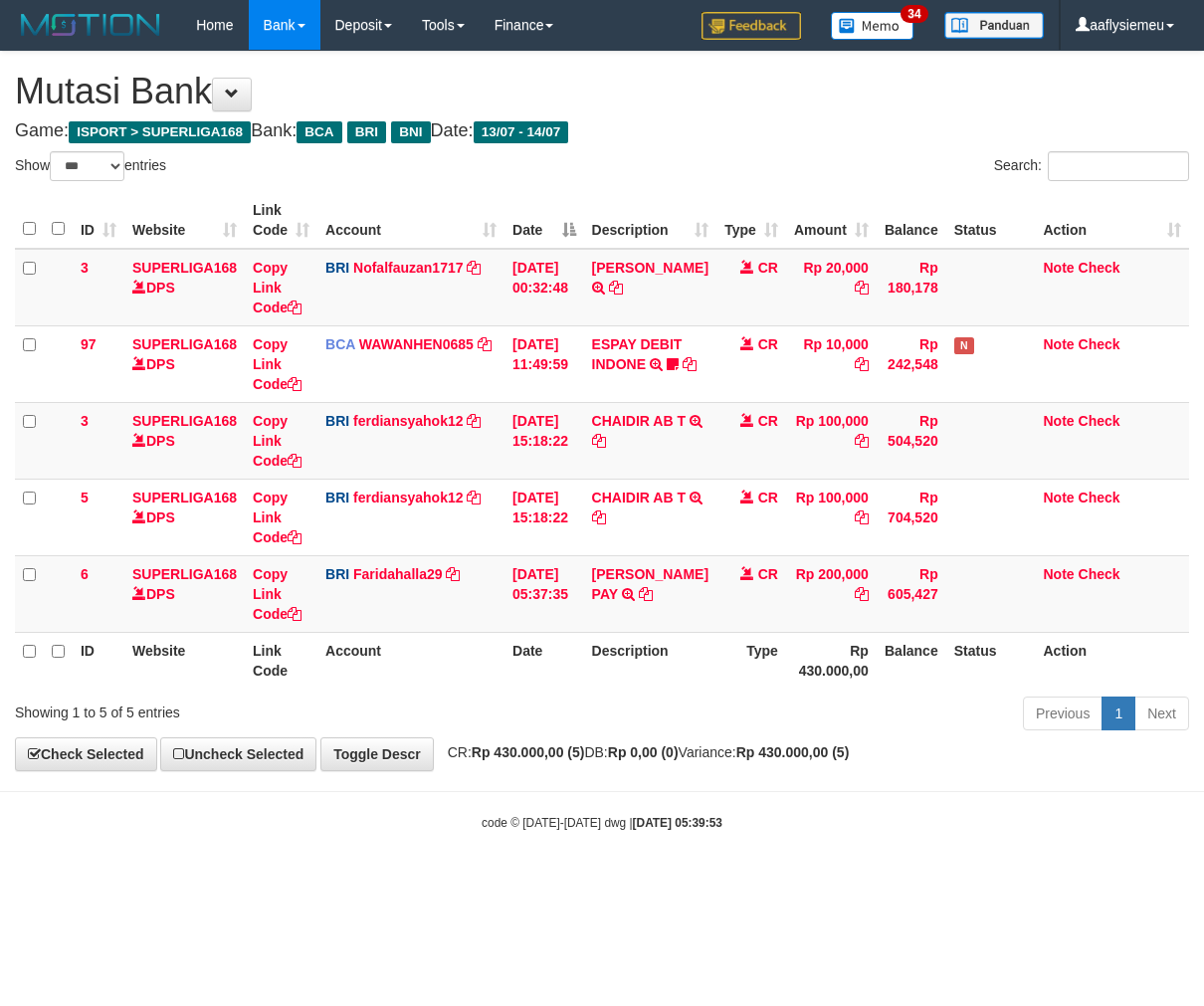 scroll, scrollTop: 0, scrollLeft: 0, axis: both 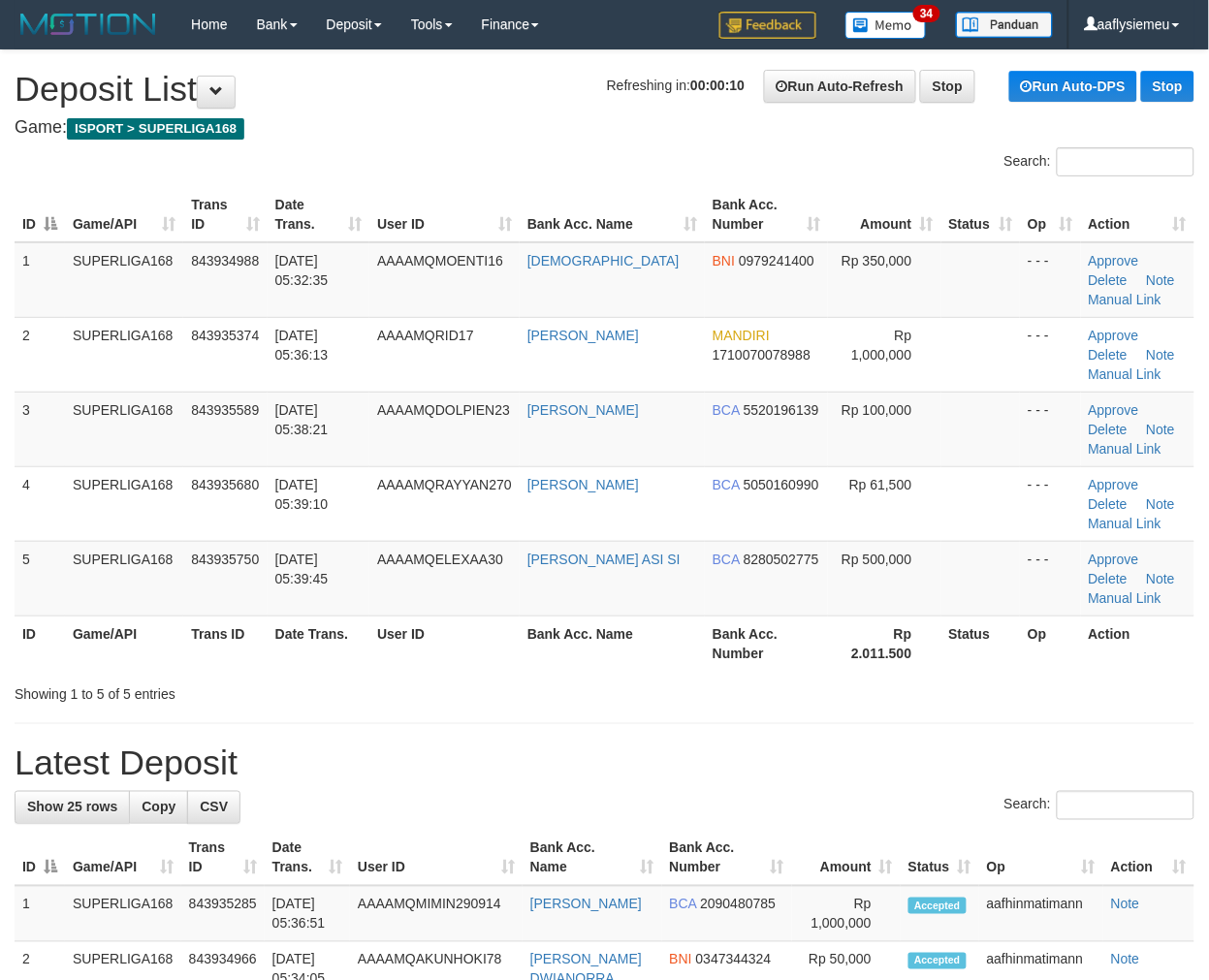 click on "[DATE] 05:39:10" at bounding box center (318, 503) 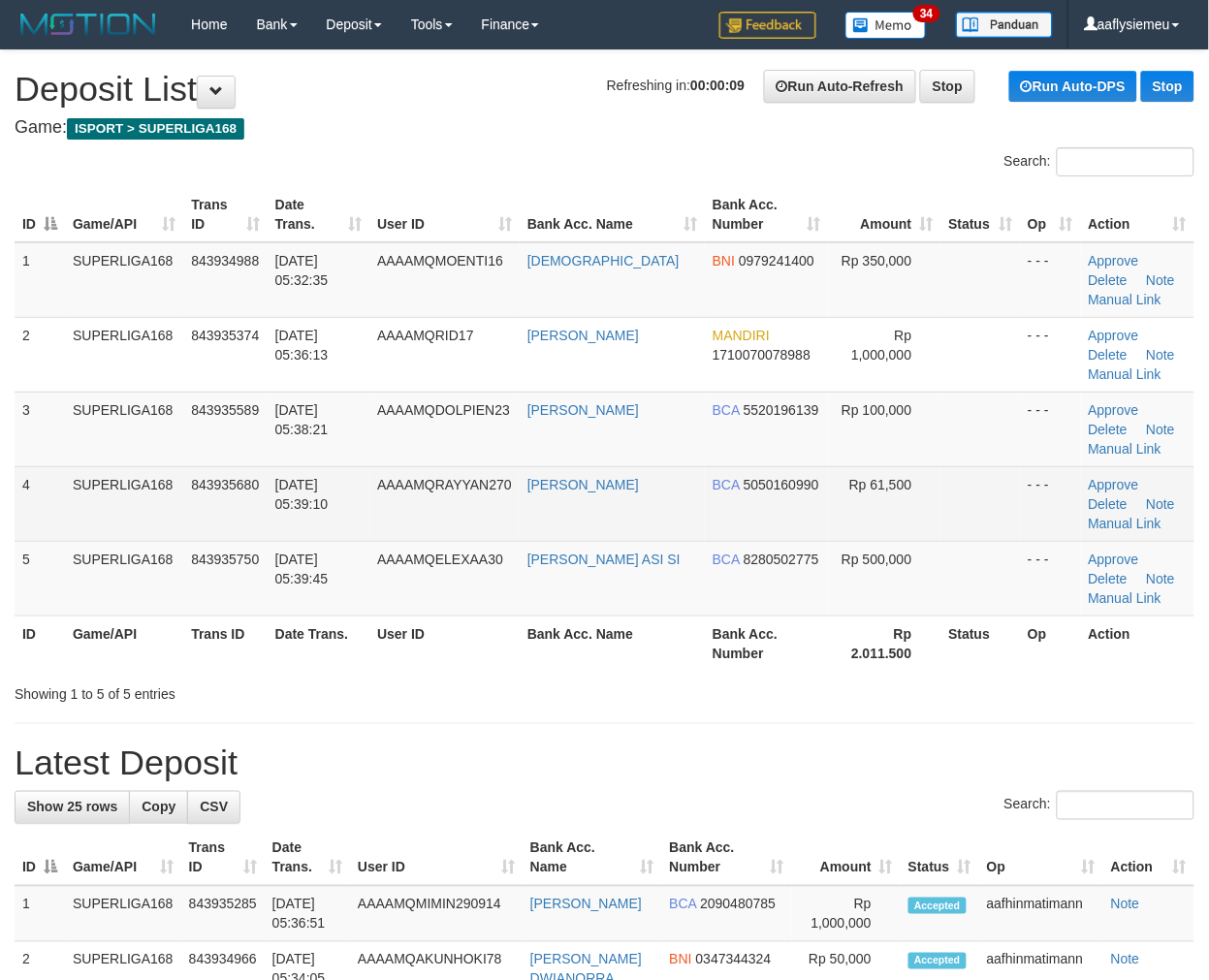 click on "SUPERLIGA168" at bounding box center (124, 503) 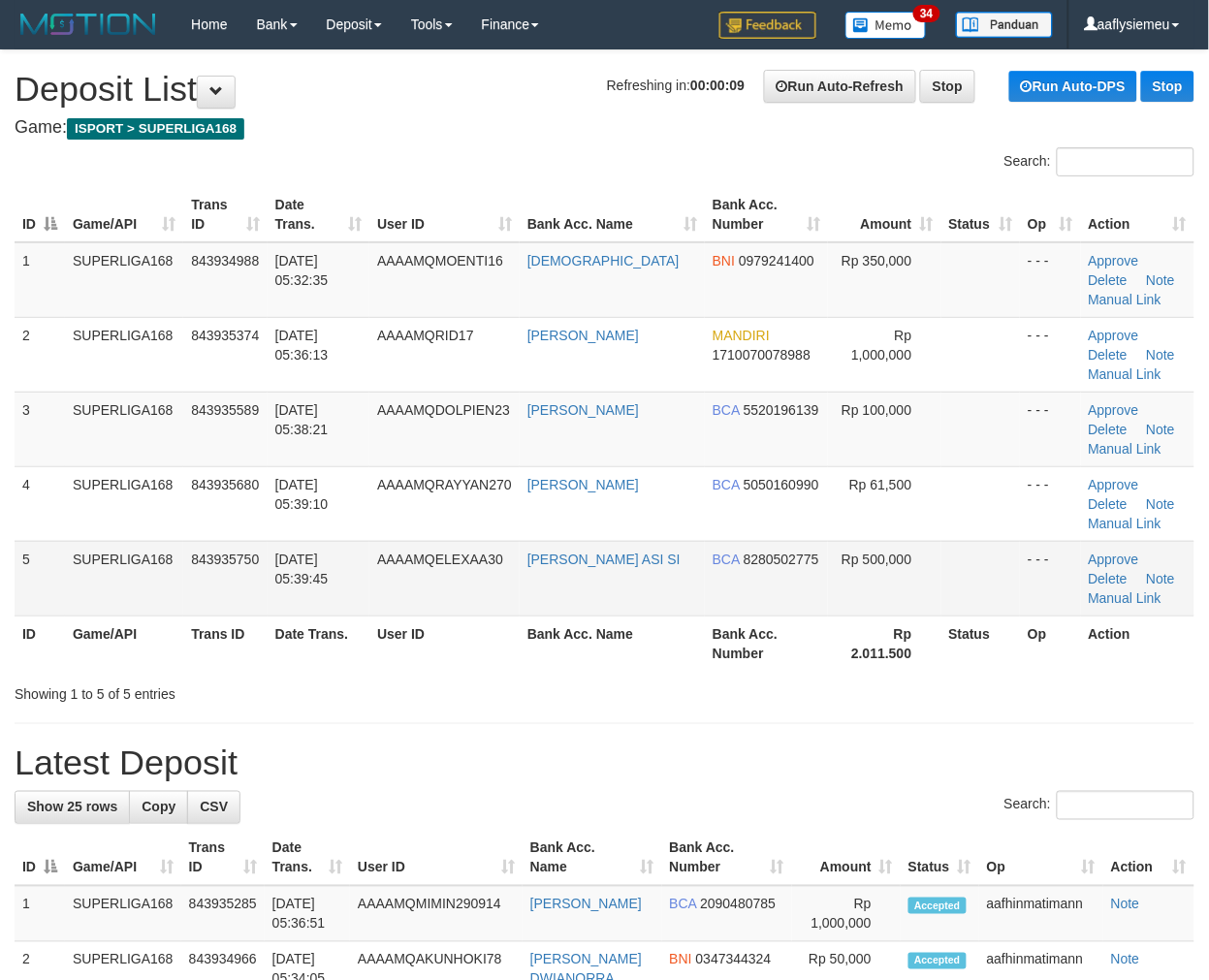 drag, startPoint x: 229, startPoint y: 539, endPoint x: 185, endPoint y: 569, distance: 53.254108 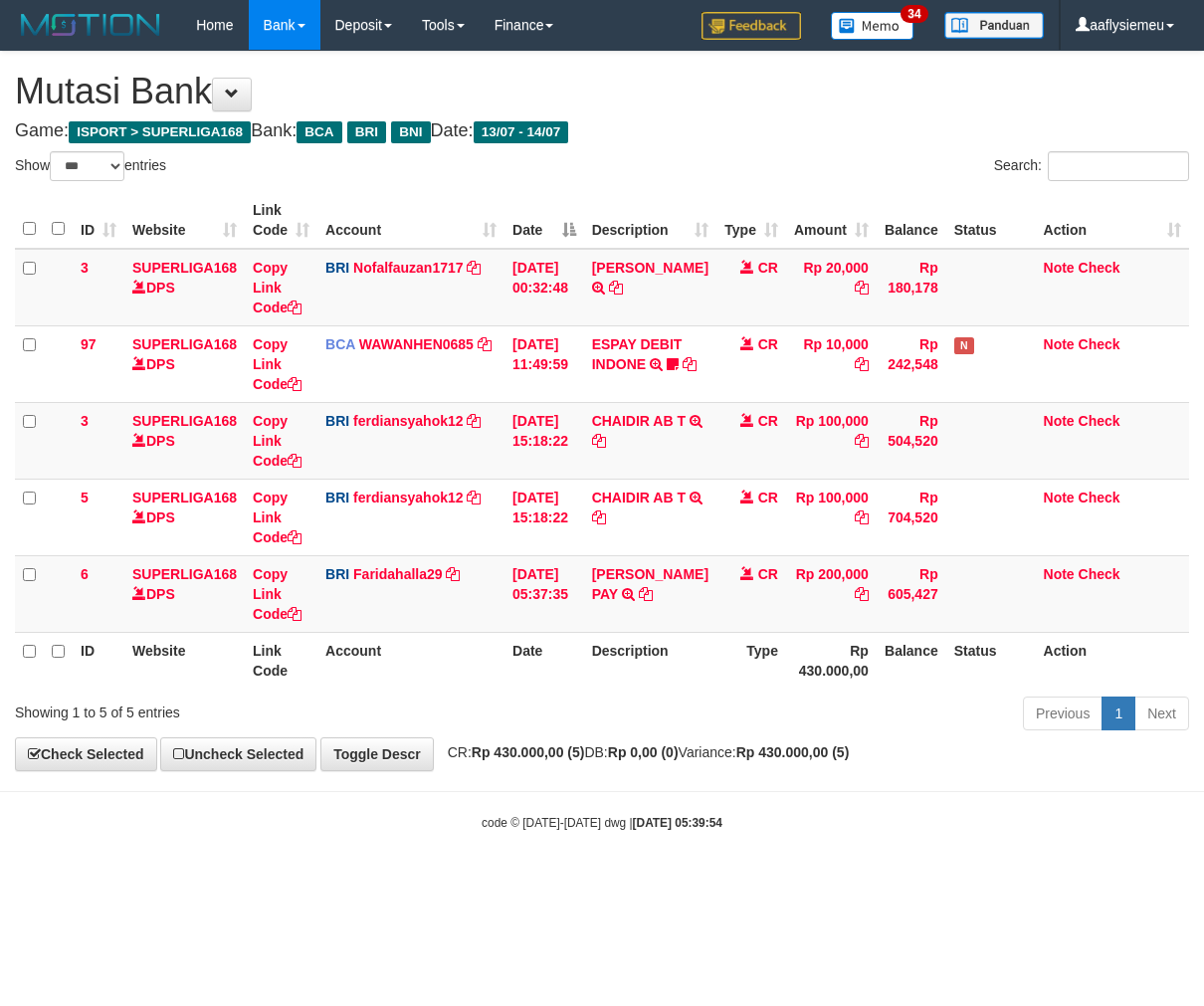 select on "***" 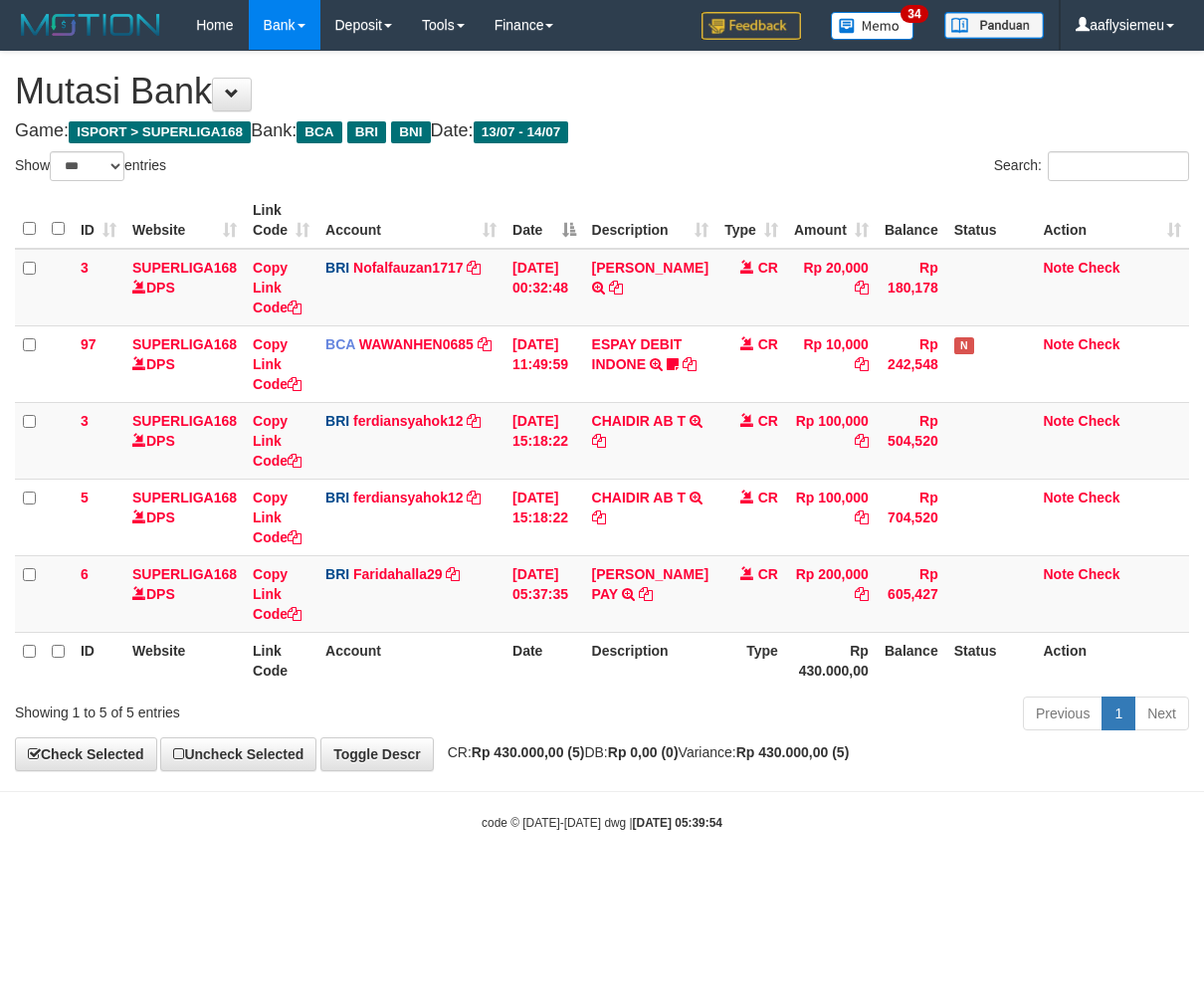 scroll, scrollTop: 0, scrollLeft: 0, axis: both 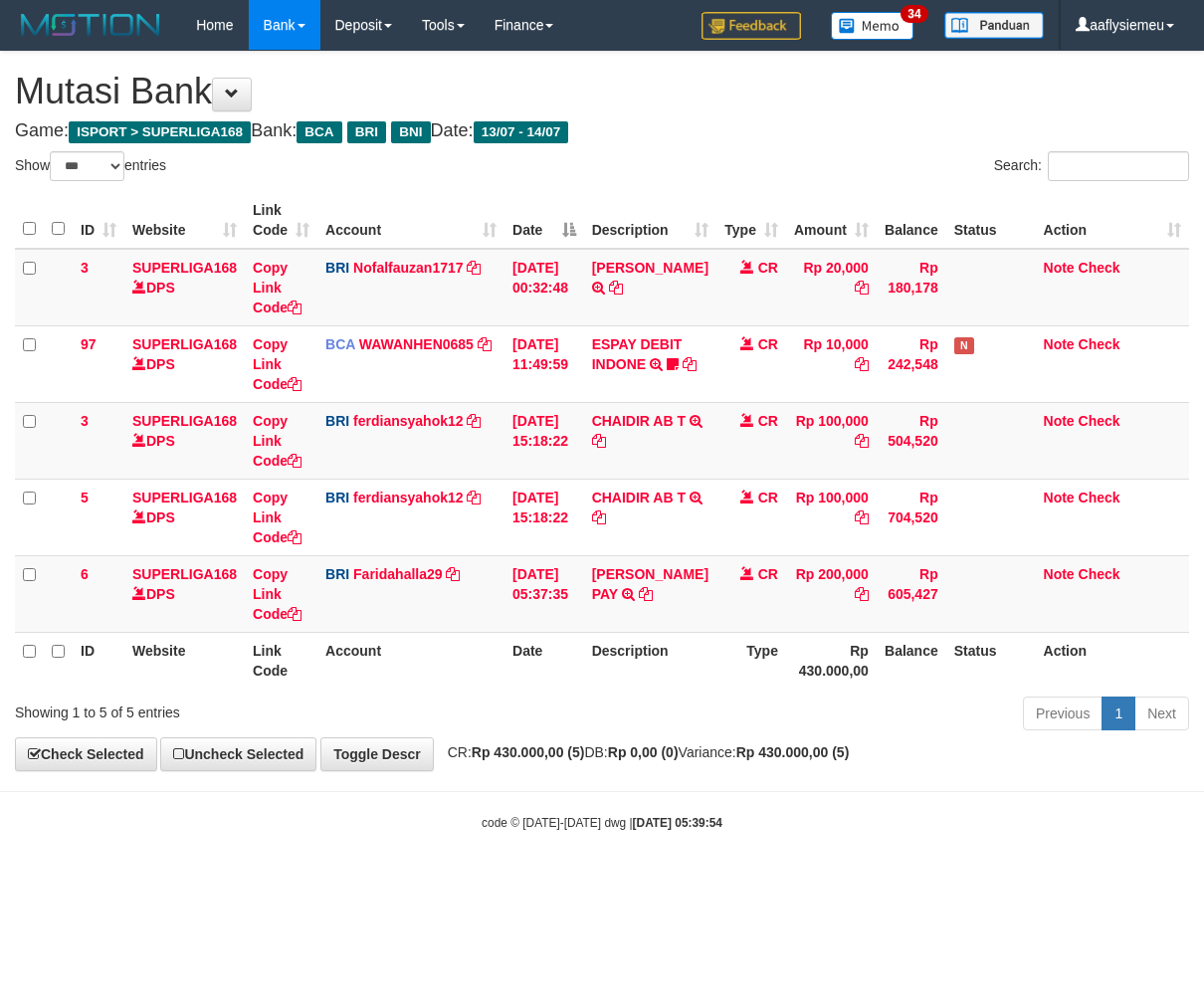 select on "***" 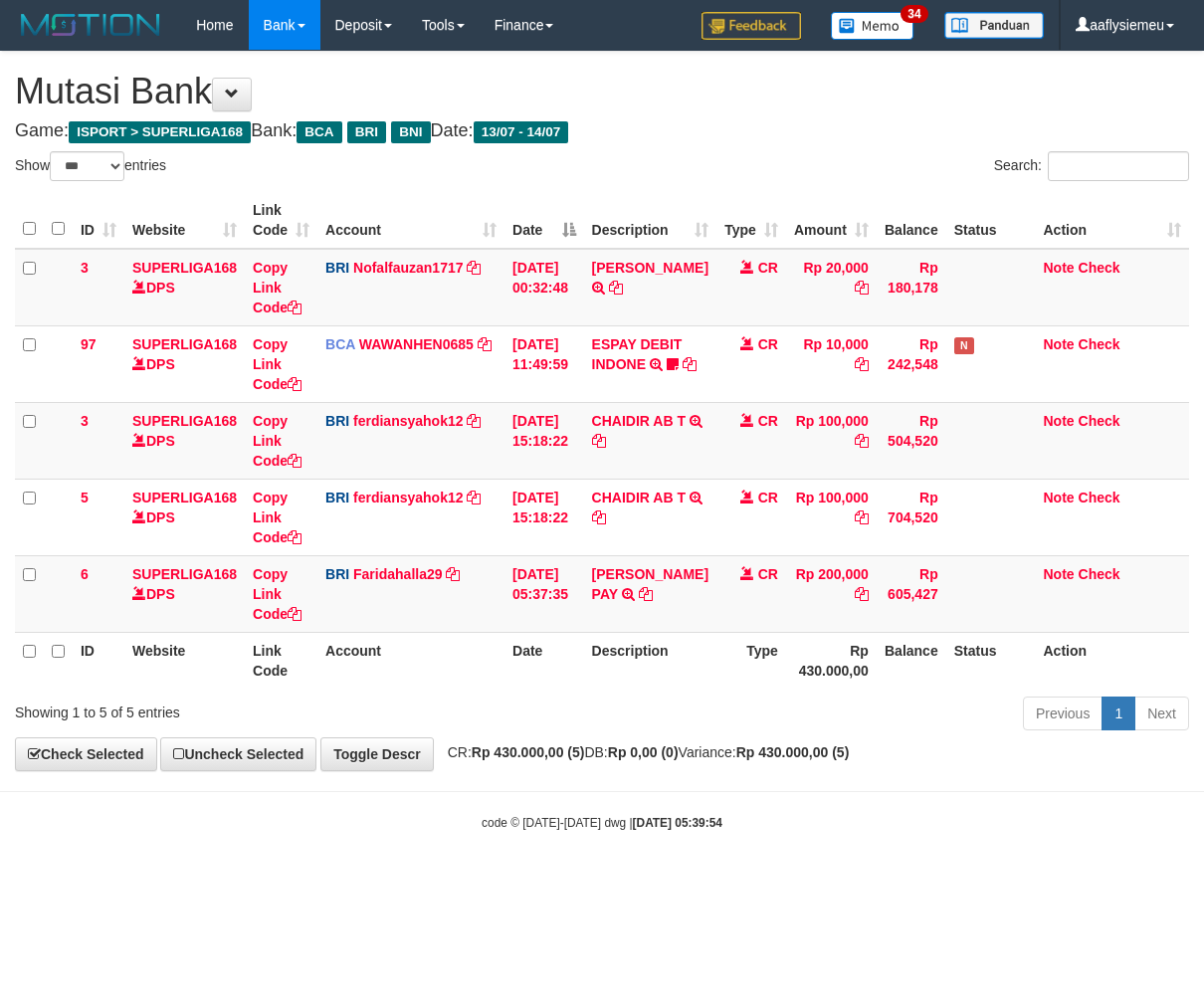 scroll, scrollTop: 0, scrollLeft: 0, axis: both 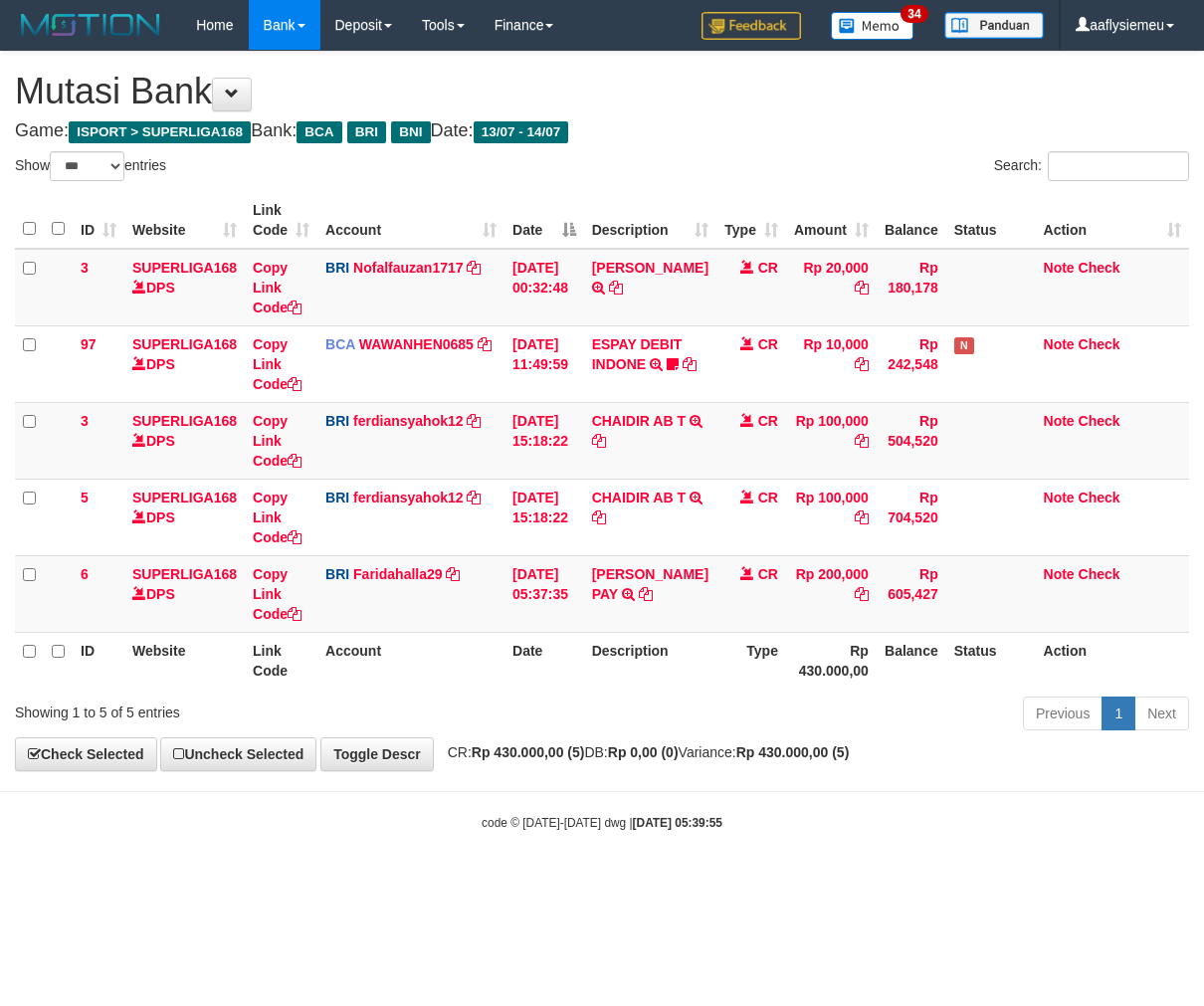 select on "***" 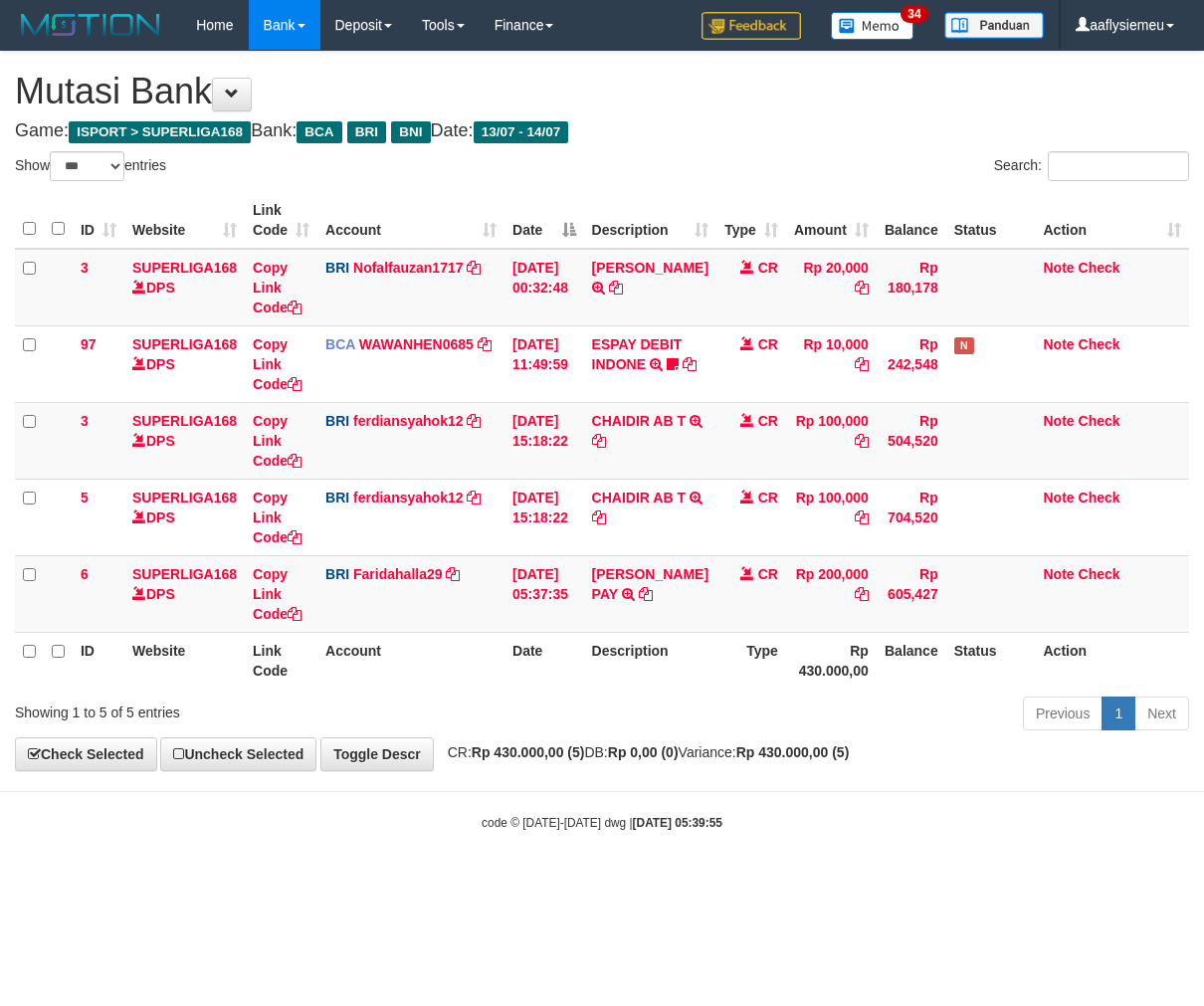 scroll, scrollTop: 0, scrollLeft: 0, axis: both 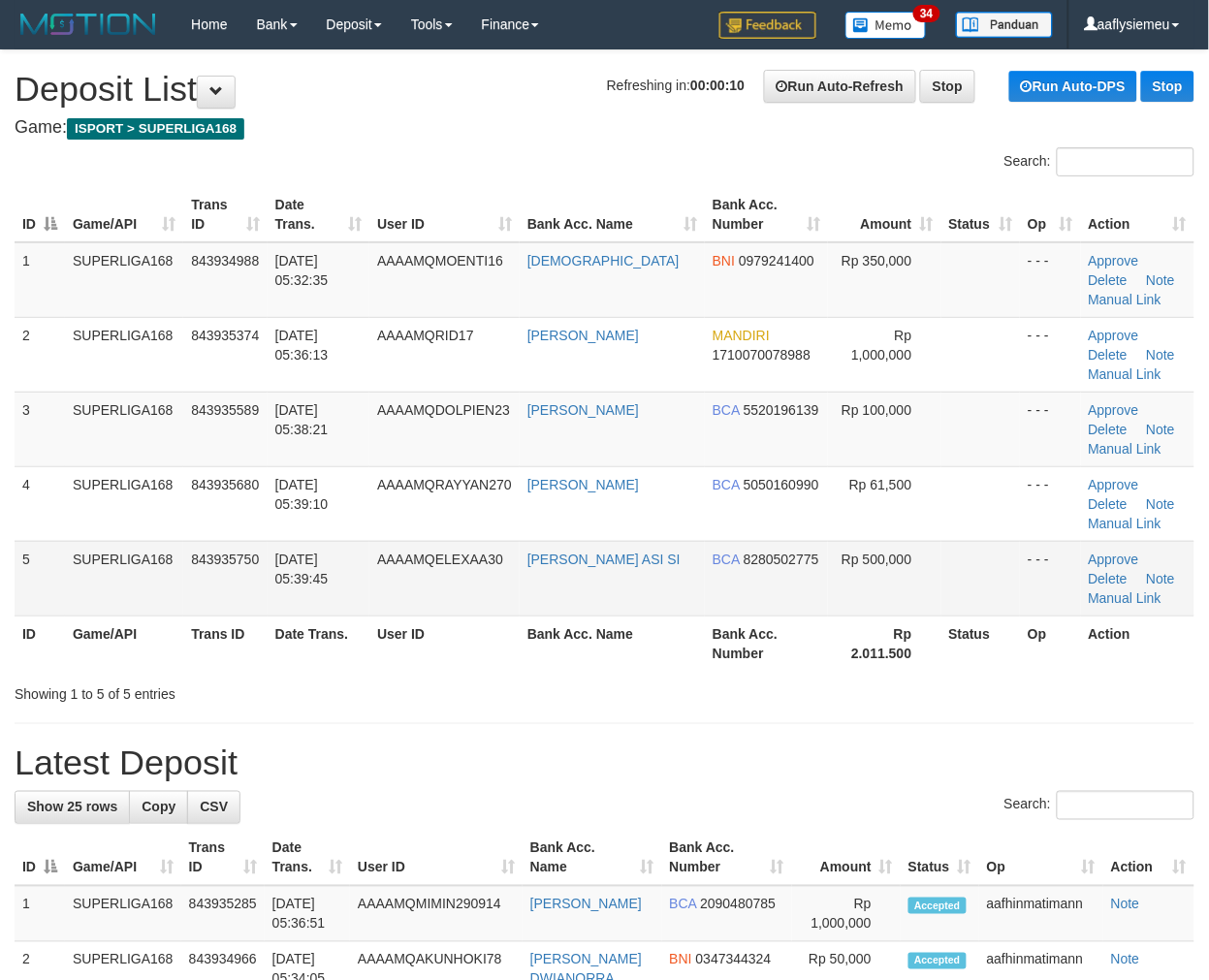 drag, startPoint x: 231, startPoint y: 553, endPoint x: 224, endPoint y: 565, distance: 13.892444 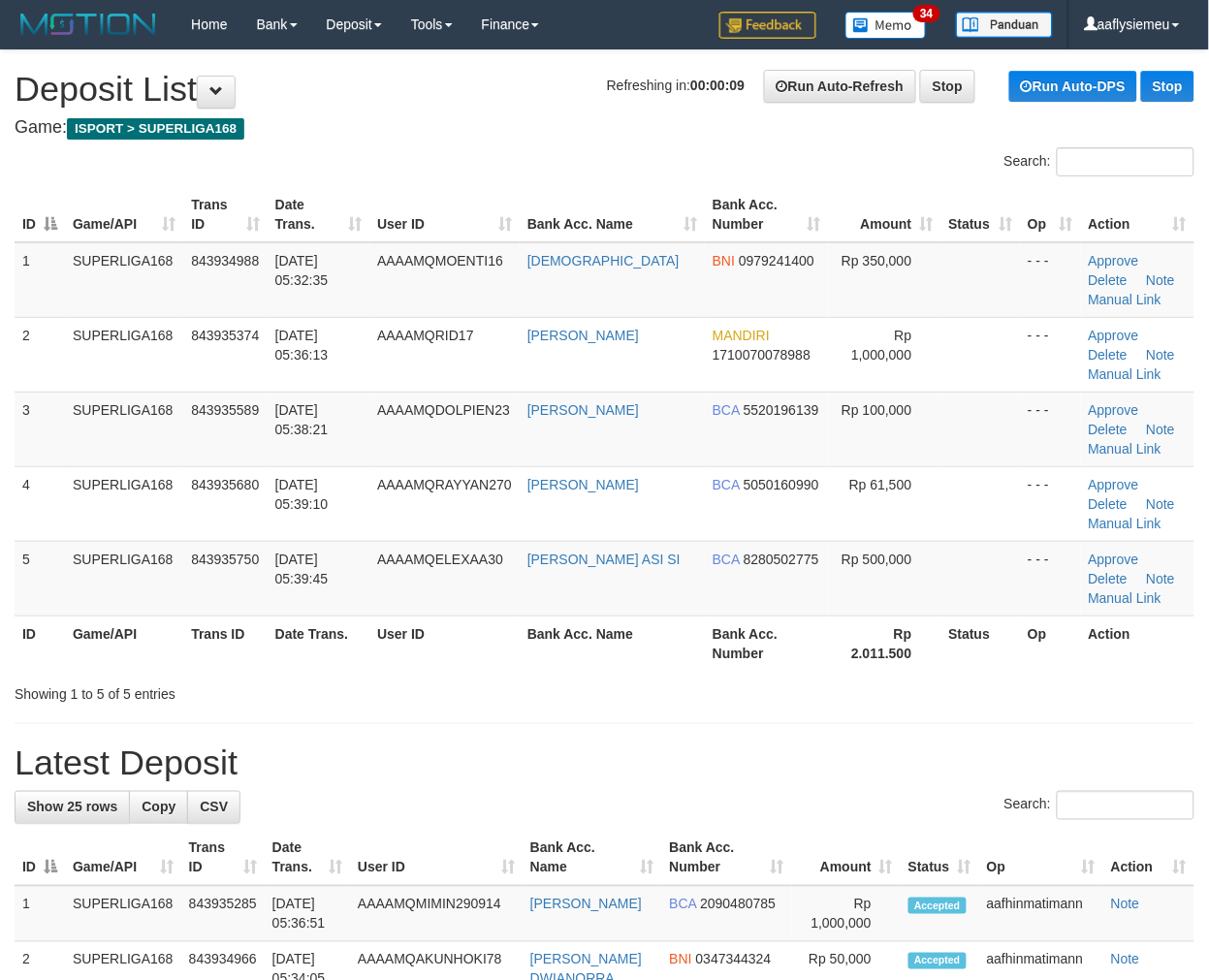 drag, startPoint x: 287, startPoint y: 522, endPoint x: 2, endPoint y: 591, distance: 293.2337 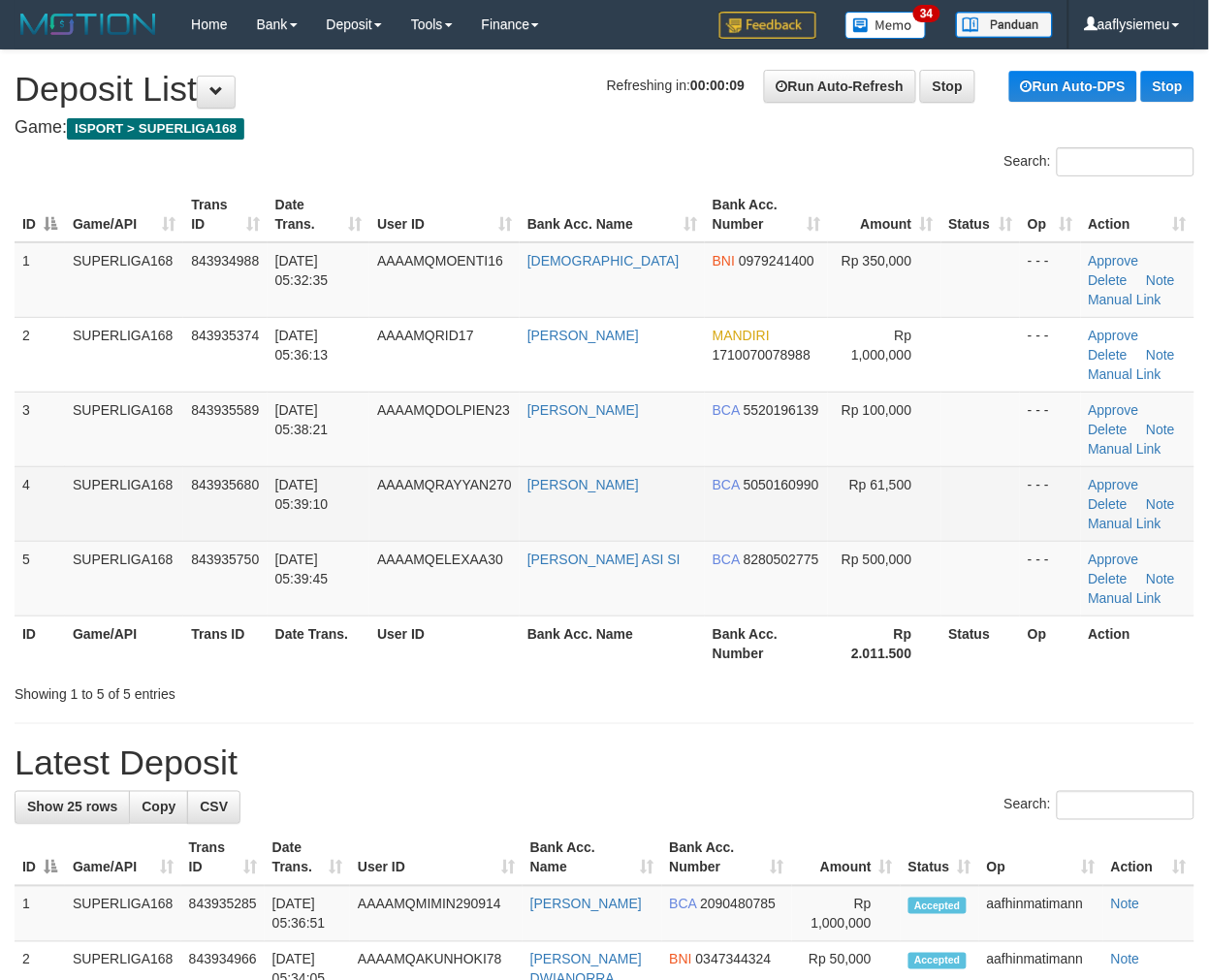 click on "843935680" at bounding box center (225, 503) 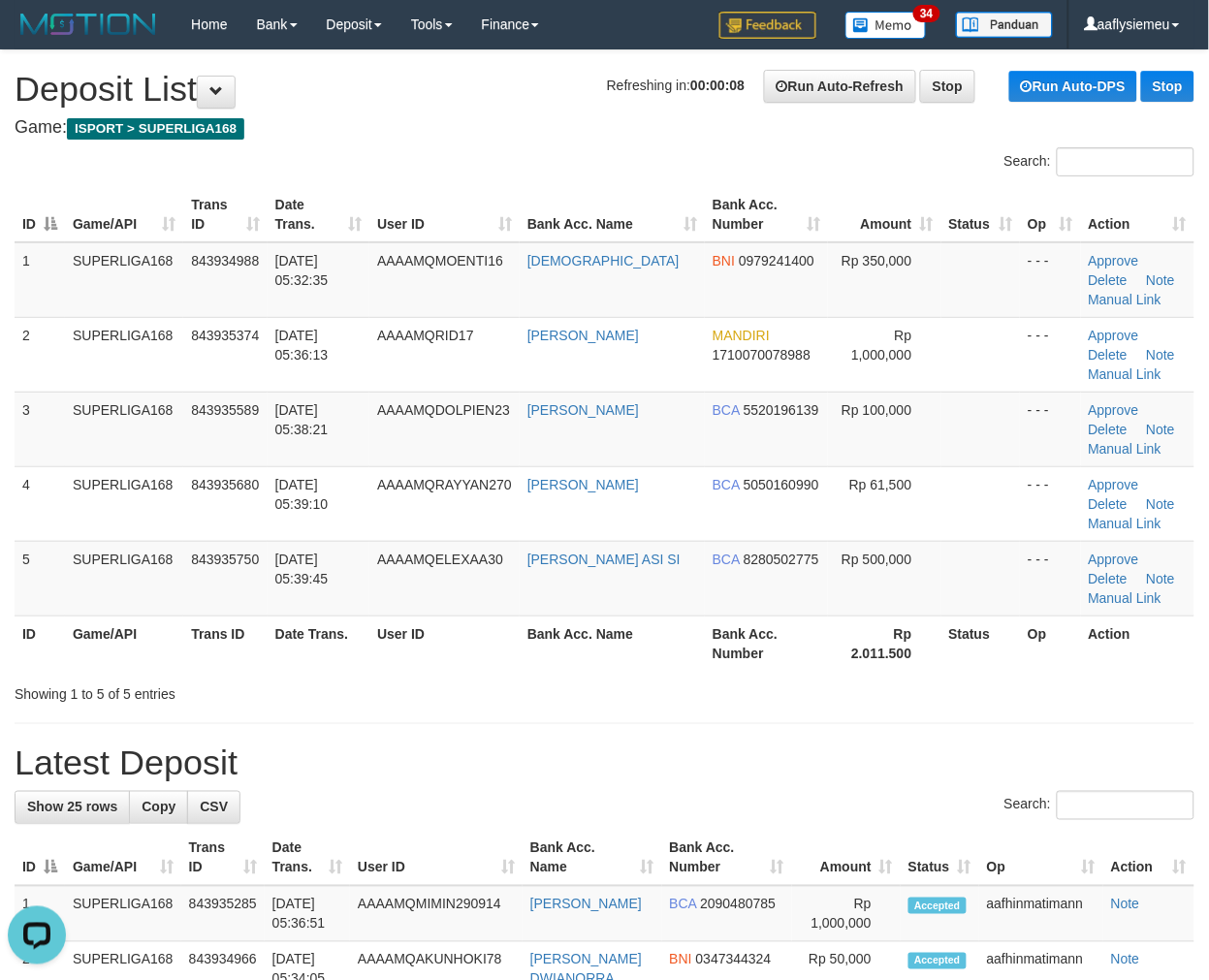 scroll, scrollTop: 0, scrollLeft: 0, axis: both 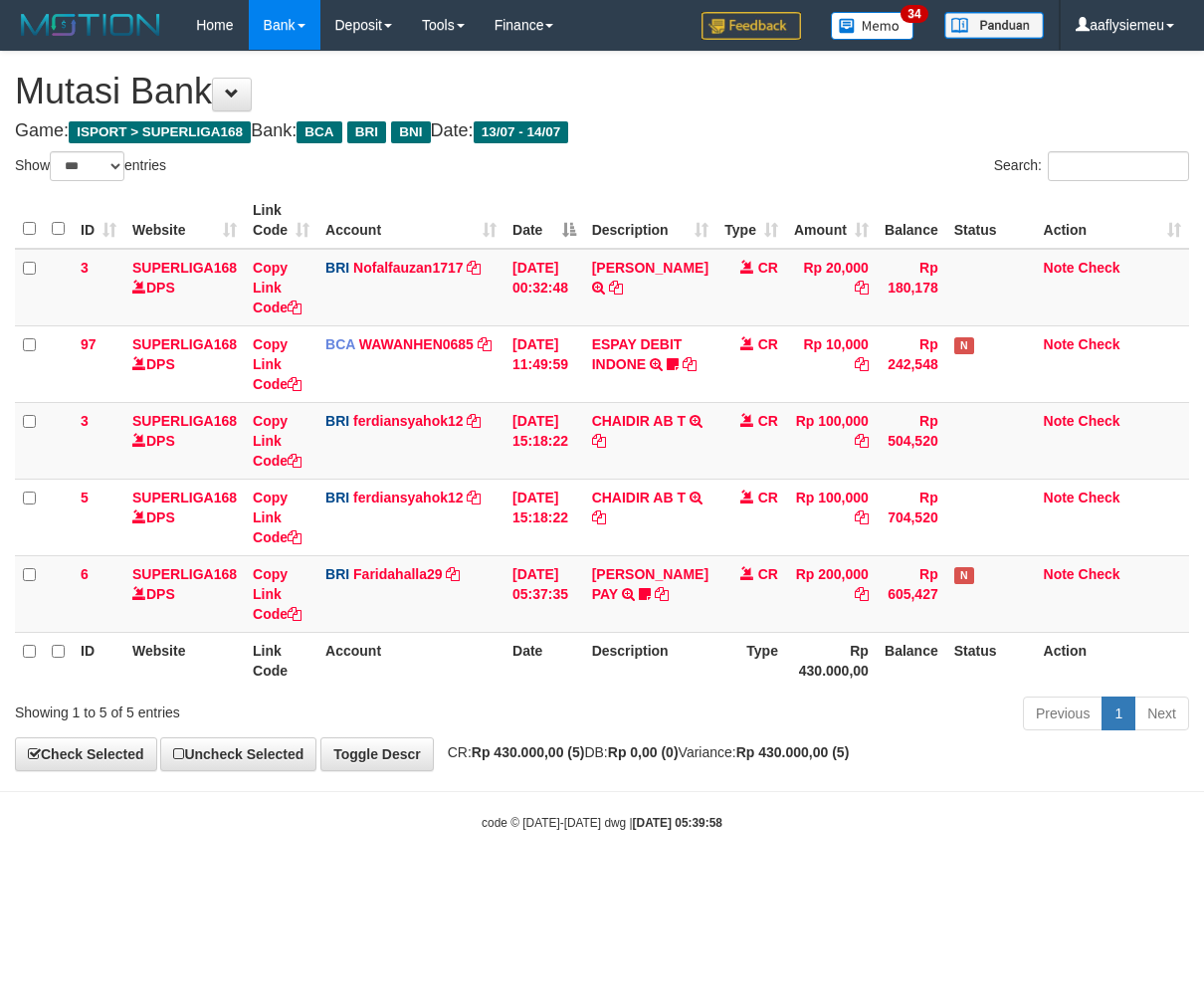 select on "***" 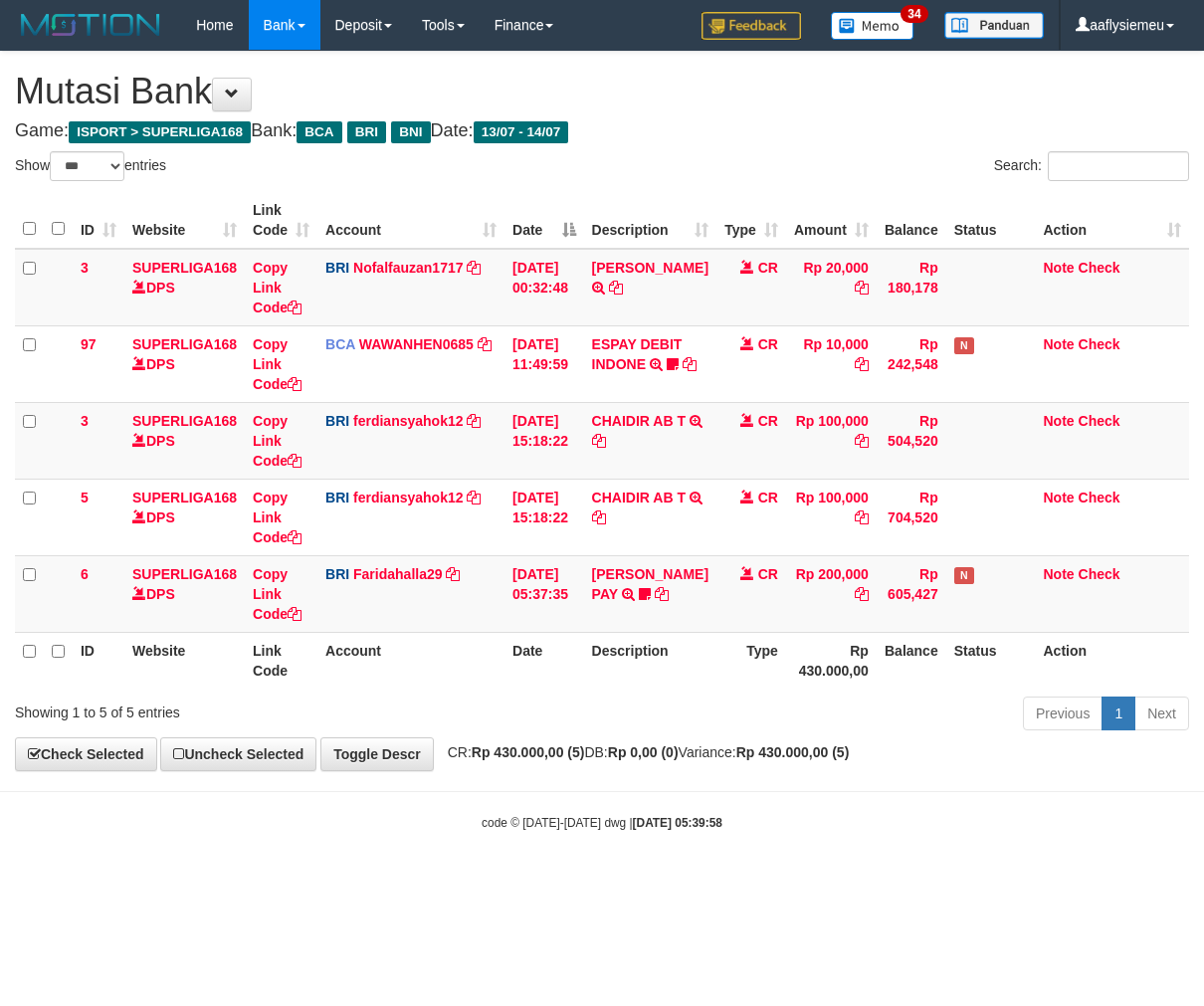 scroll, scrollTop: 0, scrollLeft: 0, axis: both 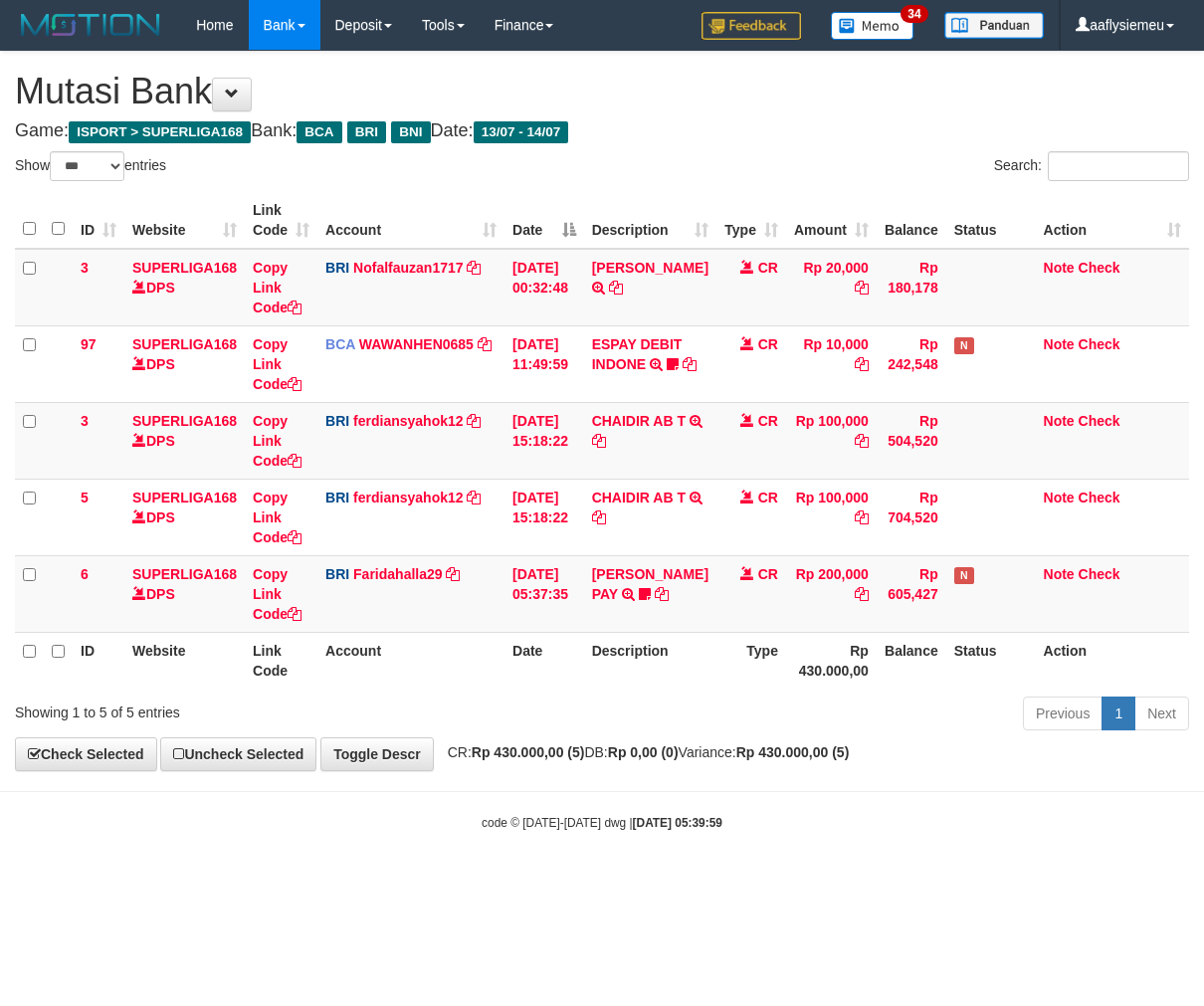 select on "***" 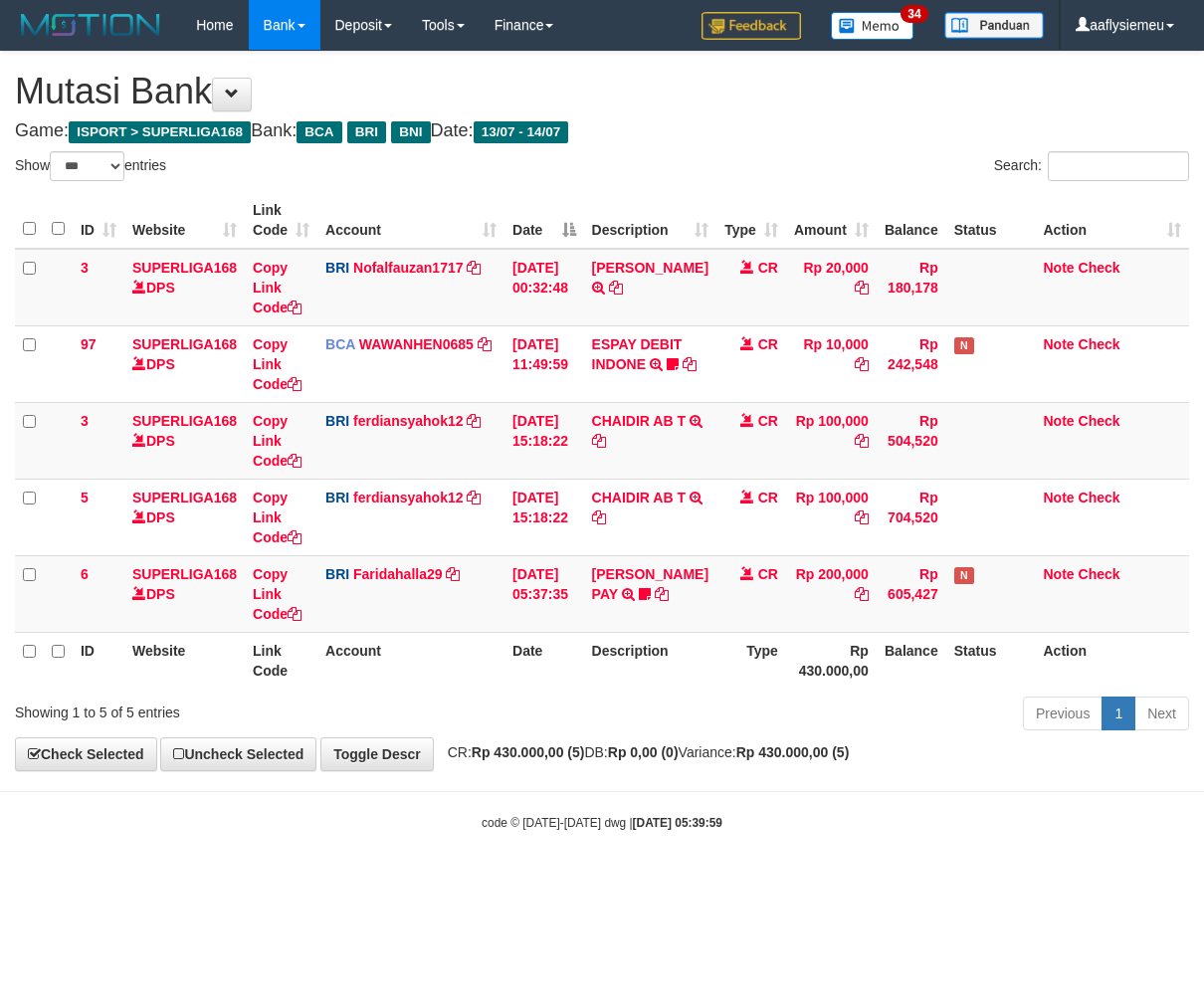 scroll, scrollTop: 0, scrollLeft: 0, axis: both 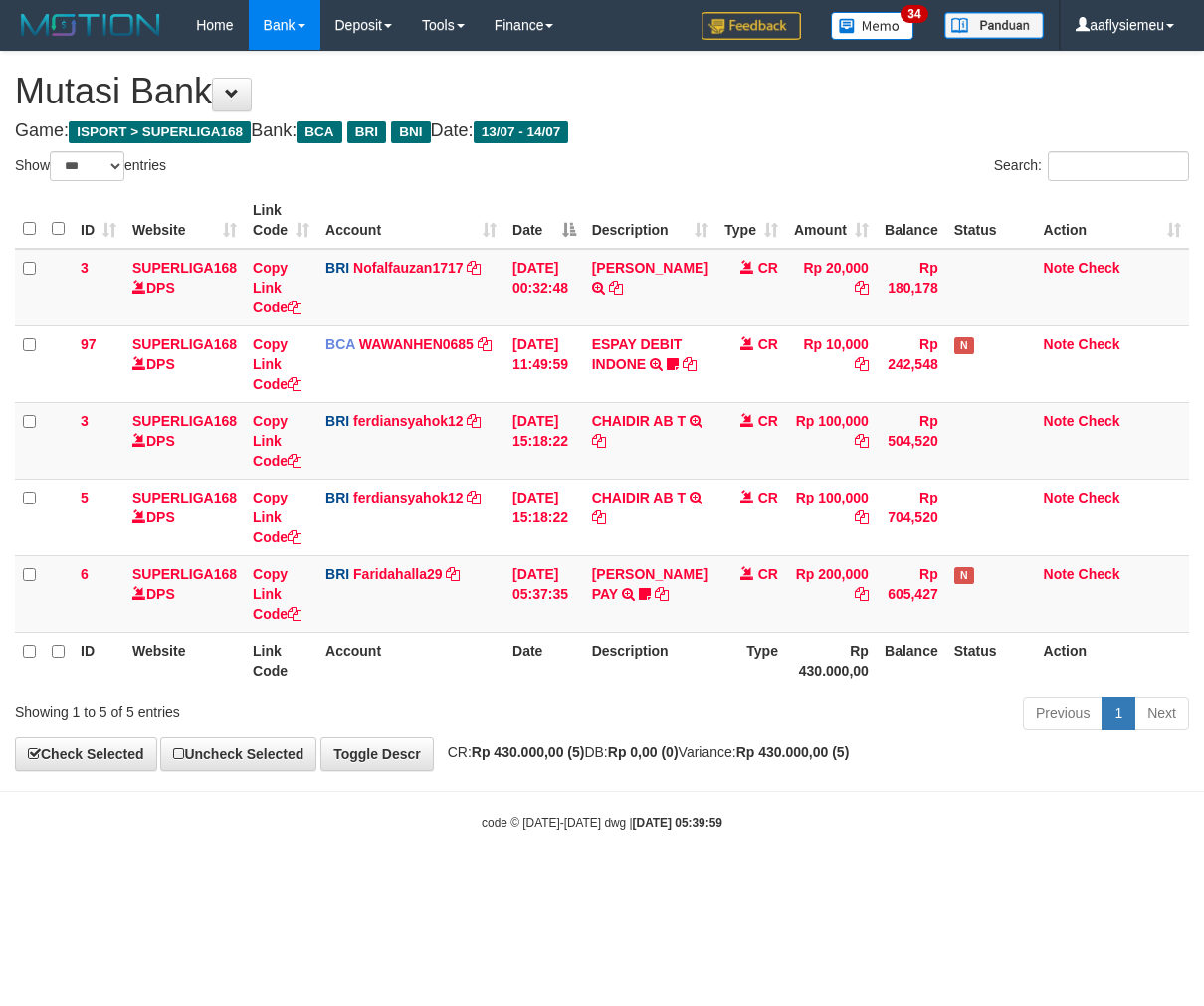 select on "***" 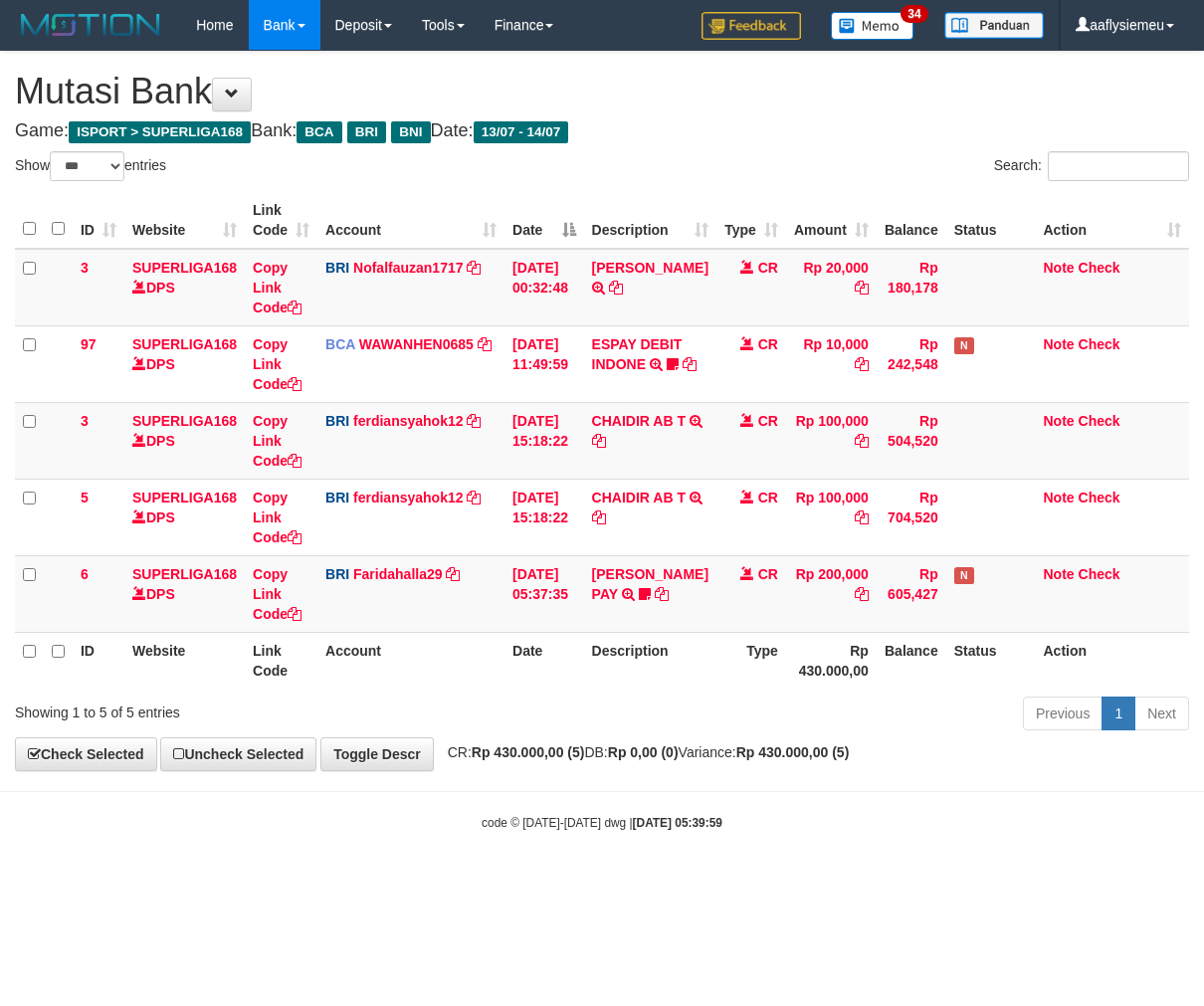 scroll, scrollTop: 0, scrollLeft: 0, axis: both 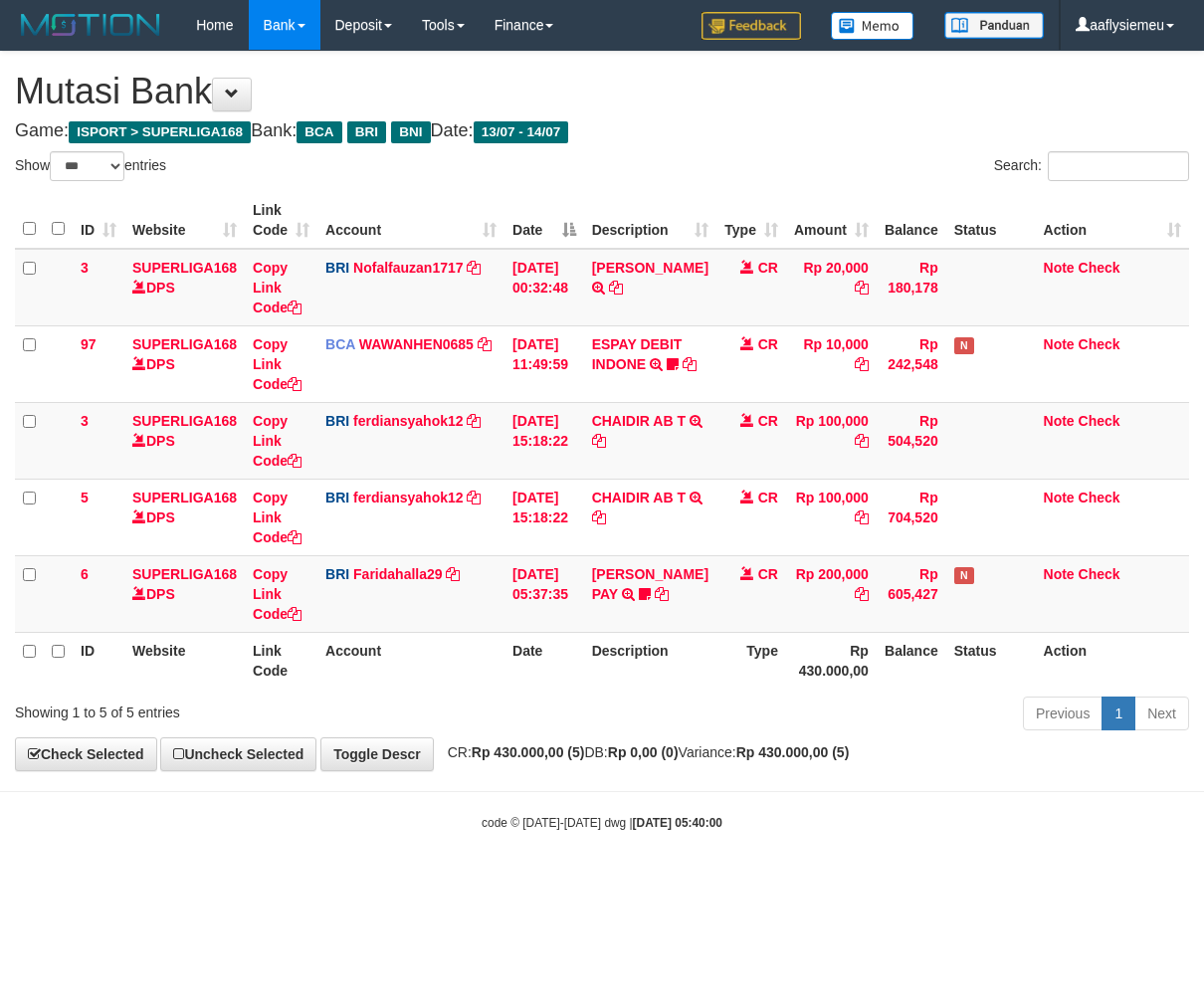 select on "***" 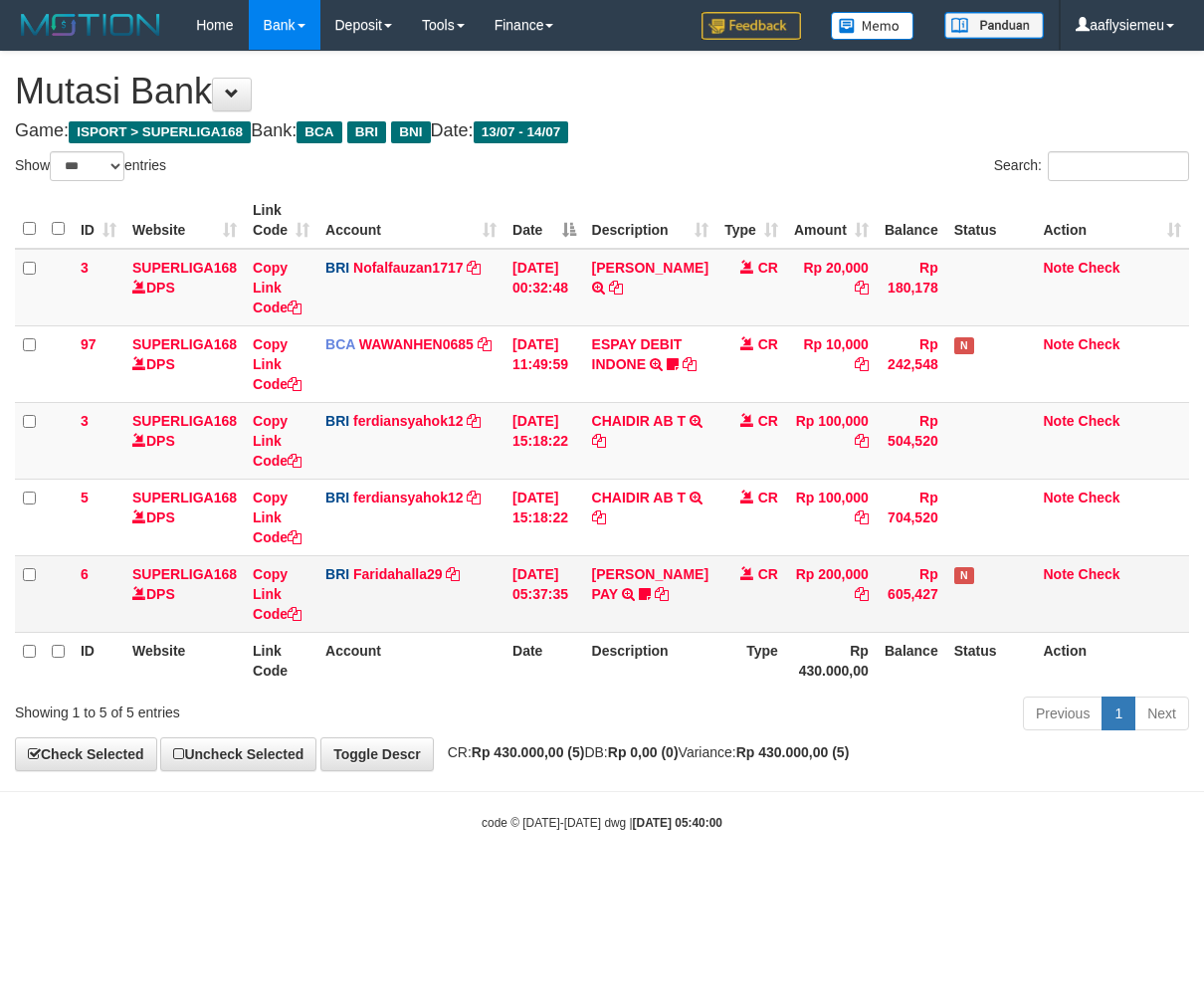 scroll, scrollTop: 0, scrollLeft: 0, axis: both 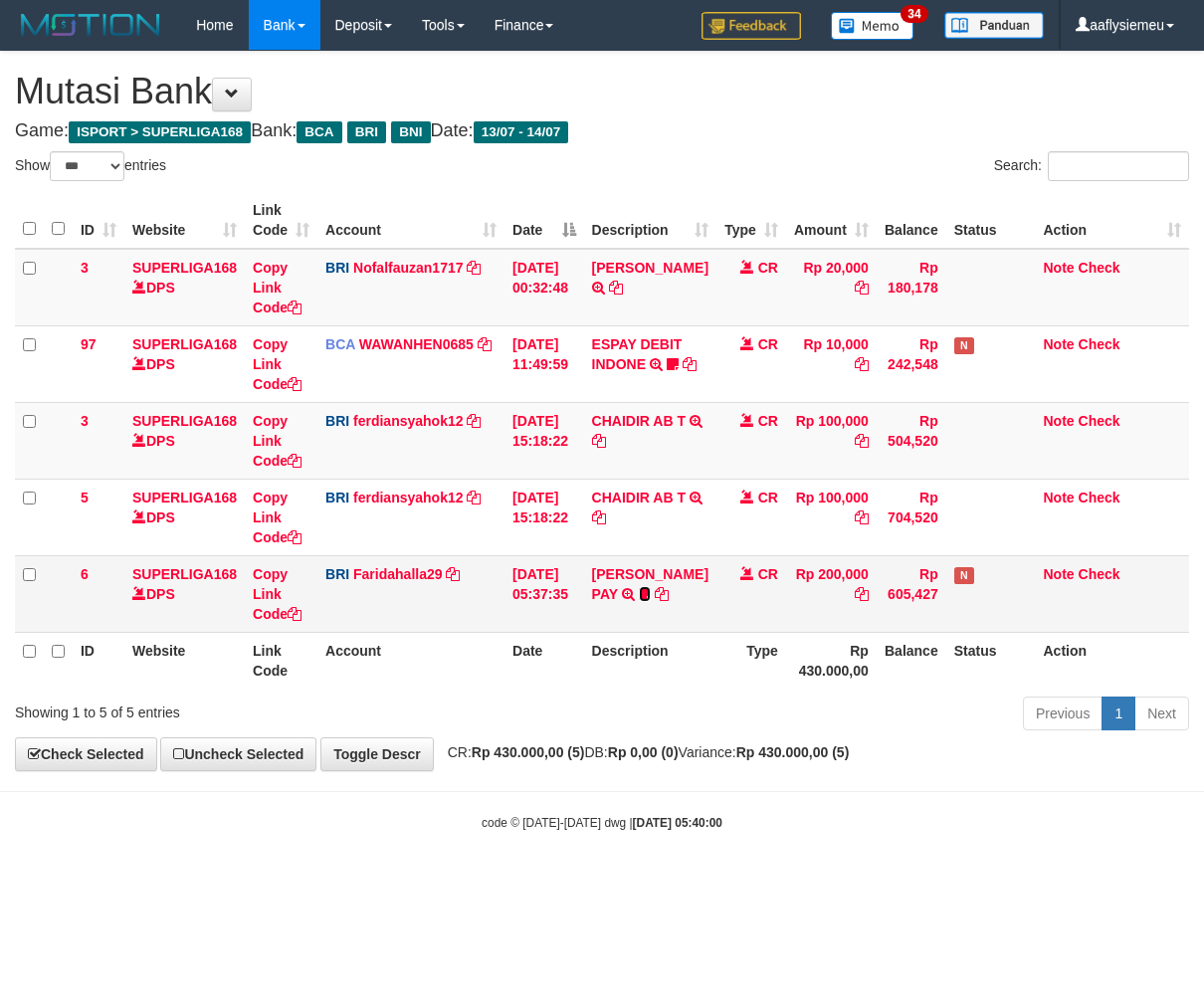 click at bounding box center (645, 594) 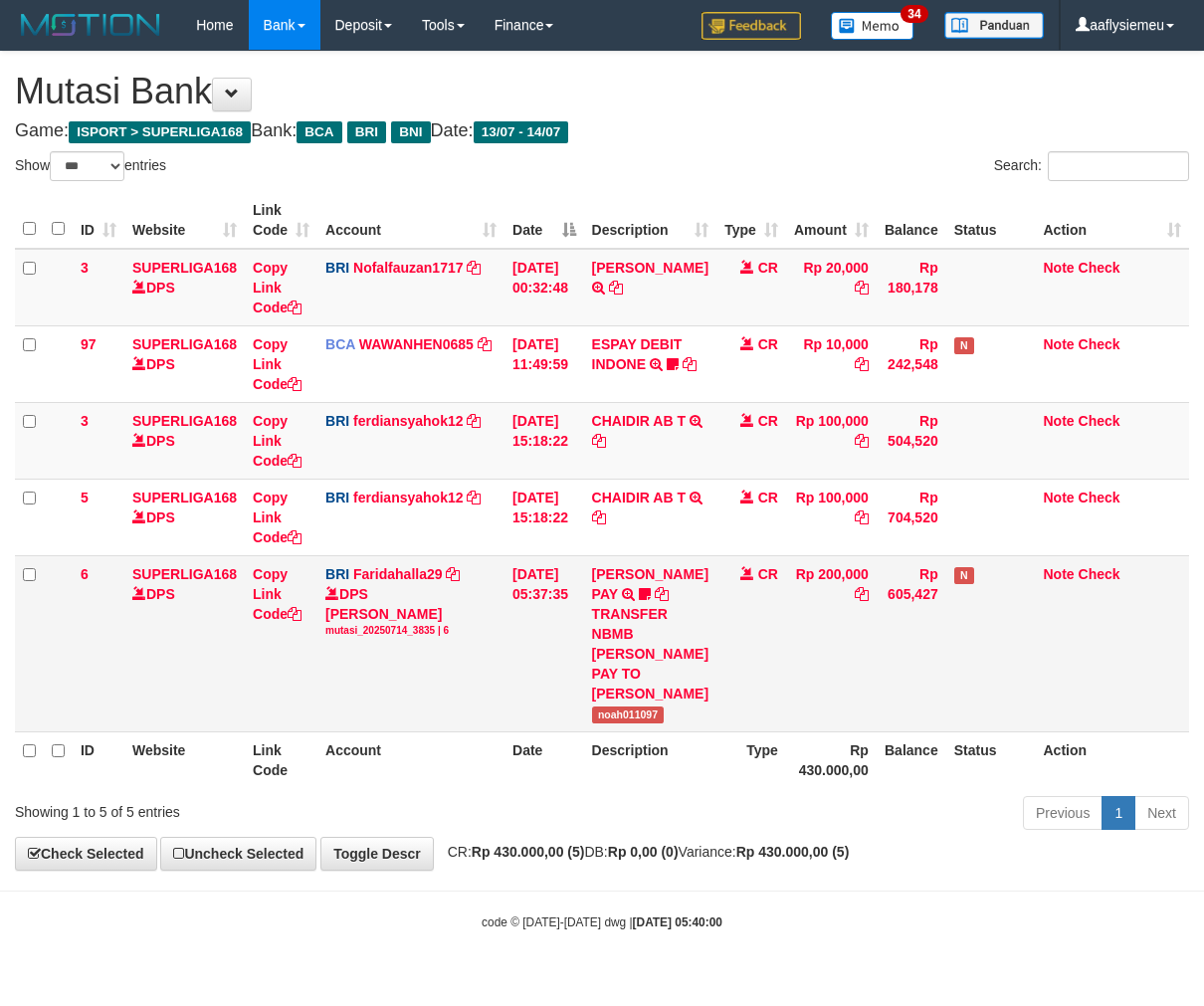 click on "YOEL RANTE PAY            TRANSFER NBMB YOEL RANTE PAY TO FARIDA HALLA    noah011097" at bounding box center (650, 643) 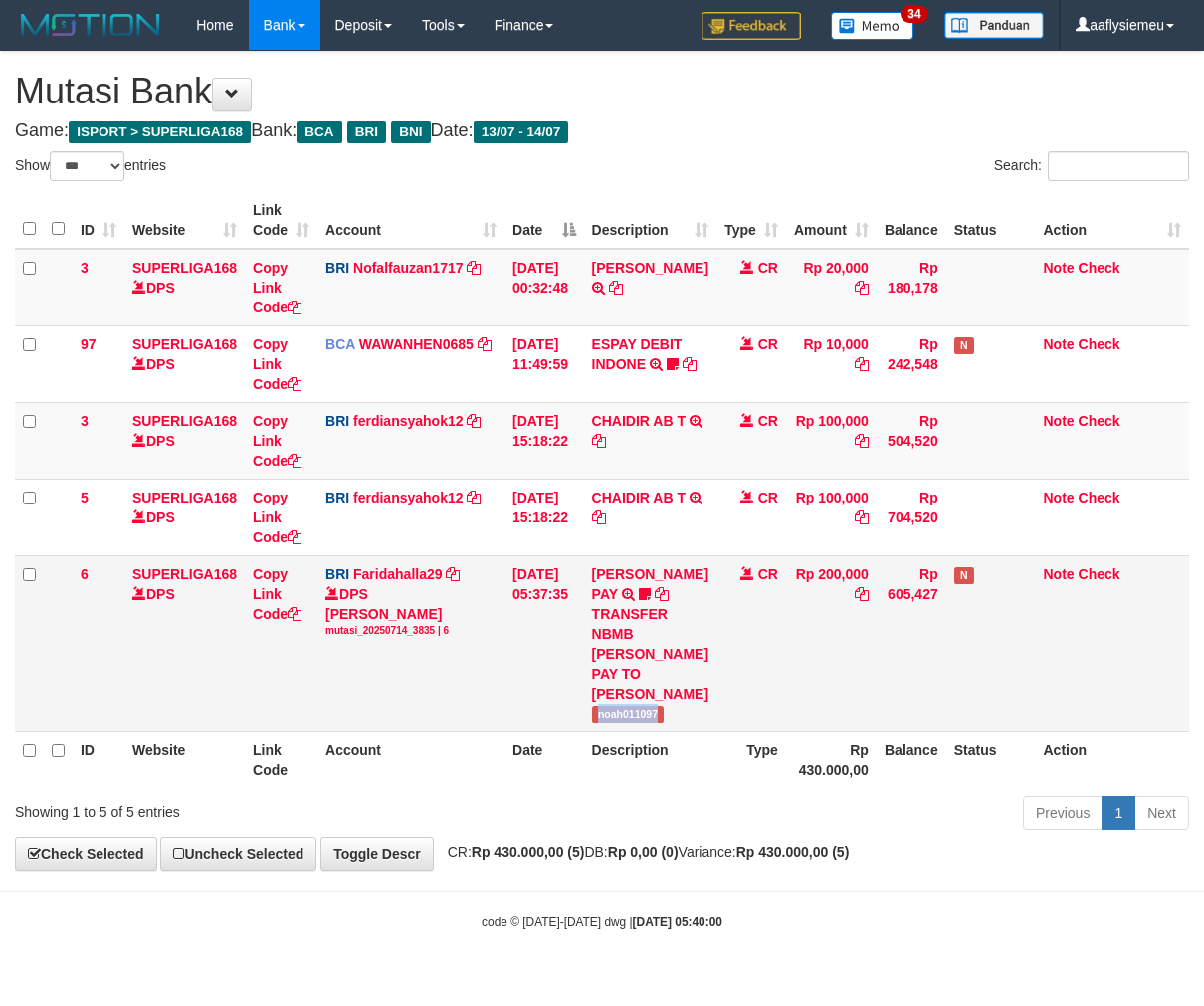 copy on "noah011097" 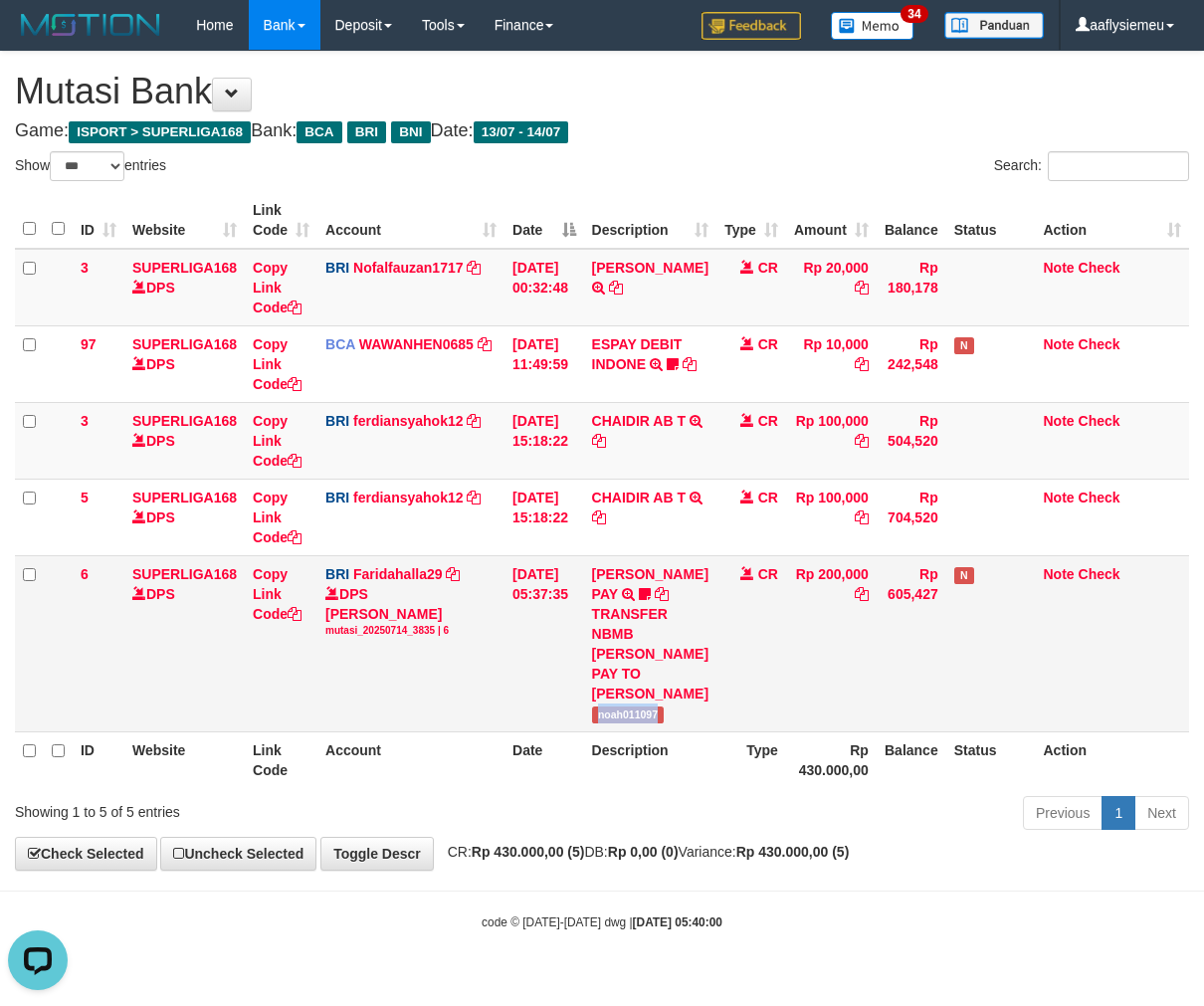 scroll, scrollTop: 0, scrollLeft: 0, axis: both 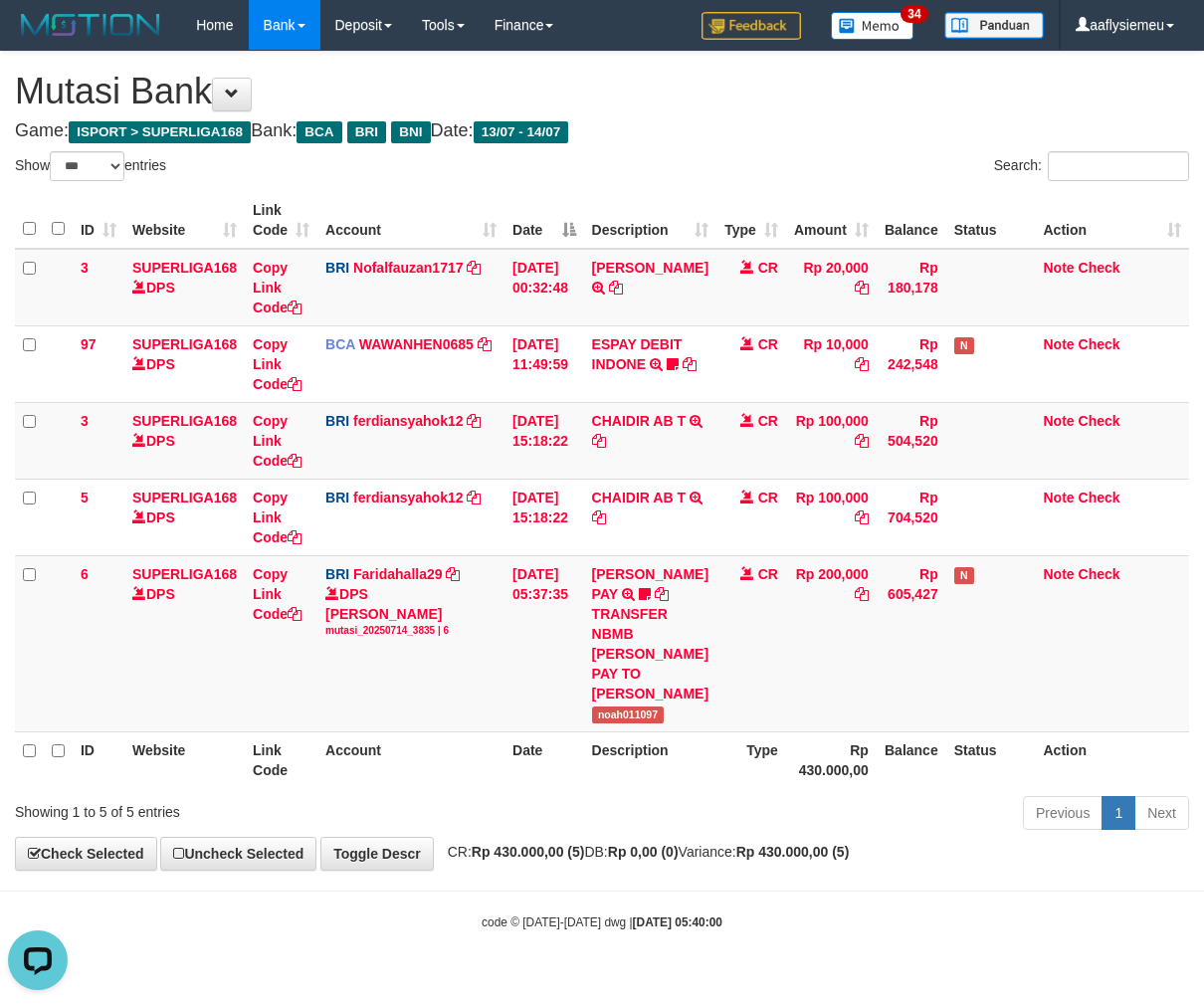 click on "CR:  Rp 430.000,00 (5)      DB:  Rp 0,00 (0)      Variance:  Rp 430.000,00 (5)" at bounding box center [644, 852] 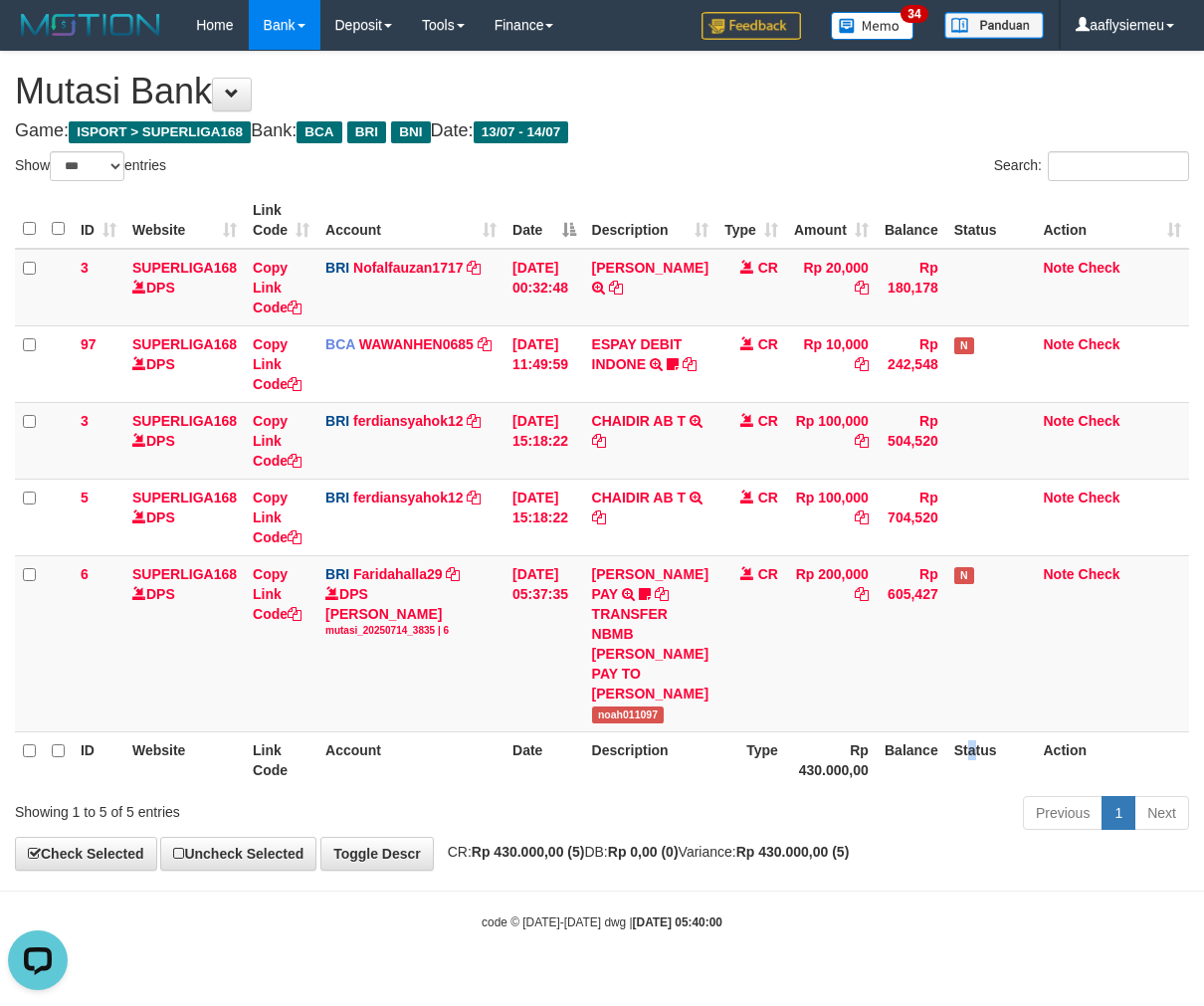 click on "Status" at bounding box center (991, 759) 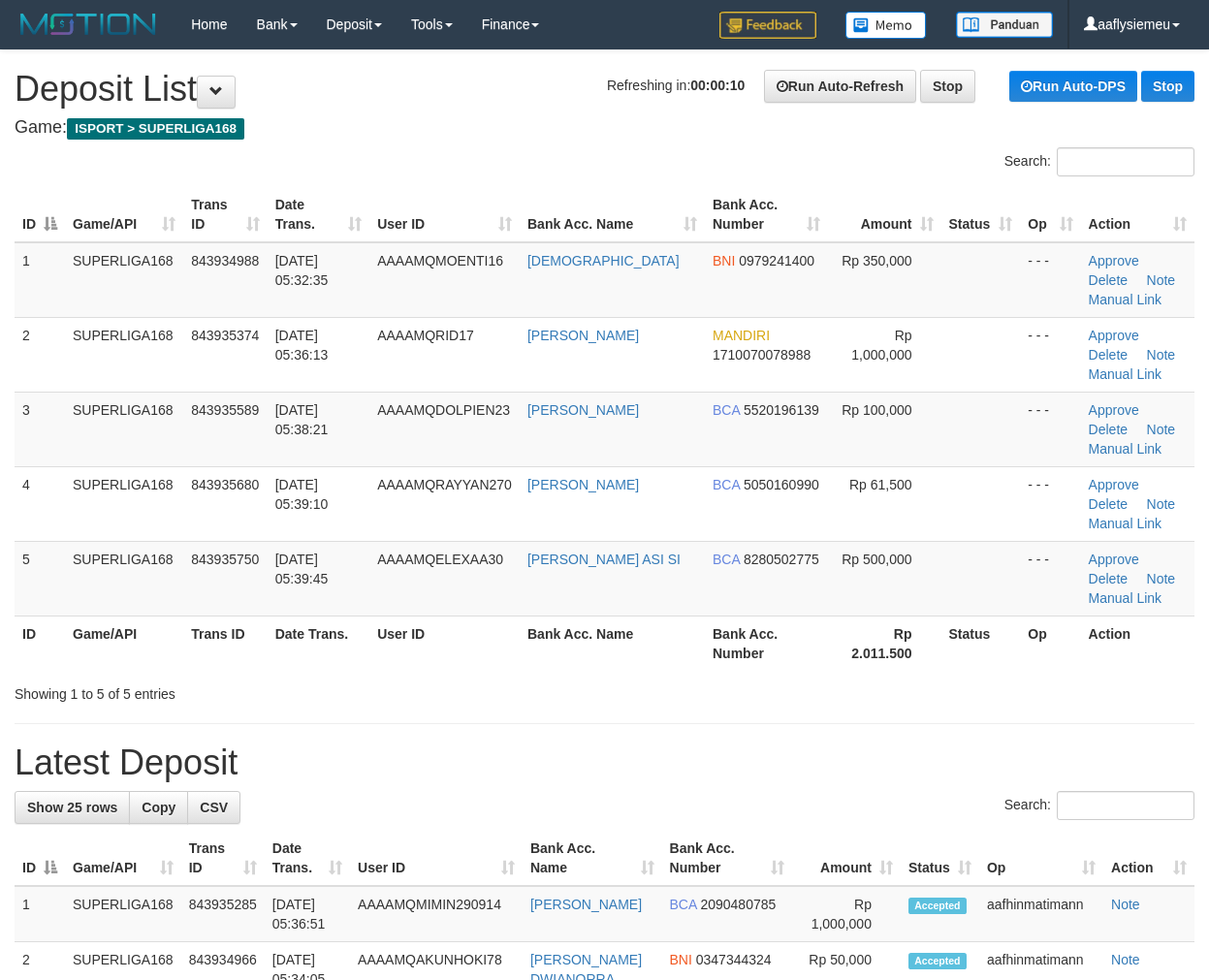 scroll, scrollTop: 0, scrollLeft: 0, axis: both 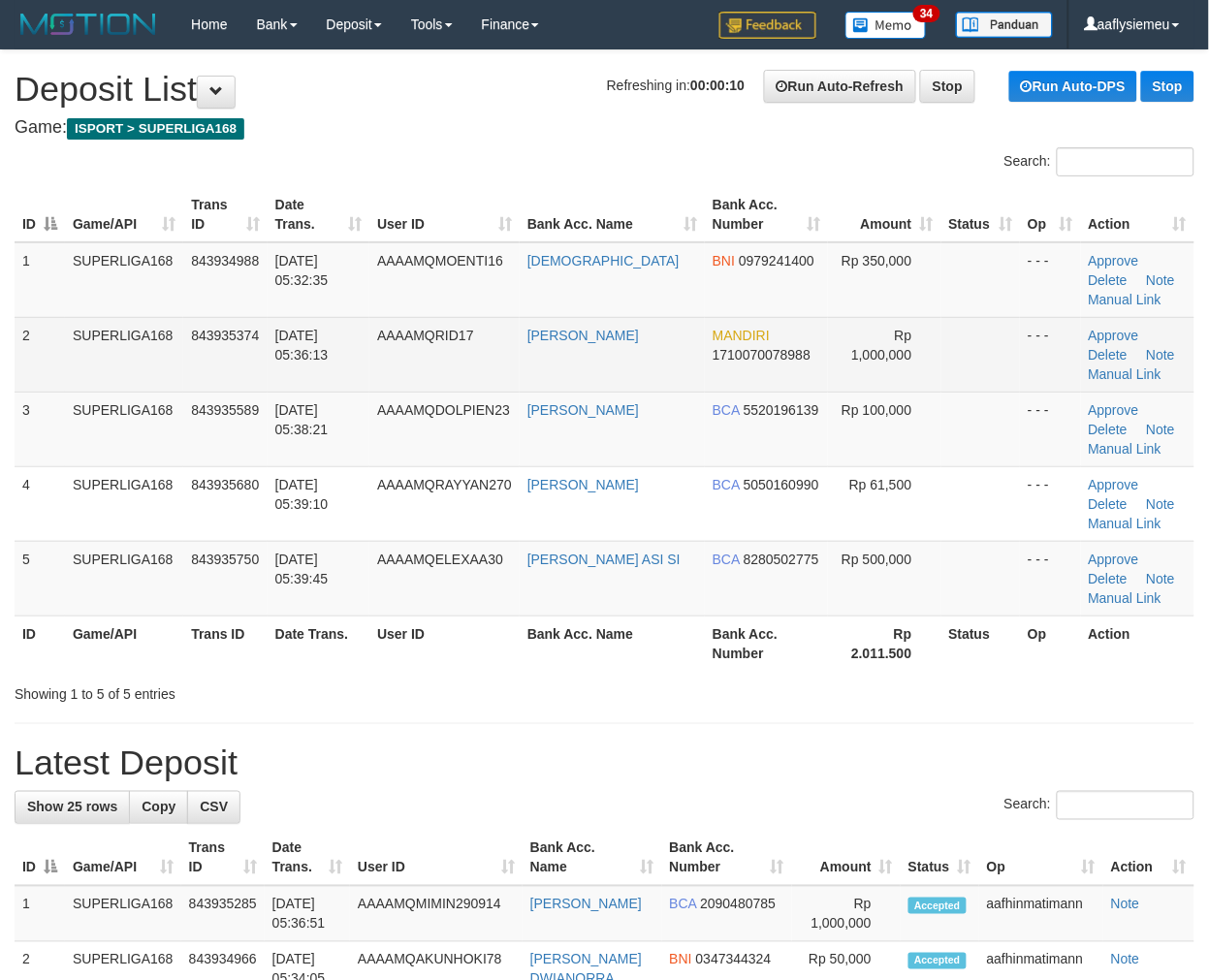 click on "AAAAMQRID17" at bounding box center [444, 354] 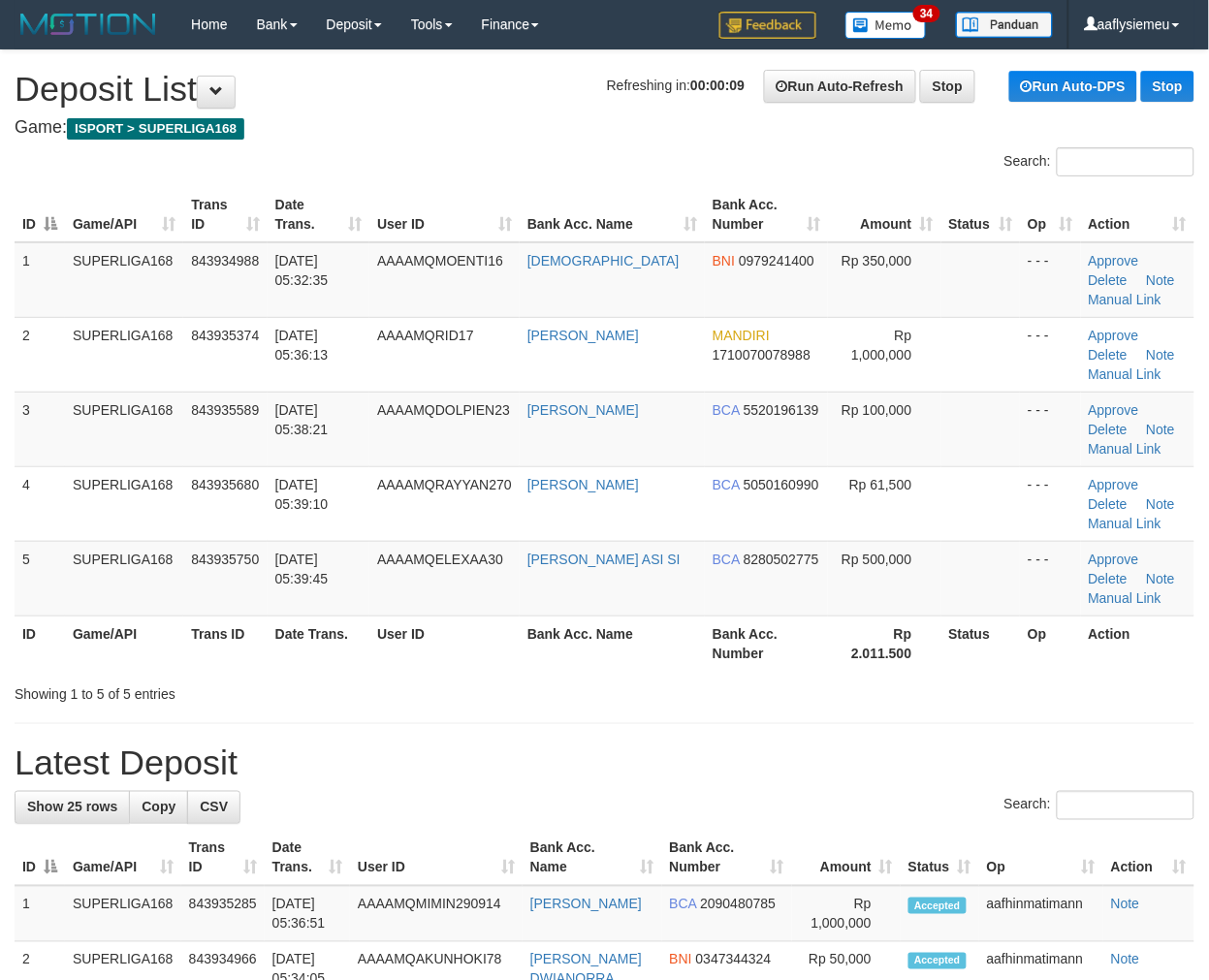 drag, startPoint x: 398, startPoint y: 612, endPoint x: 5, endPoint y: 711, distance: 405.27768 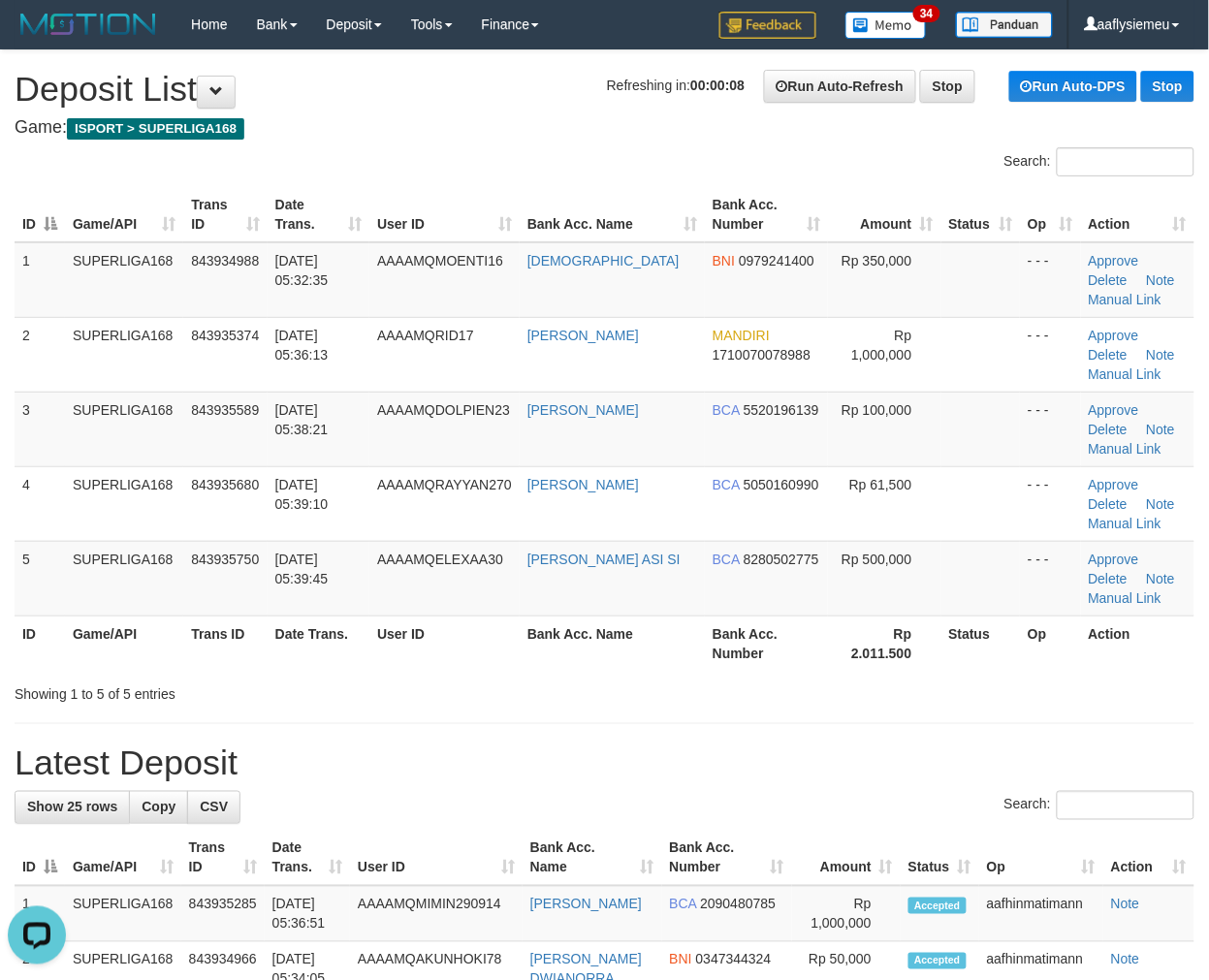 scroll, scrollTop: 0, scrollLeft: 0, axis: both 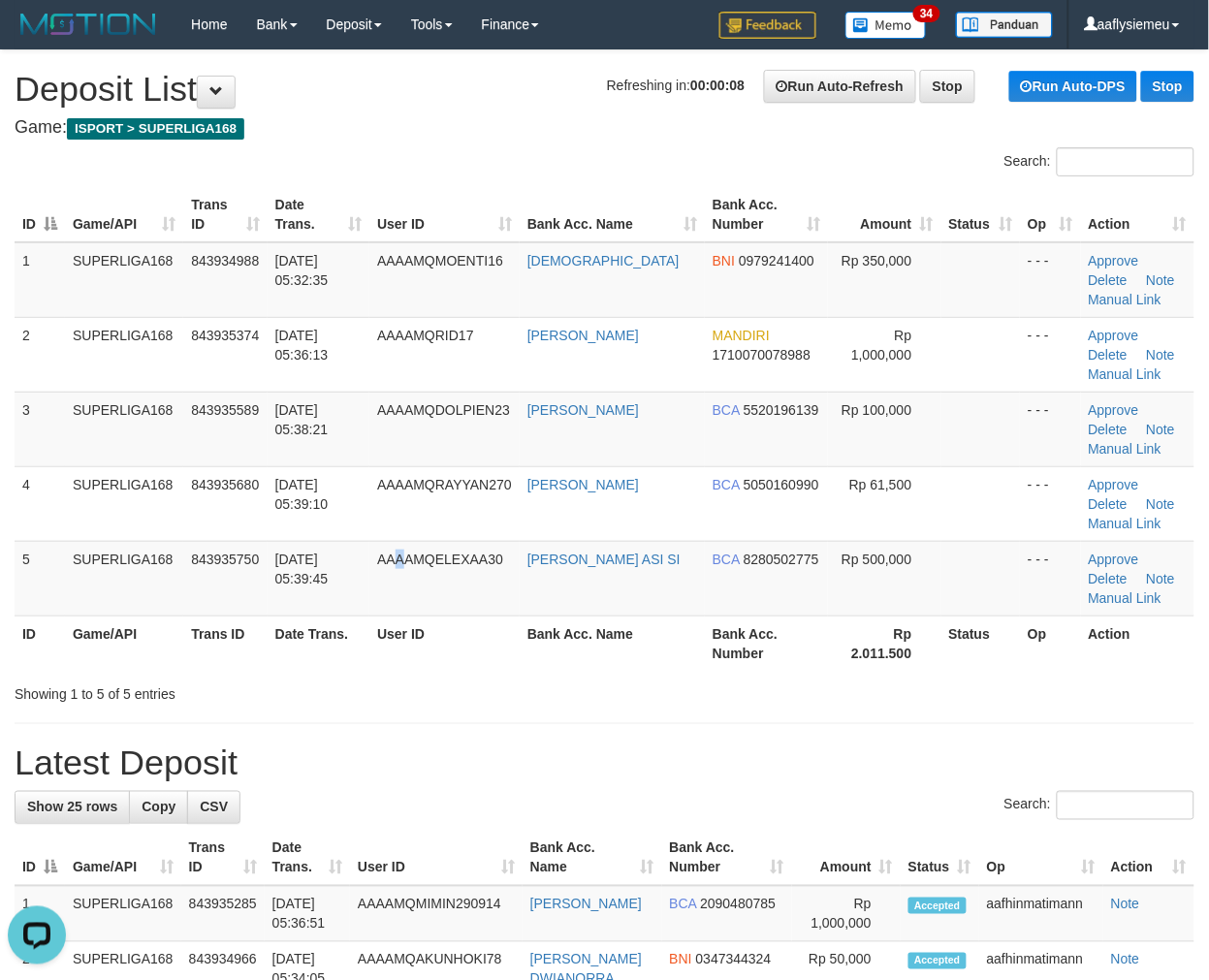 drag, startPoint x: 411, startPoint y: 540, endPoint x: 162, endPoint y: 637, distance: 267.2265 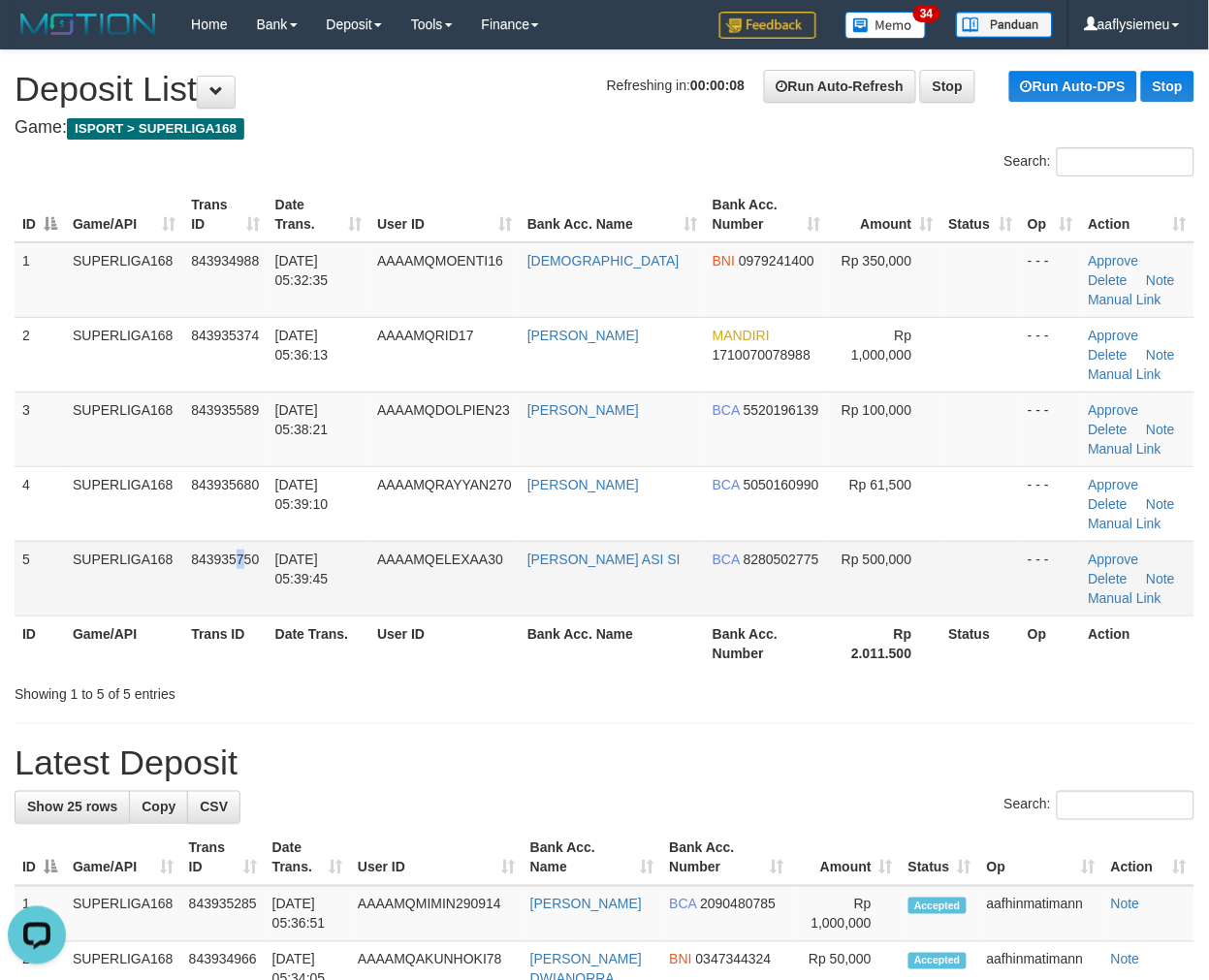 click on "843935750" at bounding box center (225, 559) 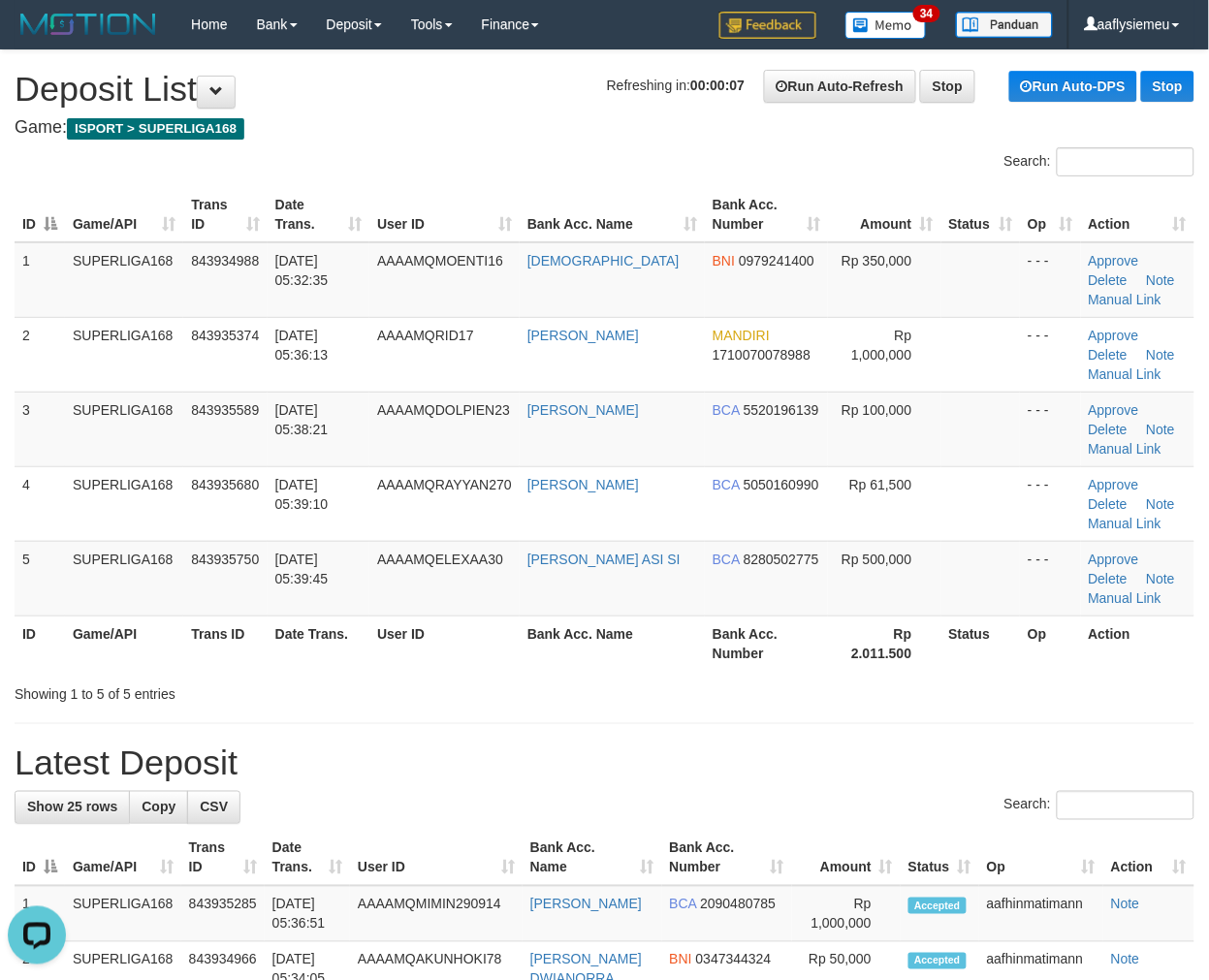 drag, startPoint x: 432, startPoint y: 516, endPoint x: 1, endPoint y: 673, distance: 458.7047 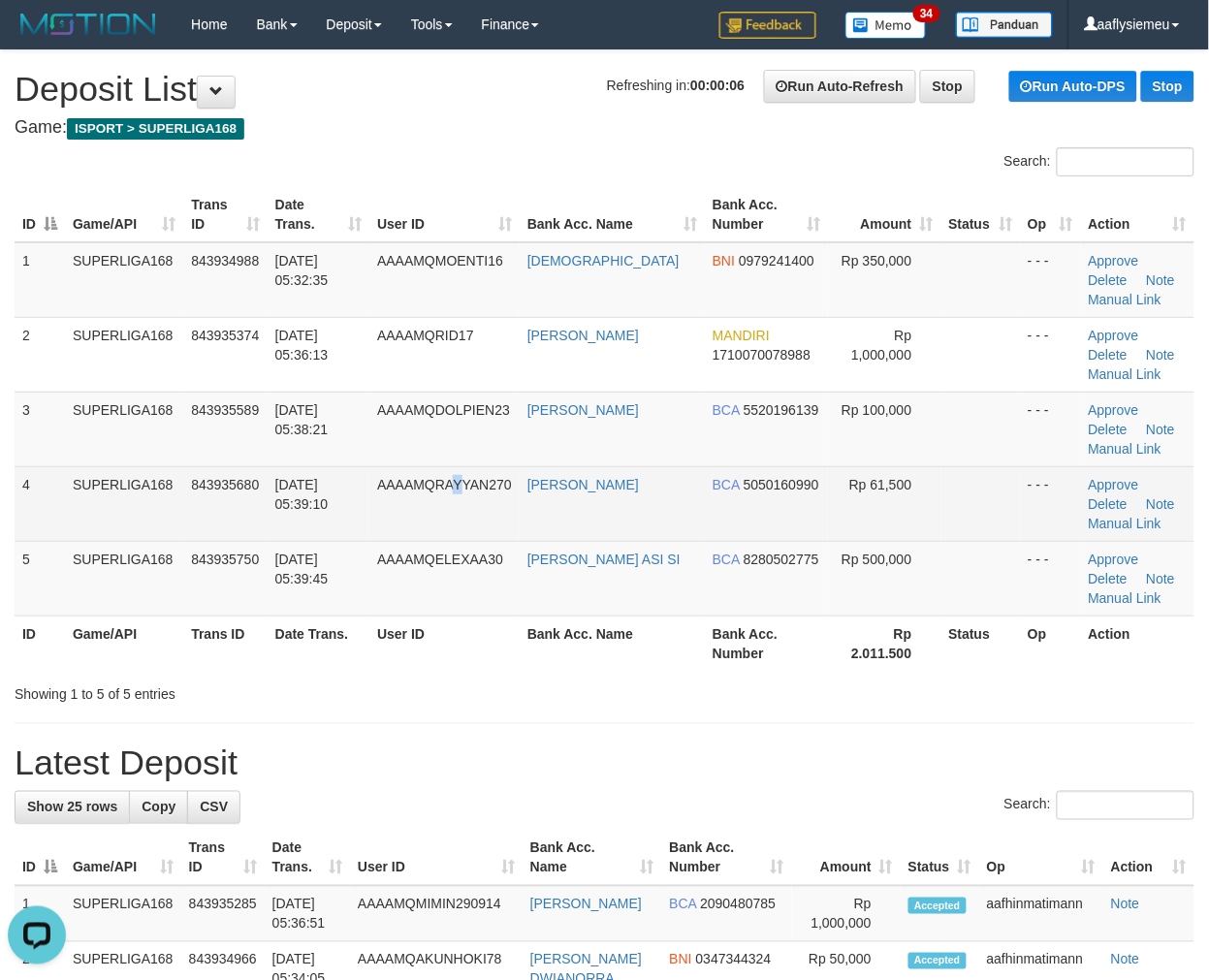 click on "AAAAMQRAYYAN270" at bounding box center [444, 503] 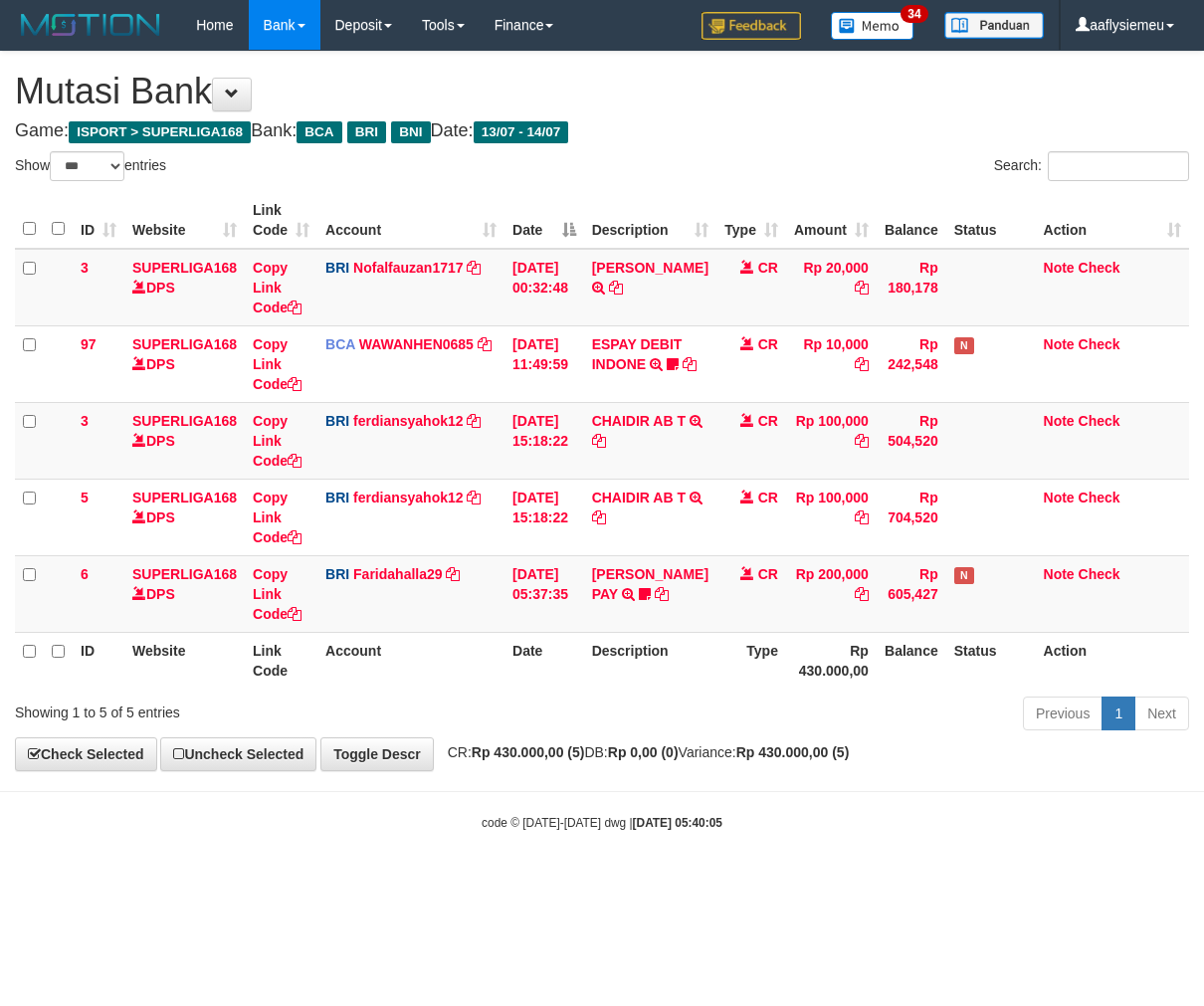 select on "***" 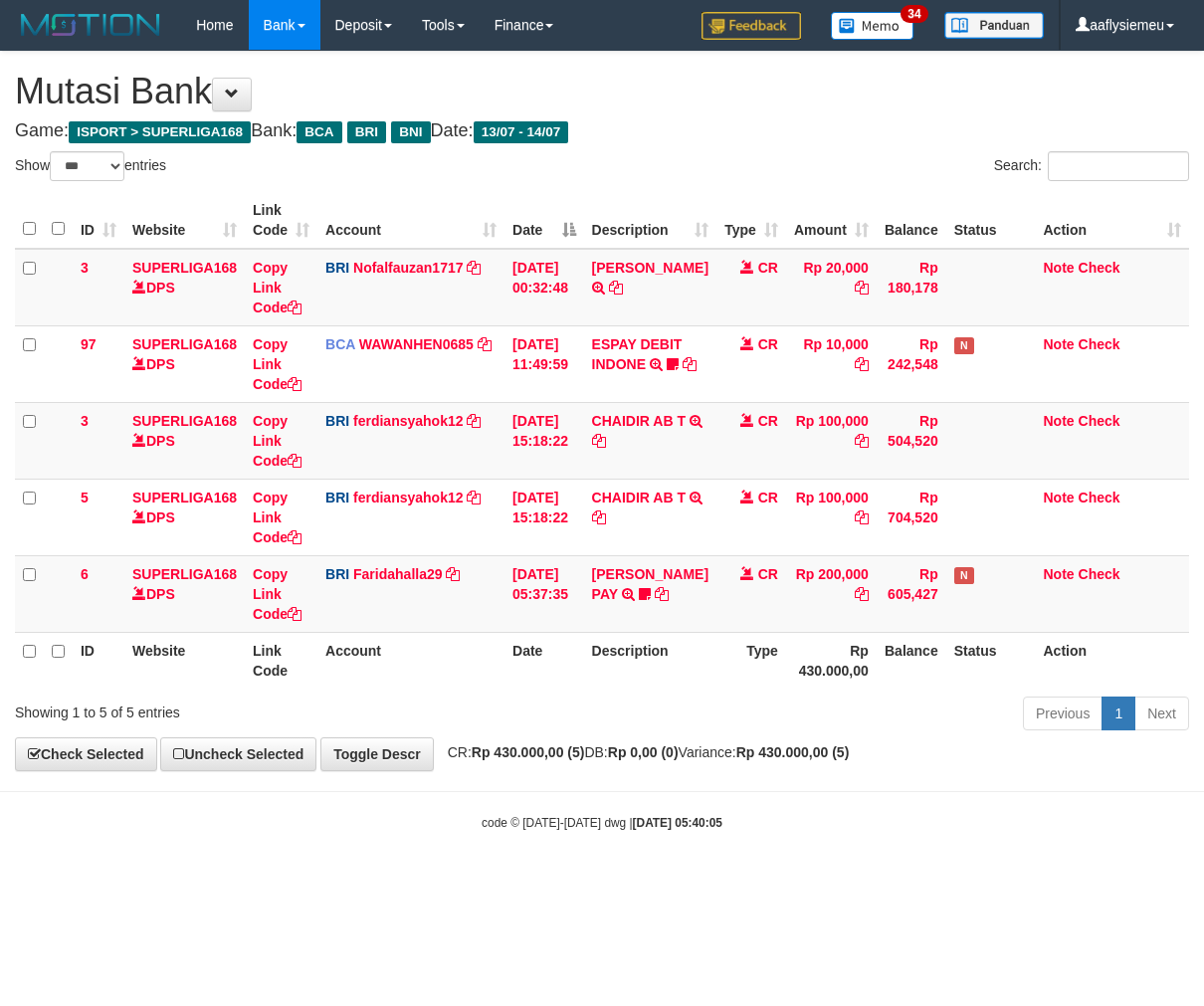 scroll, scrollTop: 0, scrollLeft: 0, axis: both 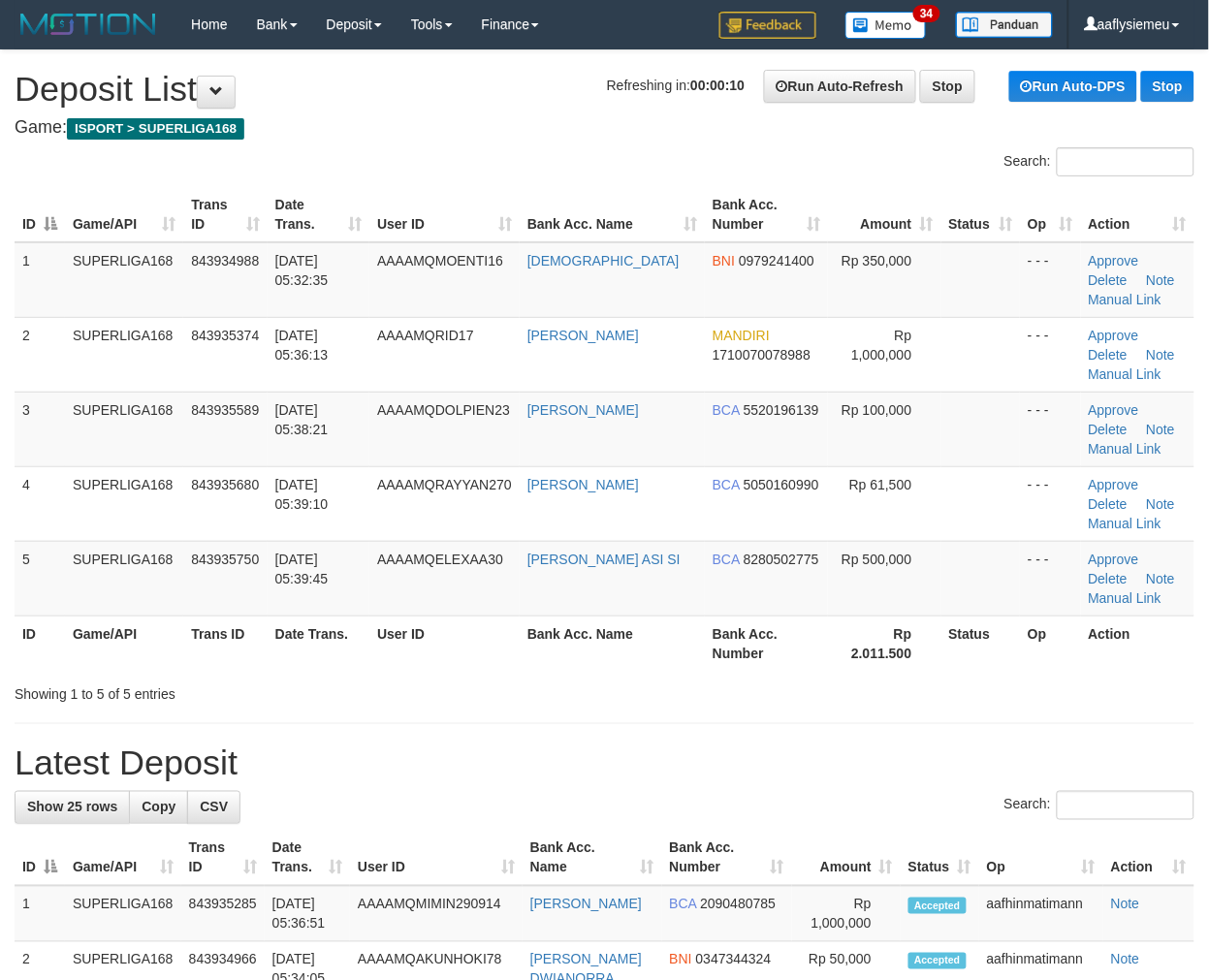 click on "14/07/2025 05:39:10" at bounding box center (318, 503) 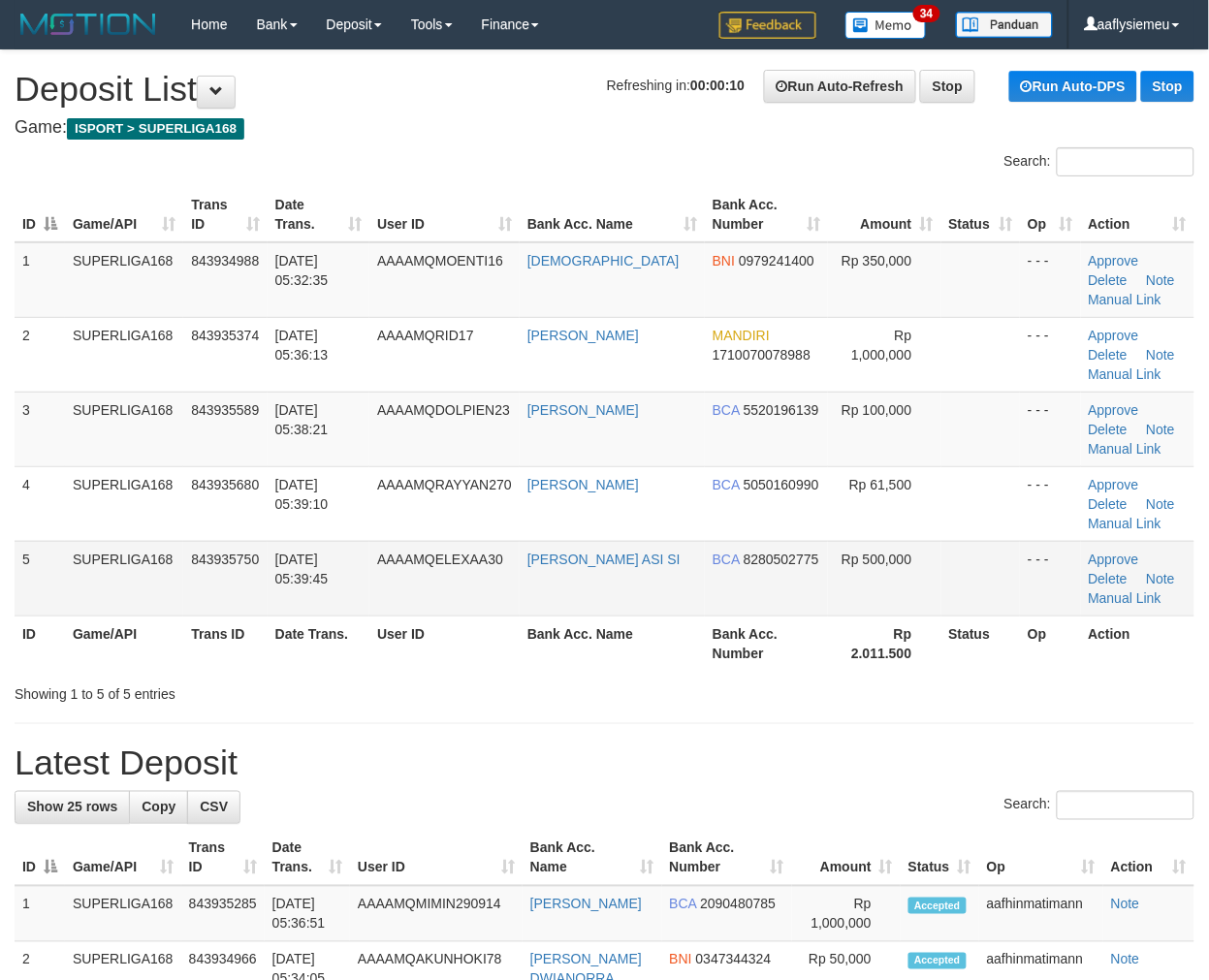 click on "SUPERLIGA168" at bounding box center (124, 578) 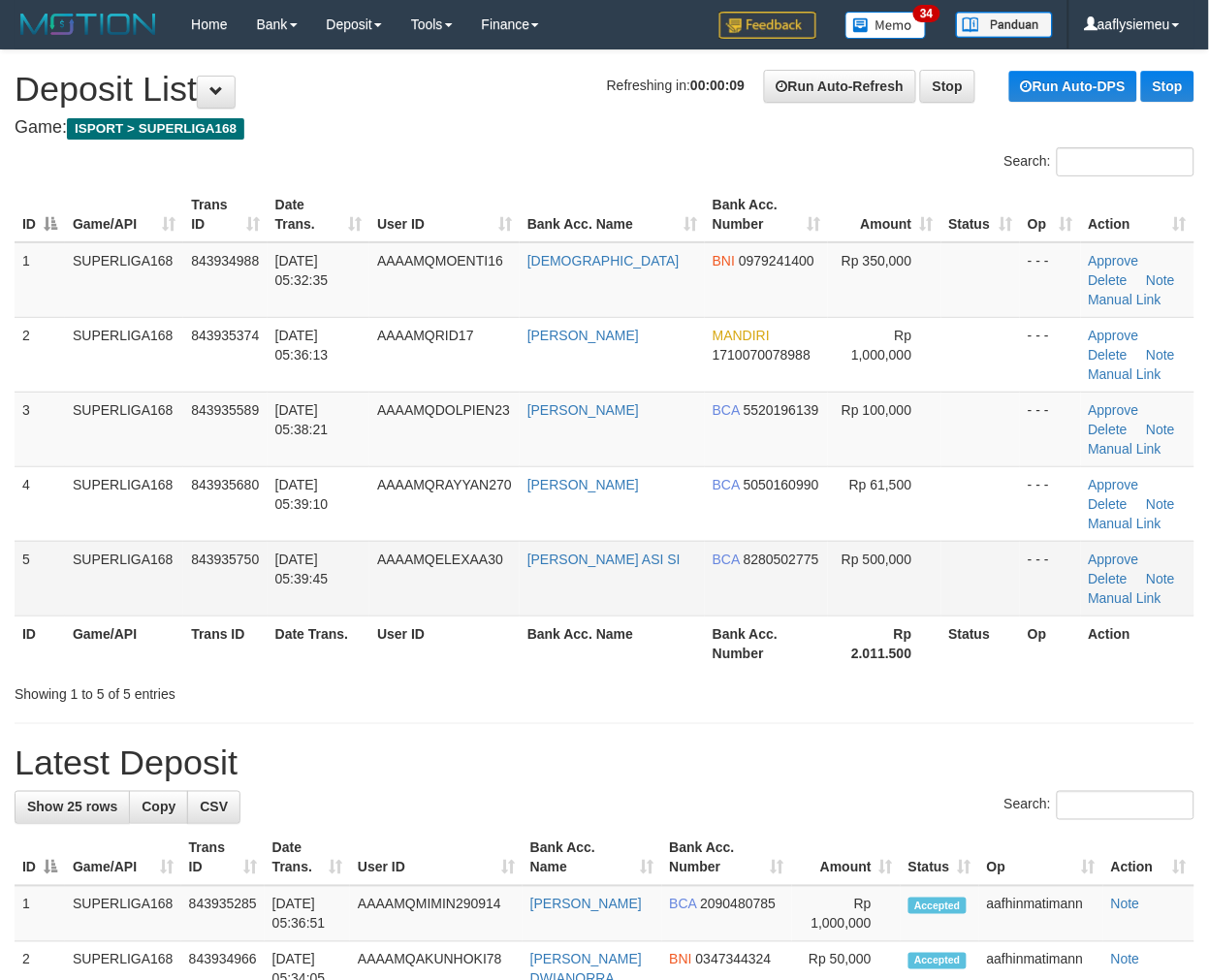 drag, startPoint x: 216, startPoint y: 584, endPoint x: 13, endPoint y: 680, distance: 224.5551 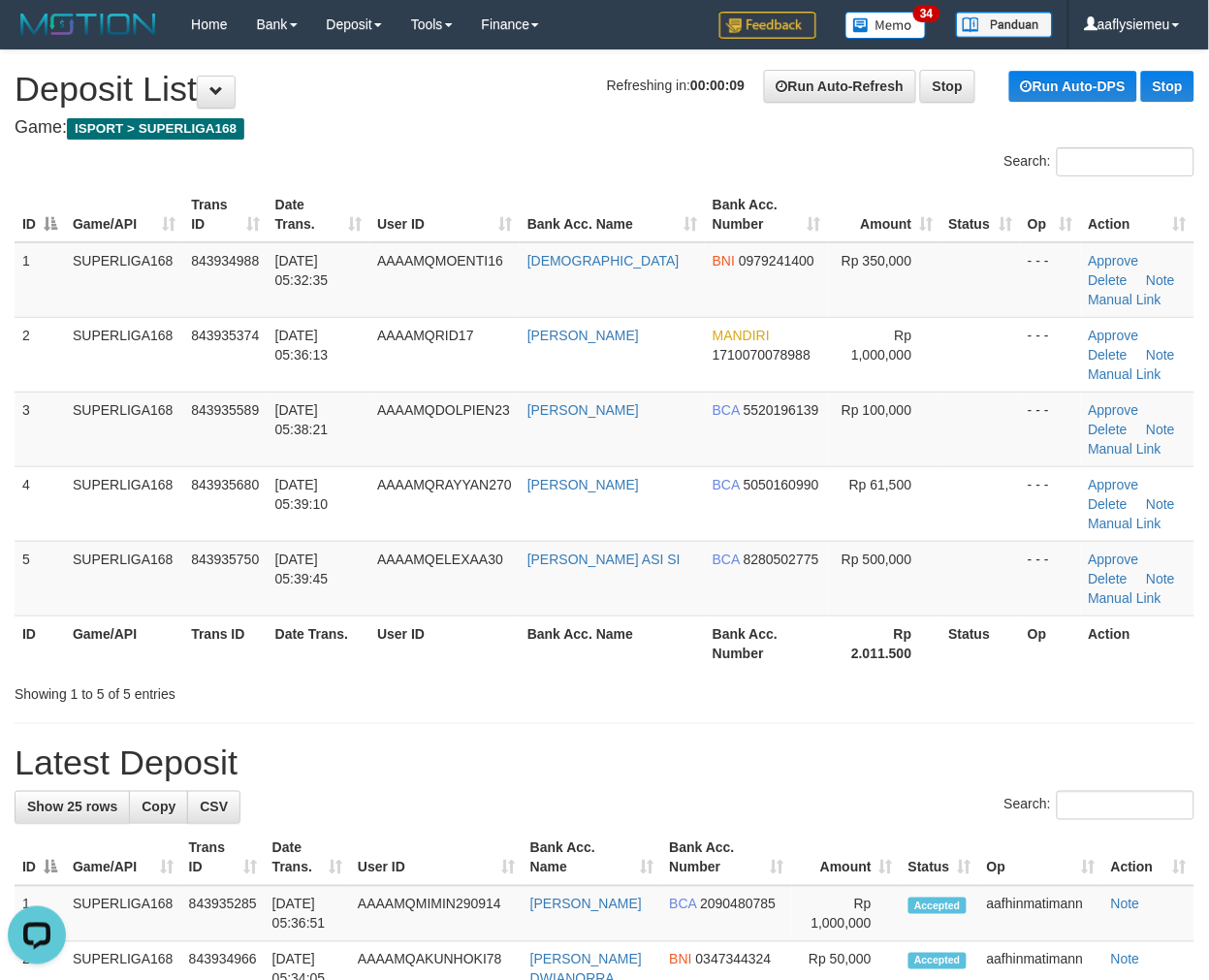 scroll, scrollTop: 0, scrollLeft: 0, axis: both 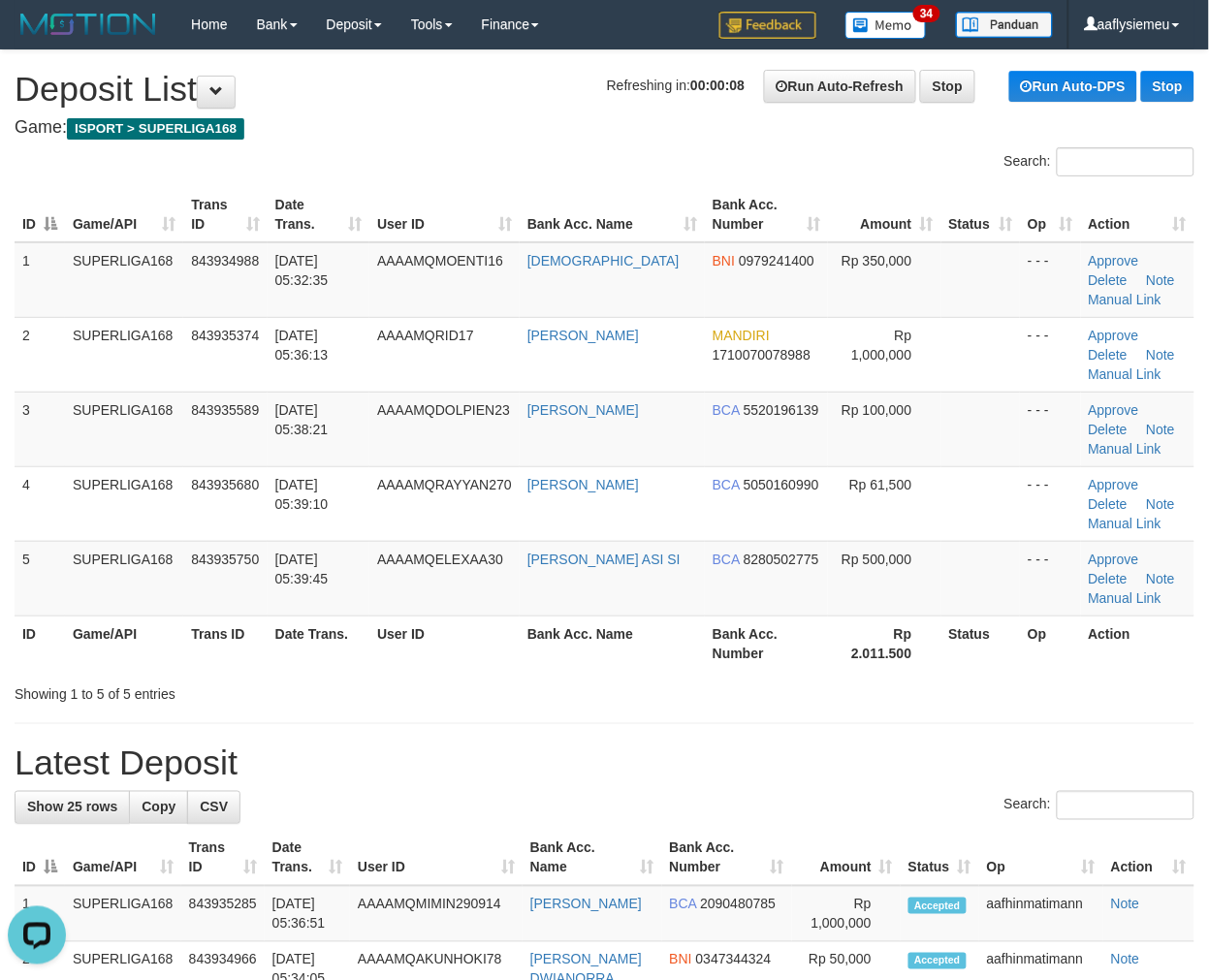 click on "Trans ID" at bounding box center (225, 643) 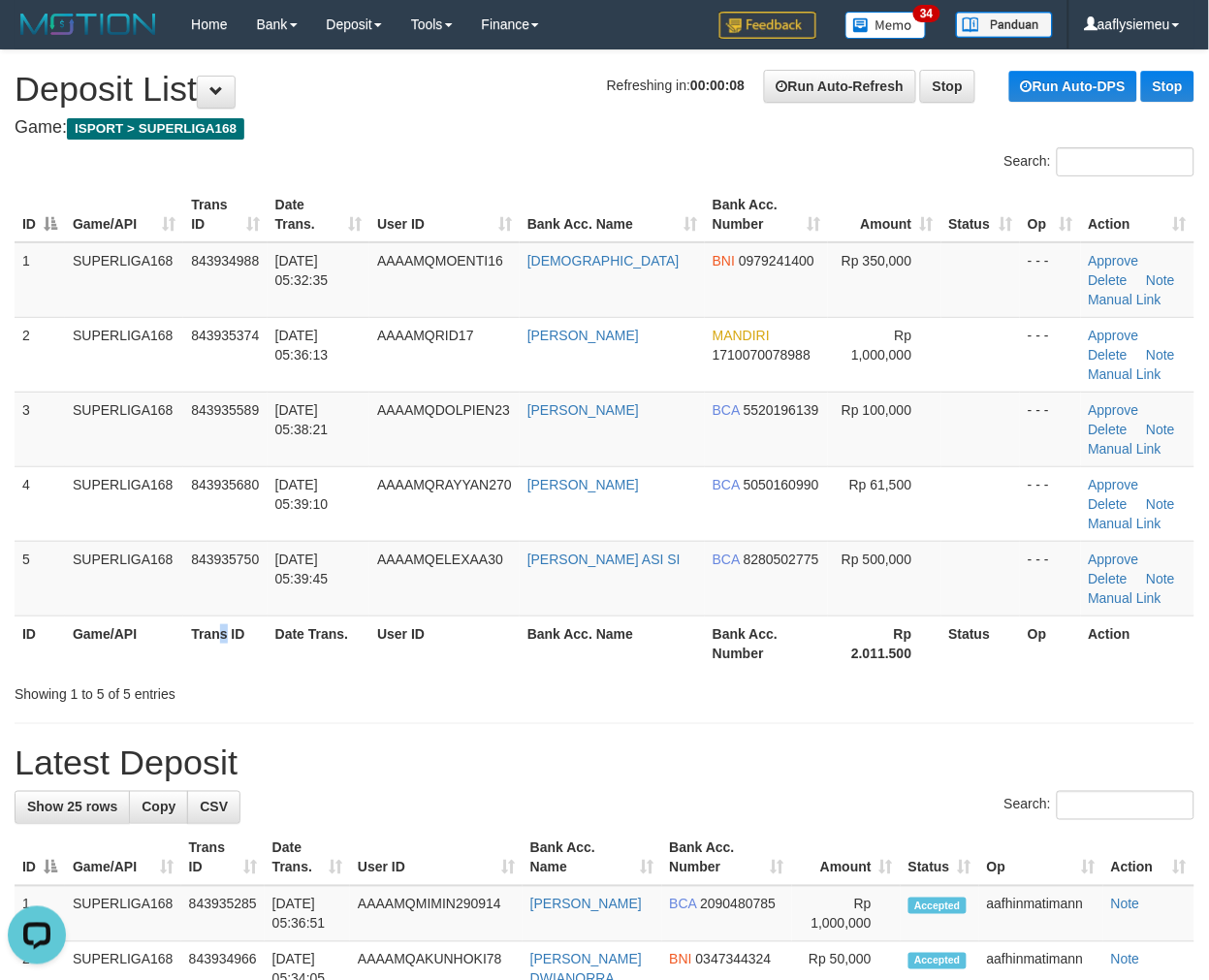 click on "Trans ID" at bounding box center (225, 643) 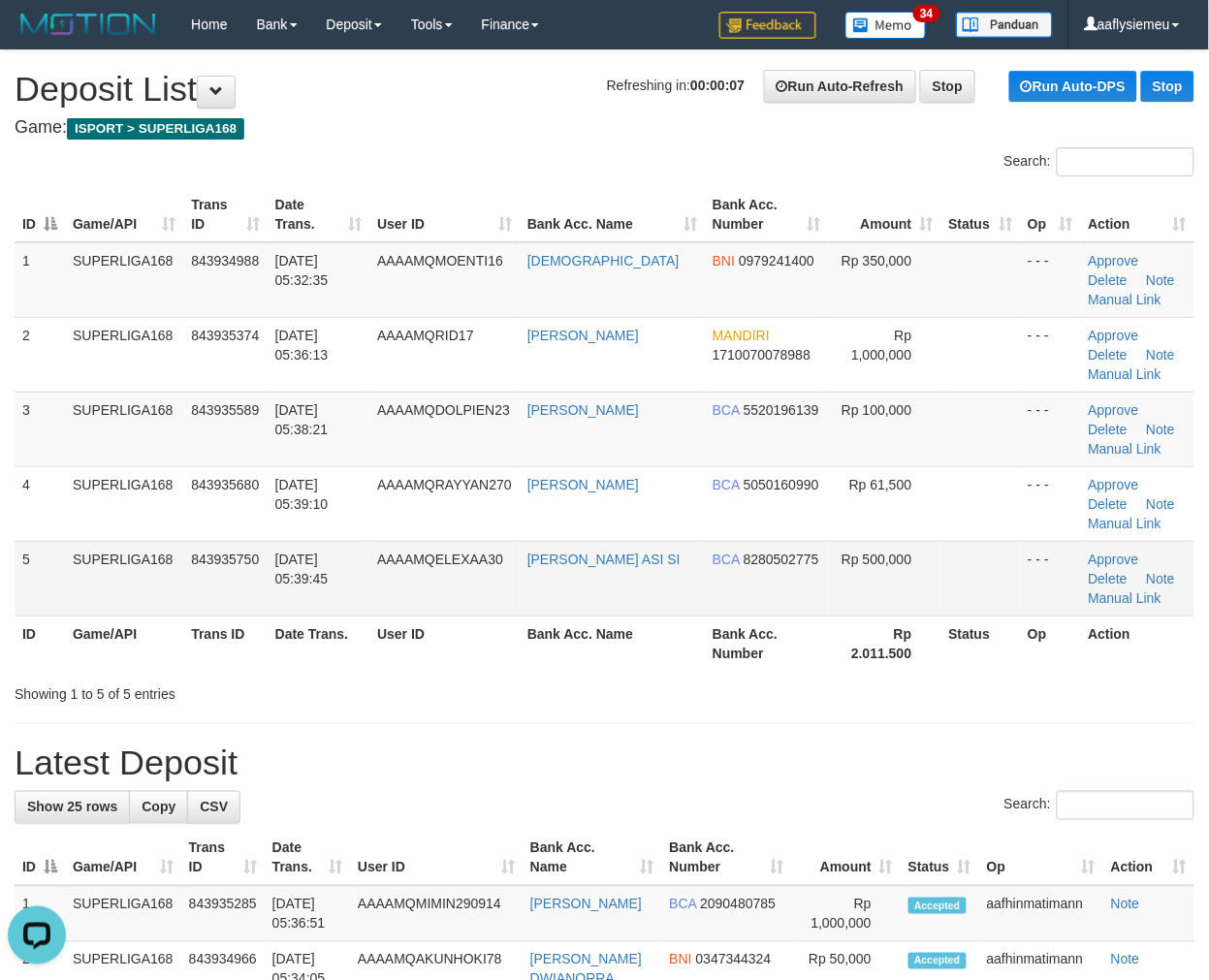 click on "SUPERLIGA168" at bounding box center [124, 578] 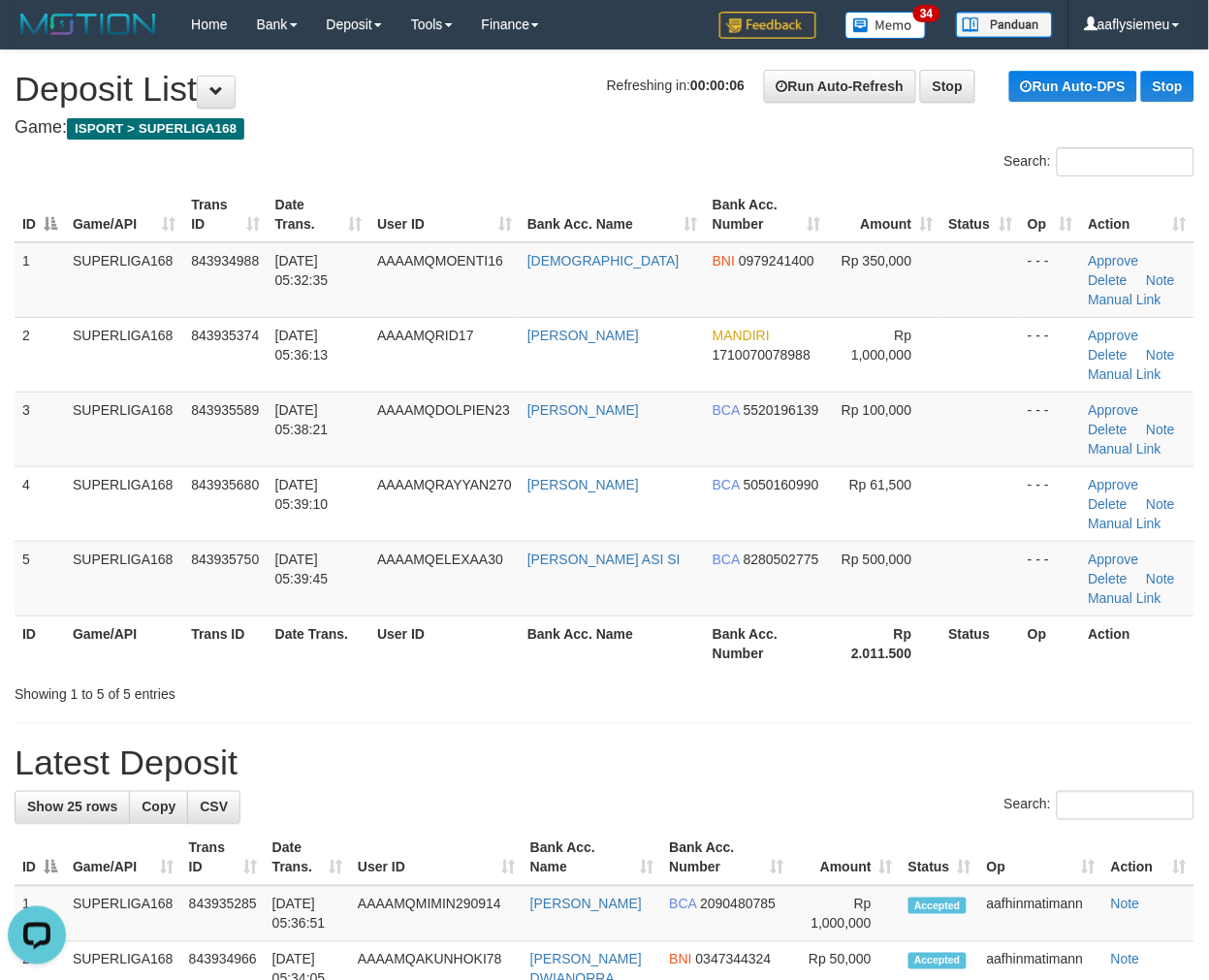 click on "Game/API" at bounding box center (124, 643) 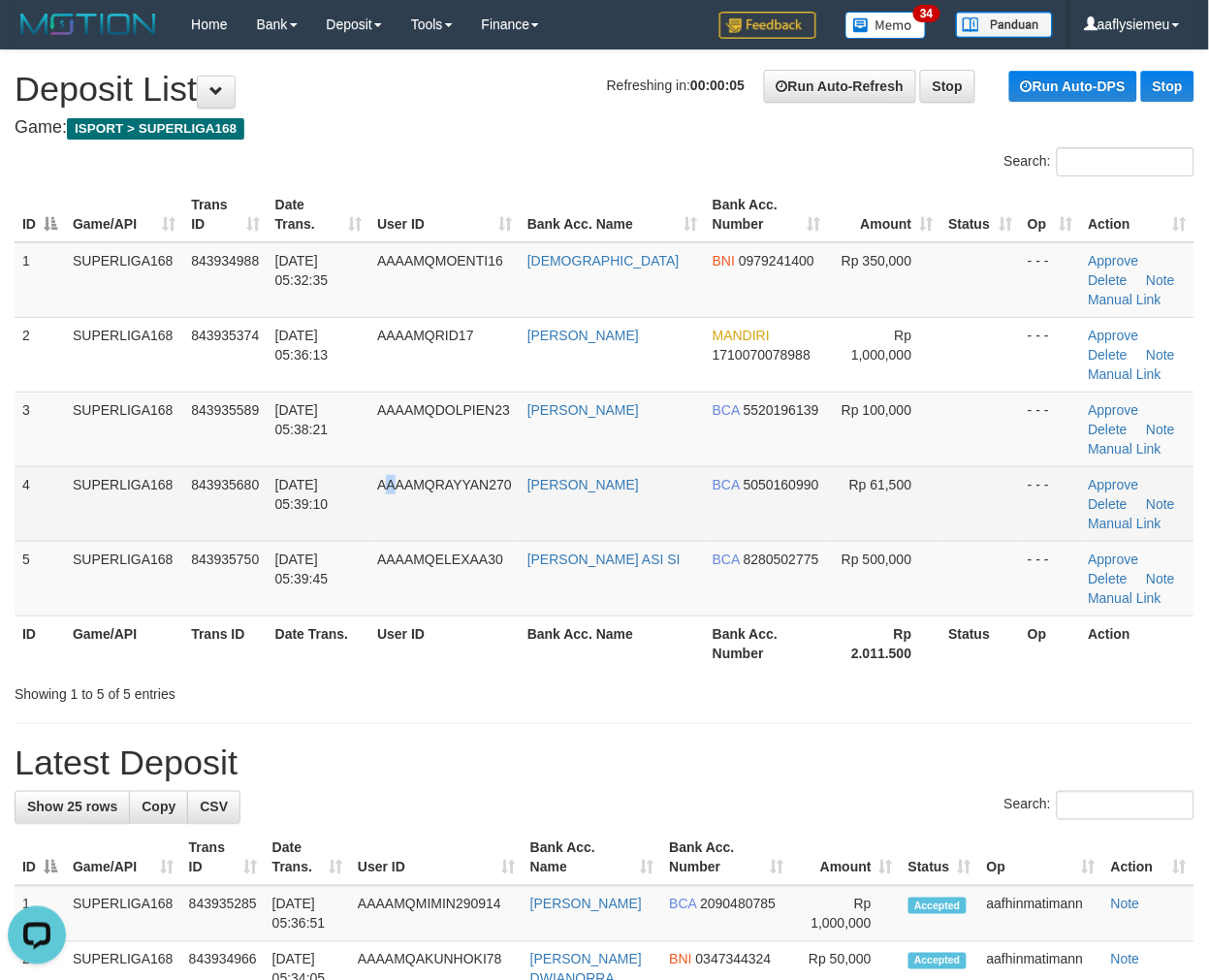 drag, startPoint x: 407, startPoint y: 523, endPoint x: 392, endPoint y: 536, distance: 19.849433 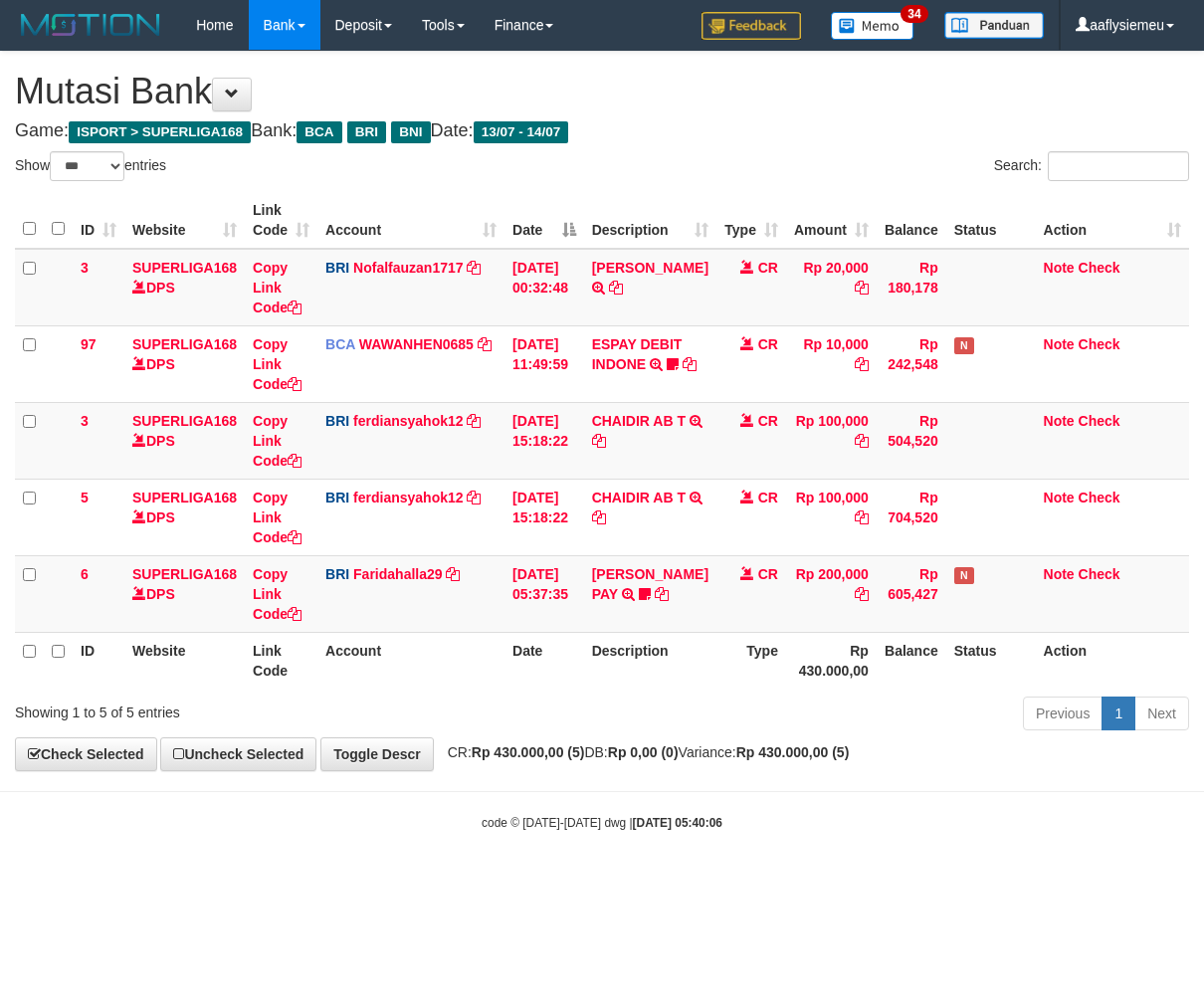 select on "***" 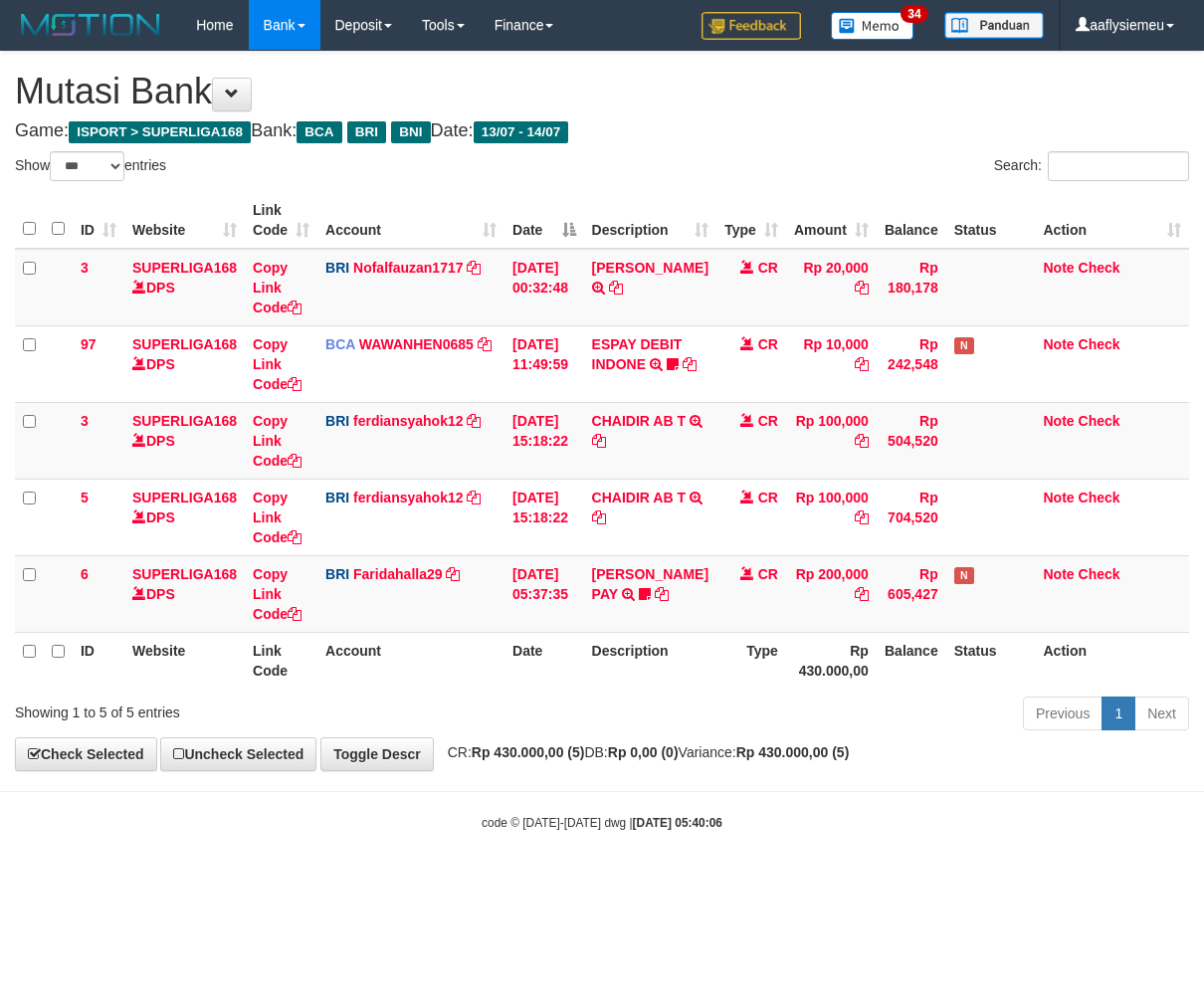 scroll, scrollTop: 0, scrollLeft: 0, axis: both 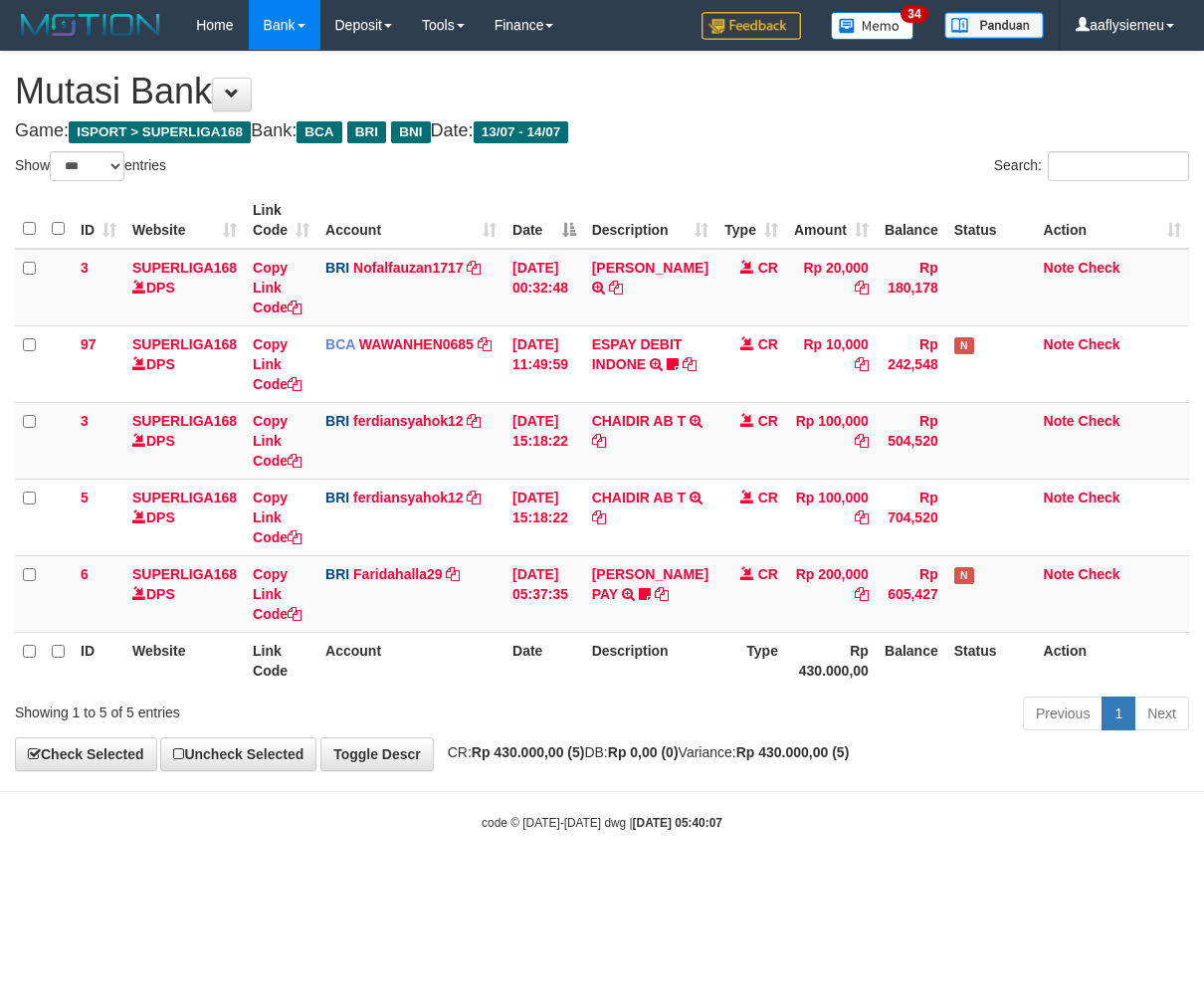 select on "***" 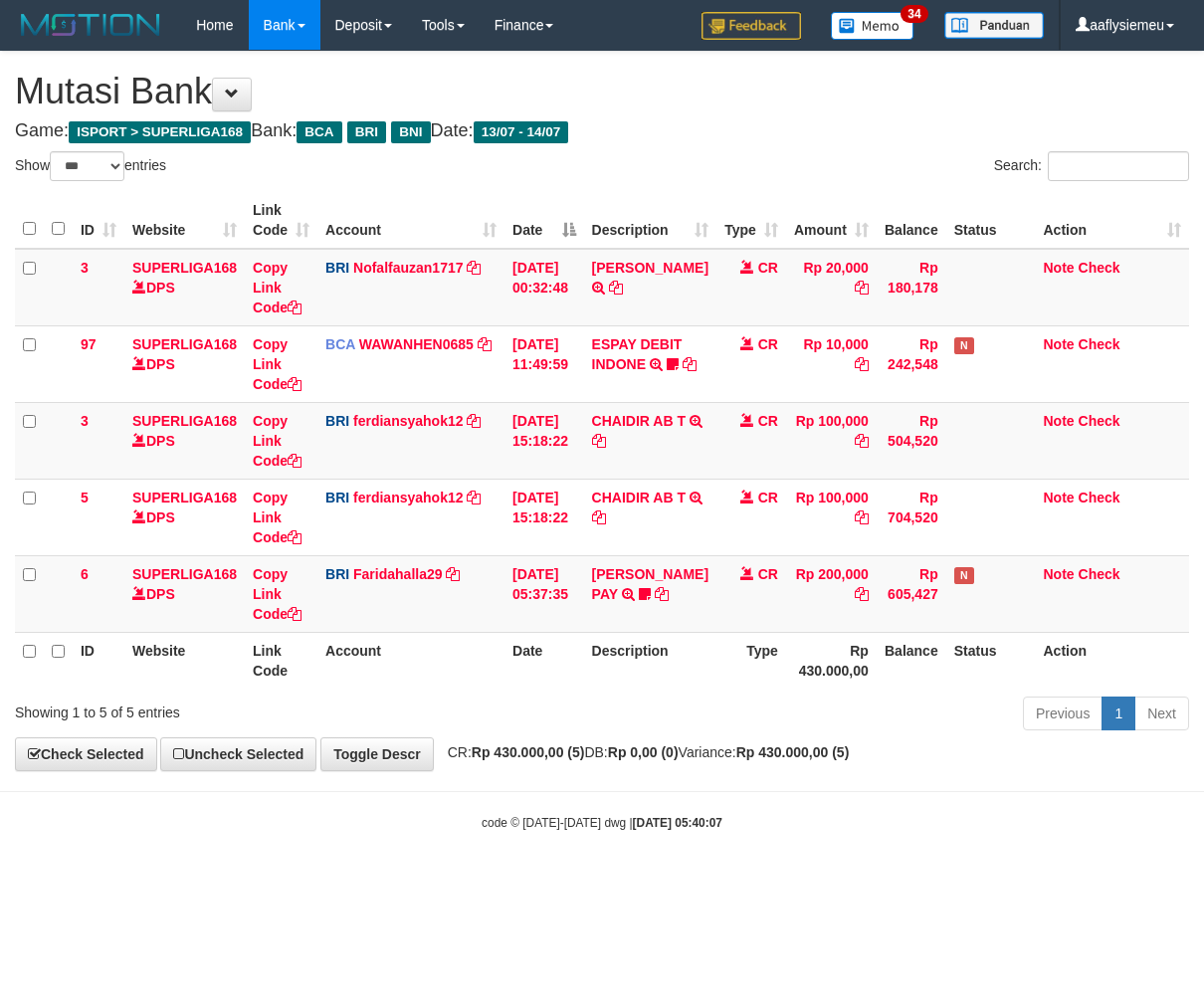 scroll, scrollTop: 0, scrollLeft: 0, axis: both 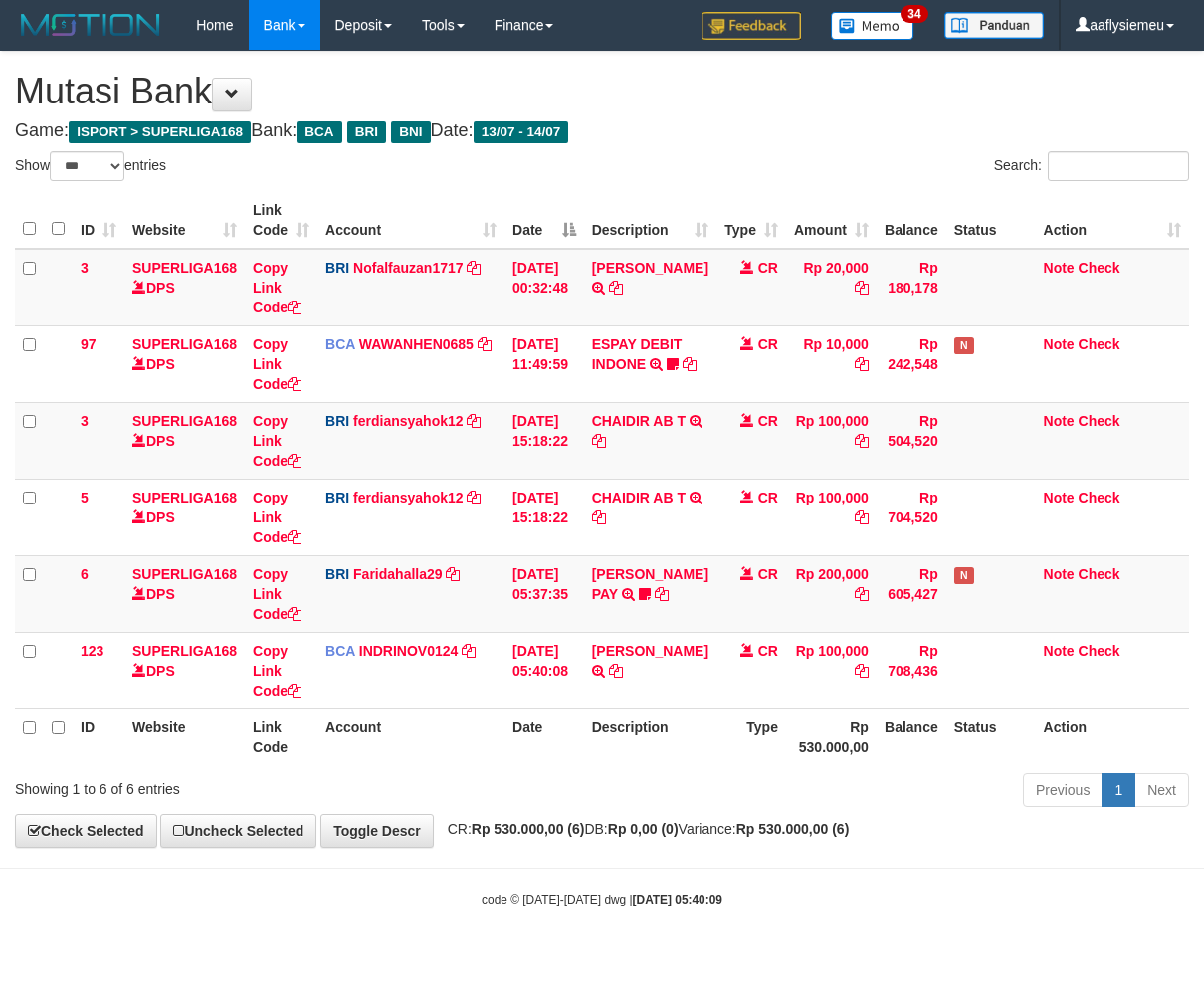 select on "***" 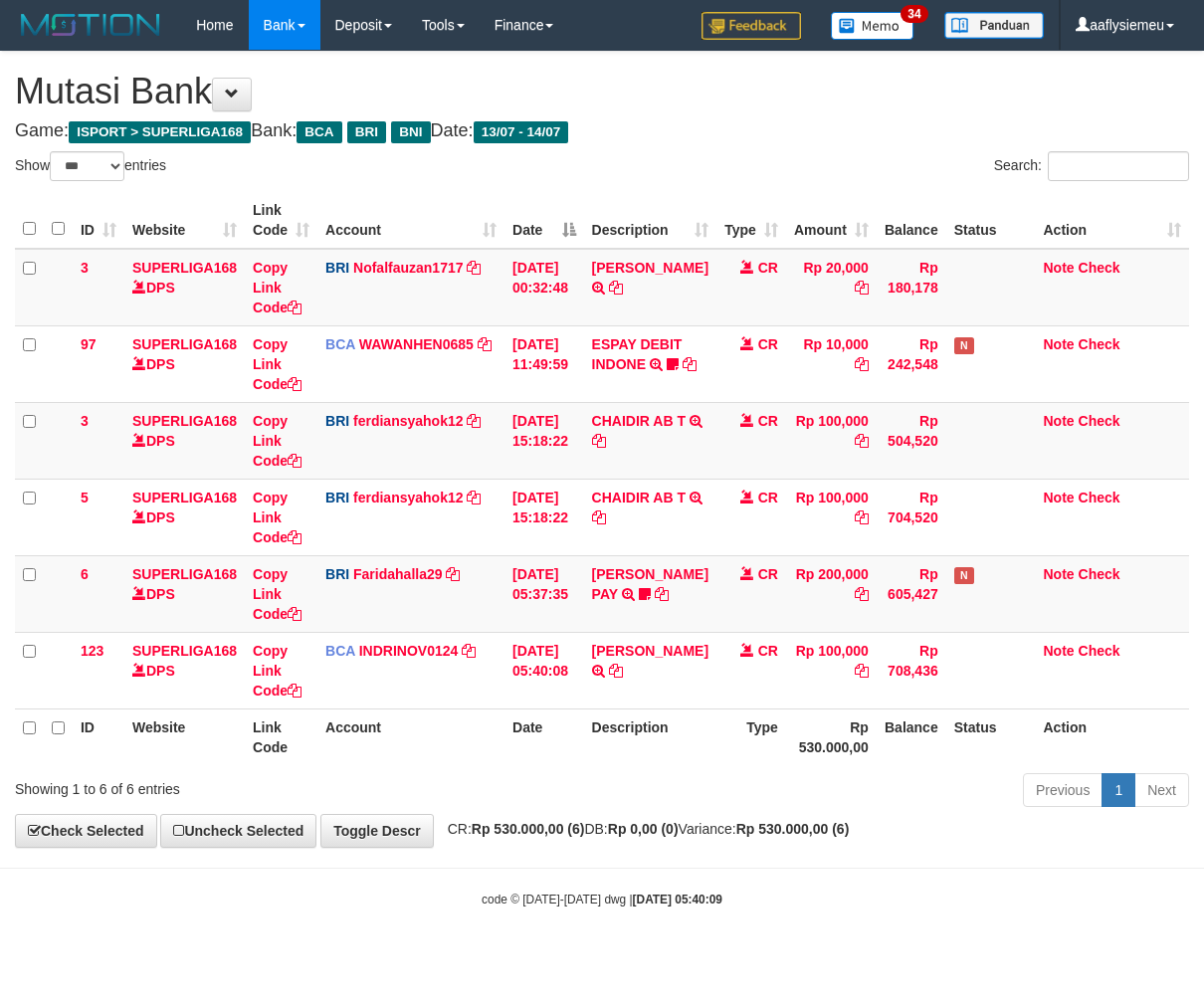 drag, startPoint x: 0, startPoint y: 0, endPoint x: 684, endPoint y: 853, distance: 1093.3732 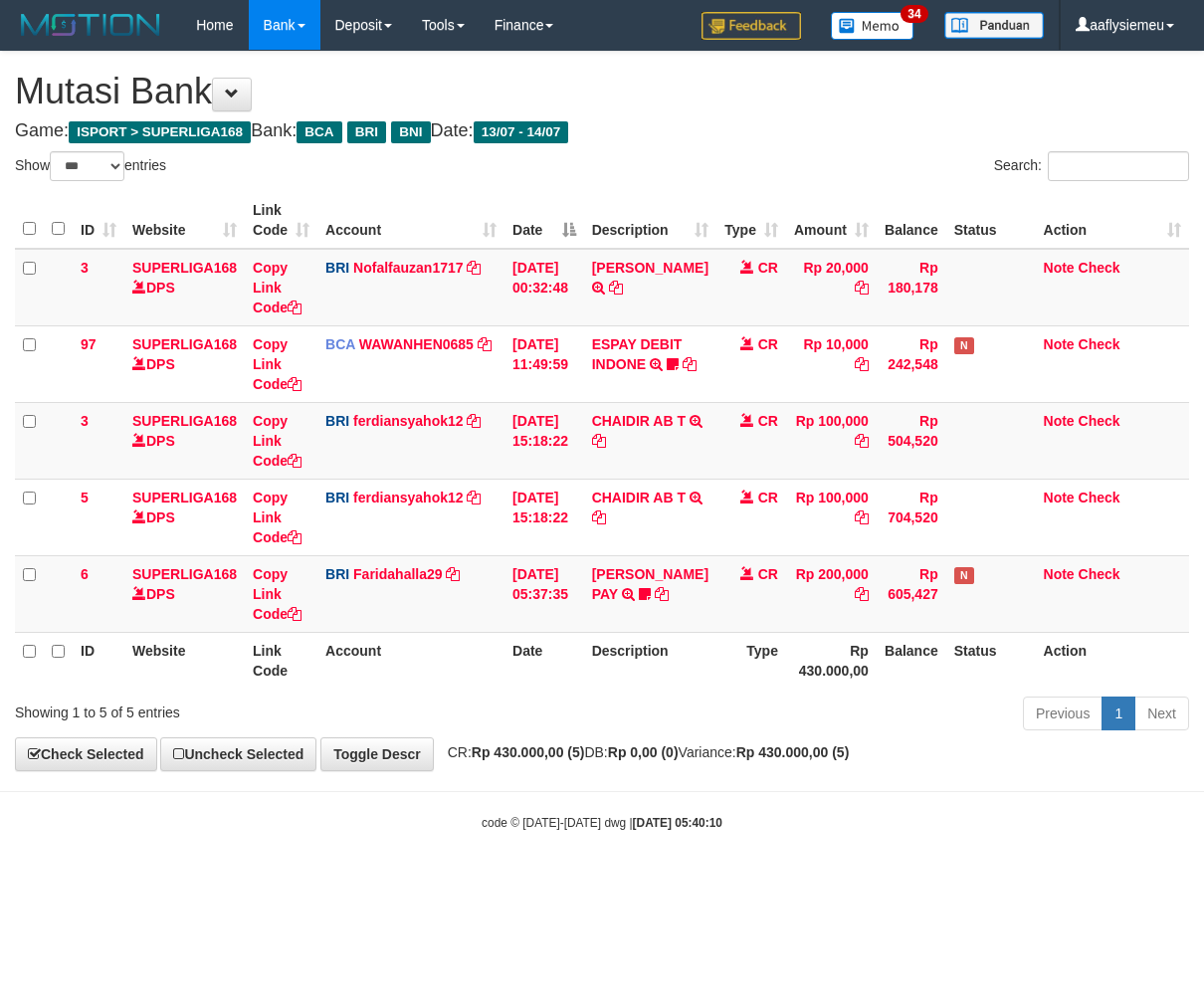 select on "***" 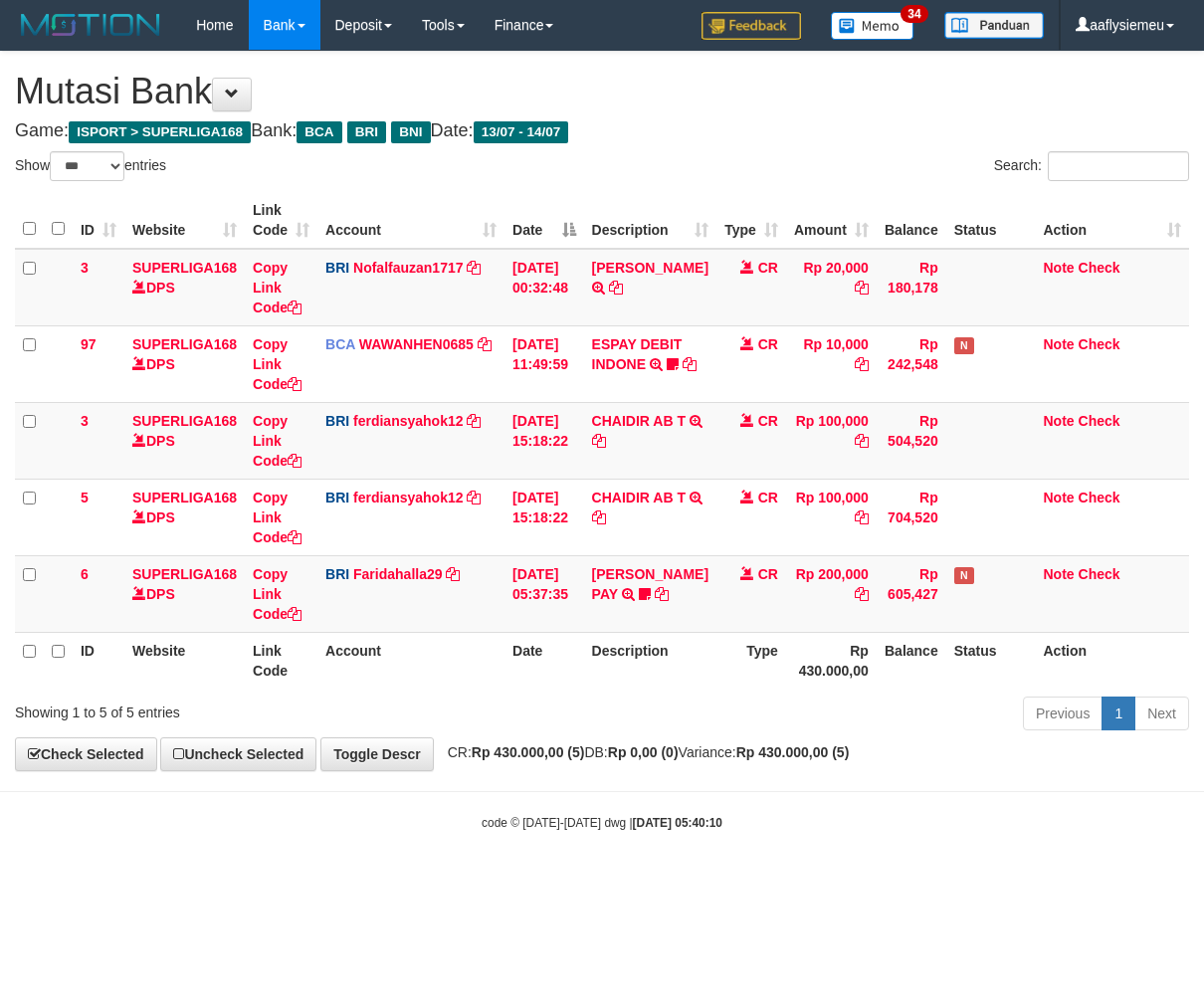scroll, scrollTop: 0, scrollLeft: 0, axis: both 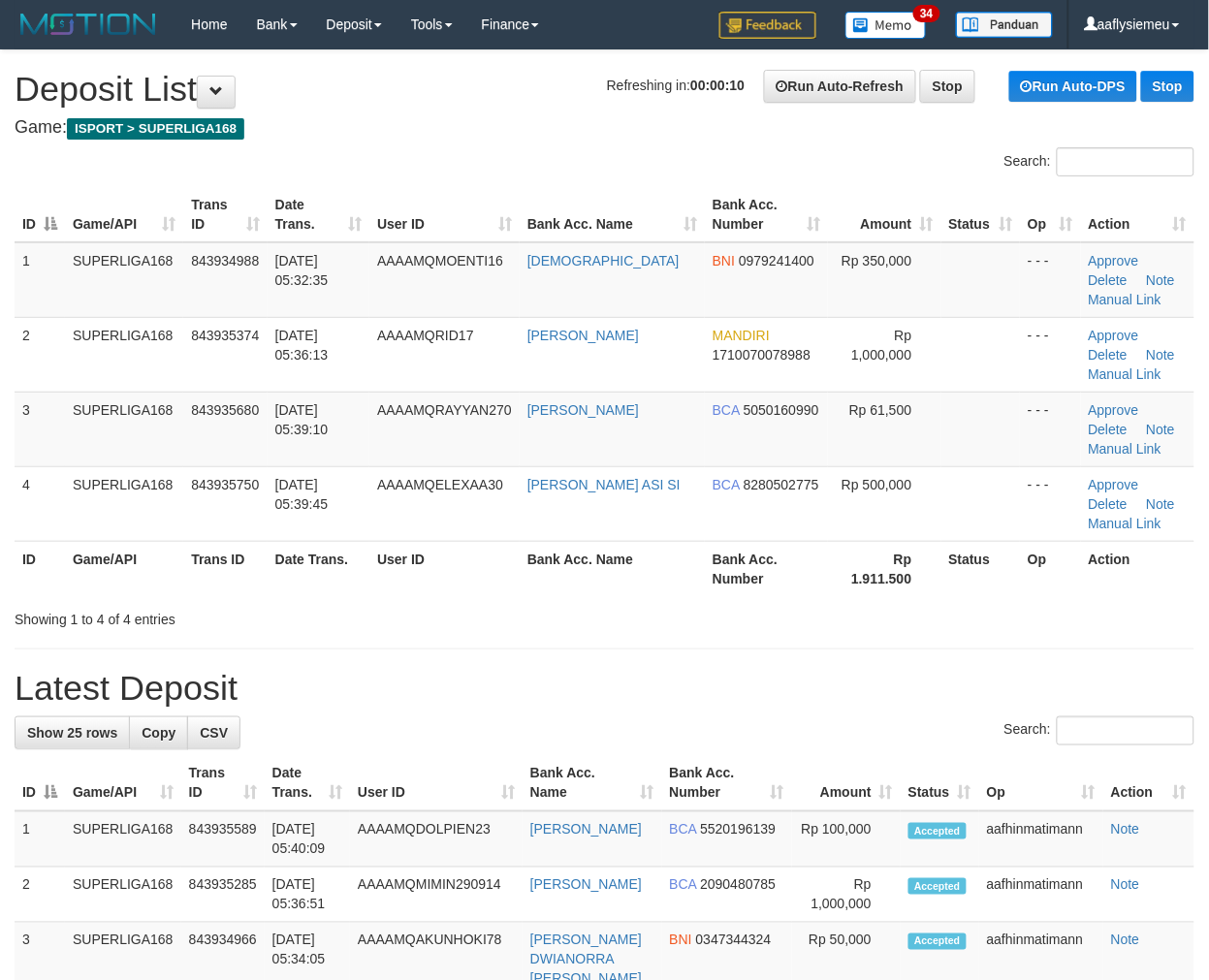 click on "Trans ID" at bounding box center (225, 568) 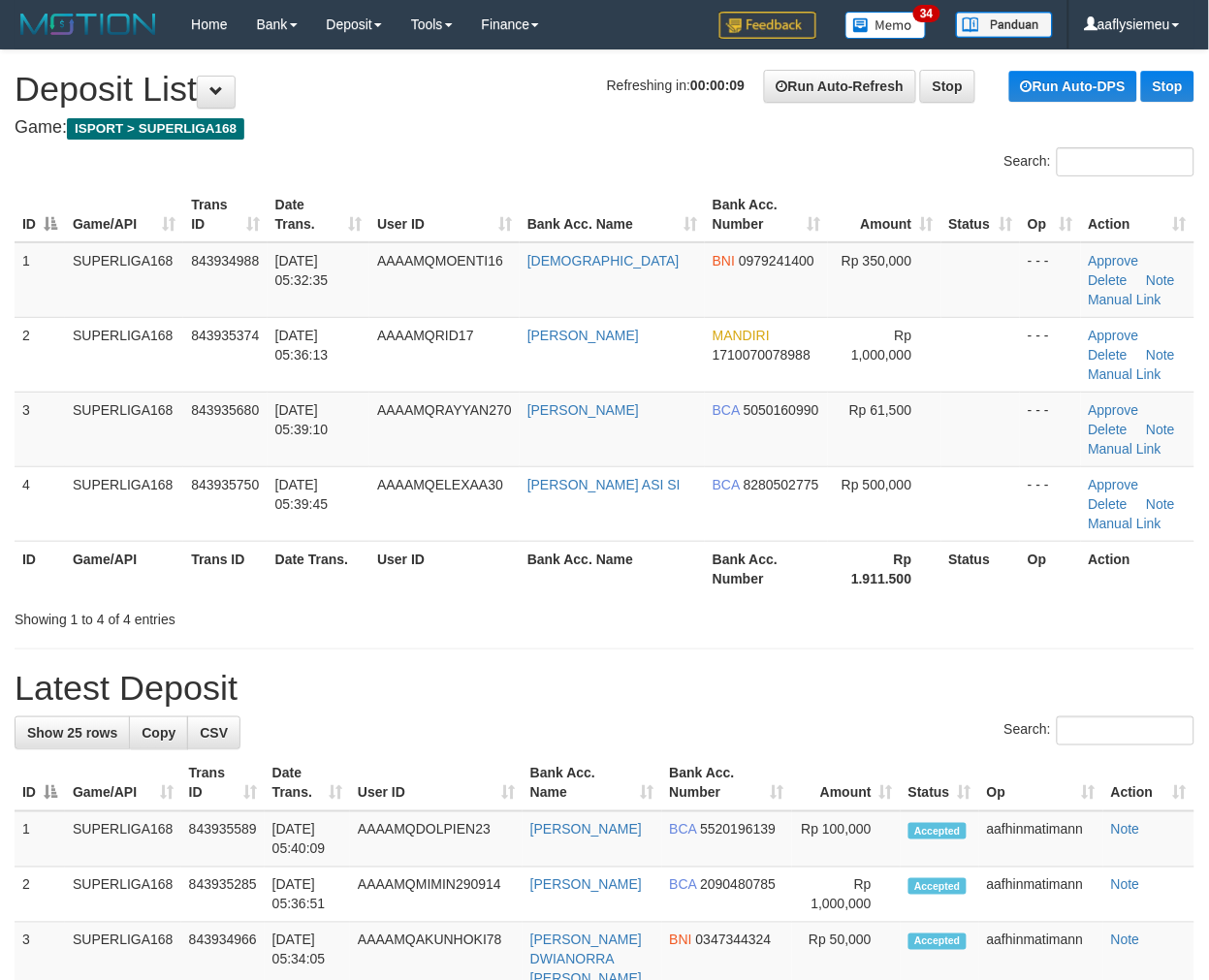 click on "Game/API" at bounding box center [124, 568] 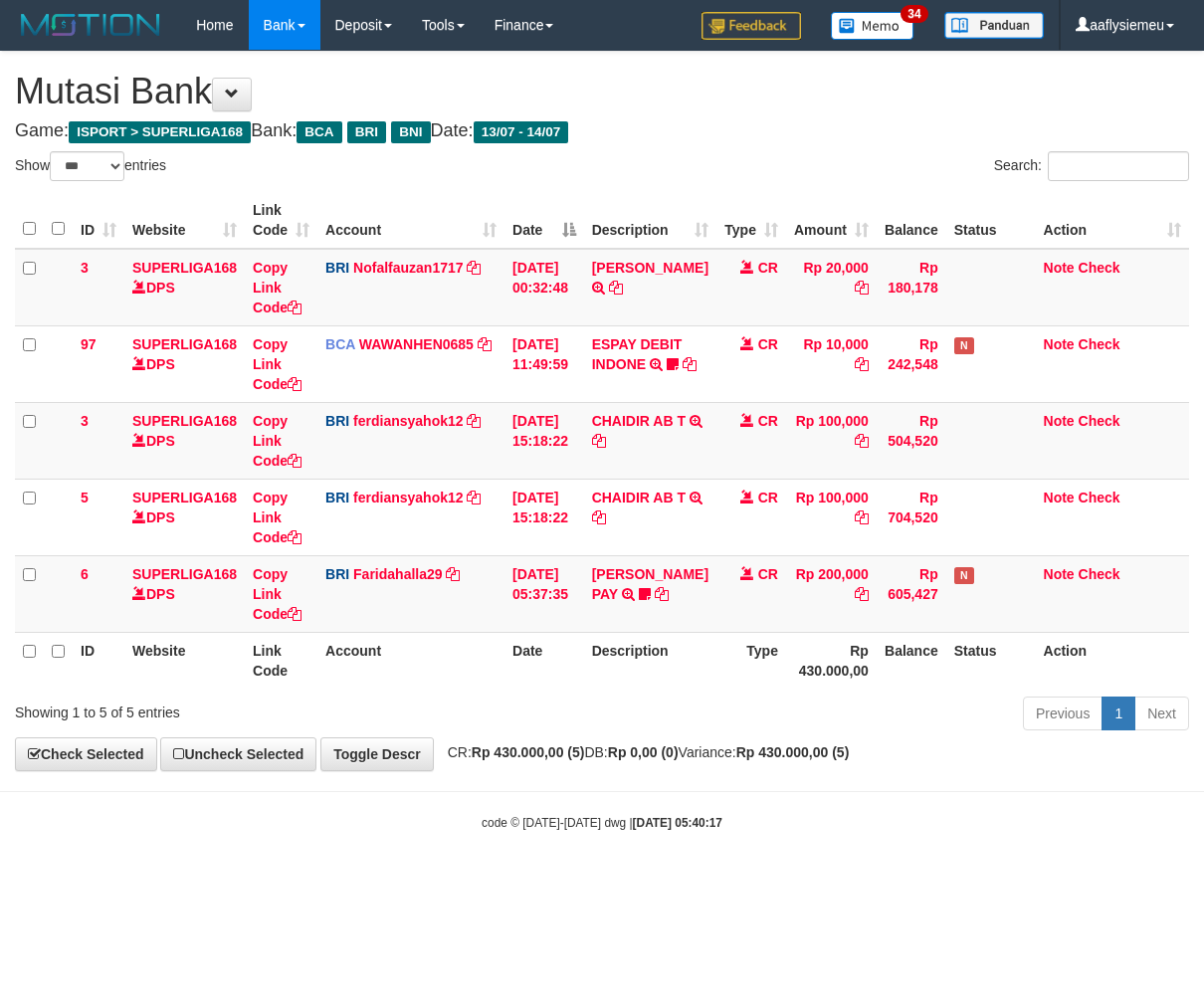select on "***" 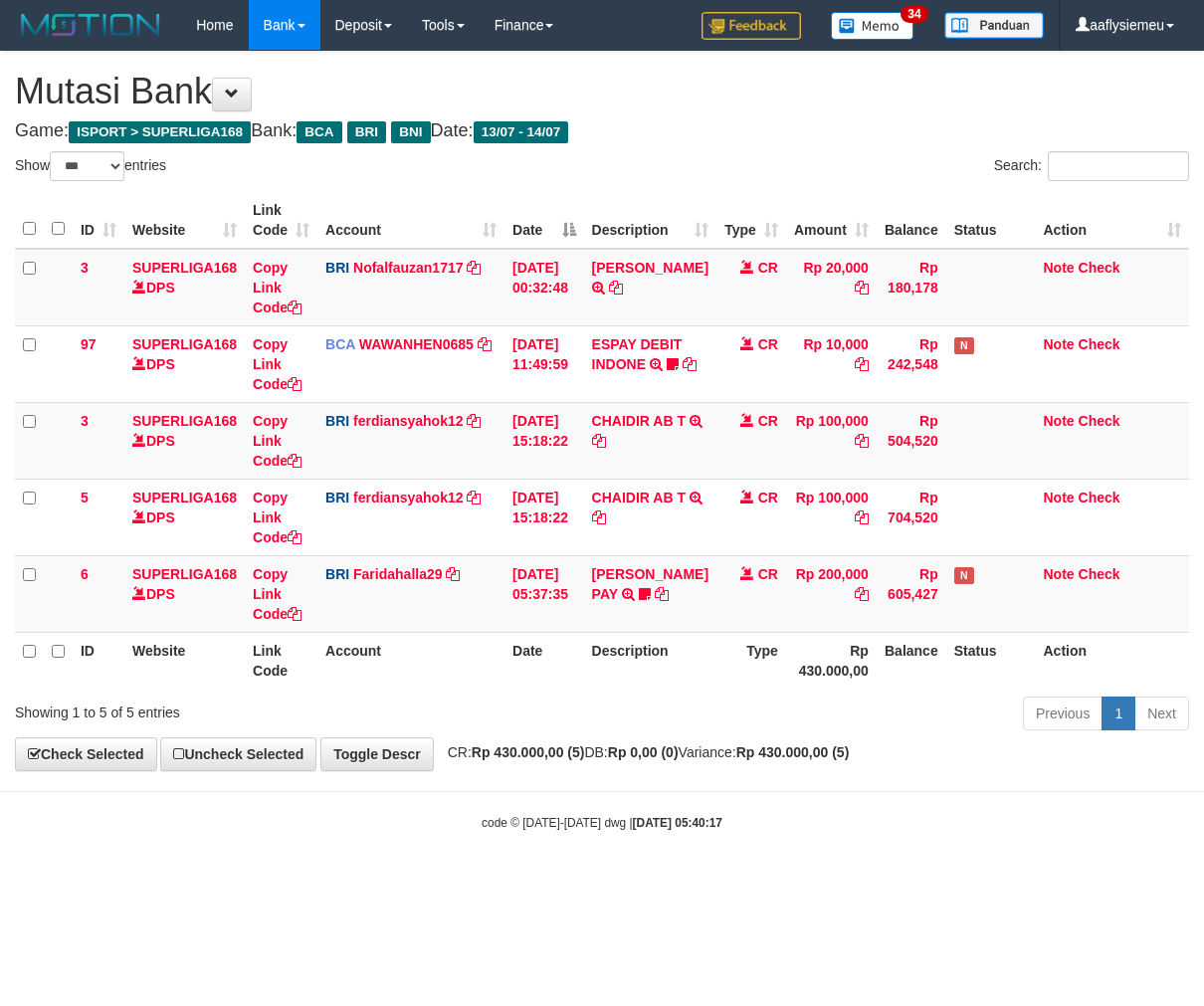 scroll, scrollTop: 0, scrollLeft: 0, axis: both 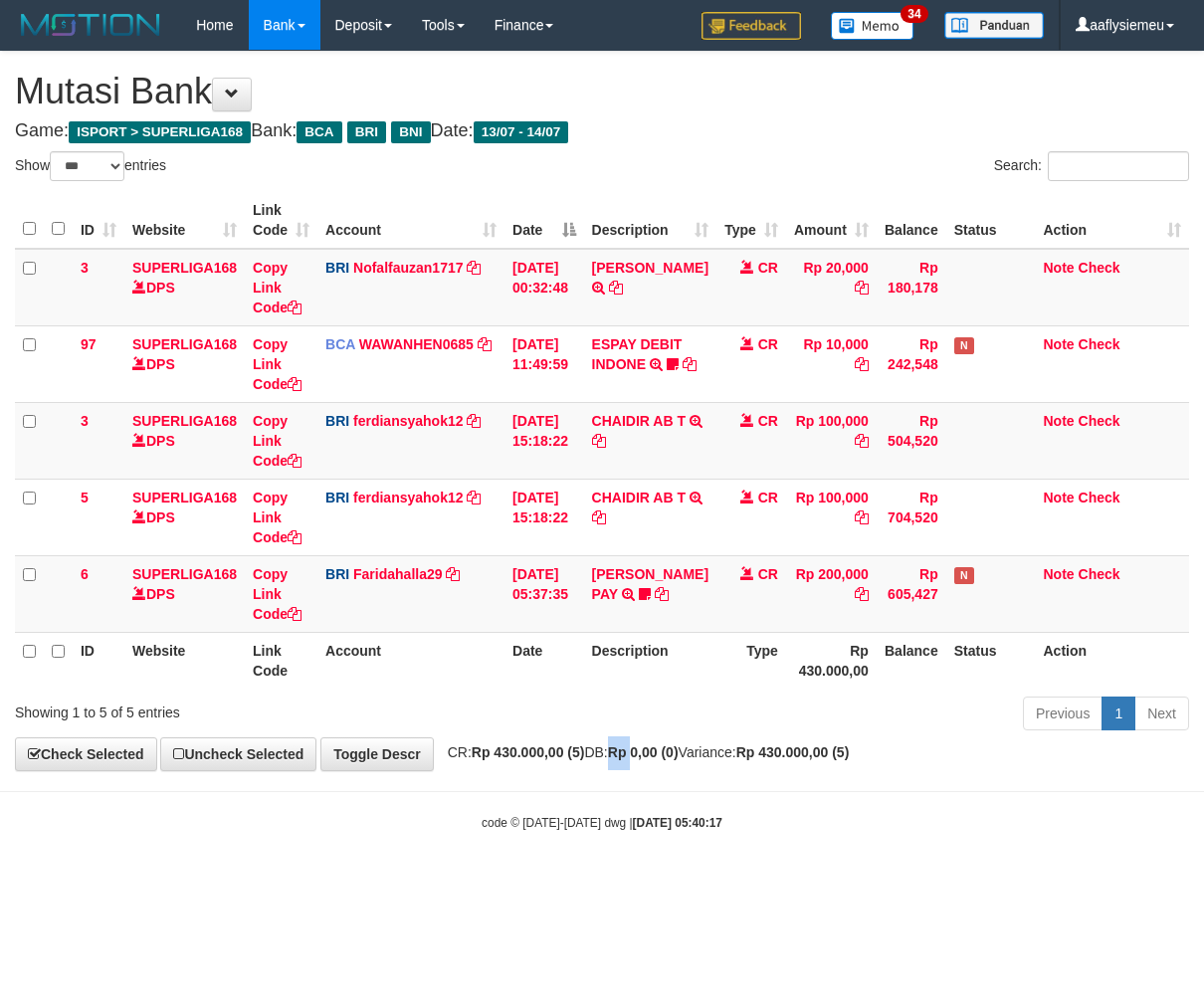 click on "**********" at bounding box center (602, 411) 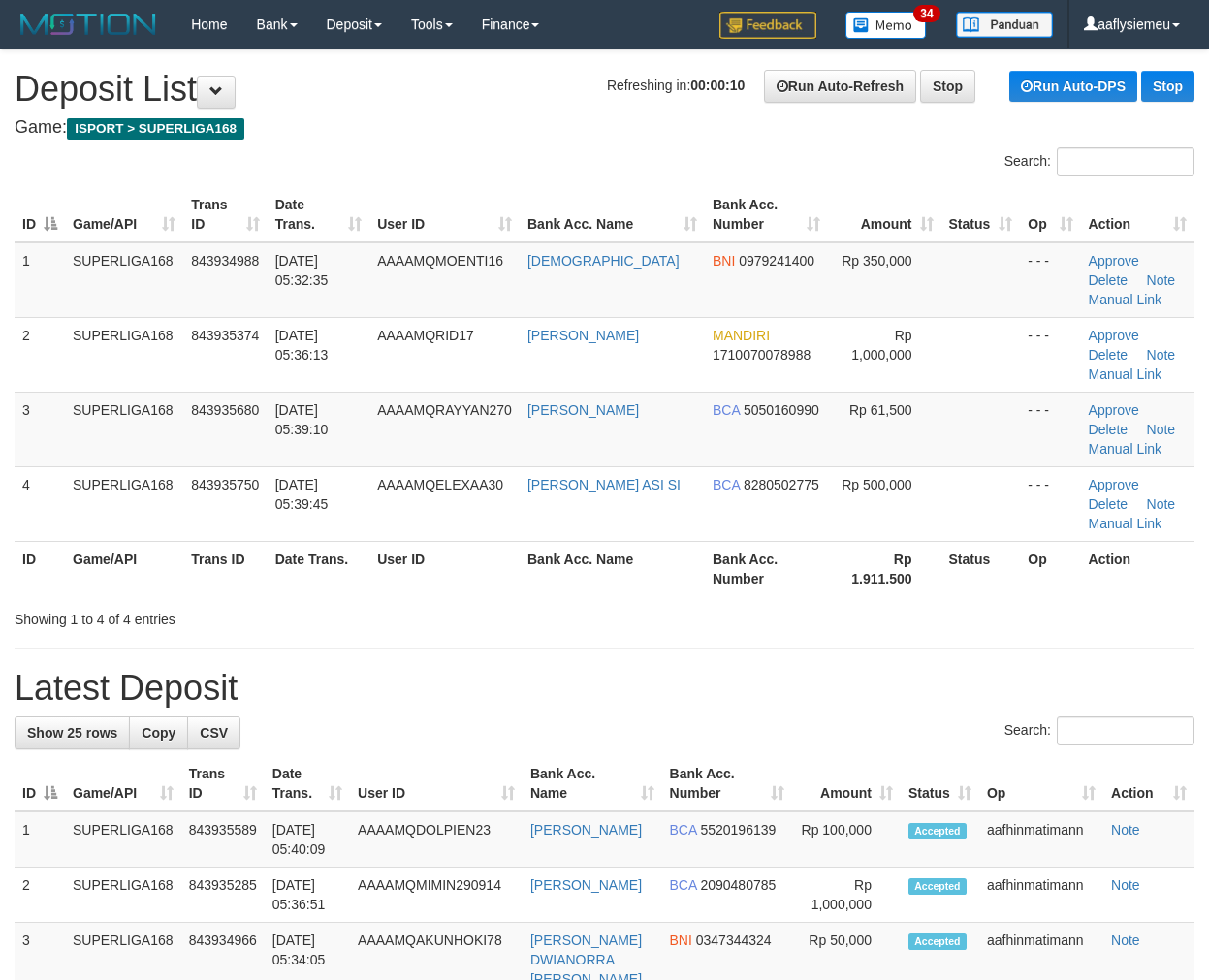 scroll, scrollTop: 0, scrollLeft: 0, axis: both 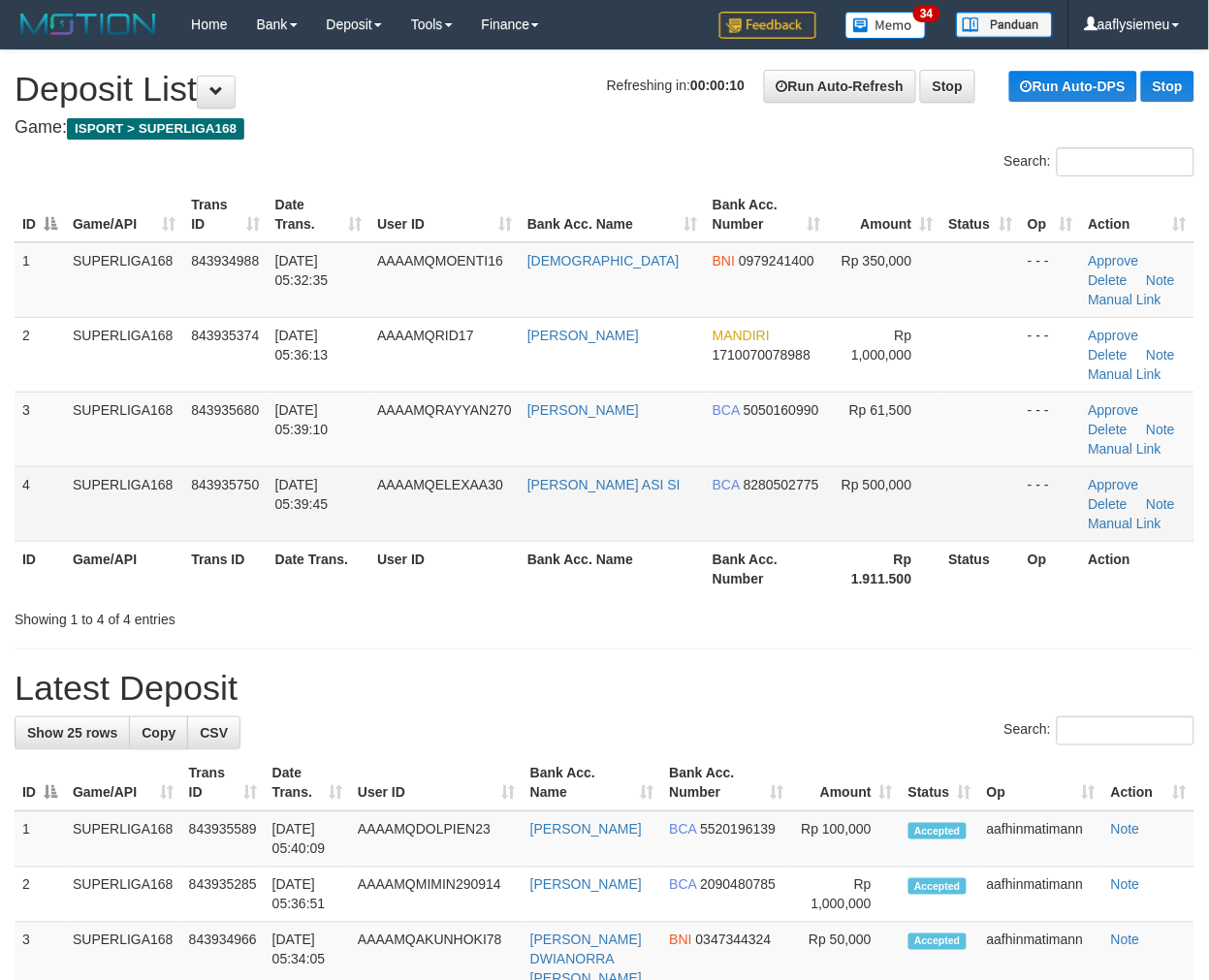 click on "AAAAMQELEXAA30" at bounding box center (444, 503) 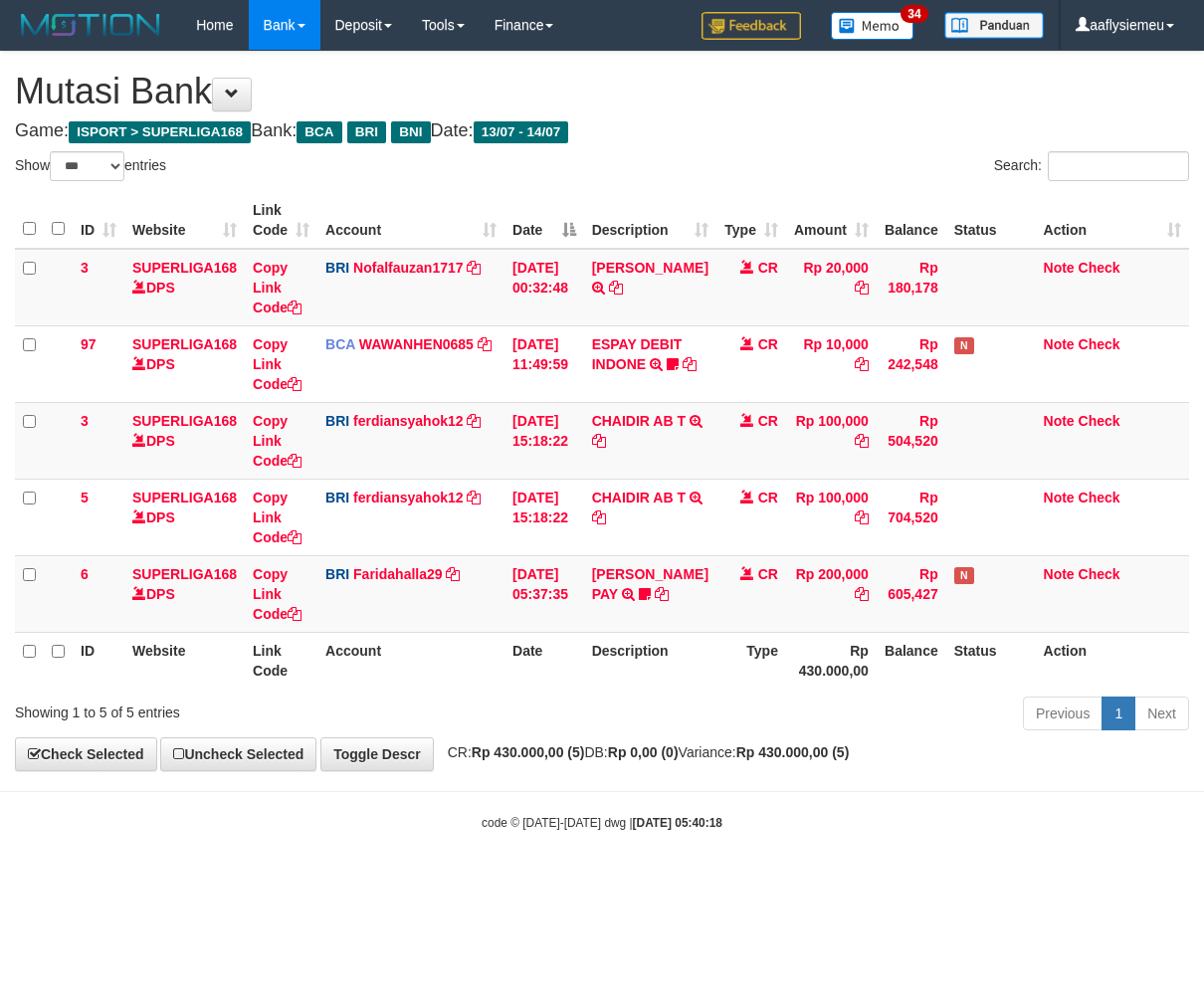select on "***" 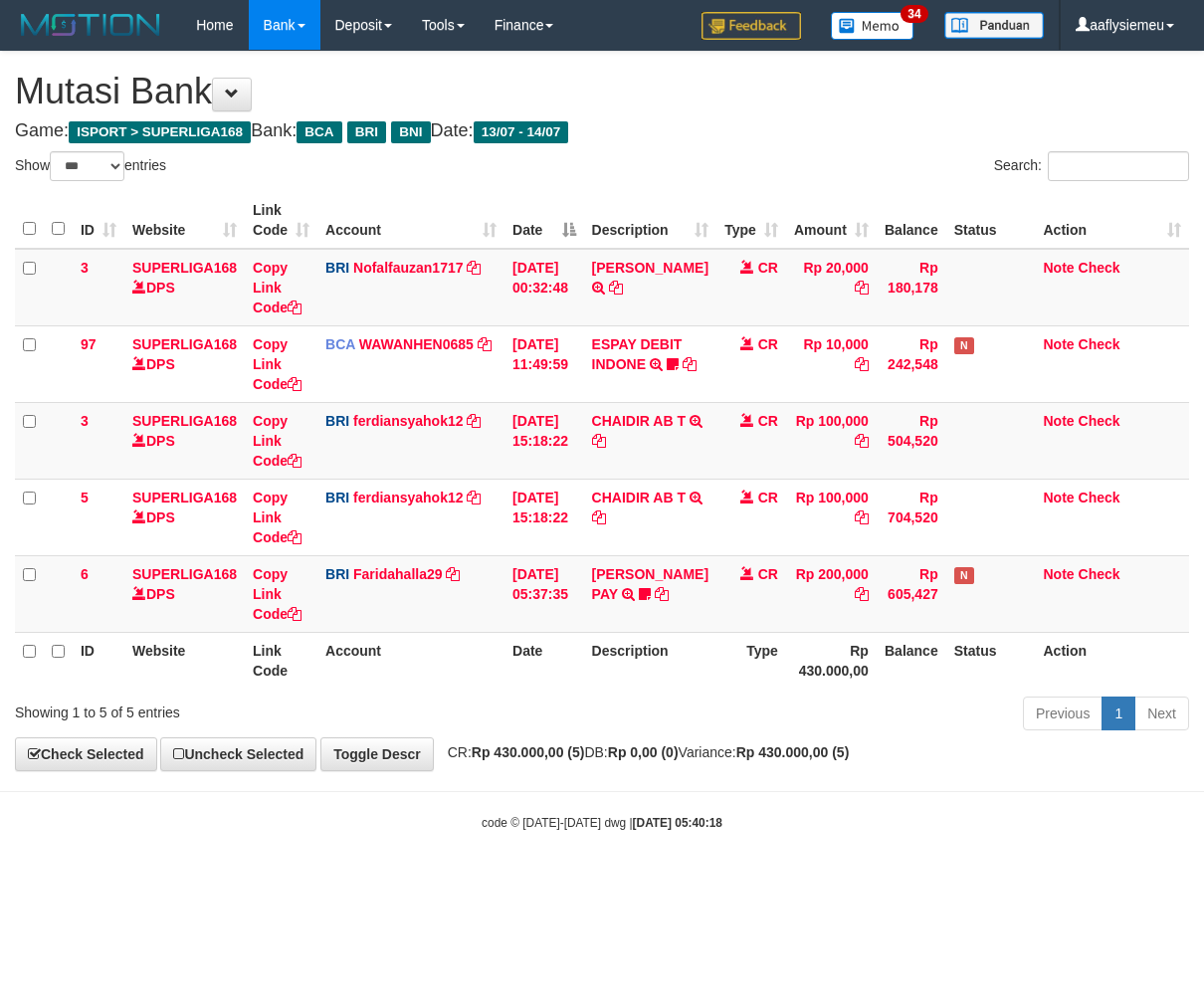 scroll, scrollTop: 0, scrollLeft: 0, axis: both 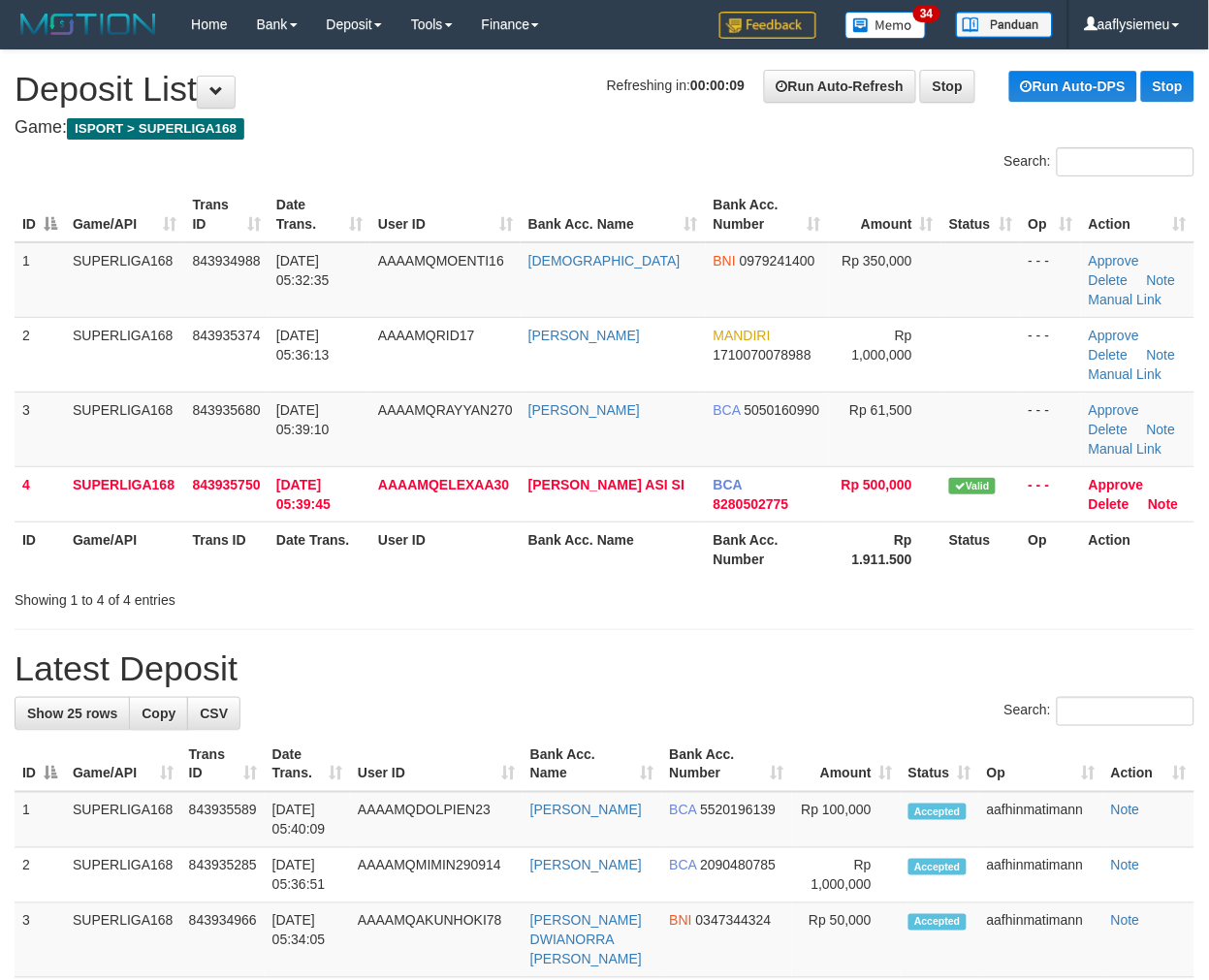 click on "User ID" at bounding box center (445, 549) 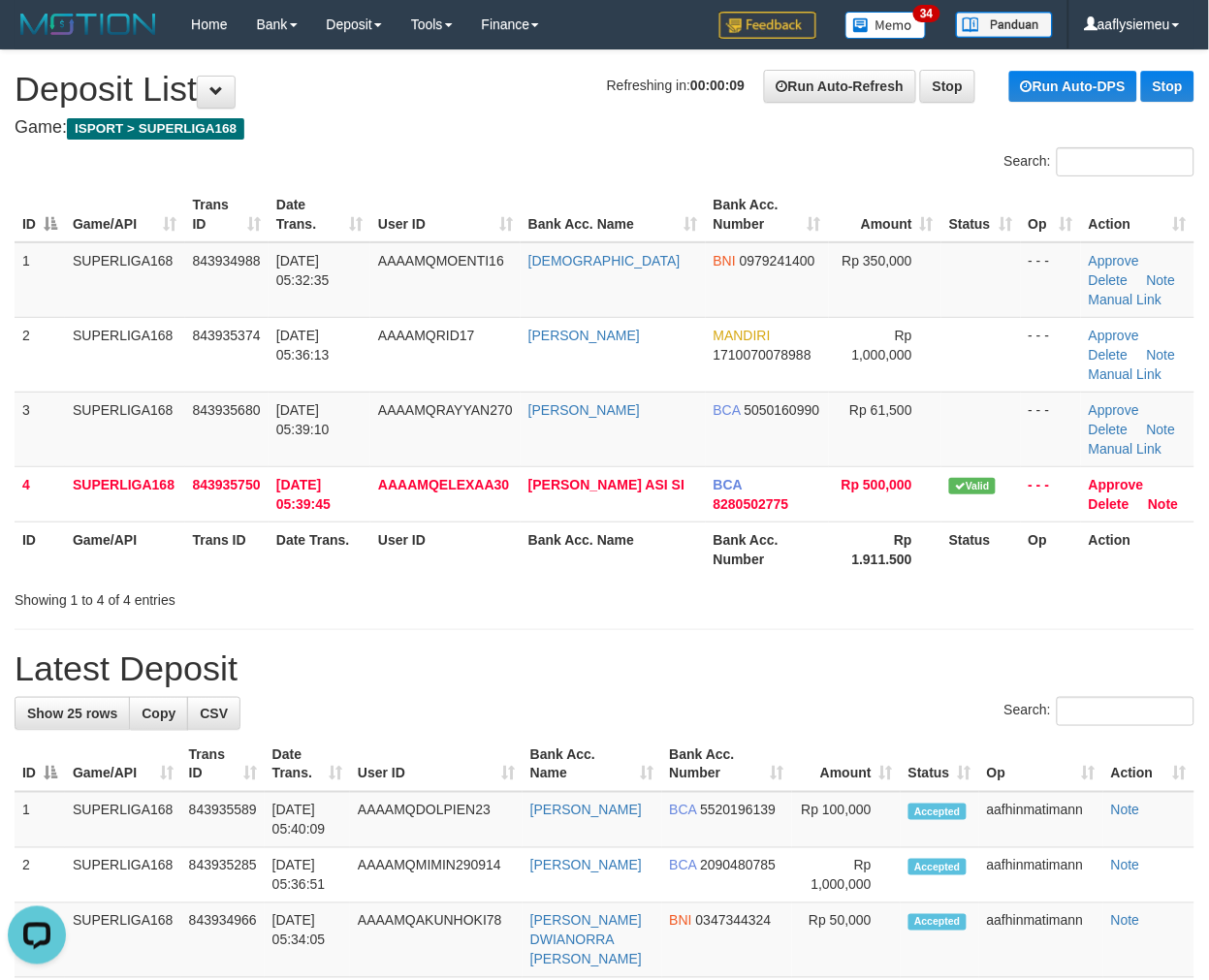 scroll, scrollTop: 0, scrollLeft: 0, axis: both 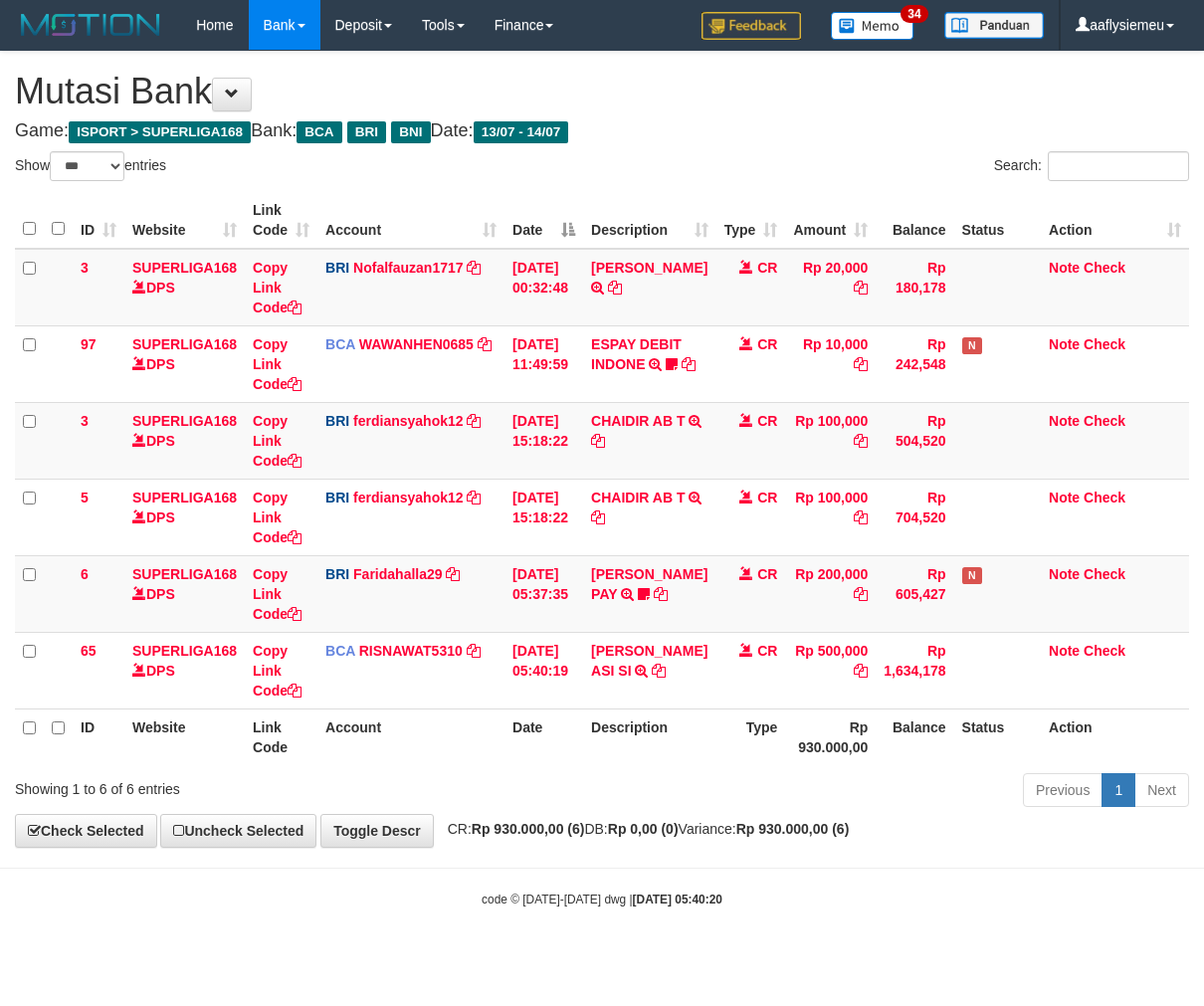 select on "***" 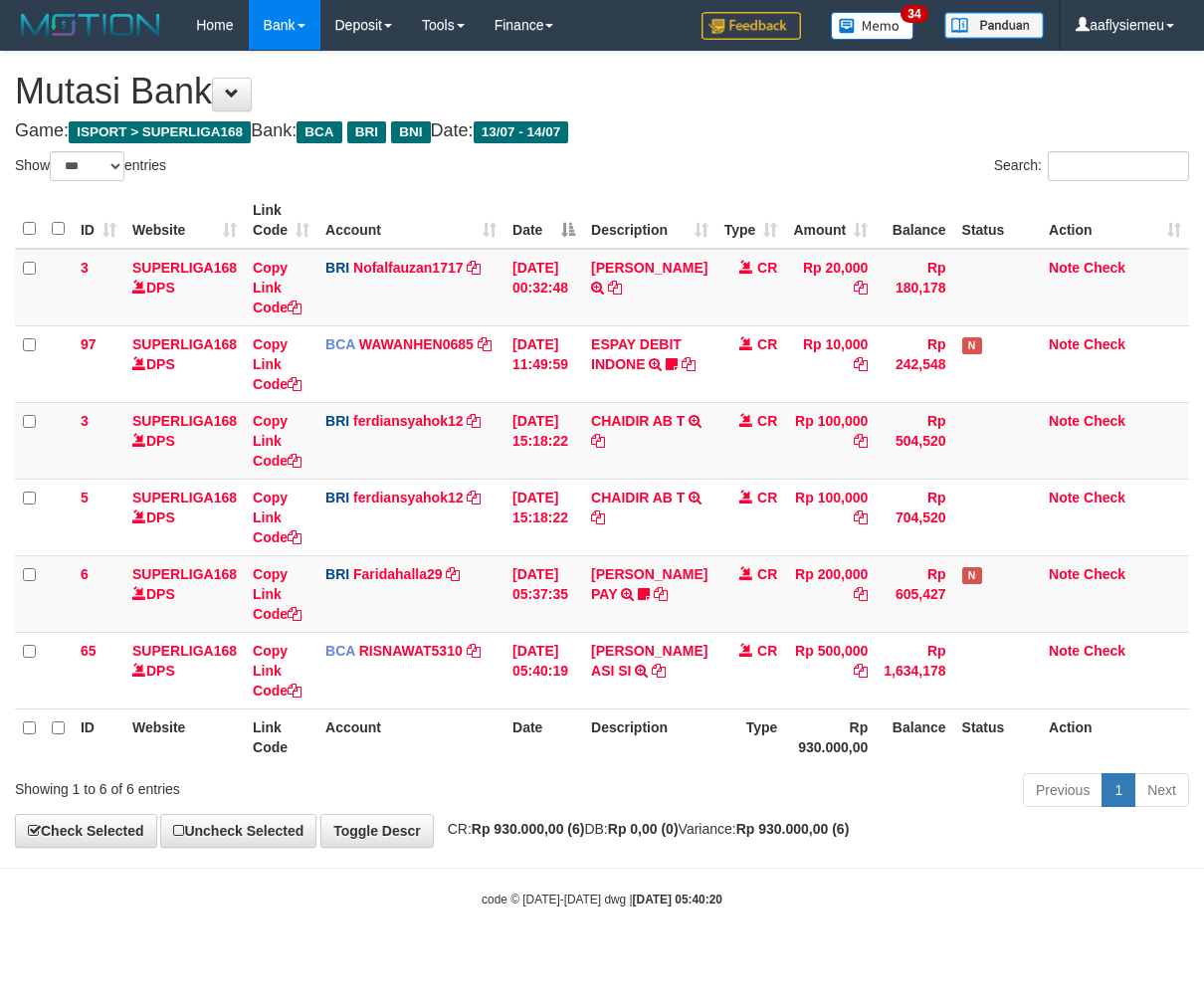 scroll, scrollTop: 0, scrollLeft: 0, axis: both 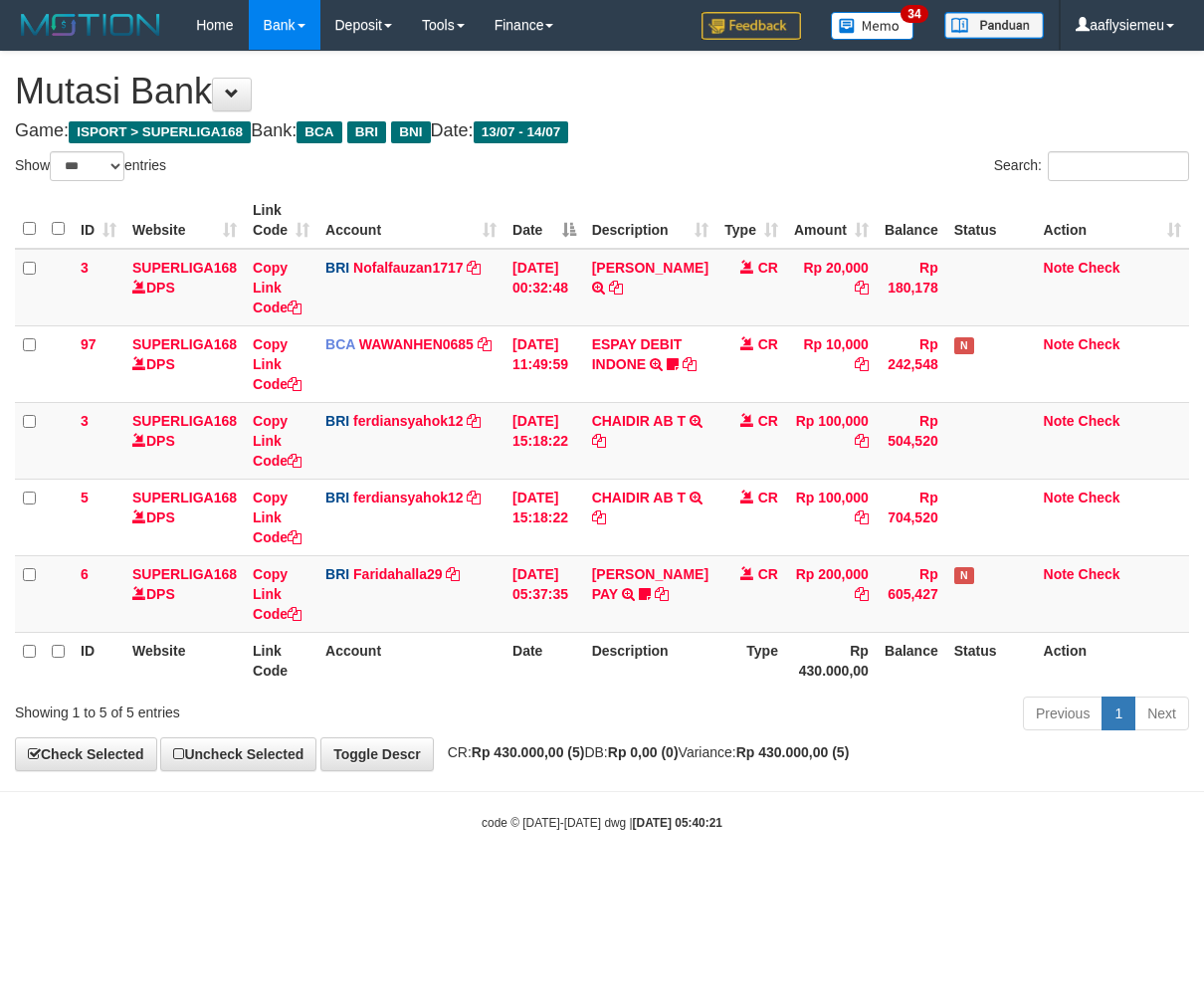 select on "***" 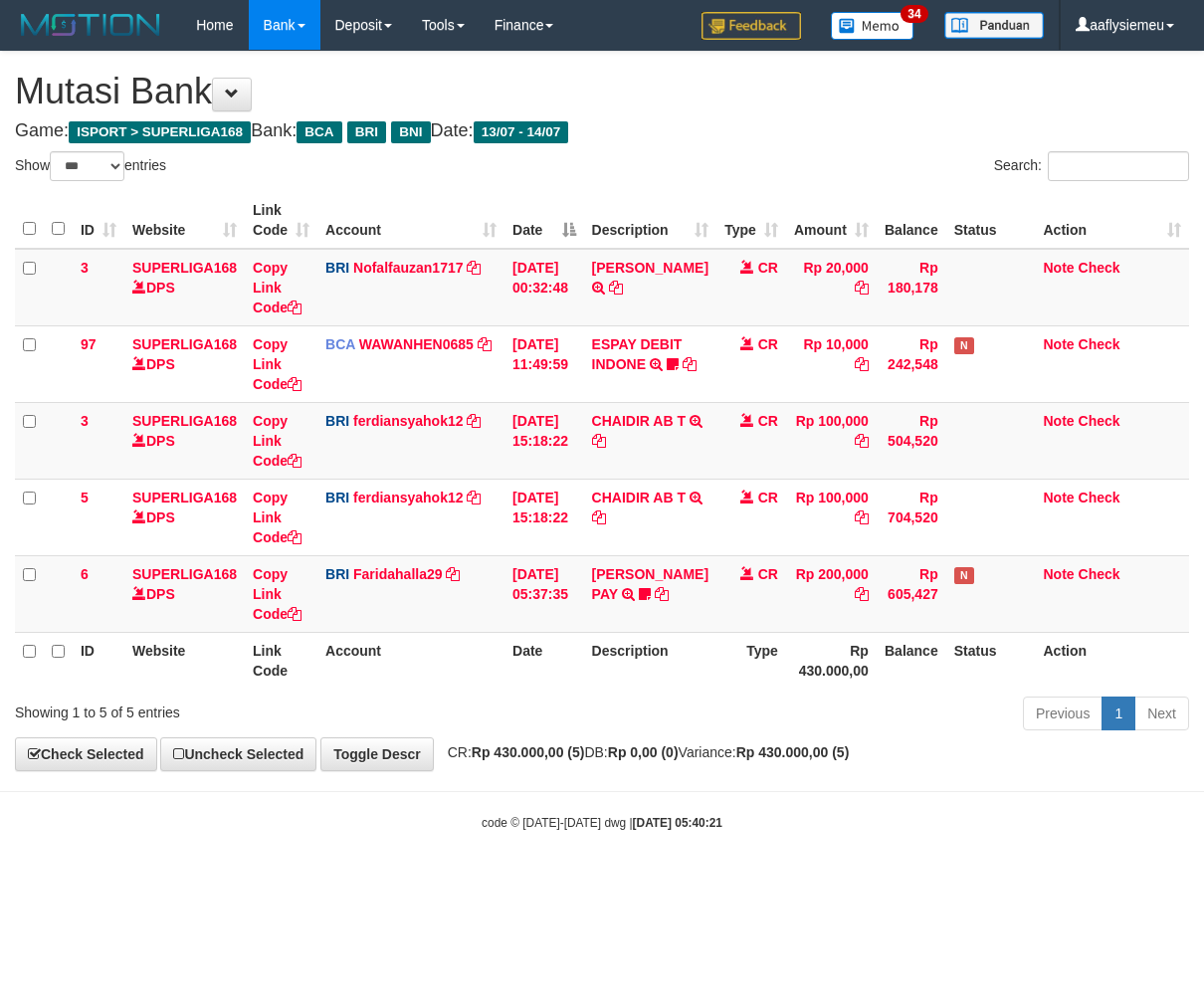 scroll, scrollTop: 0, scrollLeft: 0, axis: both 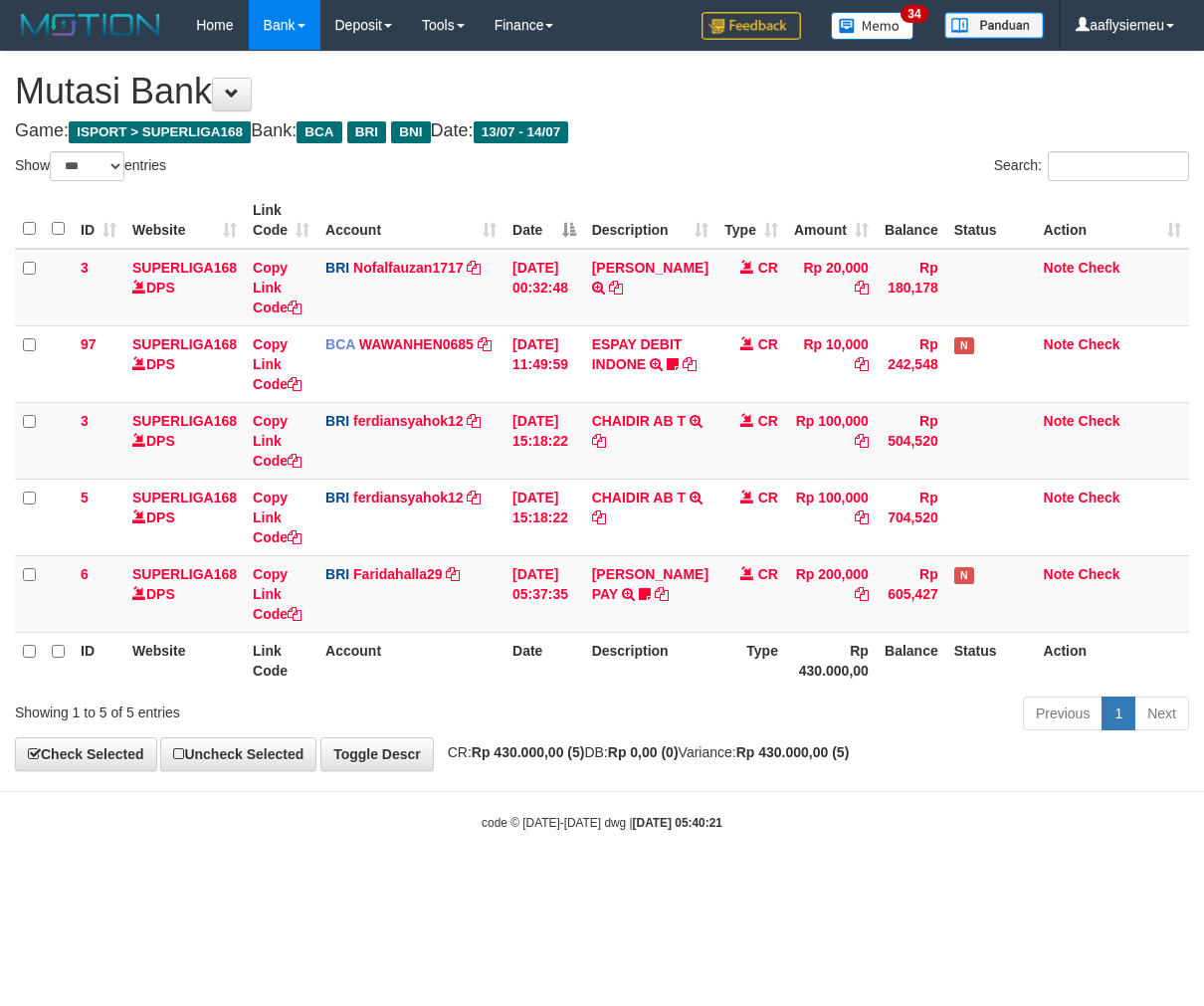 select on "***" 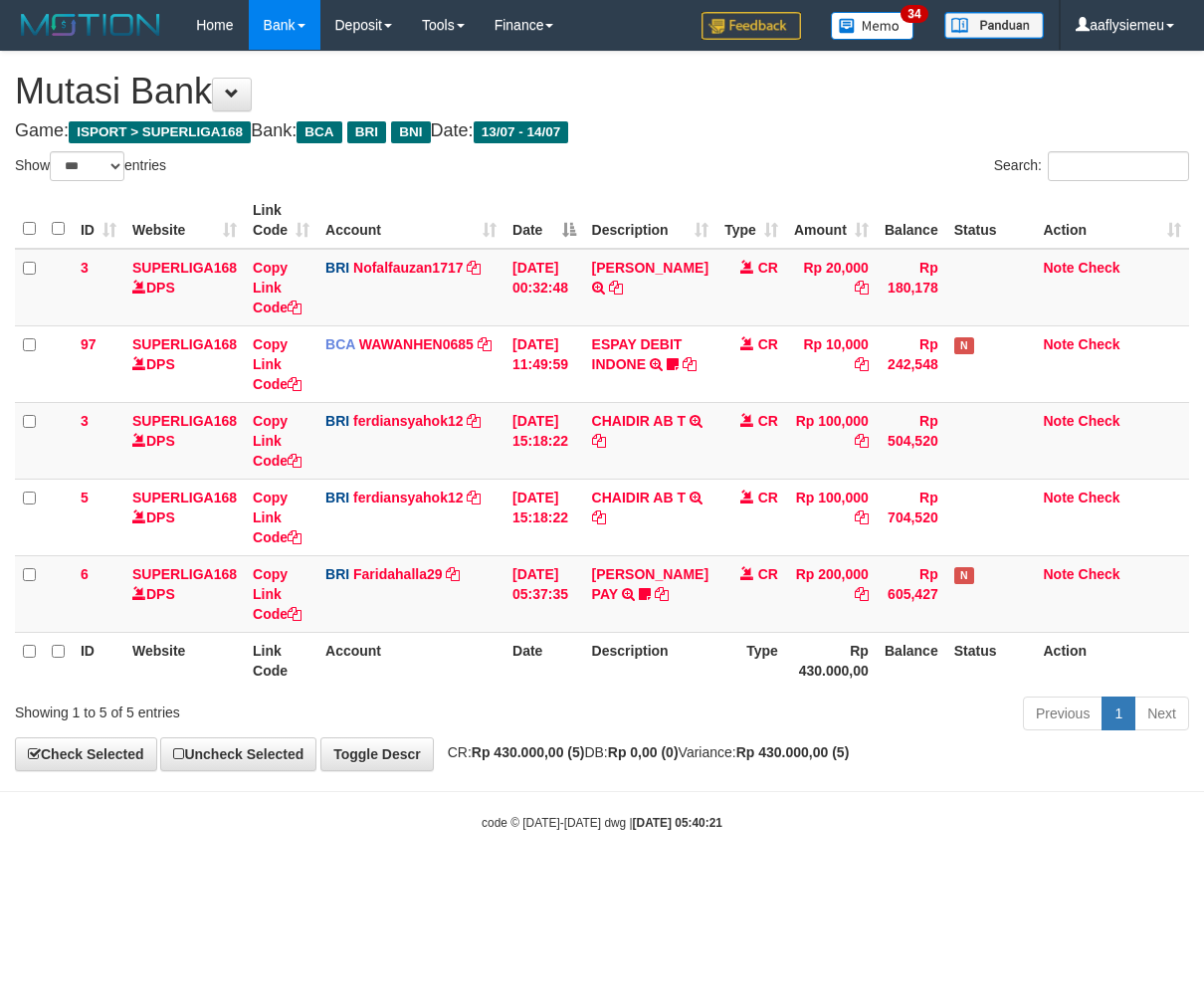 scroll, scrollTop: 0, scrollLeft: 0, axis: both 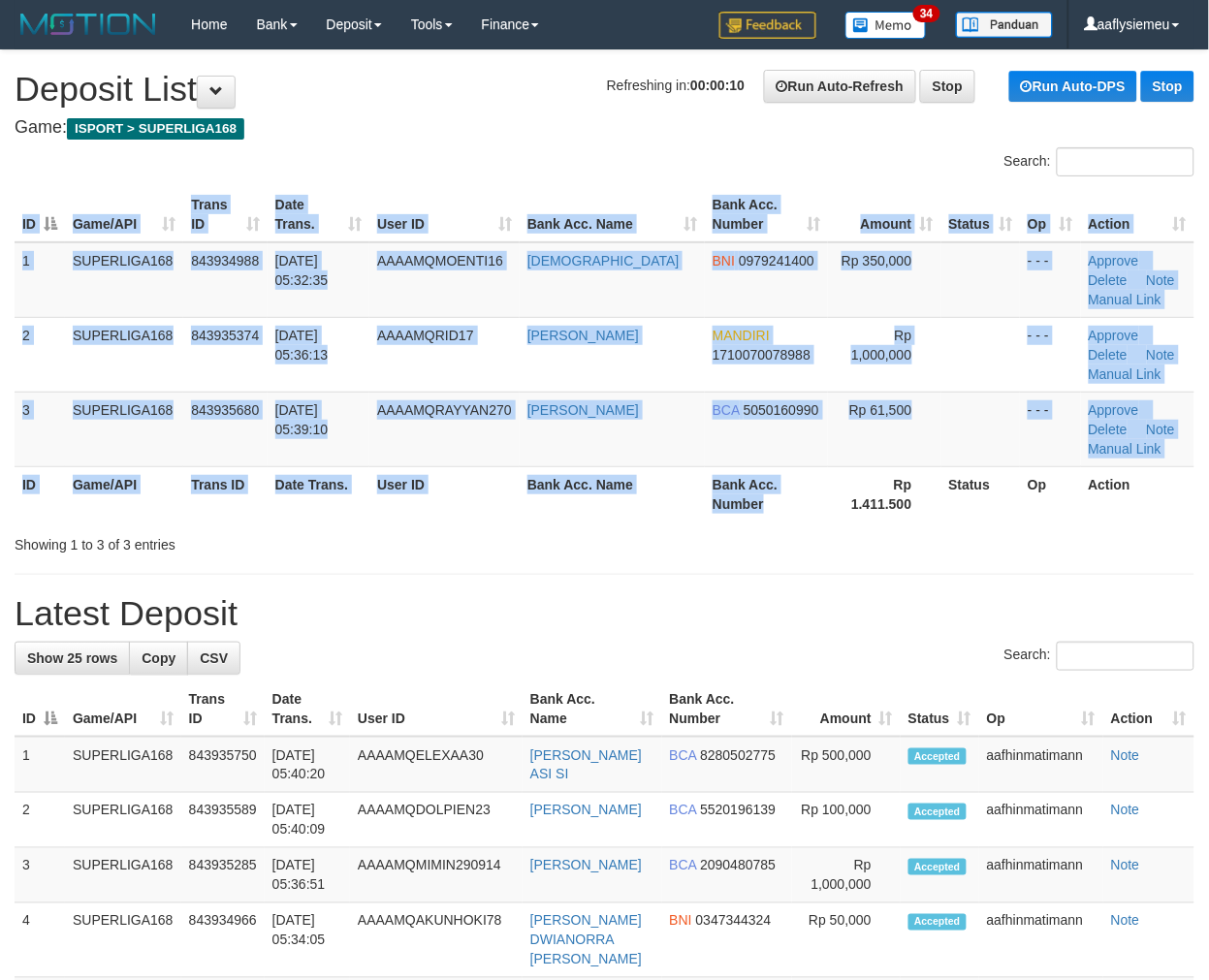 click on "ID Game/API Trans ID Date Trans. User ID Bank Acc. Name Bank Acc. Number Amount Status Op Action
1
SUPERLIGA168
843934988
[DATE] 05:32:35
AAAAMQMOENTI16
[DEMOGRAPHIC_DATA]
BNI
0979241400
Rp 350,000
- - -
Approve
[GEOGRAPHIC_DATA]
Note
Manual Link
2
SUPERLIGA168
843935374
[DATE] 05:36:13
AAAAMQRID17
[PERSON_NAME]
MANDIRI
1710070078988
Rp 1,000,000
BCA" at bounding box center [604, 354] 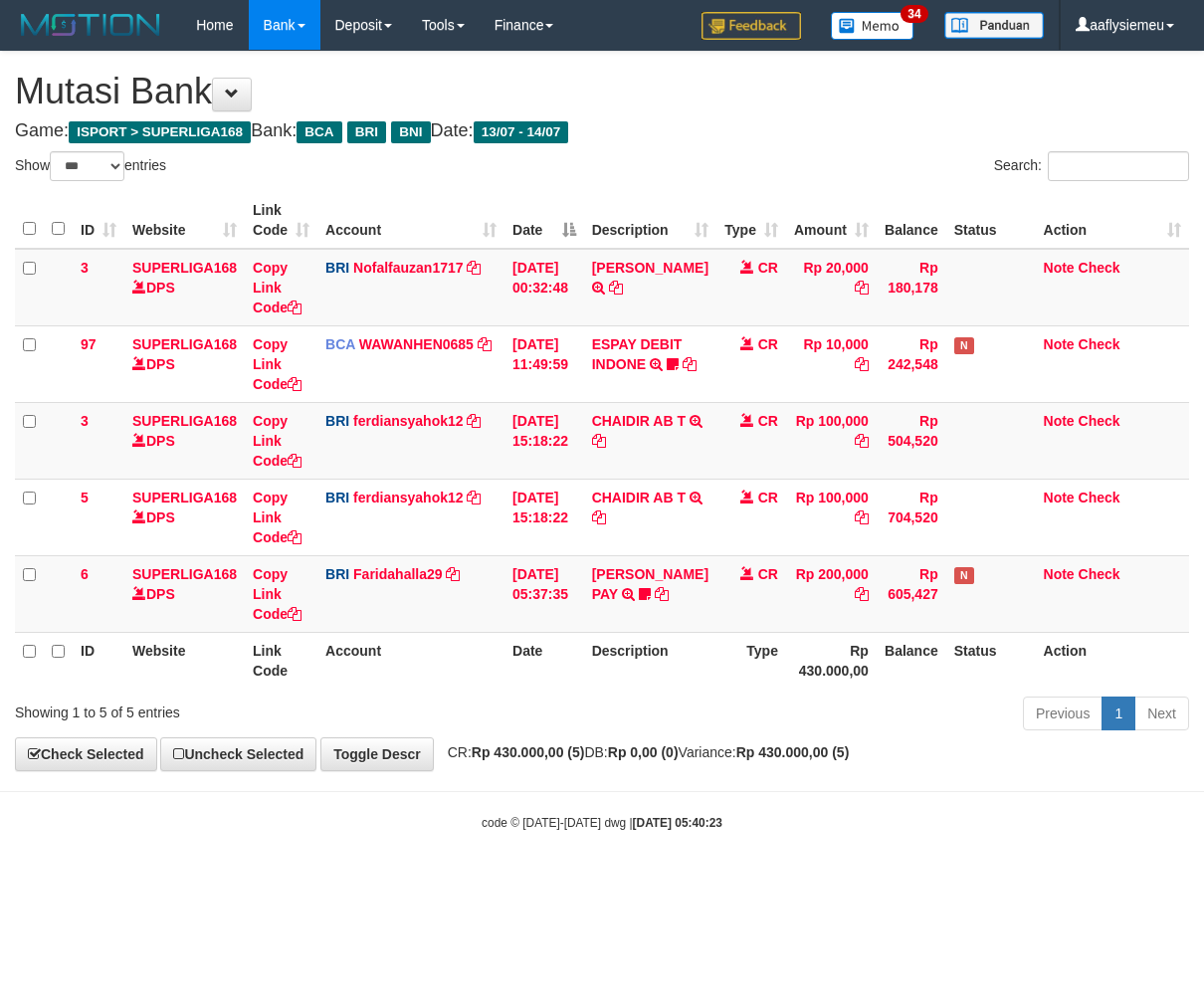 select on "***" 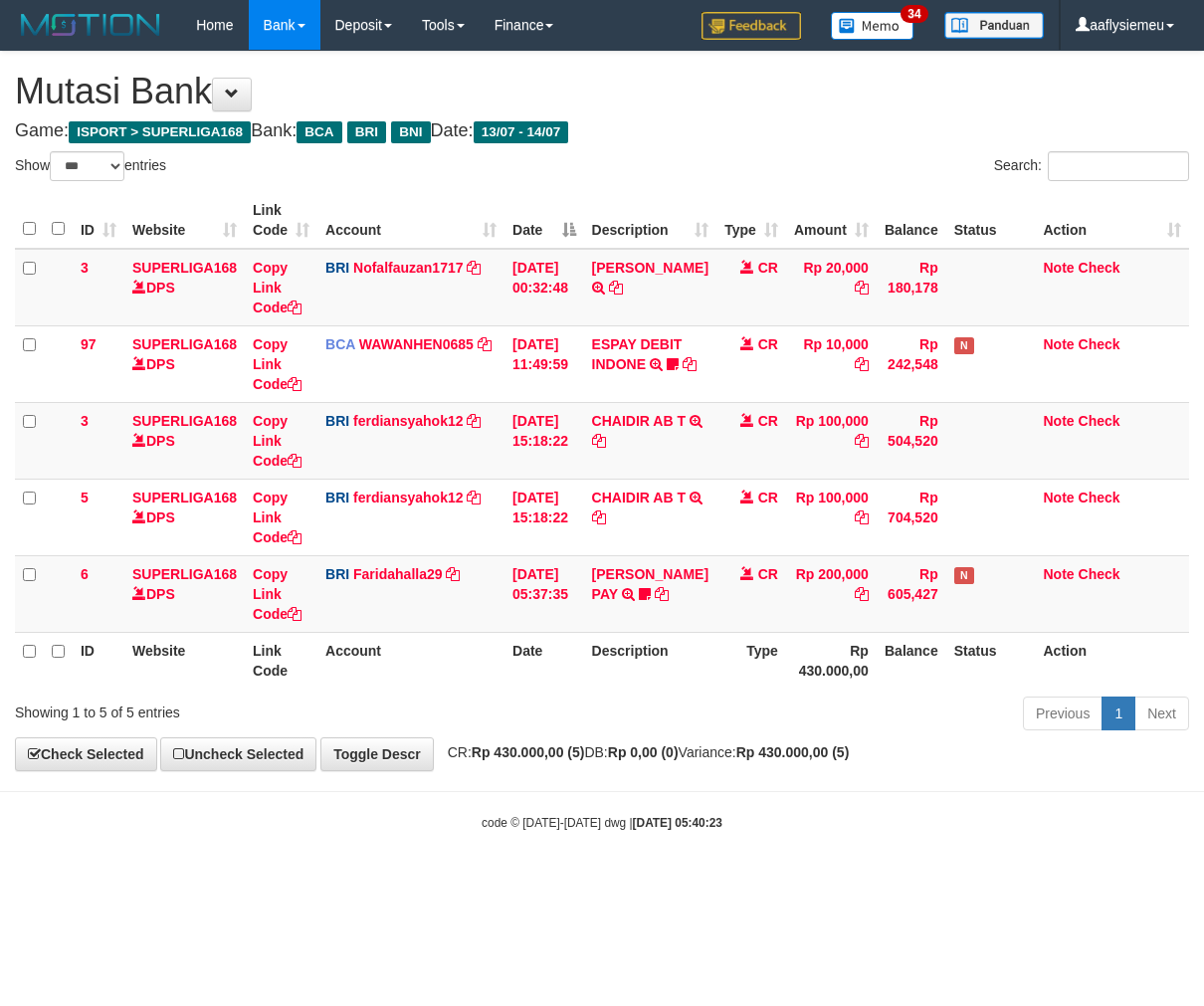 scroll, scrollTop: 0, scrollLeft: 0, axis: both 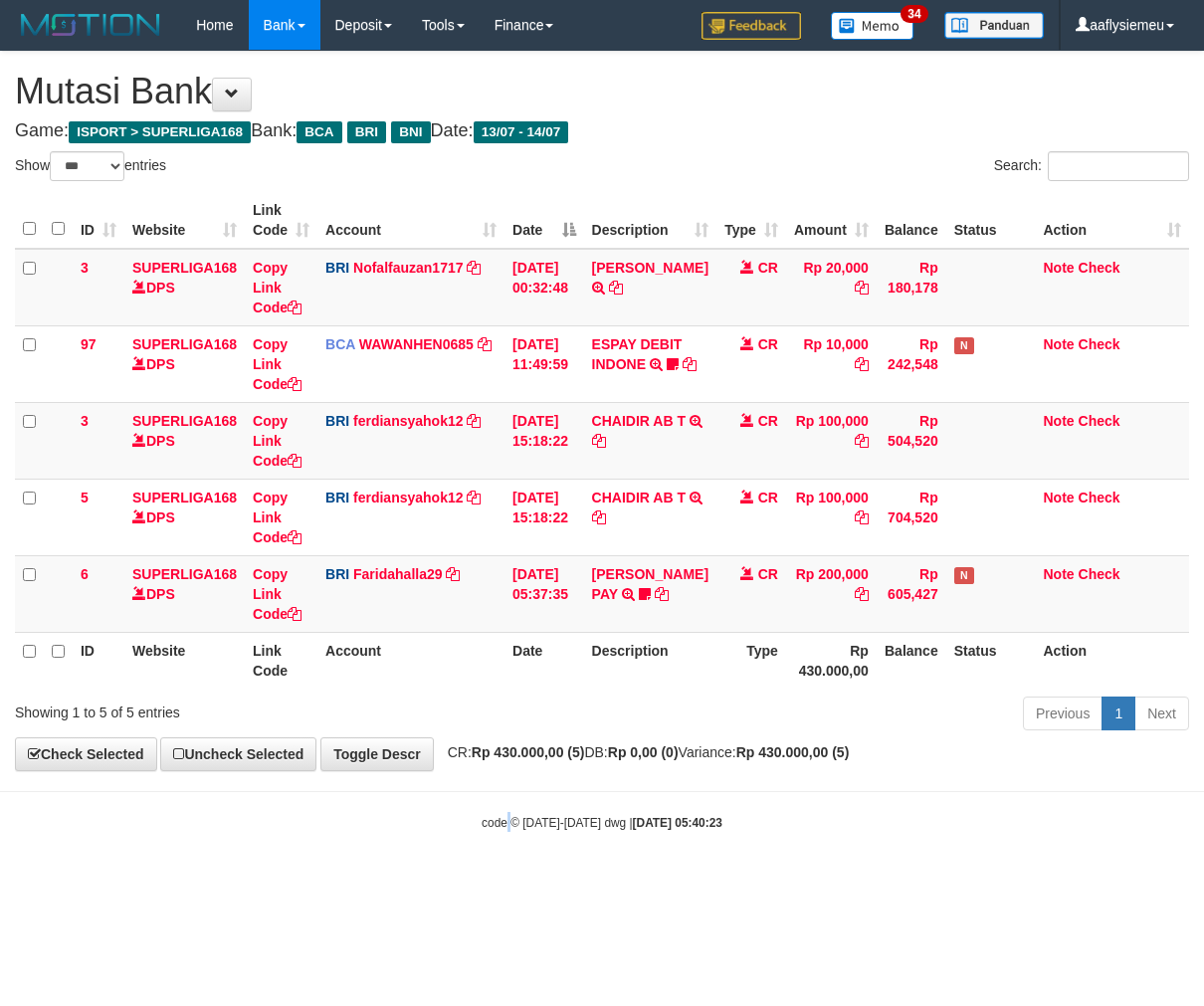 click on "Toggle navigation
Home
Bank
Account List
Load
By Website
Group
[ISPORT]													SUPERLIGA168
By Load Group (DPS)
34" at bounding box center (602, 441) 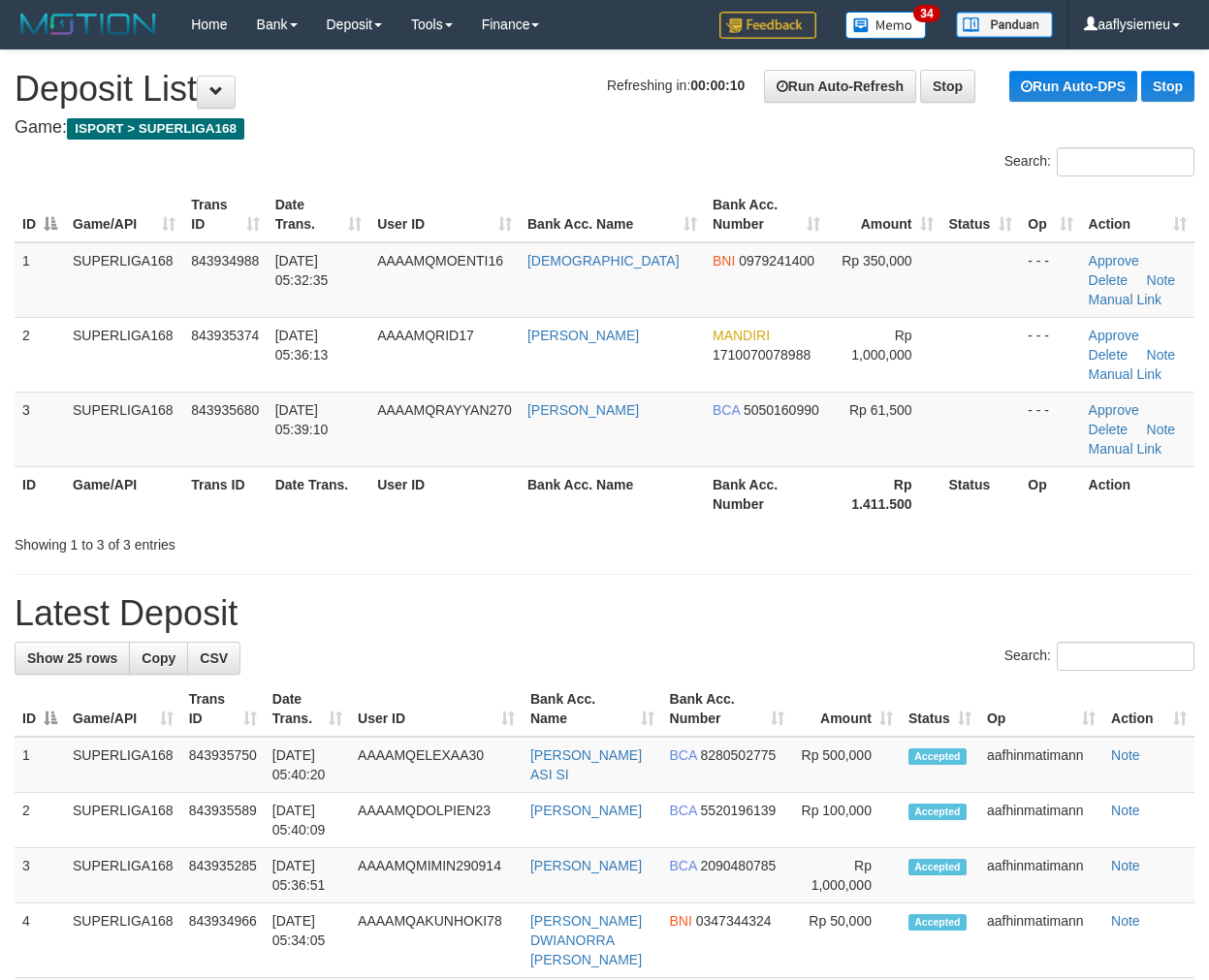 scroll, scrollTop: 0, scrollLeft: 0, axis: both 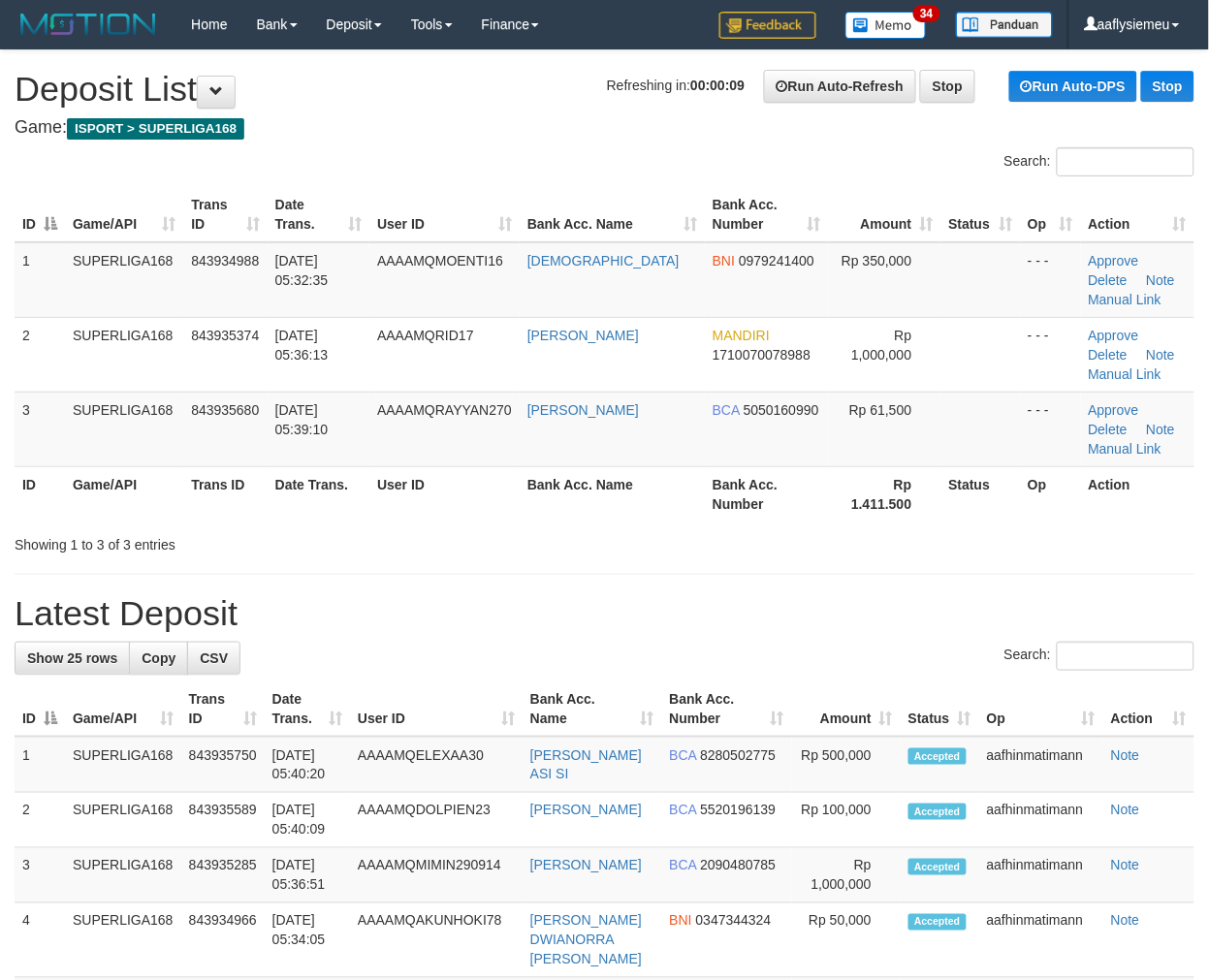 click on "Showing 1 to 3 of 3 entries" at bounding box center [252, 541] 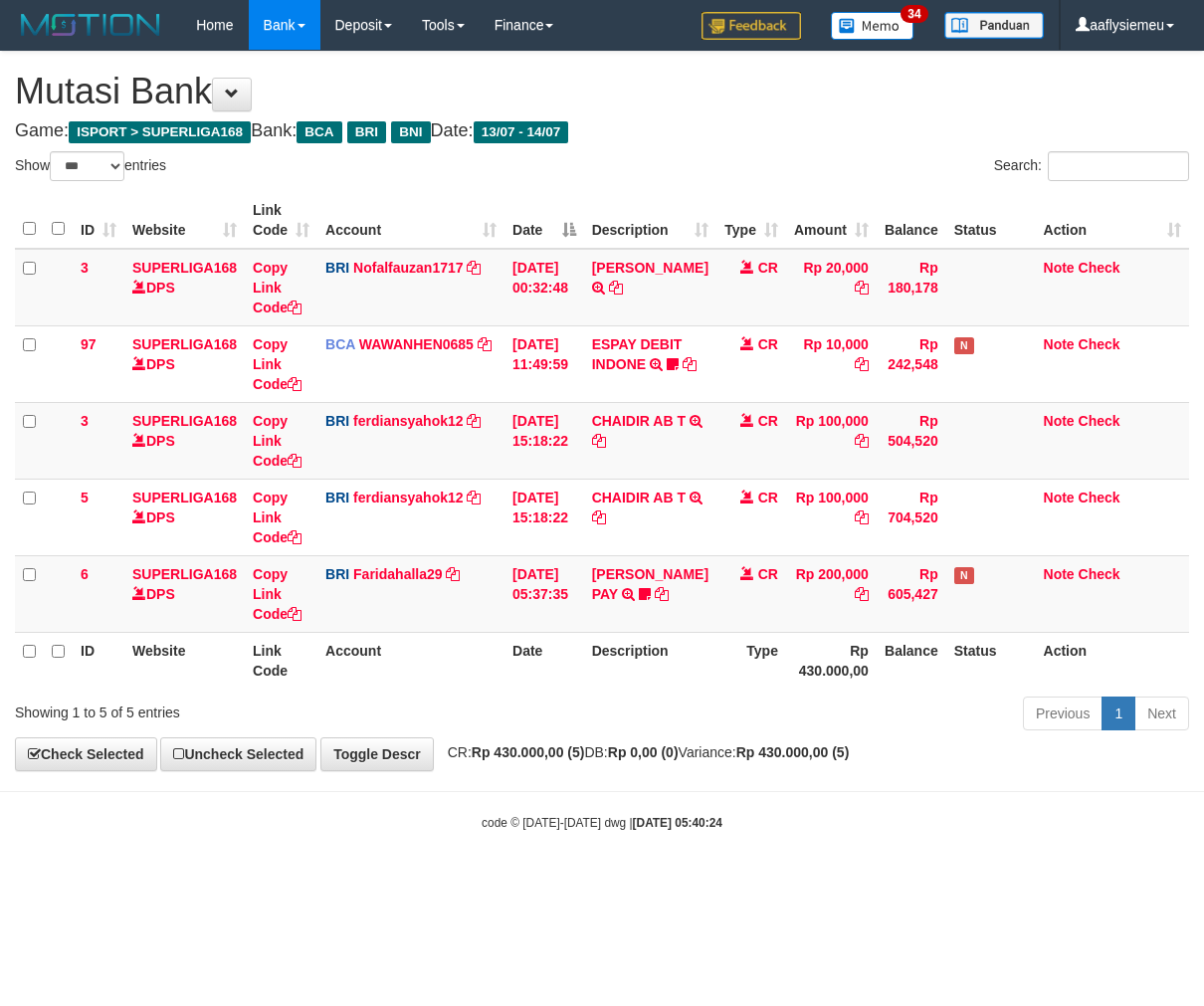 select on "***" 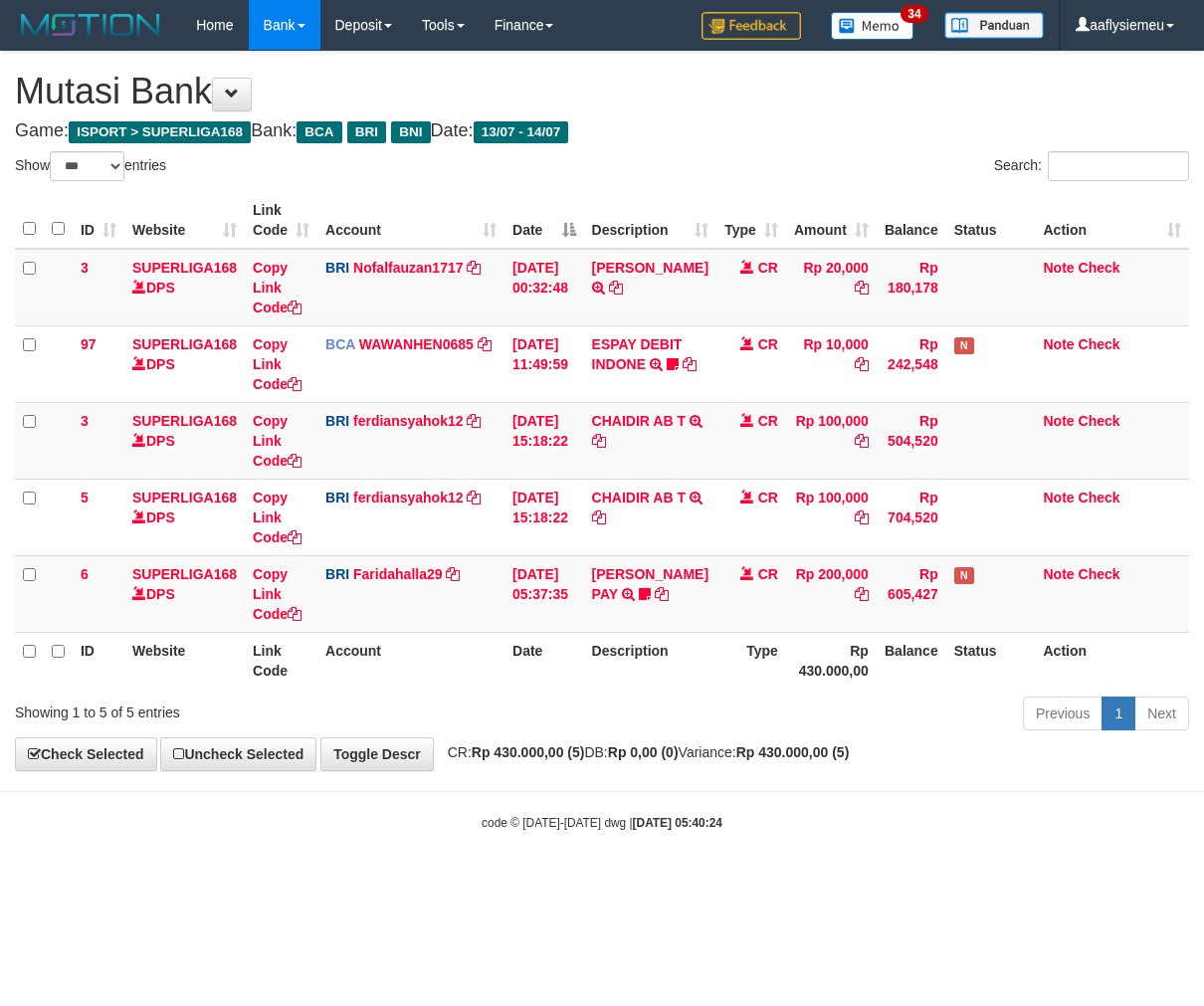 scroll, scrollTop: 0, scrollLeft: 0, axis: both 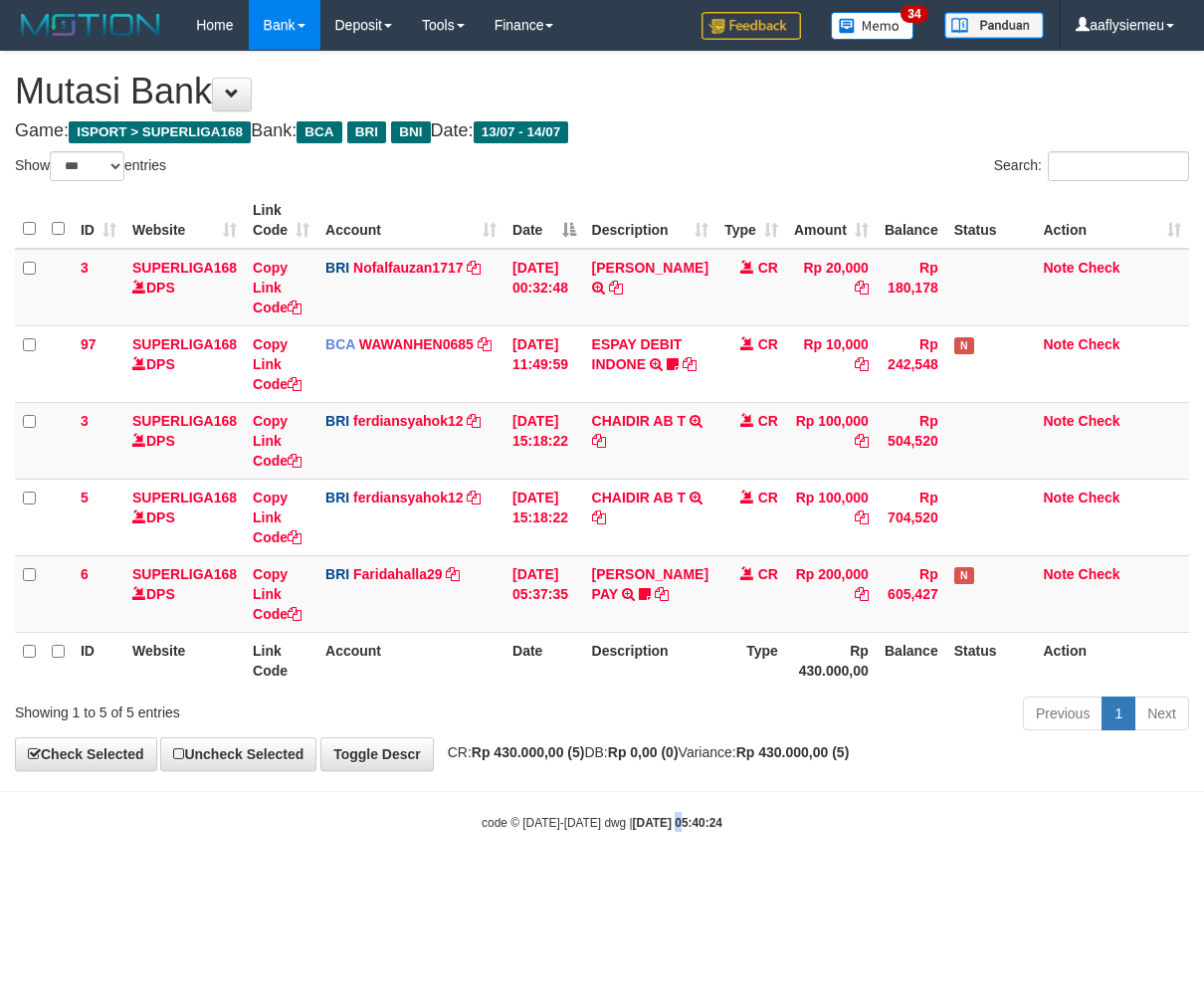 click on "Toggle navigation
Home
Bank
Account List
Load
By Website
Group
[ISPORT]													SUPERLIGA168
By Load Group (DPS)
34" at bounding box center (602, 441) 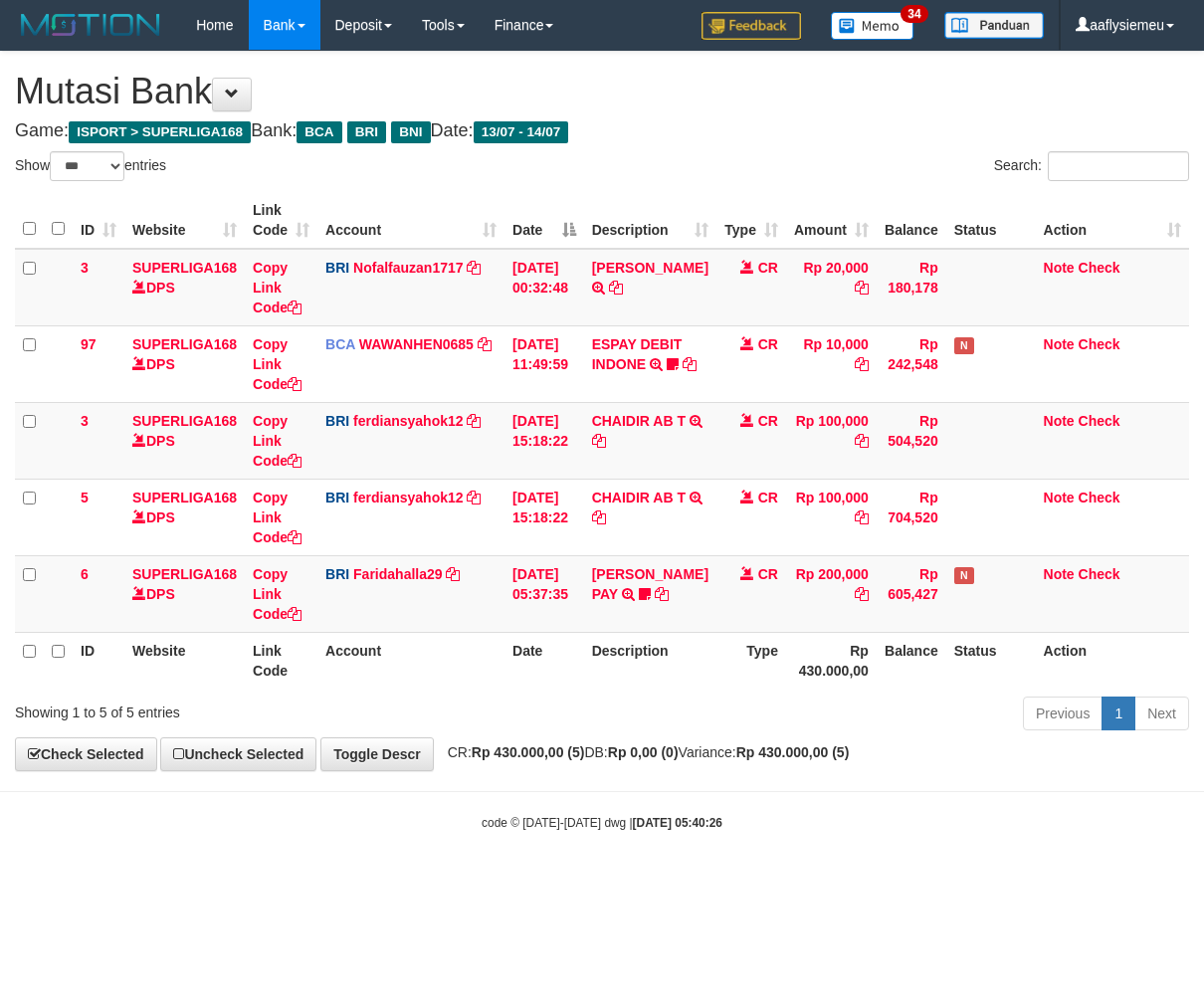 select on "***" 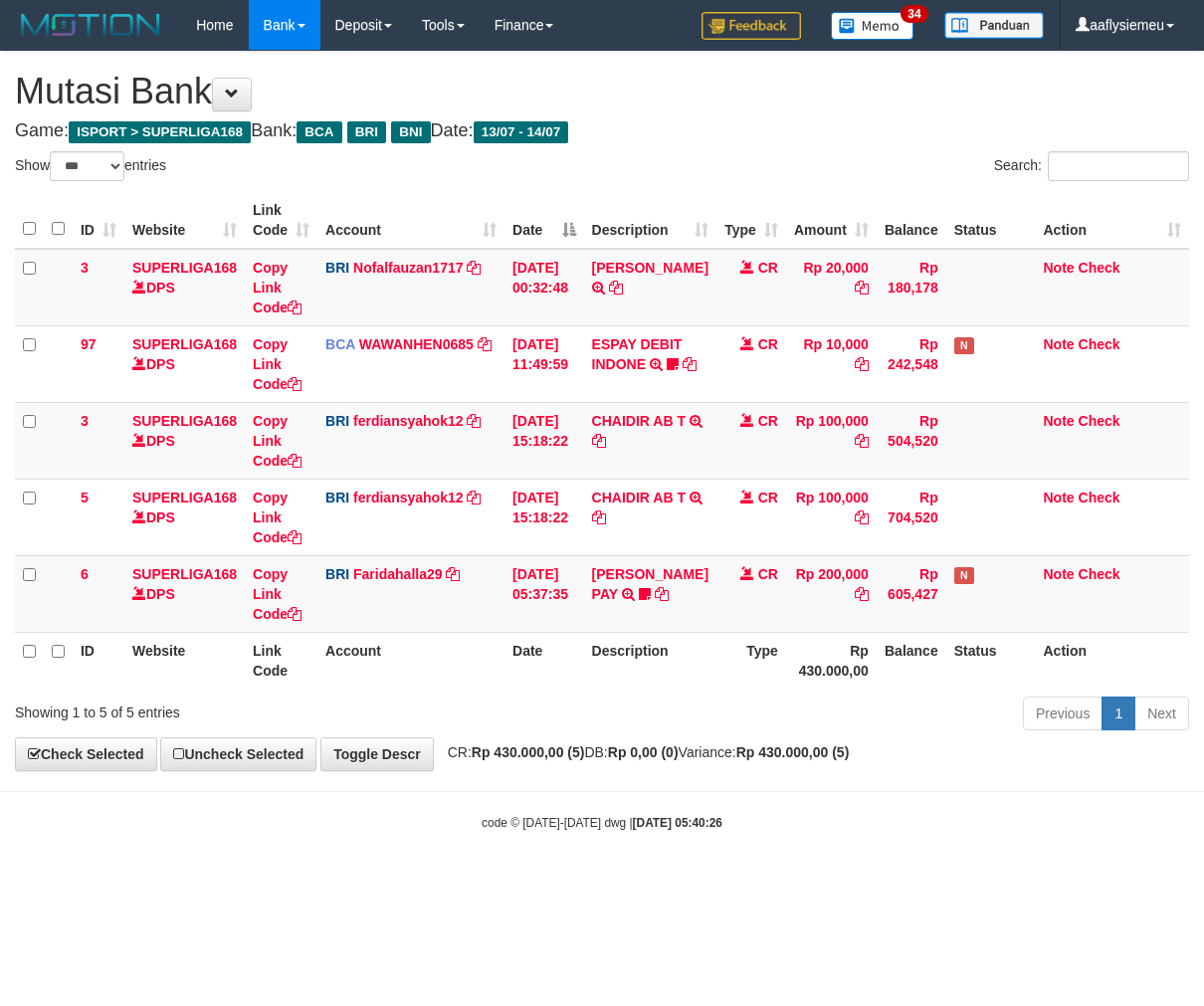 scroll, scrollTop: 0, scrollLeft: 0, axis: both 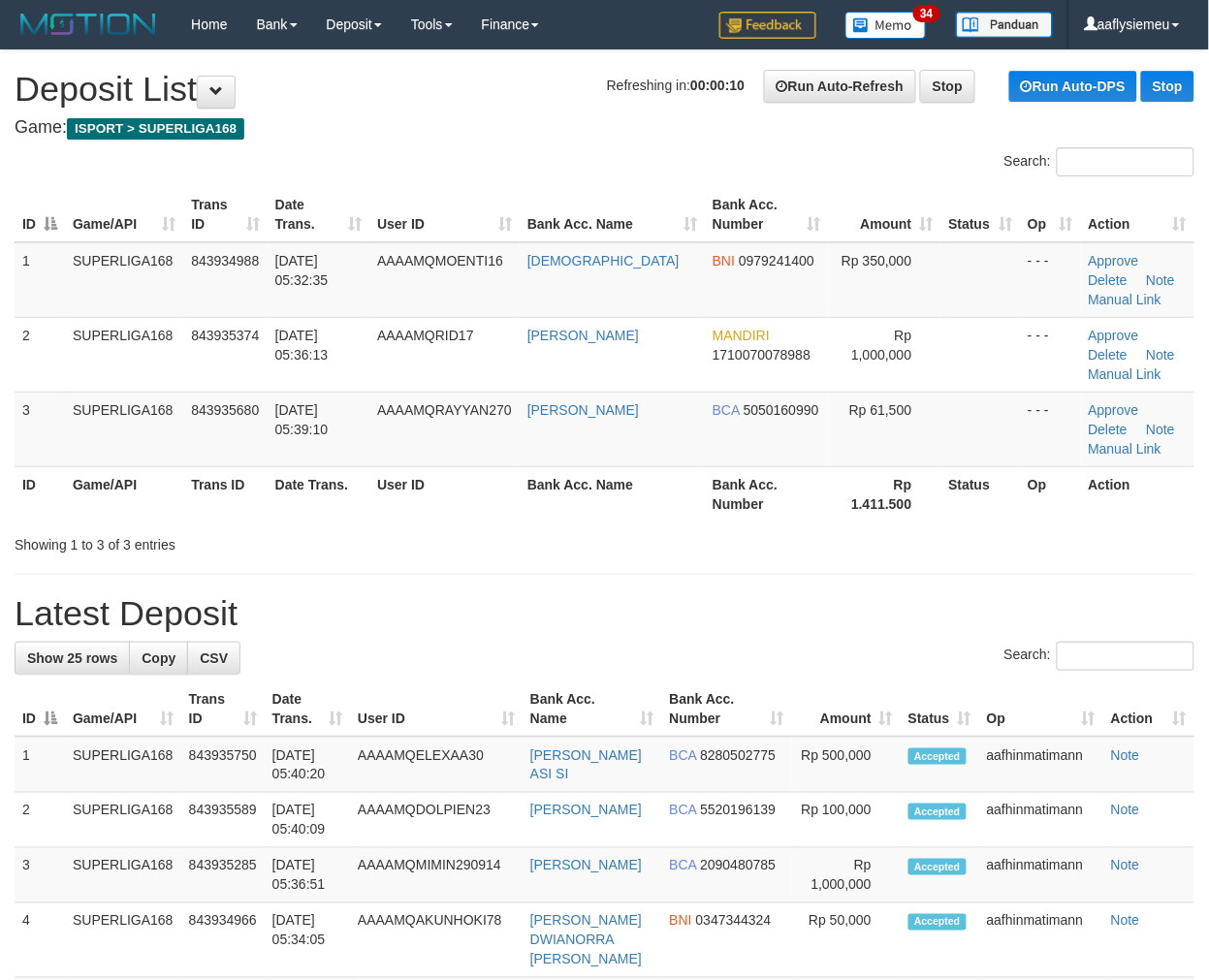 click on "Latest Deposit" at bounding box center (604, 614) 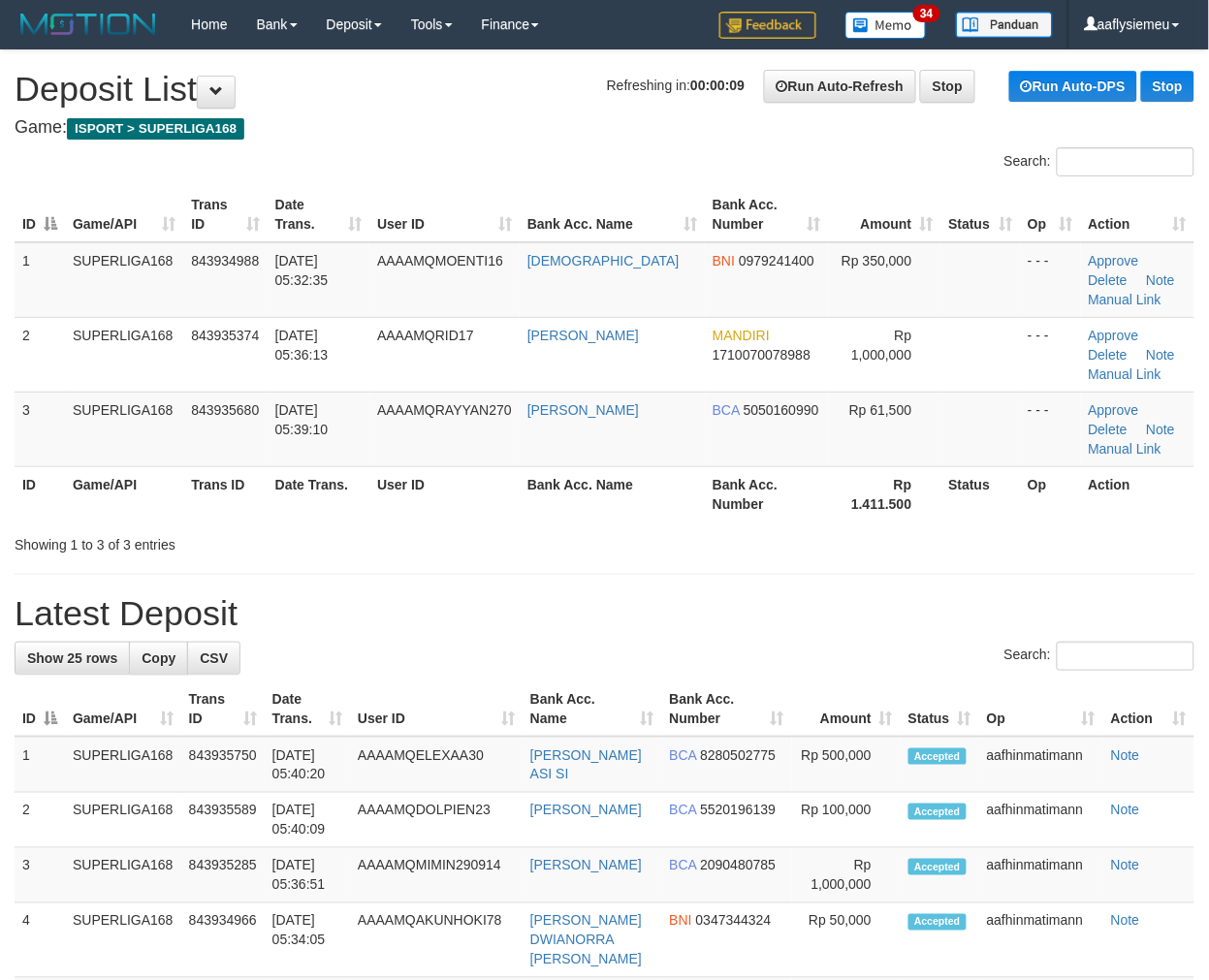 drag, startPoint x: 388, startPoint y: 518, endPoint x: 5, endPoint y: 635, distance: 400.47222 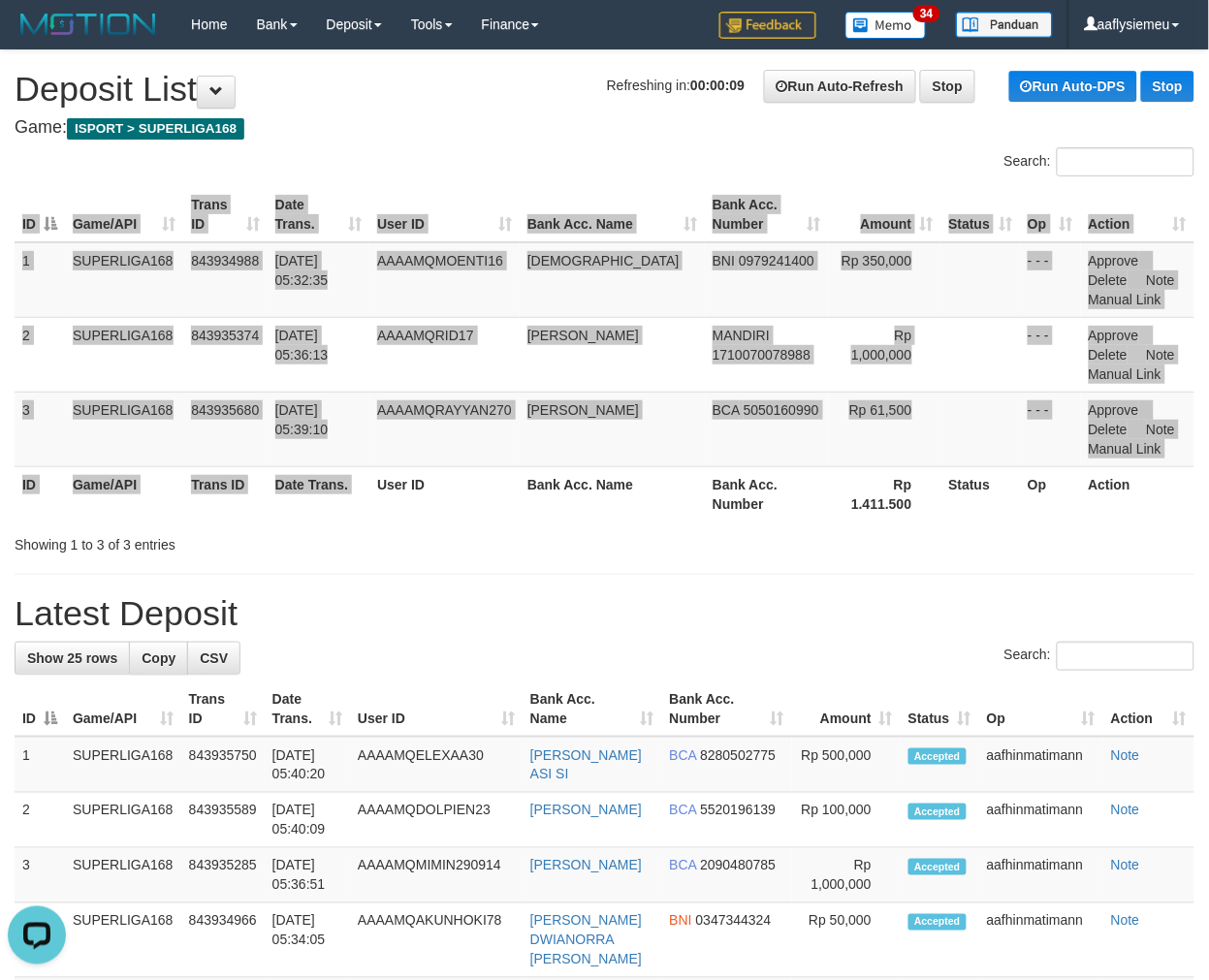 scroll, scrollTop: 0, scrollLeft: 0, axis: both 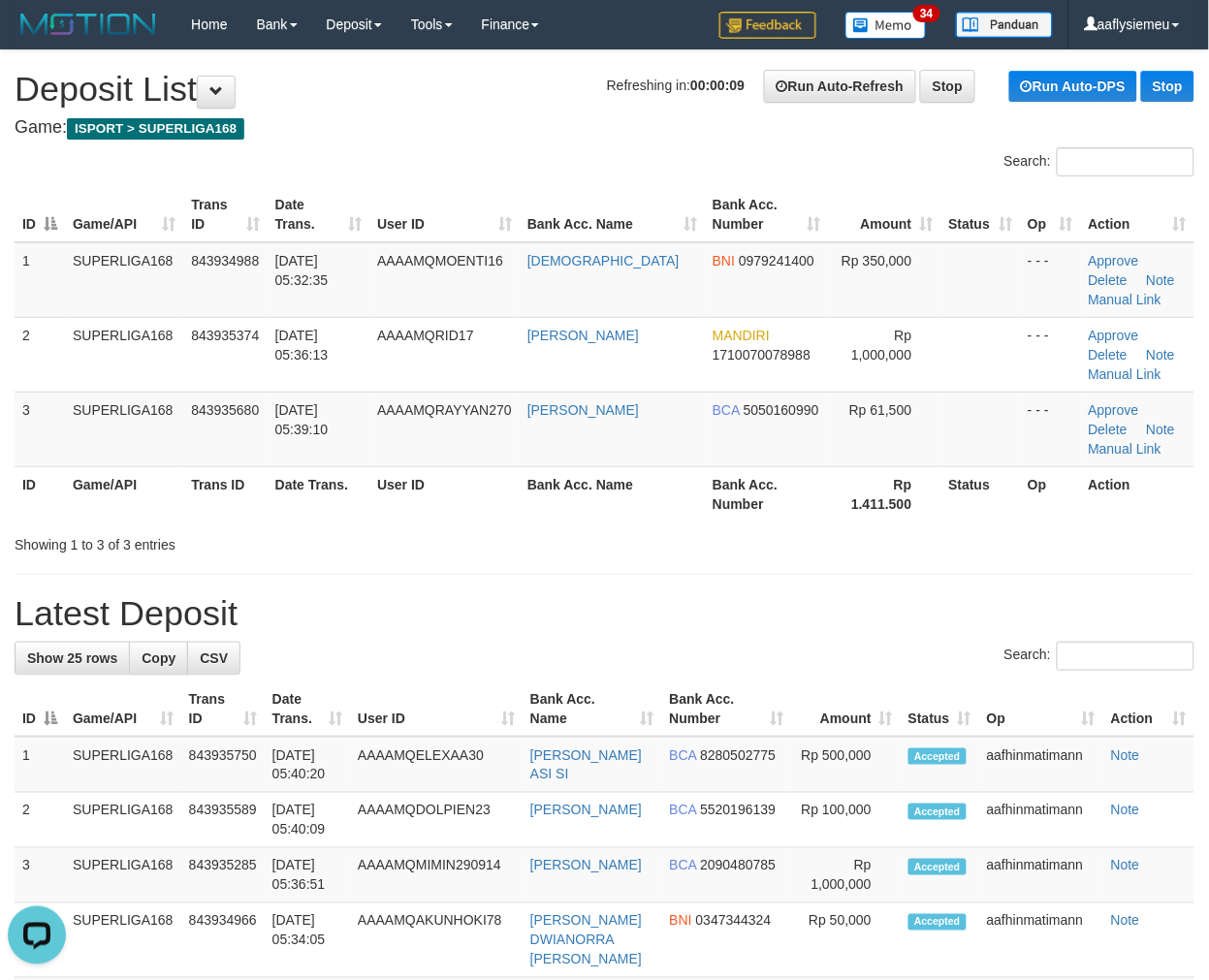 click on "**********" at bounding box center (604, 1158) 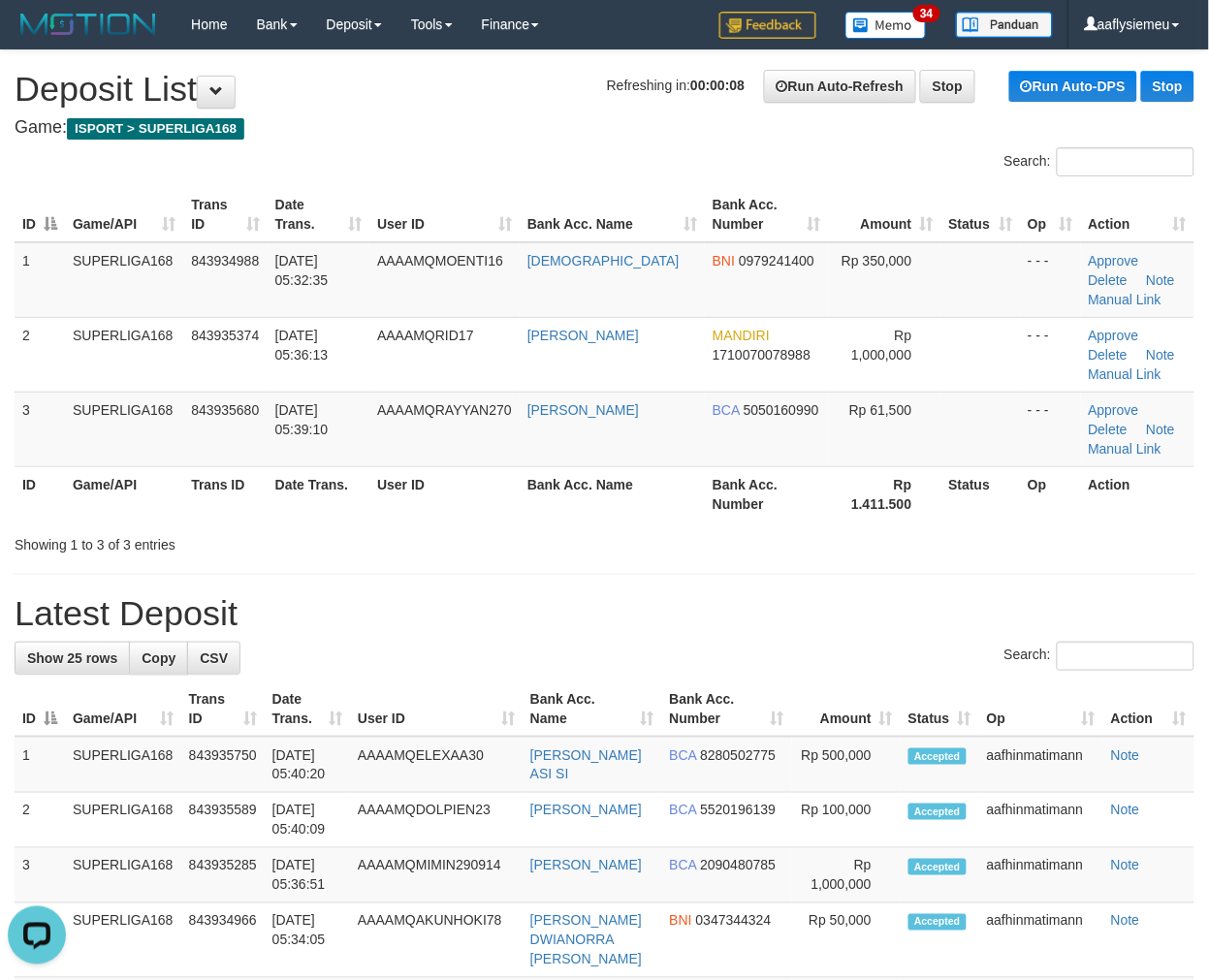 click on "Date Trans." at bounding box center (318, 493) 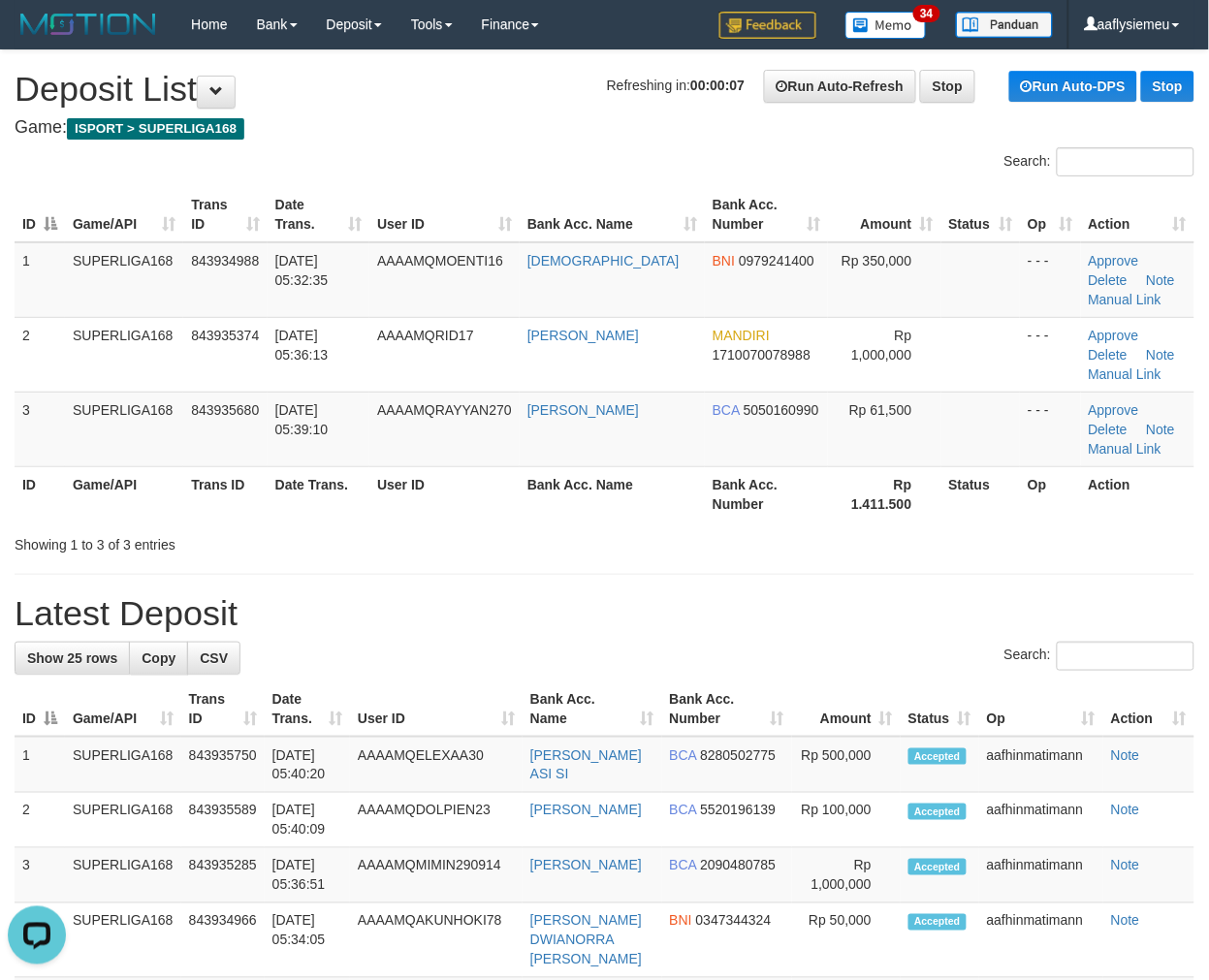click on "Trans ID" at bounding box center (225, 493) 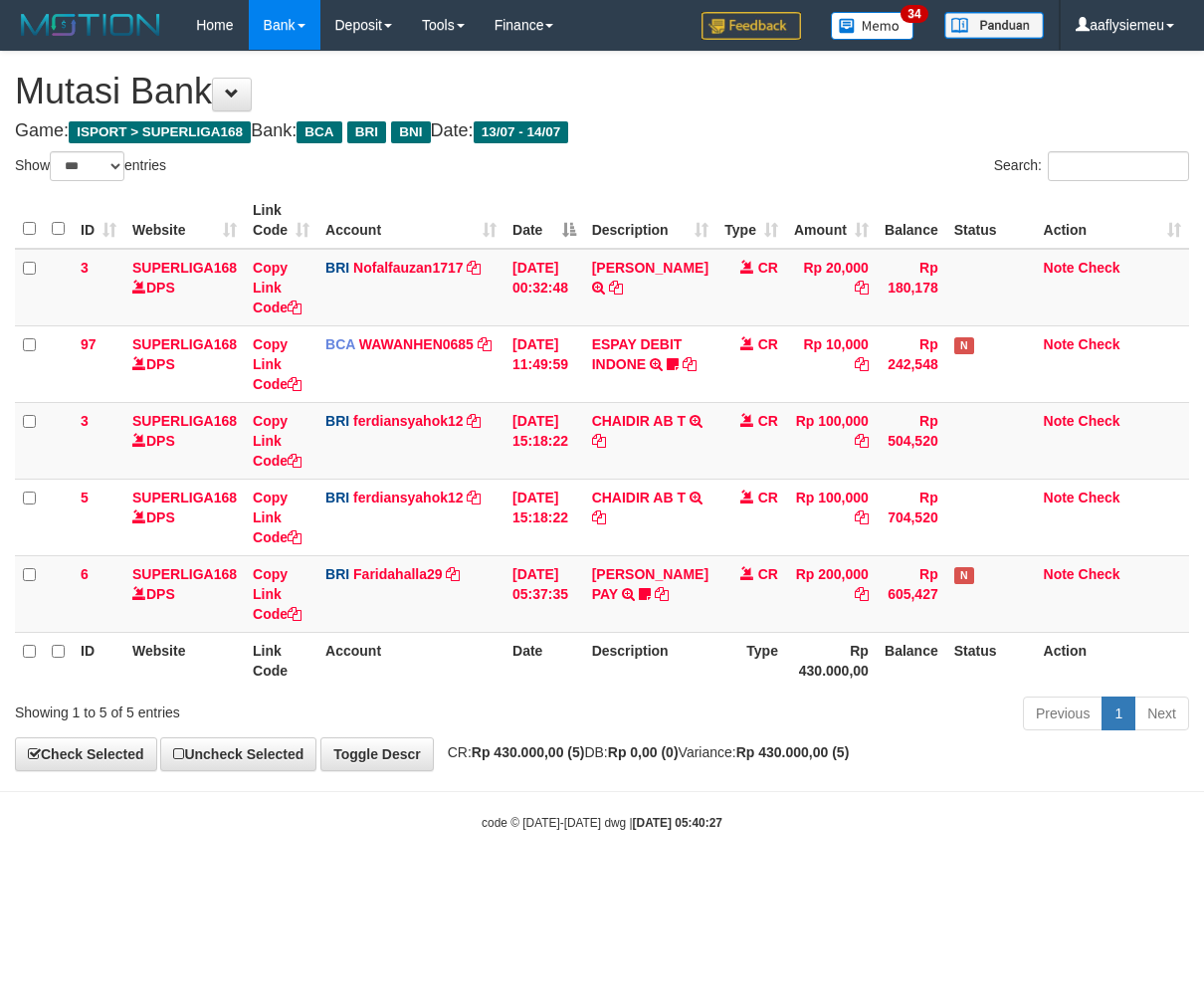 select on "***" 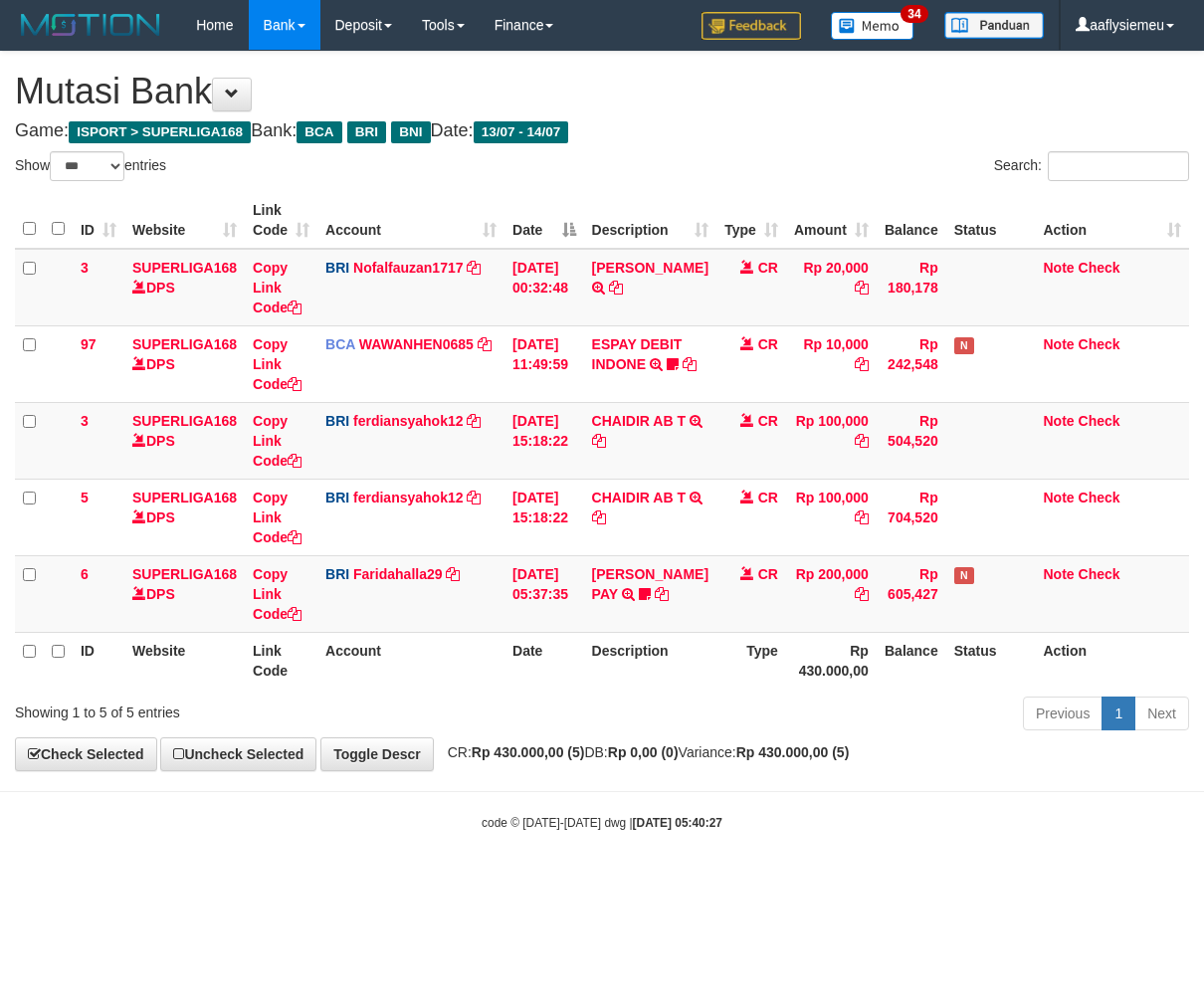 scroll, scrollTop: 0, scrollLeft: 0, axis: both 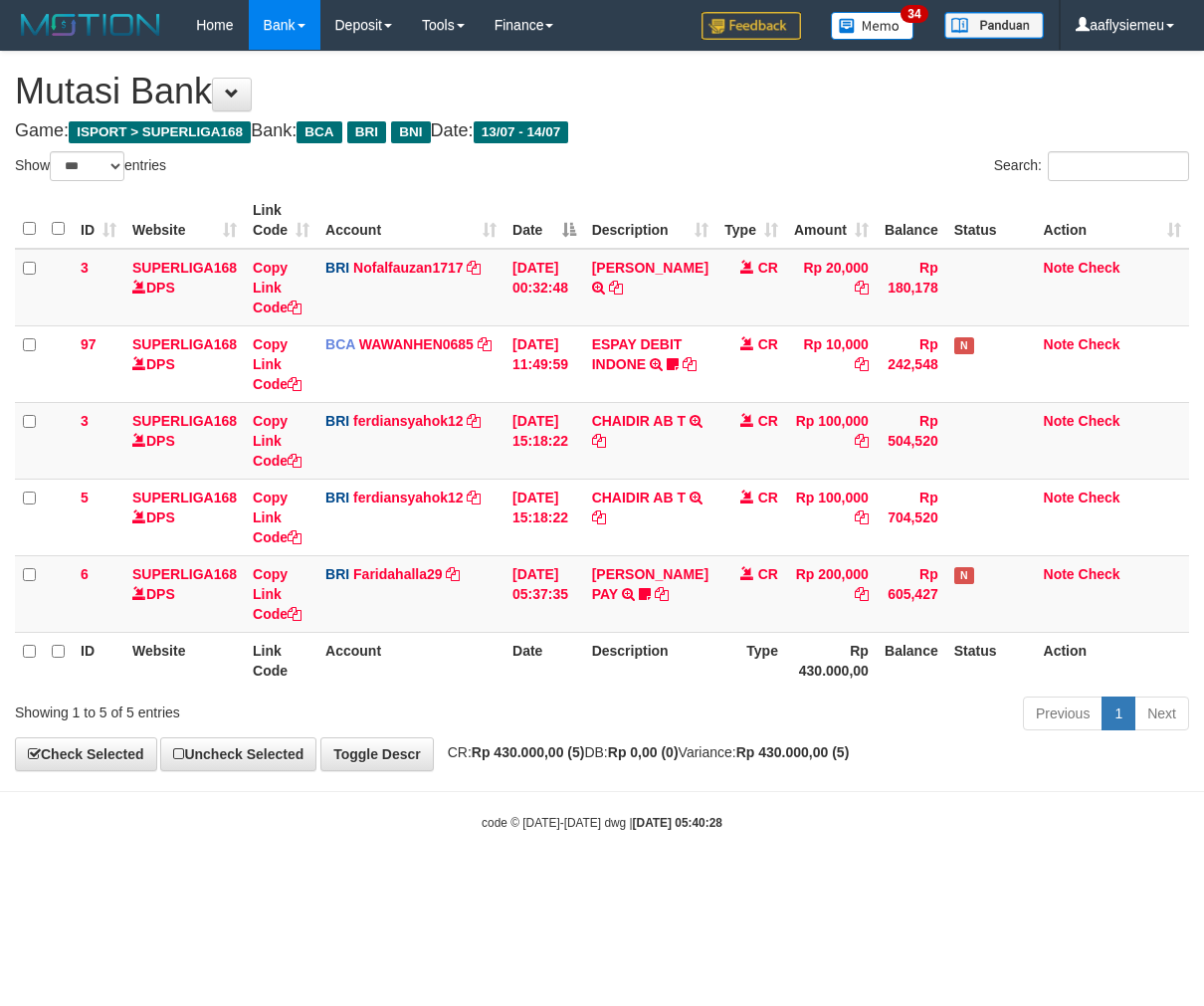 select on "***" 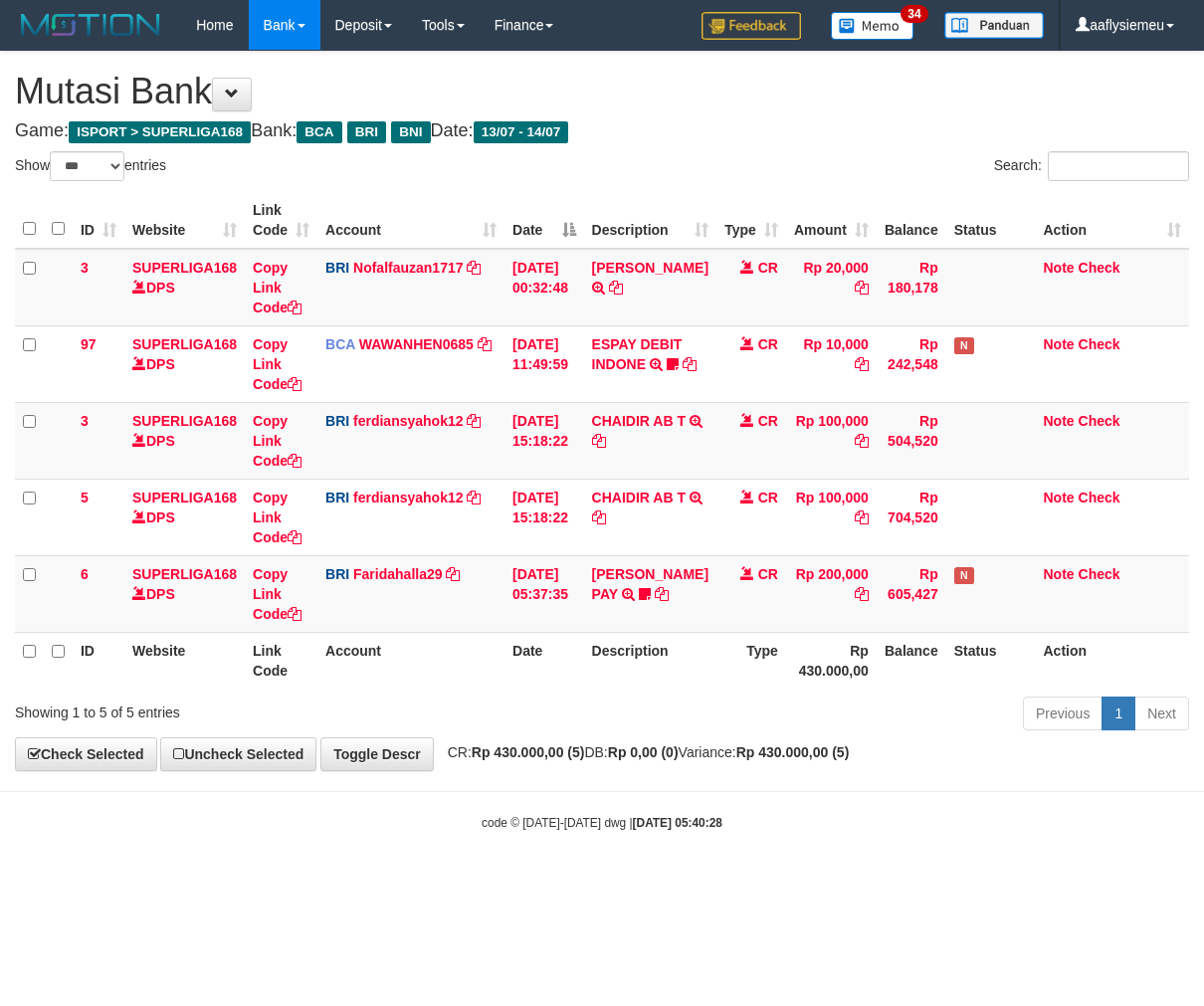 scroll, scrollTop: 0, scrollLeft: 0, axis: both 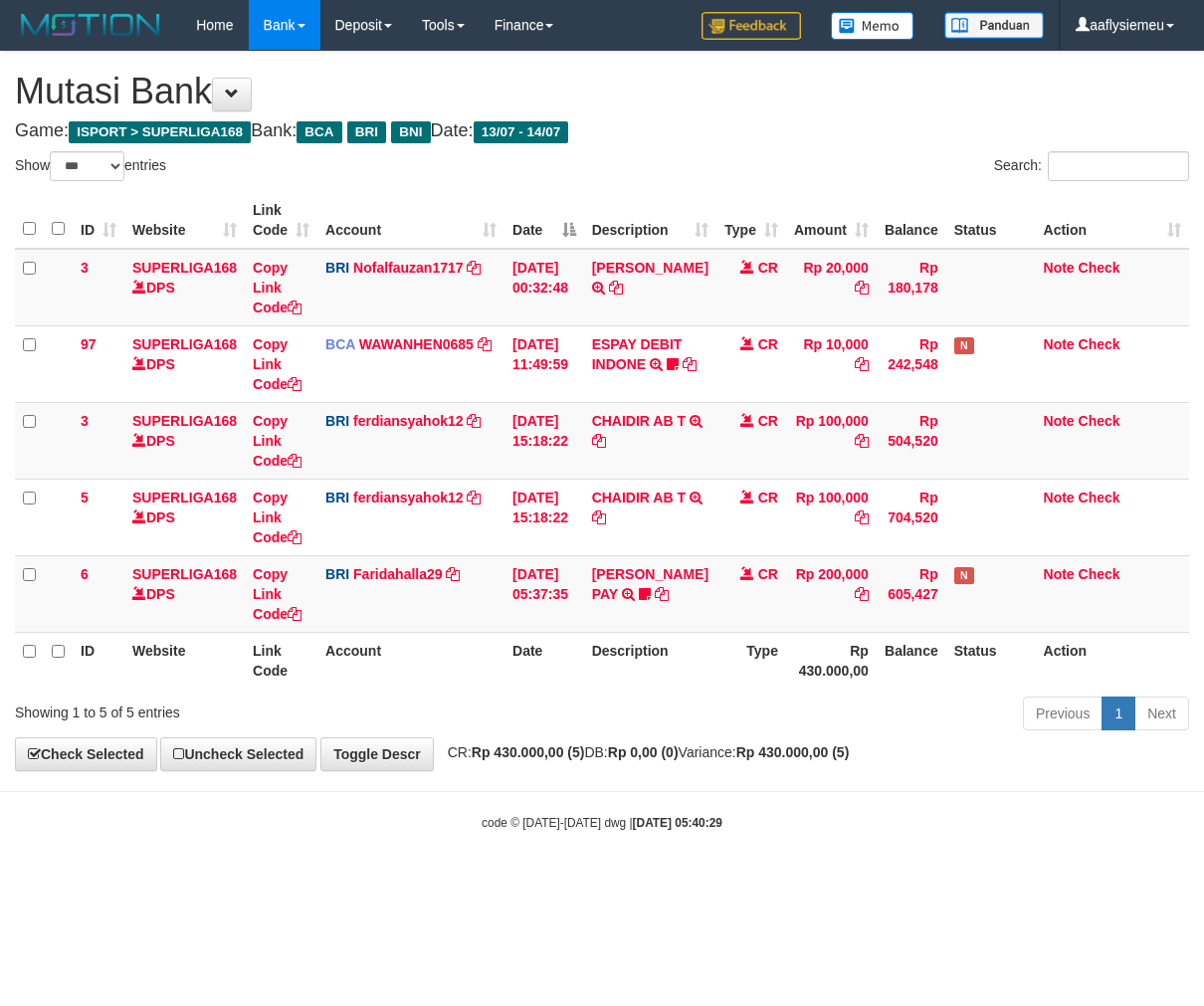 select on "***" 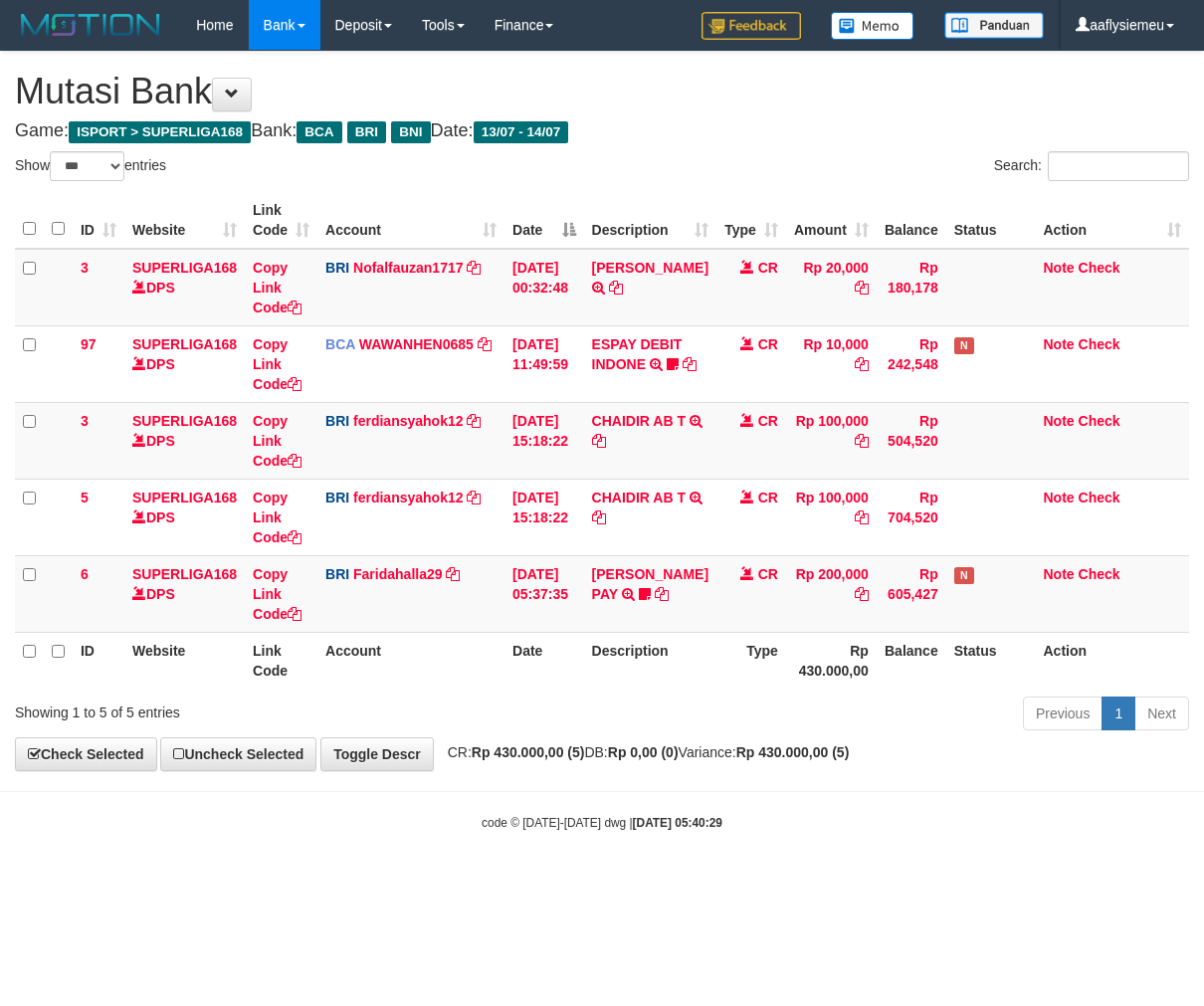 scroll, scrollTop: 0, scrollLeft: 0, axis: both 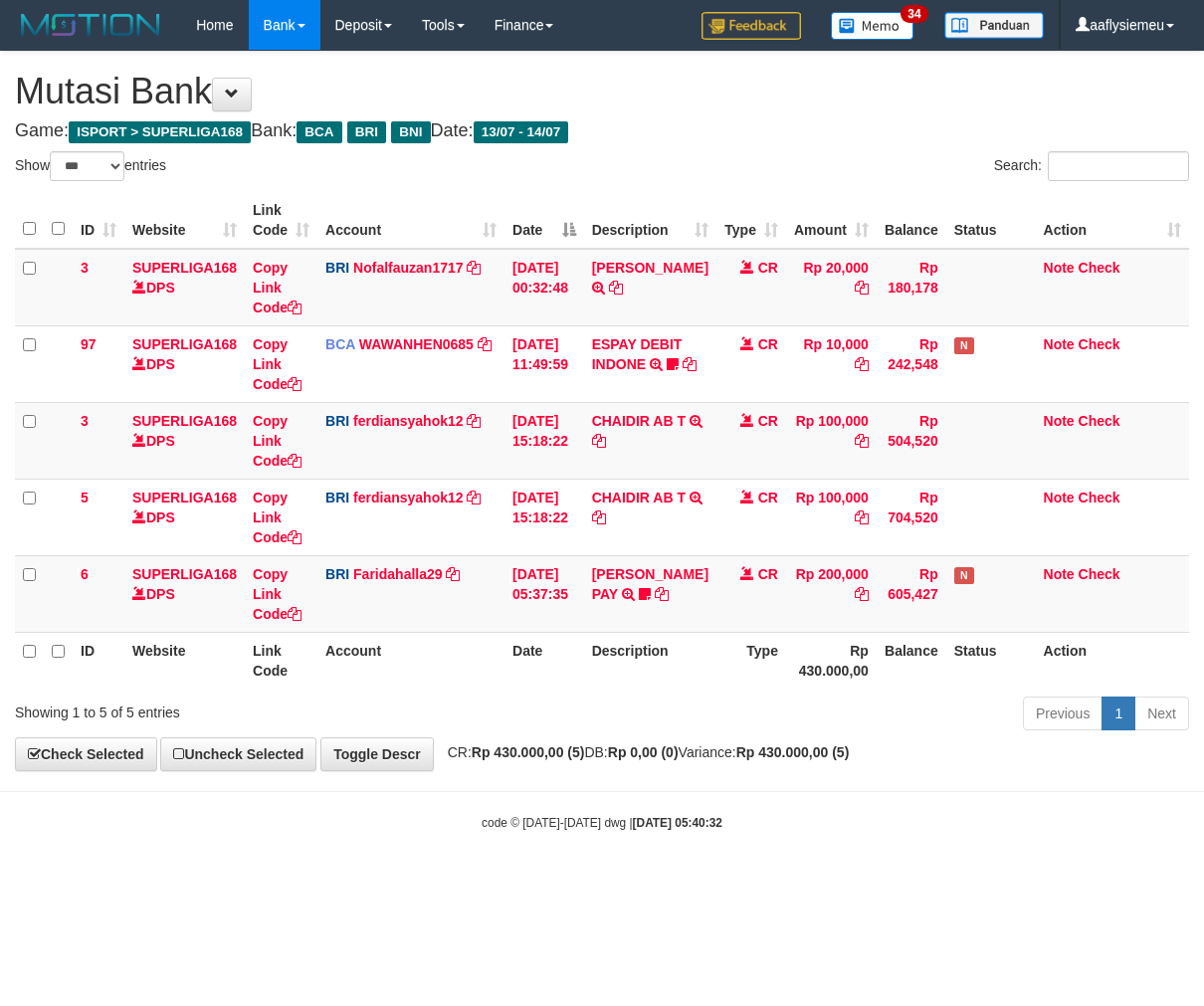 select on "***" 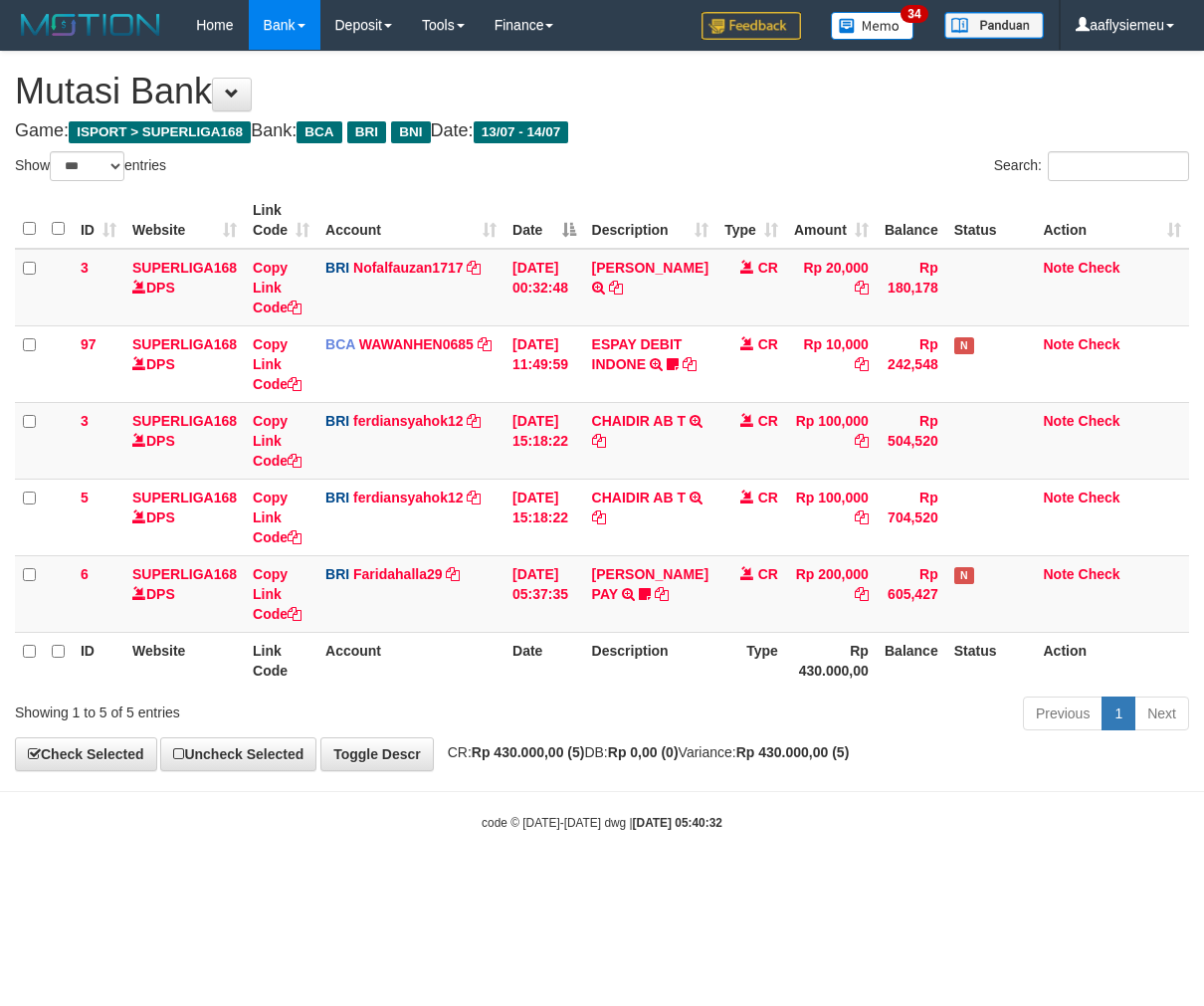 scroll, scrollTop: 0, scrollLeft: 0, axis: both 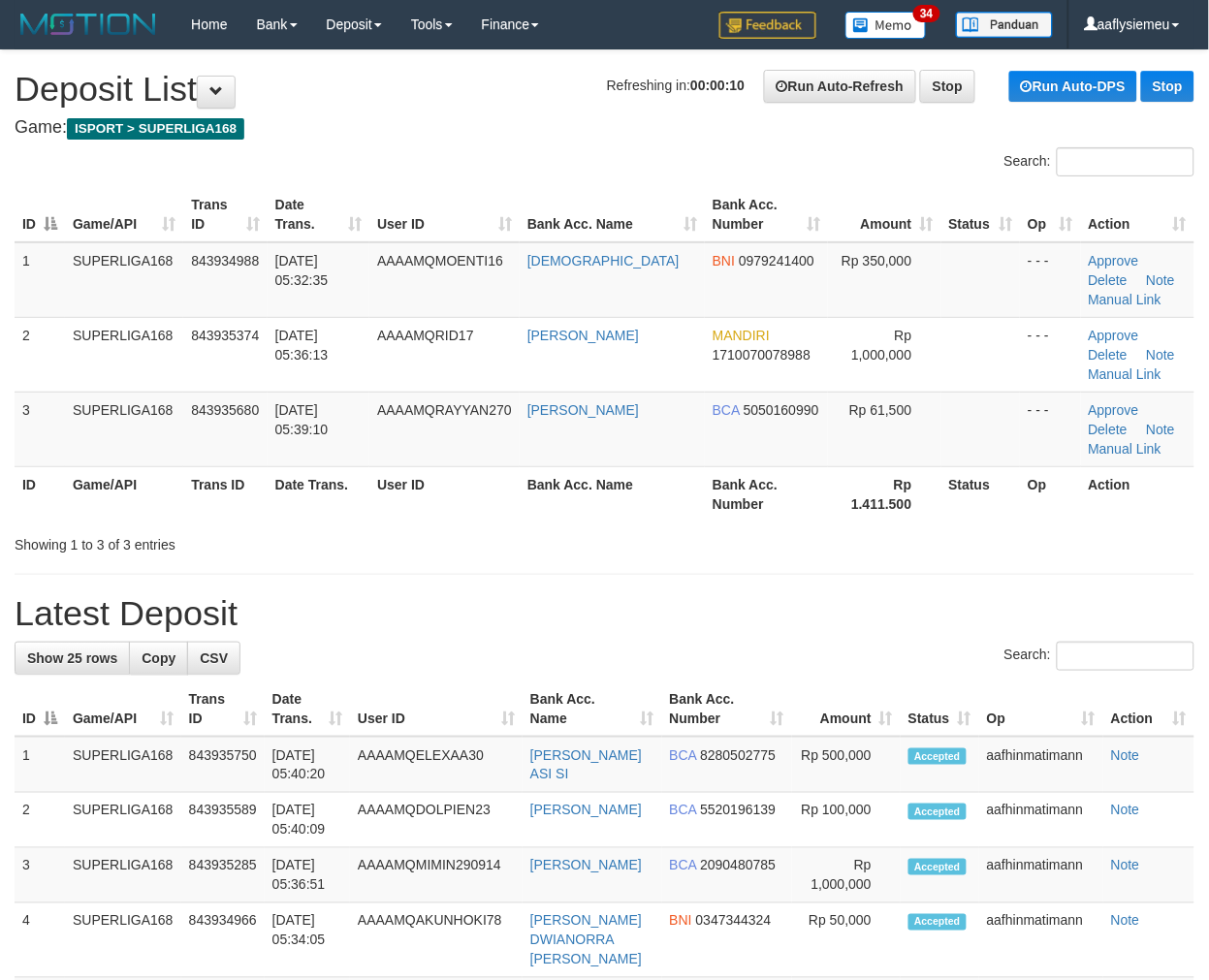 click on "Showing 1 to 3 of 3 entries" at bounding box center (604, 541) 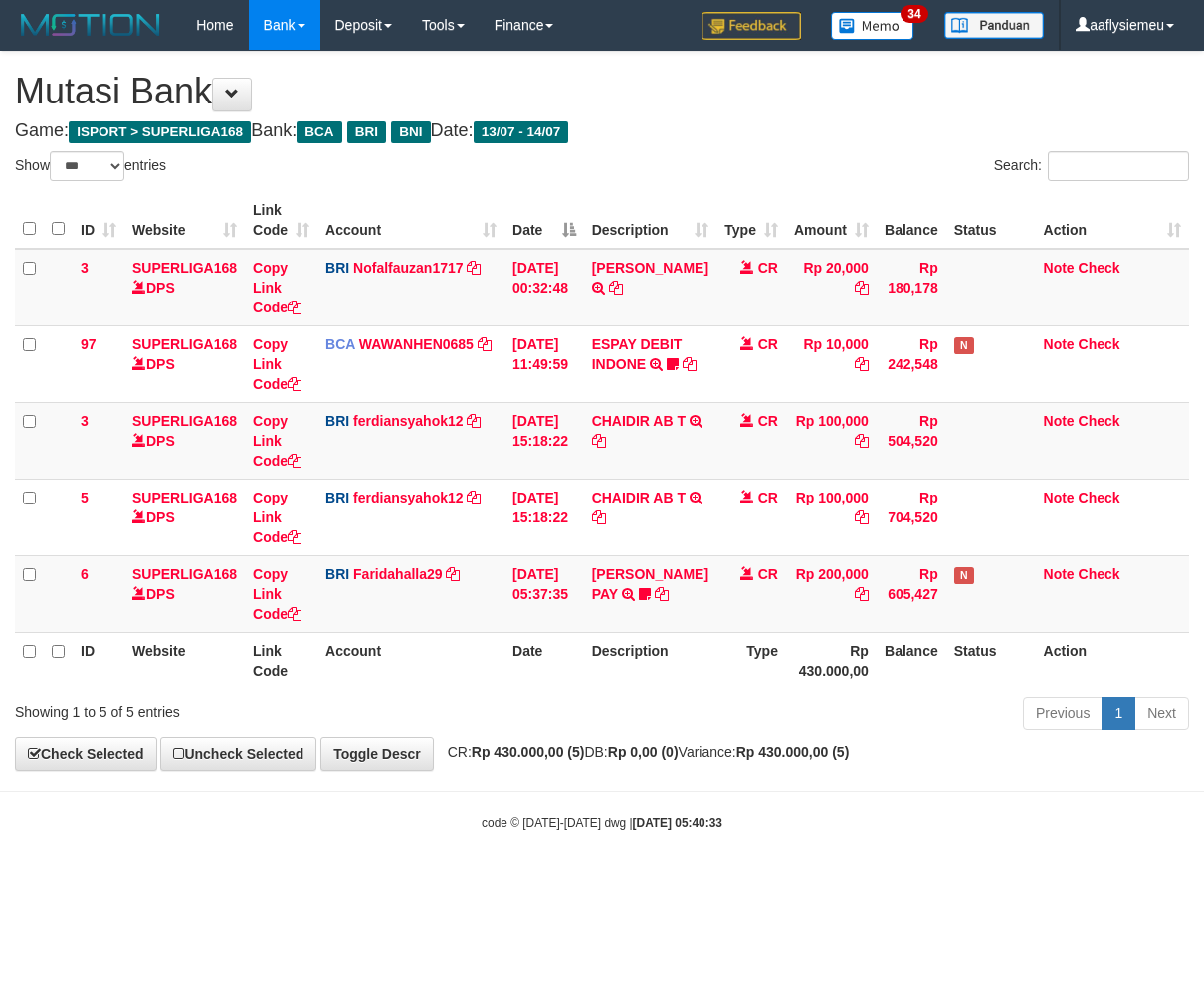 select on "***" 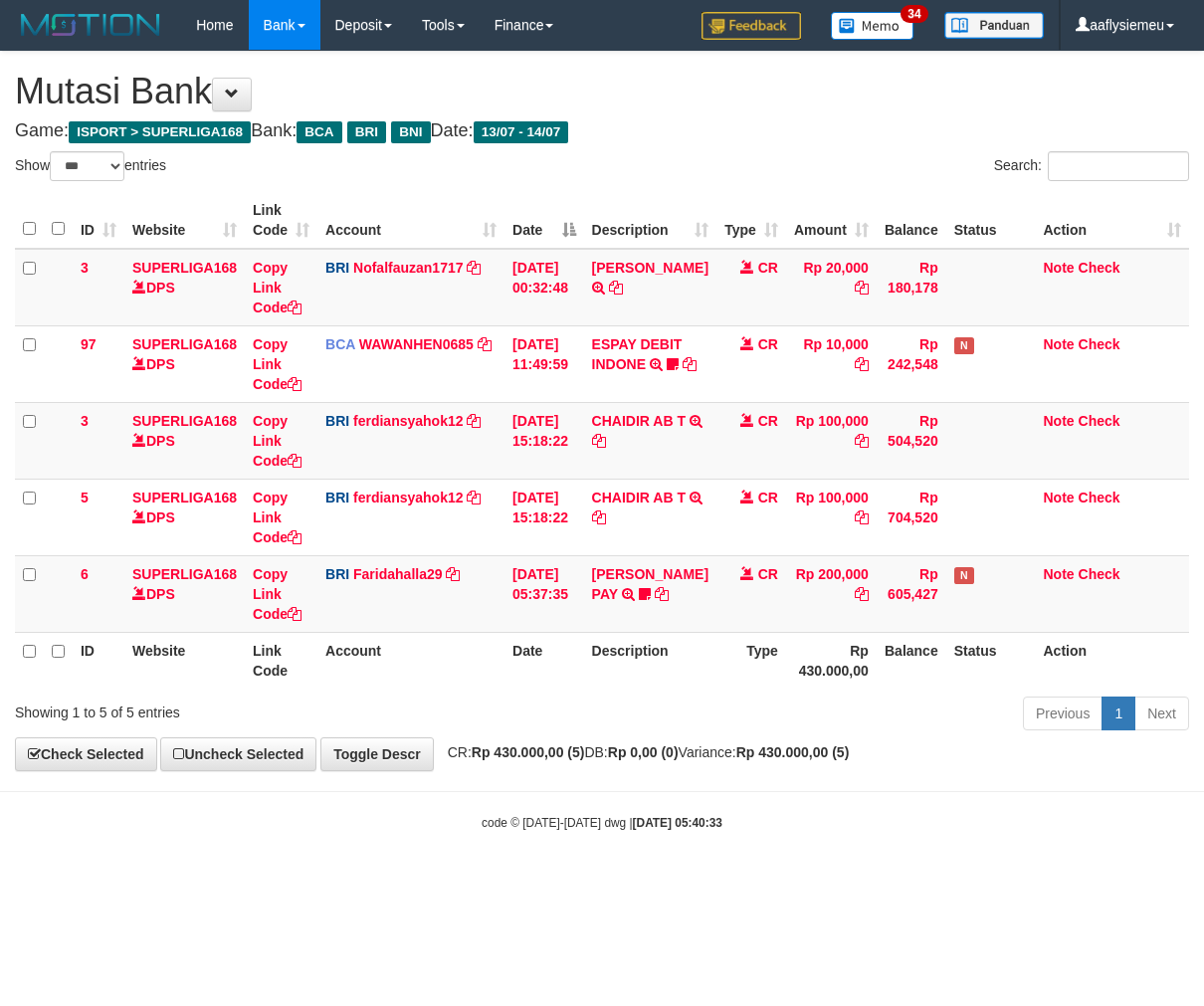 scroll, scrollTop: 0, scrollLeft: 0, axis: both 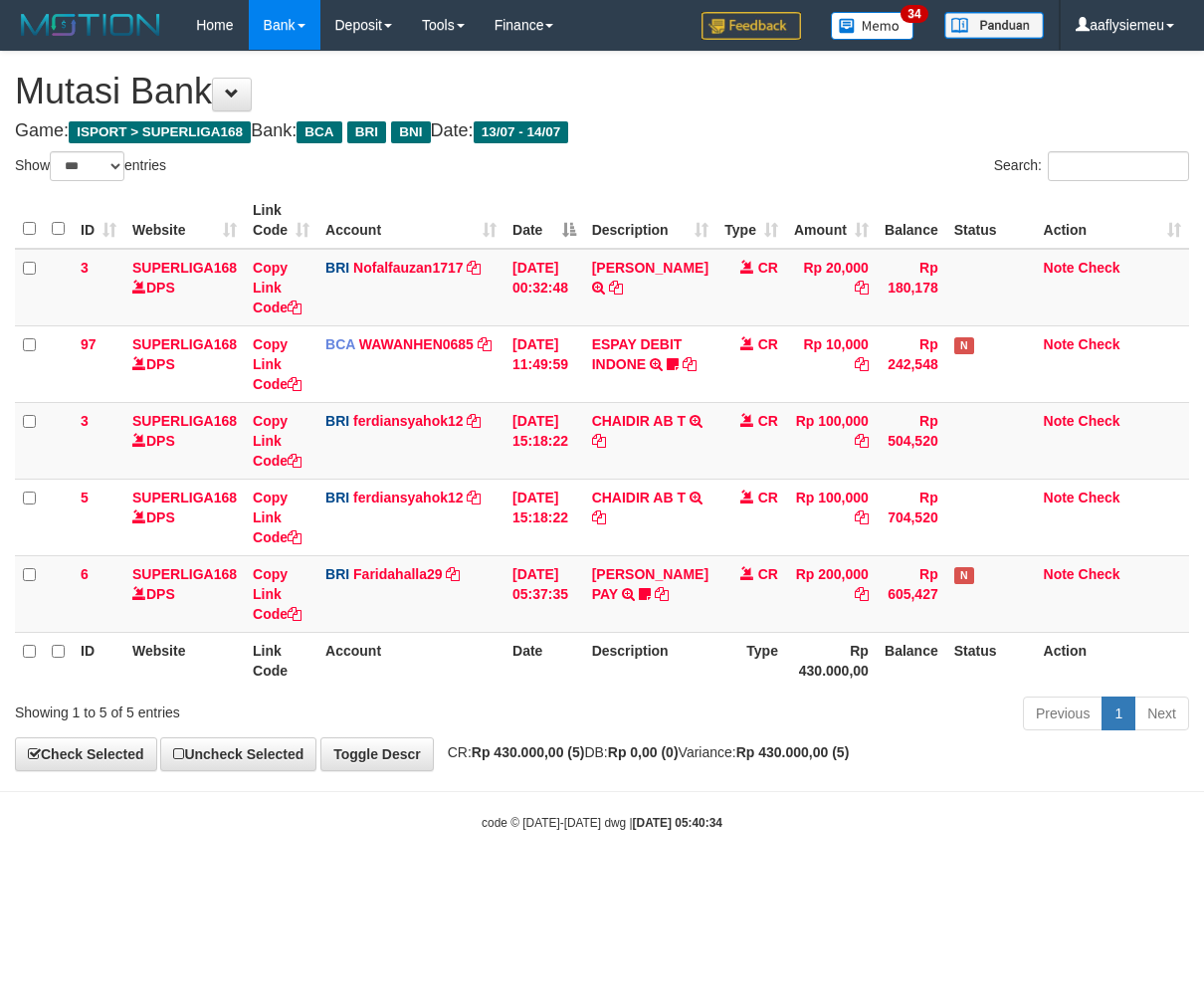 select on "***" 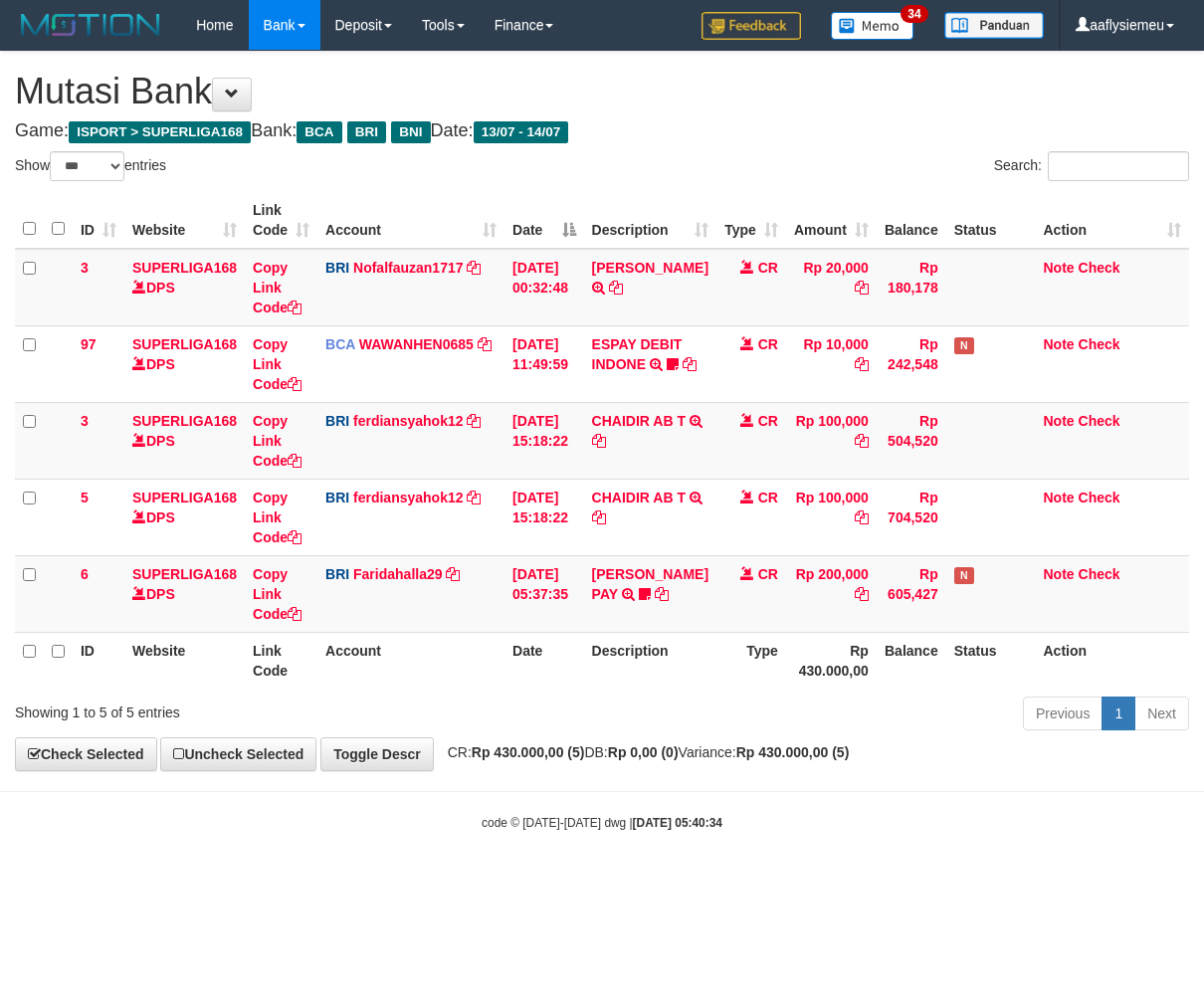 scroll, scrollTop: 0, scrollLeft: 0, axis: both 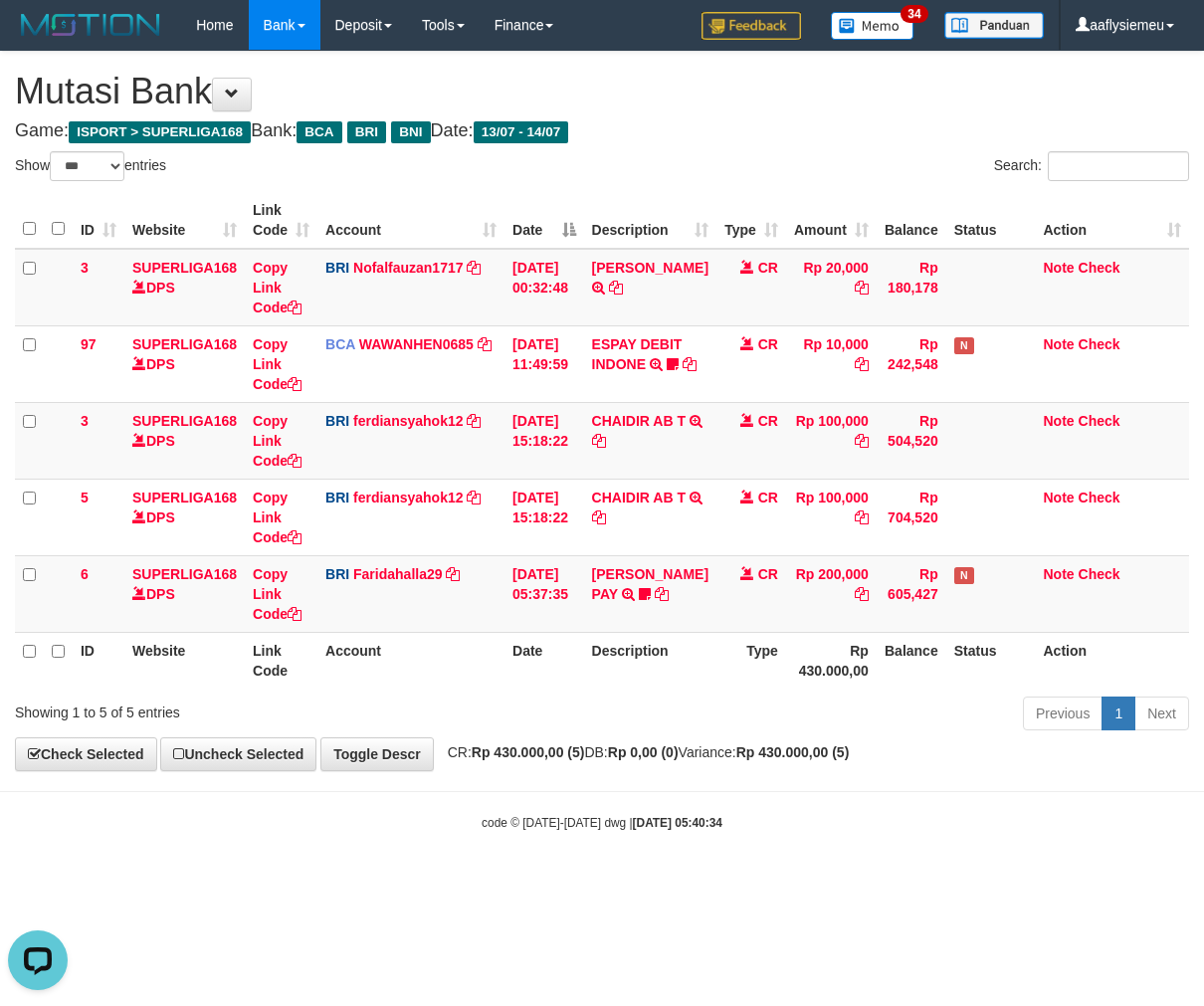 click on "**********" at bounding box center (602, 411) 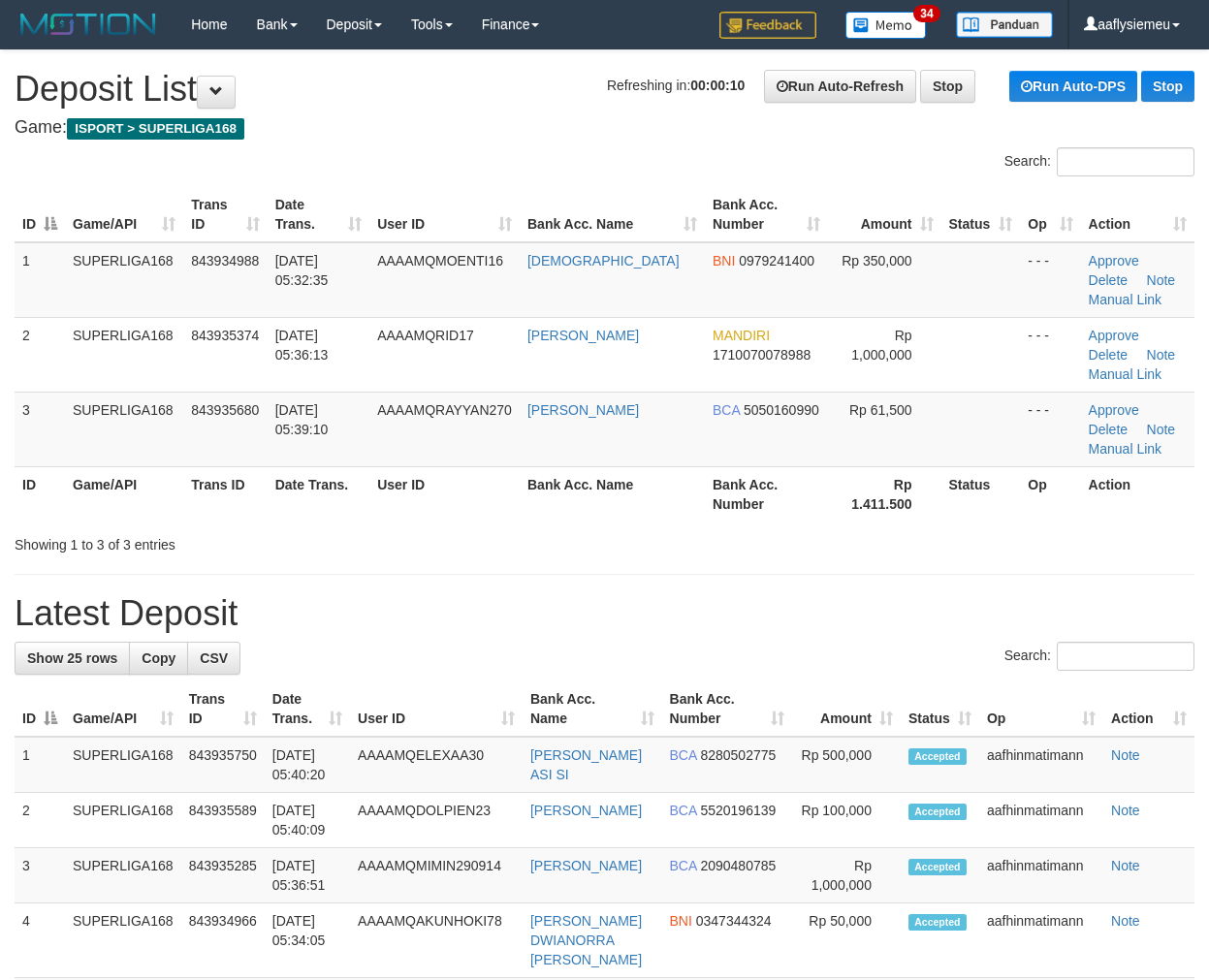 scroll, scrollTop: 0, scrollLeft: 0, axis: both 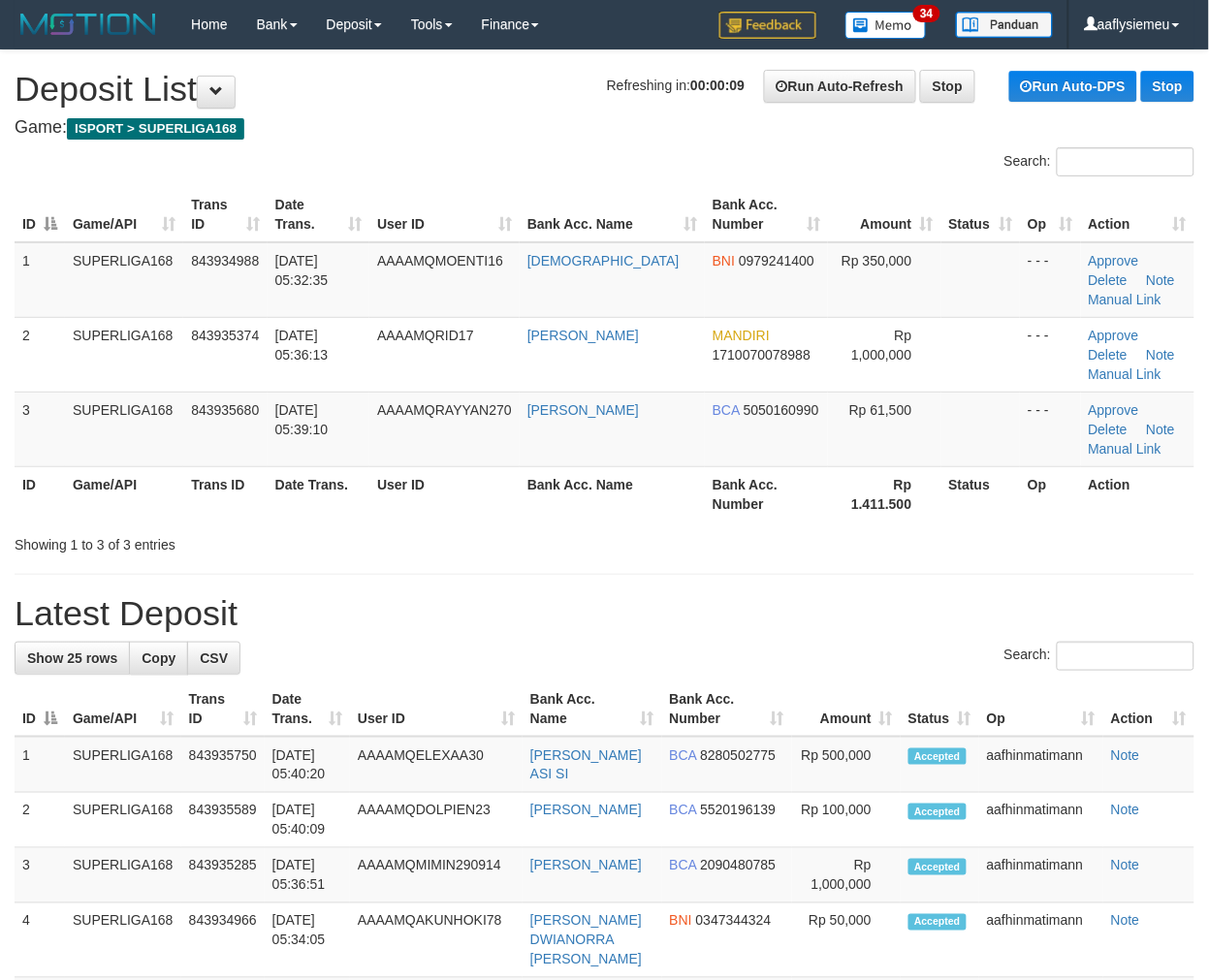 click on "**********" at bounding box center [604, 1158] 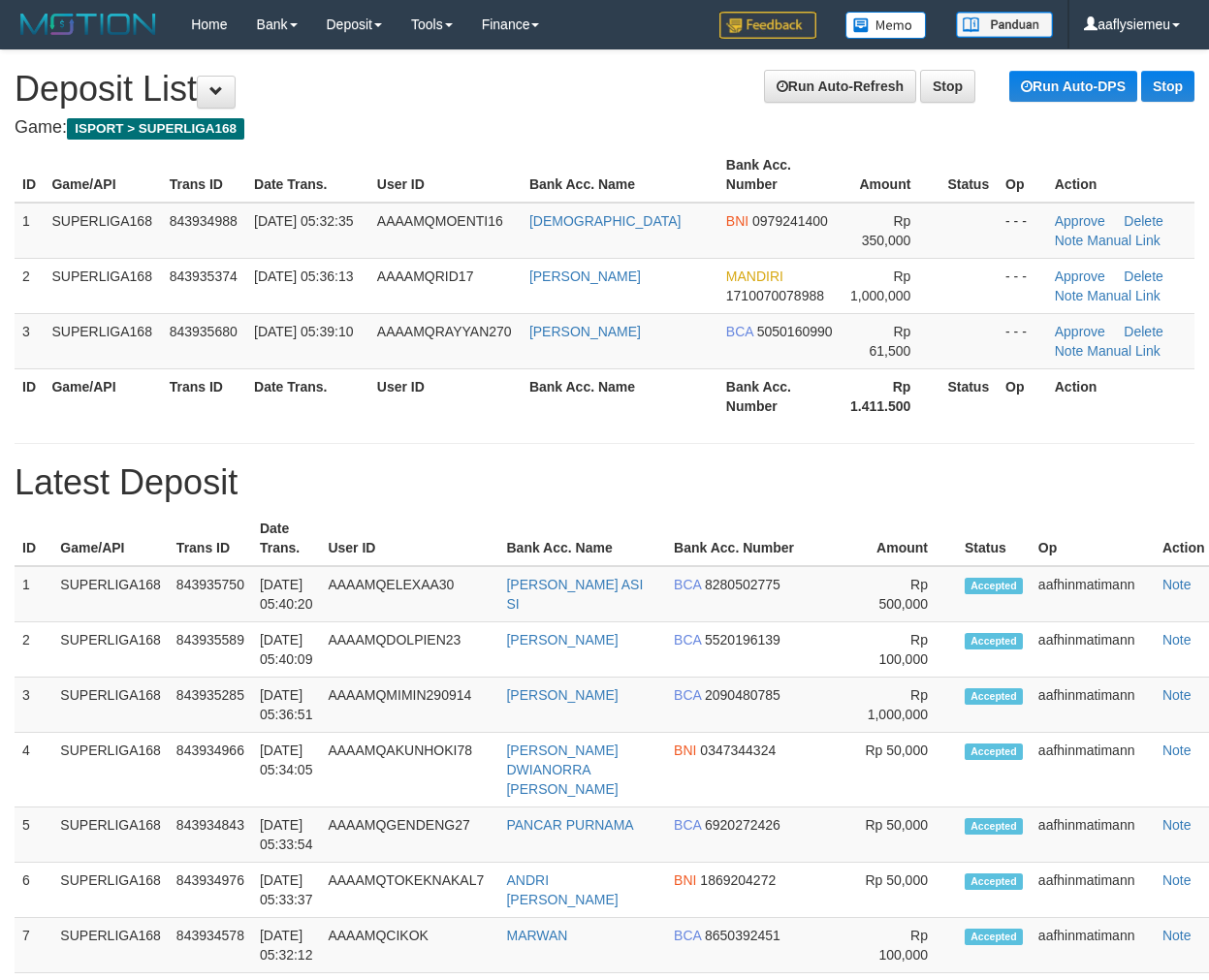 scroll, scrollTop: 0, scrollLeft: 0, axis: both 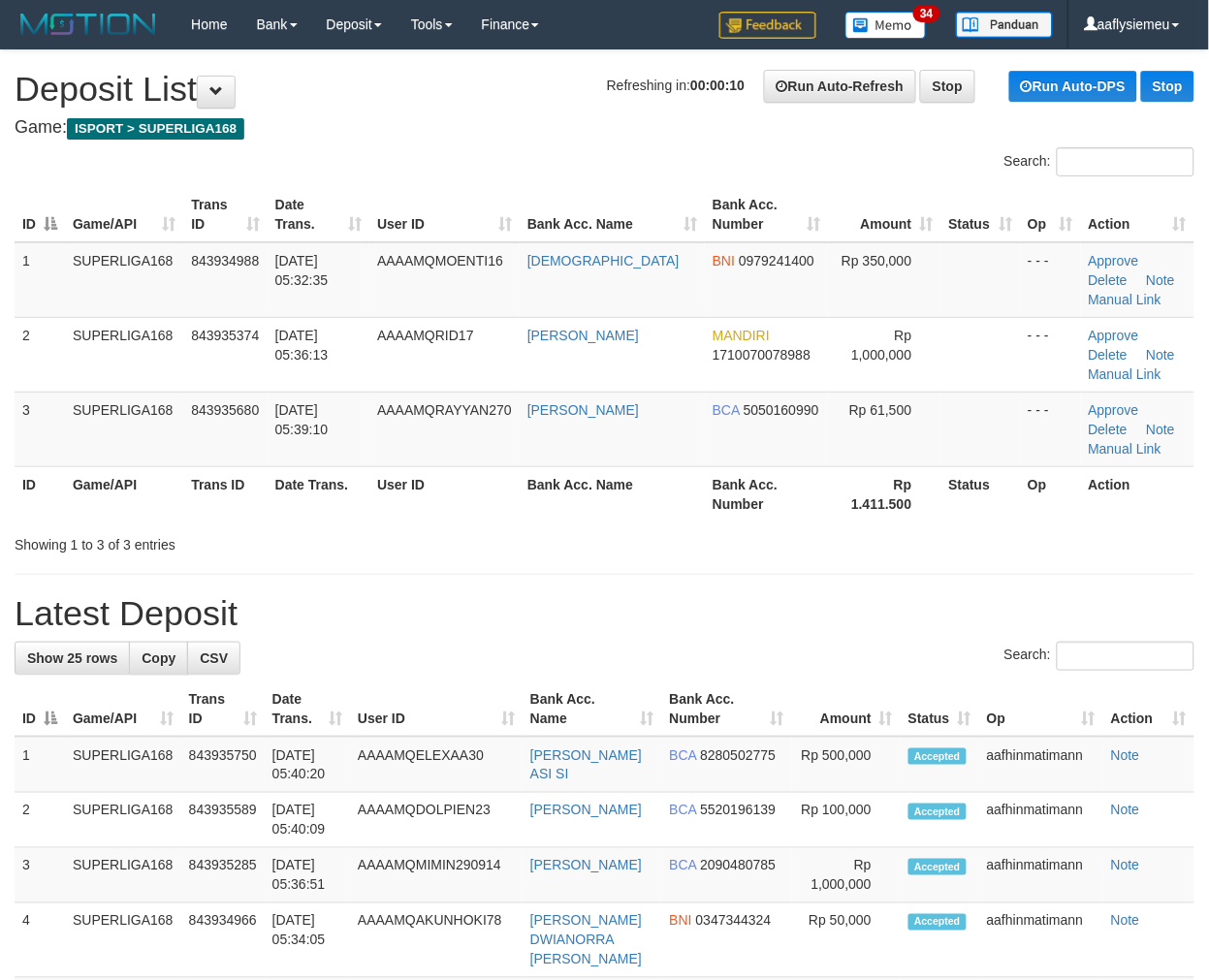 click on "Bank Acc. Name" at bounding box center [612, 493] 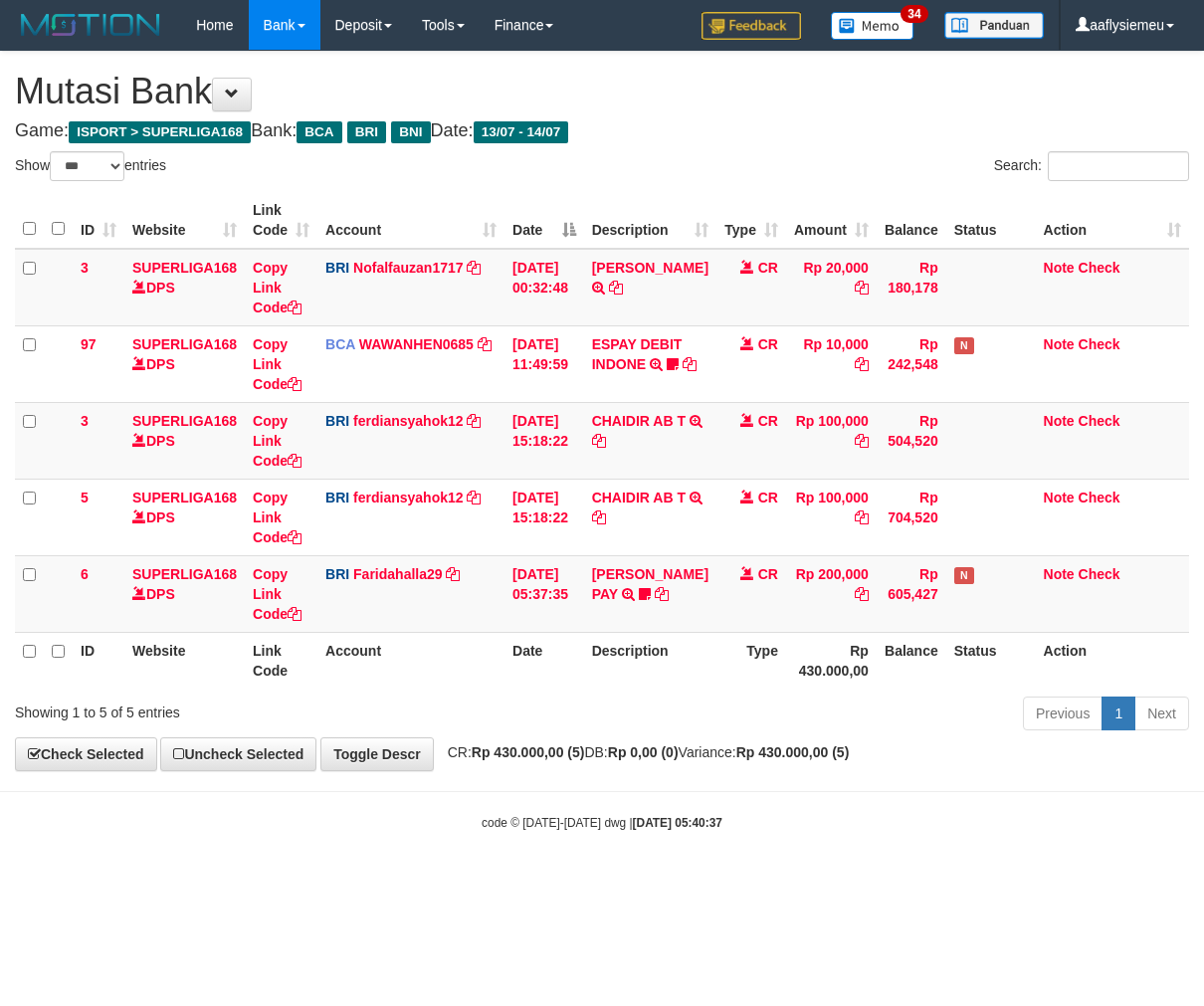 select on "***" 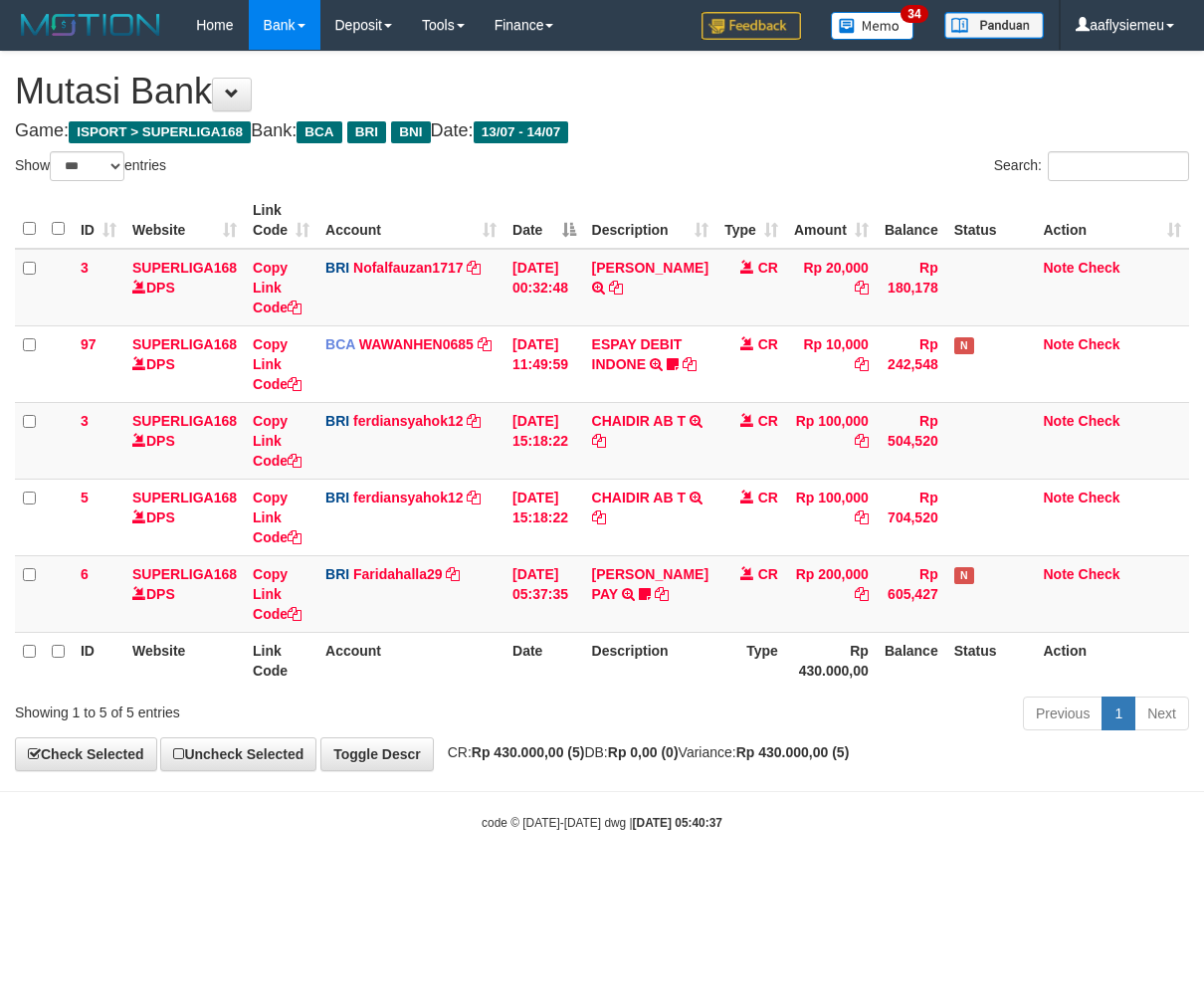 scroll, scrollTop: 0, scrollLeft: 0, axis: both 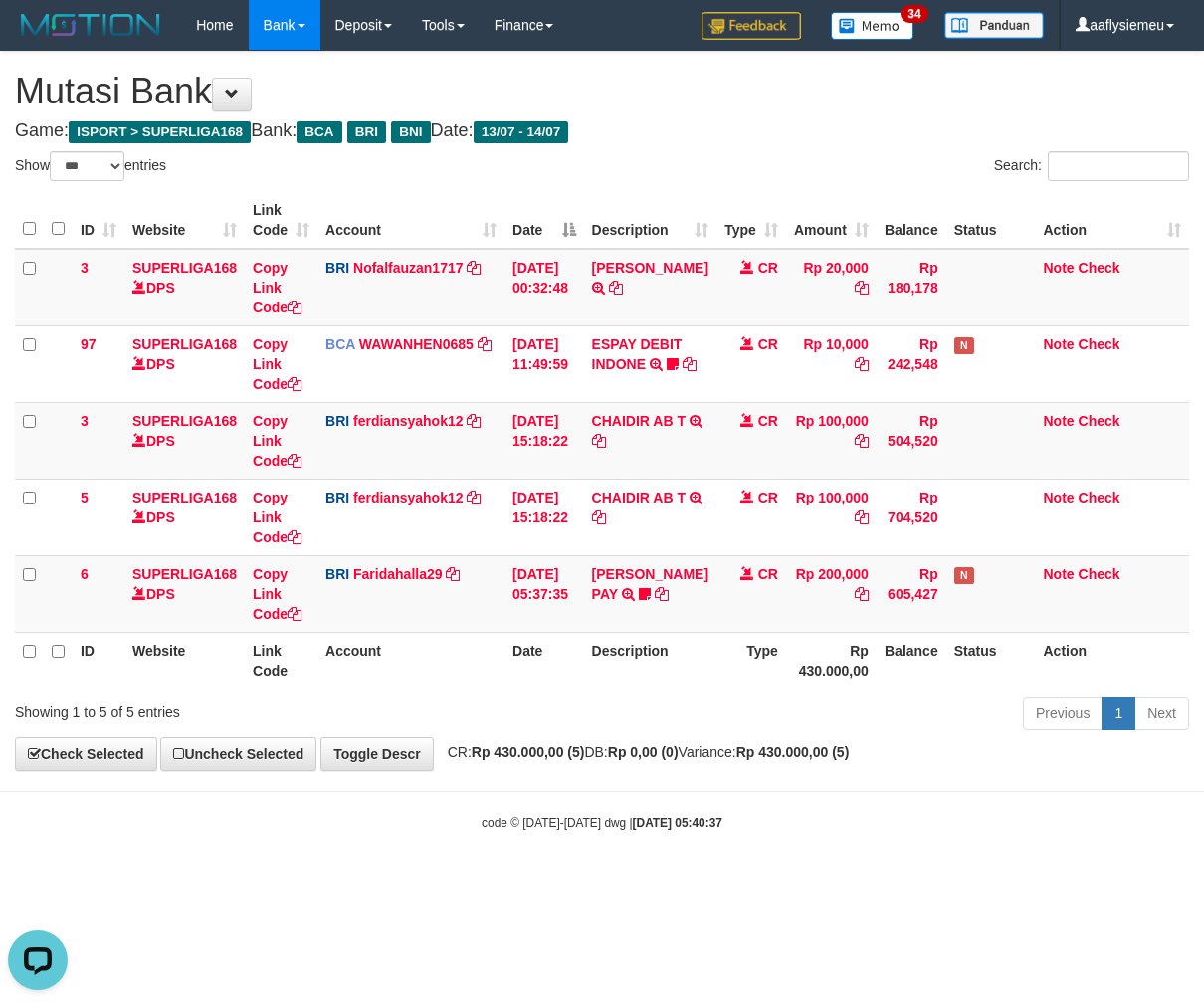 click on "Previous 1 Next" at bounding box center (853, 715) 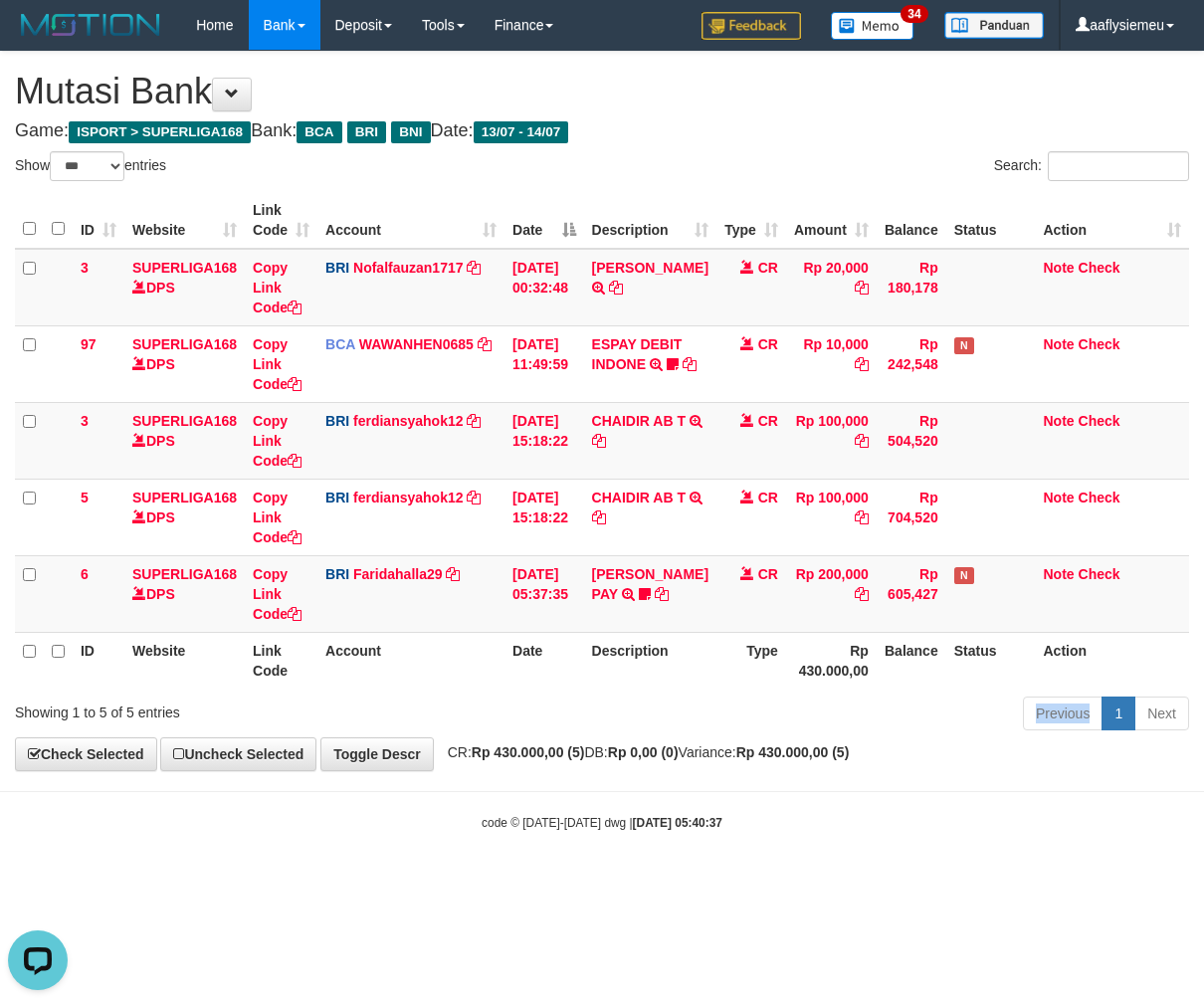 click on "Previous 1 Next" at bounding box center [853, 715] 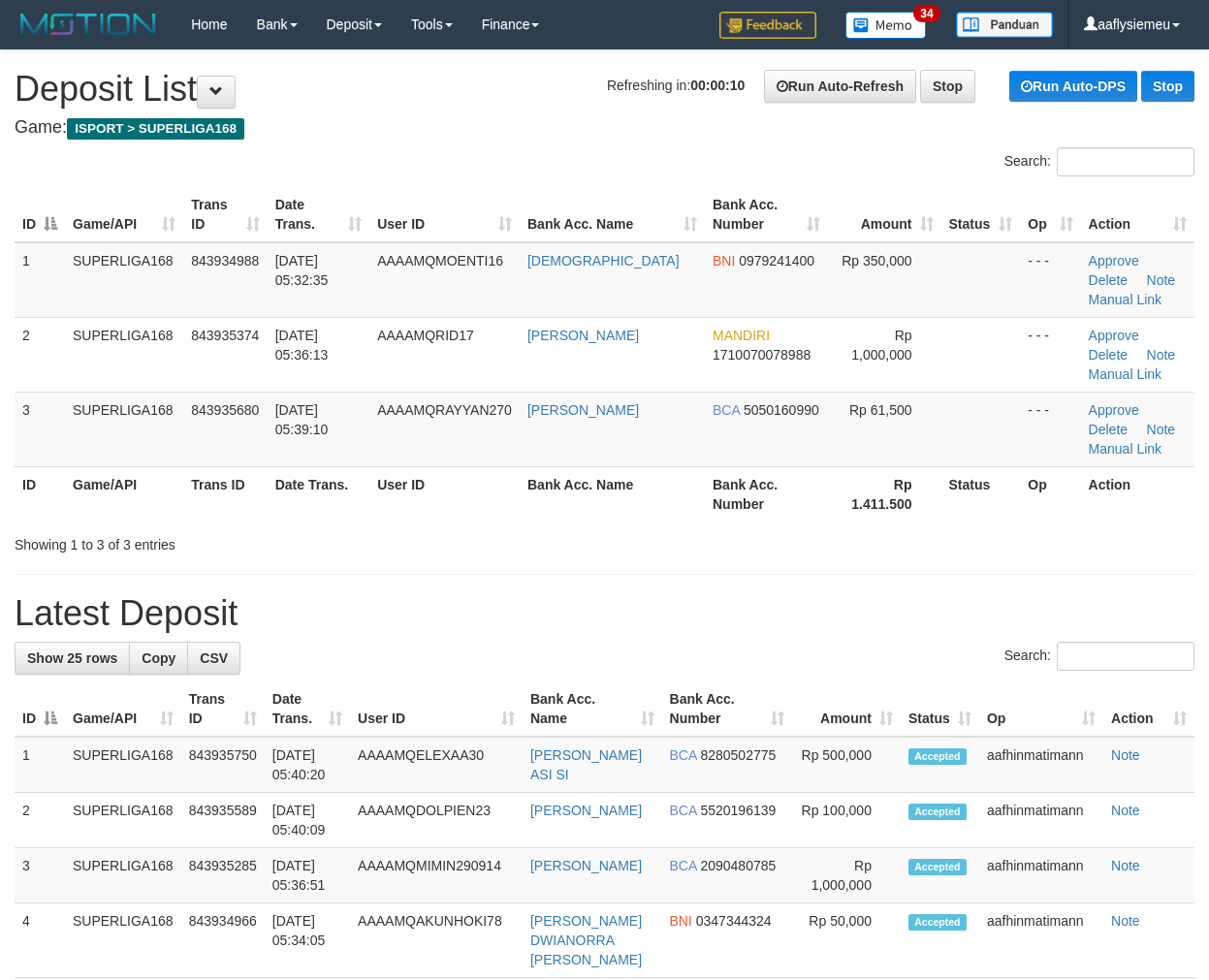 scroll, scrollTop: 0, scrollLeft: 0, axis: both 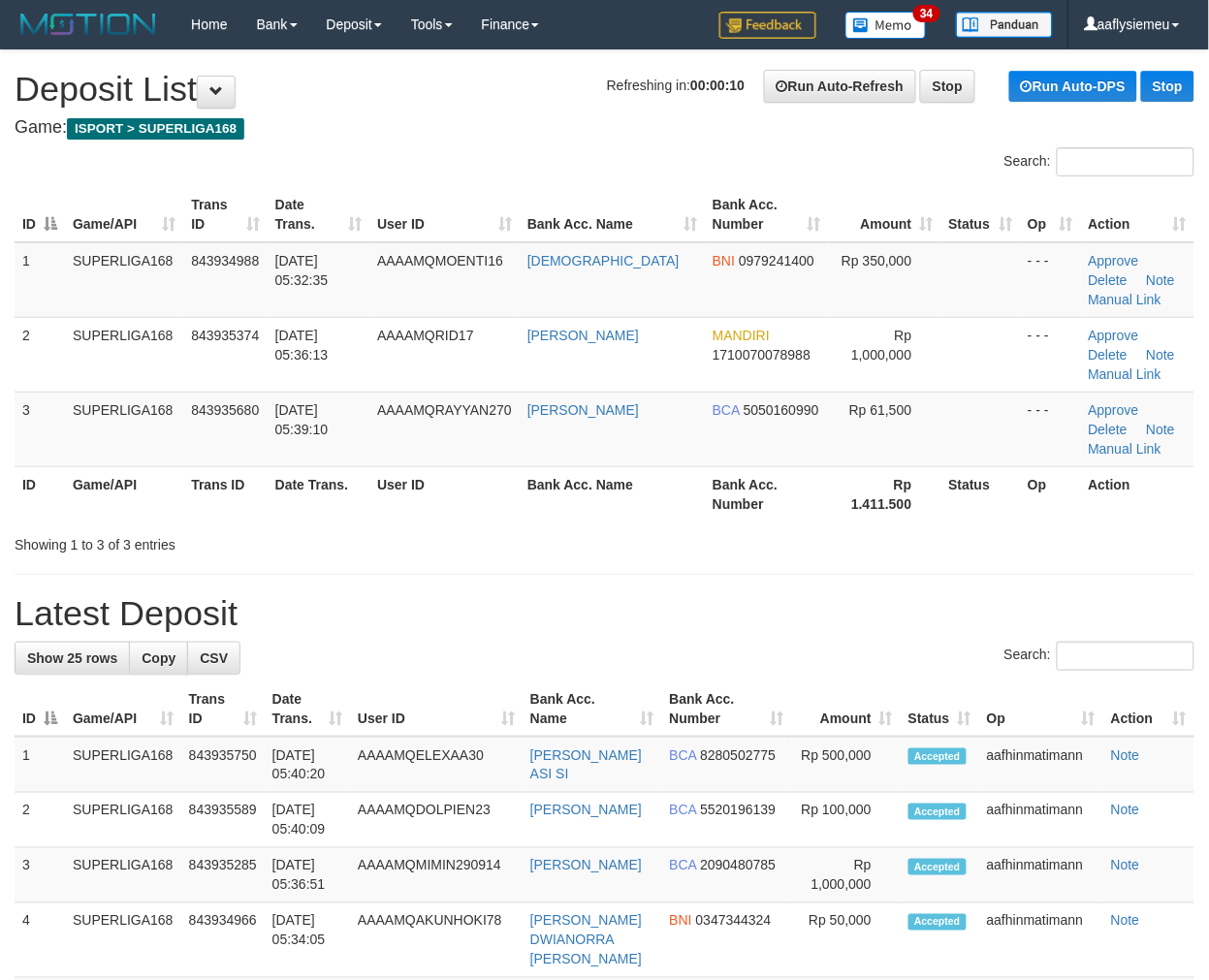 drag, startPoint x: 289, startPoint y: 512, endPoint x: 270, endPoint y: 505, distance: 20.248457 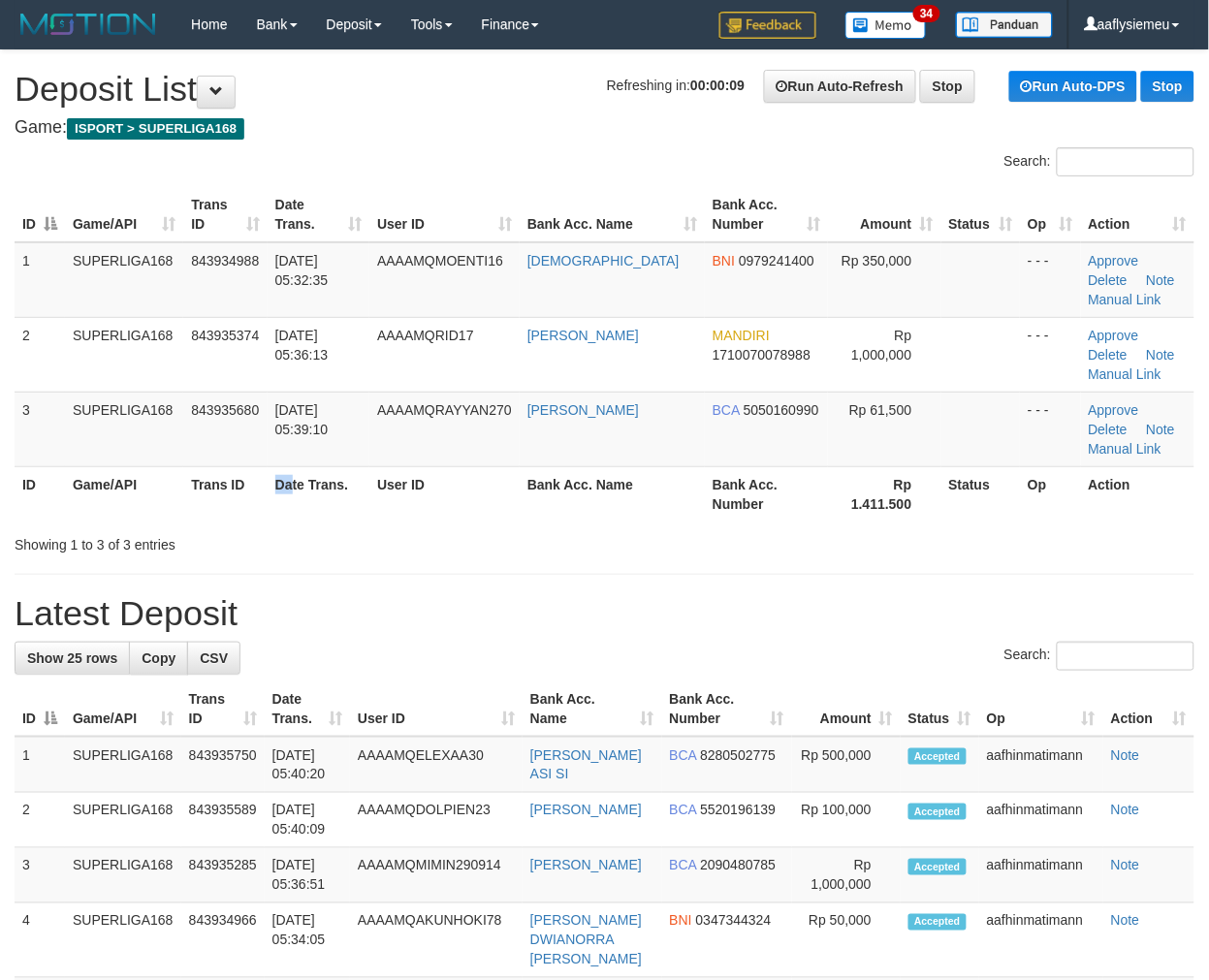 click on "Date Trans." at bounding box center [318, 493] 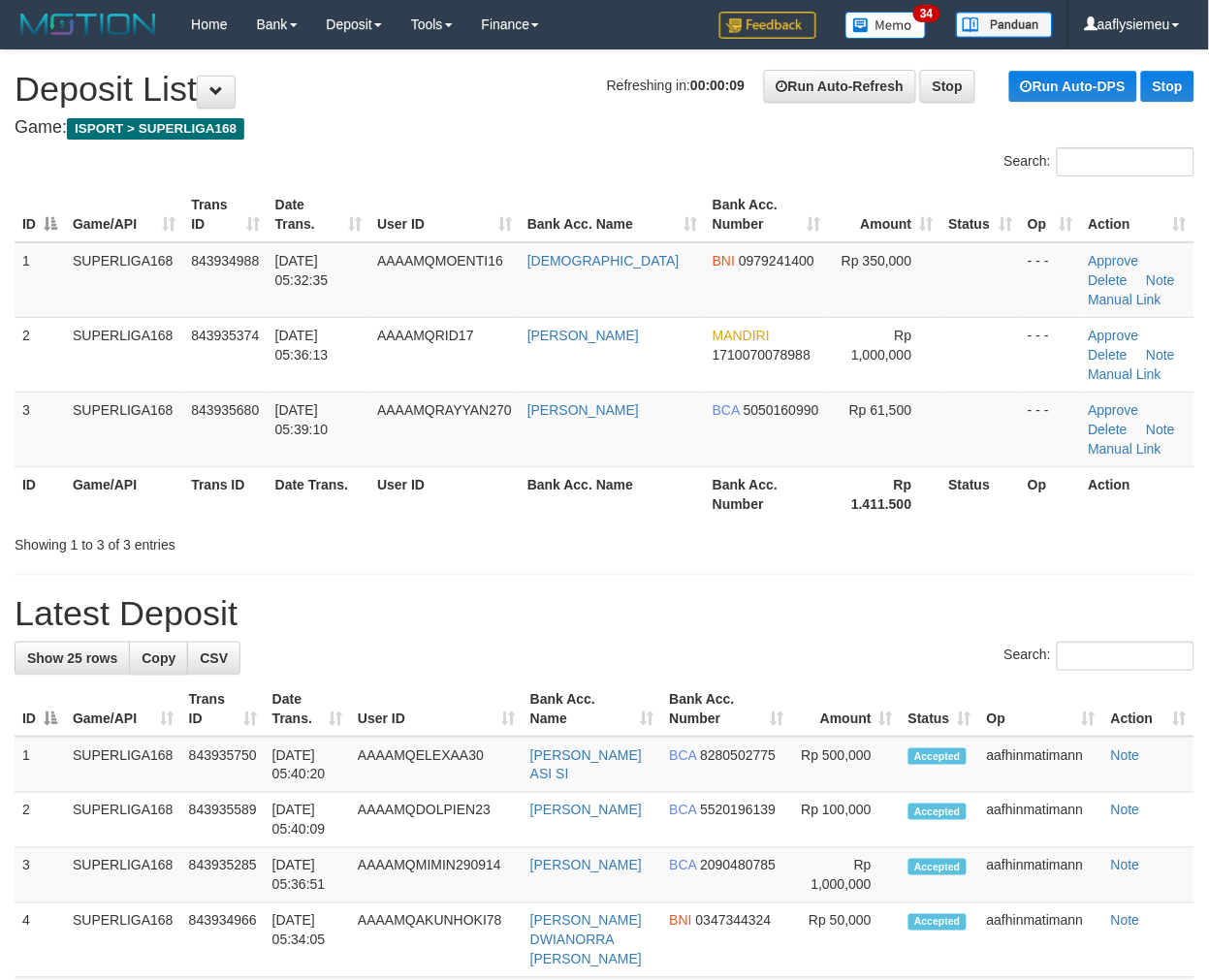 click on "Showing 1 to 3 of 3 entries" at bounding box center (252, 541) 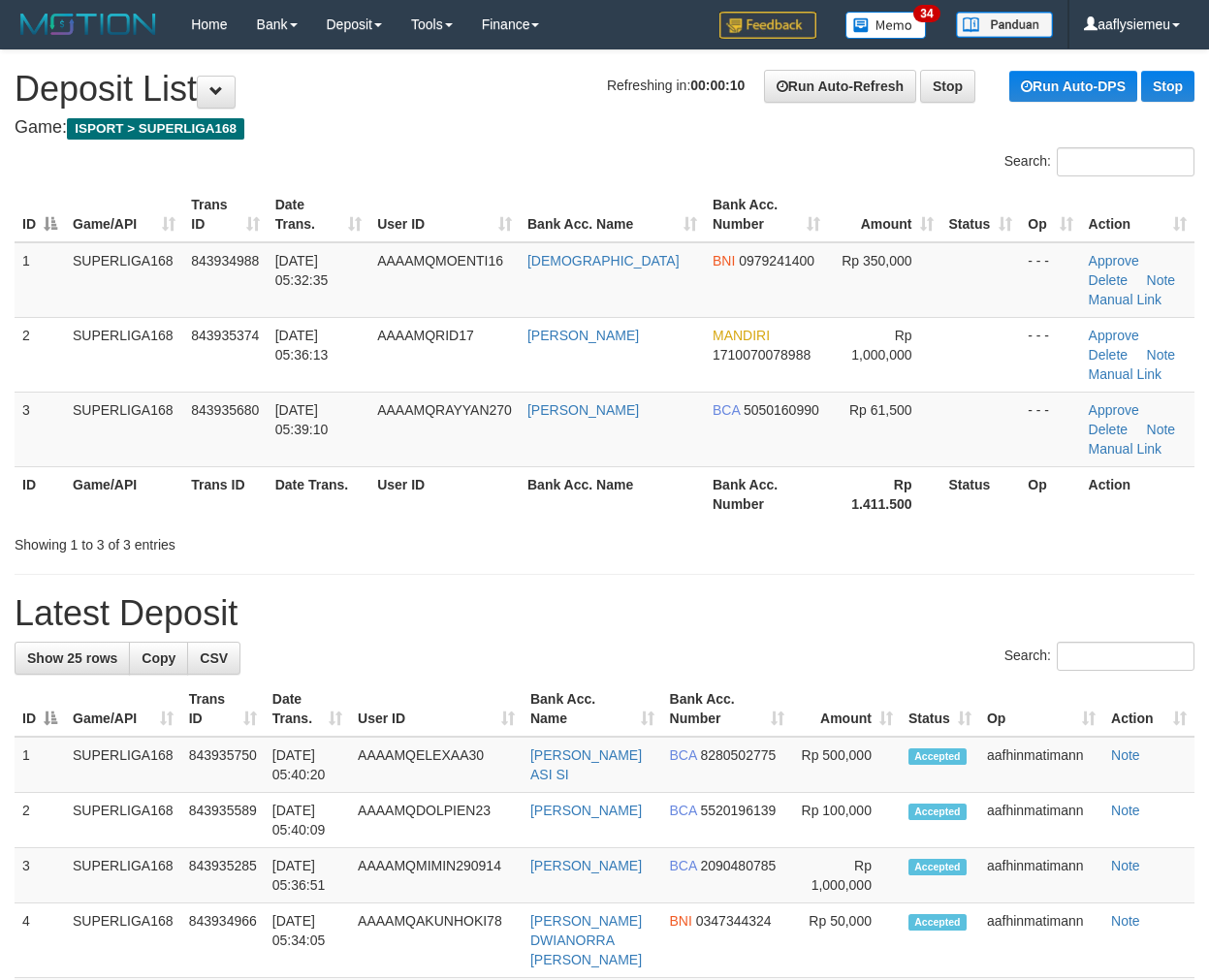 scroll, scrollTop: 0, scrollLeft: 0, axis: both 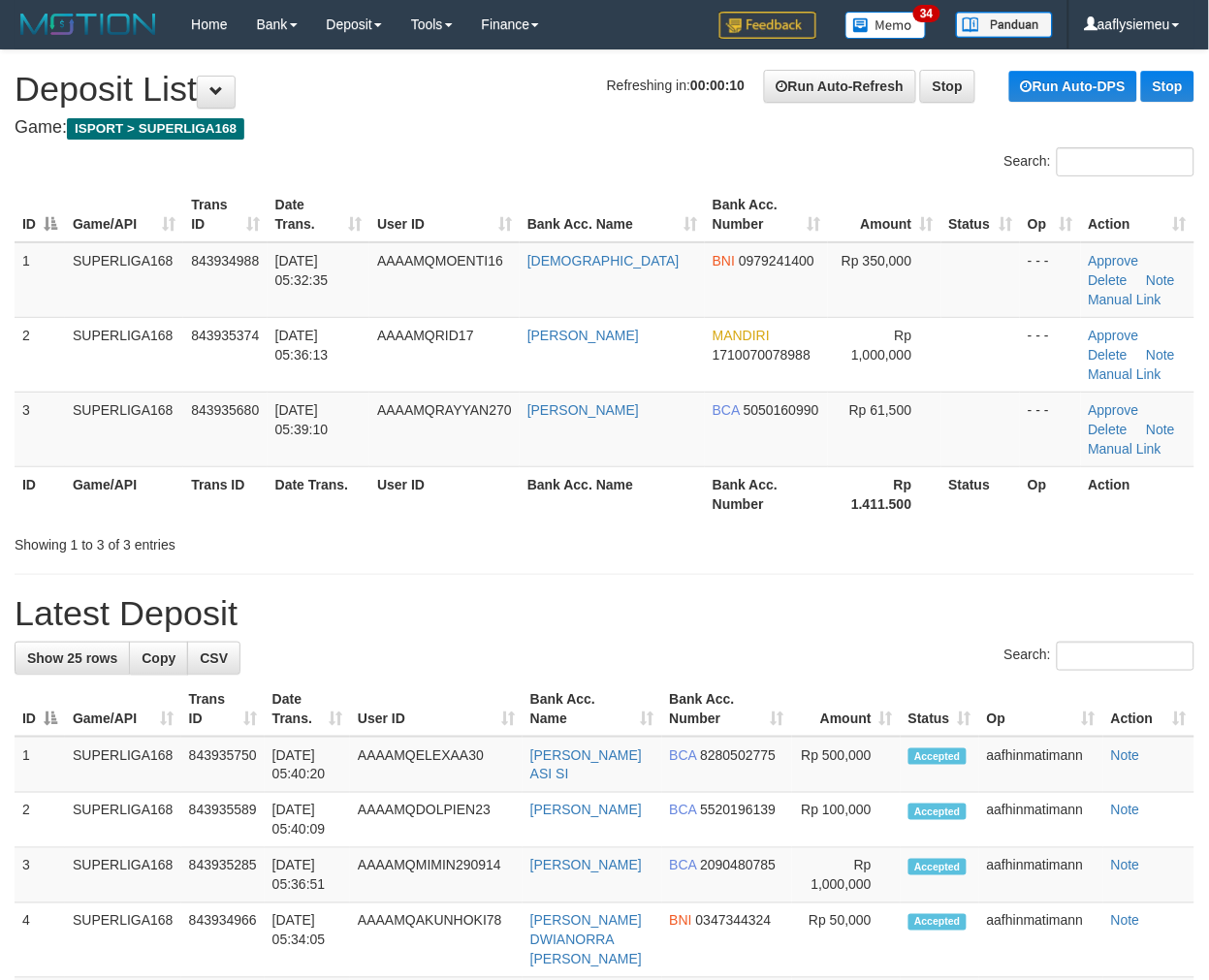 click on "**********" at bounding box center (604, 1158) 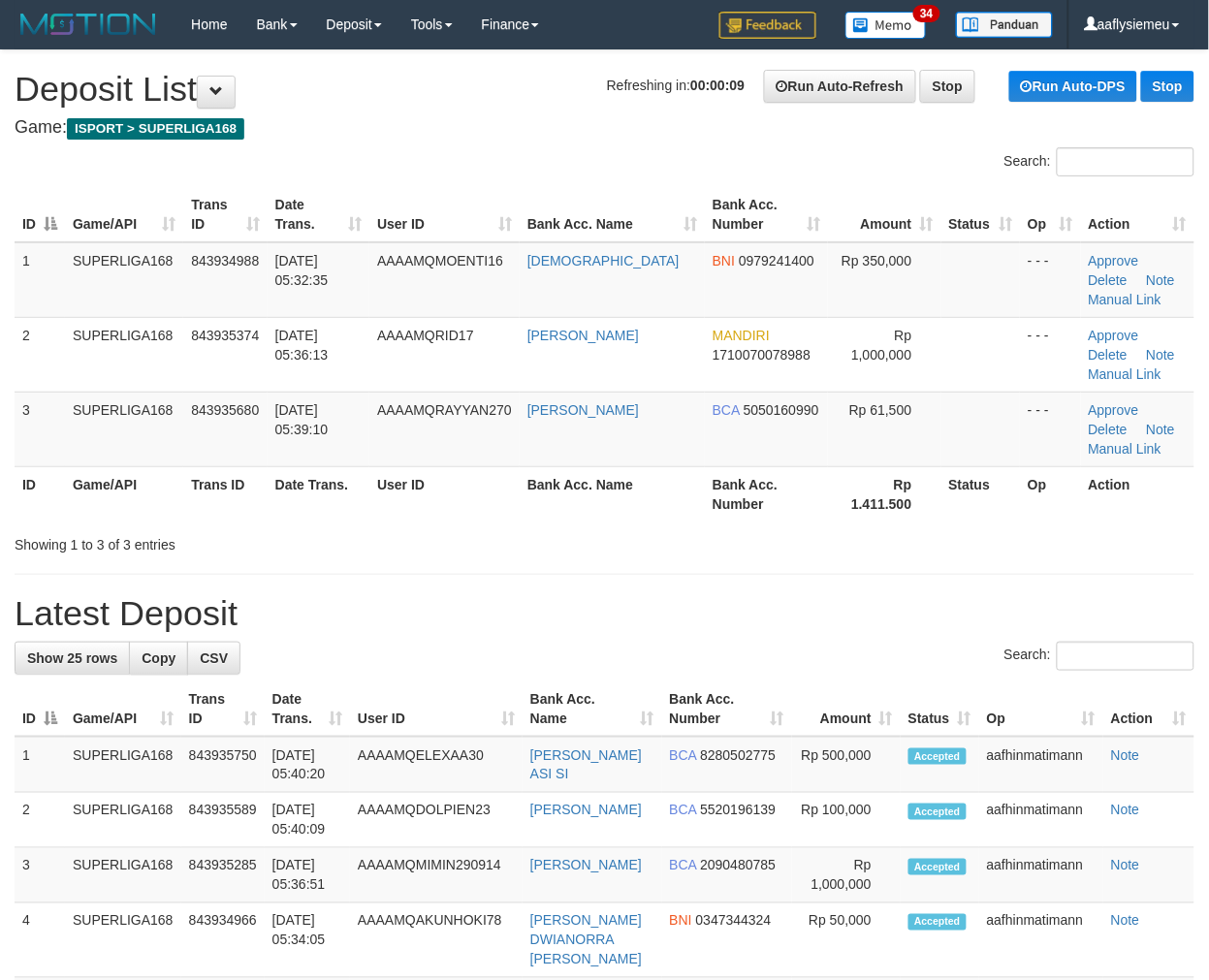 click on "ID Game/API Trans ID Date Trans. User ID Bank Acc. Name Bank Acc. Number Amount Status Op Action
1
SUPERLIGA168
843934988
14/07/2025 05:32:35
AAAAMQMOENTI16
MUSLIM
BNI
0979241400
Rp 350,000
- - -
Approve
Delete
Note
Manual Link
2
SUPERLIGA168
843935374
14/07/2025 05:36:13
AAAAMQRID17
RIDHO NURDIANSYAH
MANDIRI
1710070078988
Rp 1,000,000
BCA" at bounding box center (604, 354) 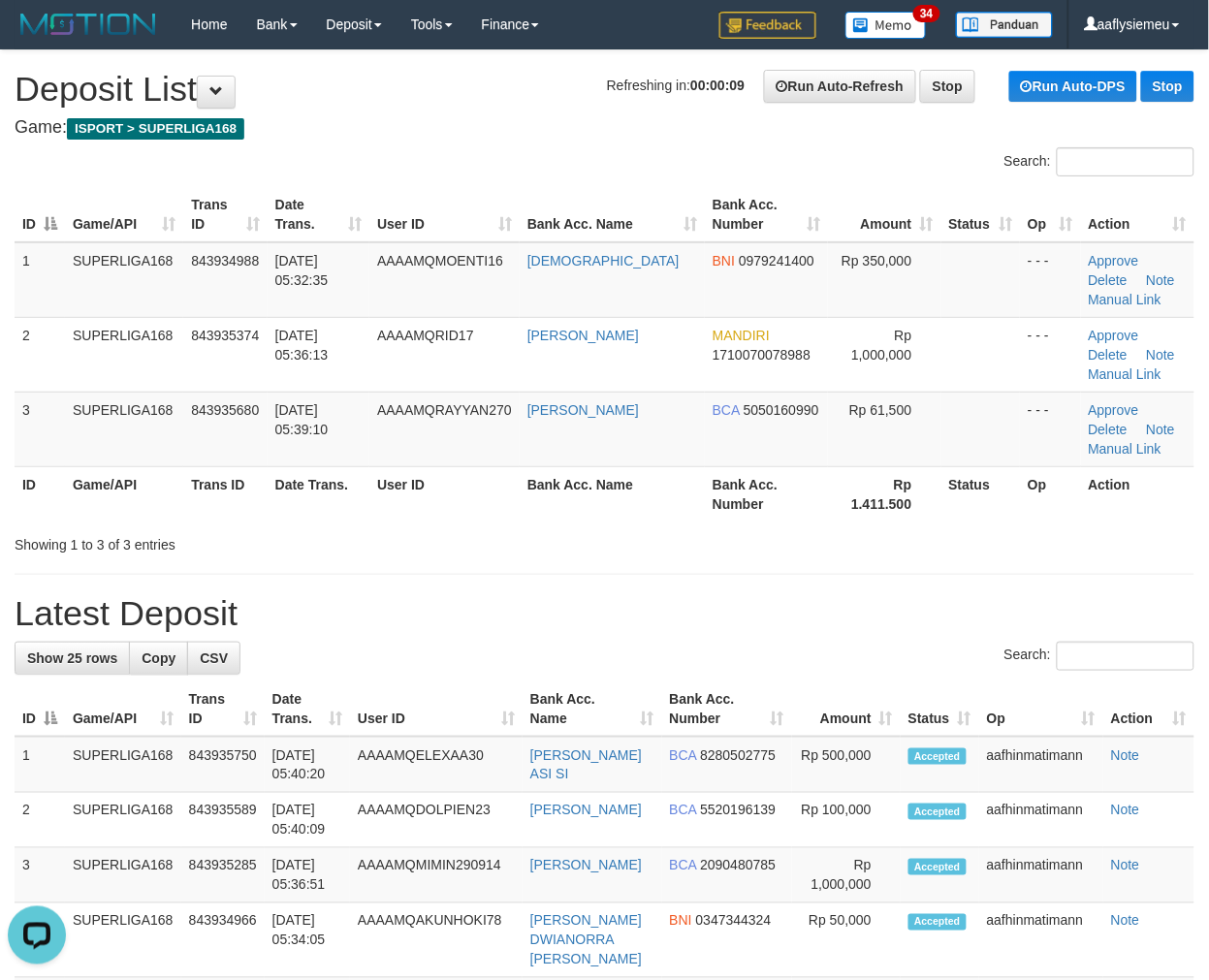 scroll, scrollTop: 0, scrollLeft: 0, axis: both 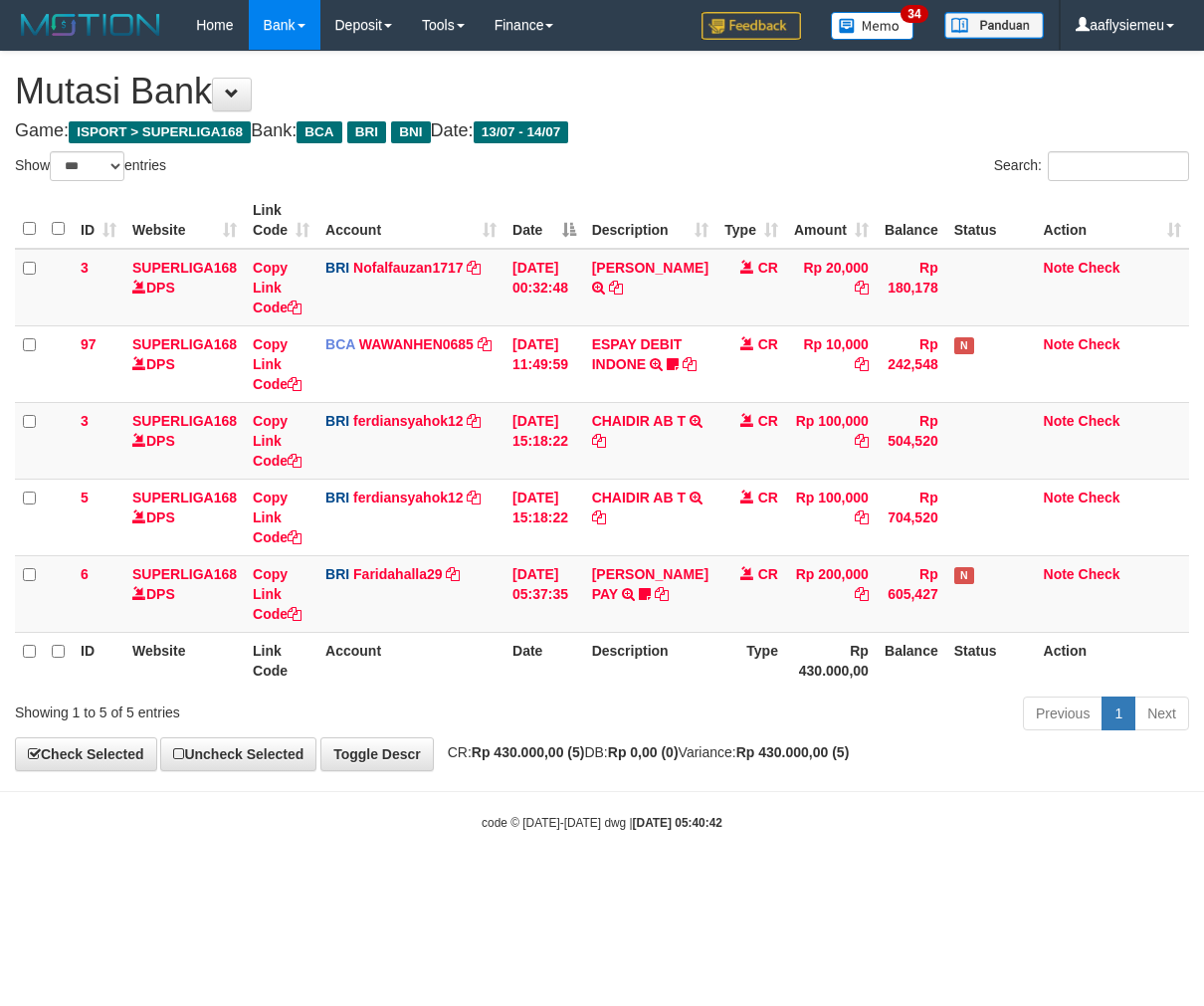 select on "***" 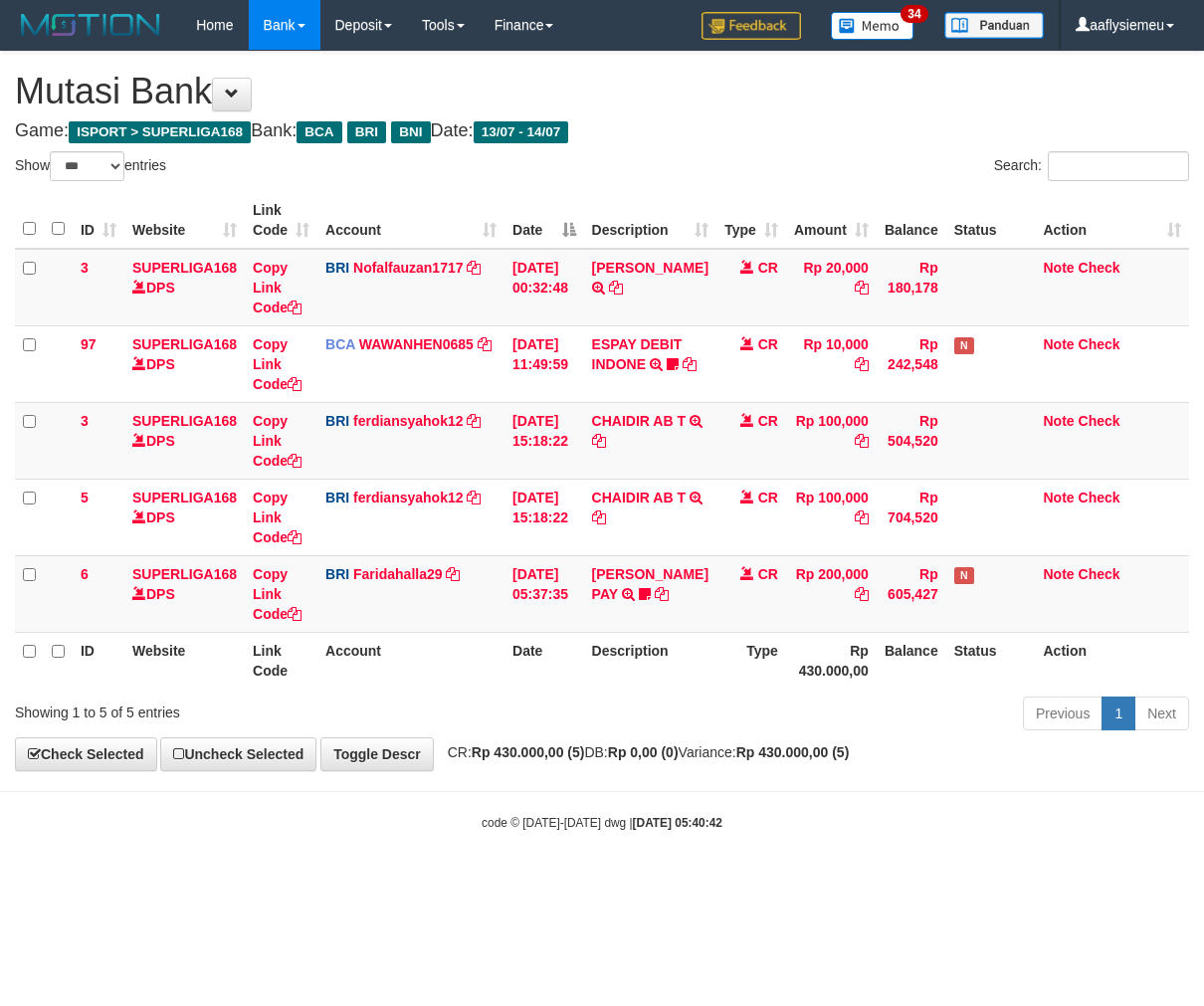 scroll, scrollTop: 0, scrollLeft: 0, axis: both 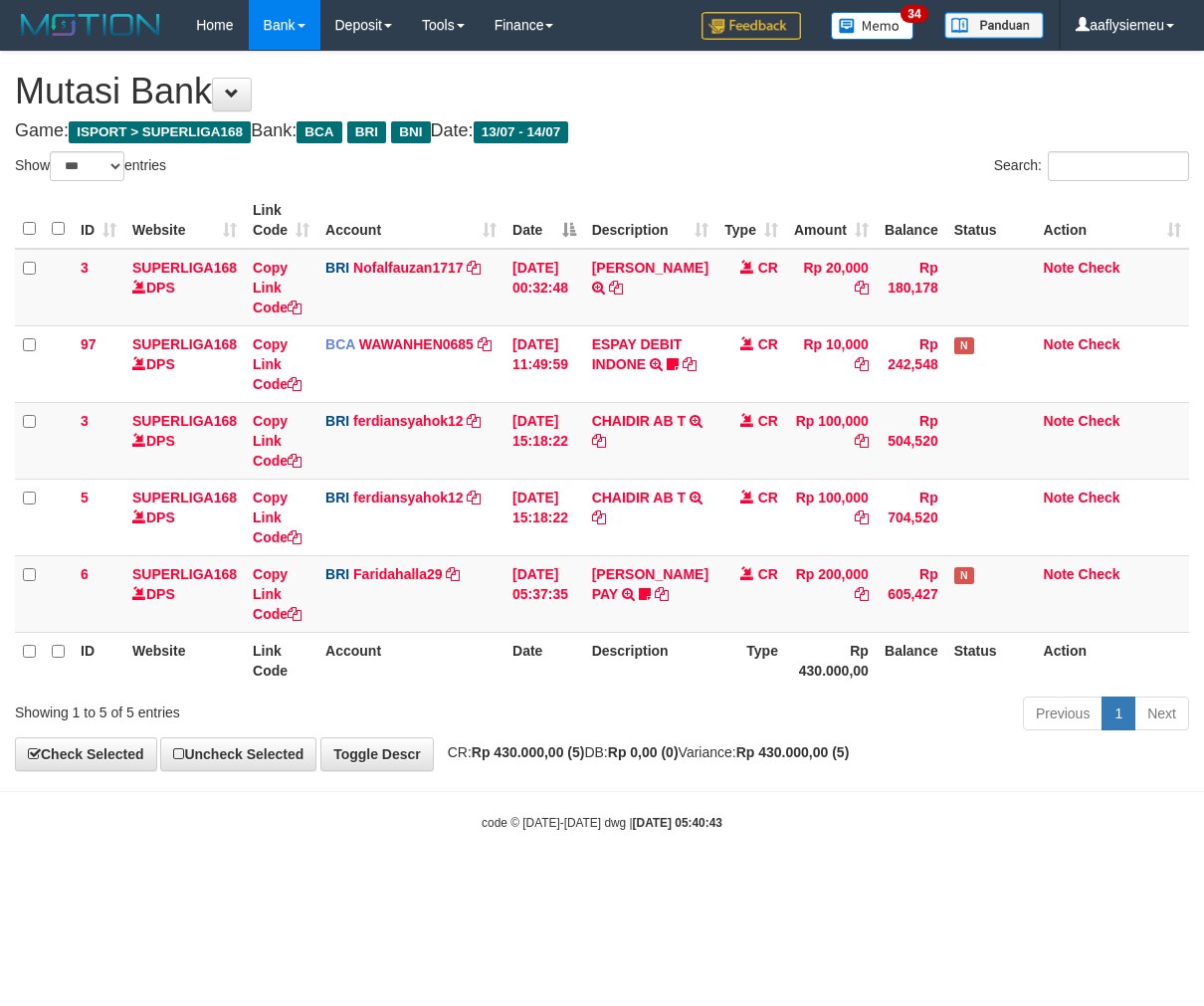 select on "***" 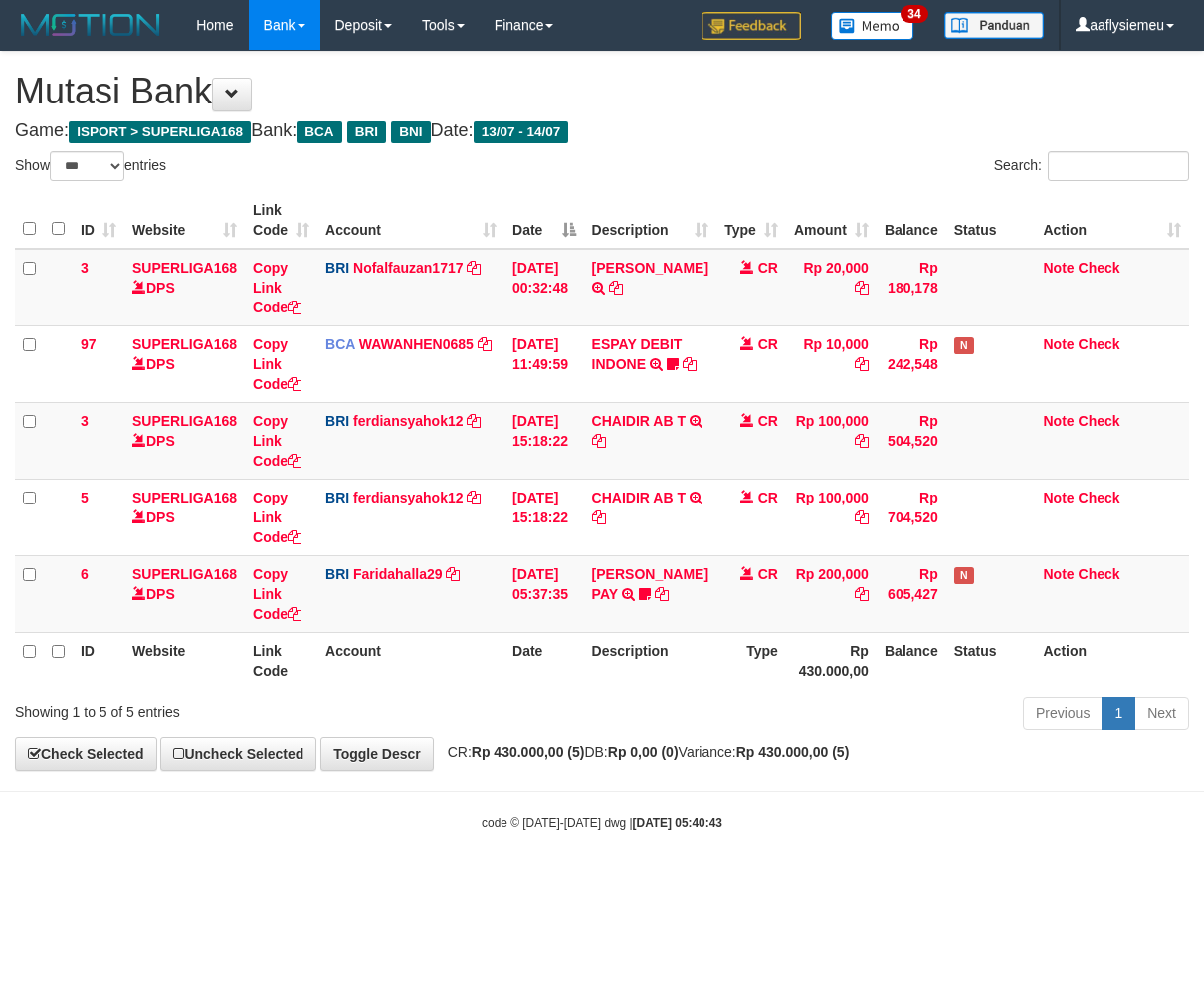 scroll, scrollTop: 0, scrollLeft: 0, axis: both 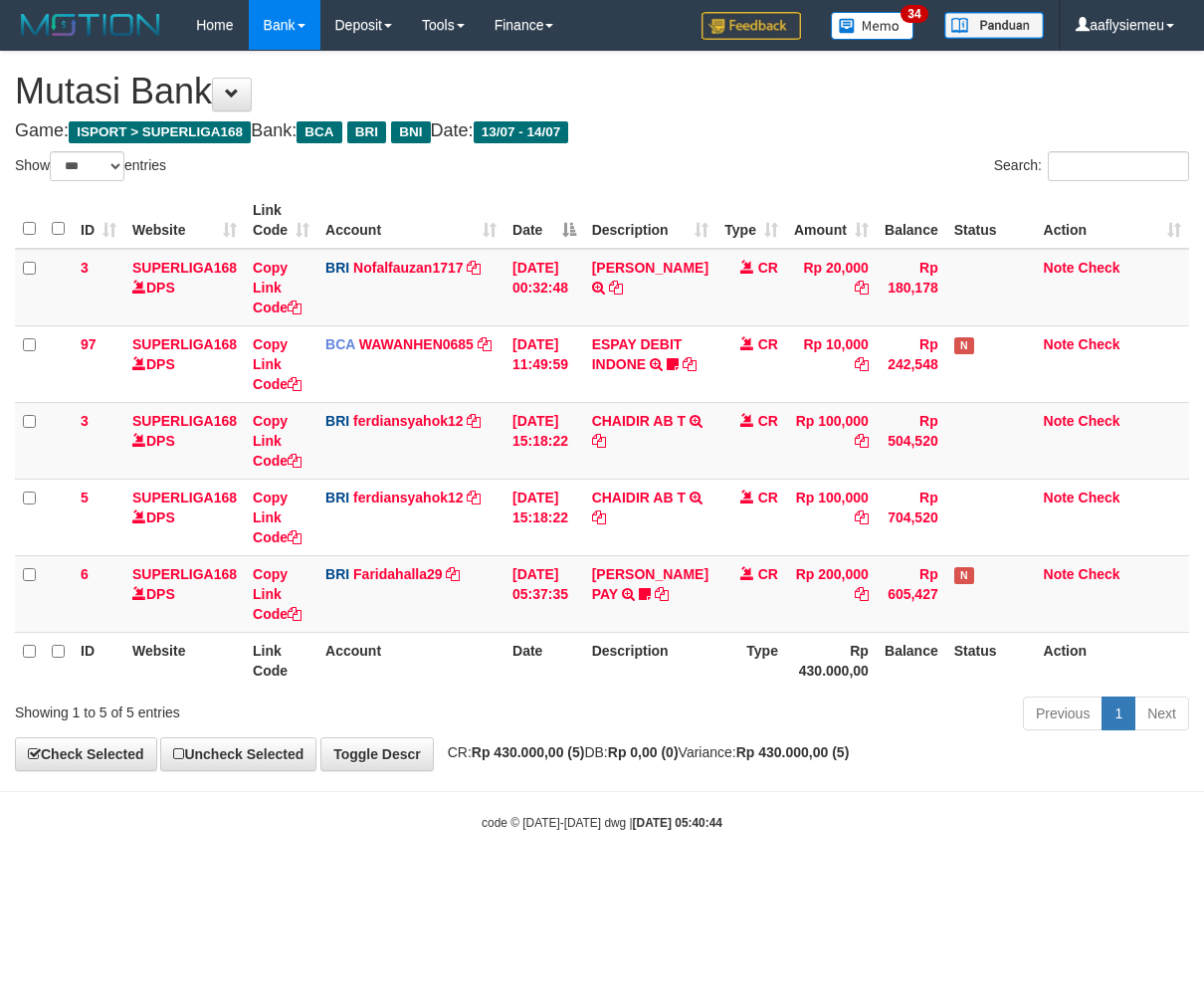 select on "***" 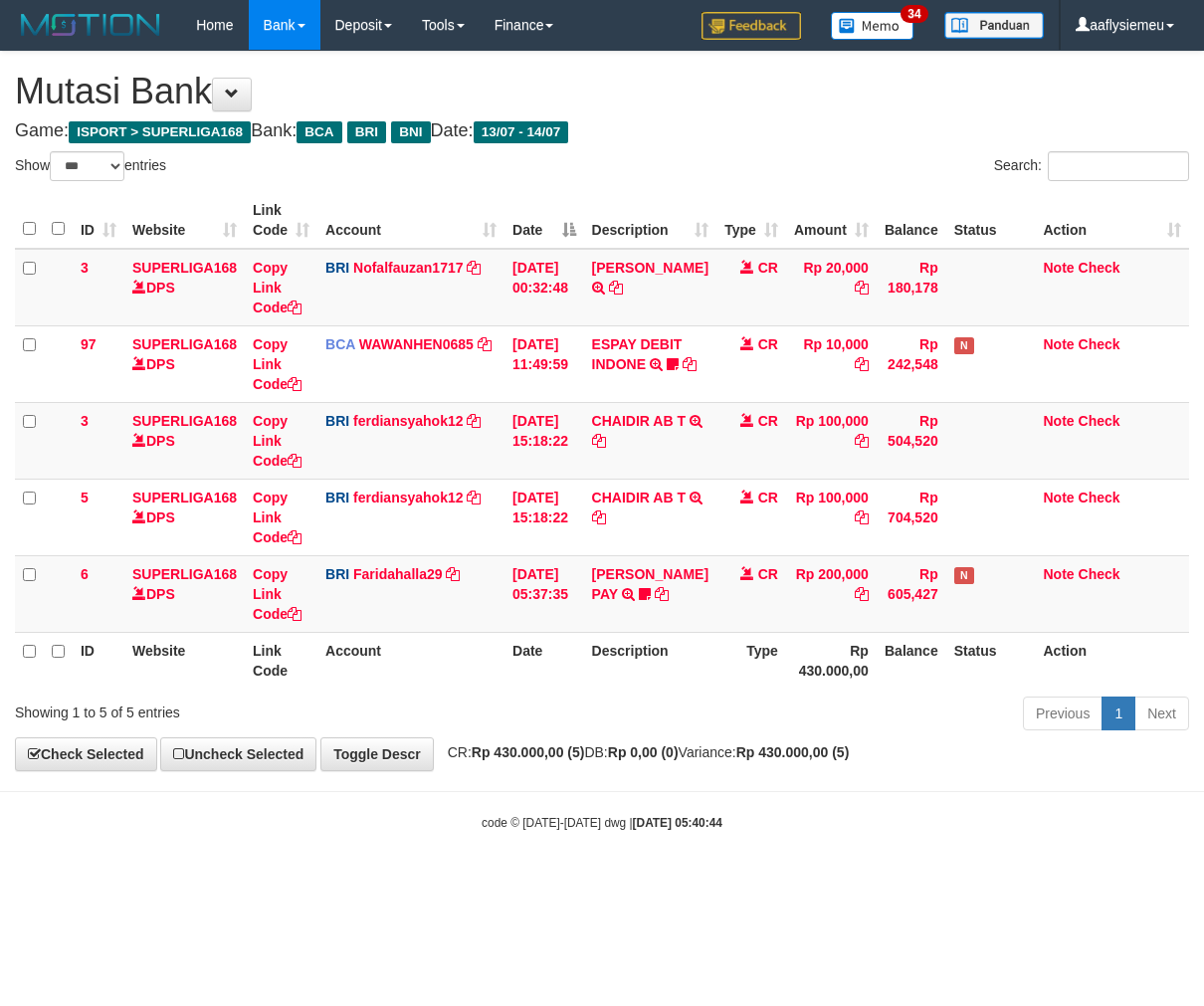 scroll, scrollTop: 0, scrollLeft: 0, axis: both 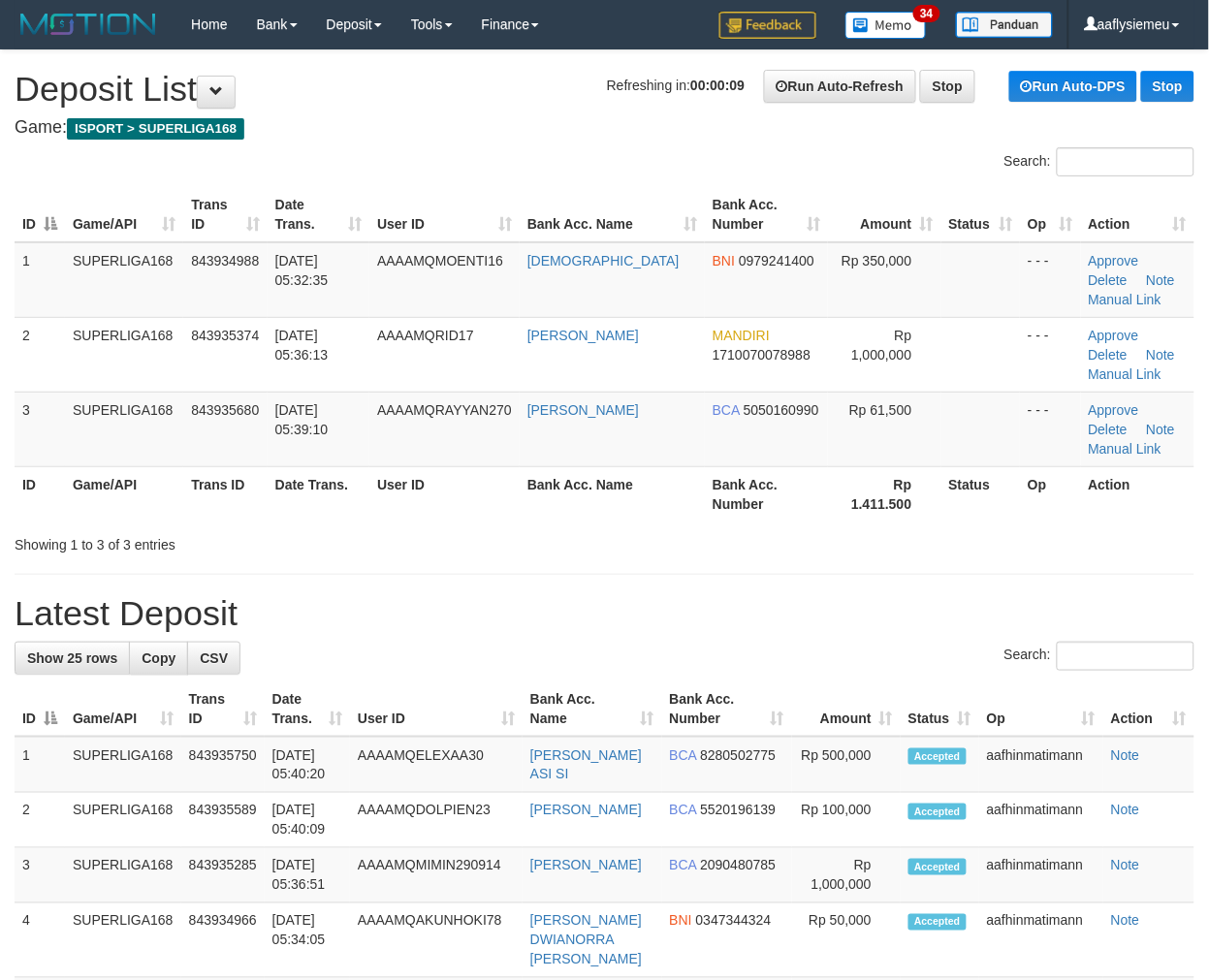 click on "ID Game/API Trans ID Date Trans. User ID Bank Acc. Name Bank Acc. Number Amount Status Op Action
1
SUPERLIGA168
843934988
[DATE] 05:32:35
AAAAMQMOENTI16
[DEMOGRAPHIC_DATA]
BNI
0979241400
Rp 350,000
- - -
Approve
[GEOGRAPHIC_DATA]
Note
Manual Link
2
SUPERLIGA168
843935374
[DATE] 05:36:13
AAAAMQRID17
[PERSON_NAME]
MANDIRI
1710070078988
Rp 1,000,000
BCA" at bounding box center [604, 354] 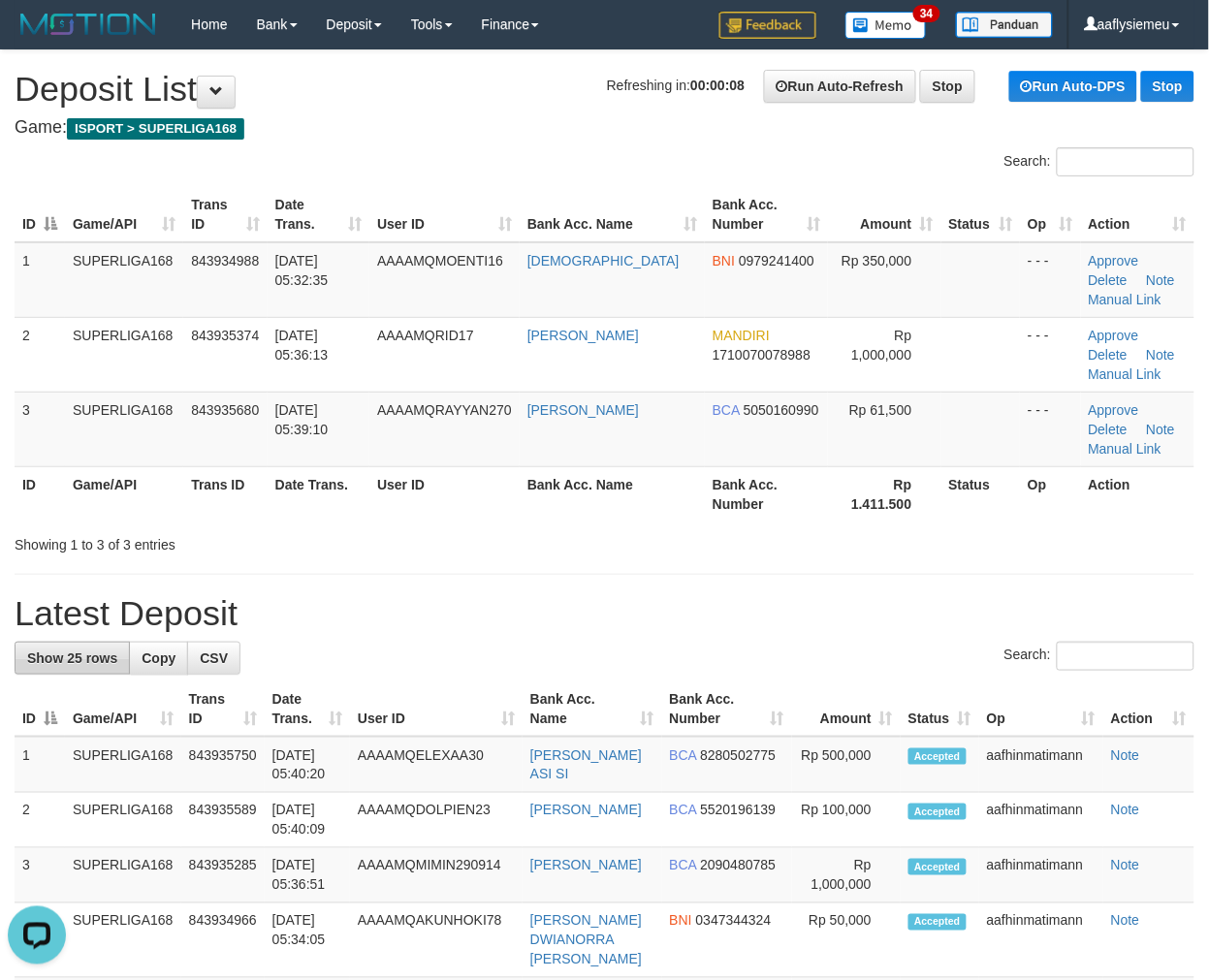 scroll, scrollTop: 0, scrollLeft: 0, axis: both 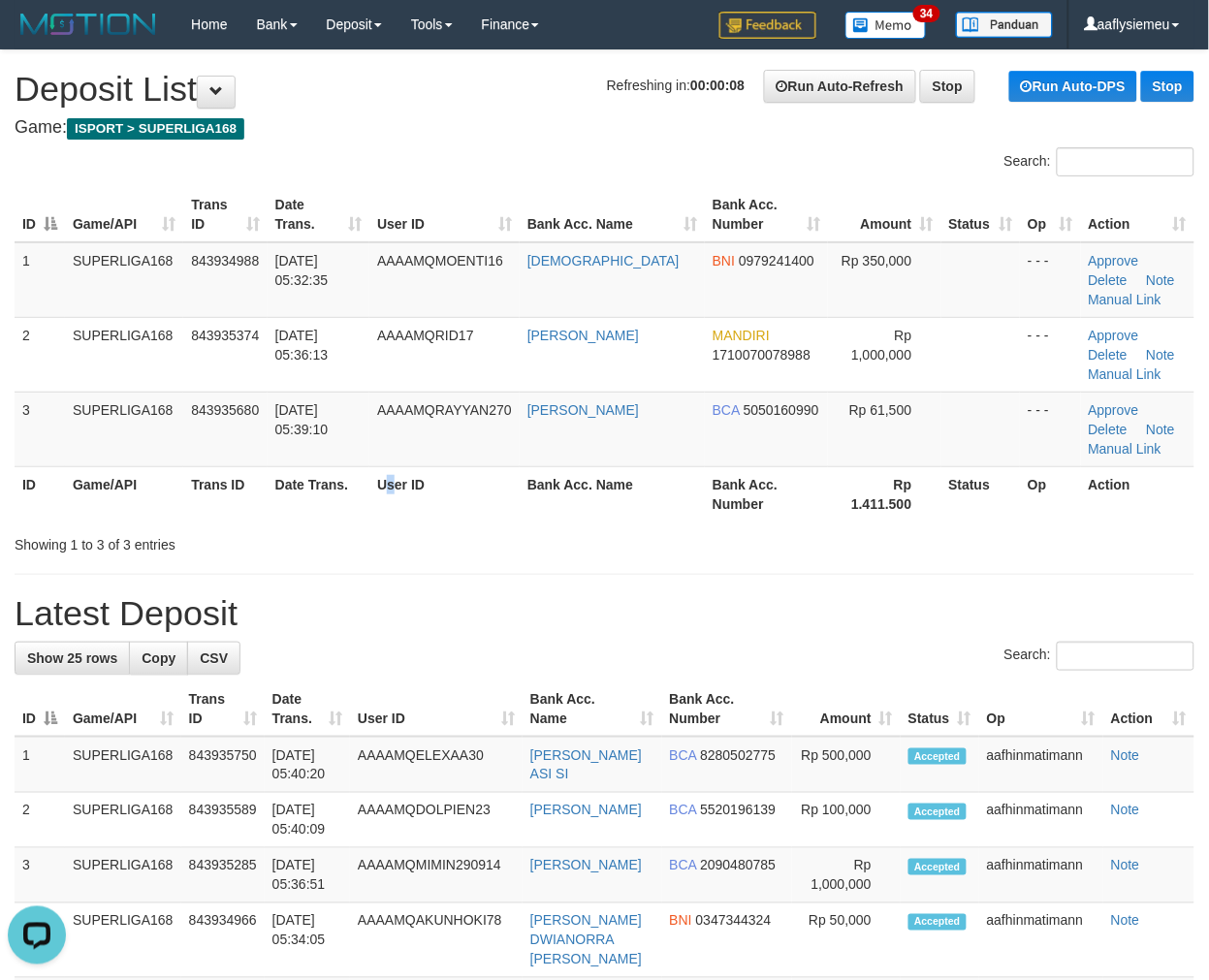 drag, startPoint x: 403, startPoint y: 501, endPoint x: 400, endPoint y: 516, distance: 15.297059 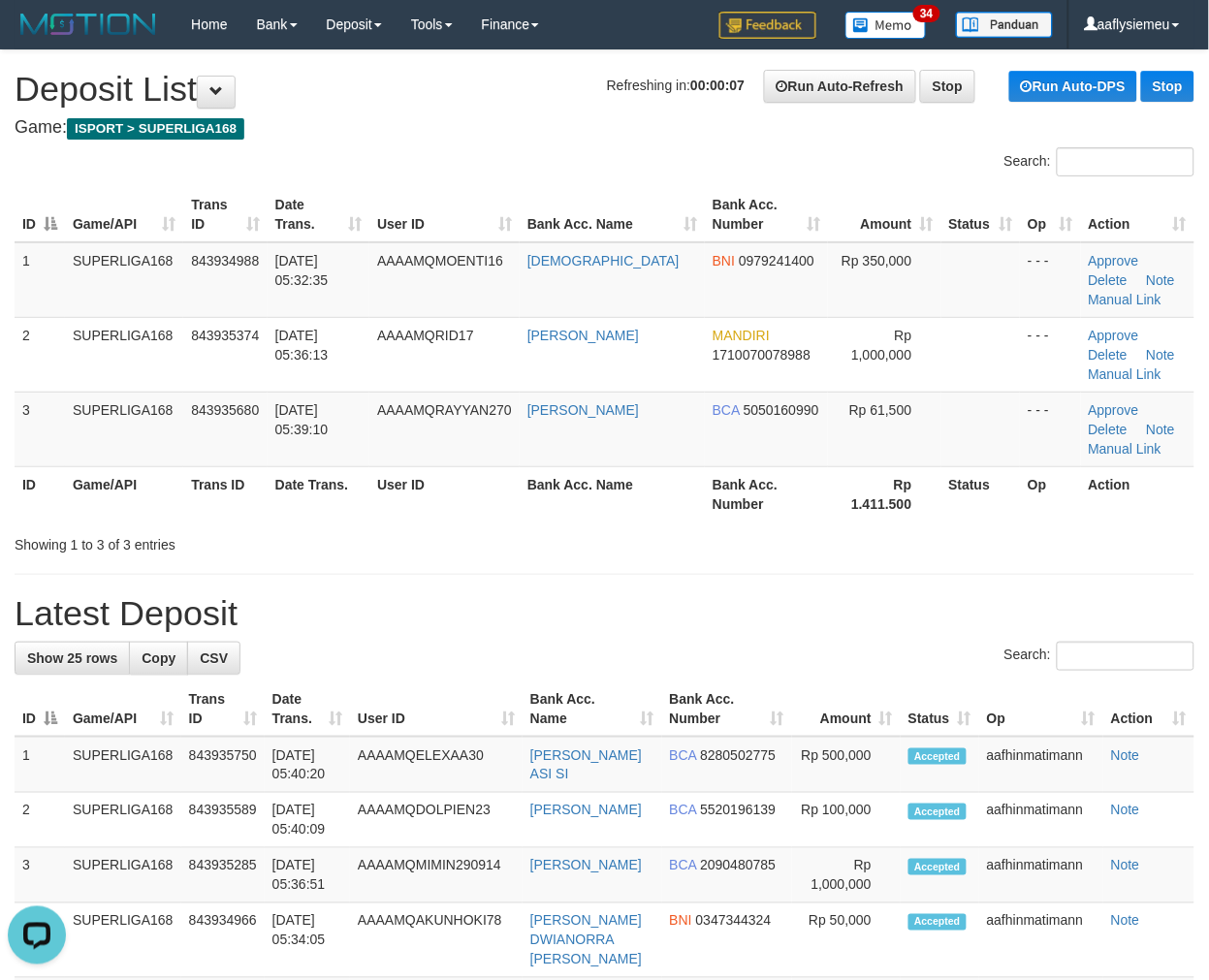 click on "**********" at bounding box center [604, 1158] 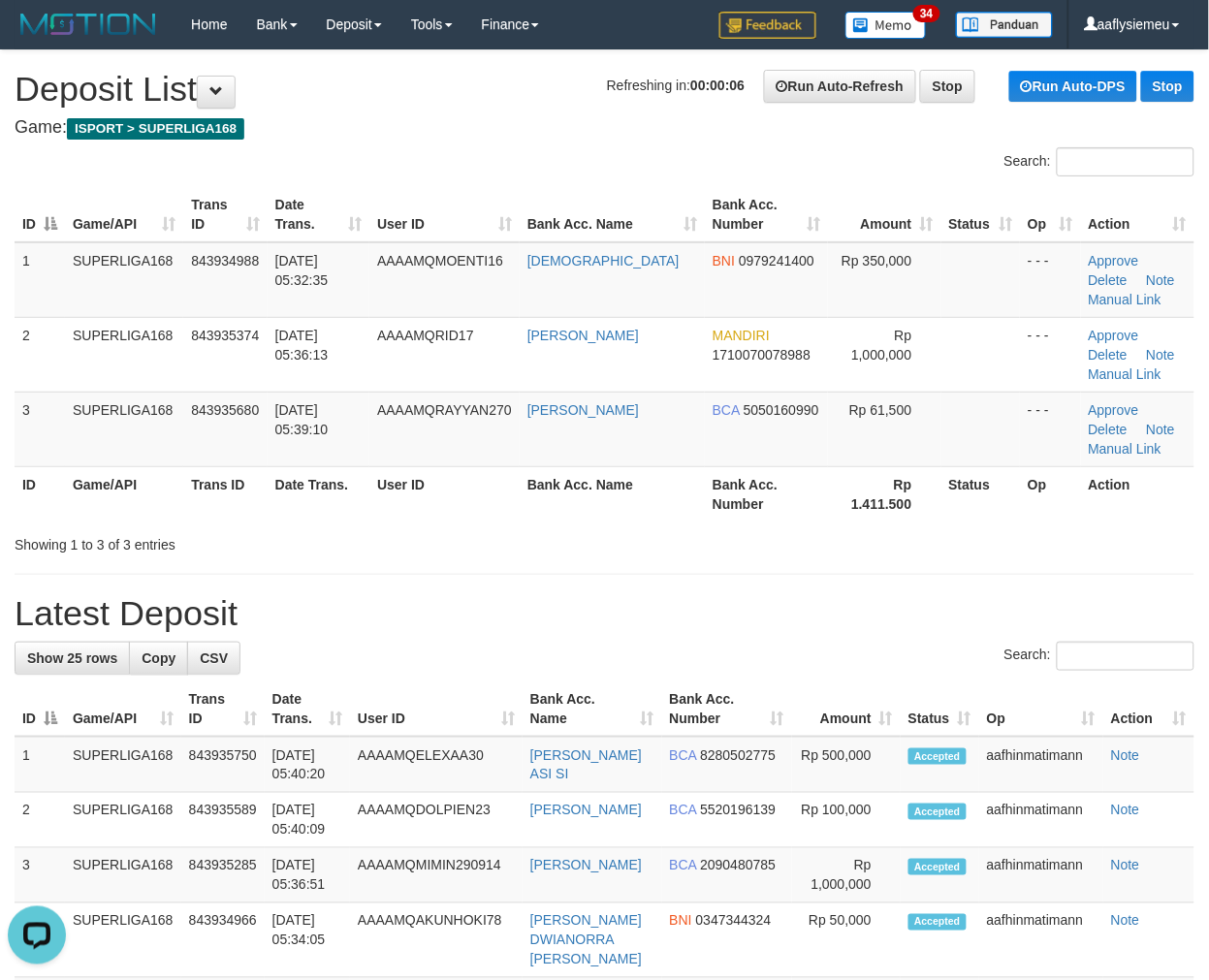 click on "**********" at bounding box center (604, 1158) 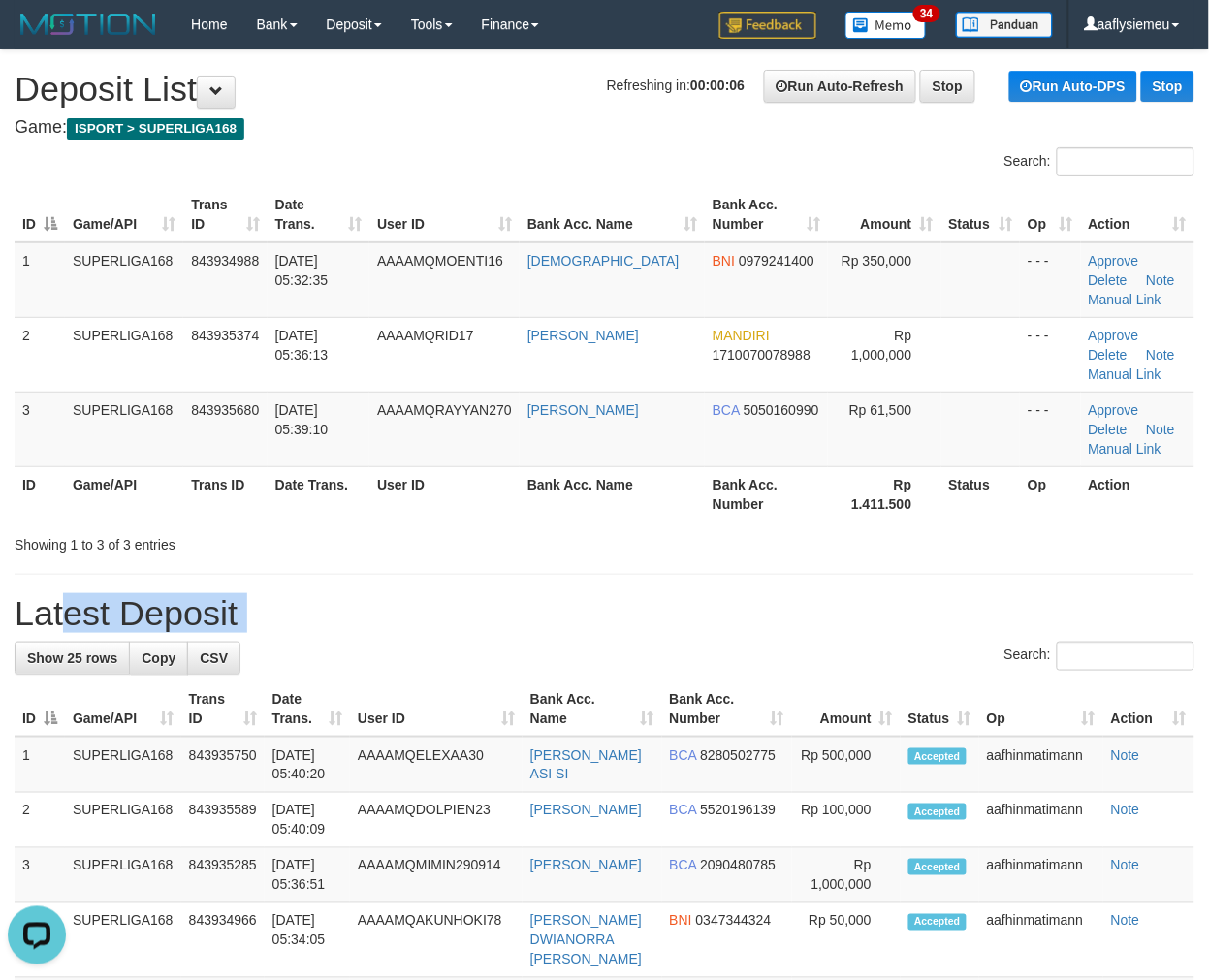 click on "**********" at bounding box center [604, 1158] 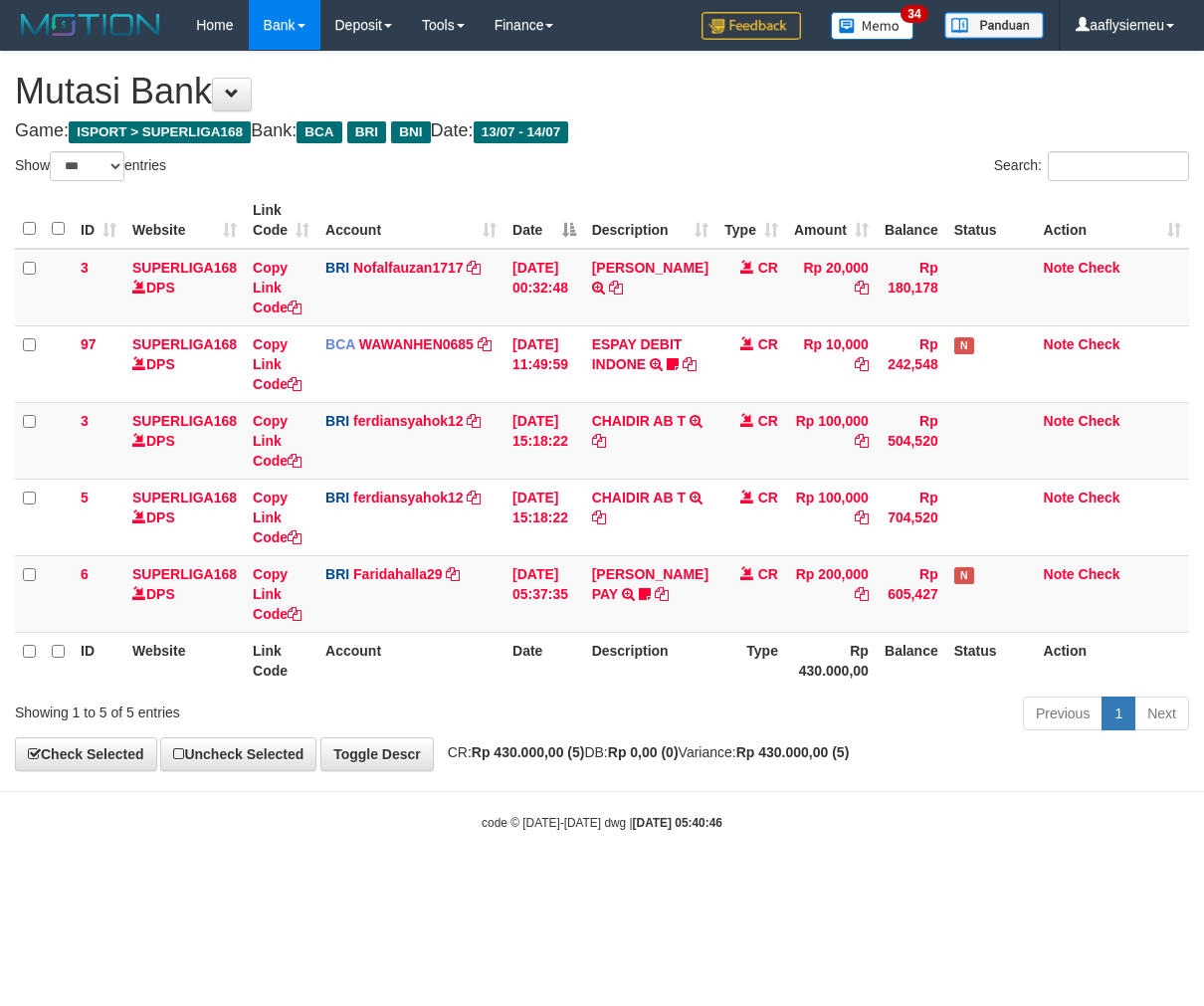 select on "***" 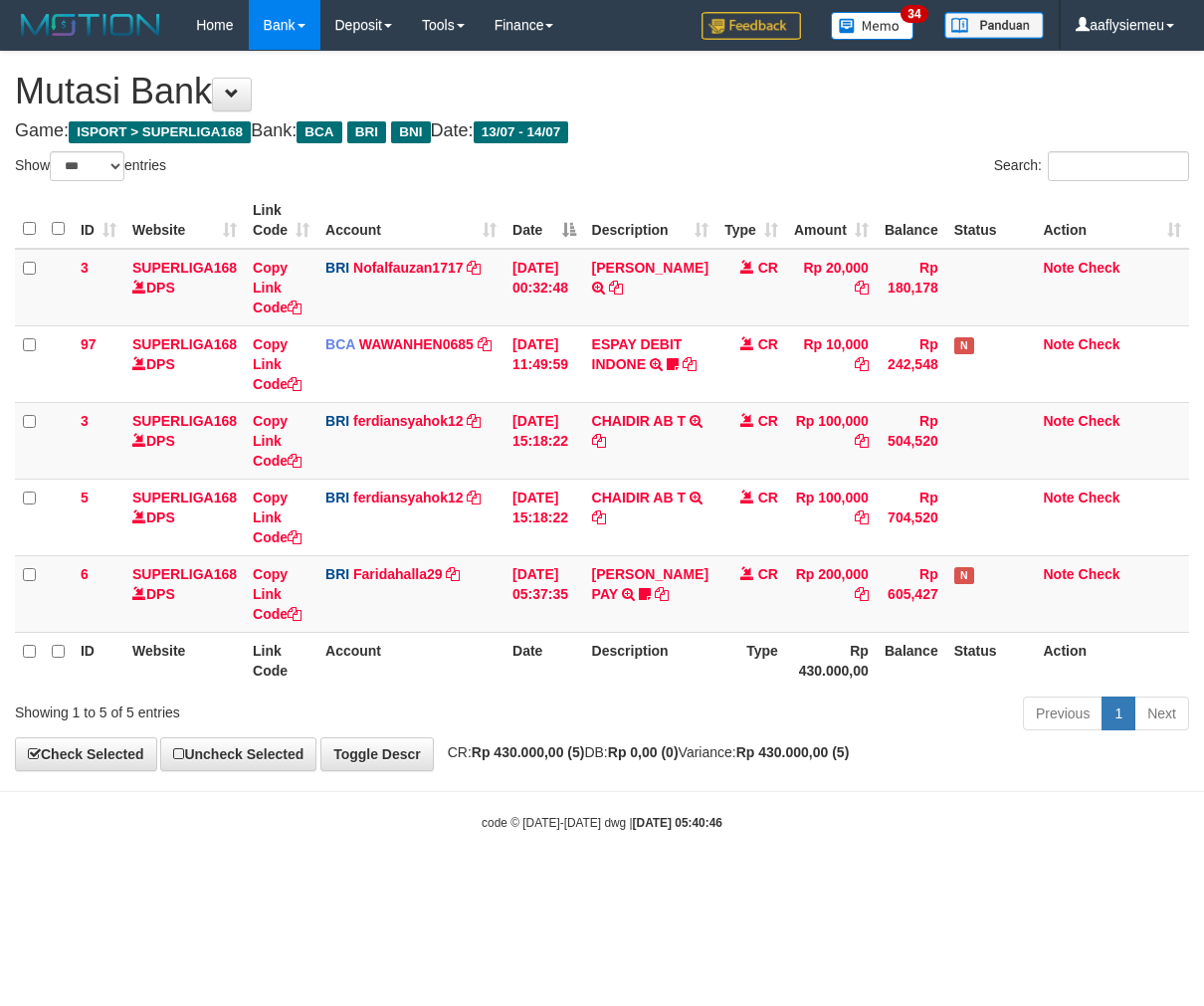 scroll, scrollTop: 0, scrollLeft: 0, axis: both 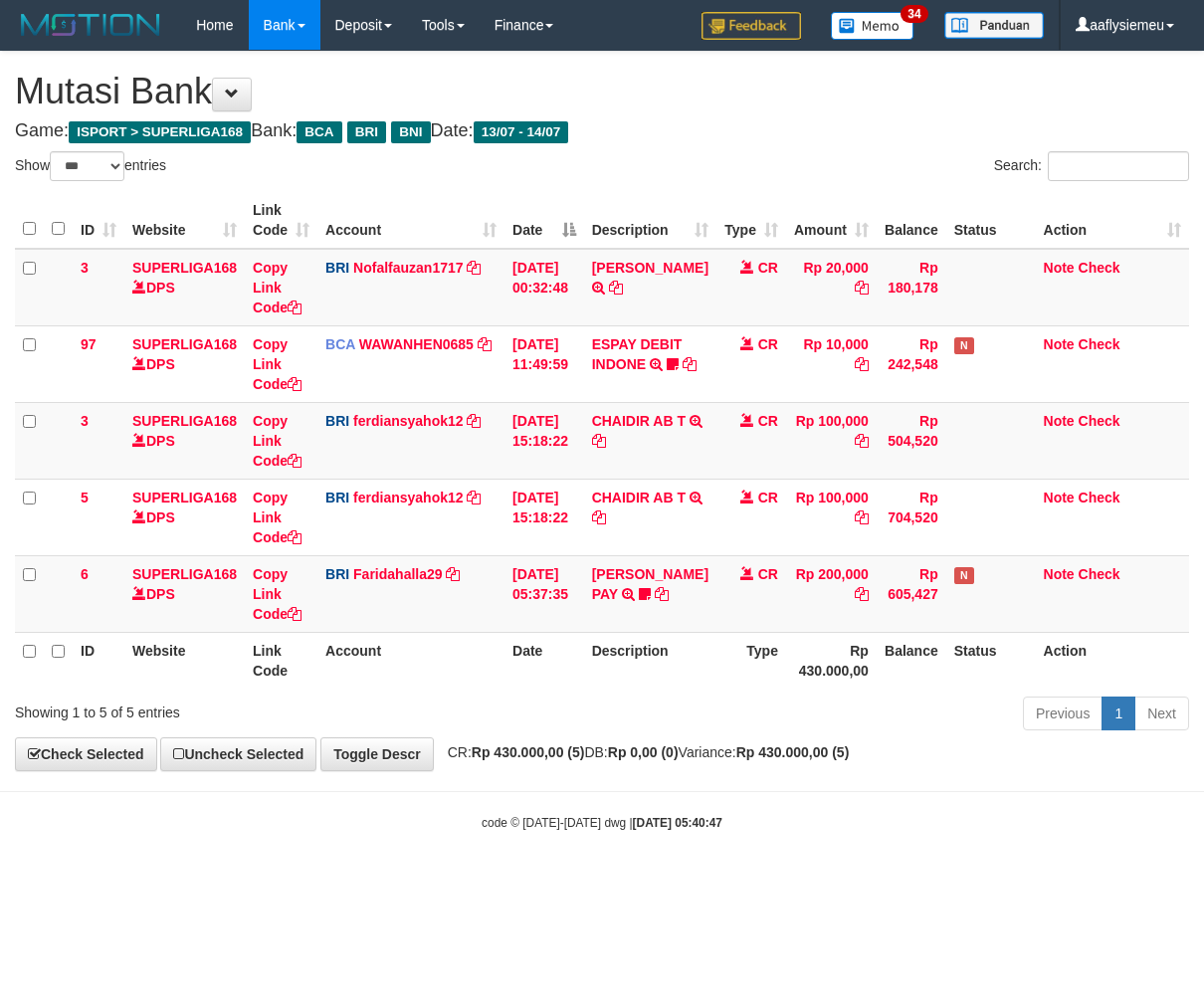select on "***" 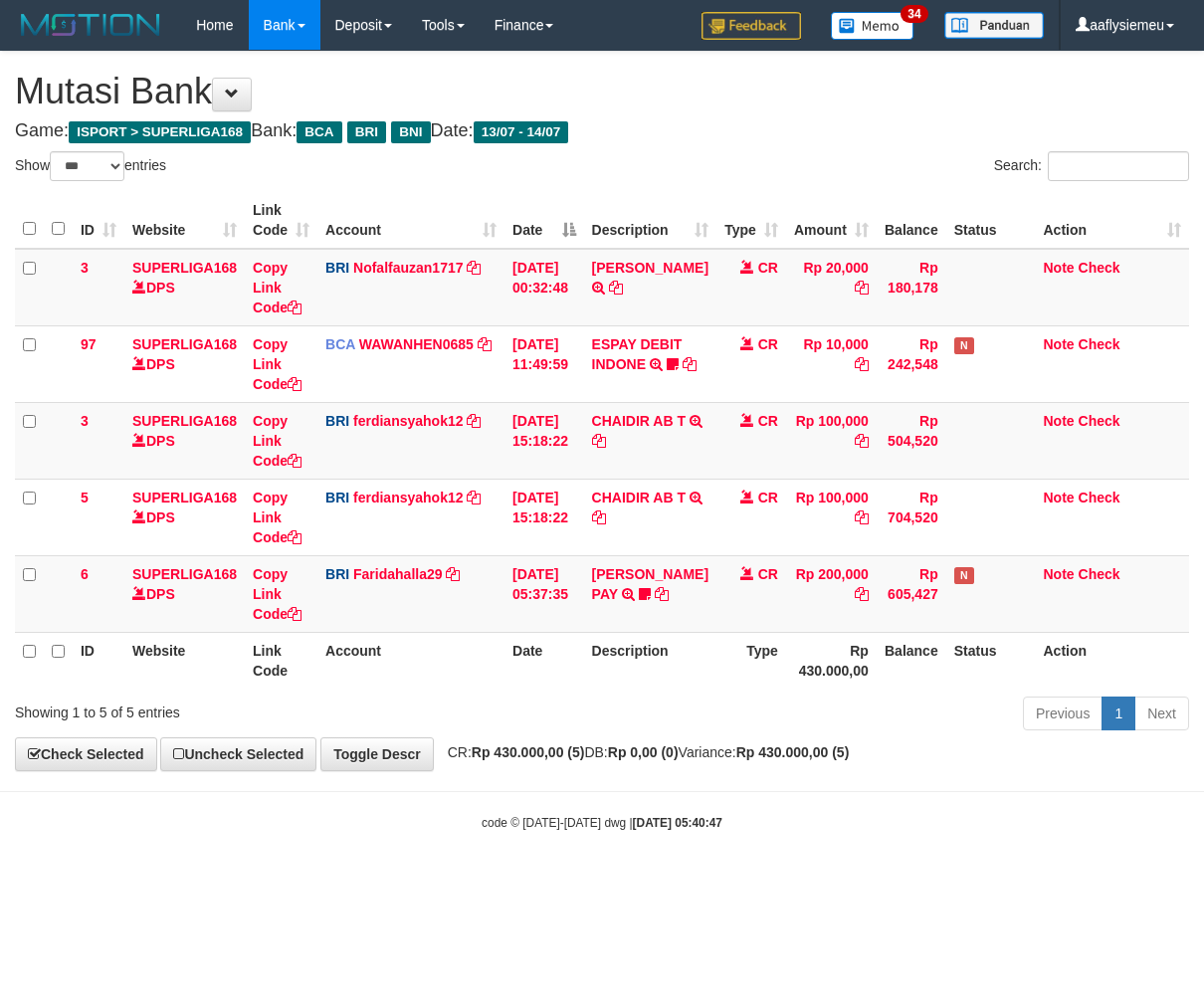 scroll, scrollTop: 0, scrollLeft: 0, axis: both 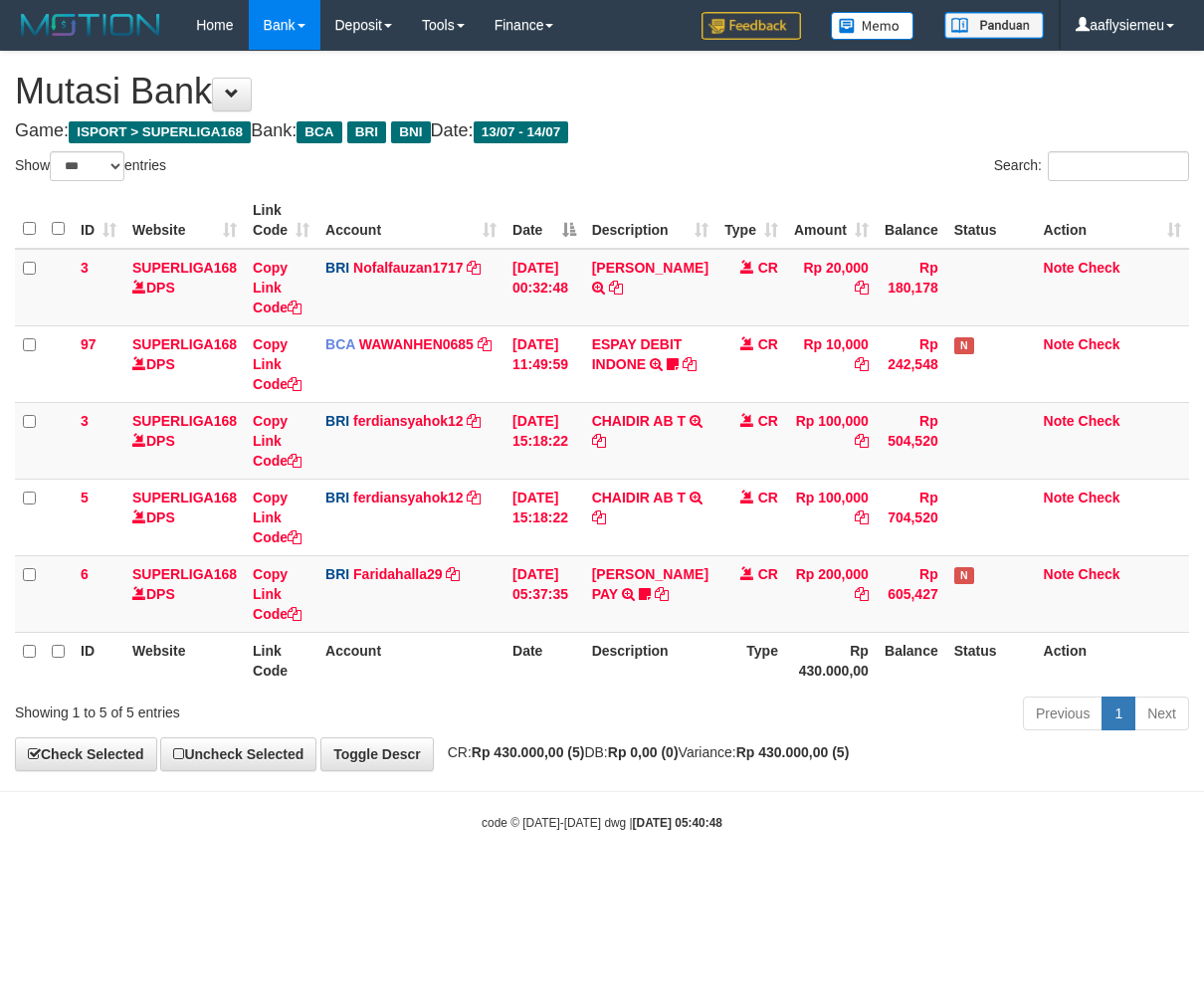 select on "***" 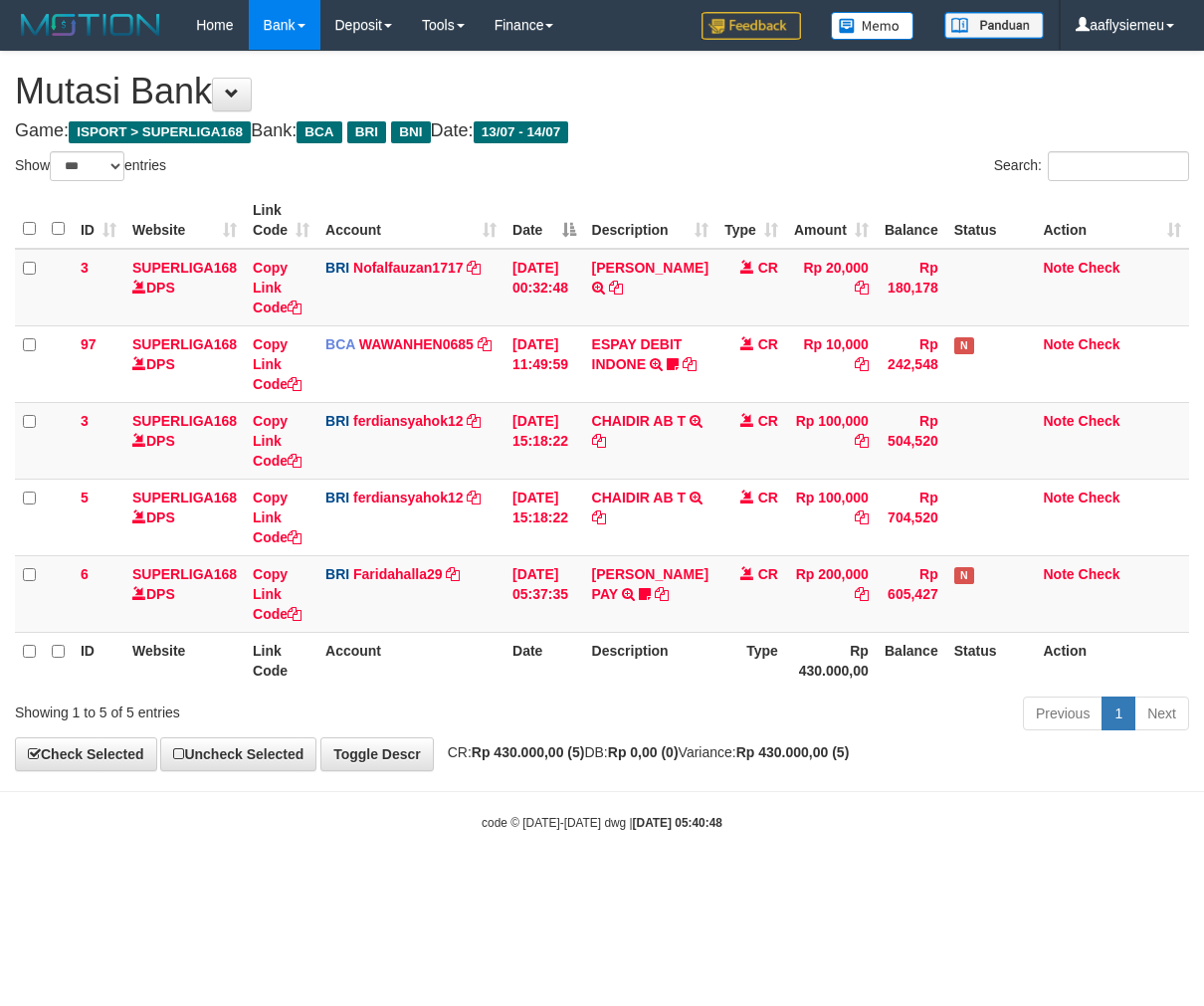 scroll, scrollTop: 0, scrollLeft: 0, axis: both 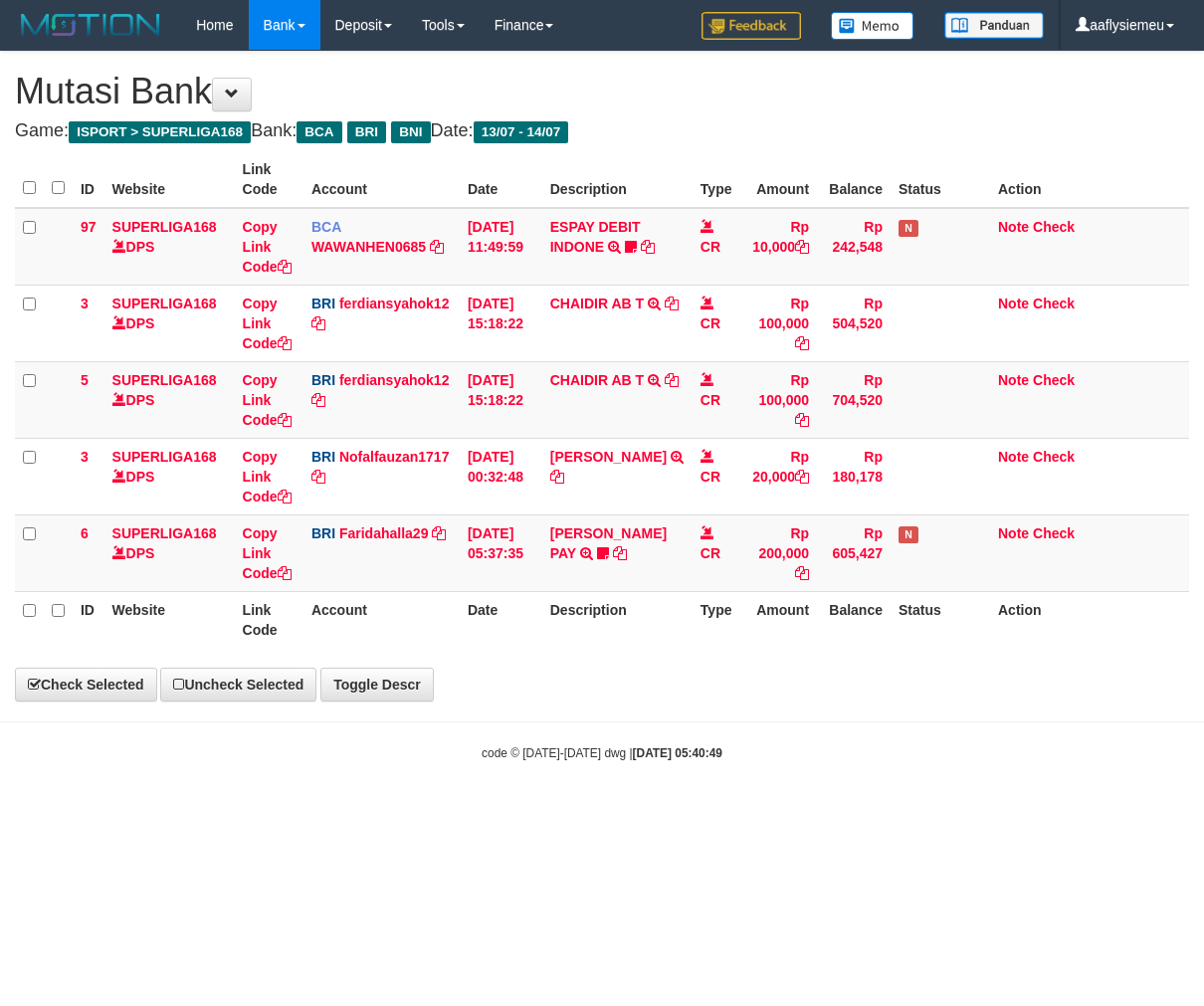 select on "***" 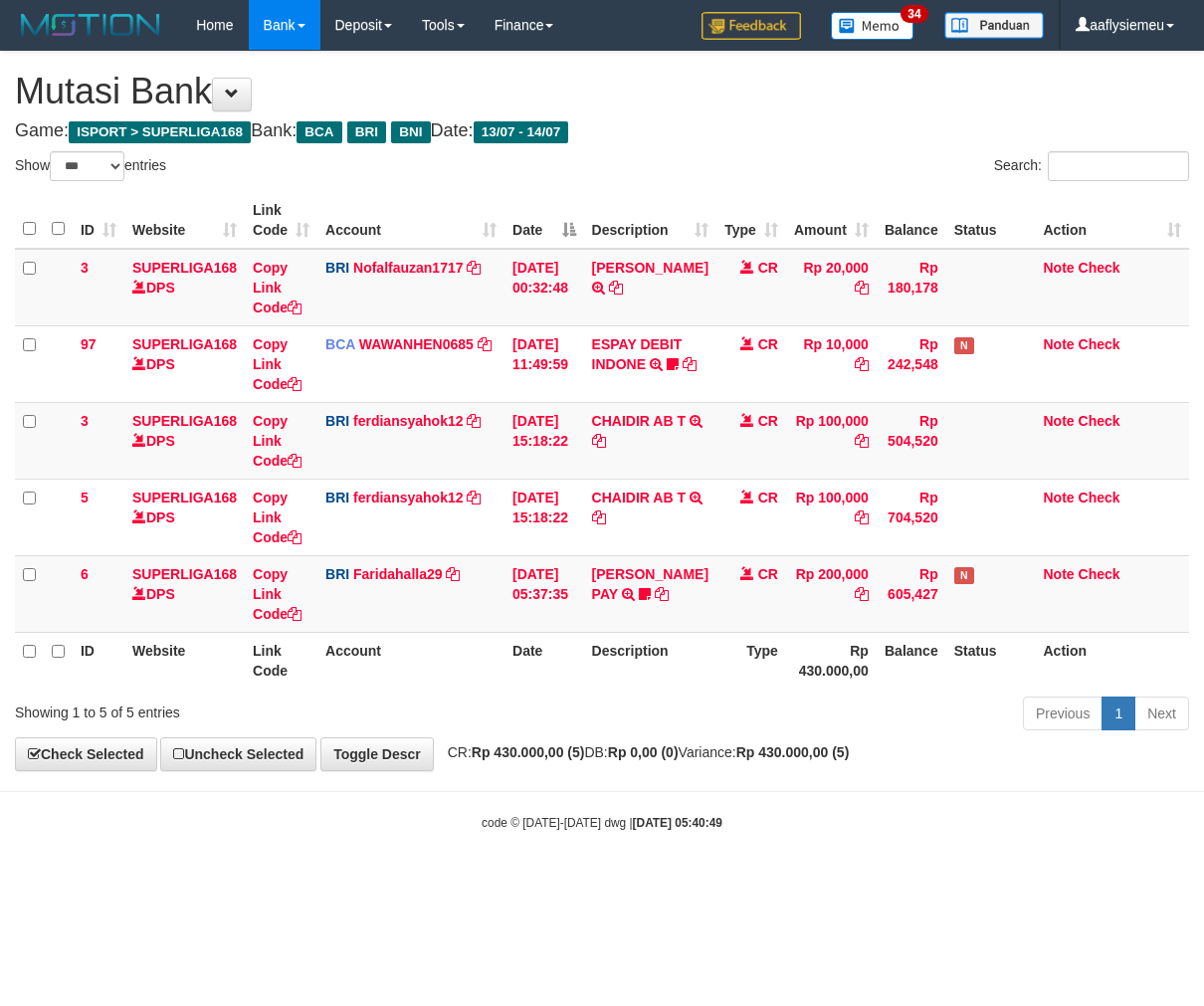 click on "Toggle navigation
Home
Bank
Account List
Load
By Website
Group
[ISPORT]													SUPERLIGA168
By Load Group (DPS)
34" at bounding box center [602, 441] 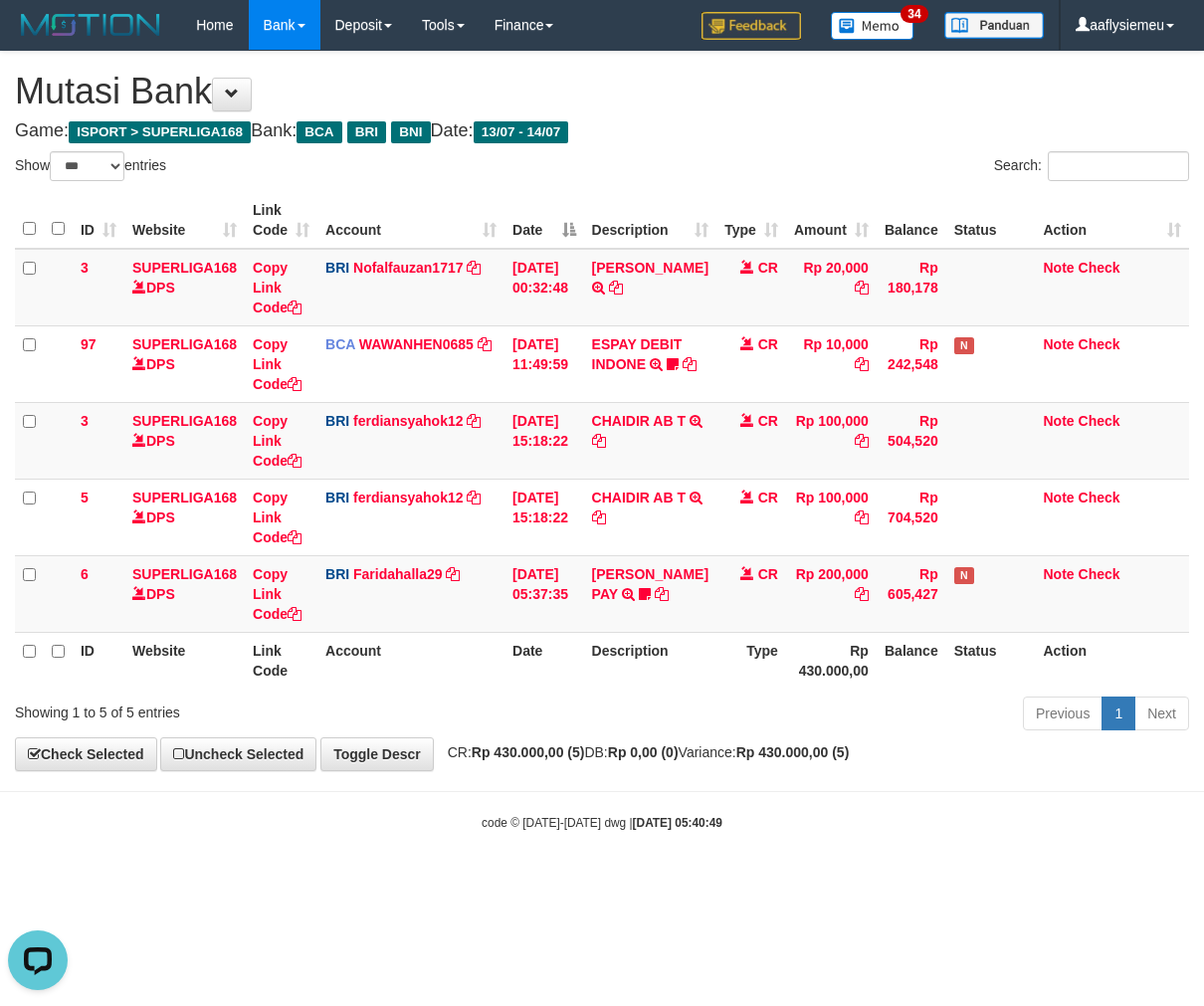 scroll, scrollTop: 0, scrollLeft: 0, axis: both 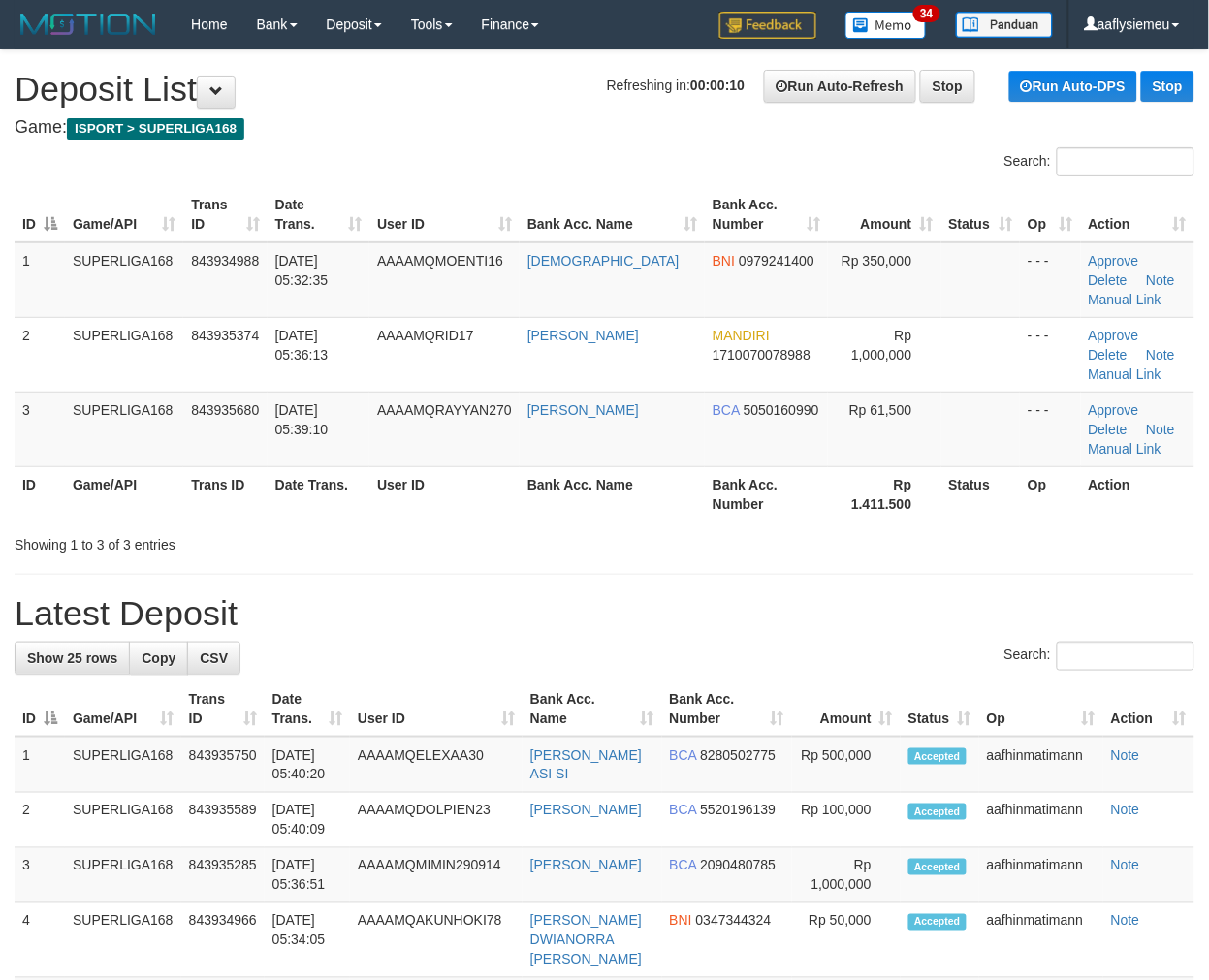 click on "Showing 1 to 3 of 3 entries" at bounding box center (252, 541) 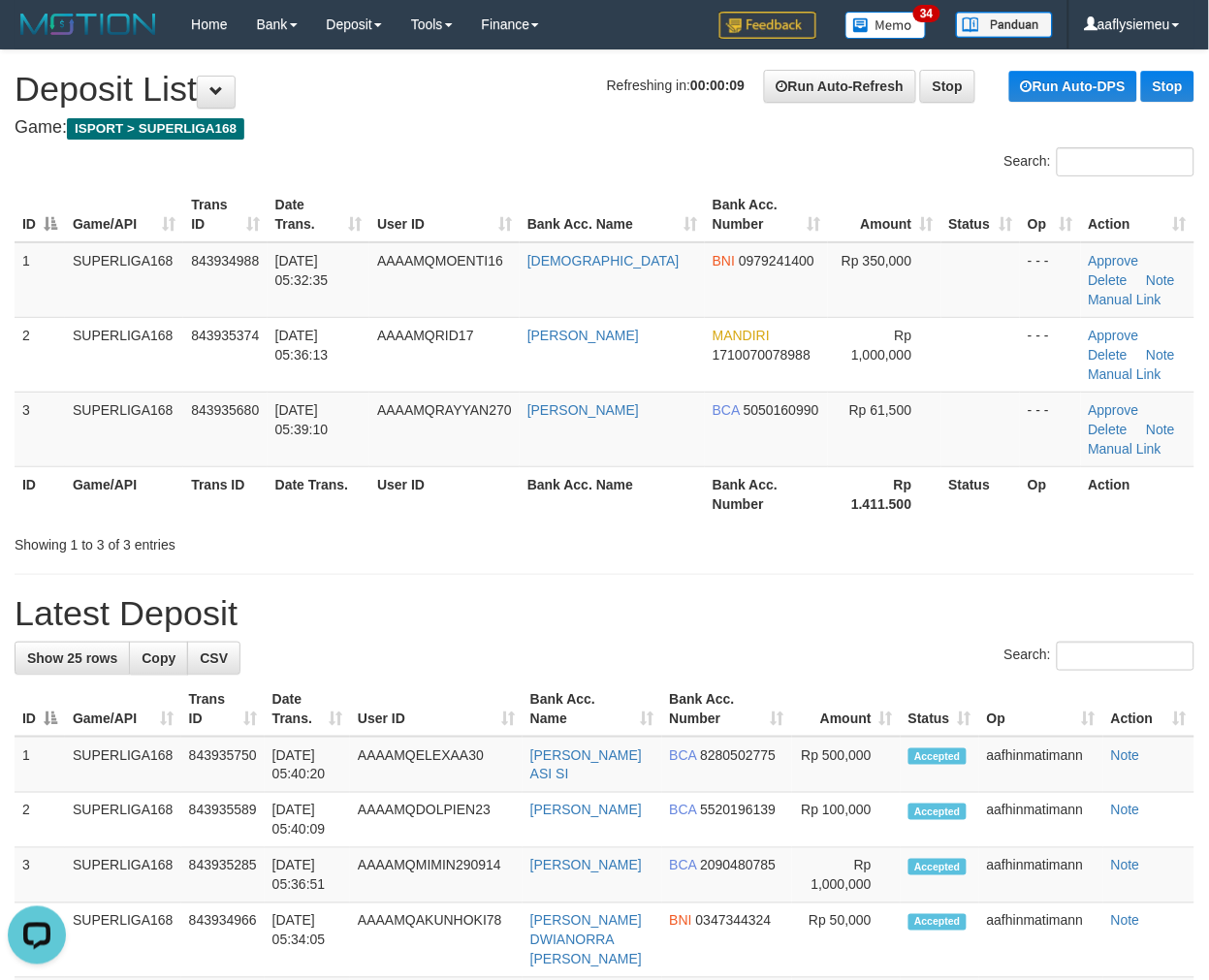 scroll, scrollTop: 0, scrollLeft: 0, axis: both 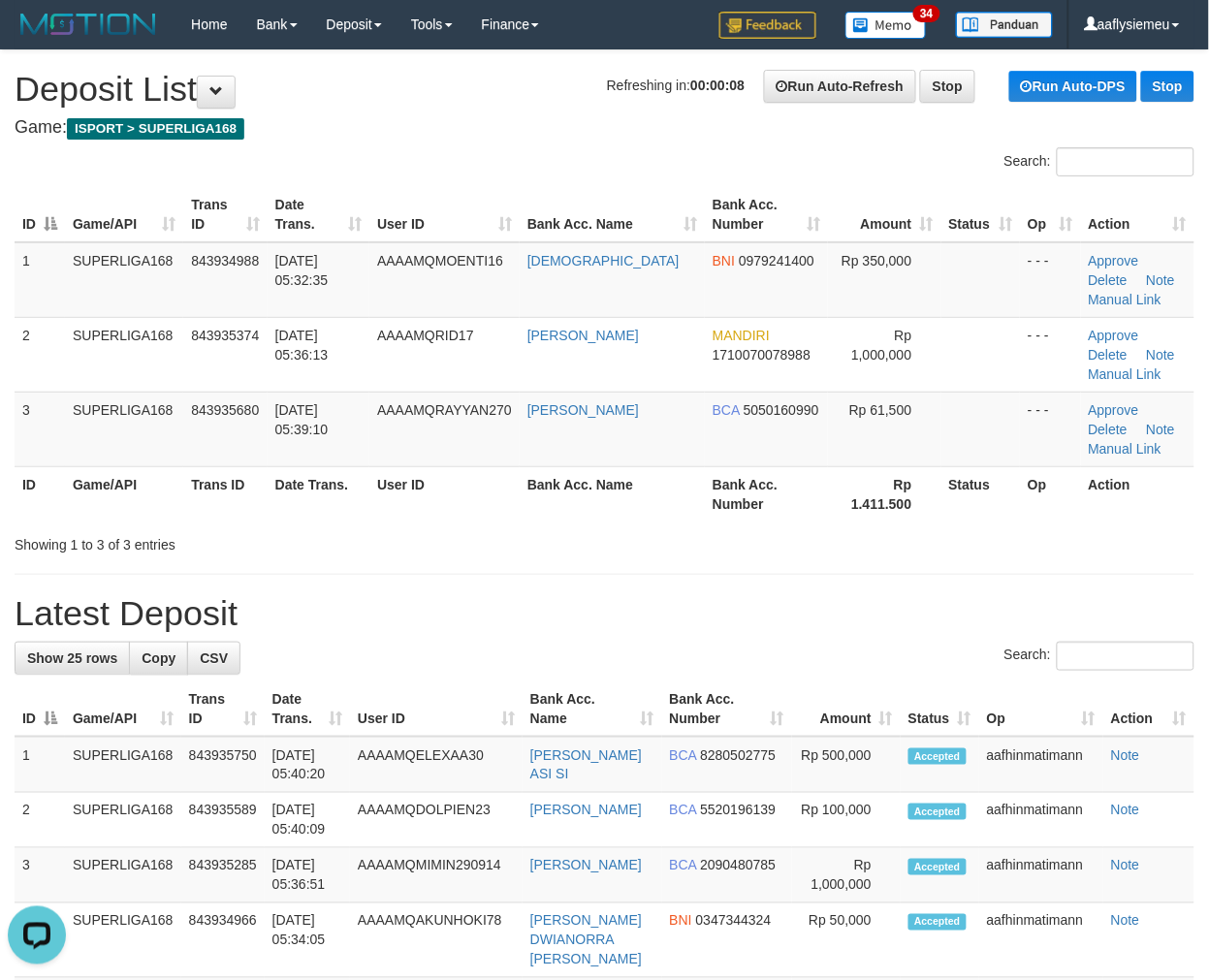 click on "ID Game/API Trans ID Date Trans. User ID Bank Acc. Name Bank Acc. Number Amount Status Op Action
1
SUPERLIGA168
843934988
14/07/2025 05:32:35
AAAAMQMOENTI16
MUSLIM
BNI
0979241400
Rp 350,000
- - -
Approve
Delete
Note
Manual Link
2
SUPERLIGA168
843935374
14/07/2025 05:36:13
AAAAMQRID17
RIDHO NURDIANSYAH
MANDIRI
1710070078988
Rp 1,000,000
BCA" at bounding box center (604, 354) 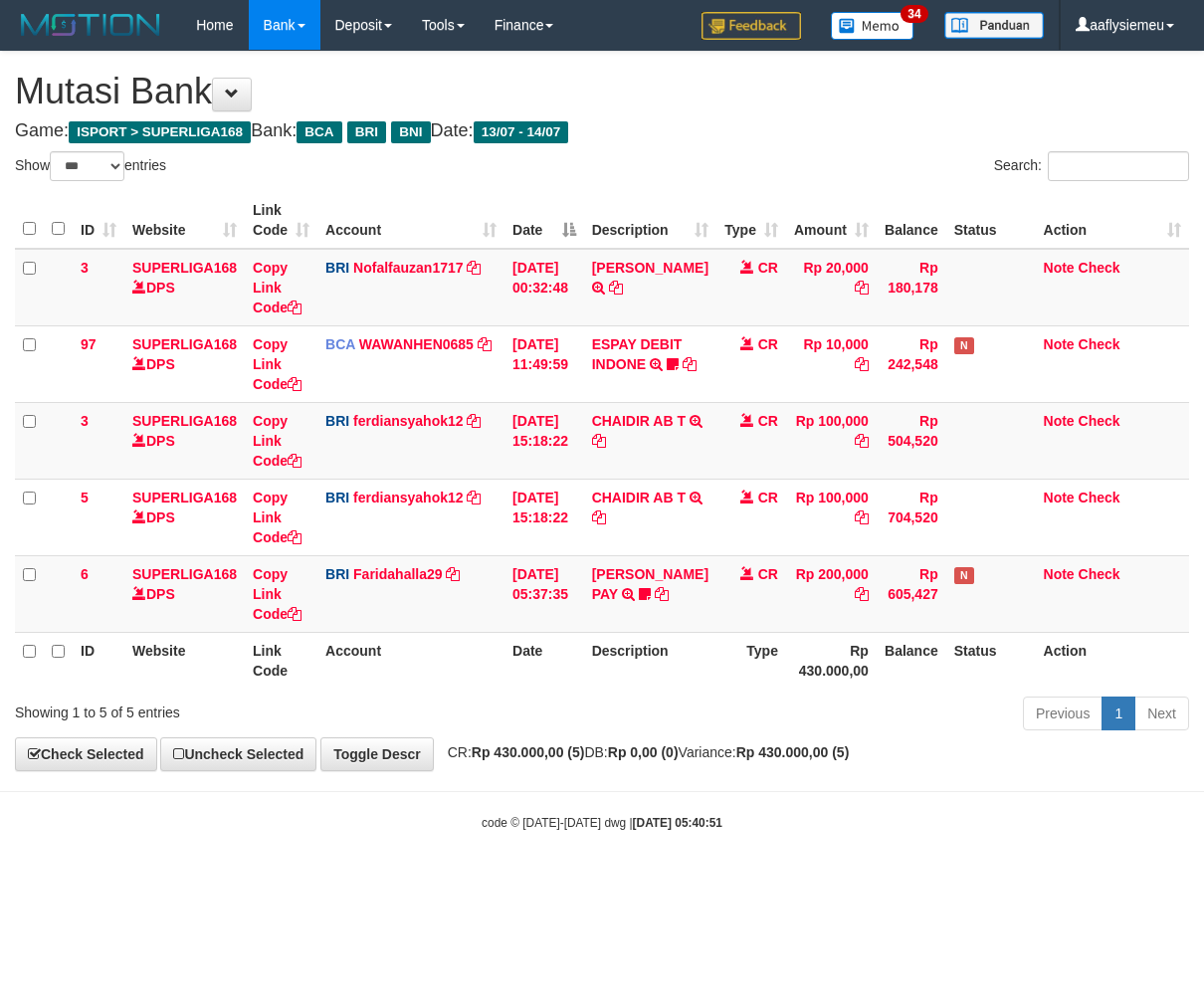 select on "***" 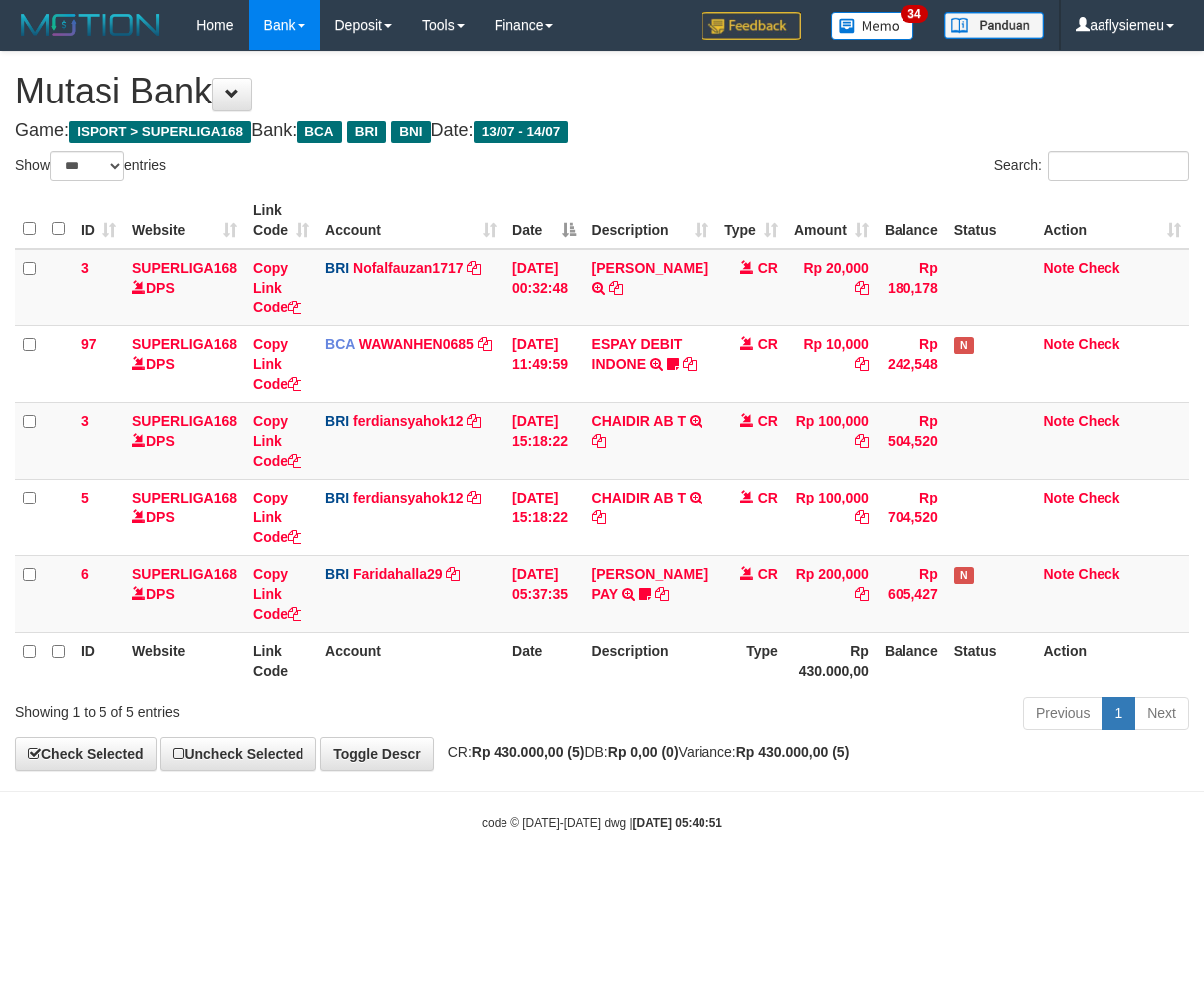 scroll, scrollTop: 0, scrollLeft: 0, axis: both 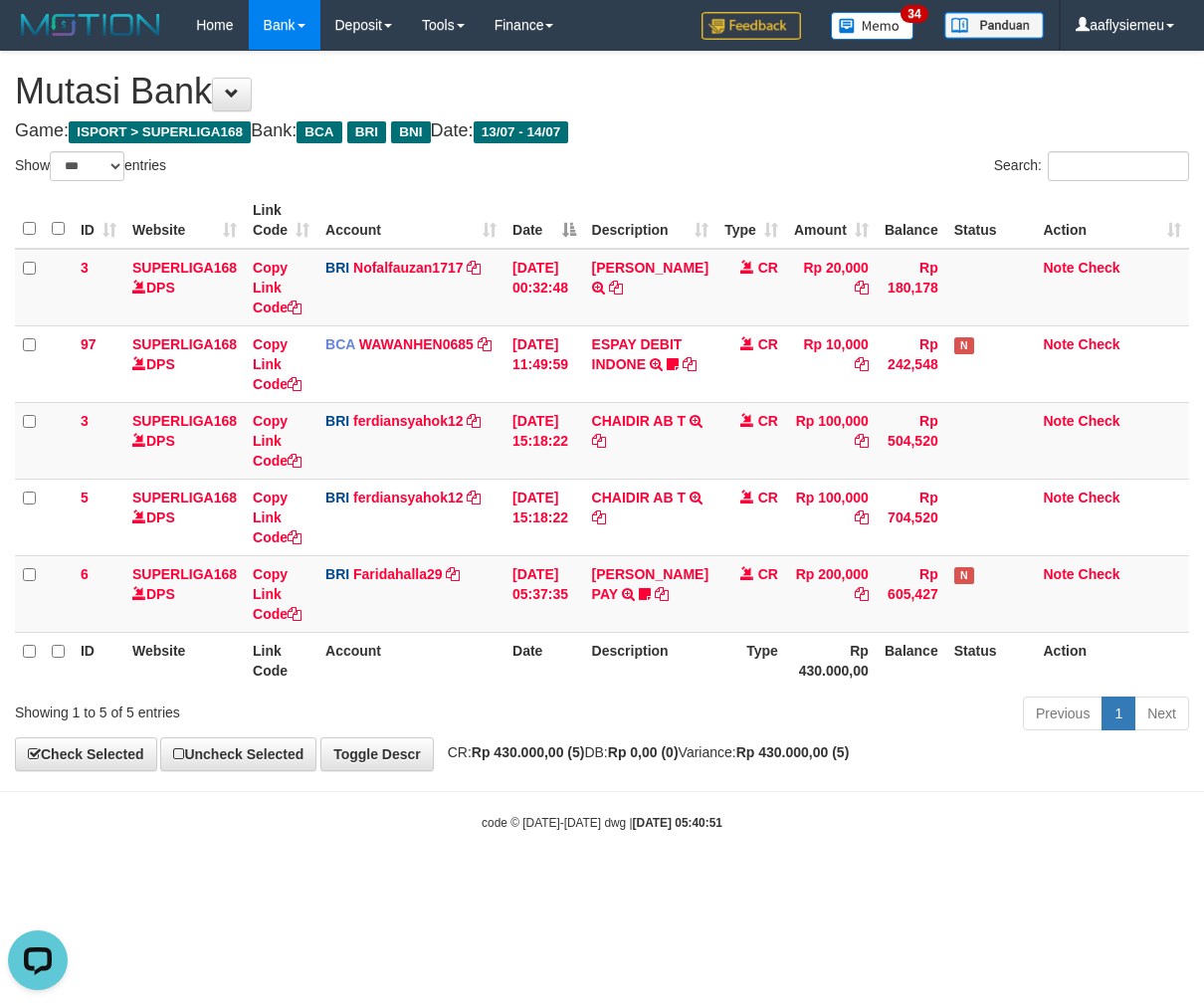 click on "code © 2012-2018 dwg |  2025/07/14 05:40:51" at bounding box center [602, 822] 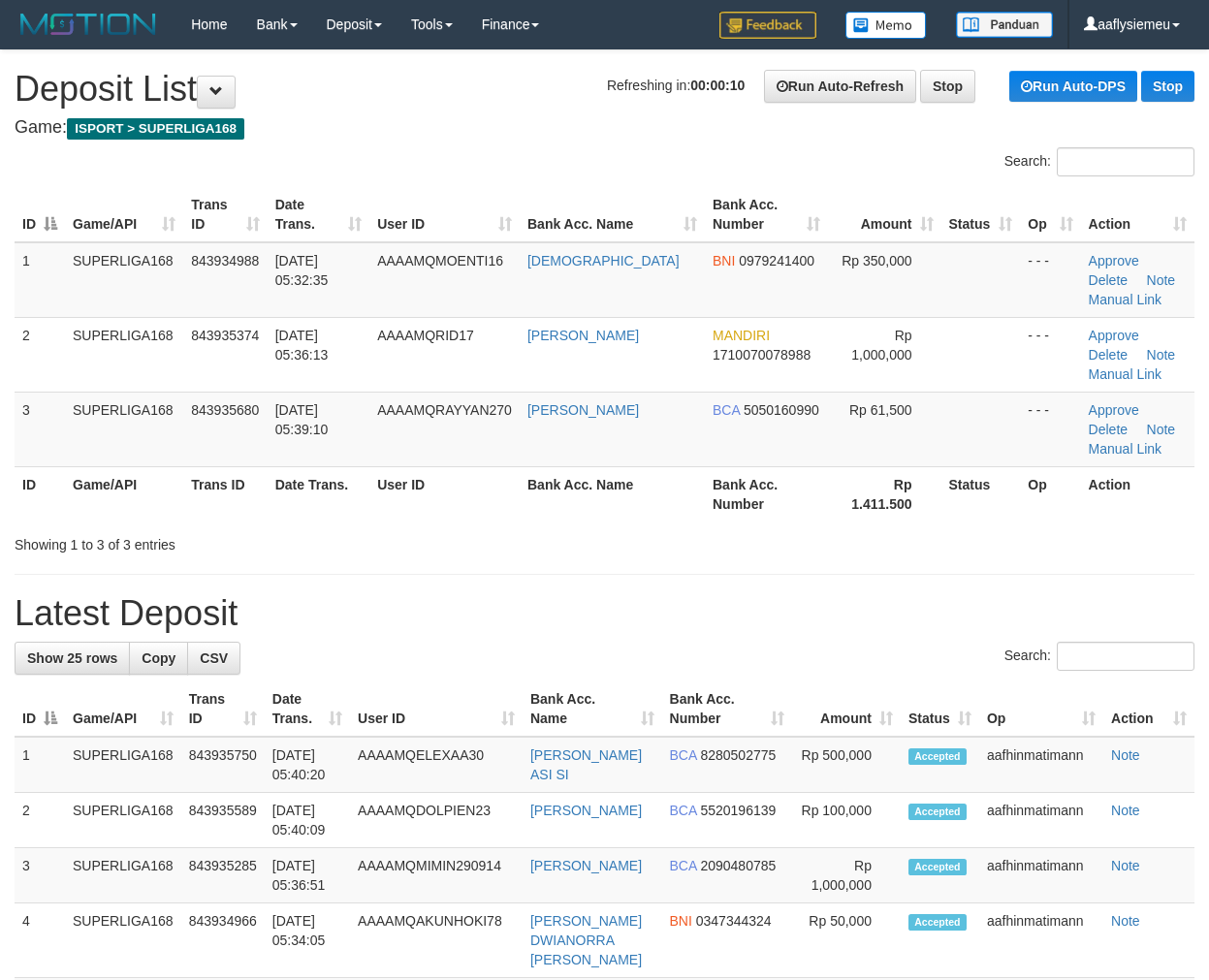 scroll, scrollTop: 0, scrollLeft: 0, axis: both 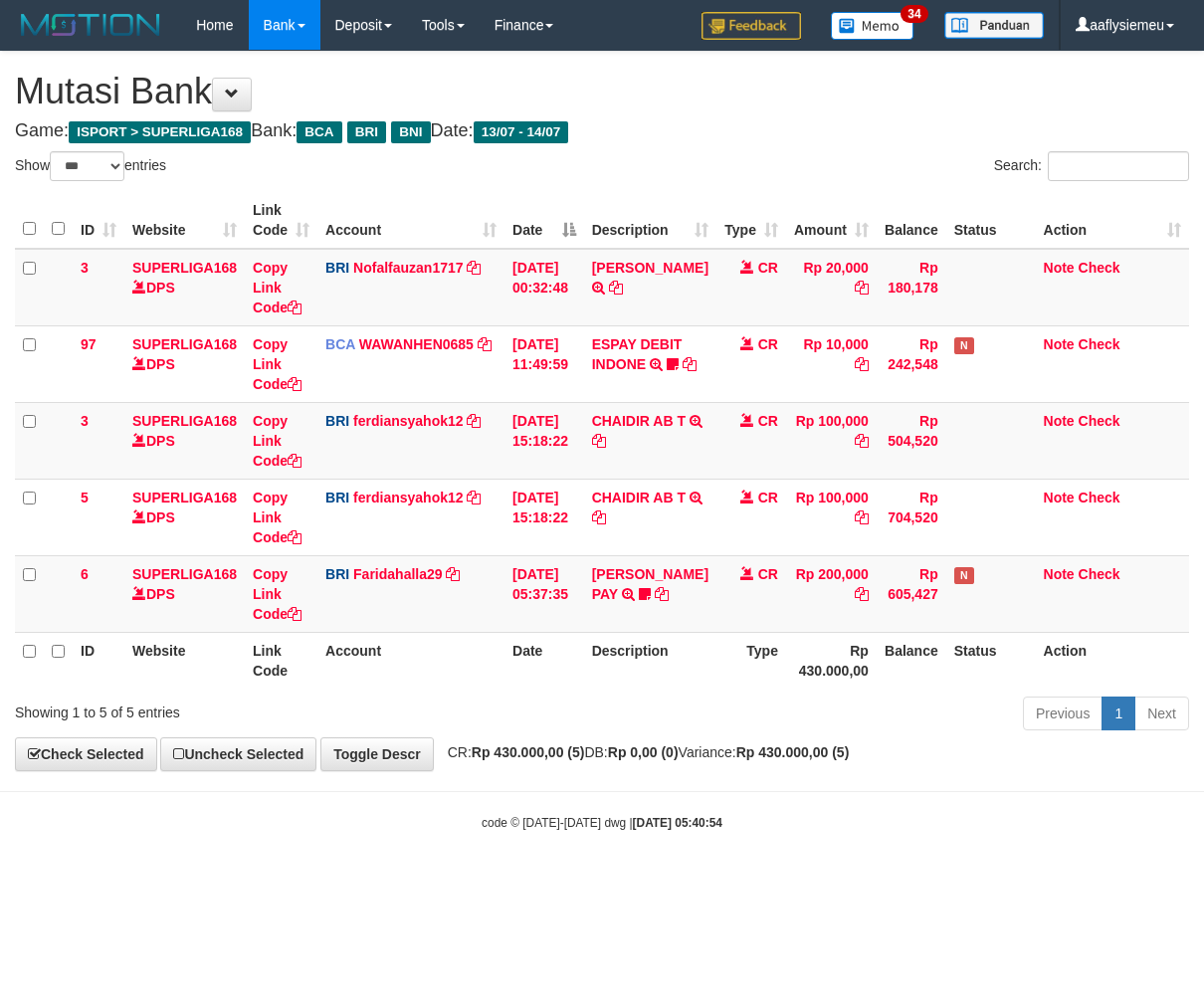 select on "***" 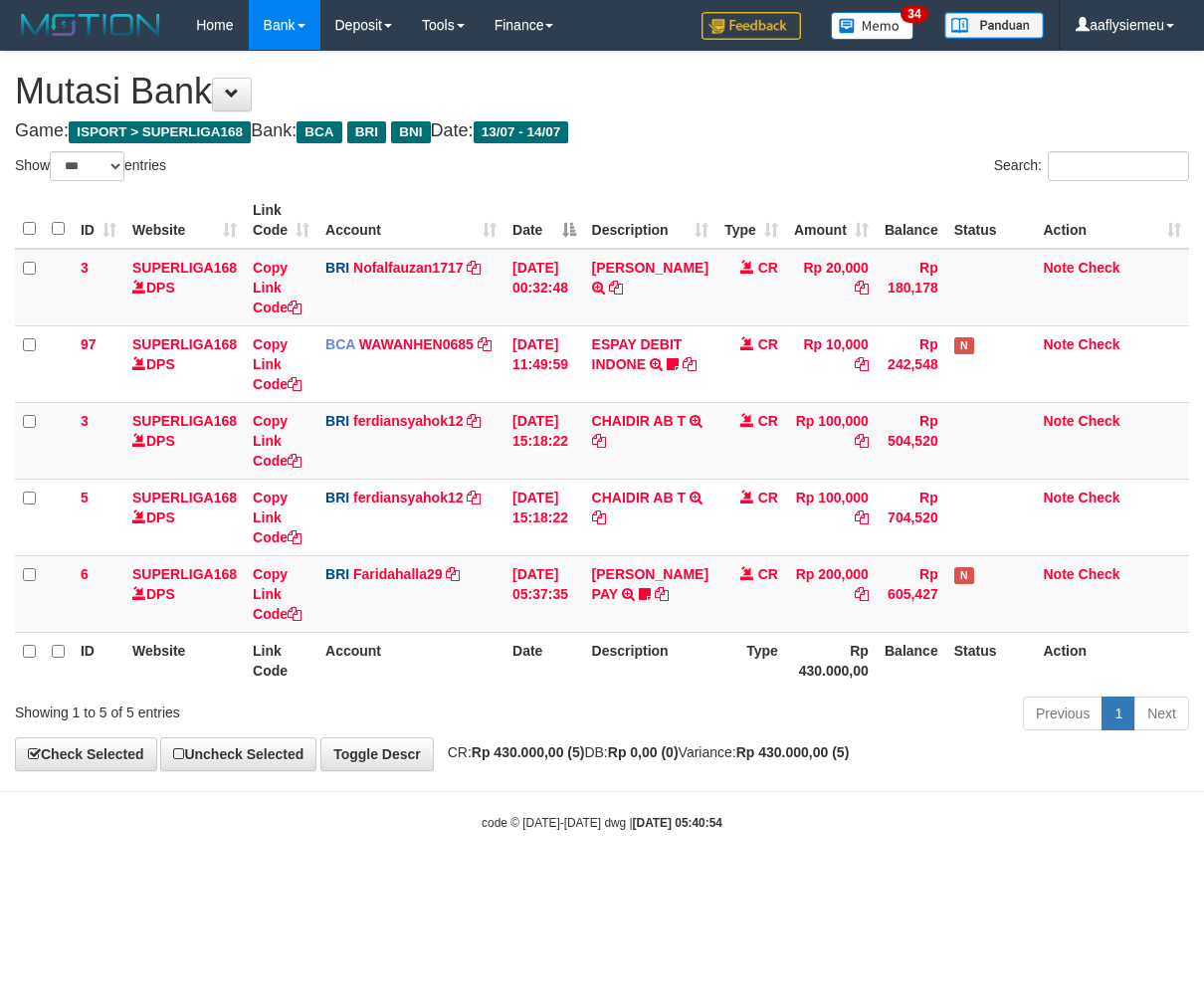 scroll, scrollTop: 0, scrollLeft: 0, axis: both 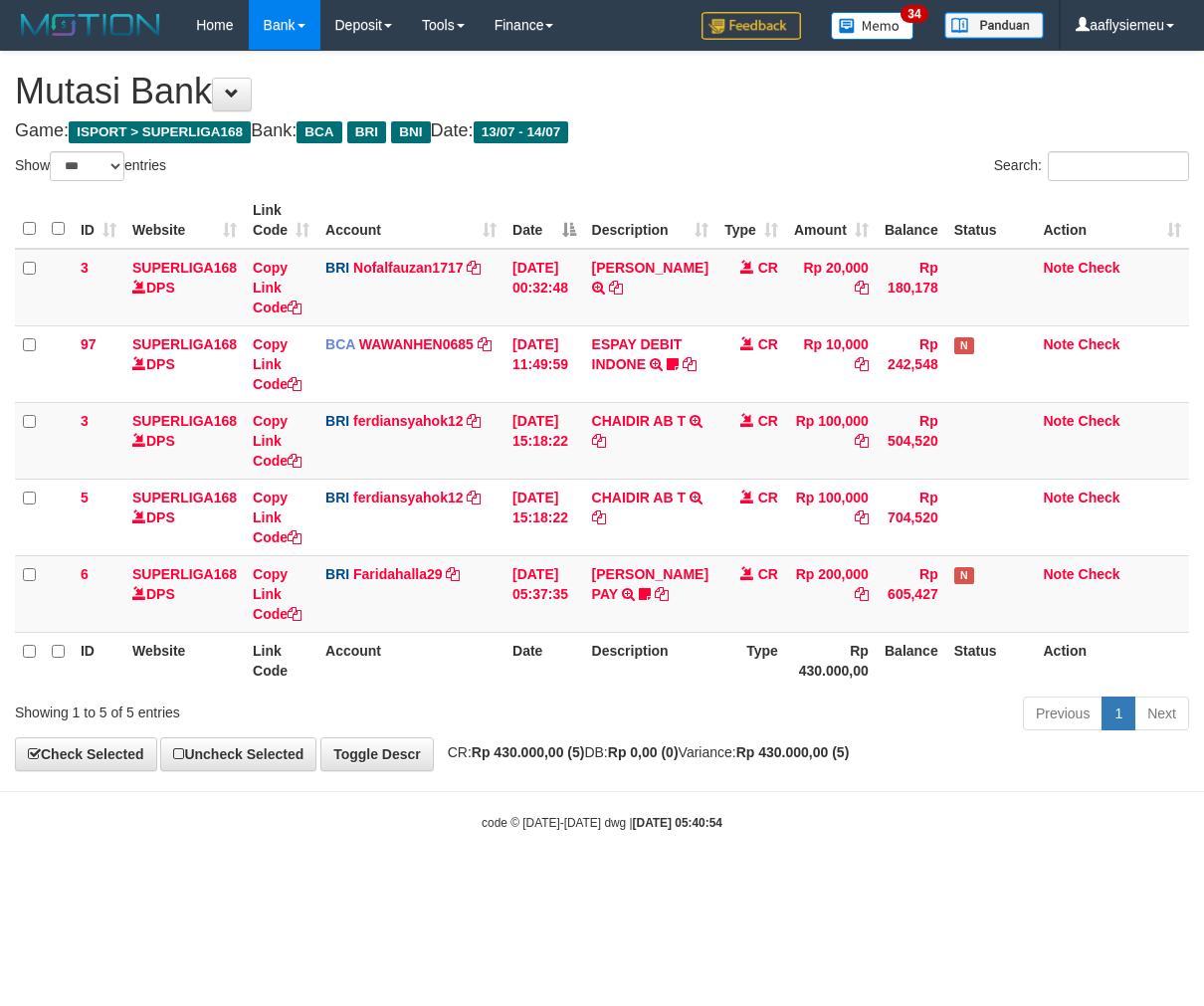 click on "Toggle navigation
Home
Bank
Account List
Load
By Website
Group
[ISPORT]													SUPERLIGA168
By Load Group (DPS)
34" at bounding box center [602, 441] 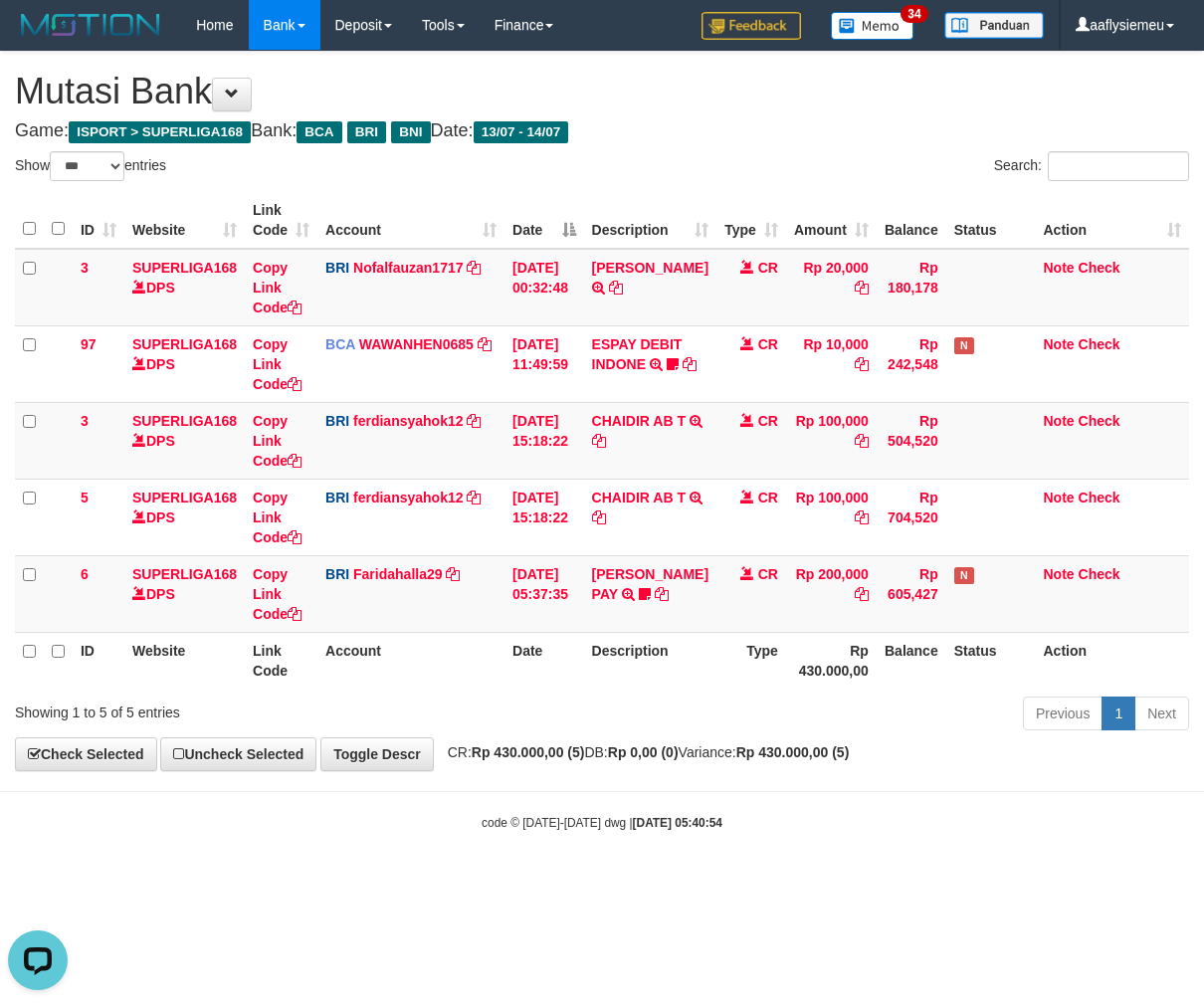 scroll, scrollTop: 0, scrollLeft: 0, axis: both 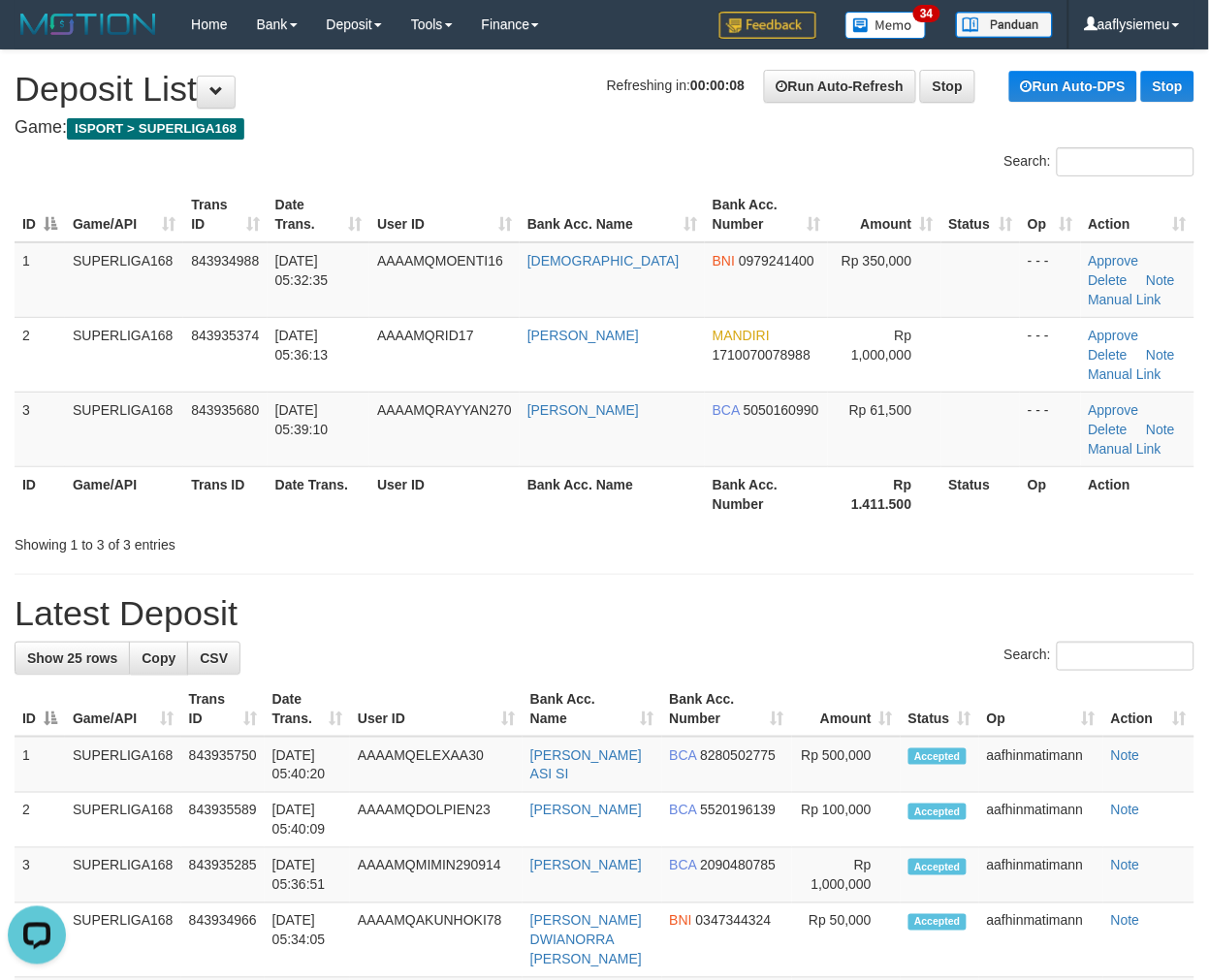 click on "Showing 1 to 3 of 3 entries" at bounding box center (252, 541) 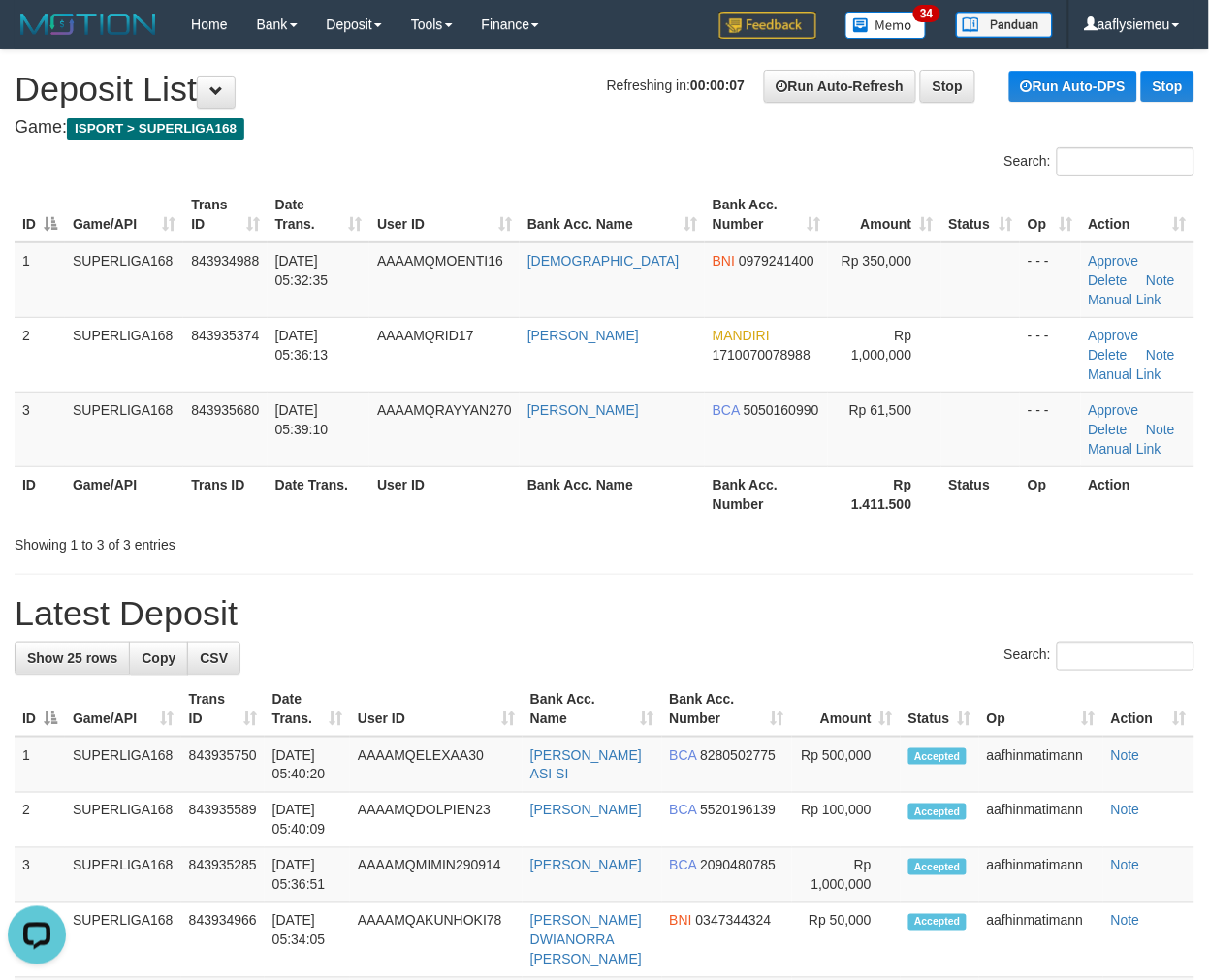 click on "ID Game/API Trans ID Date Trans. User ID Bank Acc. Name Bank Acc. Number Rp 1.411.500 Status Op Action" at bounding box center (604, 493) 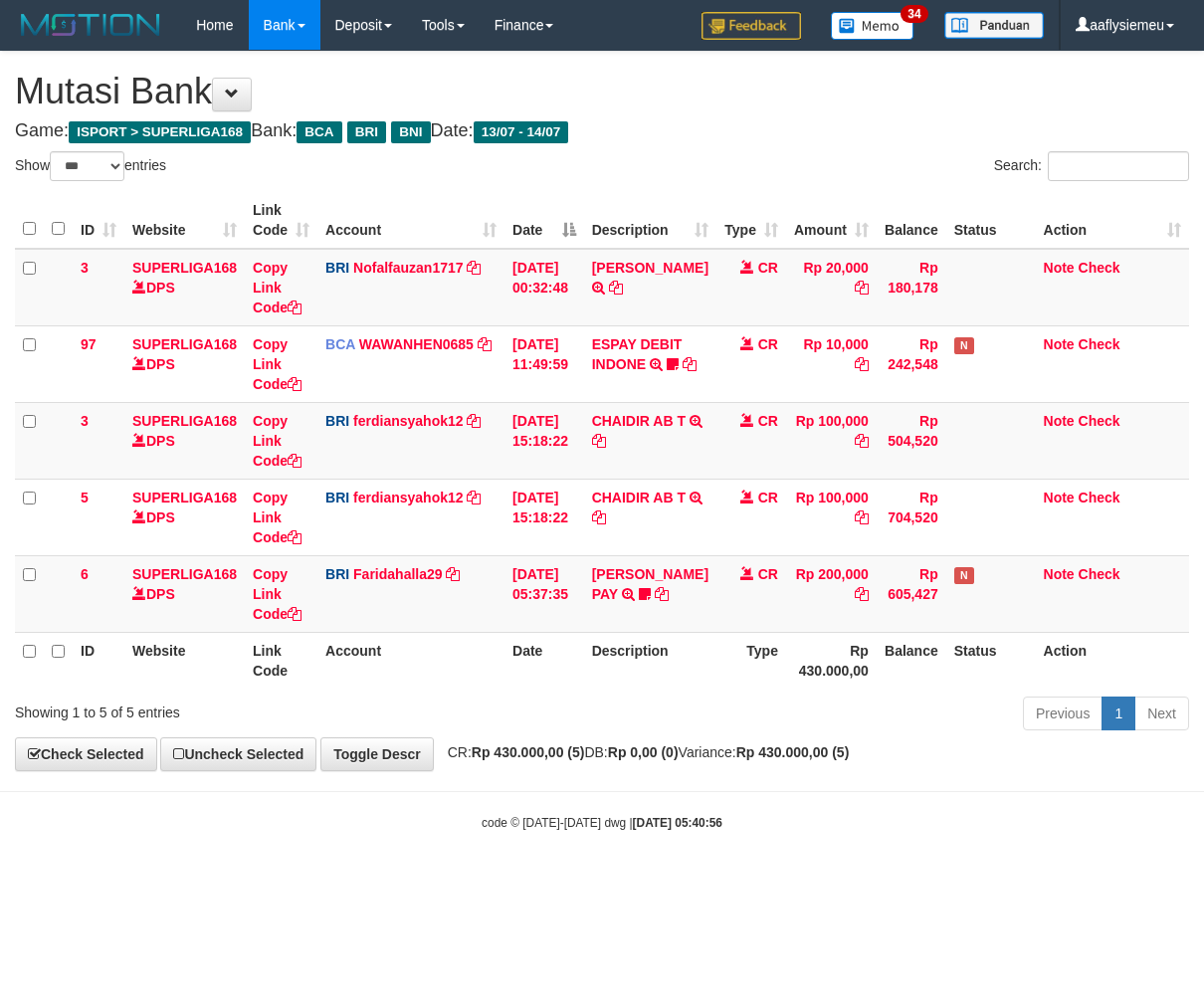 select on "***" 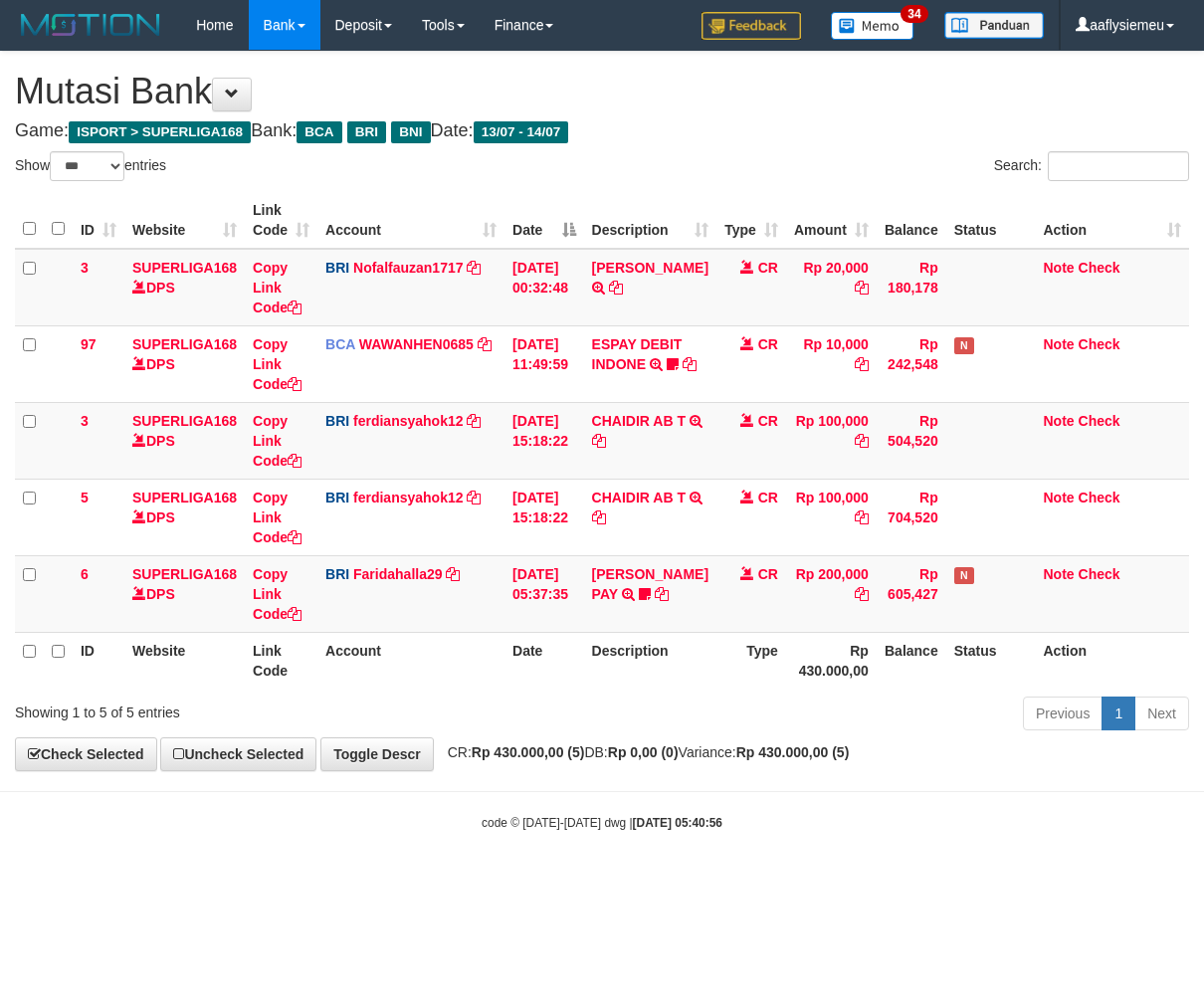 scroll, scrollTop: 0, scrollLeft: 0, axis: both 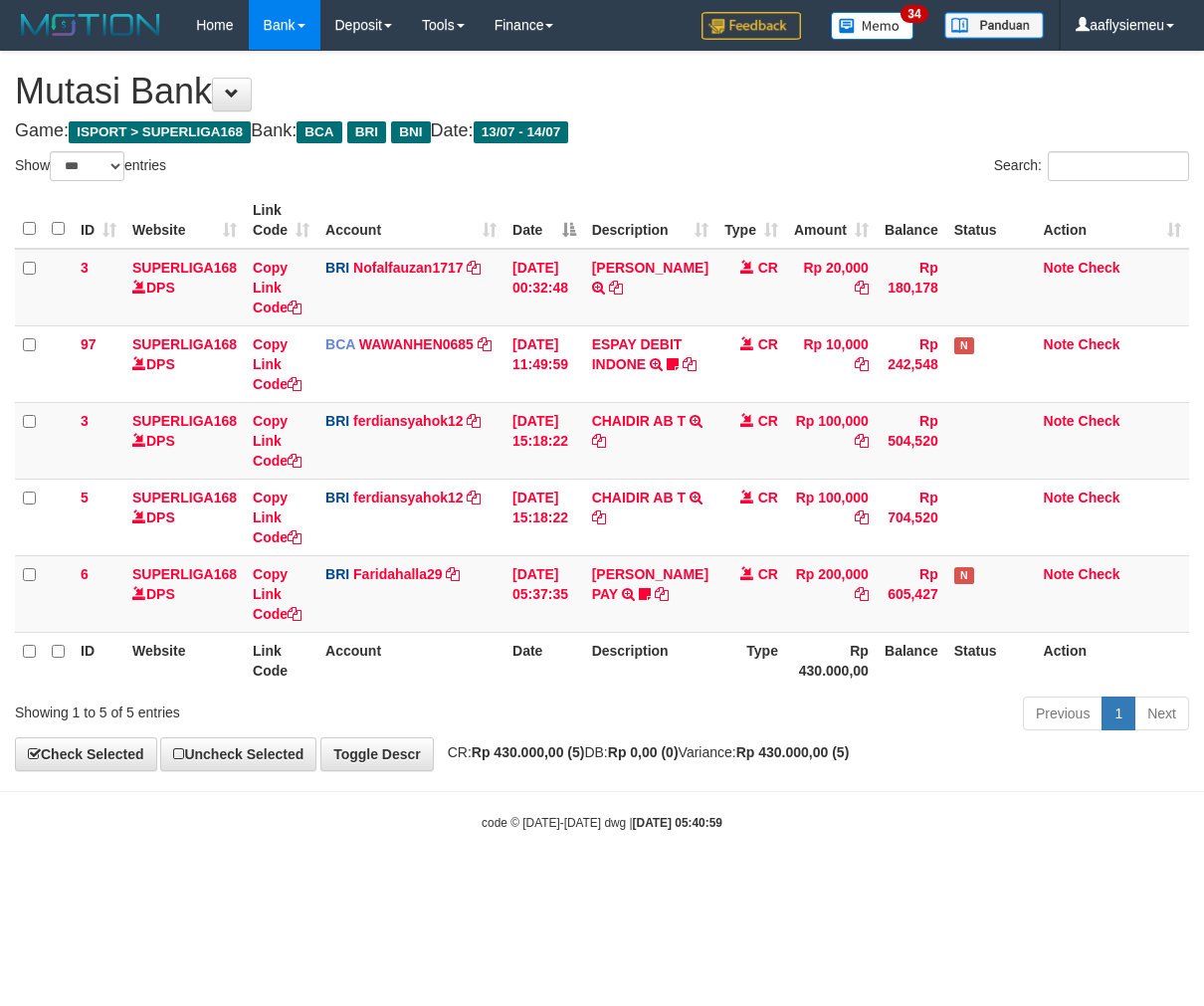 select on "***" 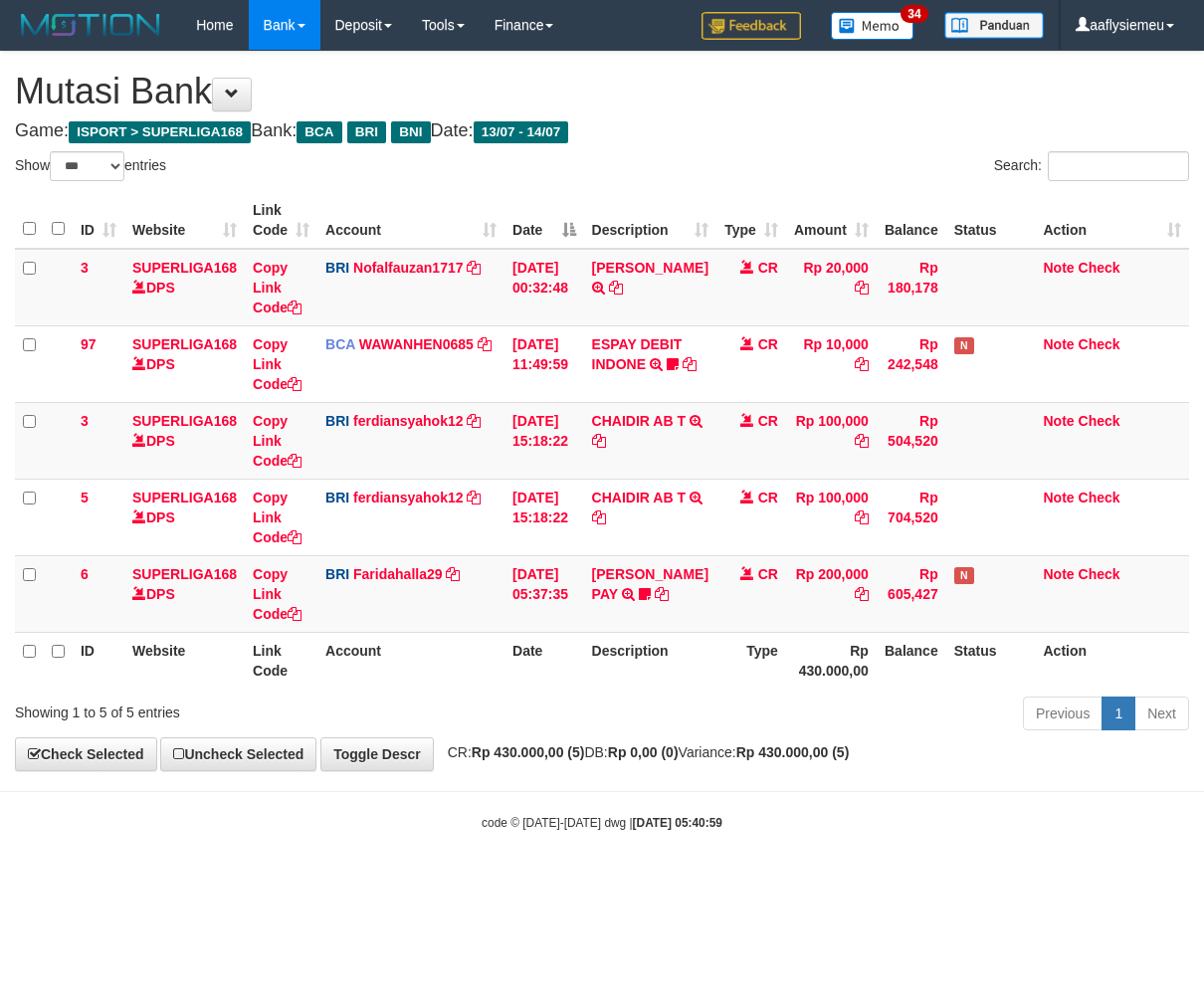 scroll, scrollTop: 0, scrollLeft: 0, axis: both 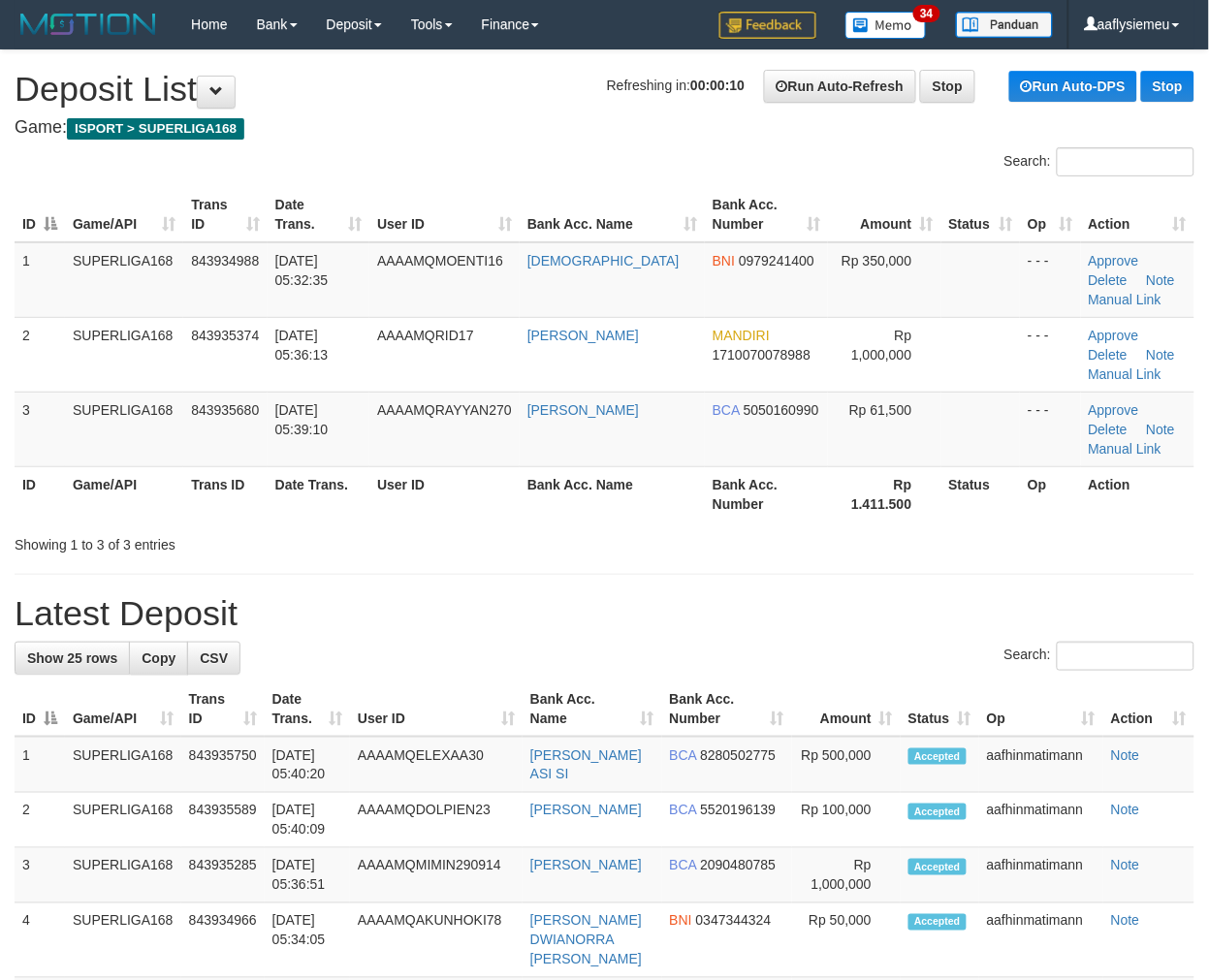 click on "Search:
ID Game/API Trans ID Date Trans. User ID Bank Acc. Name Bank Acc. Number Amount Status Op Action
1
SUPERLIGA168
843934988
14/07/2025 05:32:35
AAAAMQMOENTI16
MUSLIM
BNI
0979241400
Rp 350,000
- - -
Approve
Delete
Note
Manual Link
2
SUPERLIGA168
843935374
14/07/2025 05:36:13
AAAAMQRID17
RIDHO NURDIANSYAH
MANDIRI
1710070078988
Rp 1,000,000" at bounding box center (604, 351) 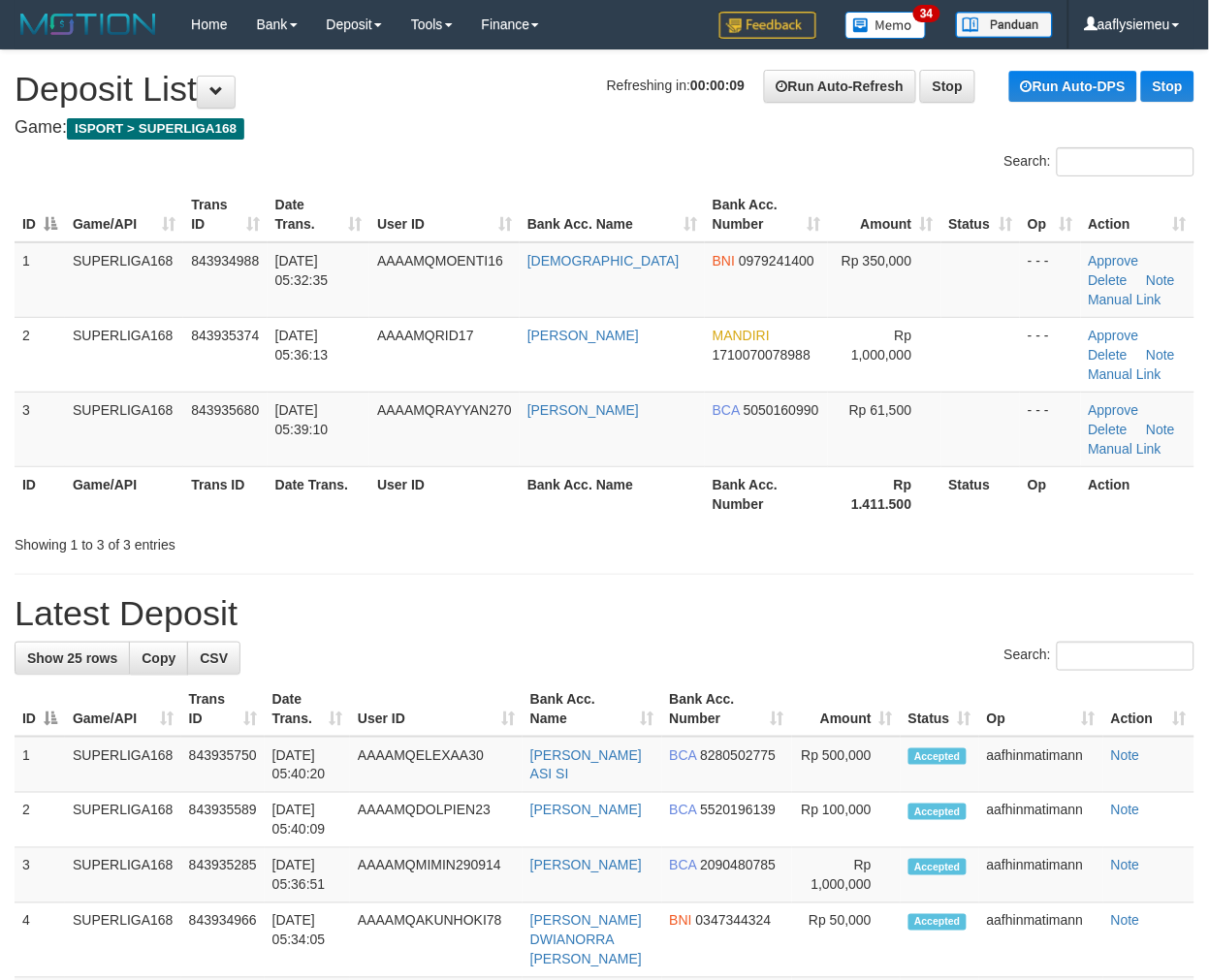 click on "**********" at bounding box center (604, 1158) 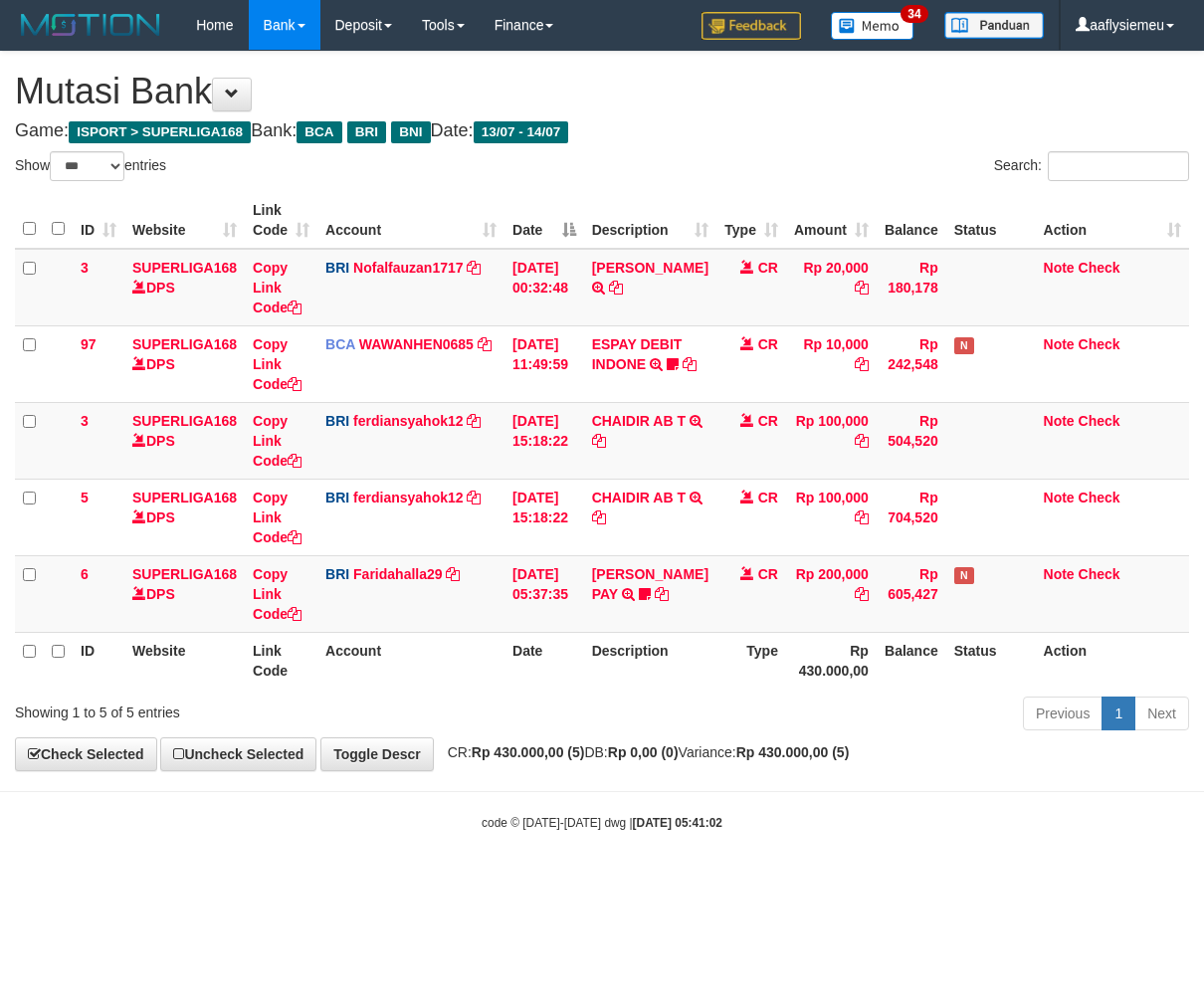 select on "***" 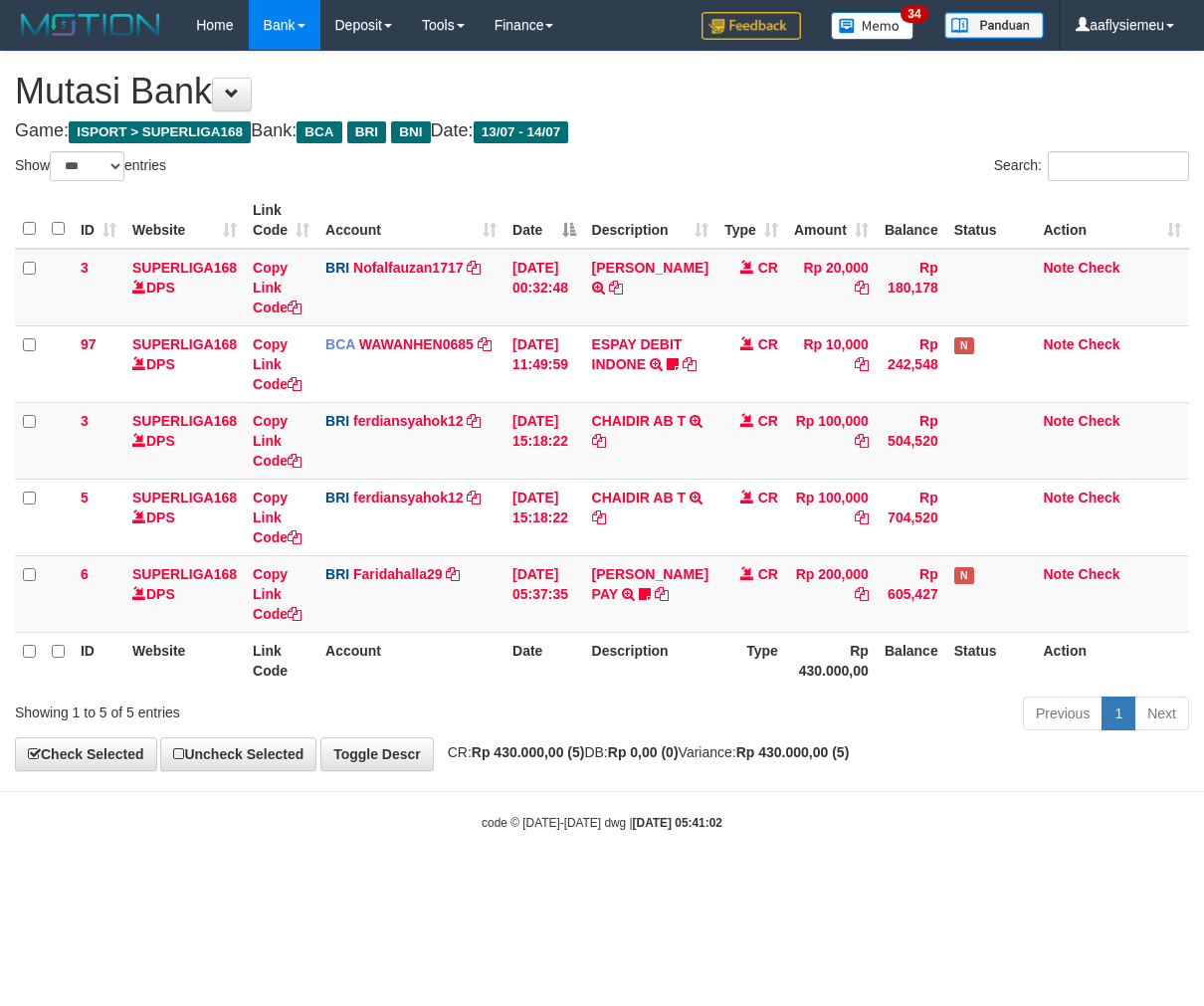 scroll, scrollTop: 0, scrollLeft: 0, axis: both 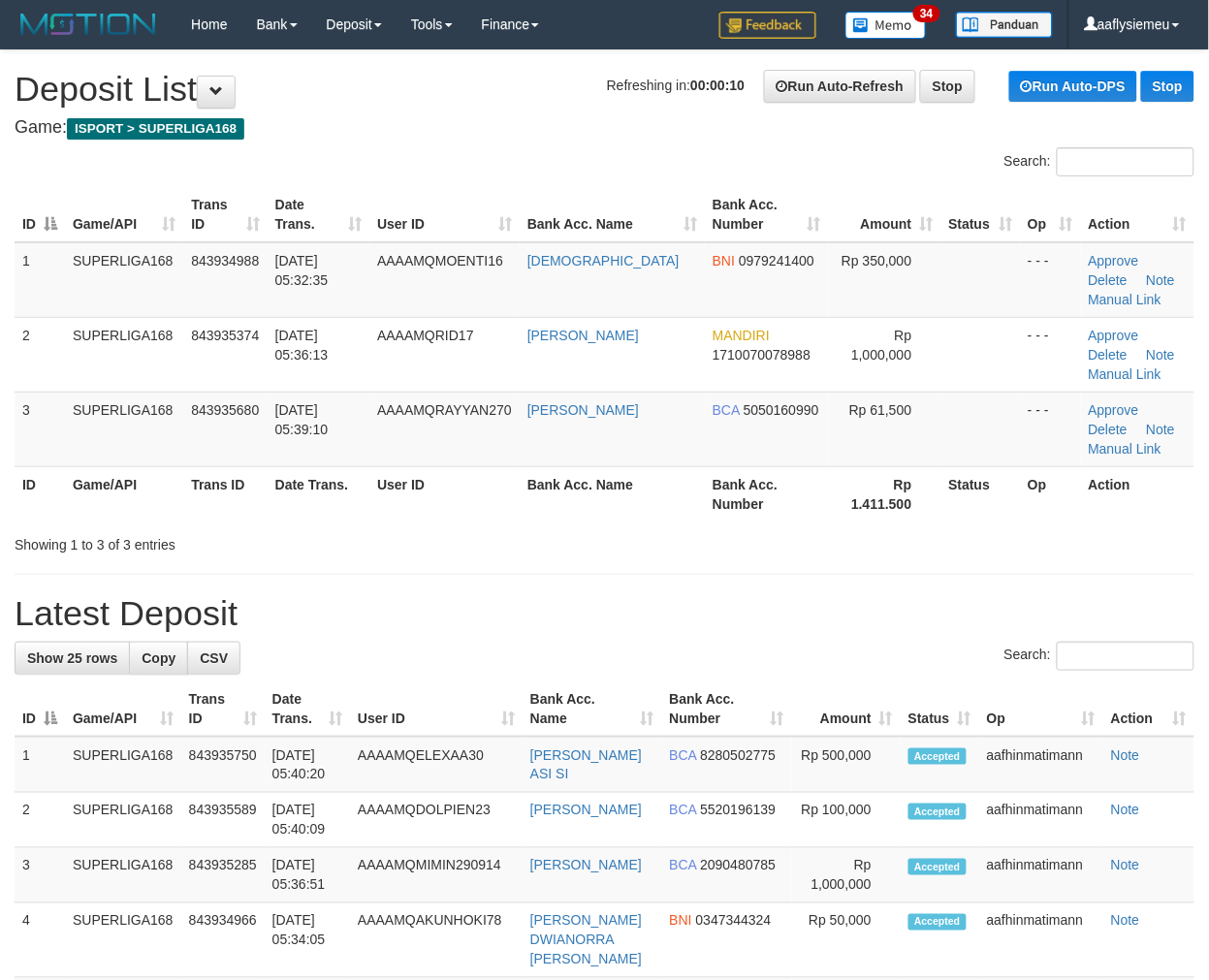 click on "**********" at bounding box center [604, 1158] 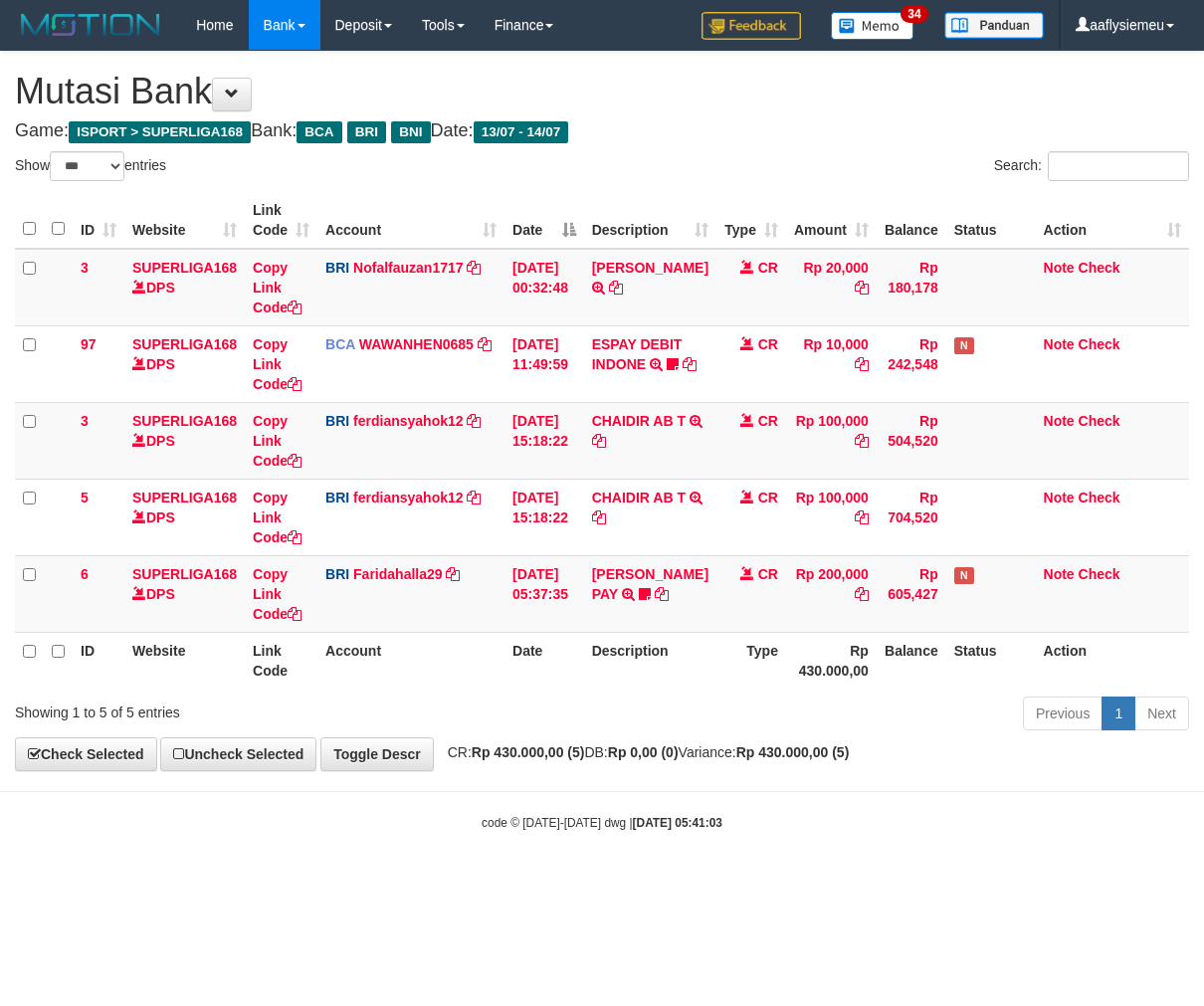select on "***" 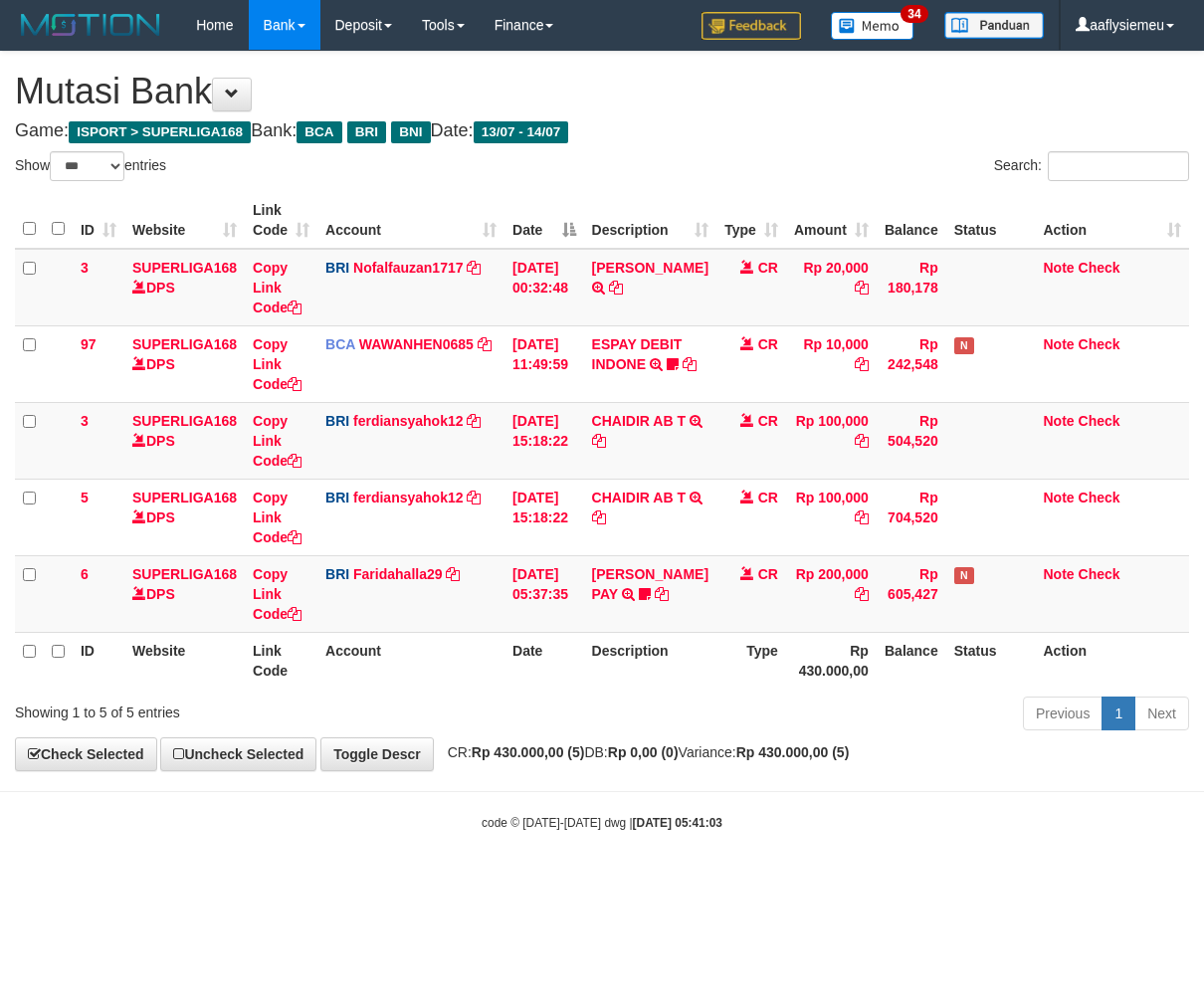 scroll, scrollTop: 0, scrollLeft: 0, axis: both 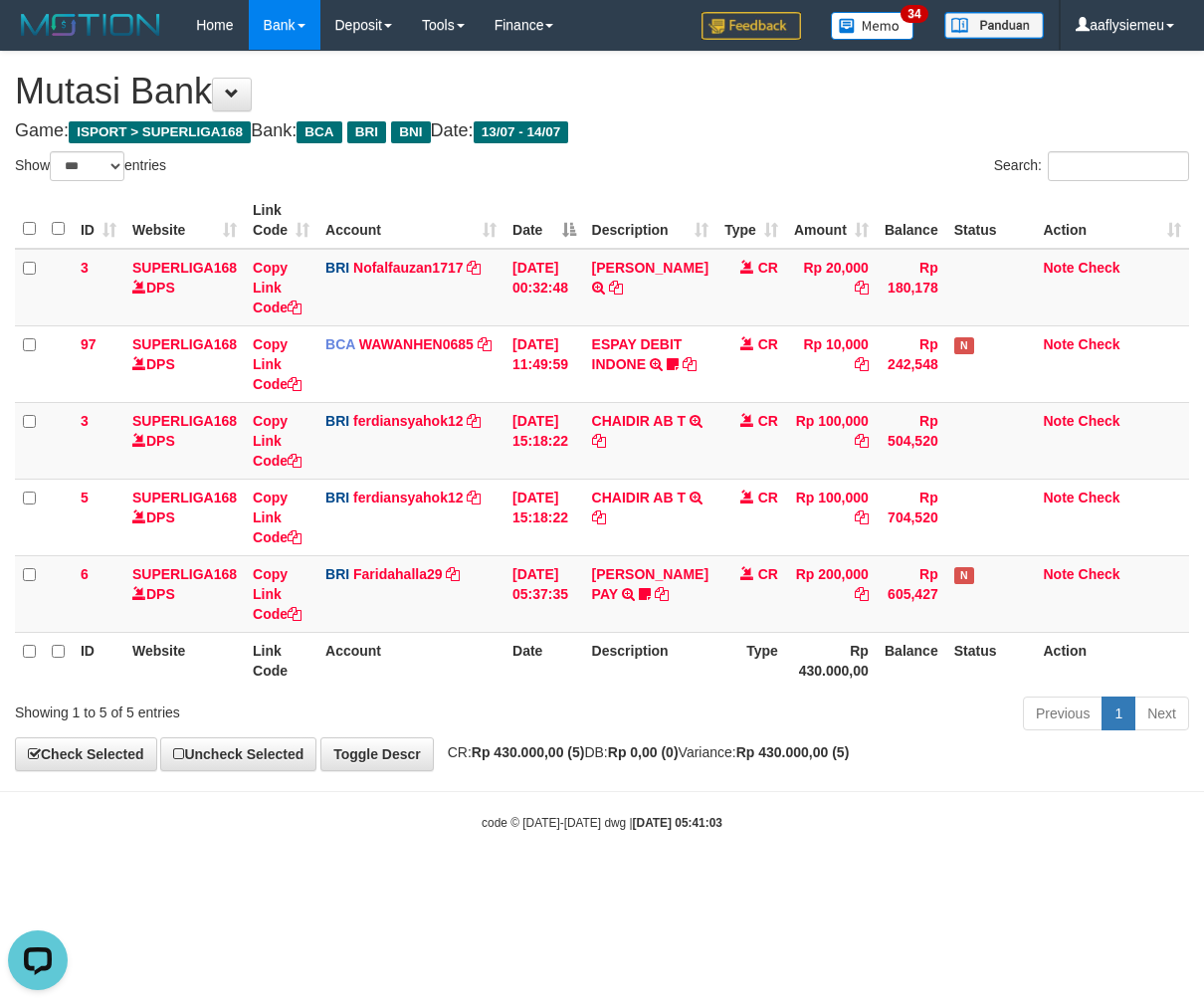 click on "code © 2012-2018 dwg |  2025/07/14 05:41:03" at bounding box center (602, 823) 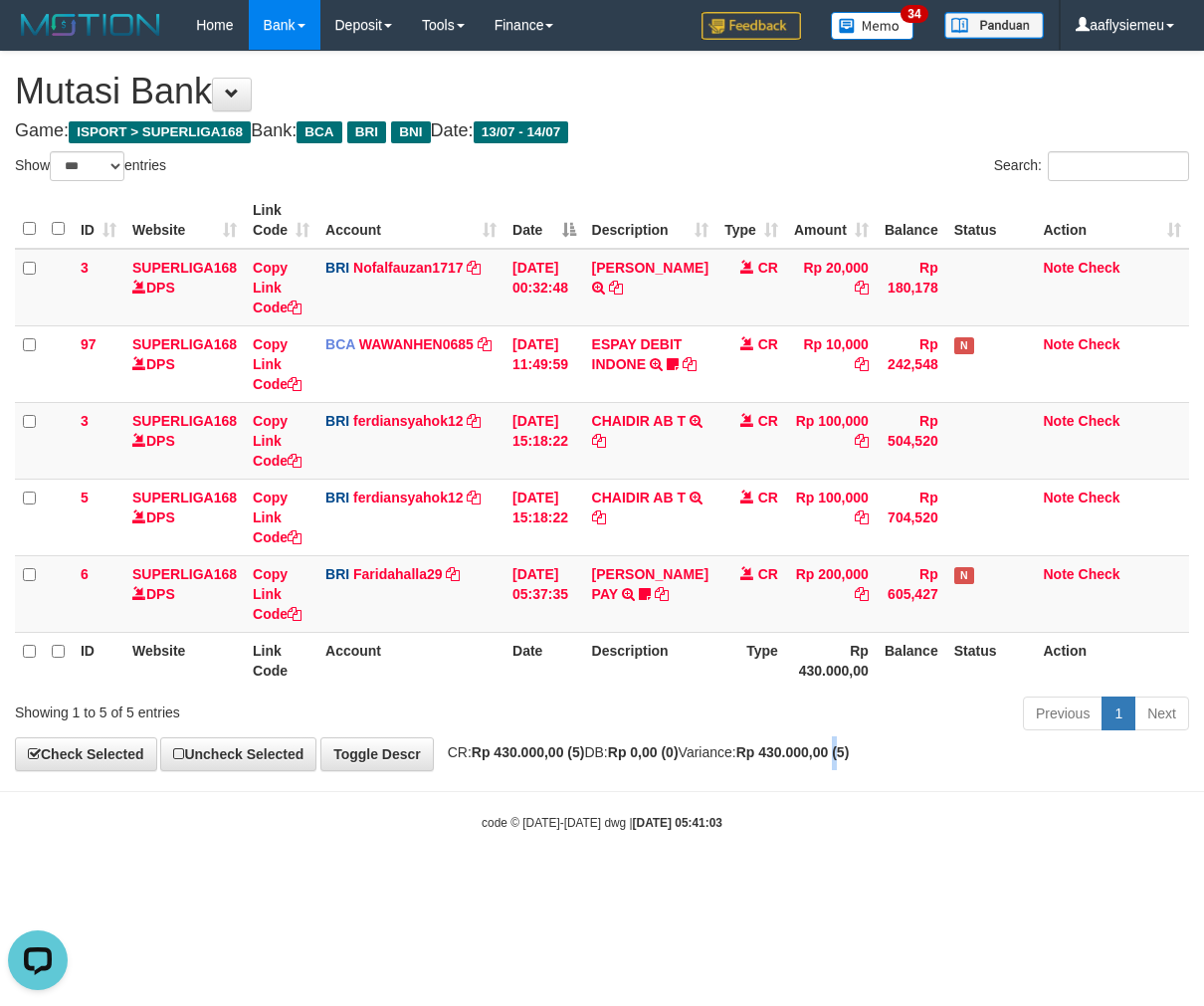 click on "Rp 430.000,00 (5)" at bounding box center [793, 752] 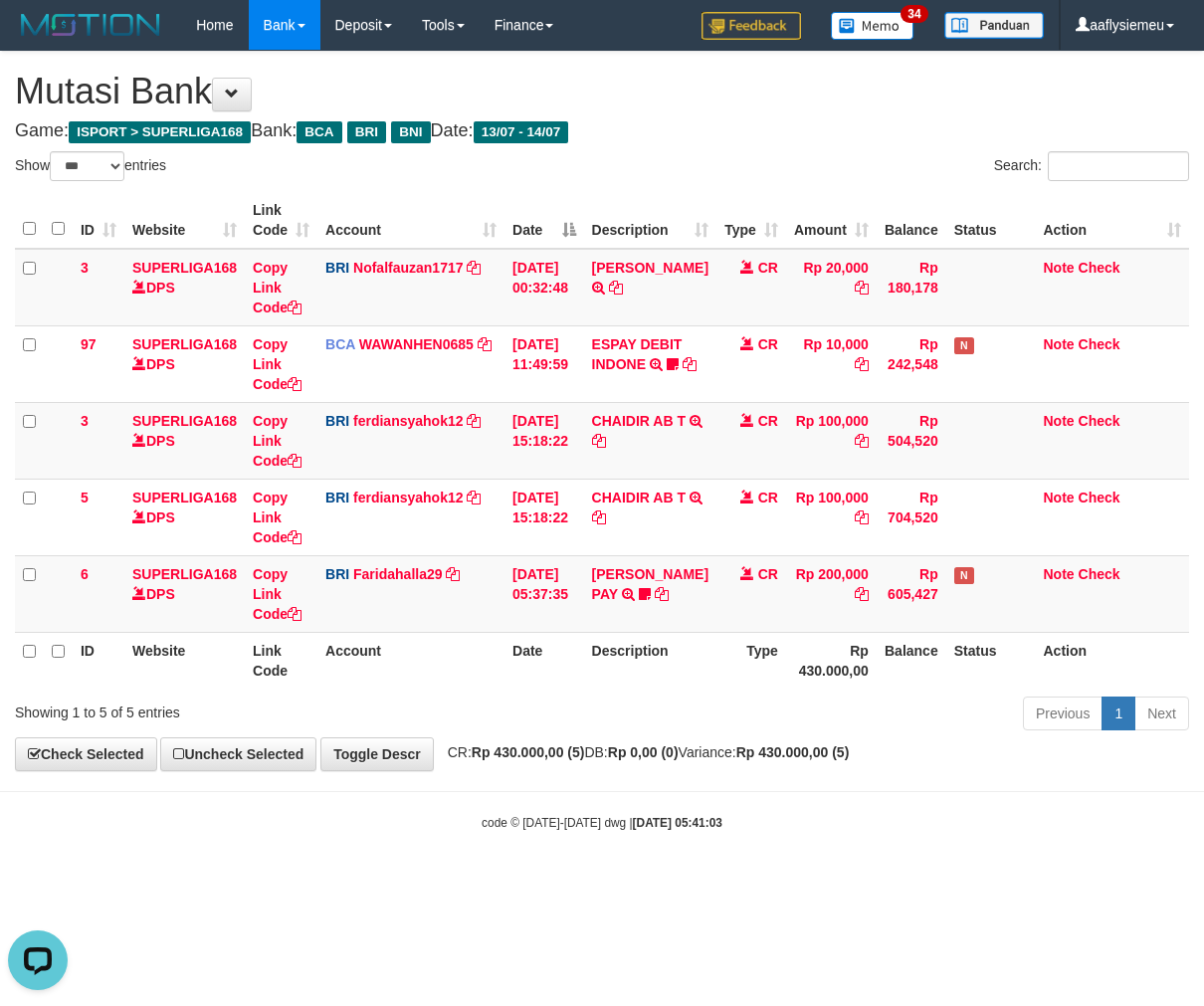 click on "Toggle navigation
Home
Bank
Account List
Load
By Website
Group
[ISPORT]													SUPERLIGA168
By Load Group (DPS)
34" at bounding box center [602, 441] 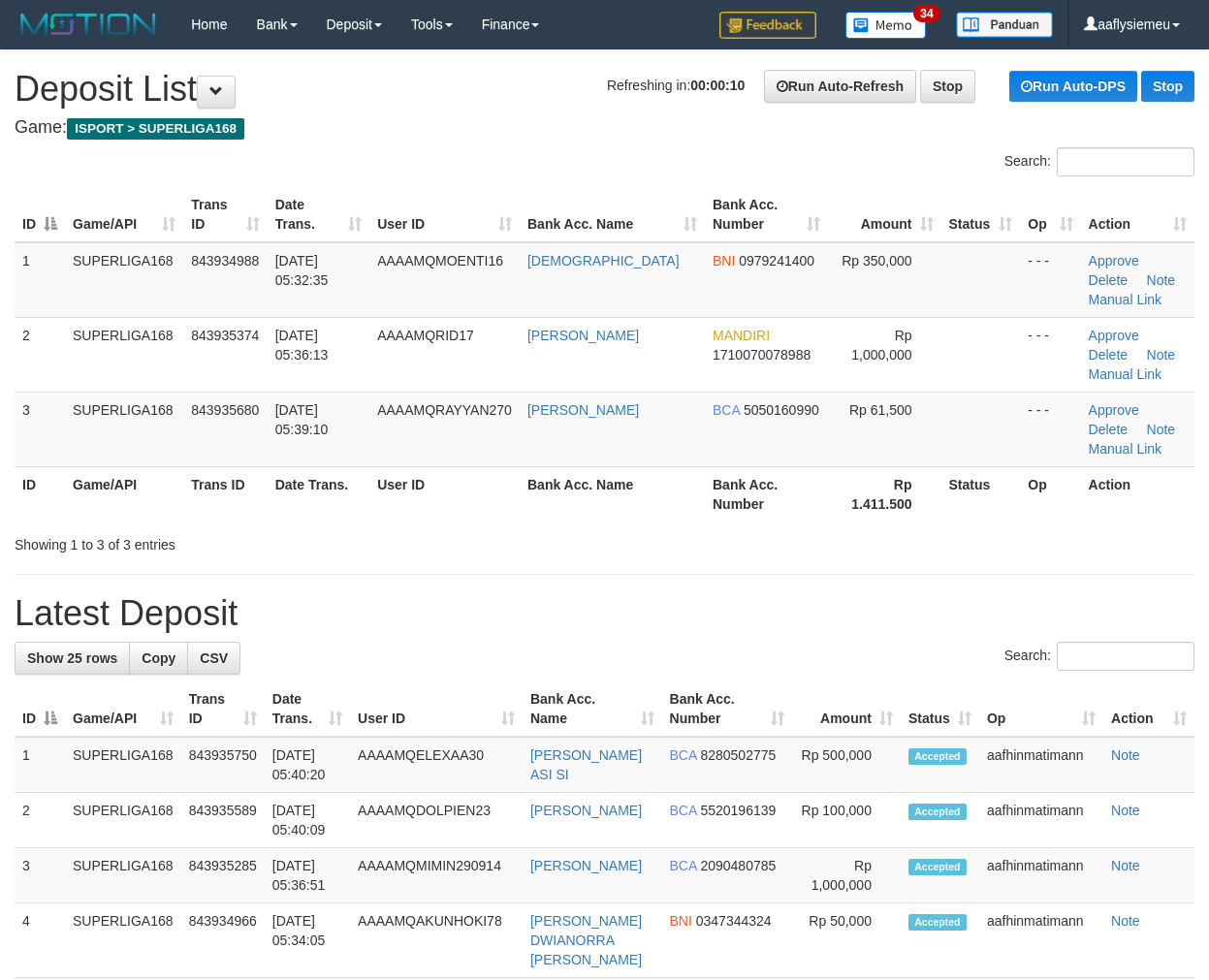 scroll, scrollTop: 0, scrollLeft: 0, axis: both 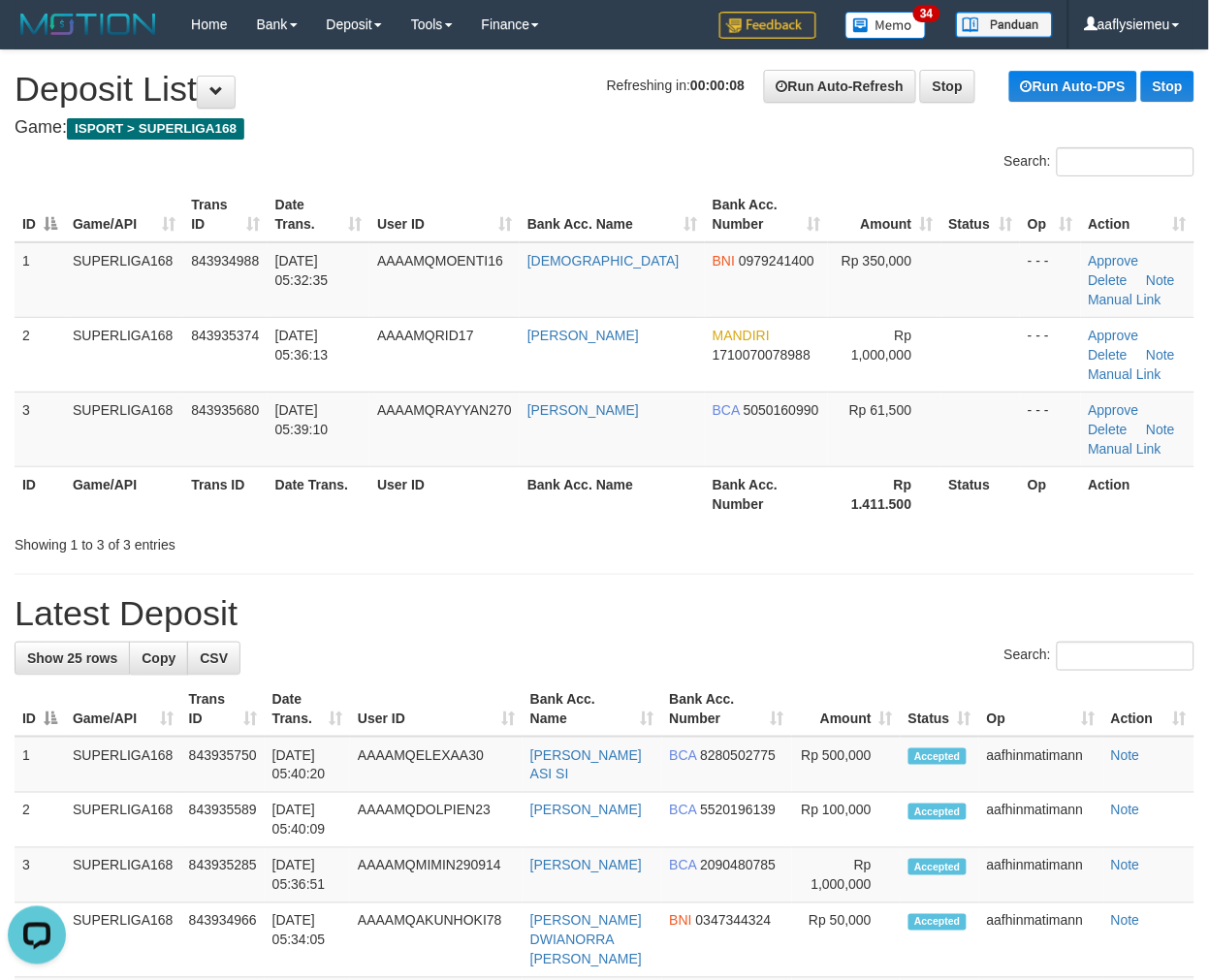 click on "**********" at bounding box center (604, 1158) 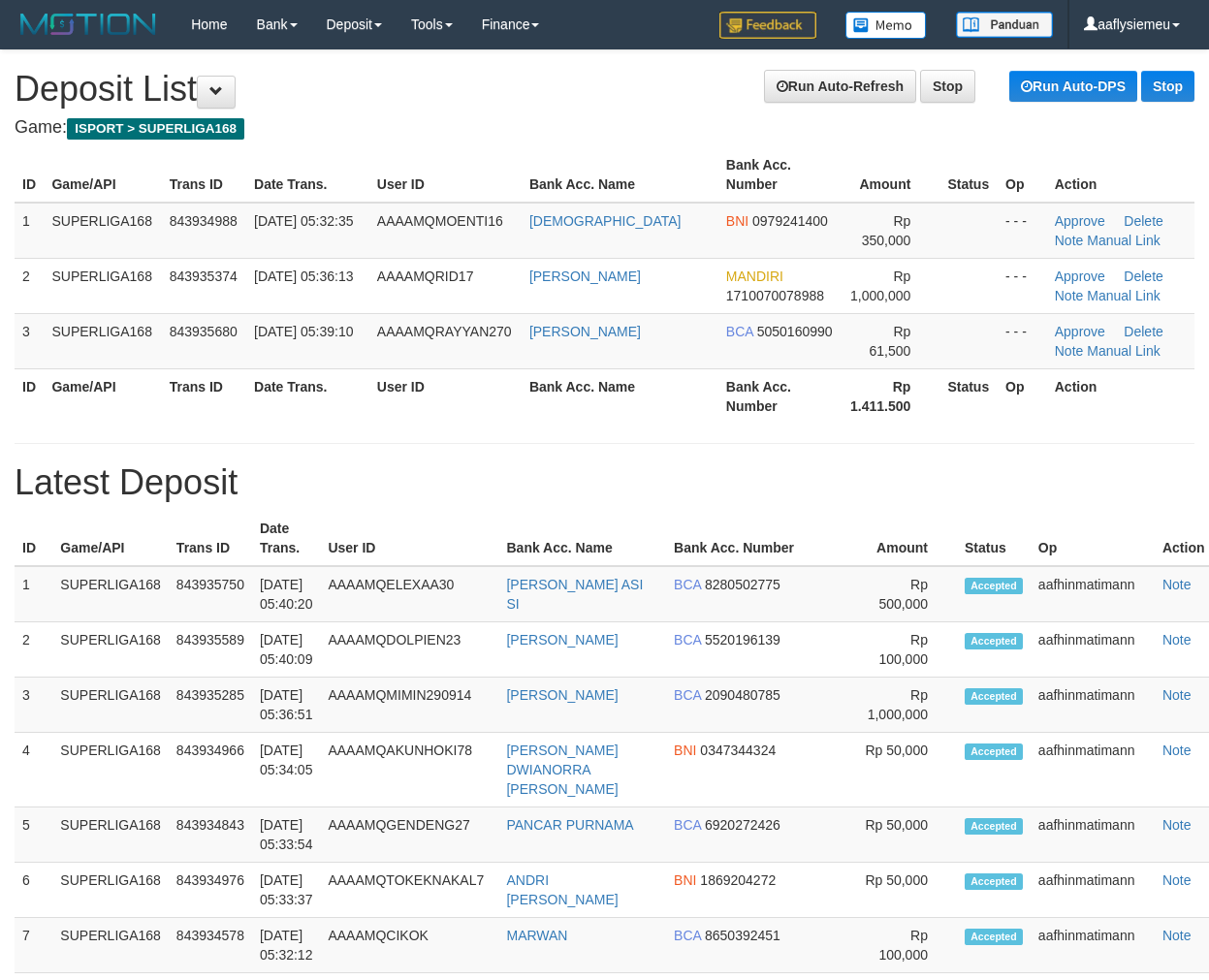 scroll, scrollTop: 0, scrollLeft: 0, axis: both 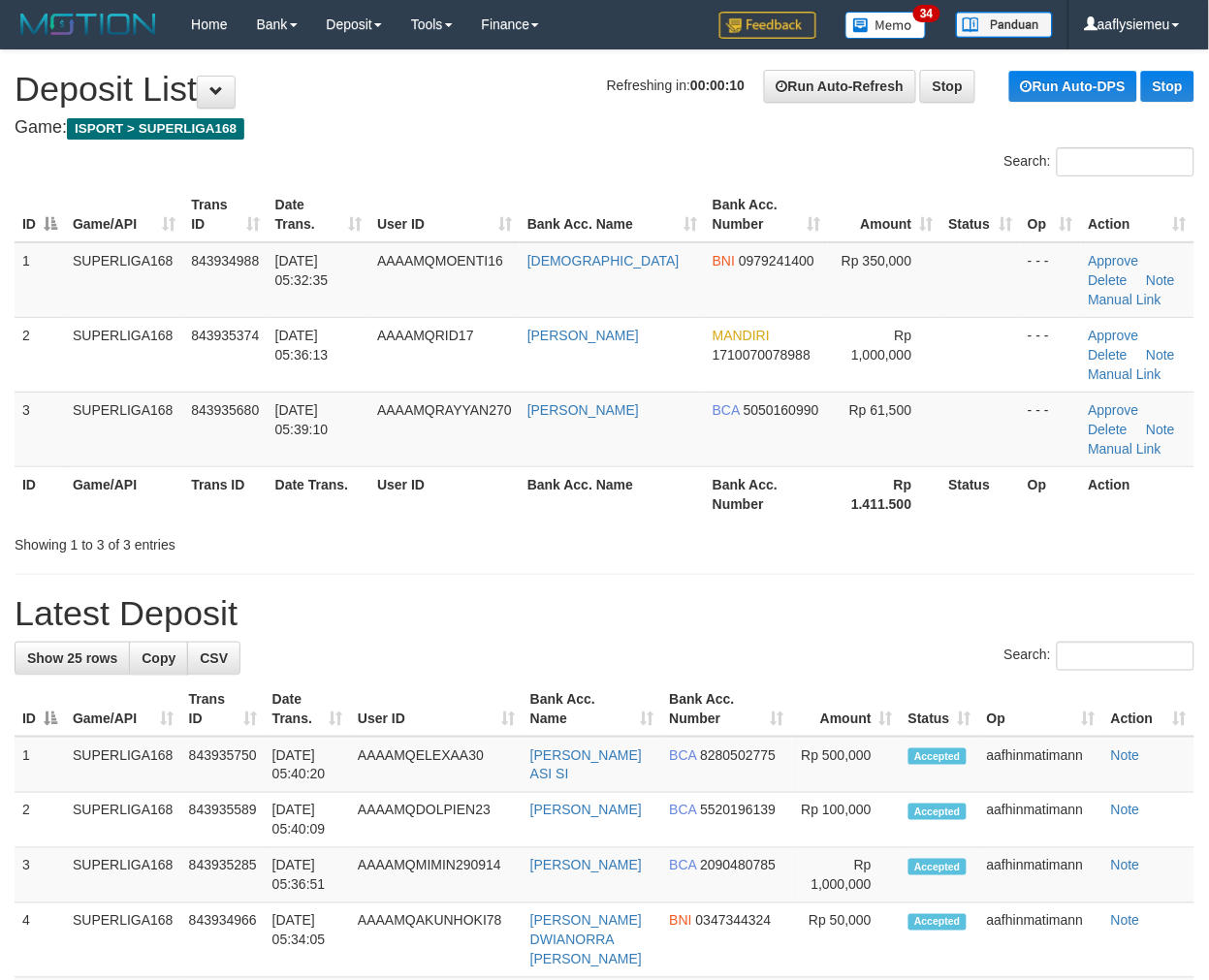 click on "Bank Acc. Name" at bounding box center (612, 493) 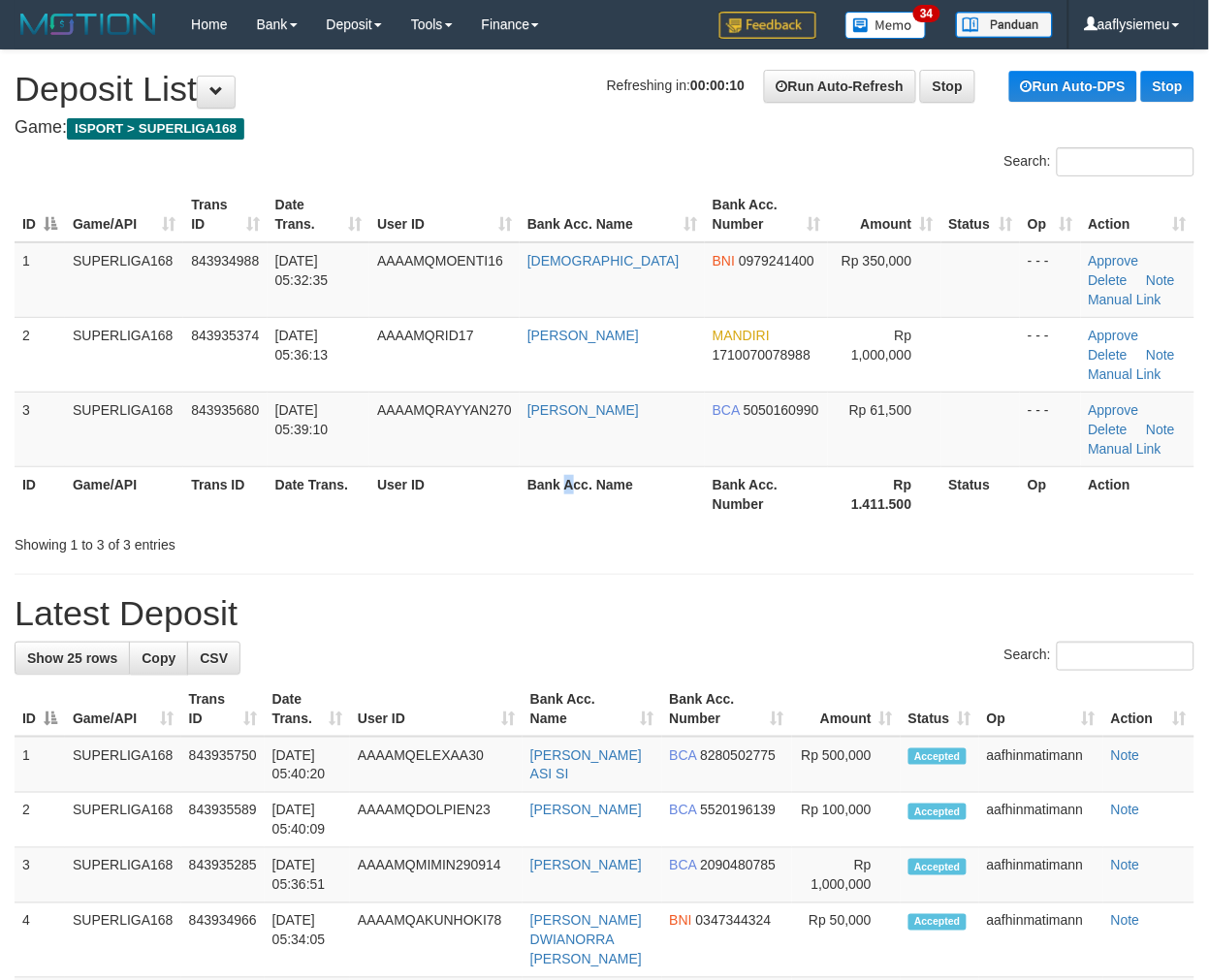 click on "Bank Acc. Name" at bounding box center (612, 493) 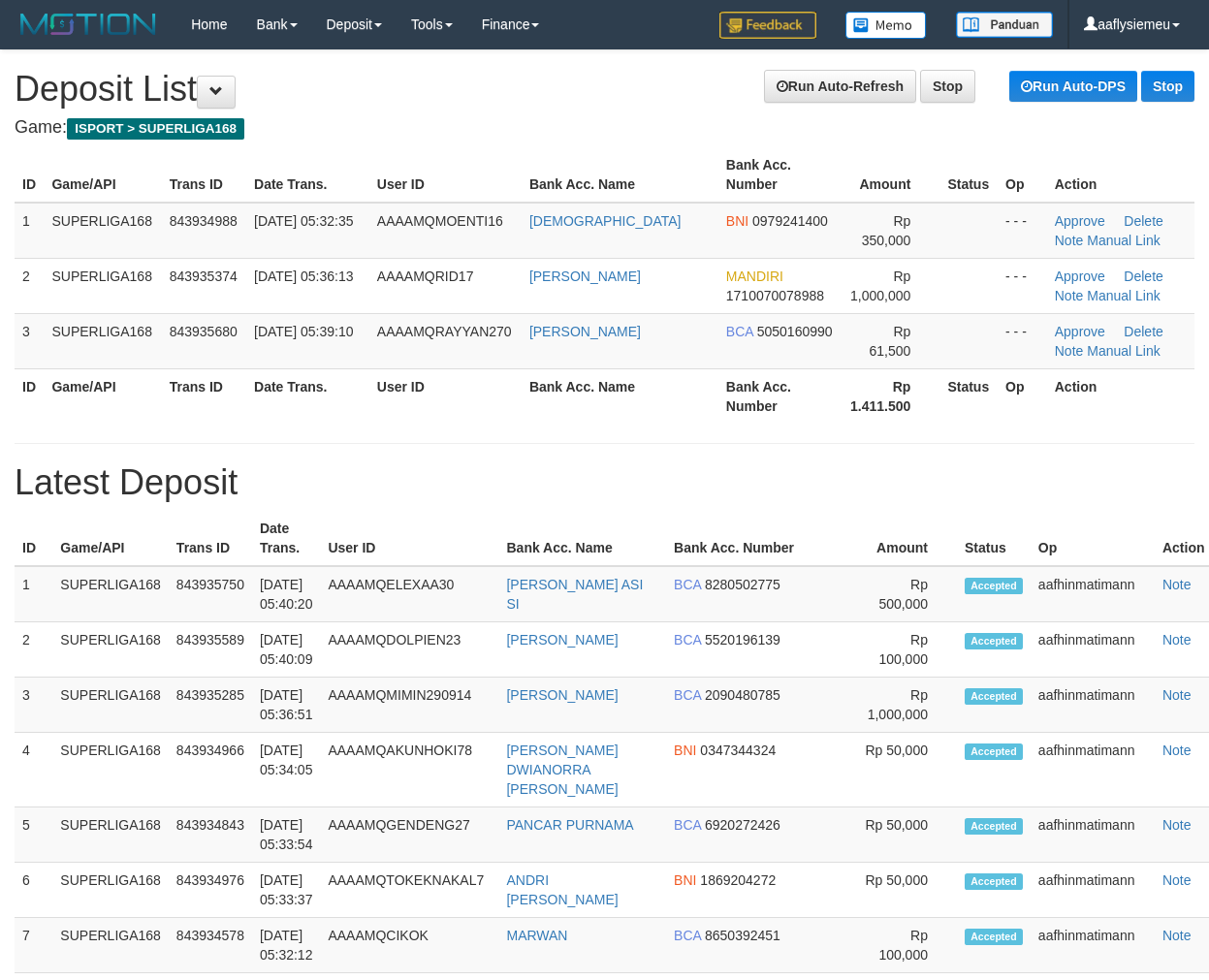 scroll, scrollTop: 0, scrollLeft: 0, axis: both 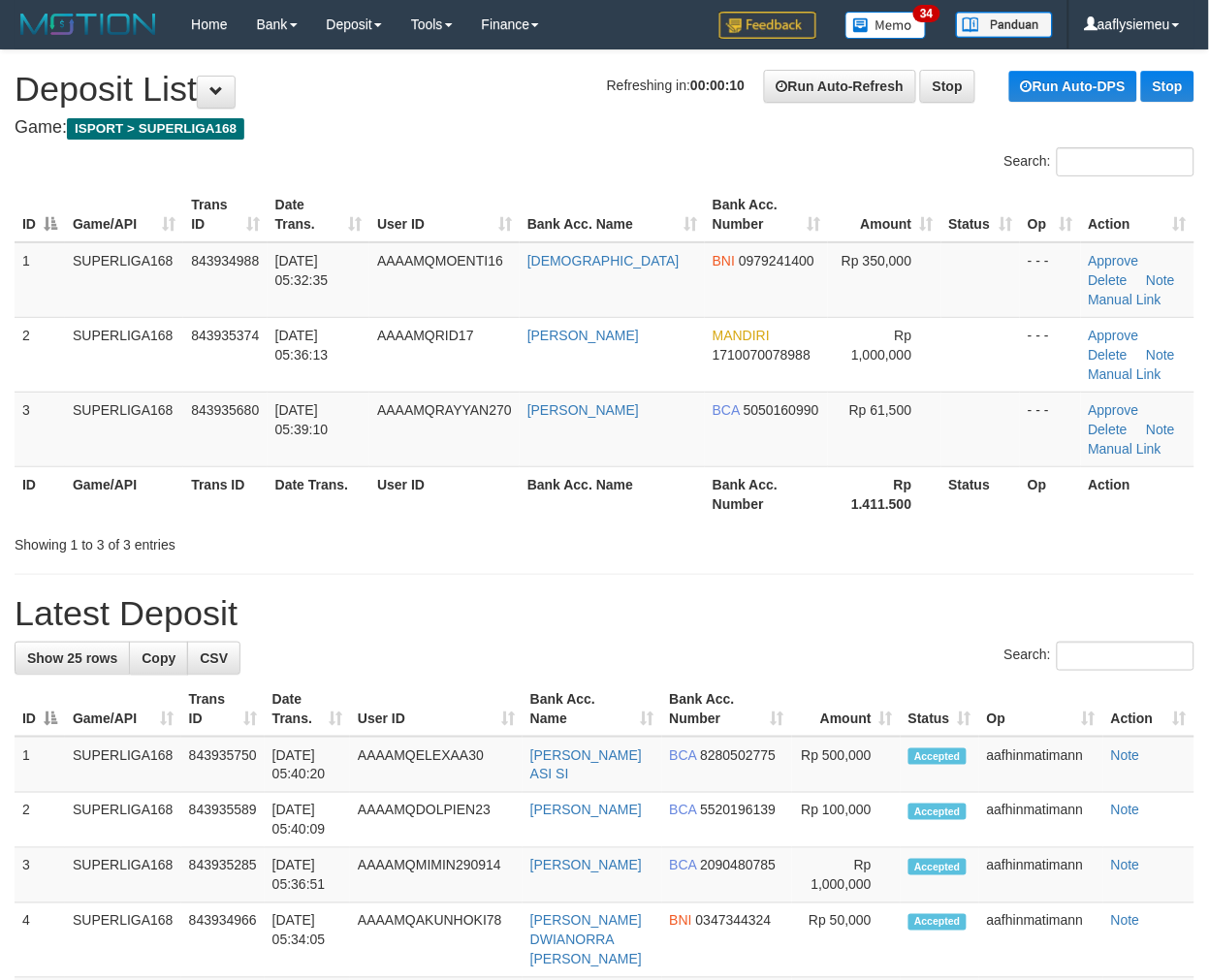 click on "Bank Acc. Name" at bounding box center (612, 493) 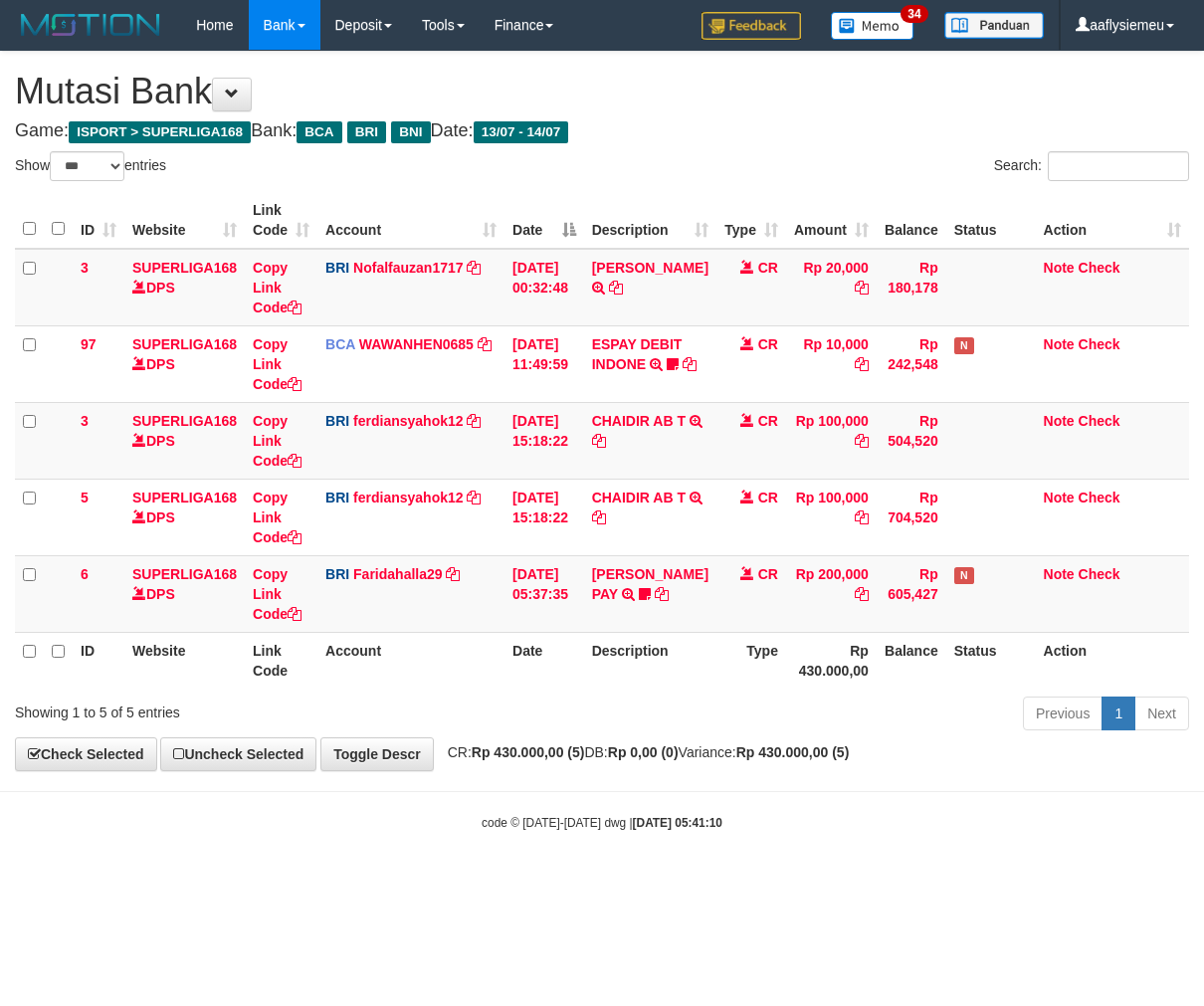 select on "***" 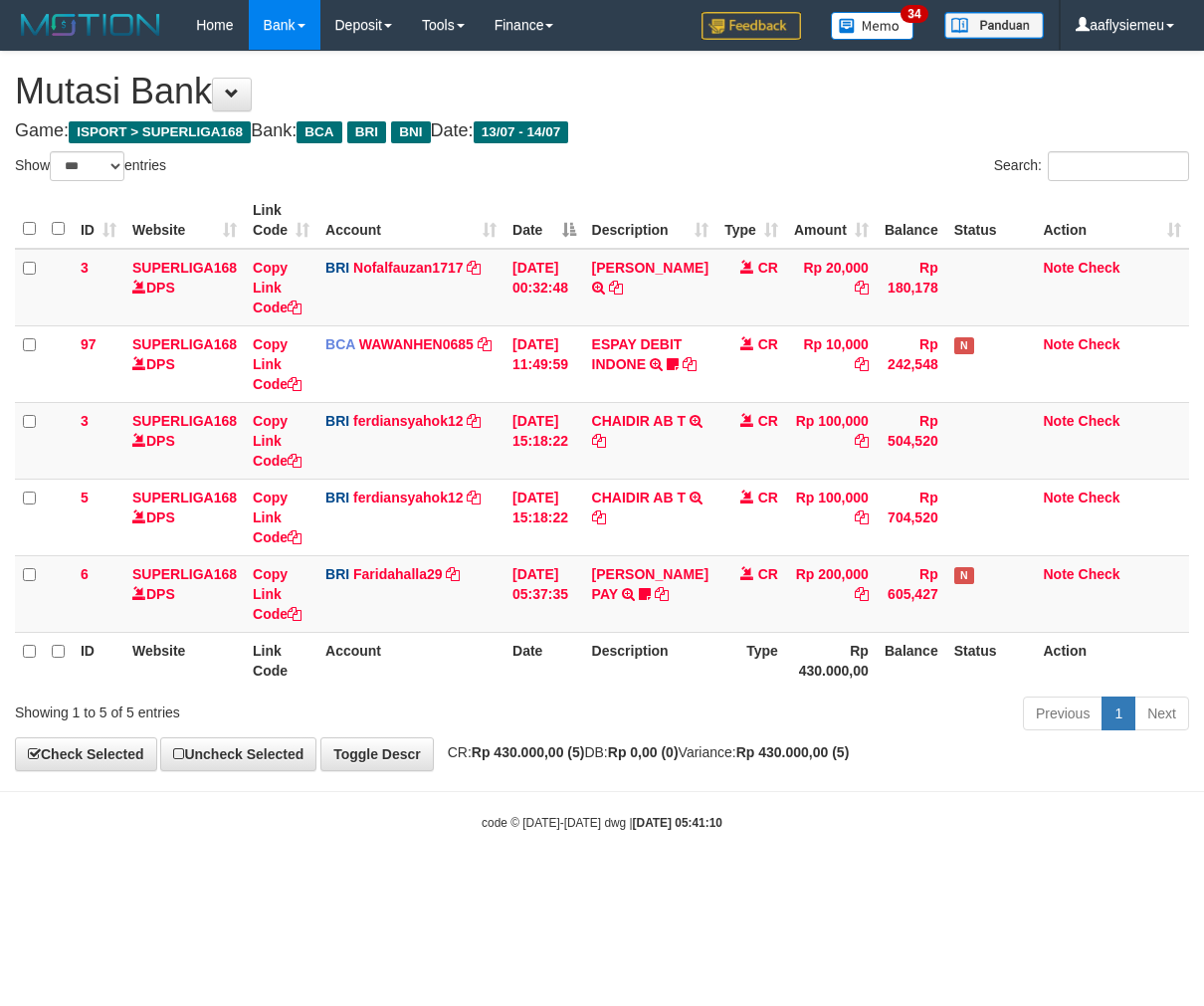 click on "Toggle navigation
Home
Bank
Account List
Load
By Website
Group
[ISPORT]													SUPERLIGA168
By Load Group (DPS)
34" at bounding box center (602, 441) 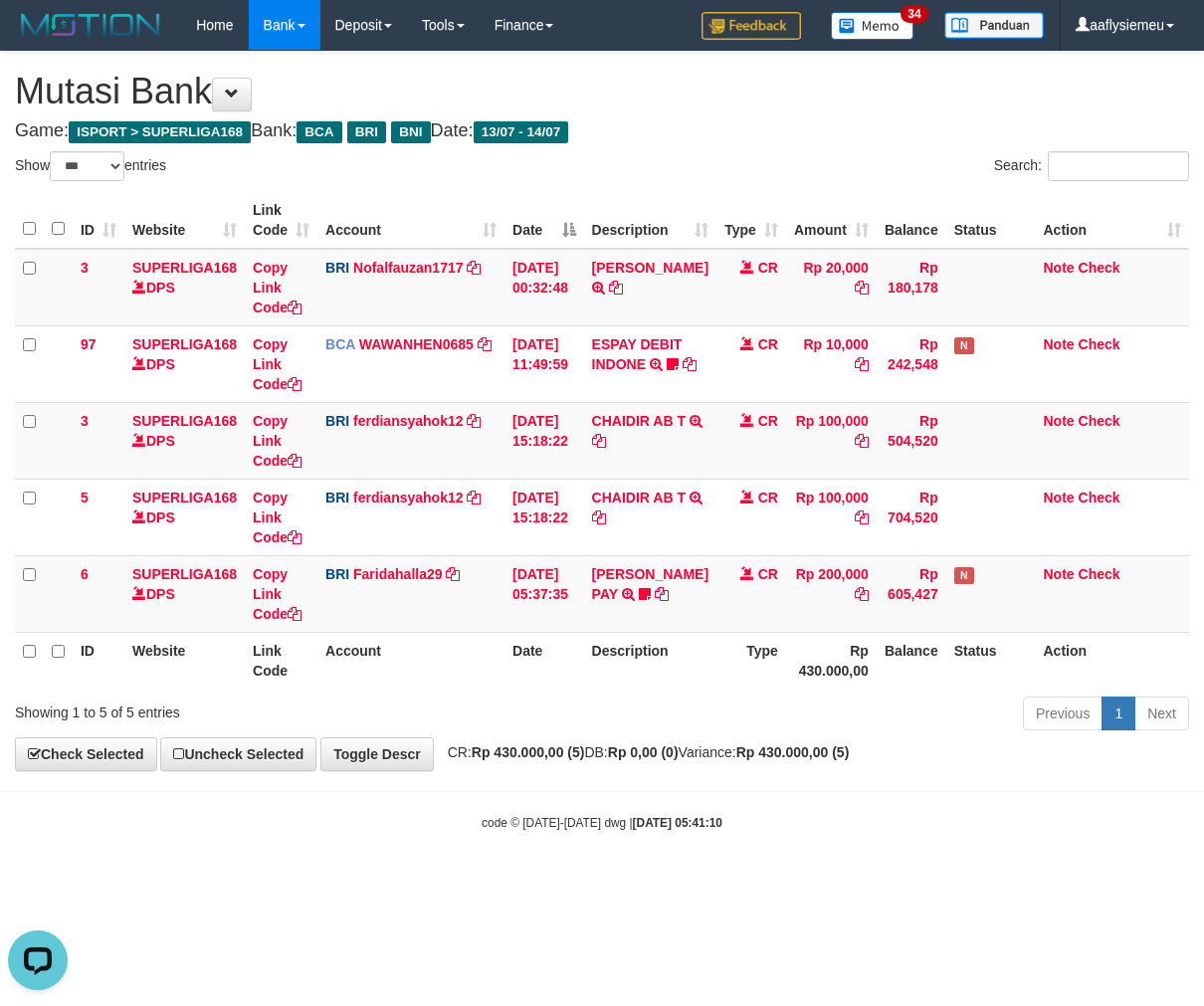 scroll, scrollTop: 0, scrollLeft: 0, axis: both 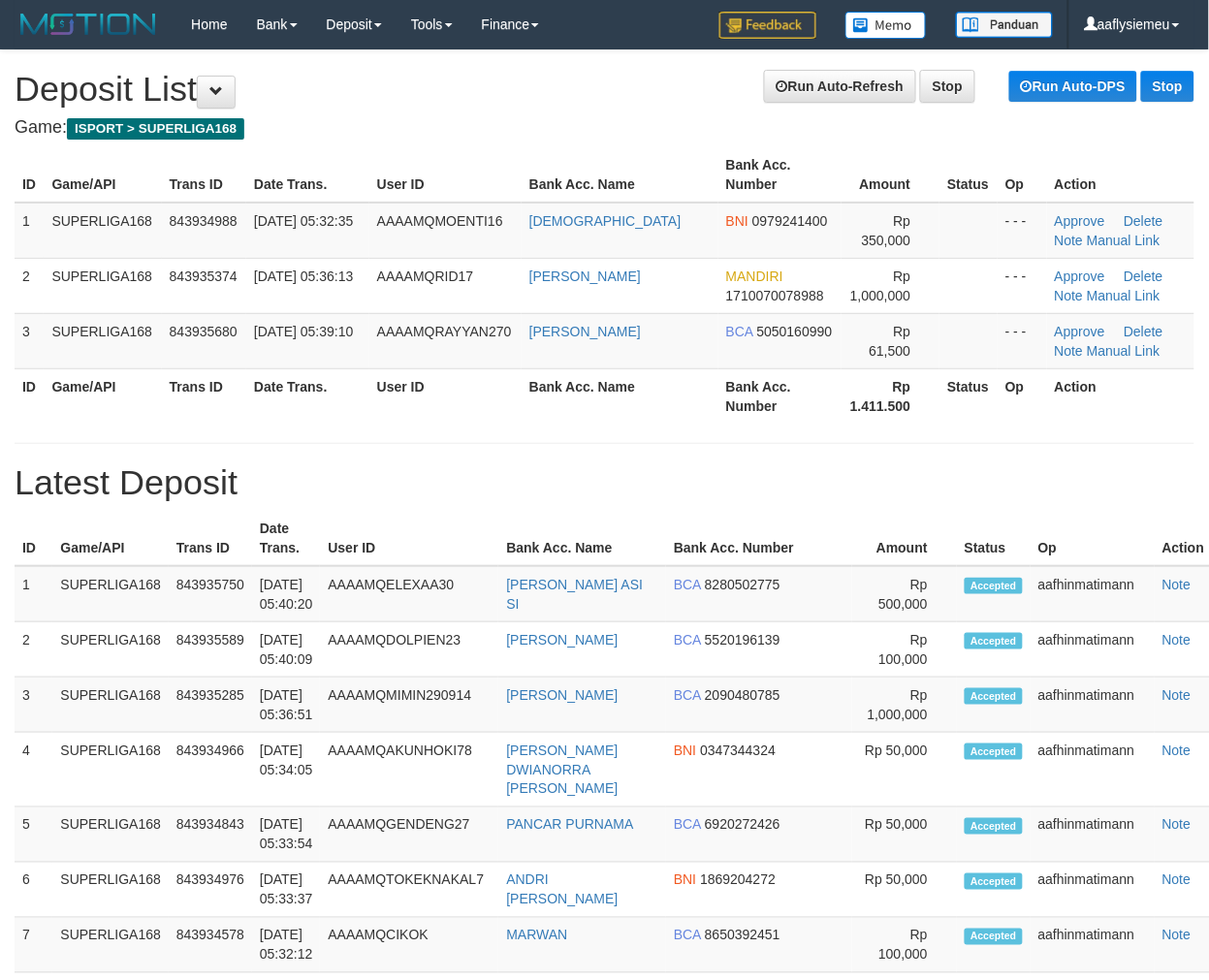 click on "Latest Deposit" at bounding box center (604, 483) 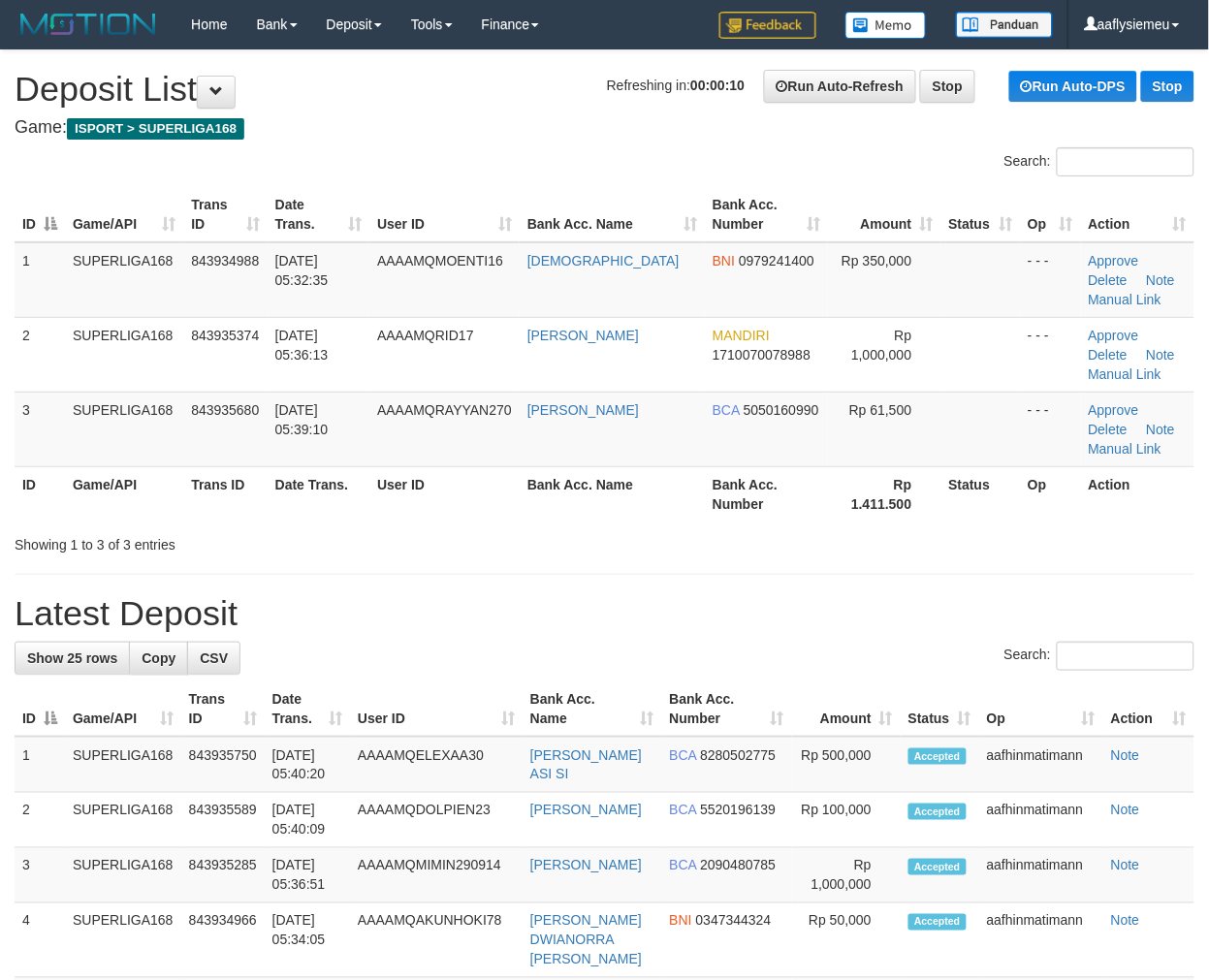 click on "**********" at bounding box center [604, 1158] 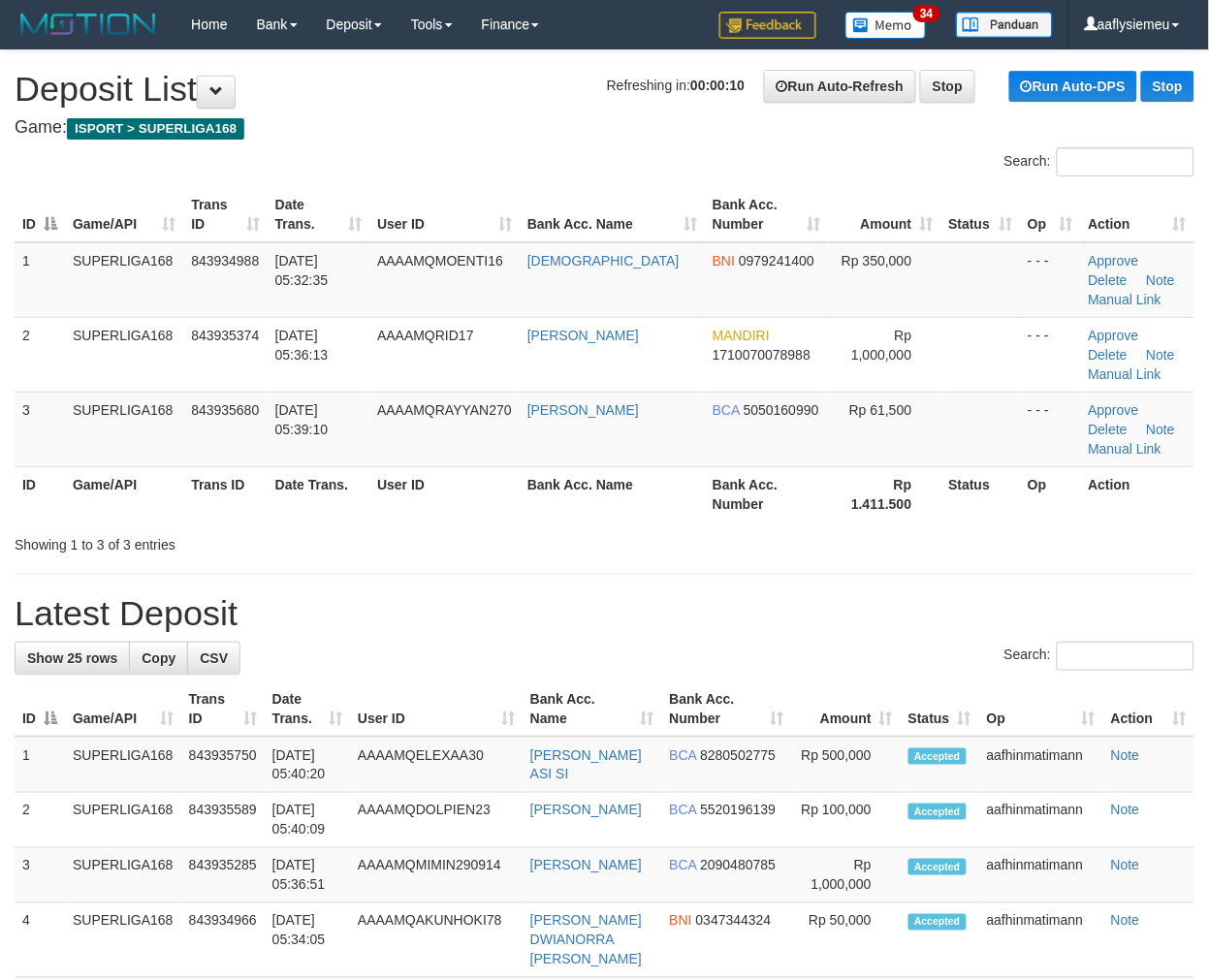 click on "Date Trans." at bounding box center (318, 493) 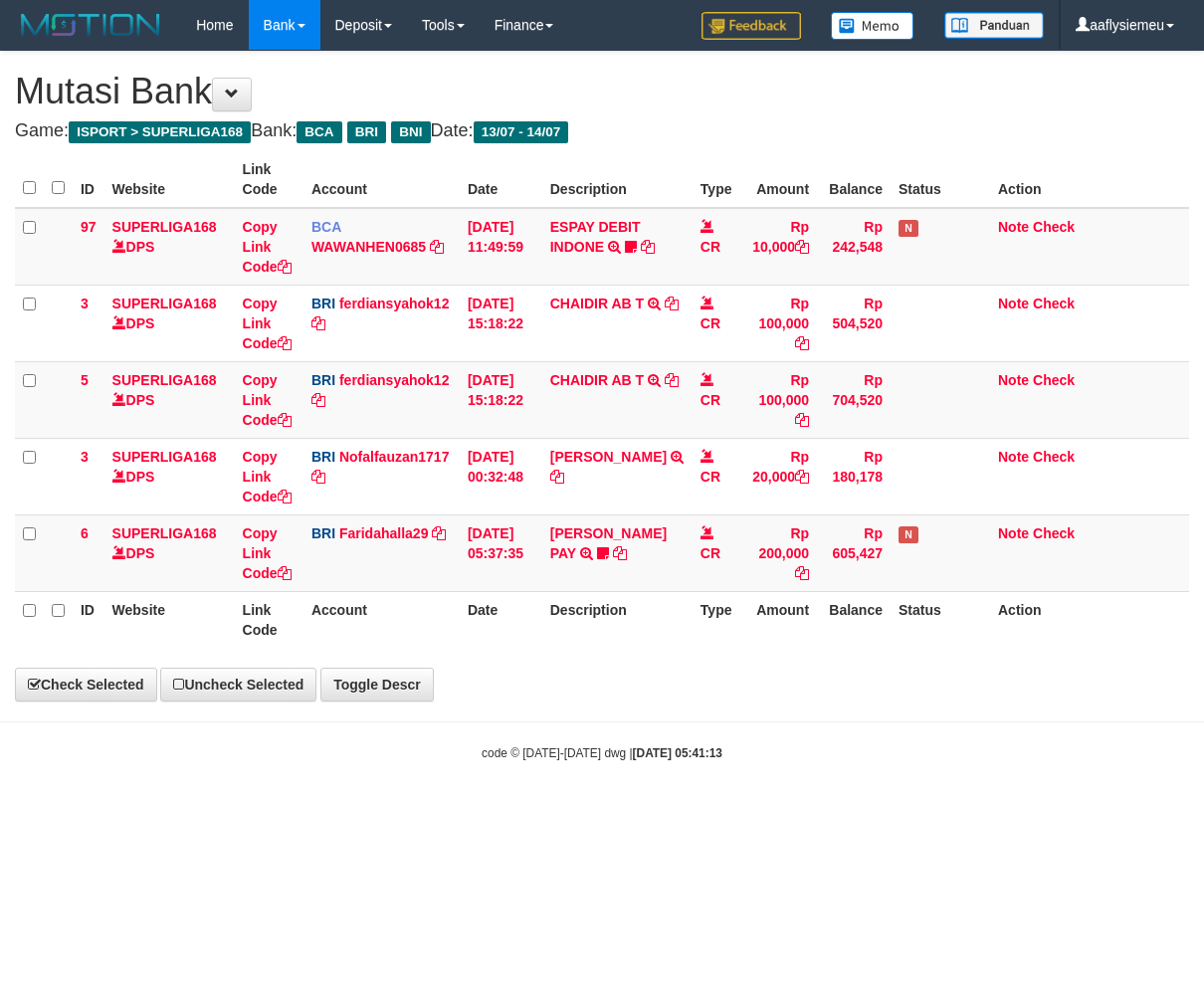 scroll, scrollTop: 0, scrollLeft: 0, axis: both 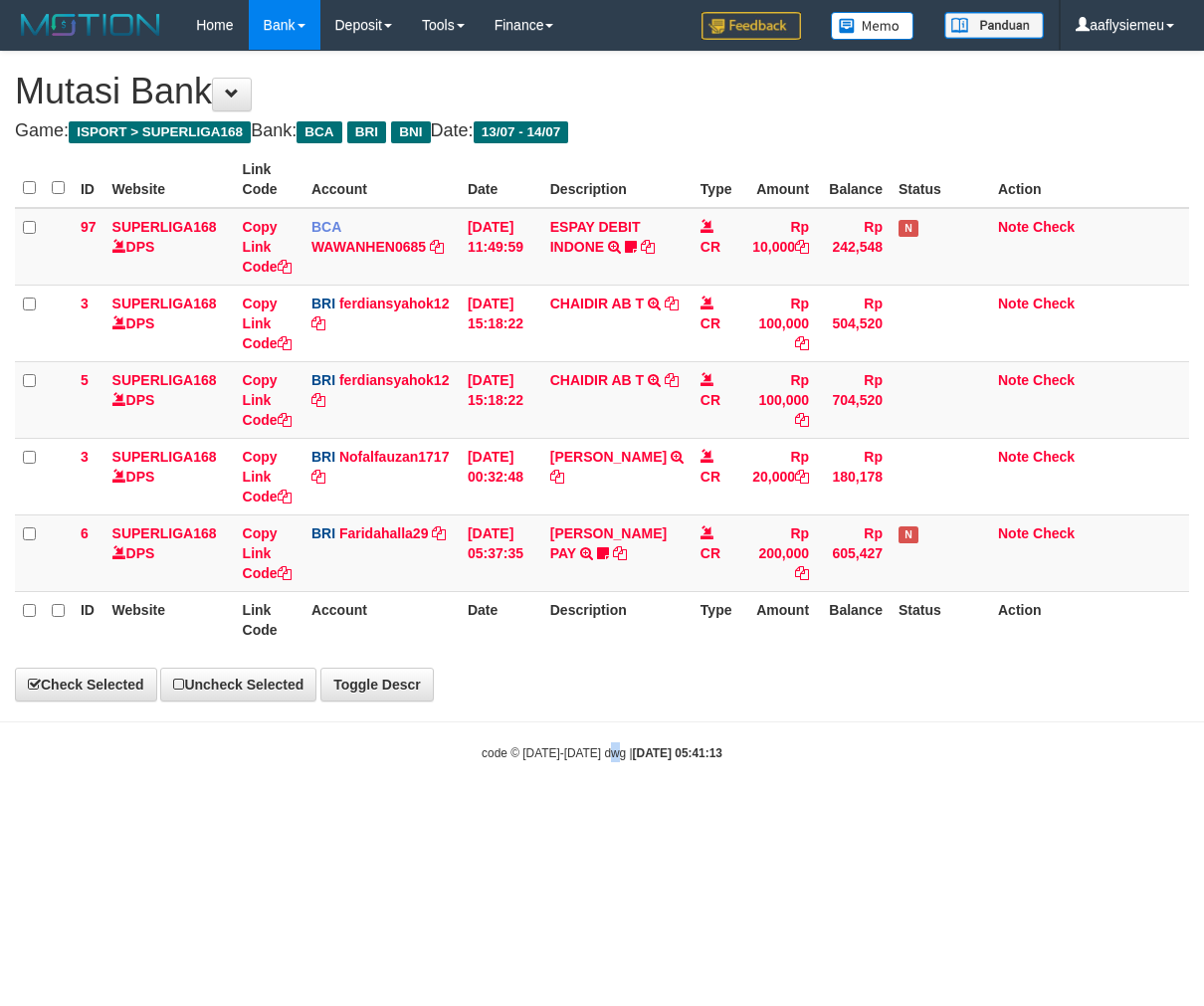 click on "Toggle navigation
Home
Bank
Account List
Load
By Website
Group
[ISPORT]													SUPERLIGA168
By Load Group (DPS)
Group aaf-001
Group aaf-002
Group aaf-003
Group aaf-004
Group aaf-005" at bounding box center [602, 406] 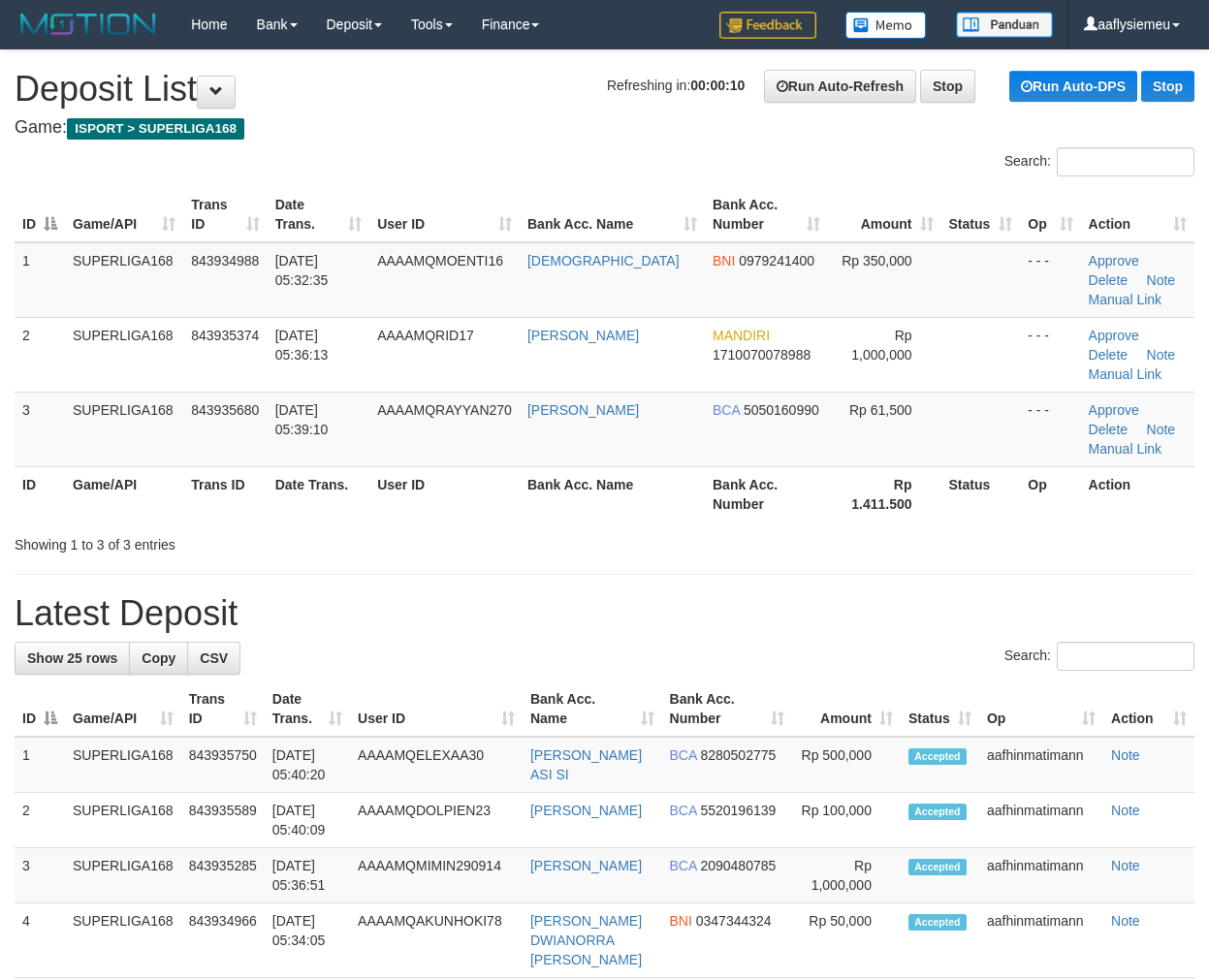 scroll, scrollTop: 0, scrollLeft: 0, axis: both 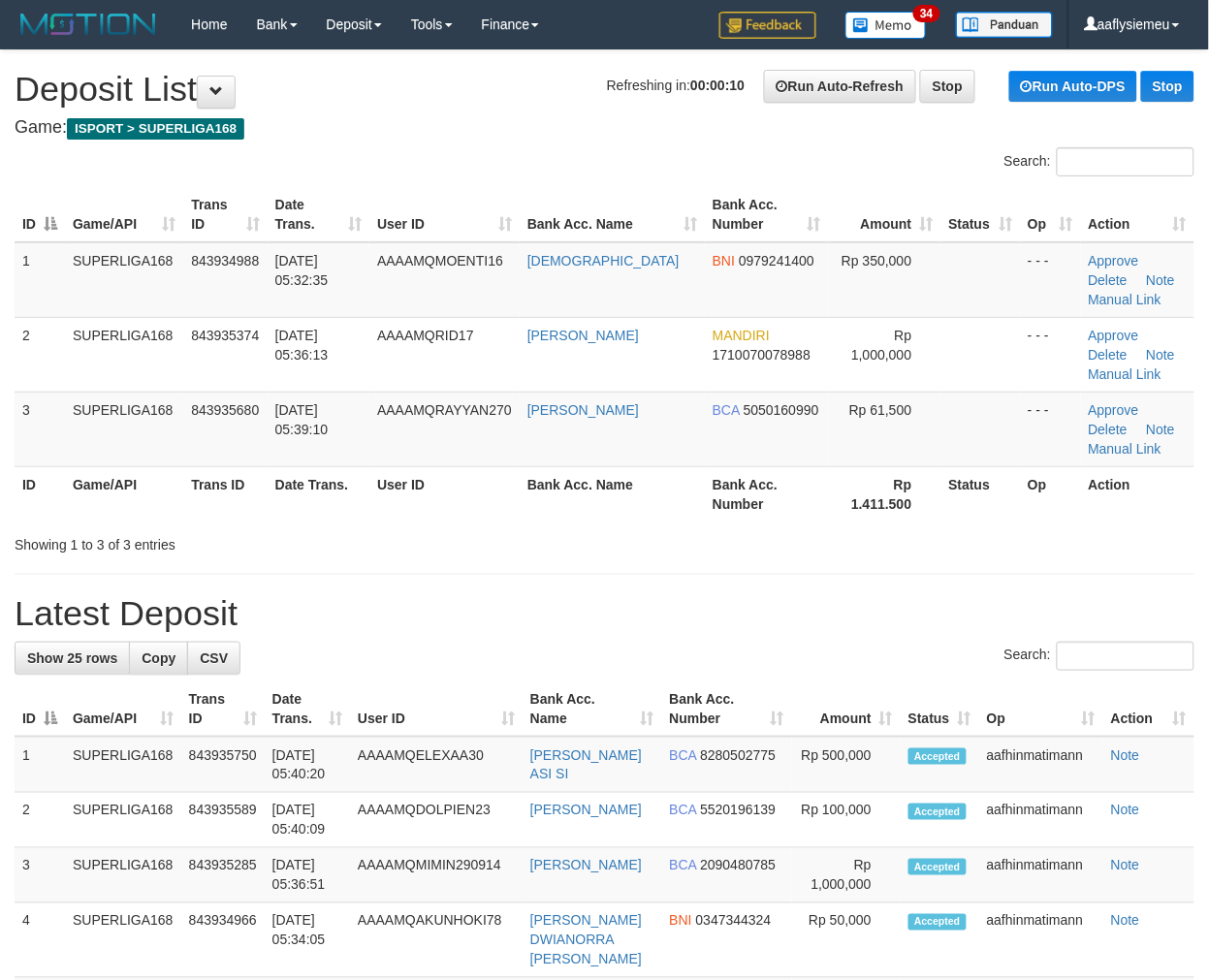 click on "Showing 1 to 3 of 3 entries" at bounding box center [604, 541] 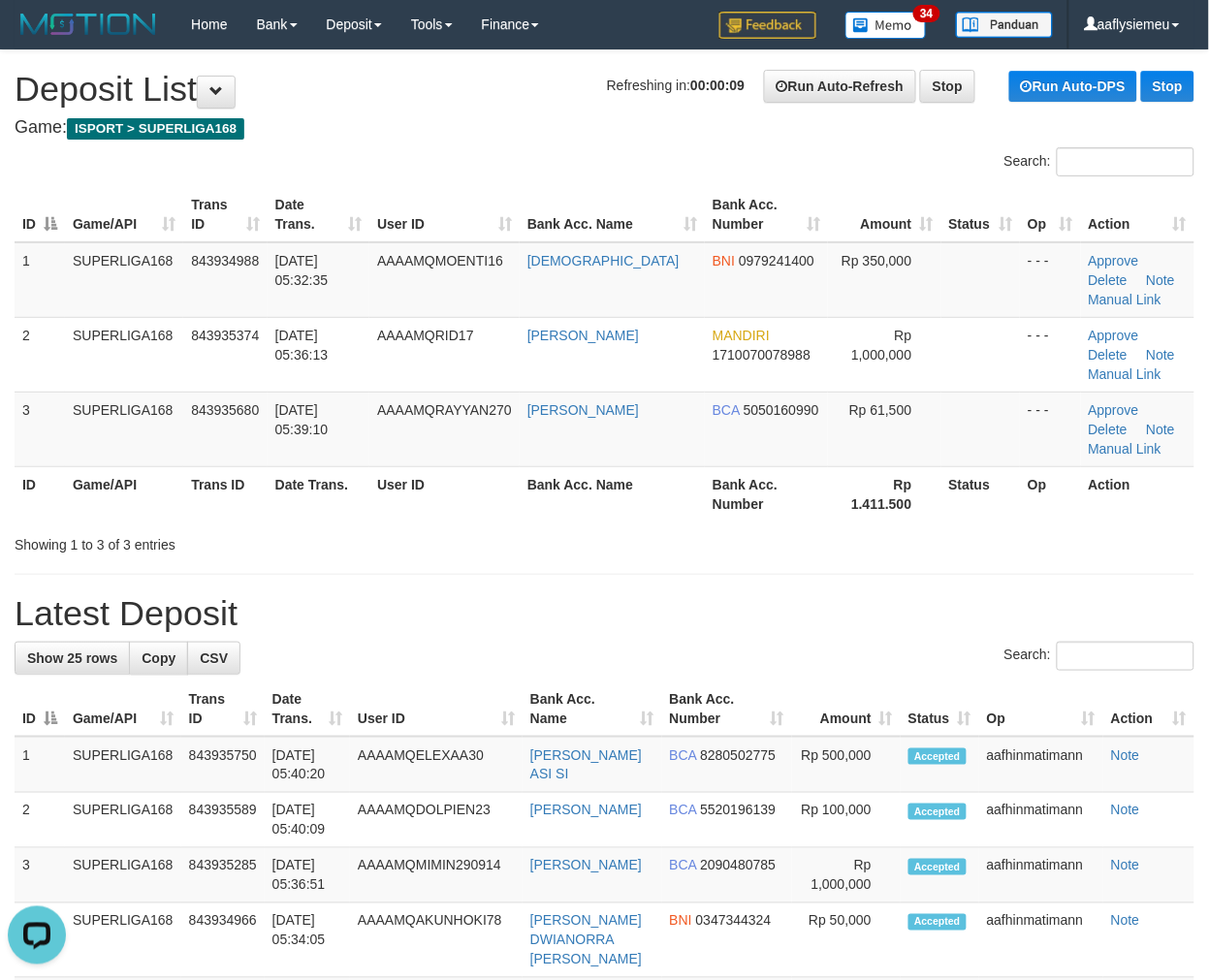 scroll, scrollTop: 0, scrollLeft: 0, axis: both 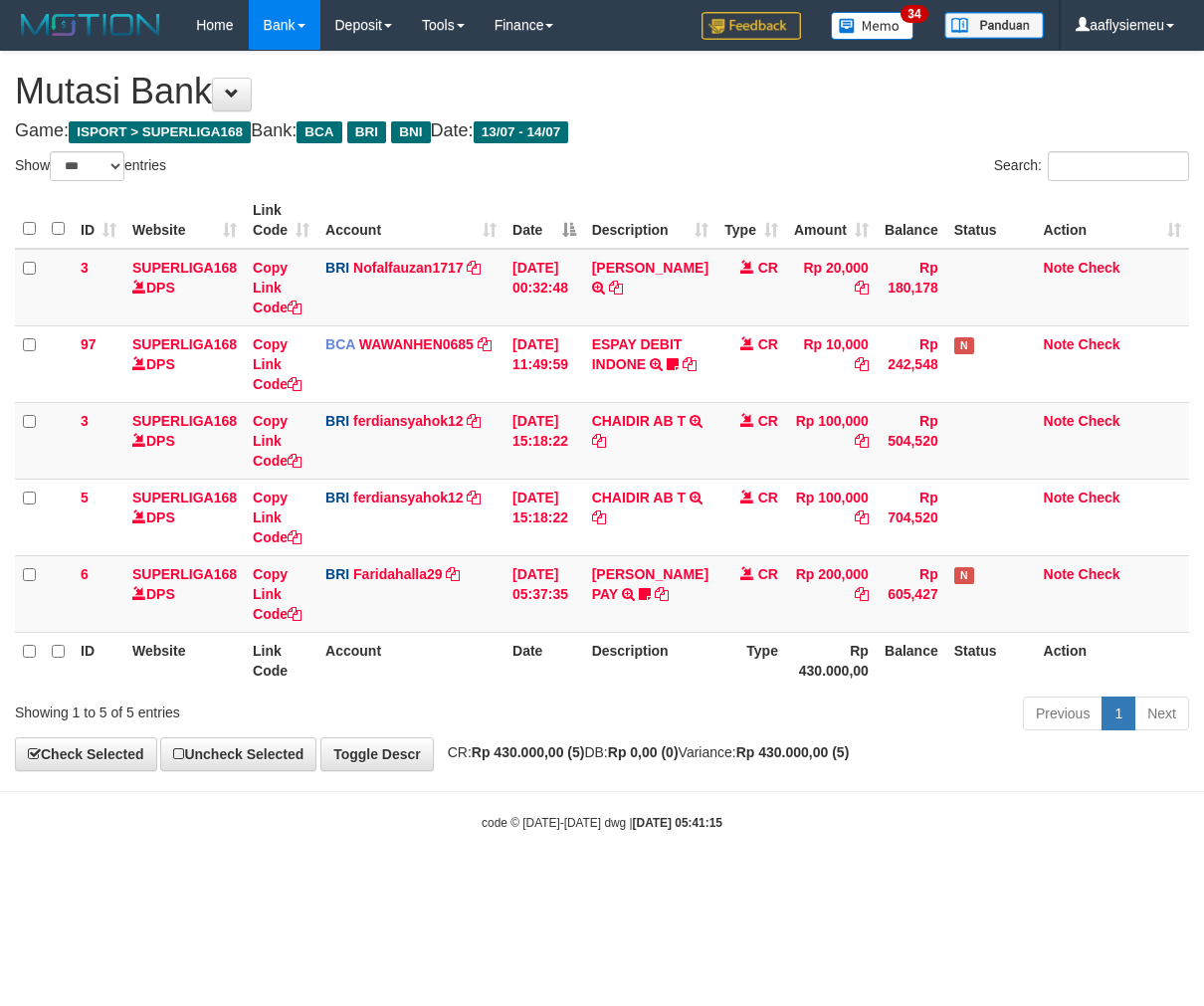 select on "***" 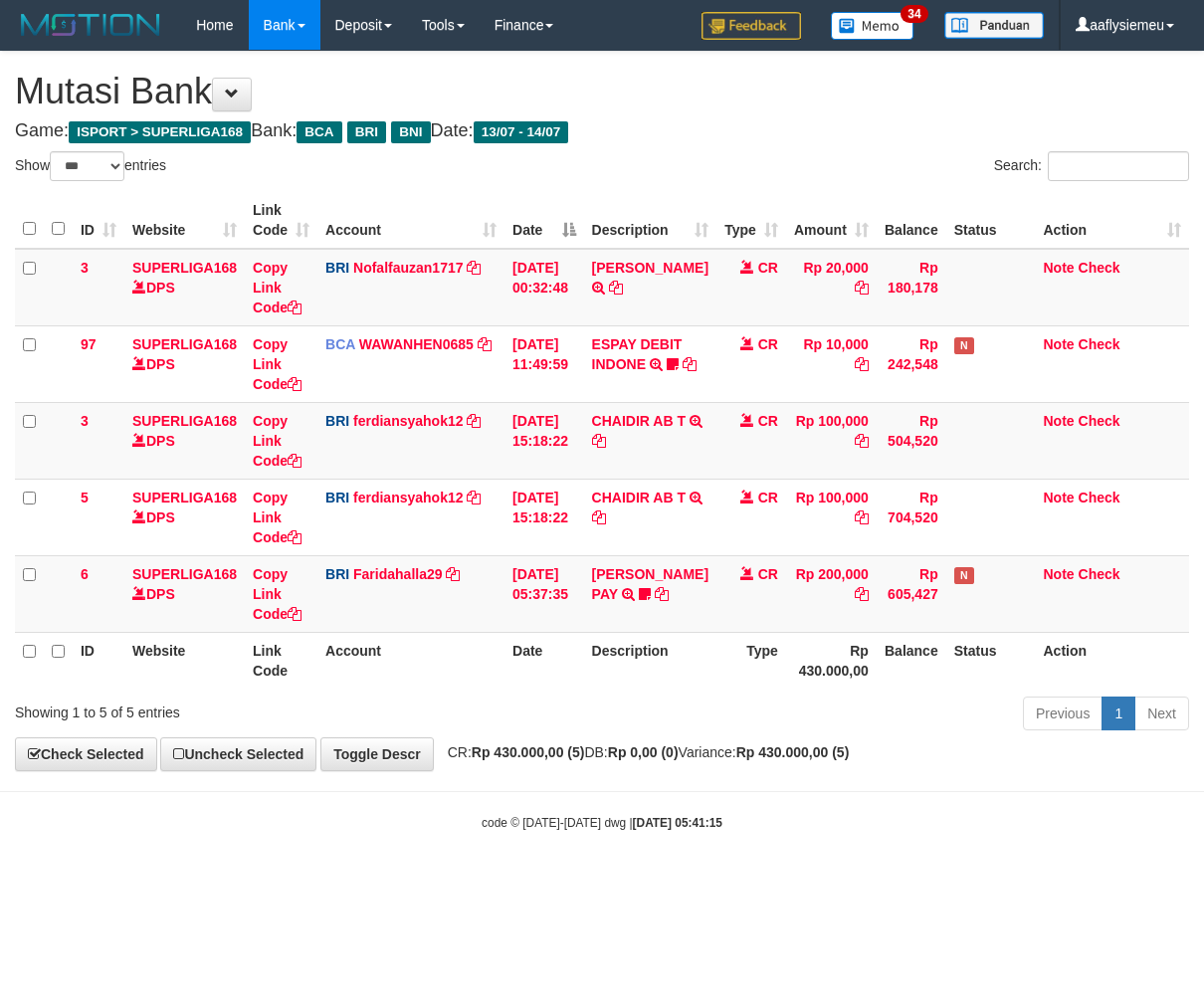 scroll, scrollTop: 0, scrollLeft: 0, axis: both 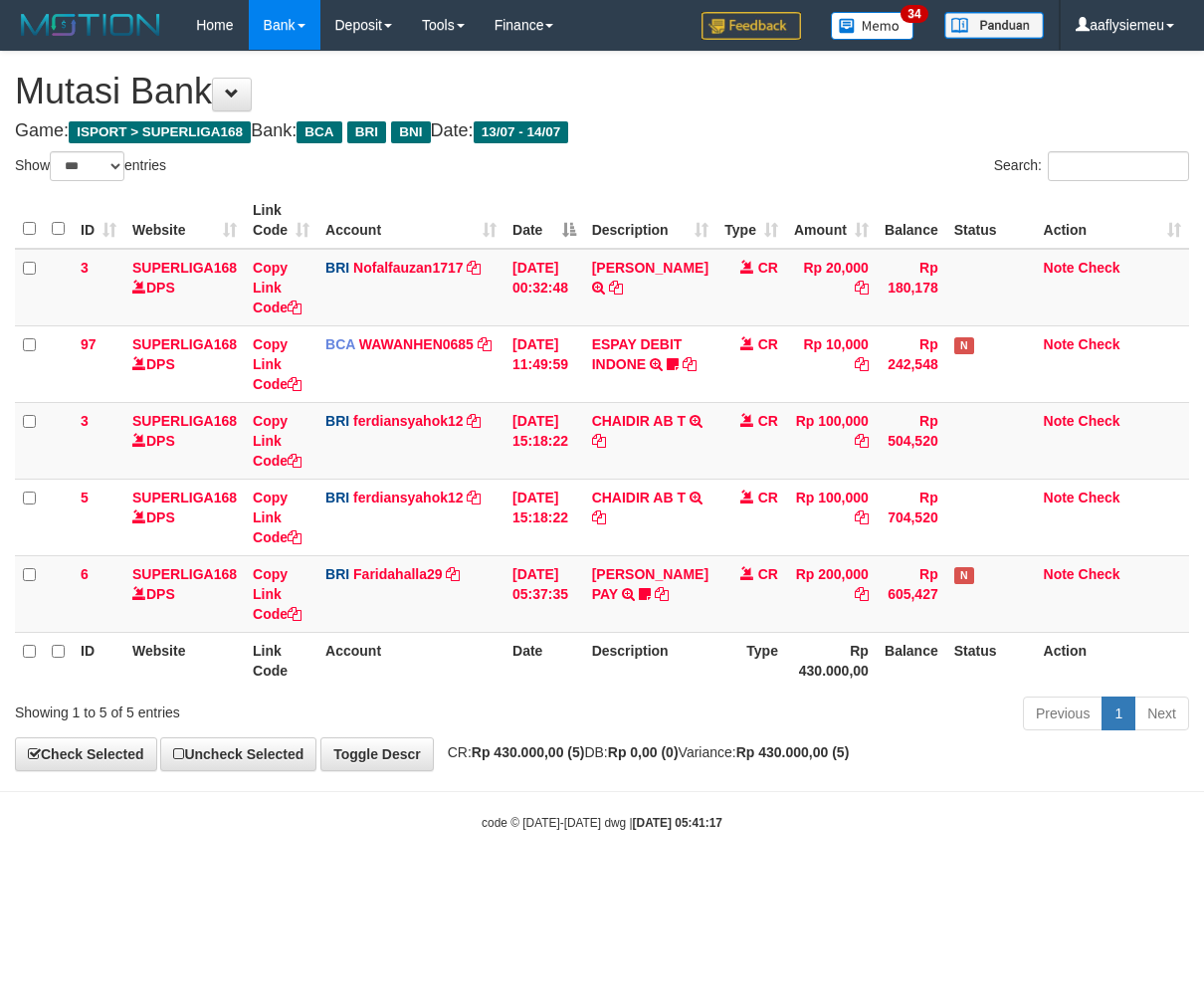 select on "***" 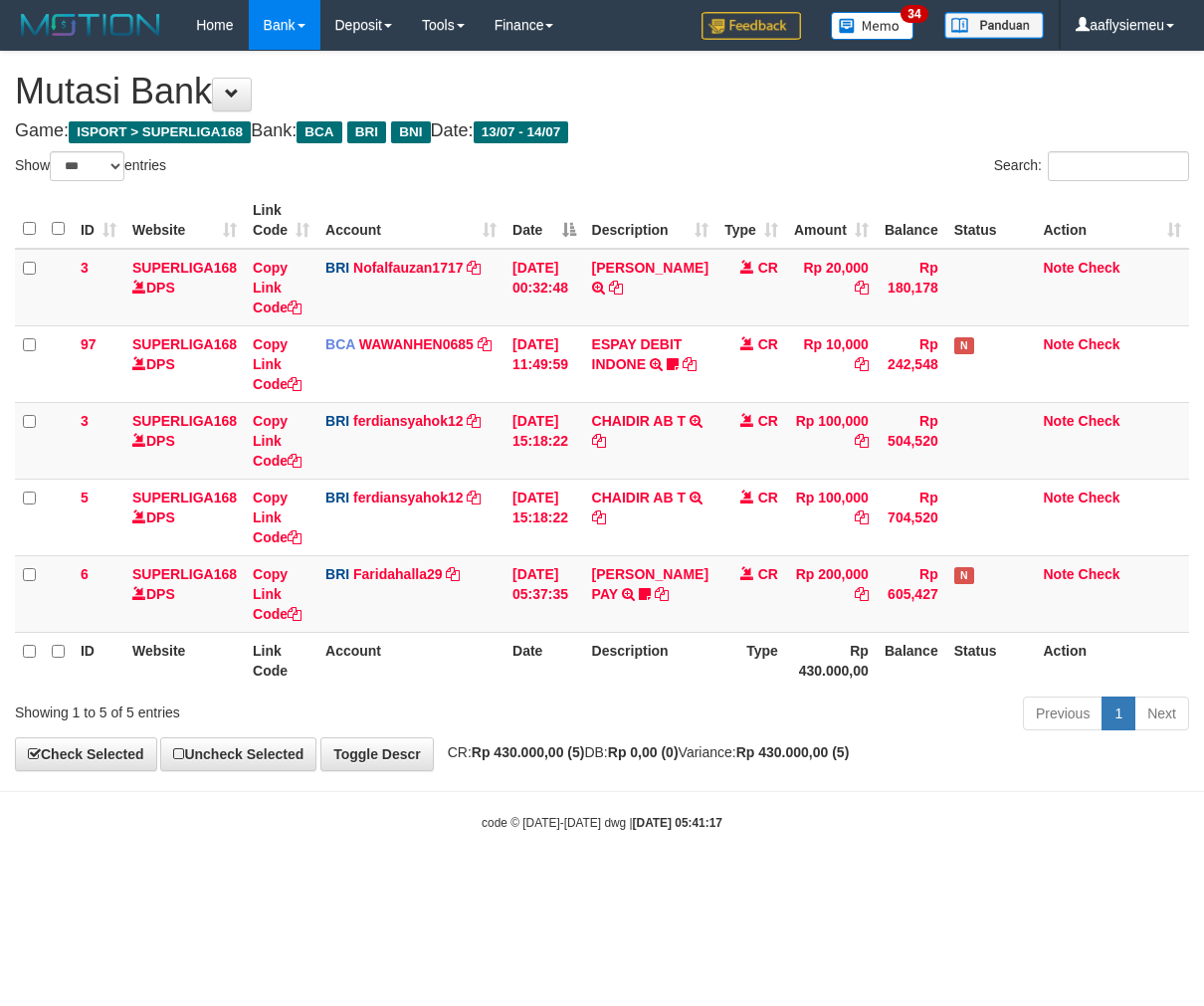 scroll, scrollTop: 0, scrollLeft: 0, axis: both 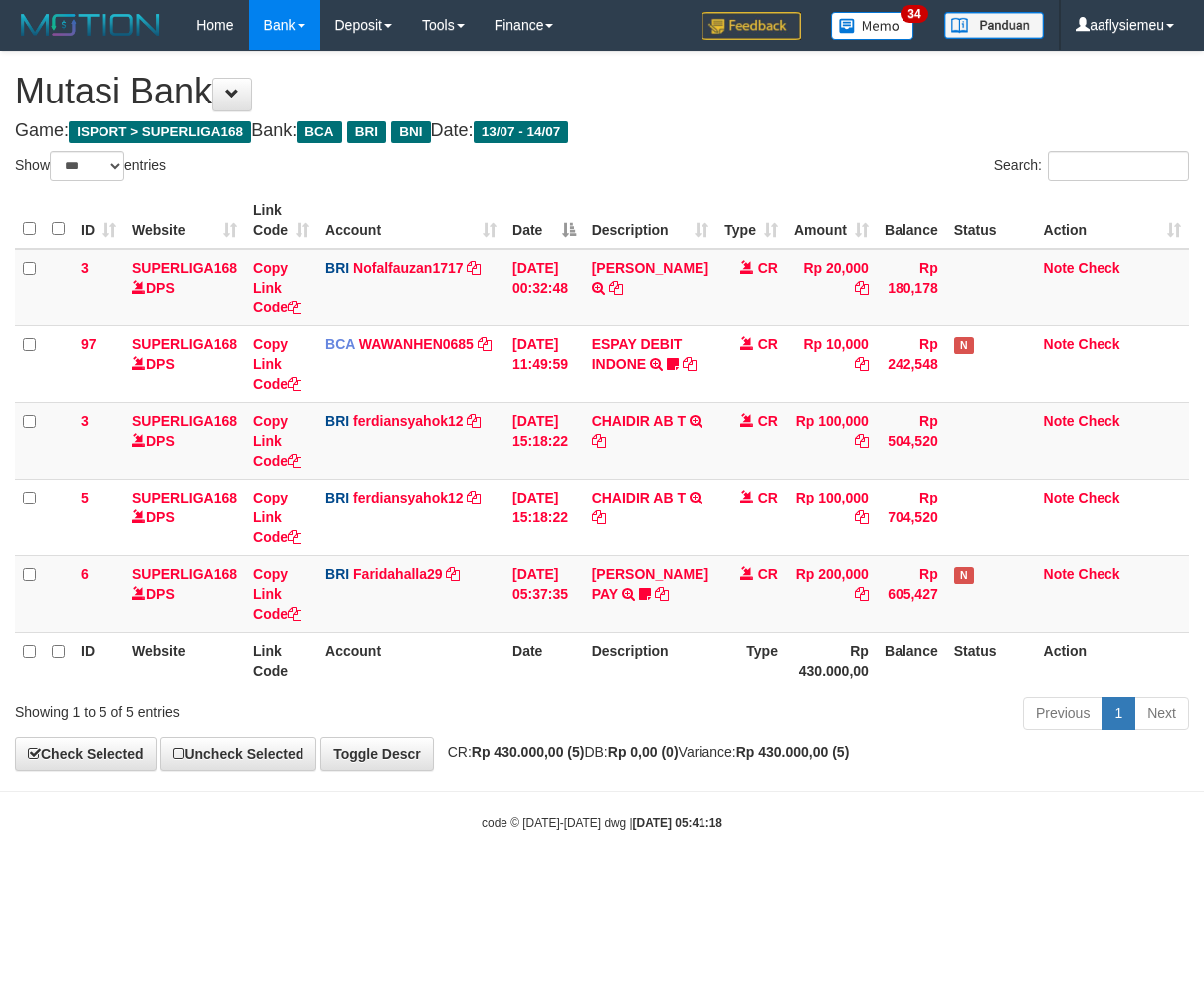 select on "***" 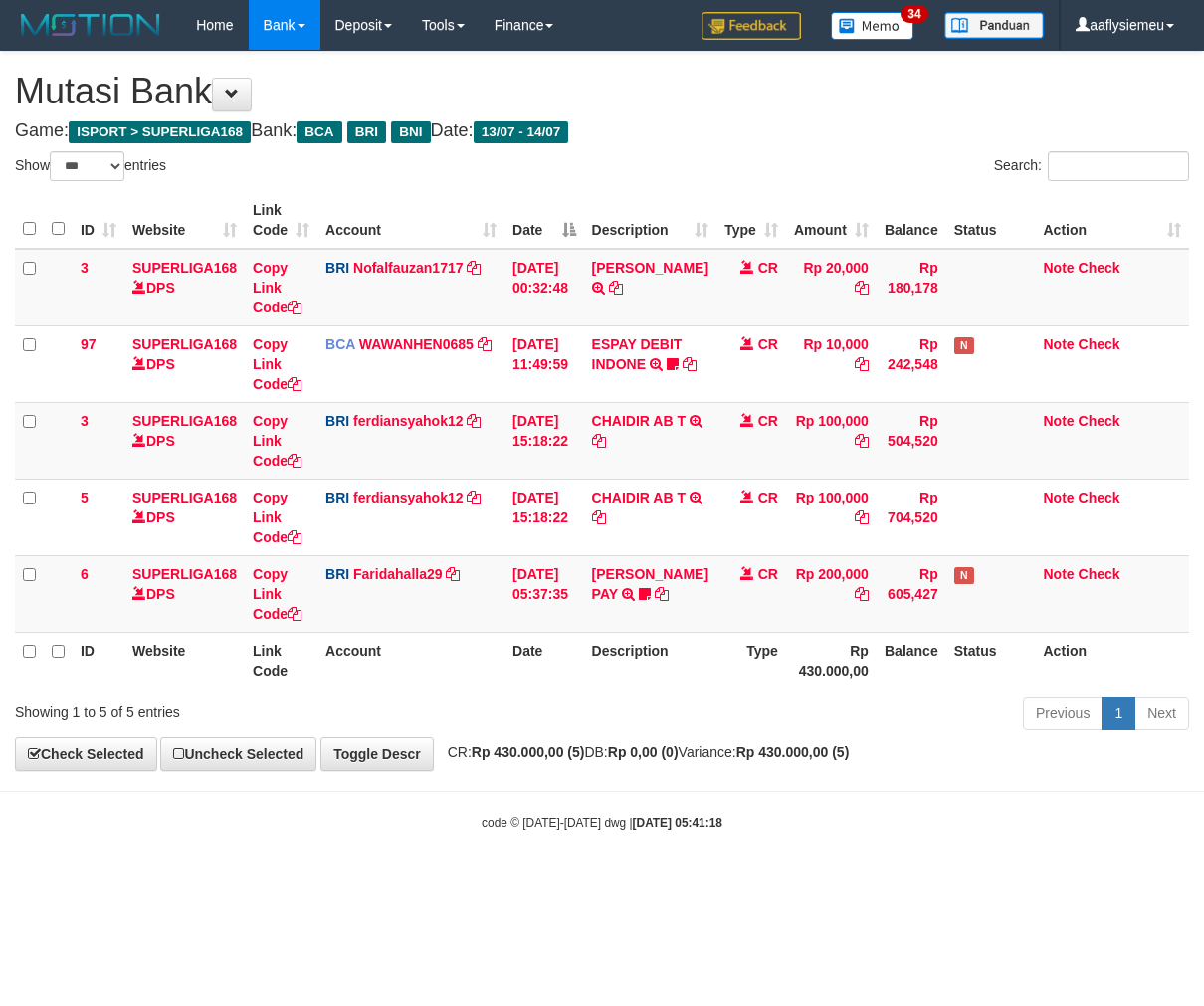 scroll, scrollTop: 0, scrollLeft: 0, axis: both 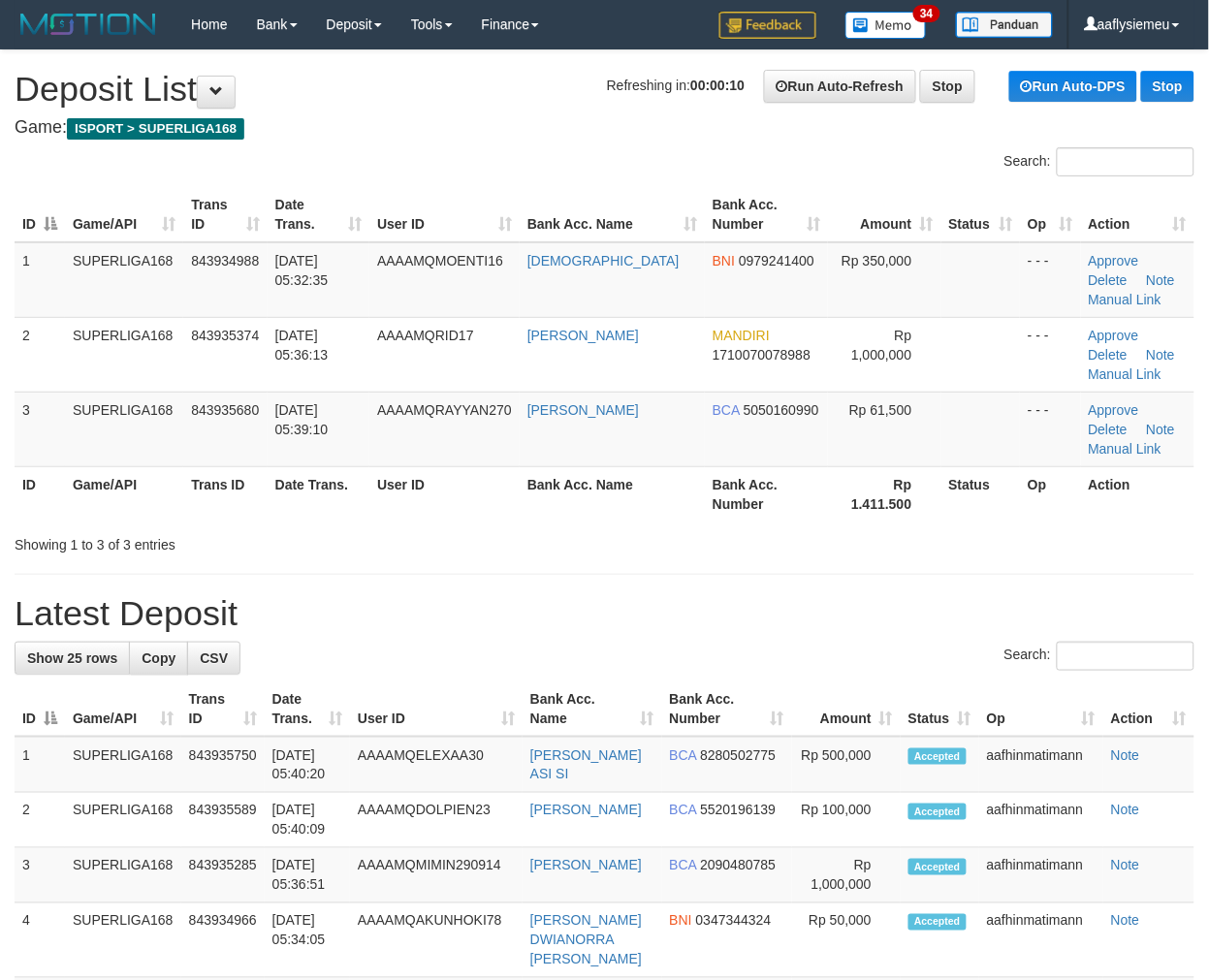 click on "ID Game/API Trans ID Date Trans. User ID Bank Acc. Name Bank Acc. Number Amount Status Op Action
1
SUPERLIGA168
843934988
[DATE] 05:32:35
AAAAMQMOENTI16
[DEMOGRAPHIC_DATA]
BNI
0979241400
Rp 350,000
- - -
Approve
[GEOGRAPHIC_DATA]
Note
Manual Link
2
SUPERLIGA168
843935374
[DATE] 05:36:13
AAAAMQRID17
[PERSON_NAME]
MANDIRI
1710070078988
Rp 1,000,000
BCA" at bounding box center (604, 354) 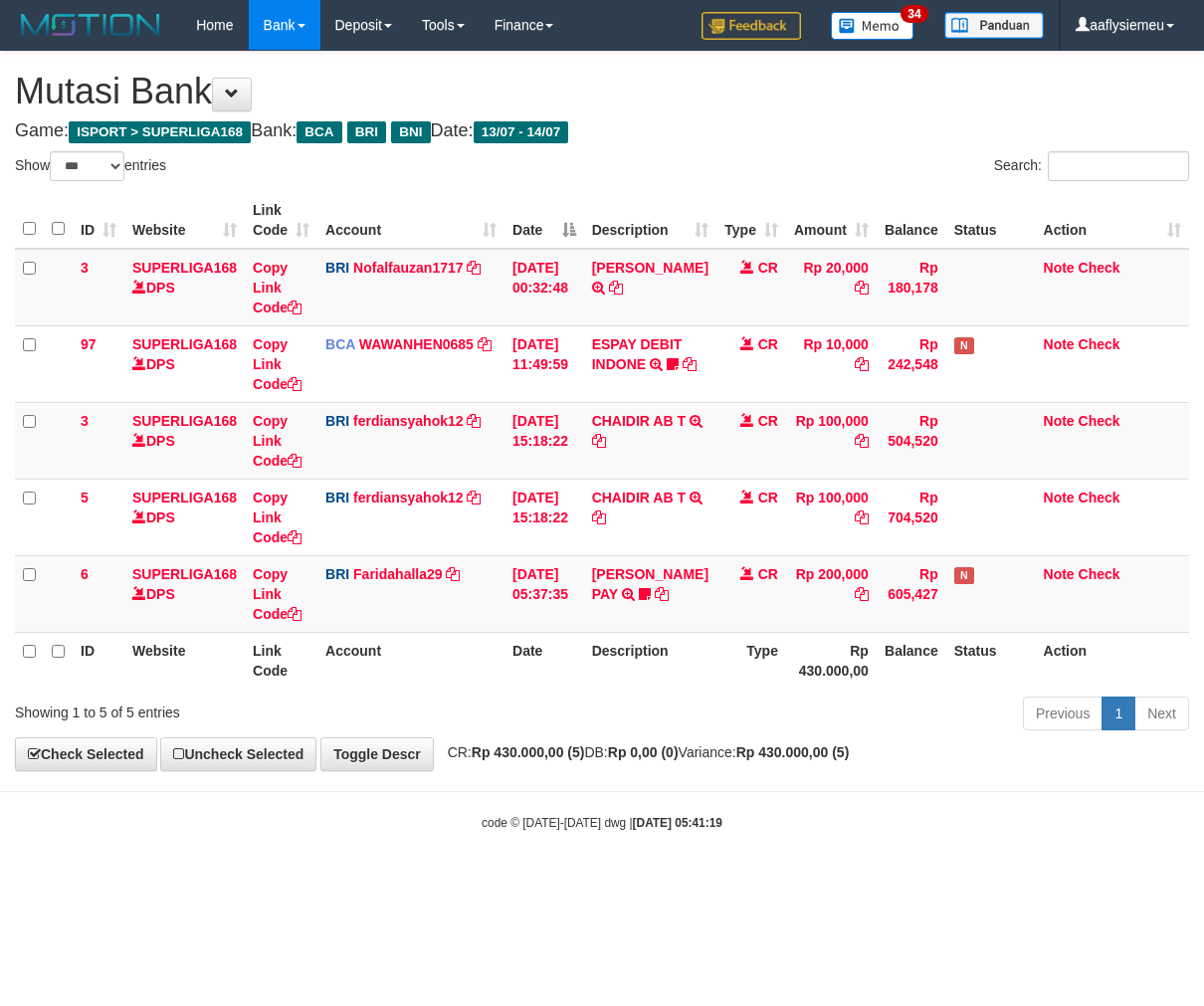select on "***" 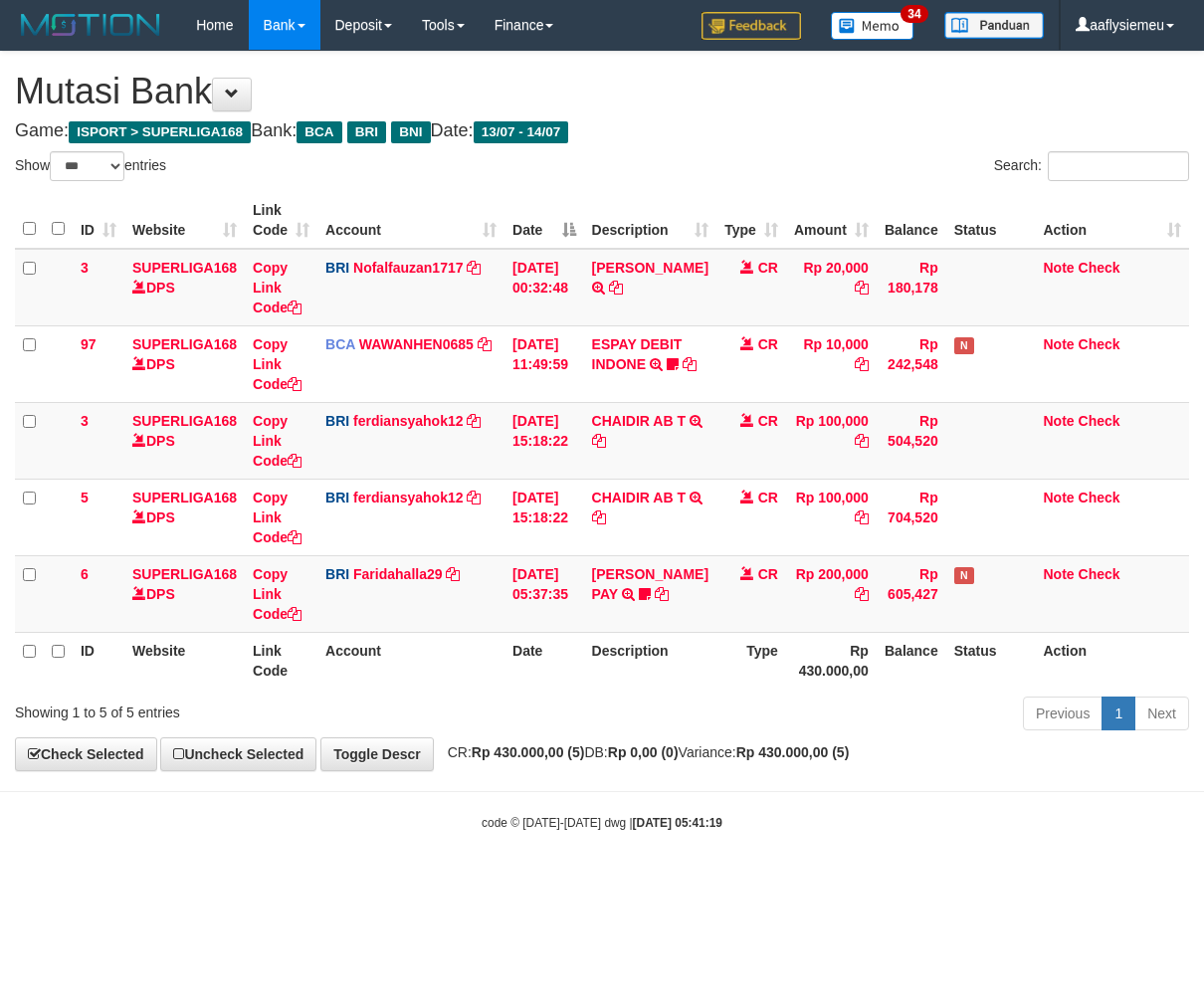 scroll, scrollTop: 0, scrollLeft: 0, axis: both 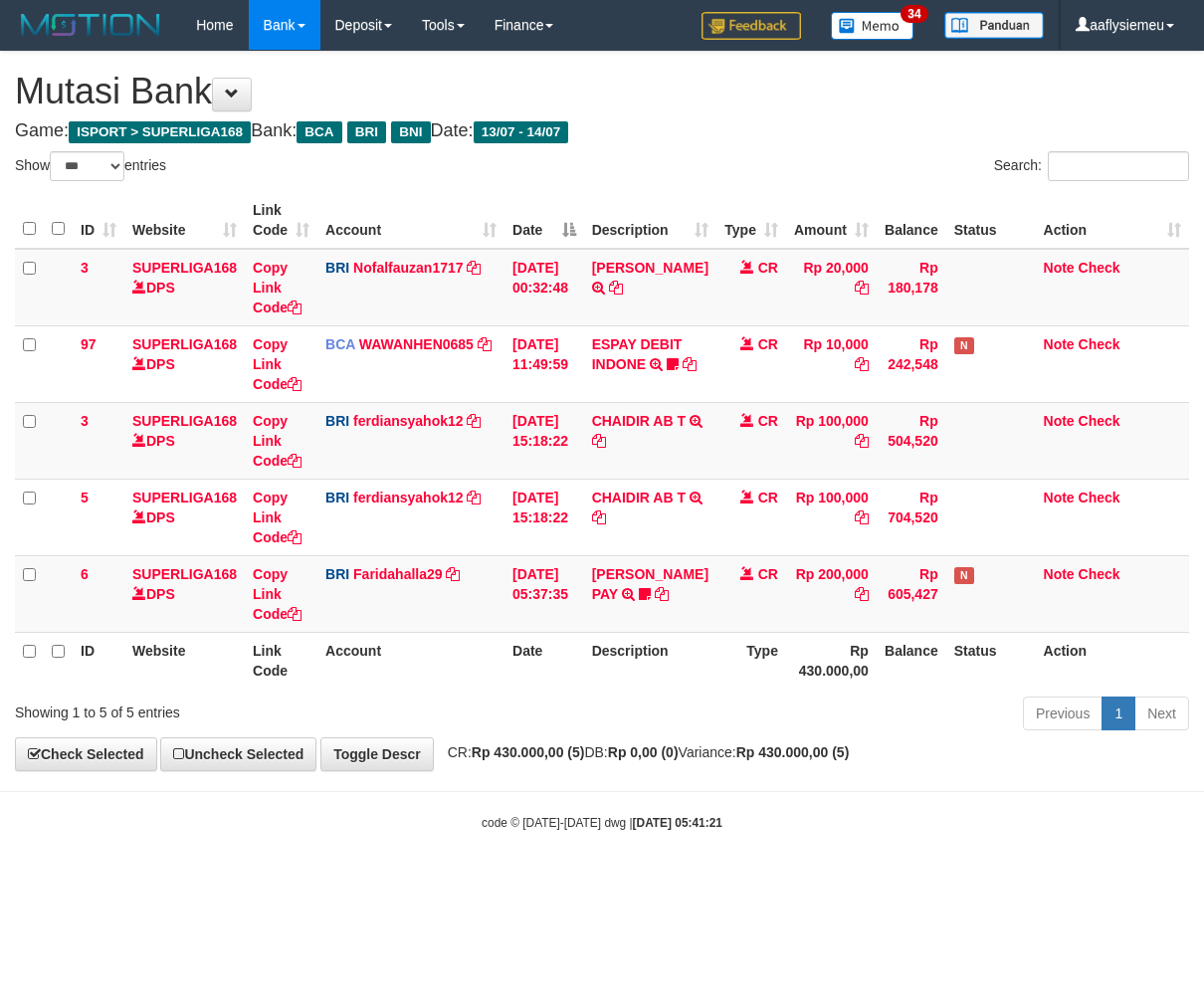 select on "***" 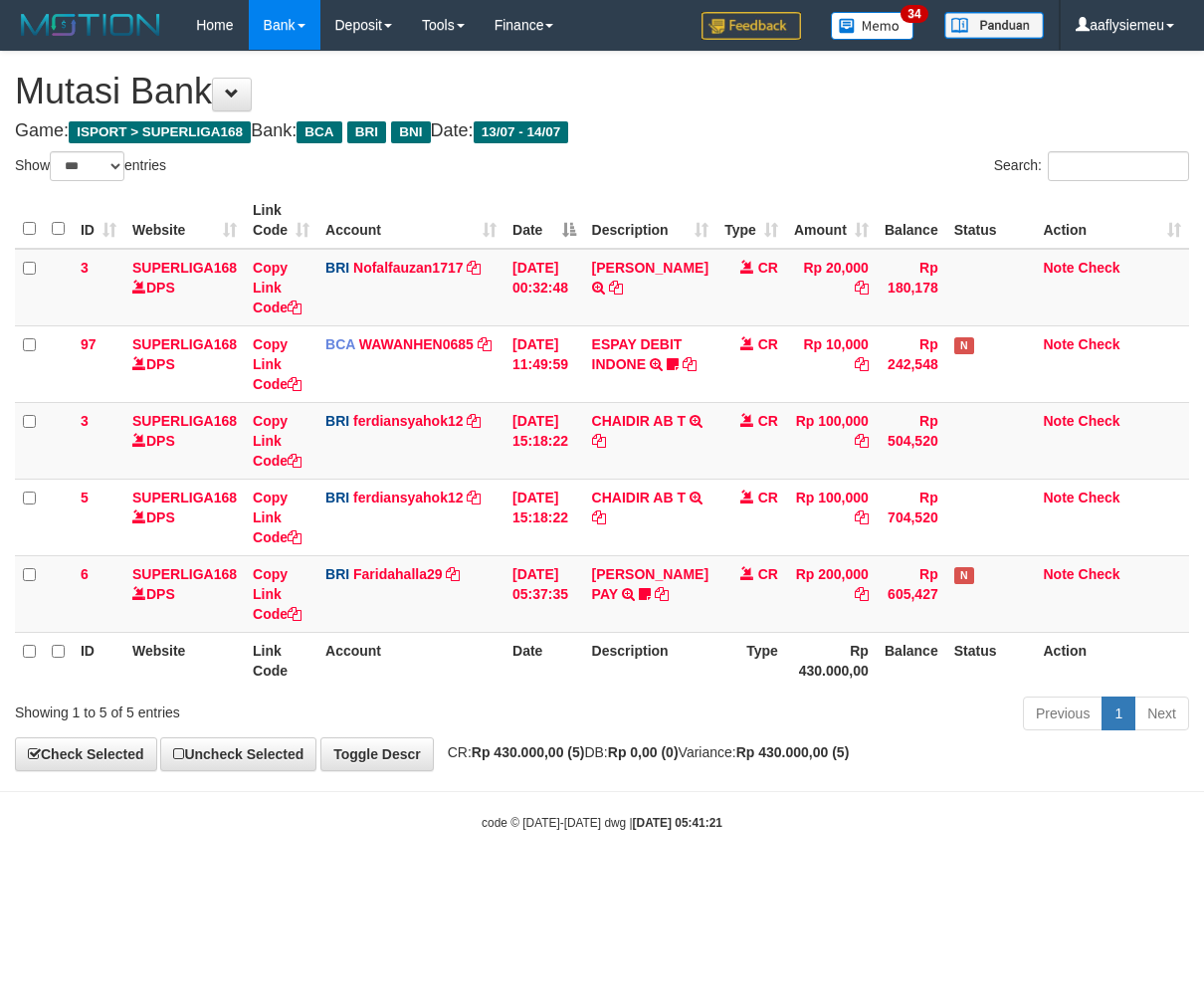 scroll, scrollTop: 0, scrollLeft: 0, axis: both 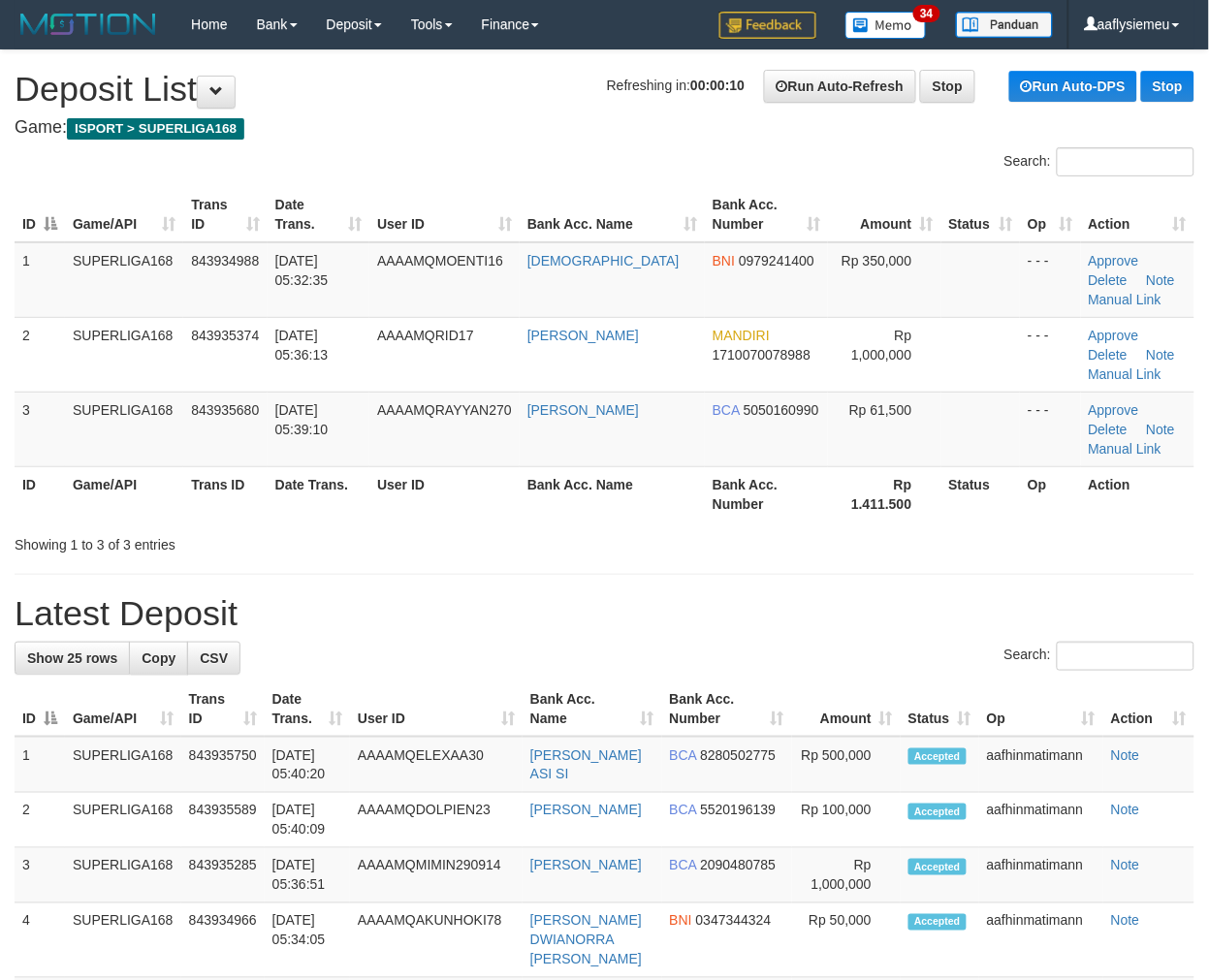 drag, startPoint x: 487, startPoint y: 538, endPoint x: 475, endPoint y: 540, distance: 12.165525 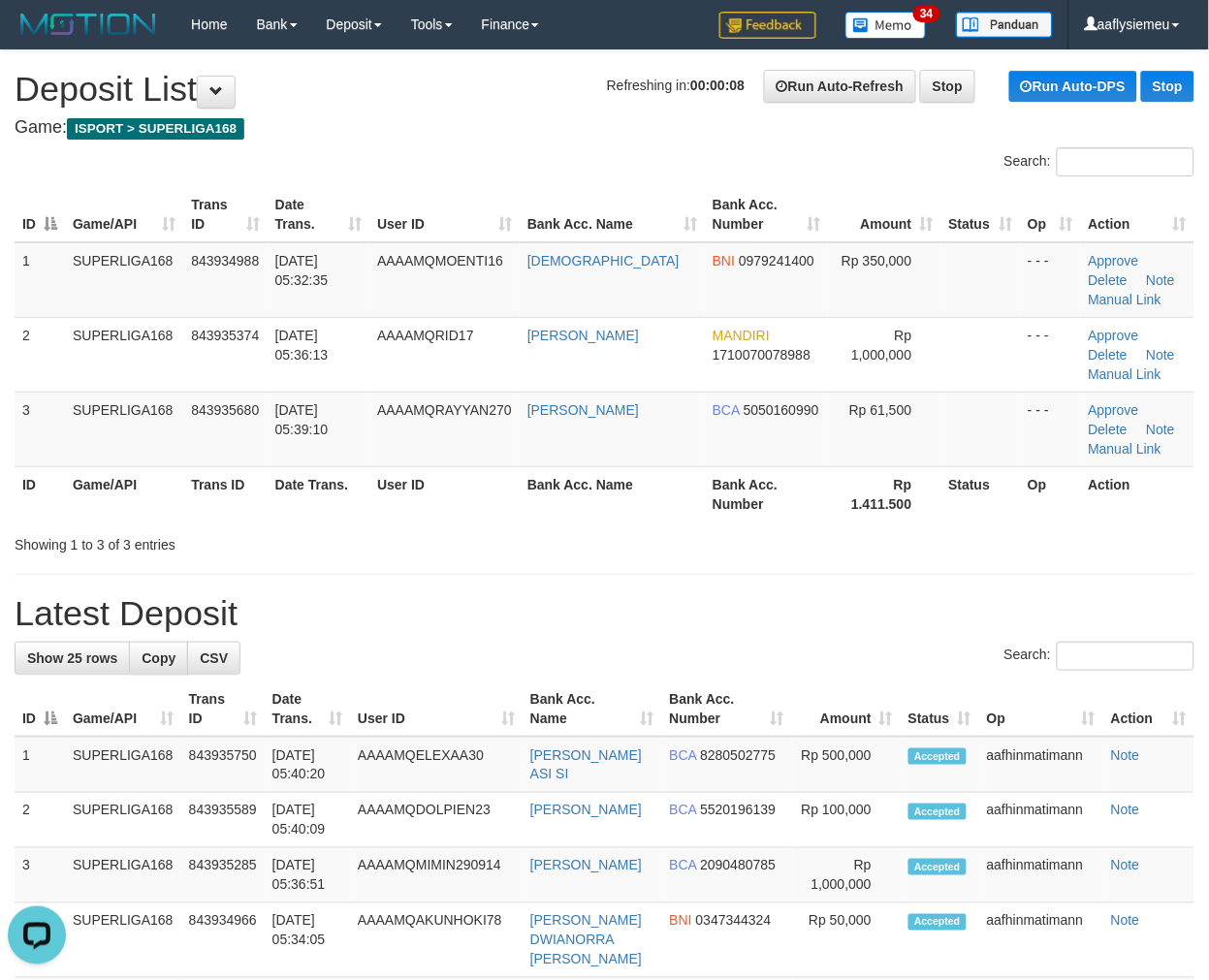 scroll, scrollTop: 0, scrollLeft: 0, axis: both 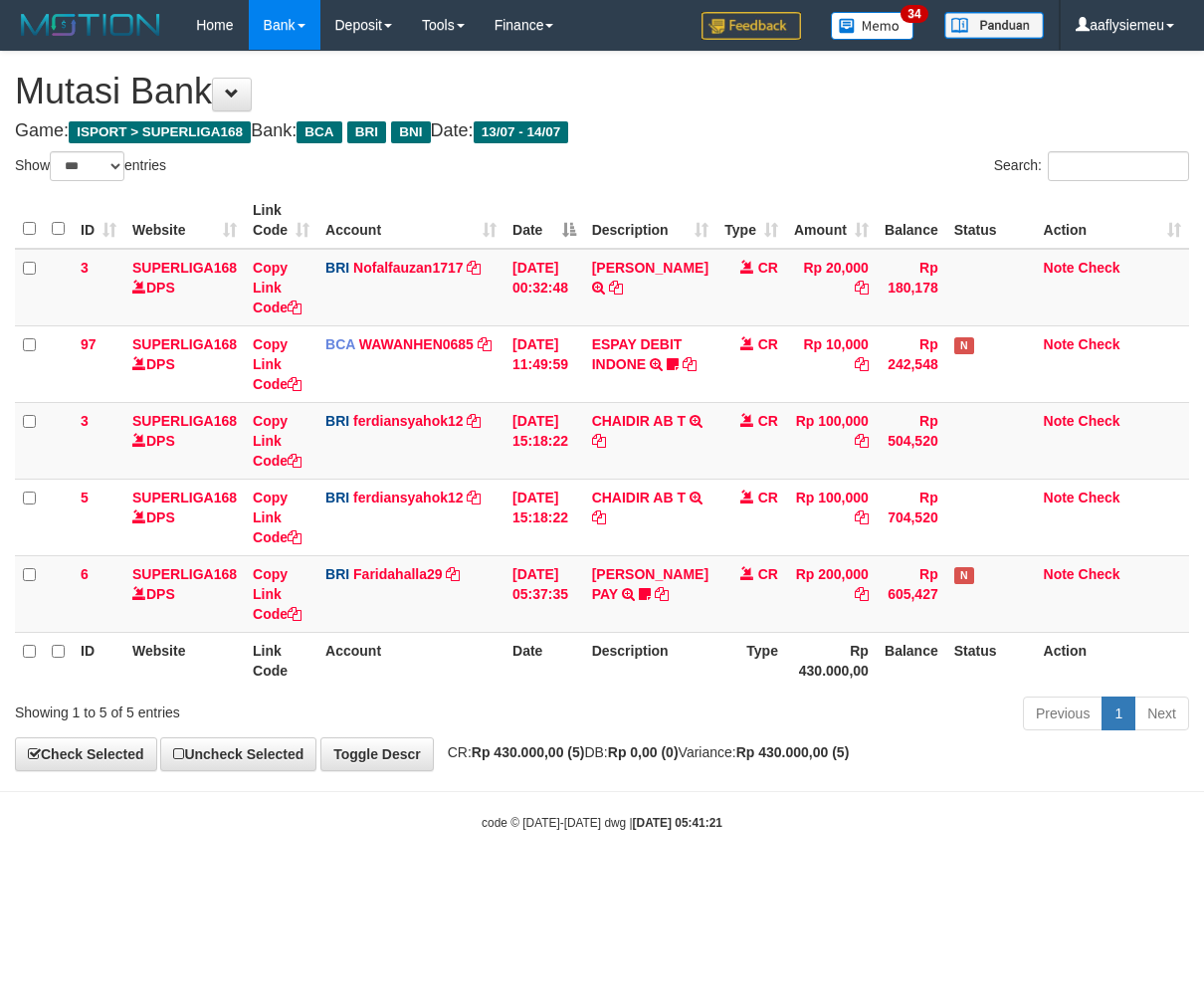select on "***" 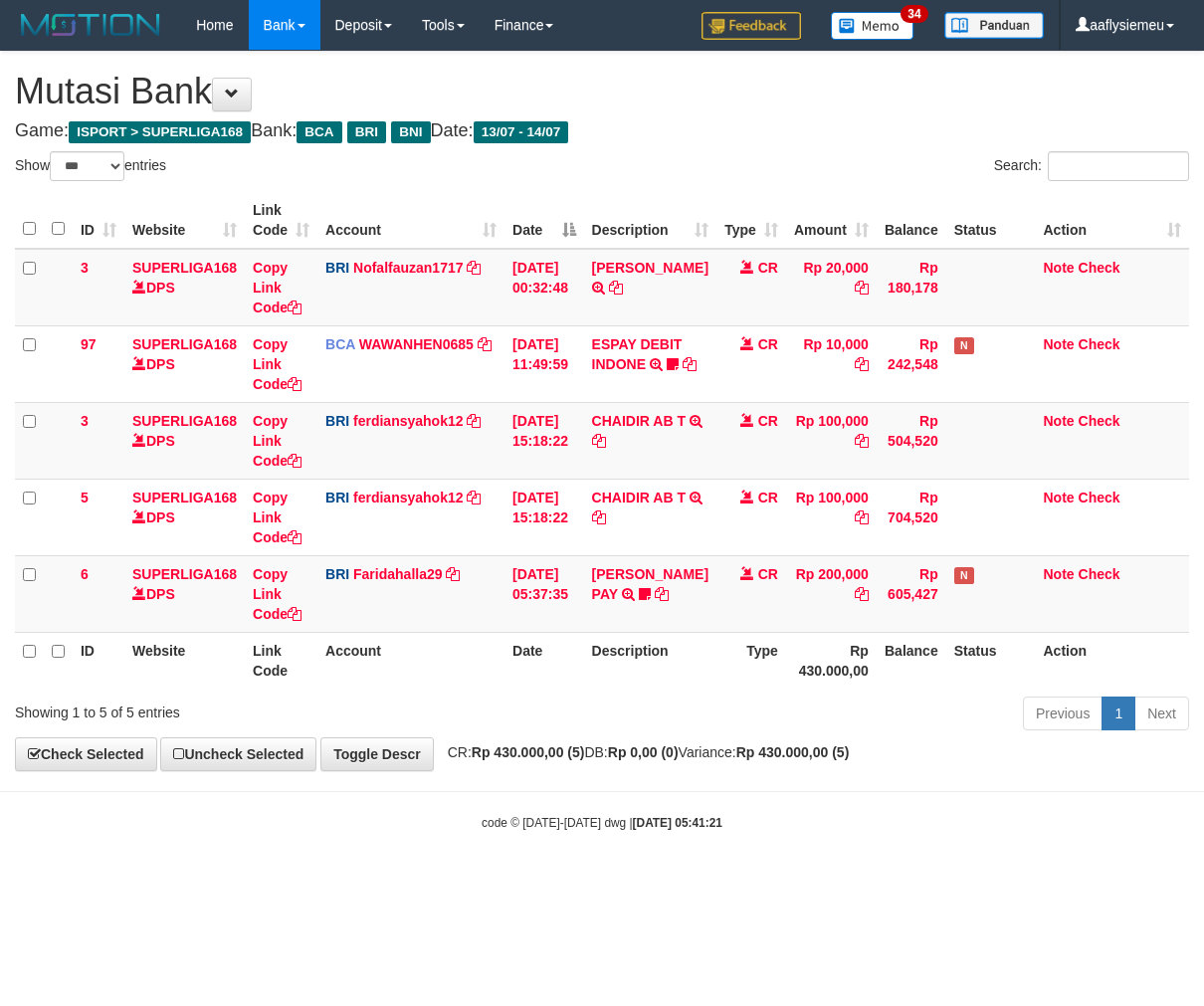 scroll, scrollTop: 0, scrollLeft: 0, axis: both 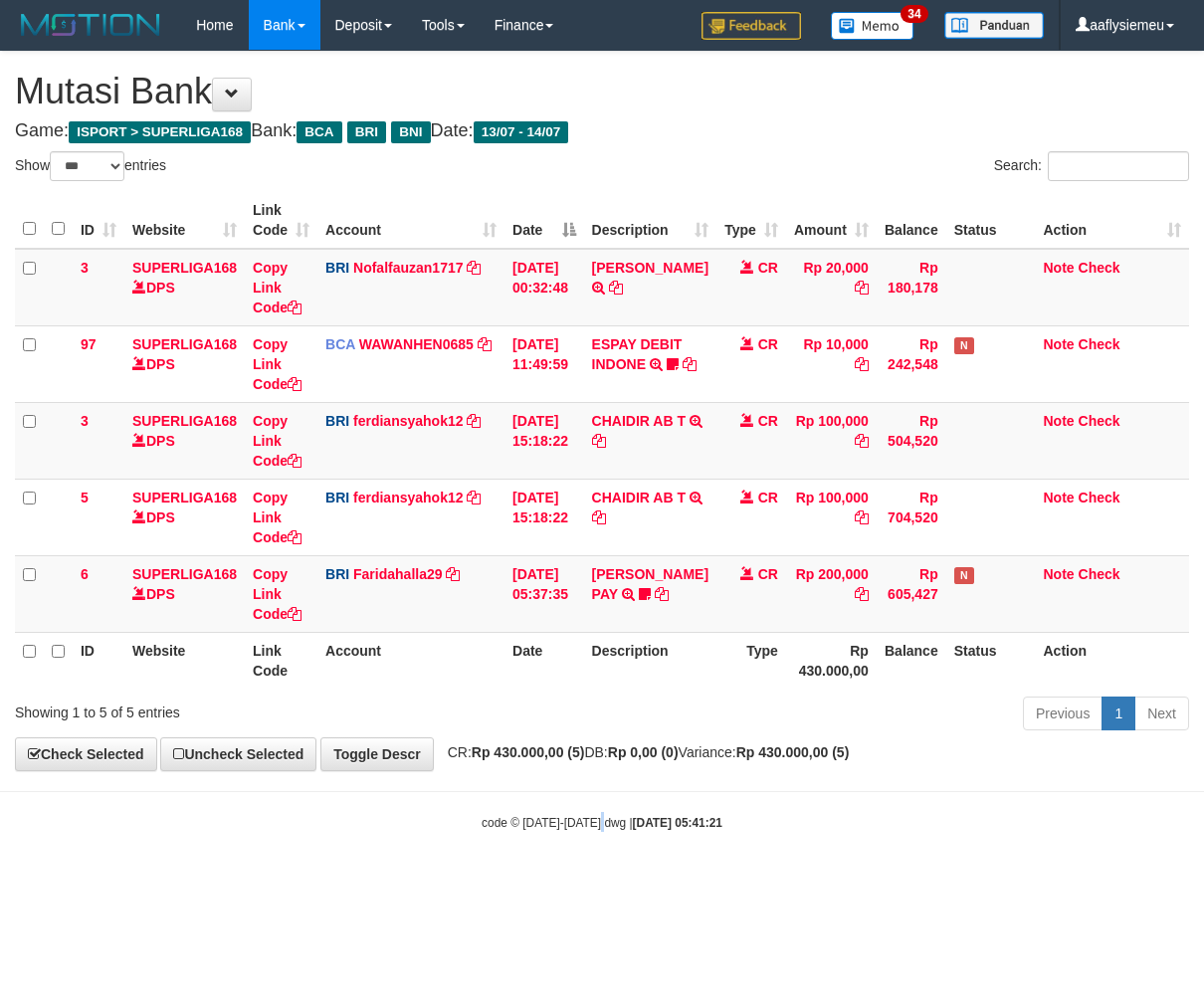 click on "Toggle navigation
Home
Bank
Account List
Load
By Website
Group
[ISPORT]													SUPERLIGA168
By Load Group (DPS)" at bounding box center [602, 441] 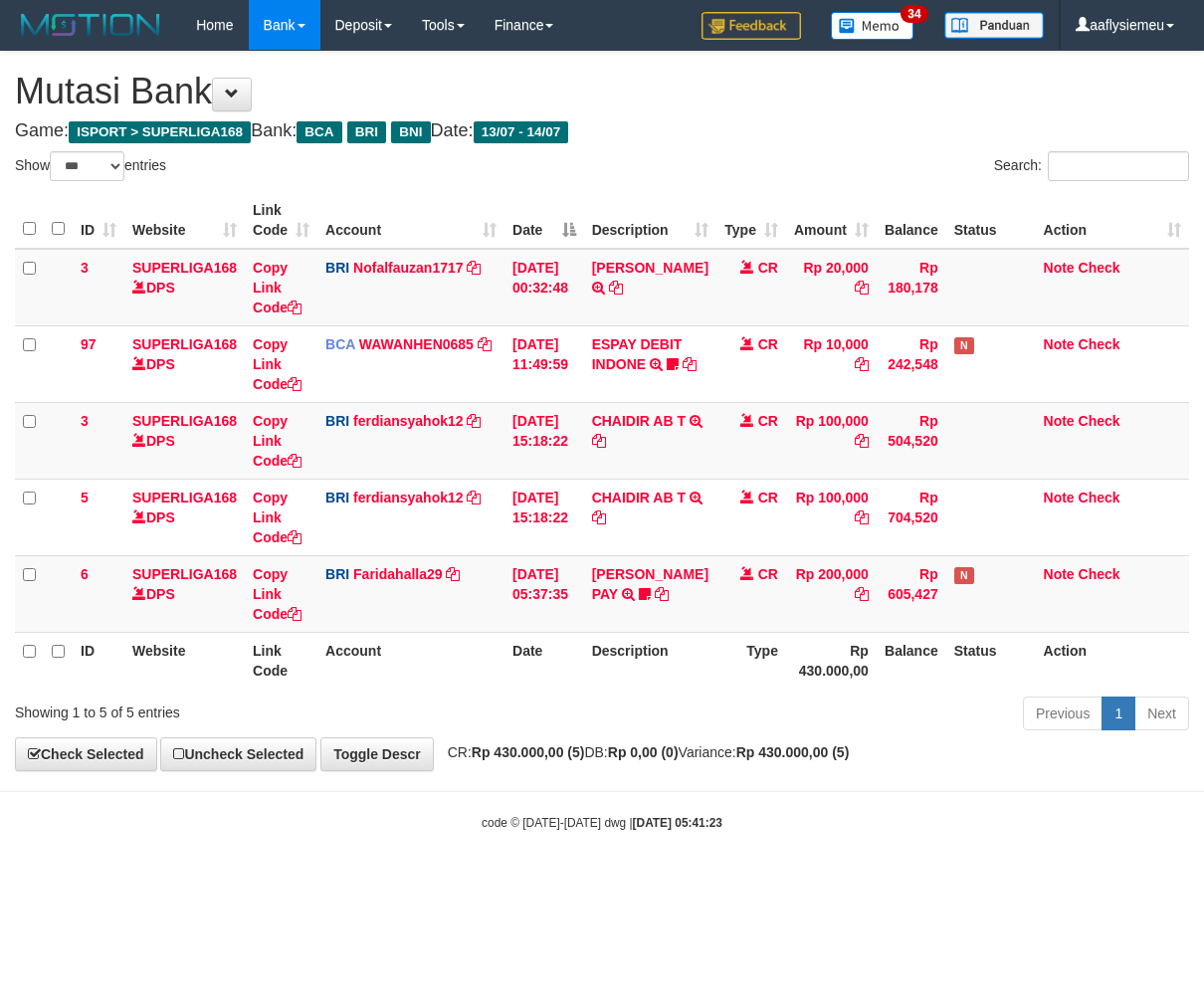 select on "***" 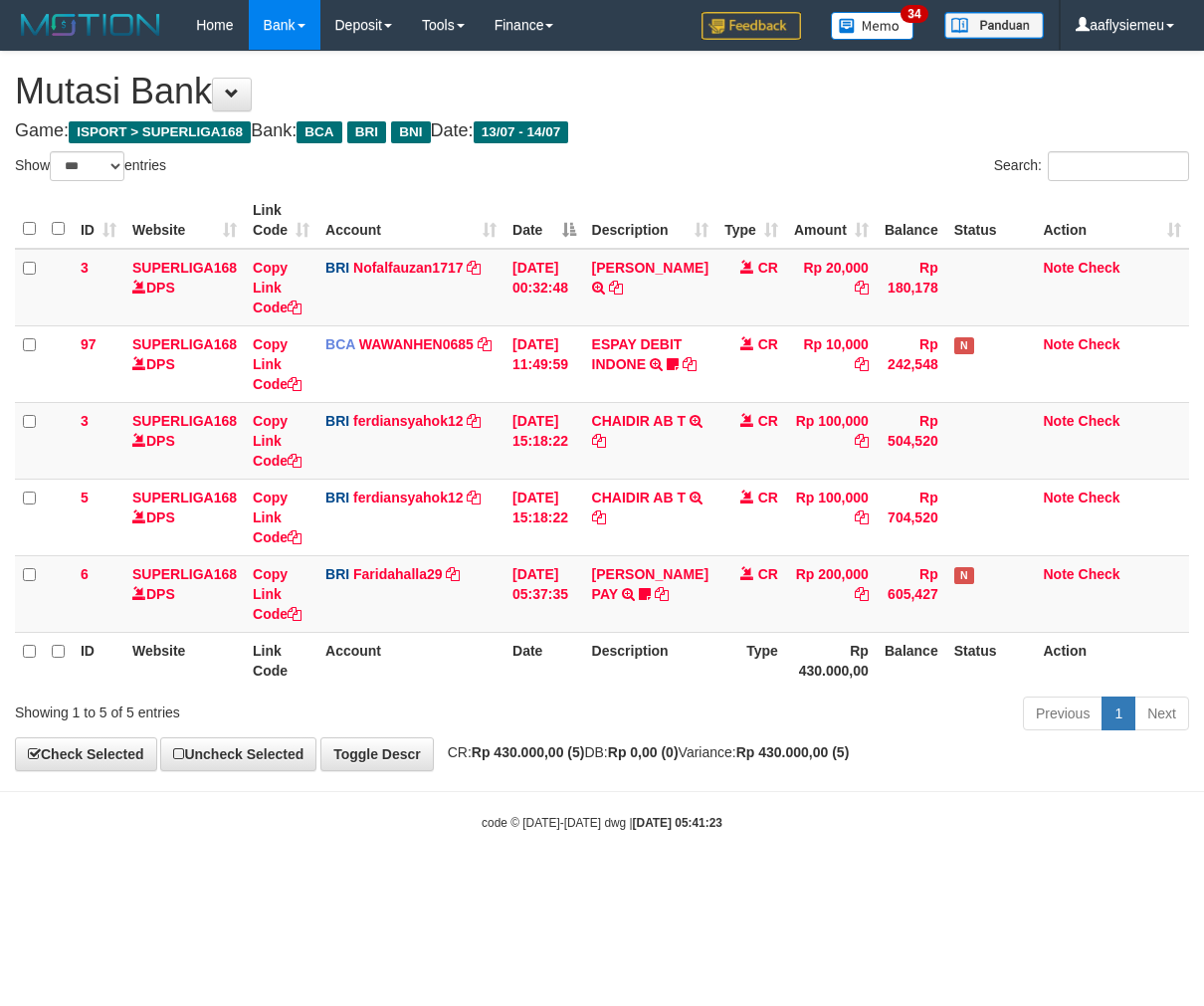 scroll, scrollTop: 0, scrollLeft: 0, axis: both 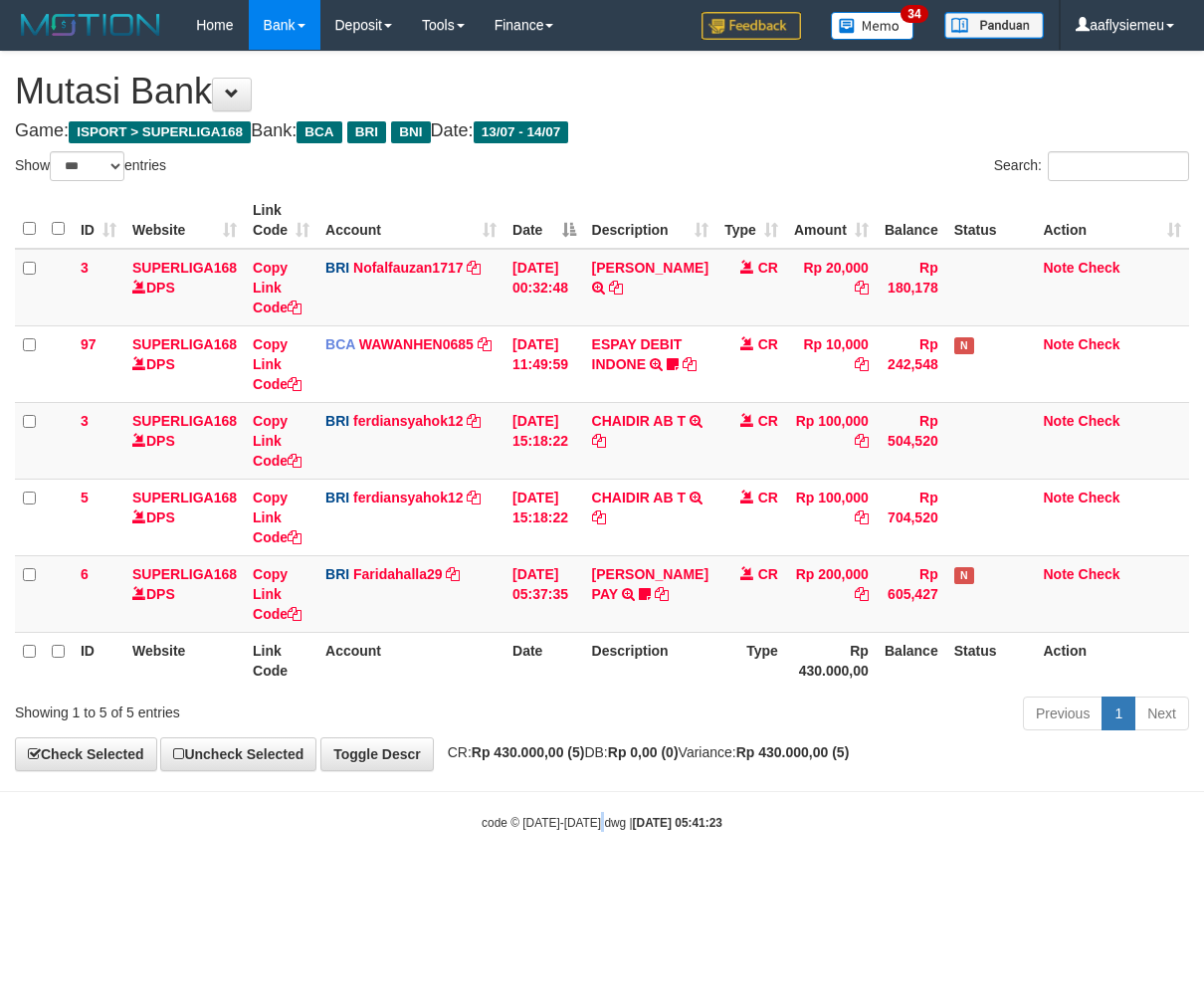 click on "Toggle navigation
Home
Bank
Account List
Load
By Website
Group
[ISPORT]													SUPERLIGA168
By Load Group (DPS)" at bounding box center [602, 441] 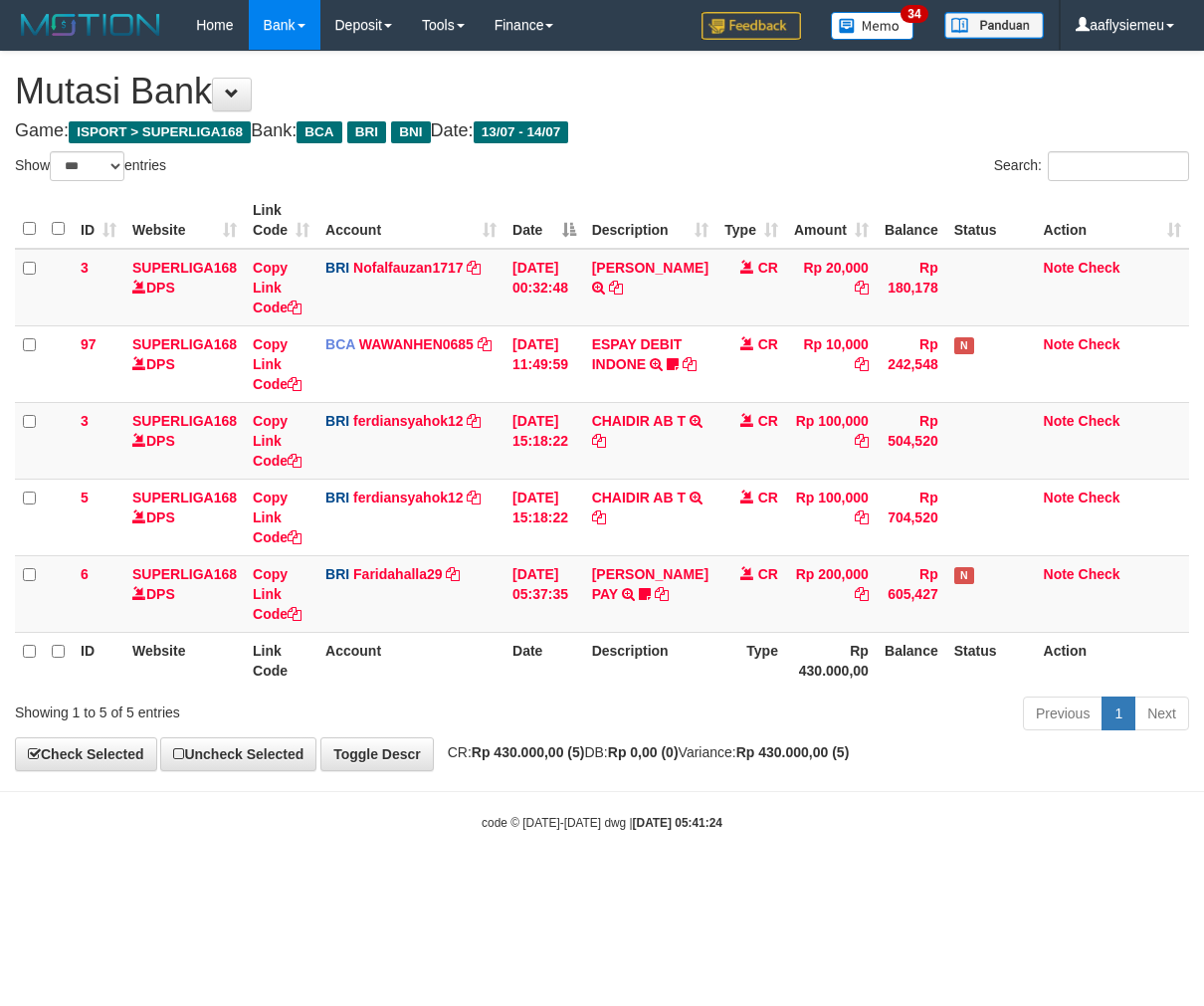 select on "***" 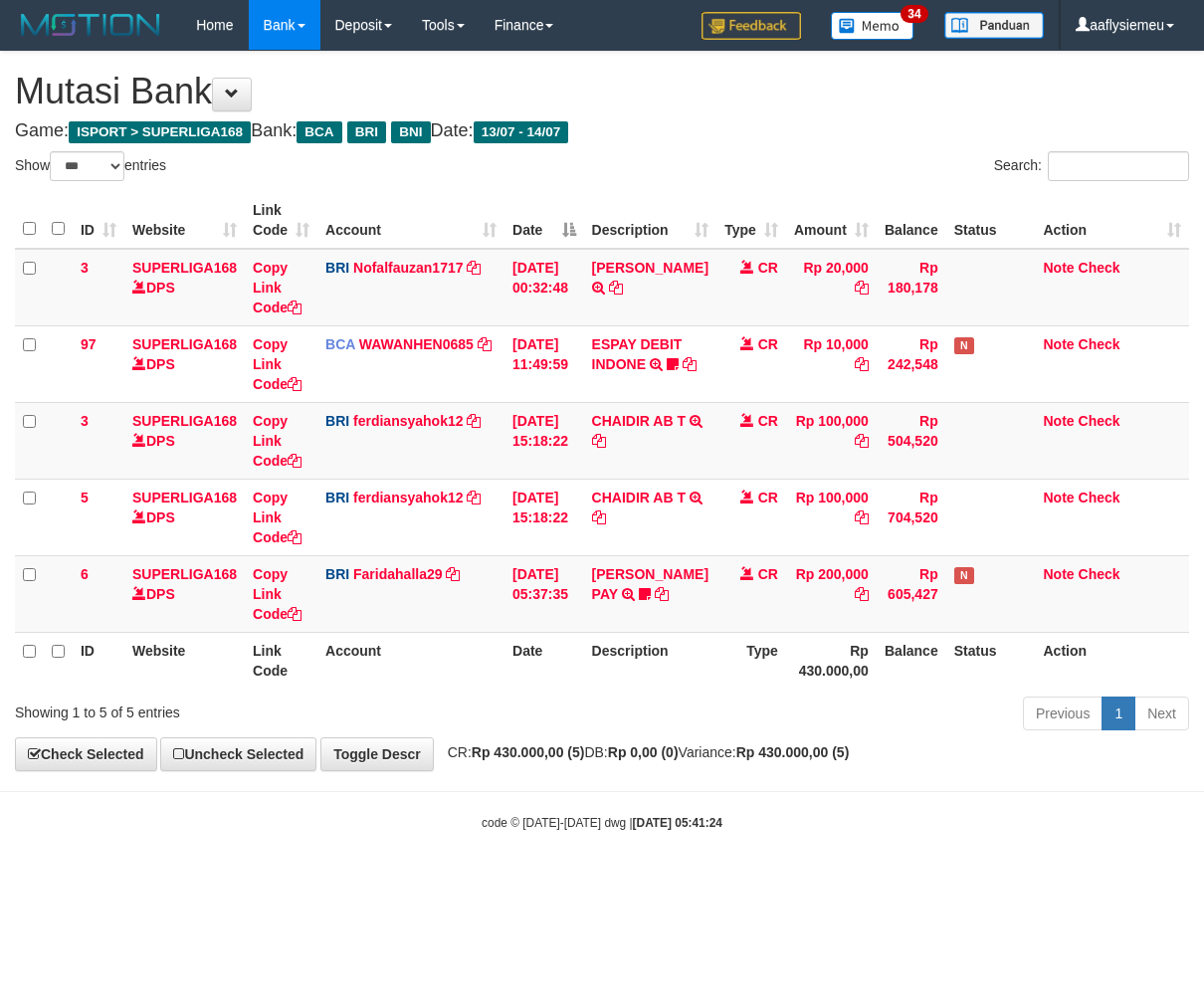 scroll, scrollTop: 0, scrollLeft: 0, axis: both 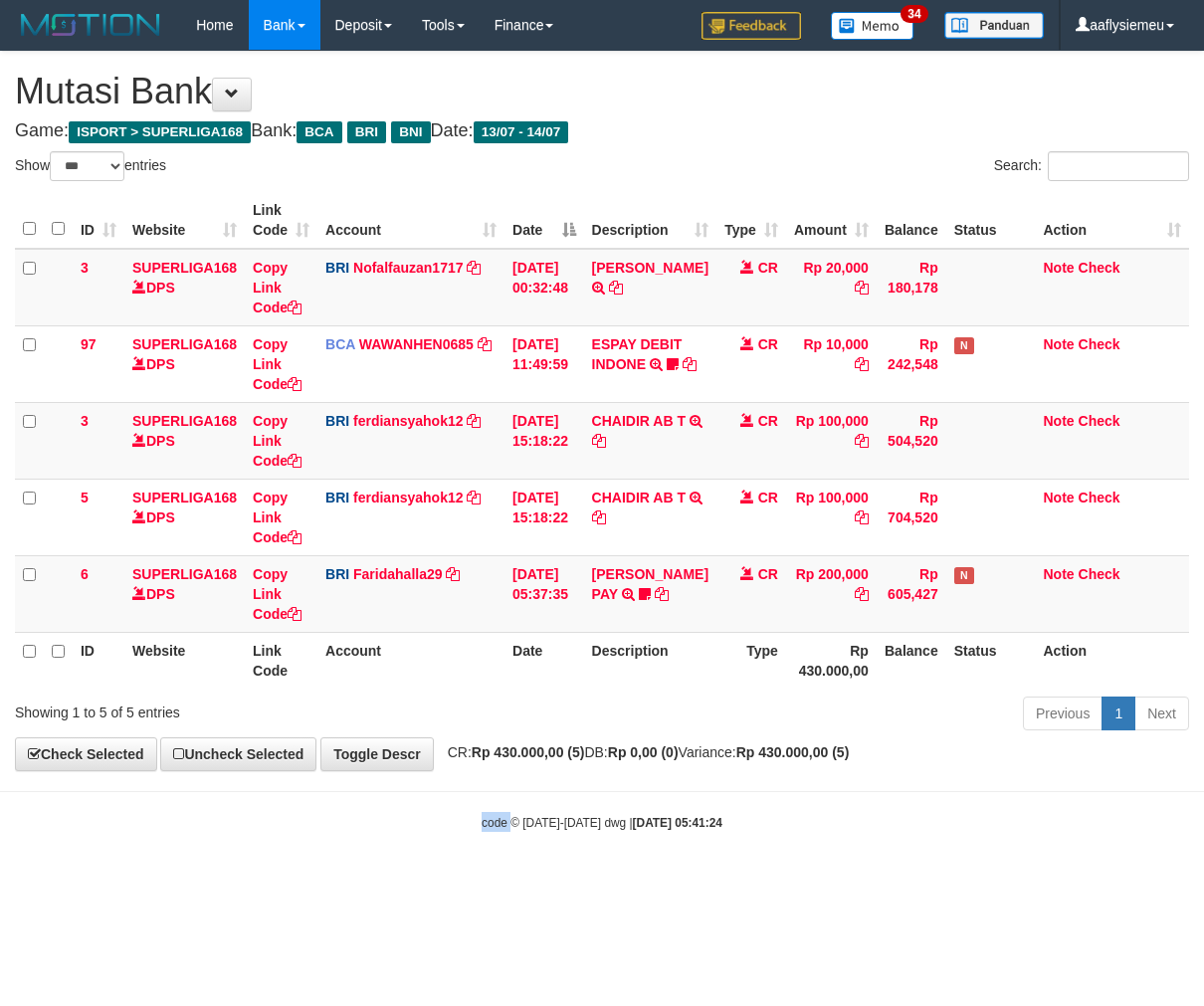 click on "Toggle navigation
Home
Bank
Account List
Load
By Website
Group
[ISPORT]													SUPERLIGA168
By Load Group (DPS)
34" at bounding box center (602, 441) 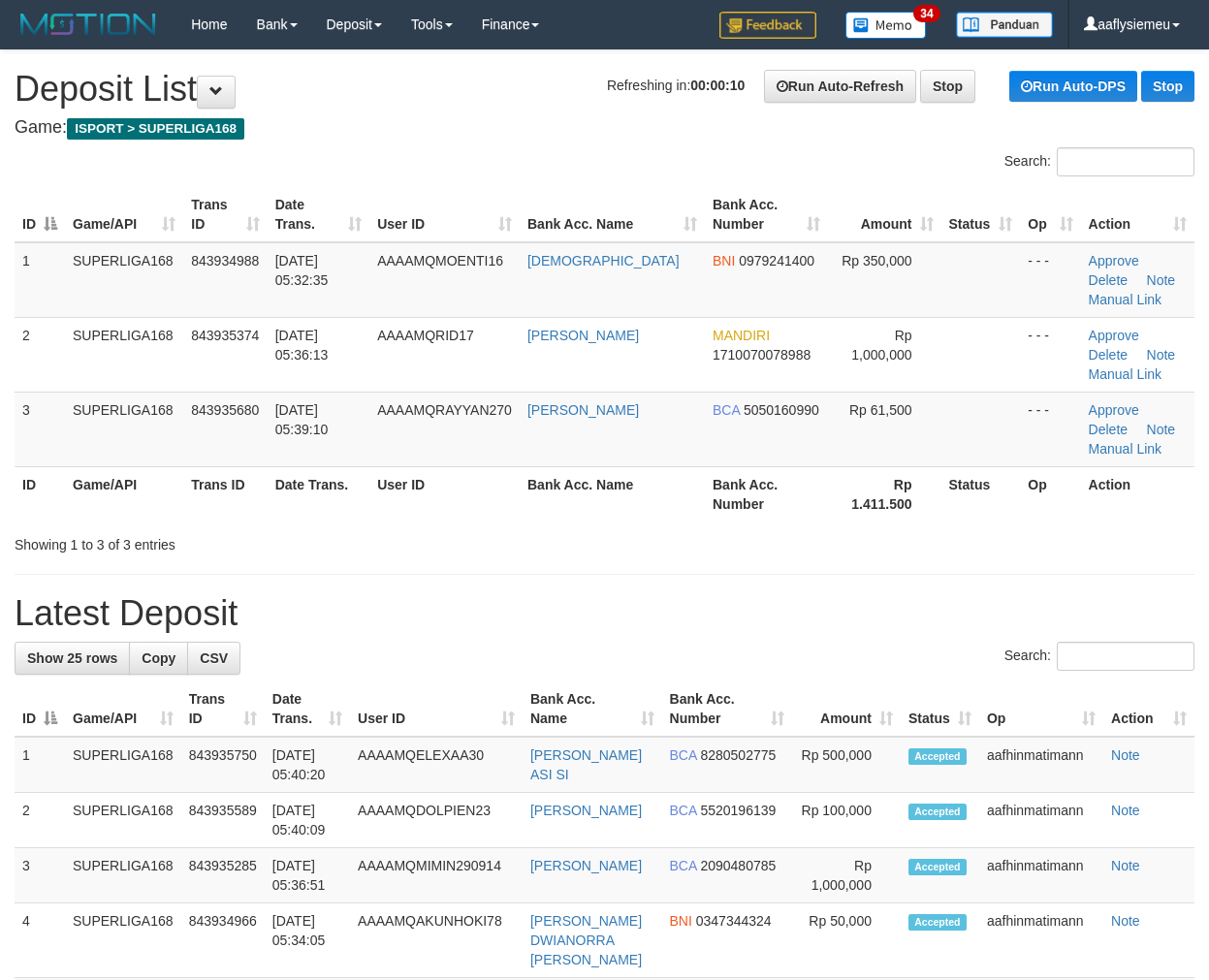 scroll, scrollTop: 0, scrollLeft: 0, axis: both 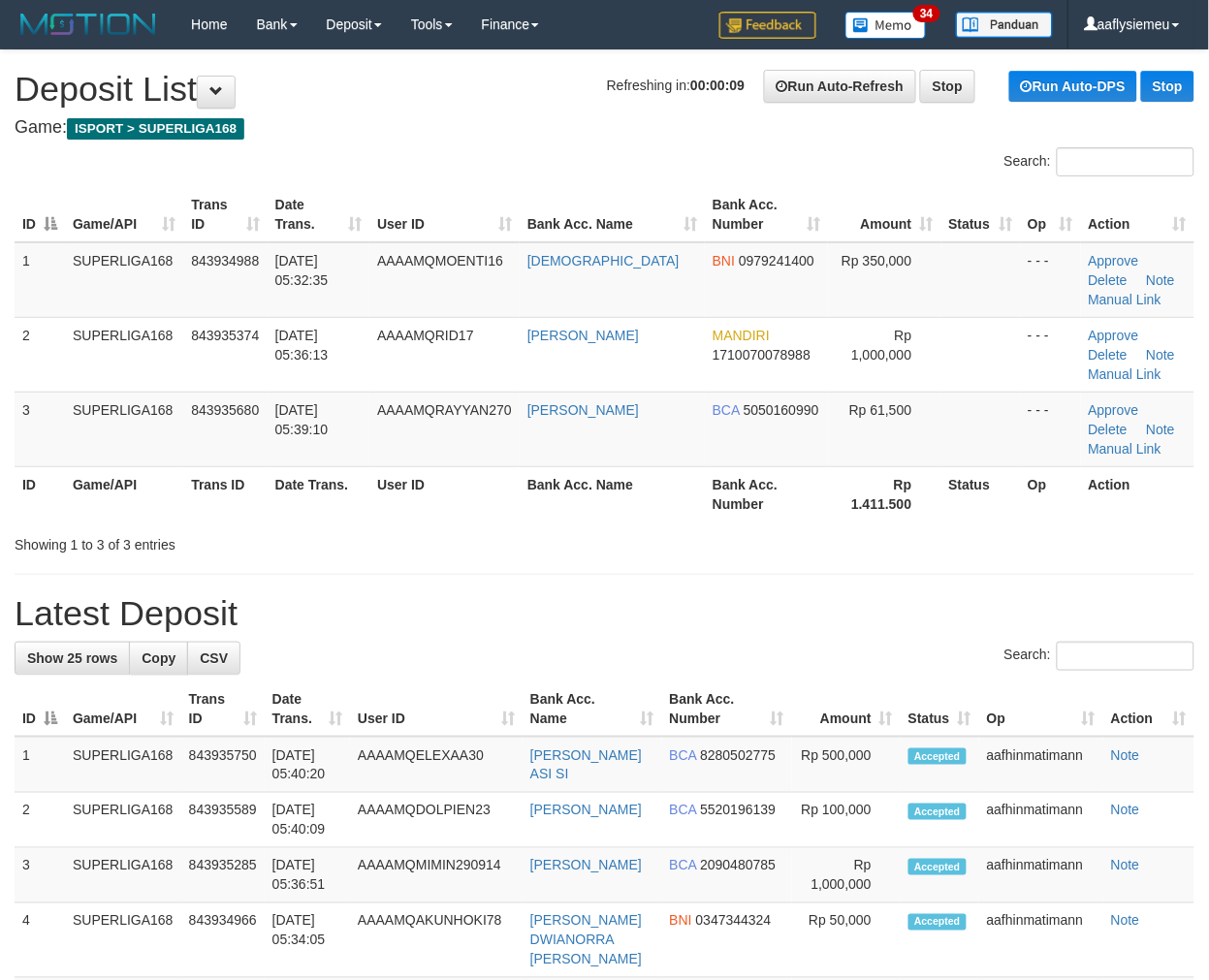 drag, startPoint x: 160, startPoint y: 633, endPoint x: 2, endPoint y: 651, distance: 159.02201 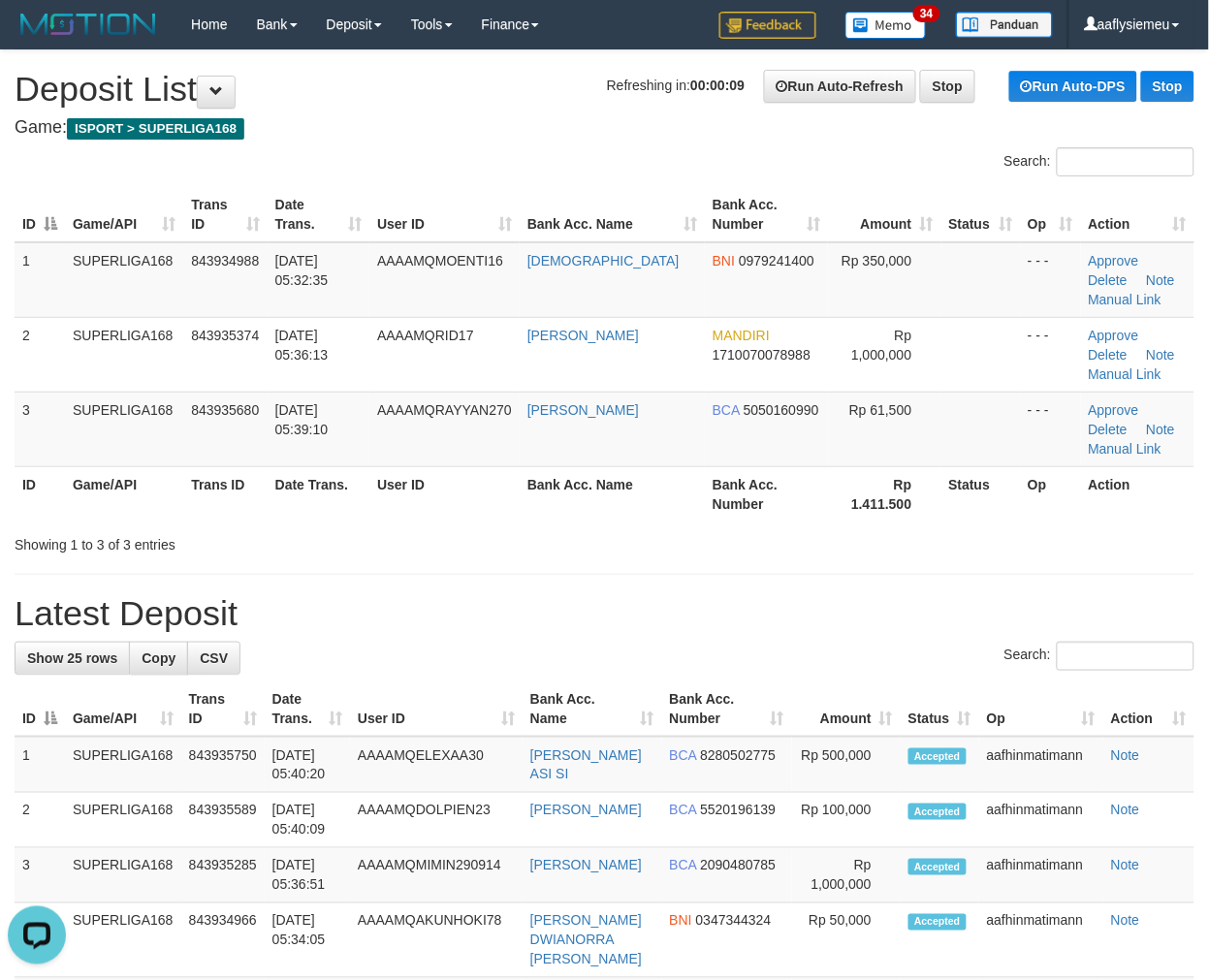 scroll, scrollTop: 0, scrollLeft: 0, axis: both 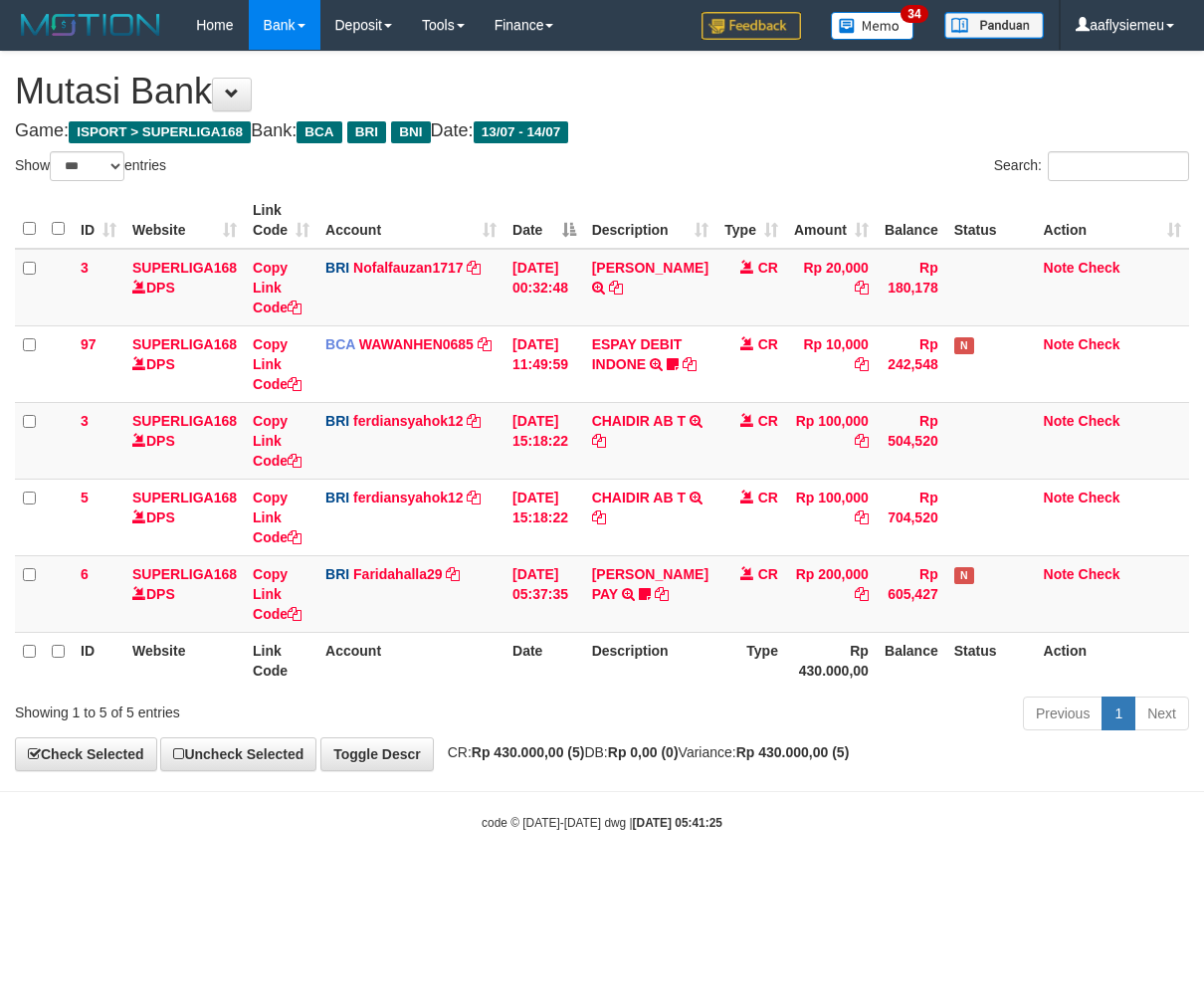 select on "***" 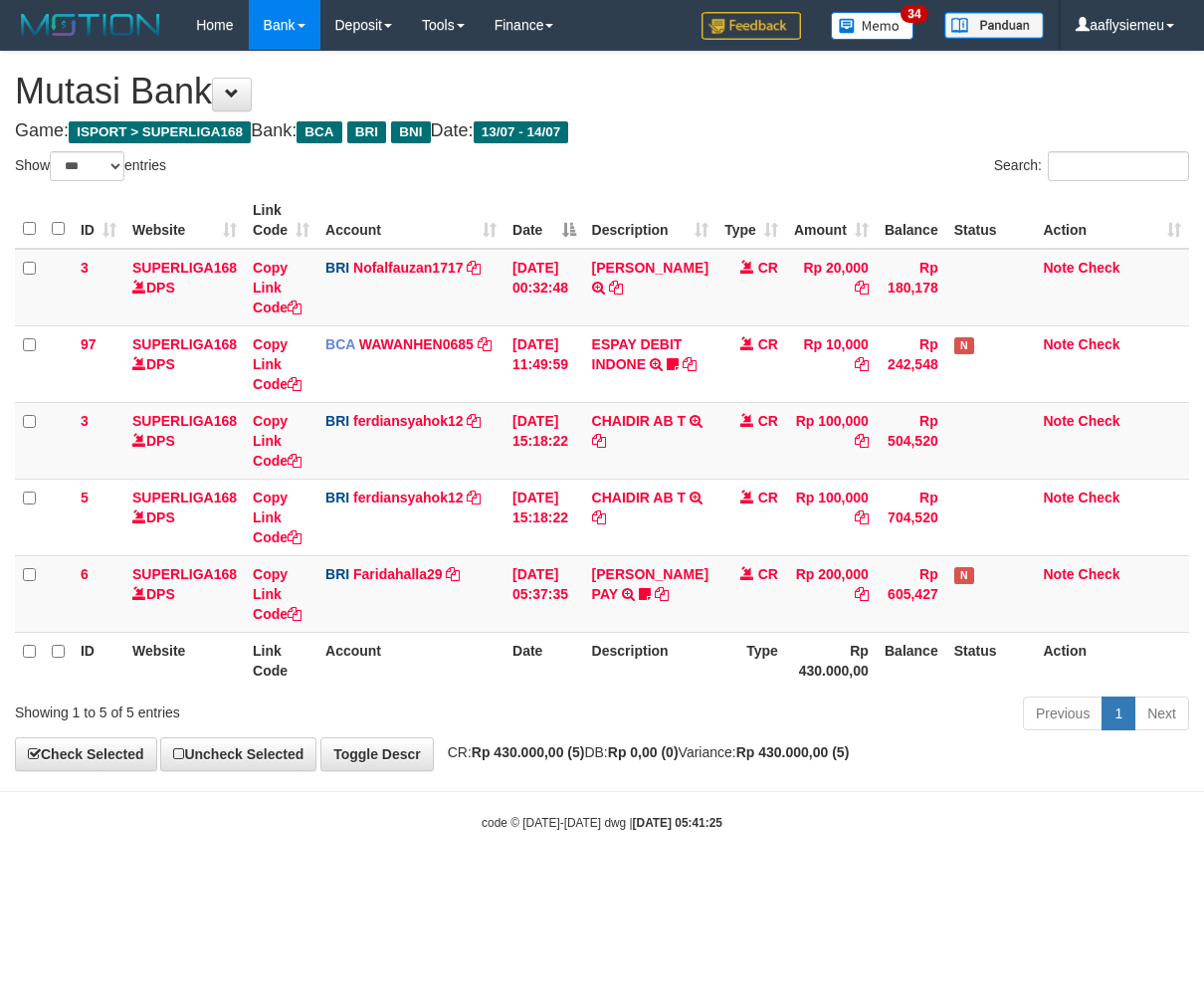 scroll, scrollTop: 0, scrollLeft: 0, axis: both 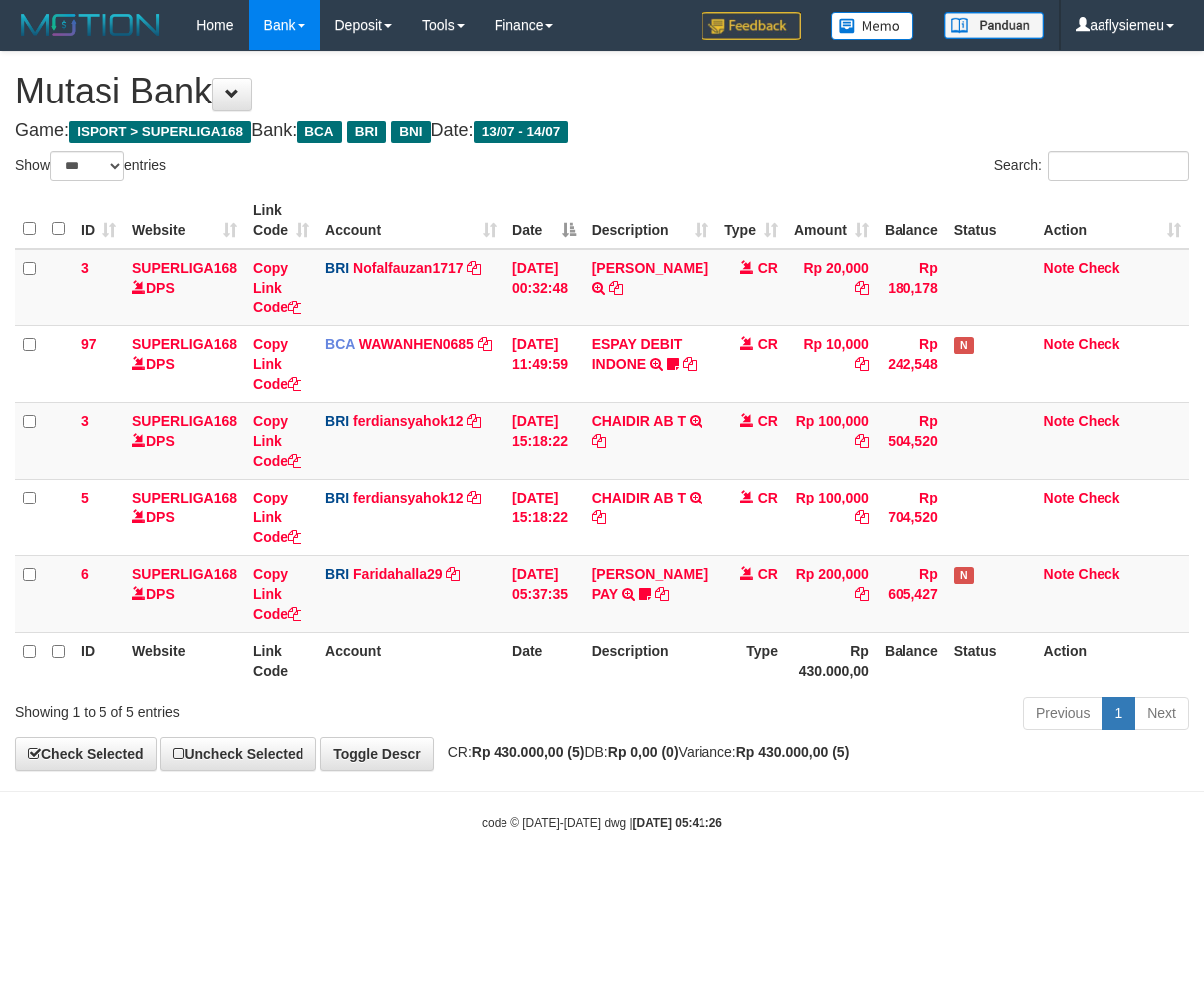 select on "***" 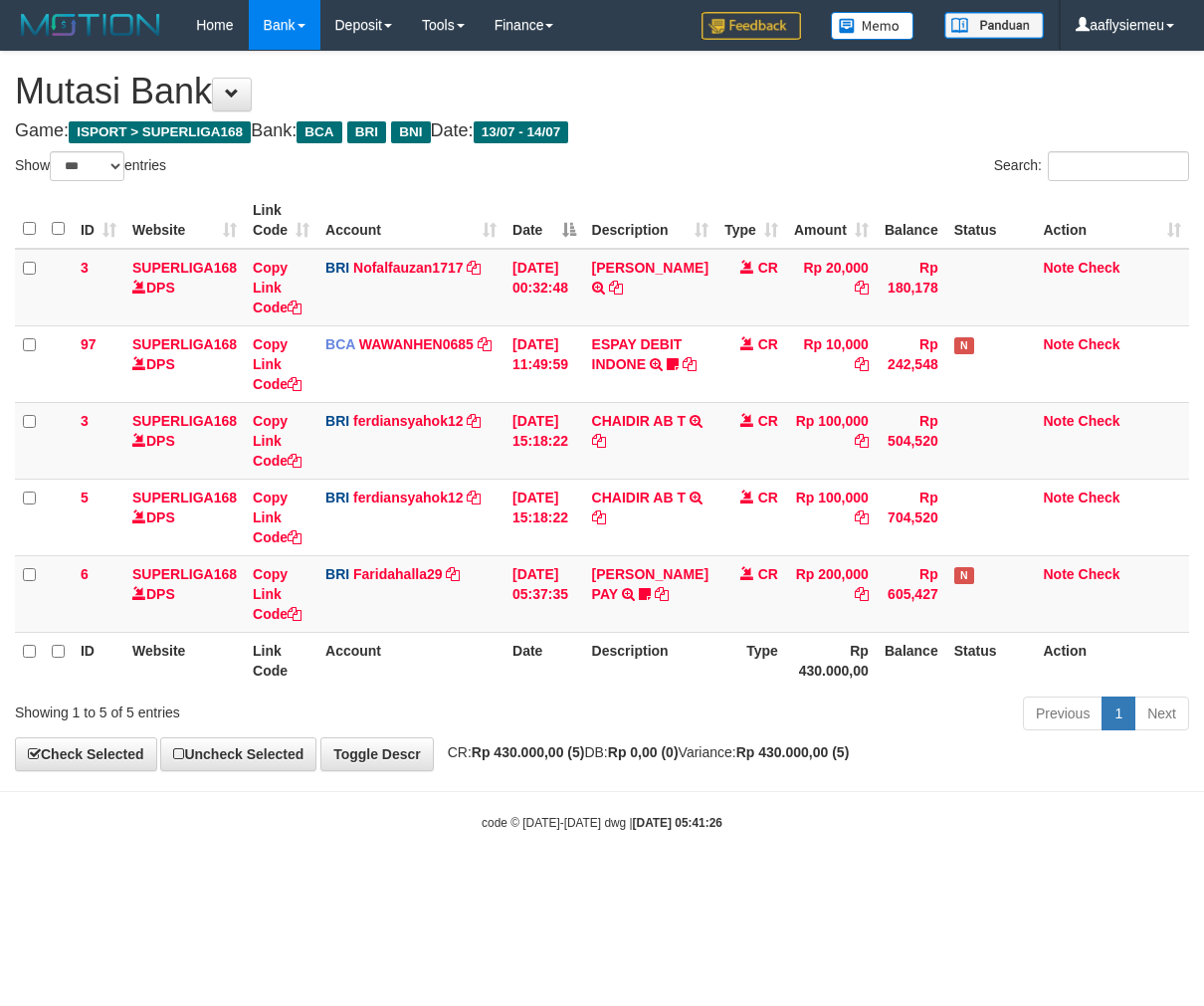 scroll, scrollTop: 0, scrollLeft: 0, axis: both 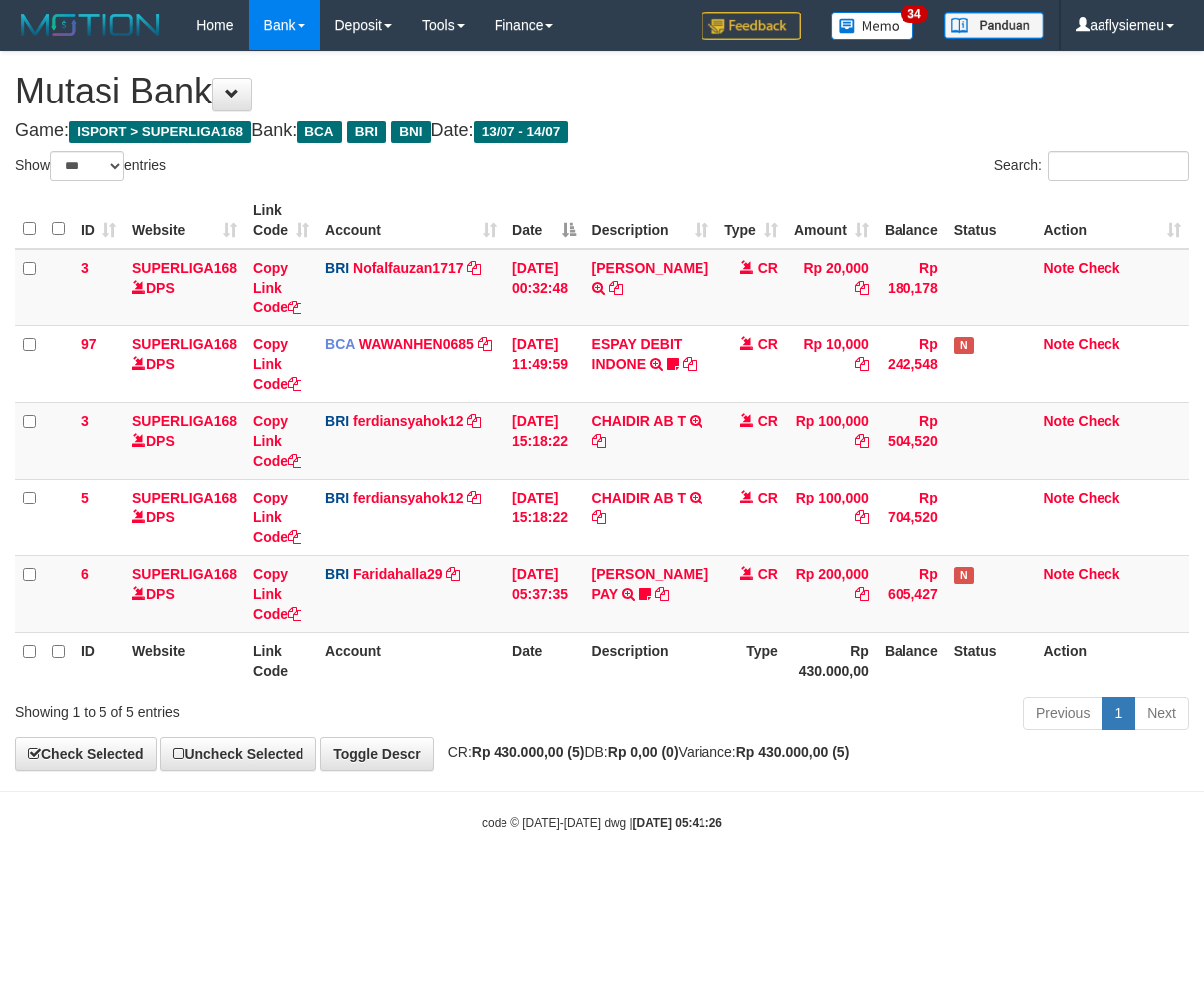 click on "Toggle navigation
Home
Bank
Account List
Load
By Website
Group
[ISPORT]													SUPERLIGA168
By Load Group (DPS)" at bounding box center [602, 441] 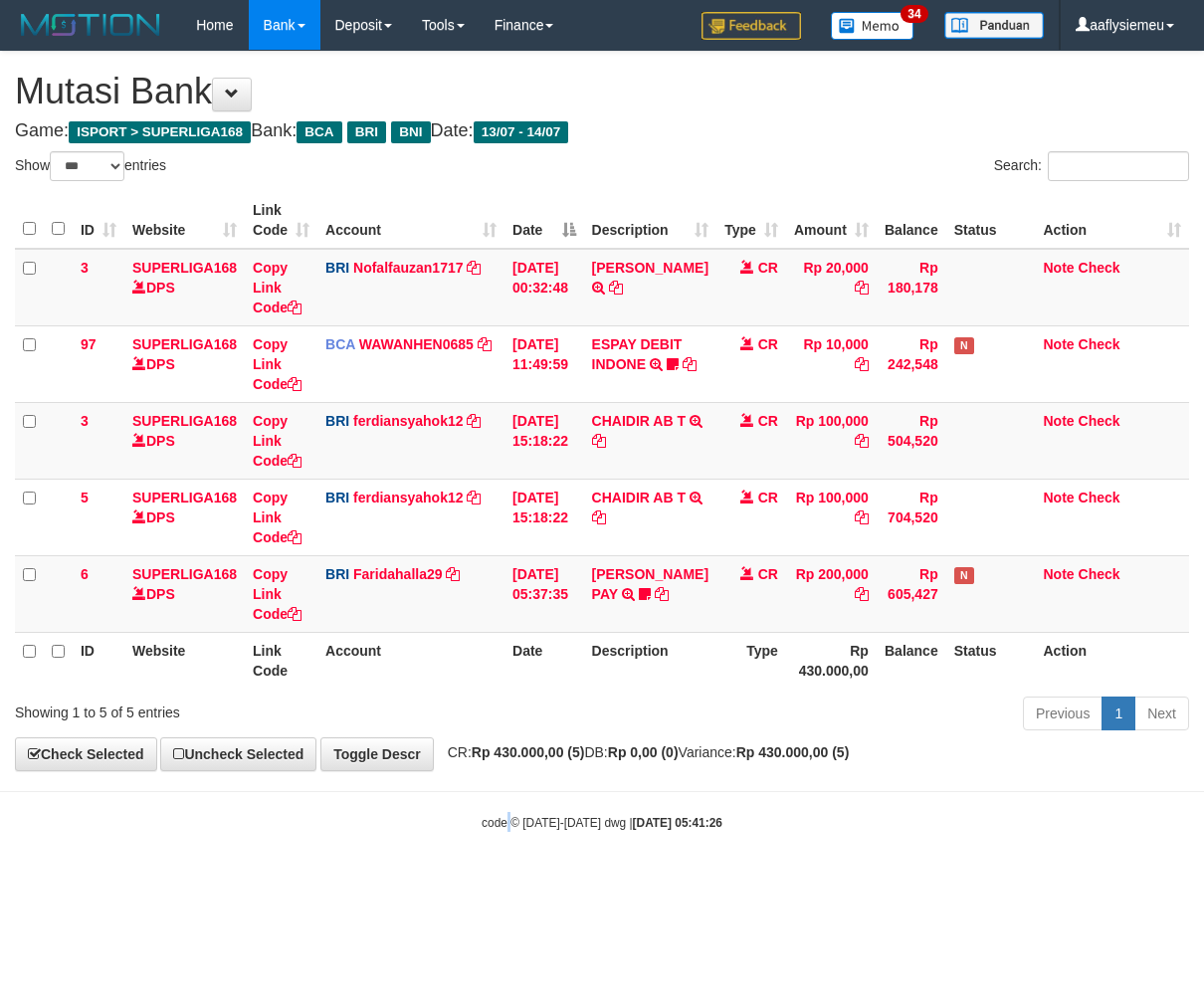 click on "Toggle navigation
Home
Bank
Account List
Load
By Website
Group
[ISPORT]													SUPERLIGA168
By Load Group (DPS)" at bounding box center (602, 441) 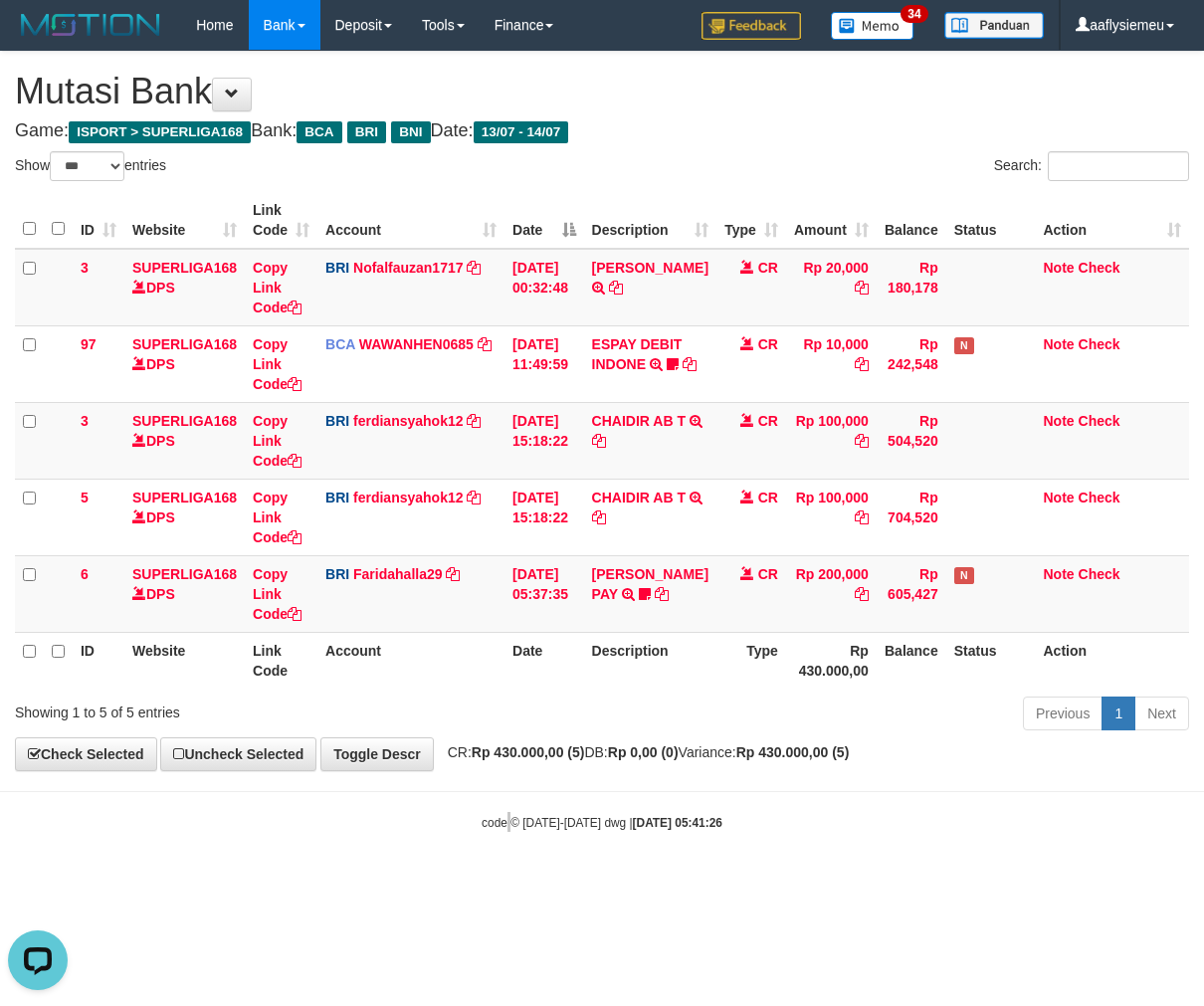 scroll, scrollTop: 0, scrollLeft: 0, axis: both 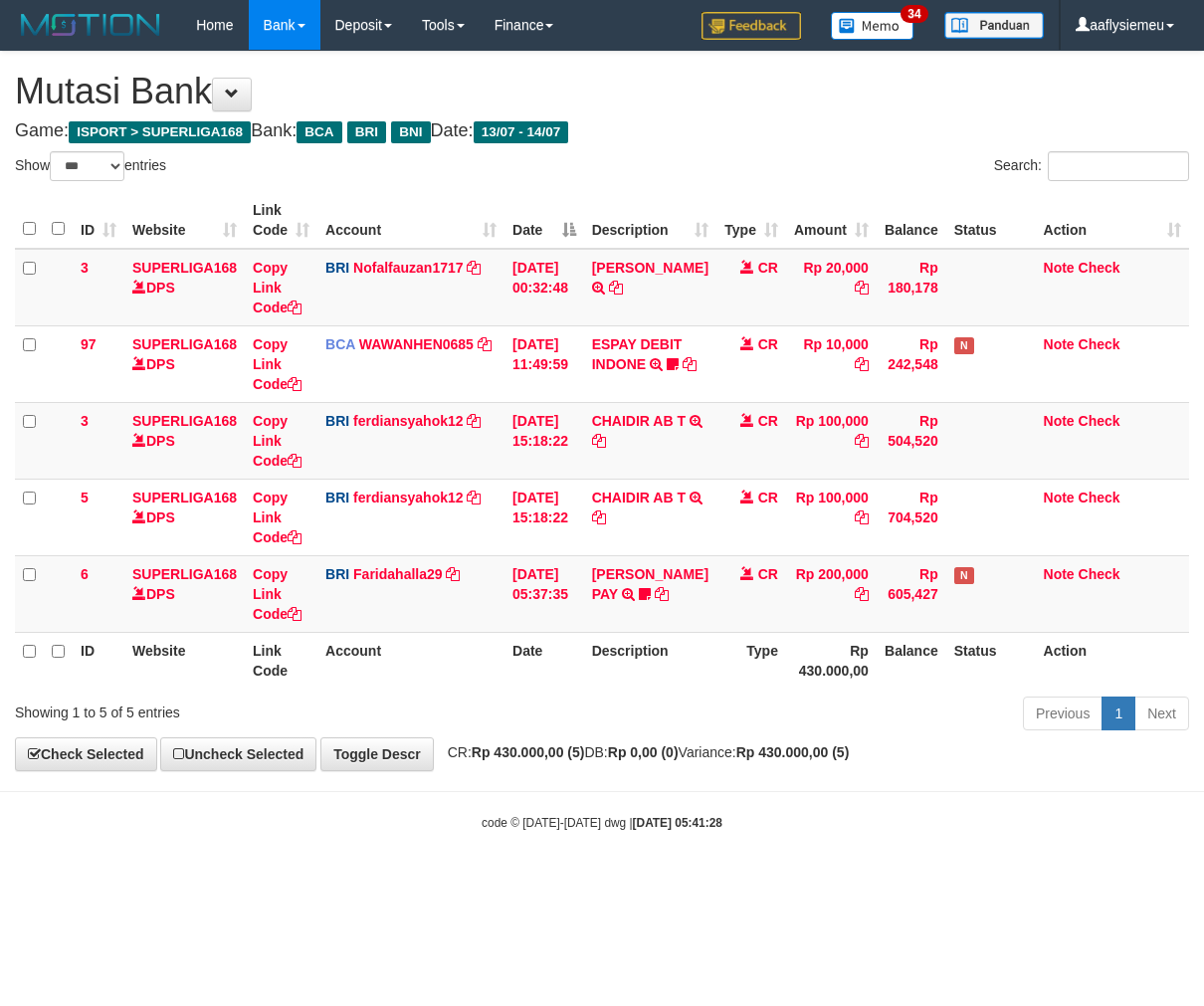 select on "***" 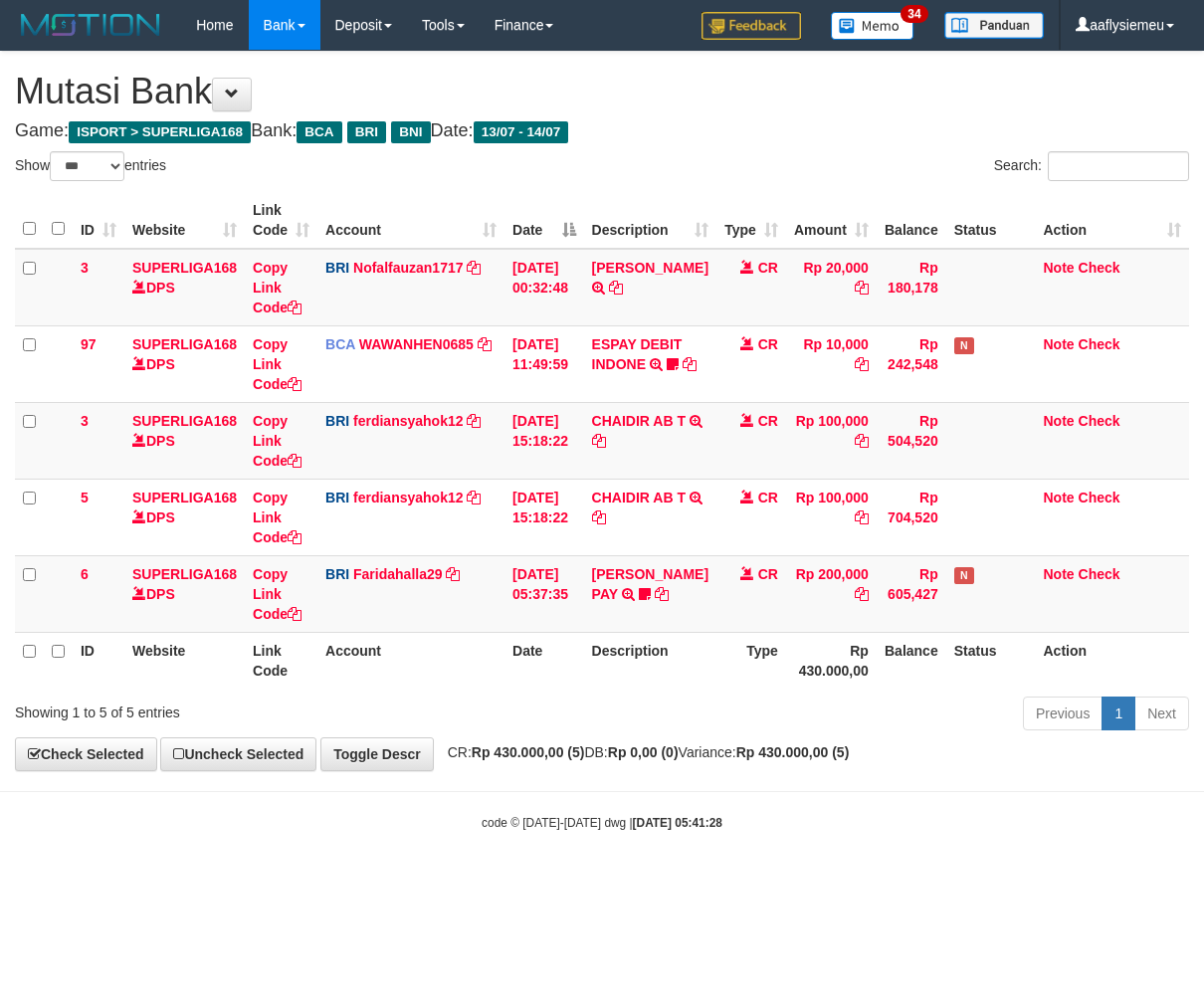 scroll, scrollTop: 0, scrollLeft: 0, axis: both 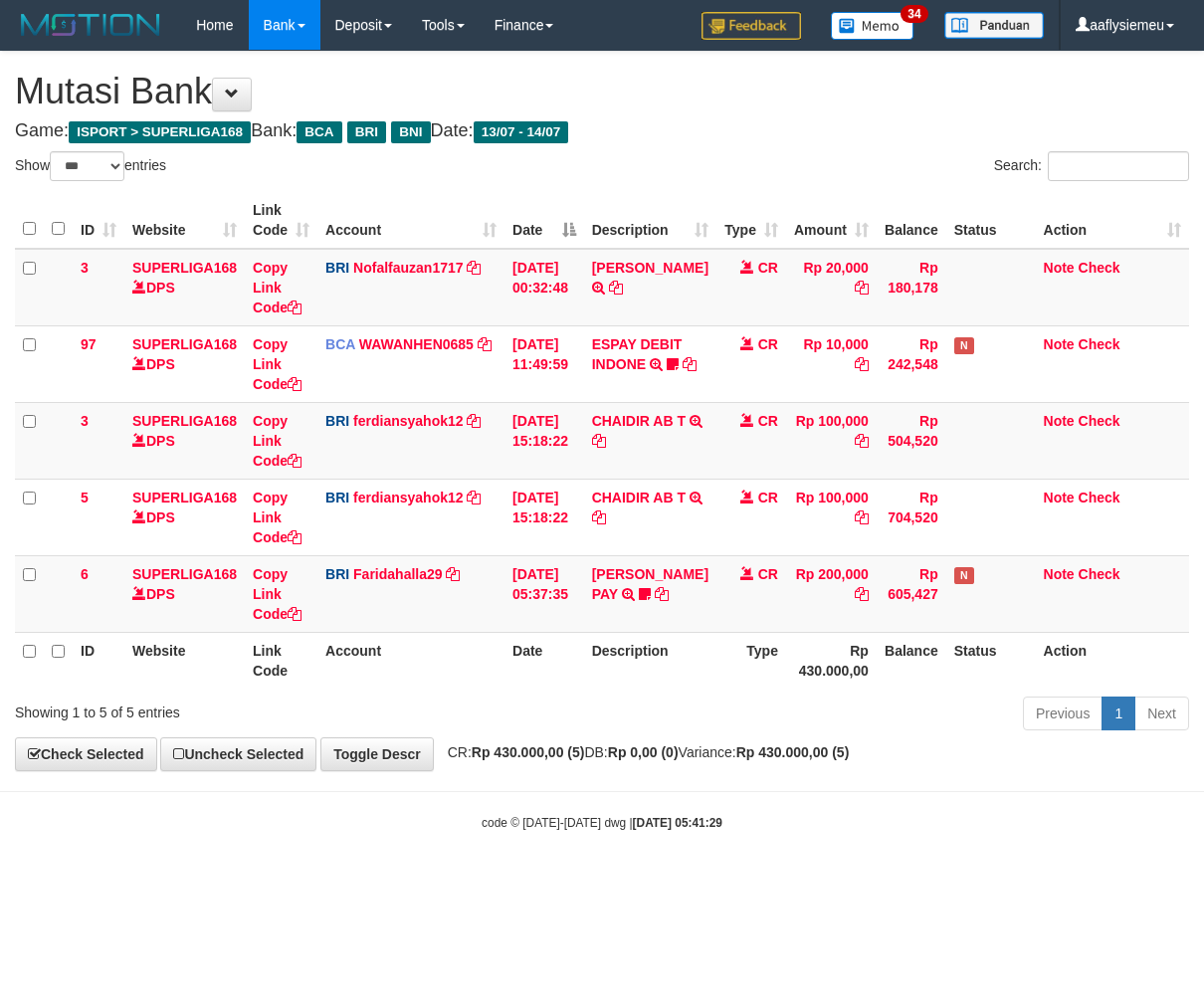 select on "***" 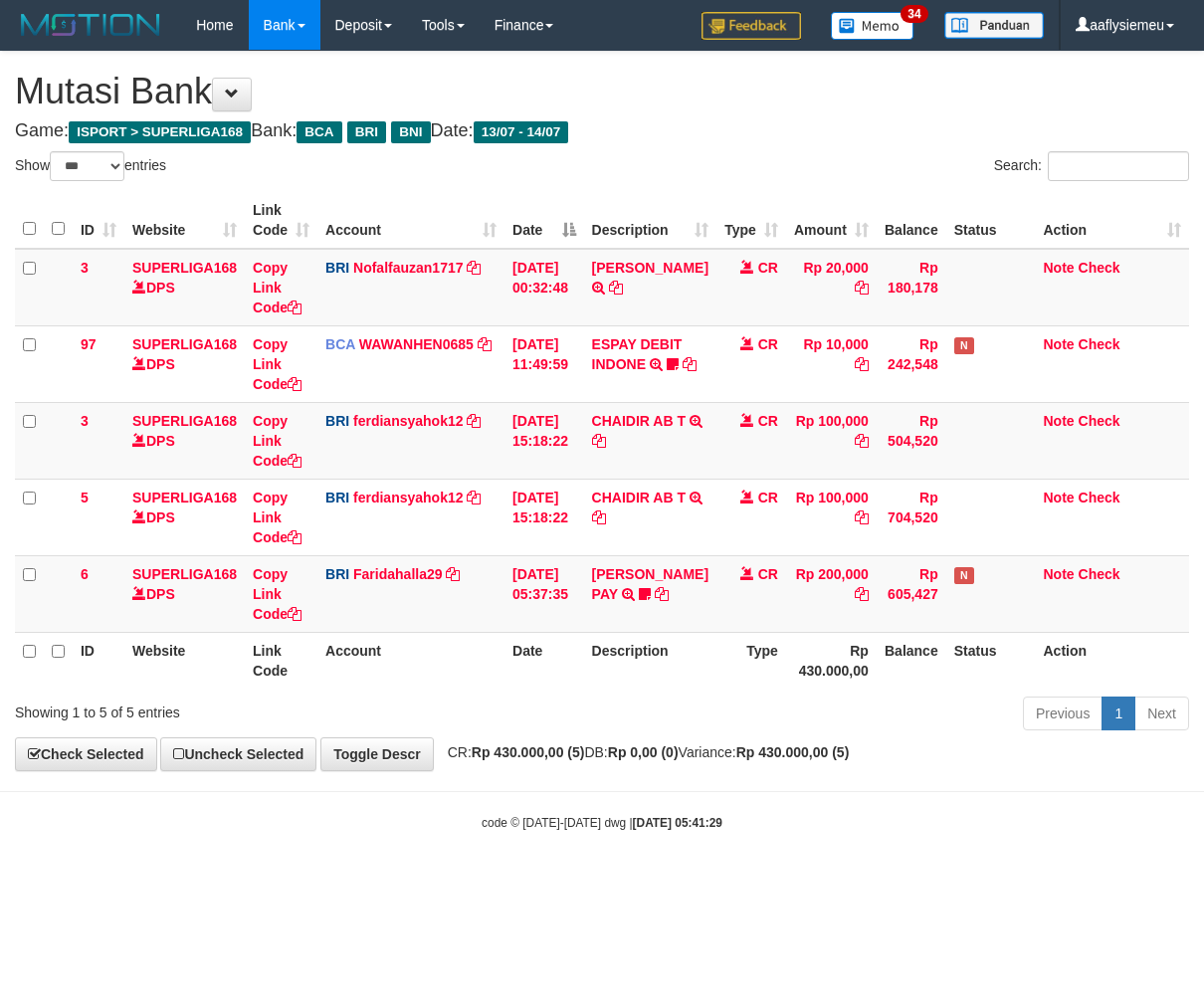scroll, scrollTop: 0, scrollLeft: 0, axis: both 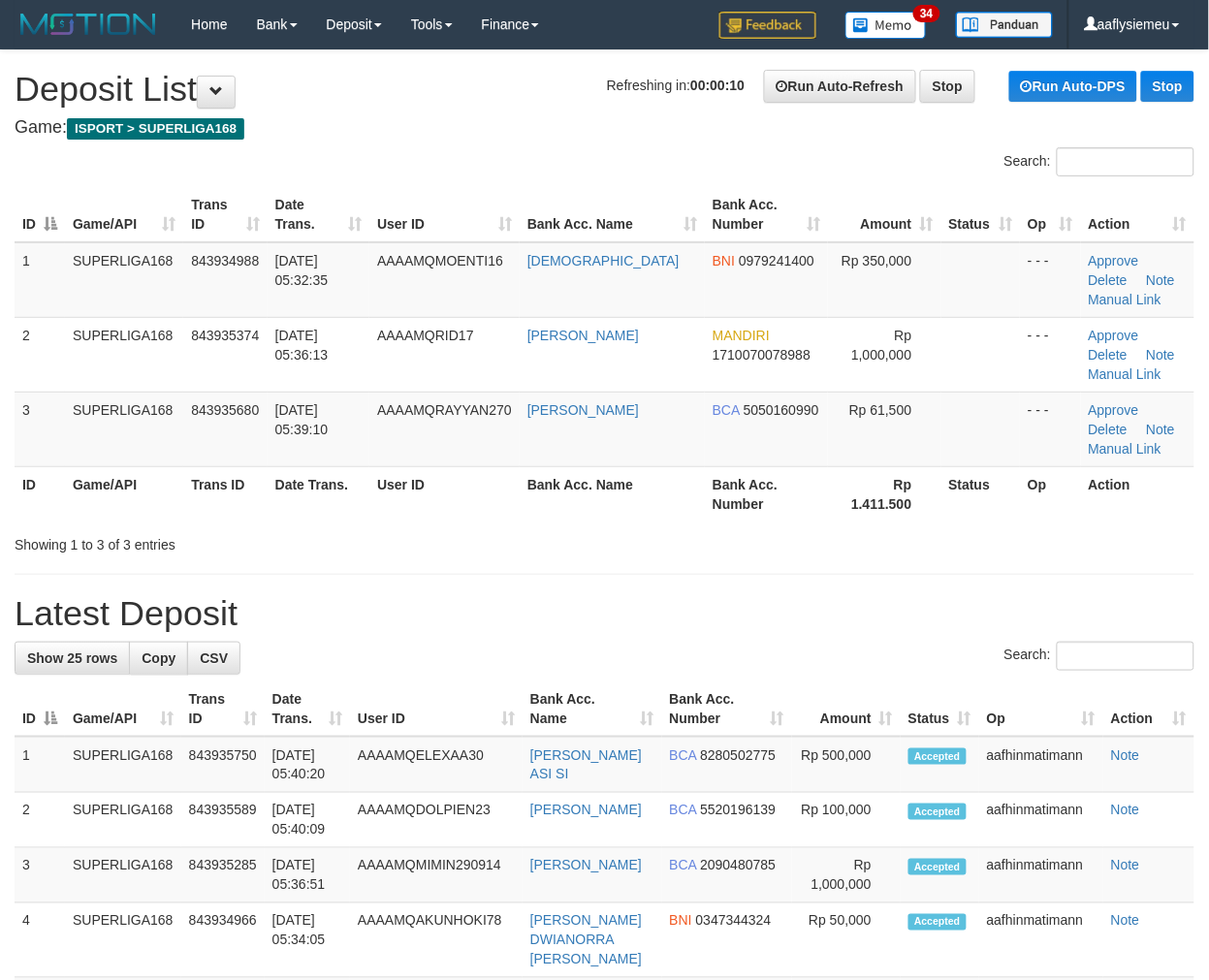 click on "**********" at bounding box center (604, 1158) 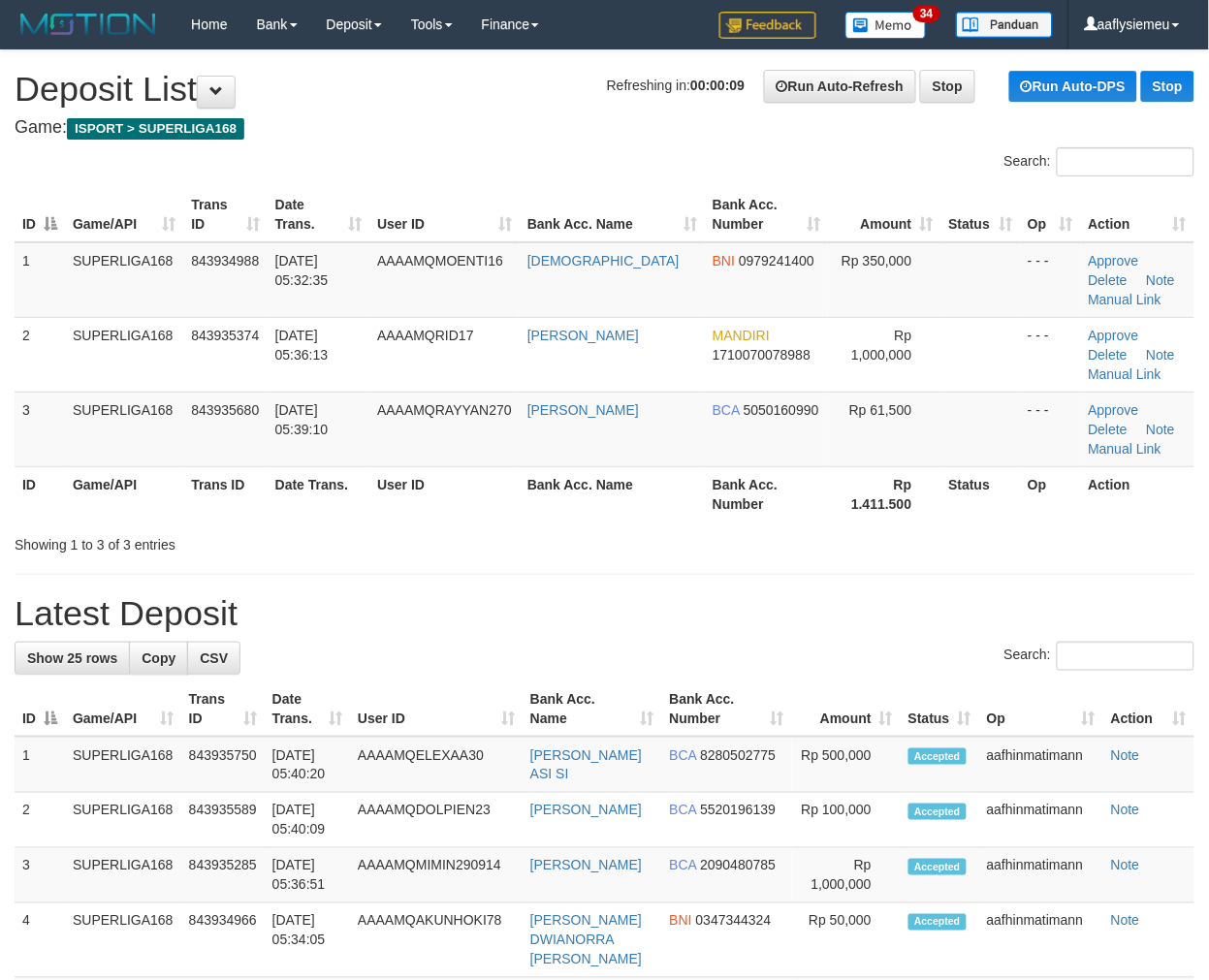 click on "Showing 1 to 3 of 3 entries" at bounding box center (604, 541) 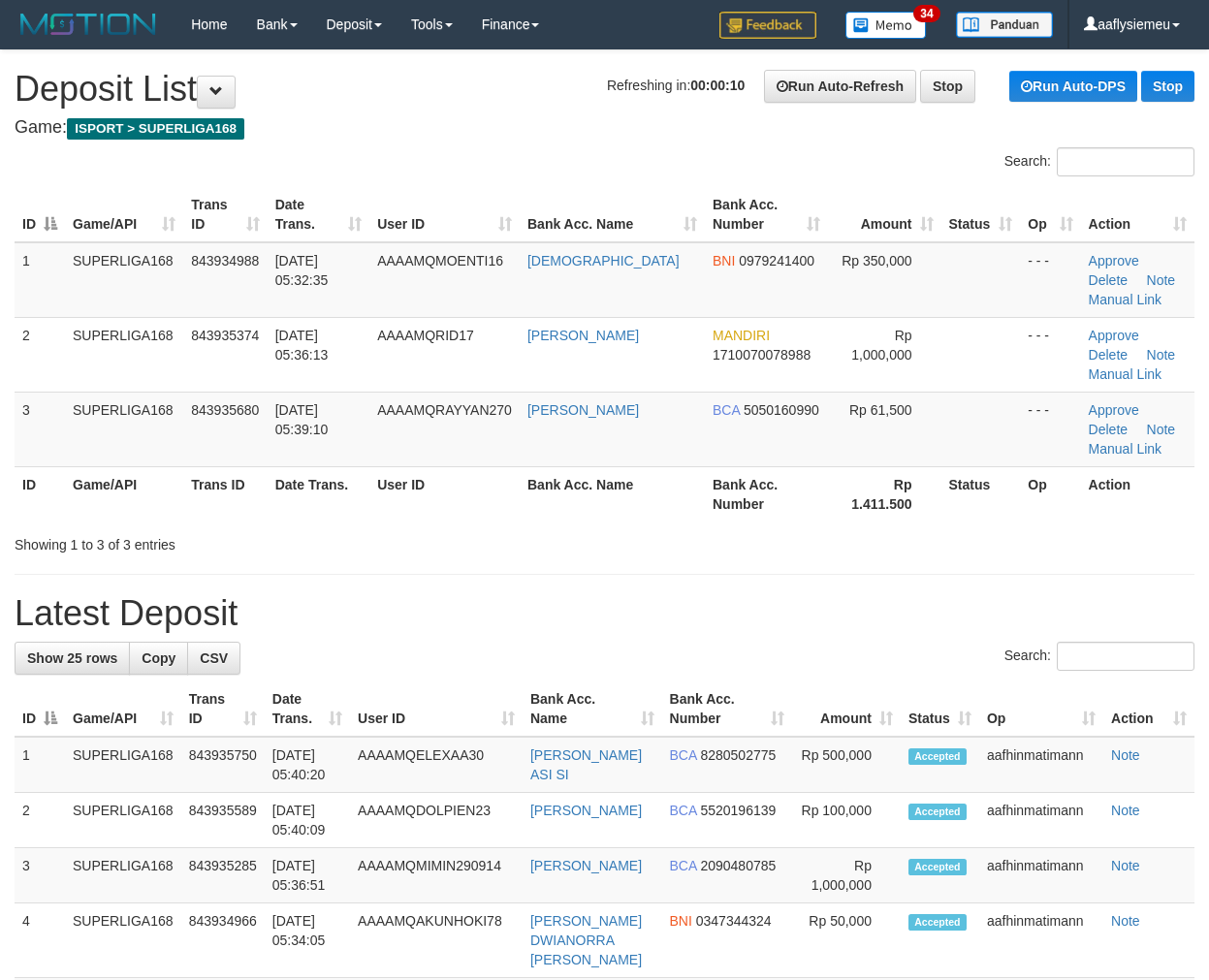 scroll, scrollTop: 0, scrollLeft: 0, axis: both 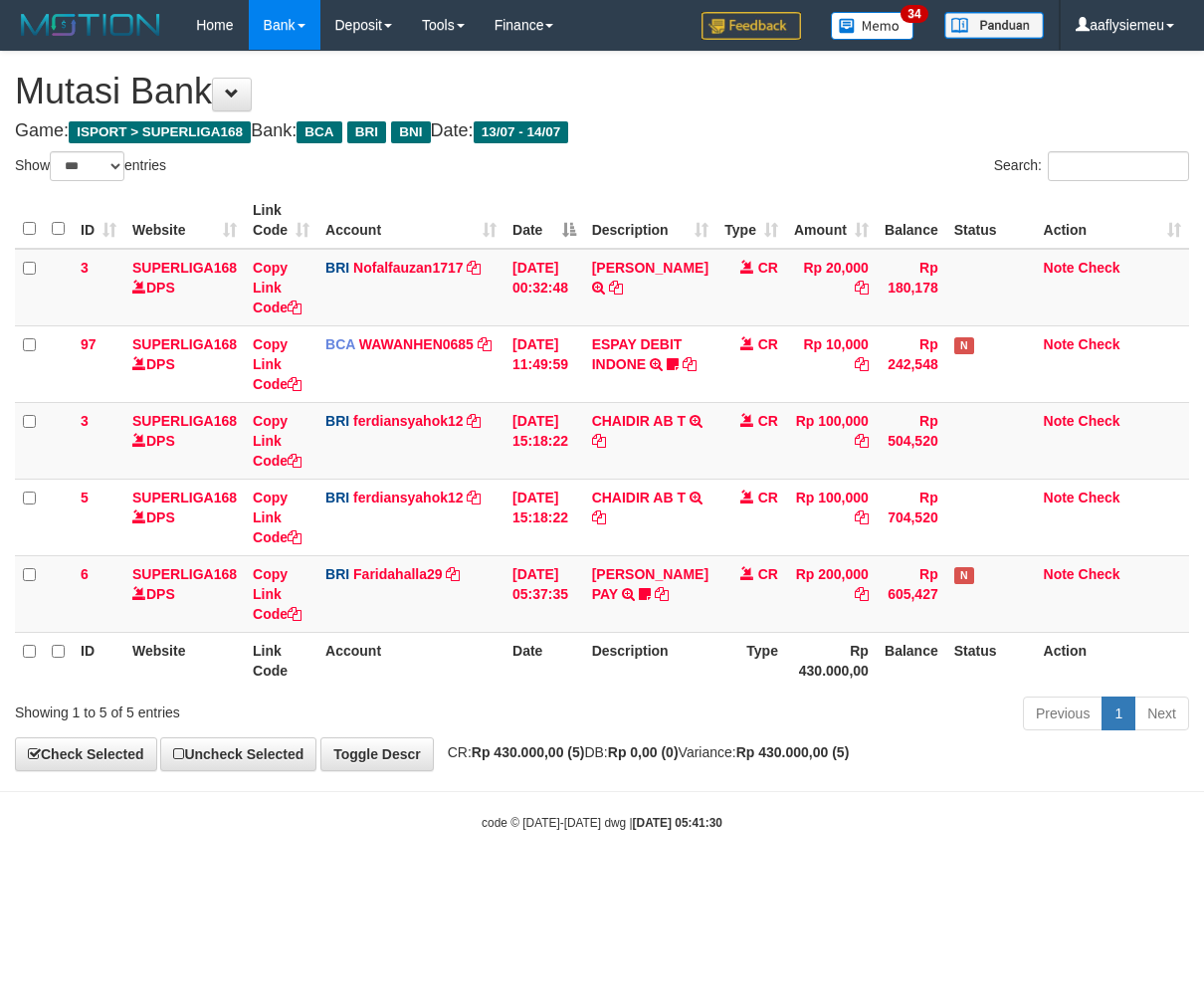 select on "***" 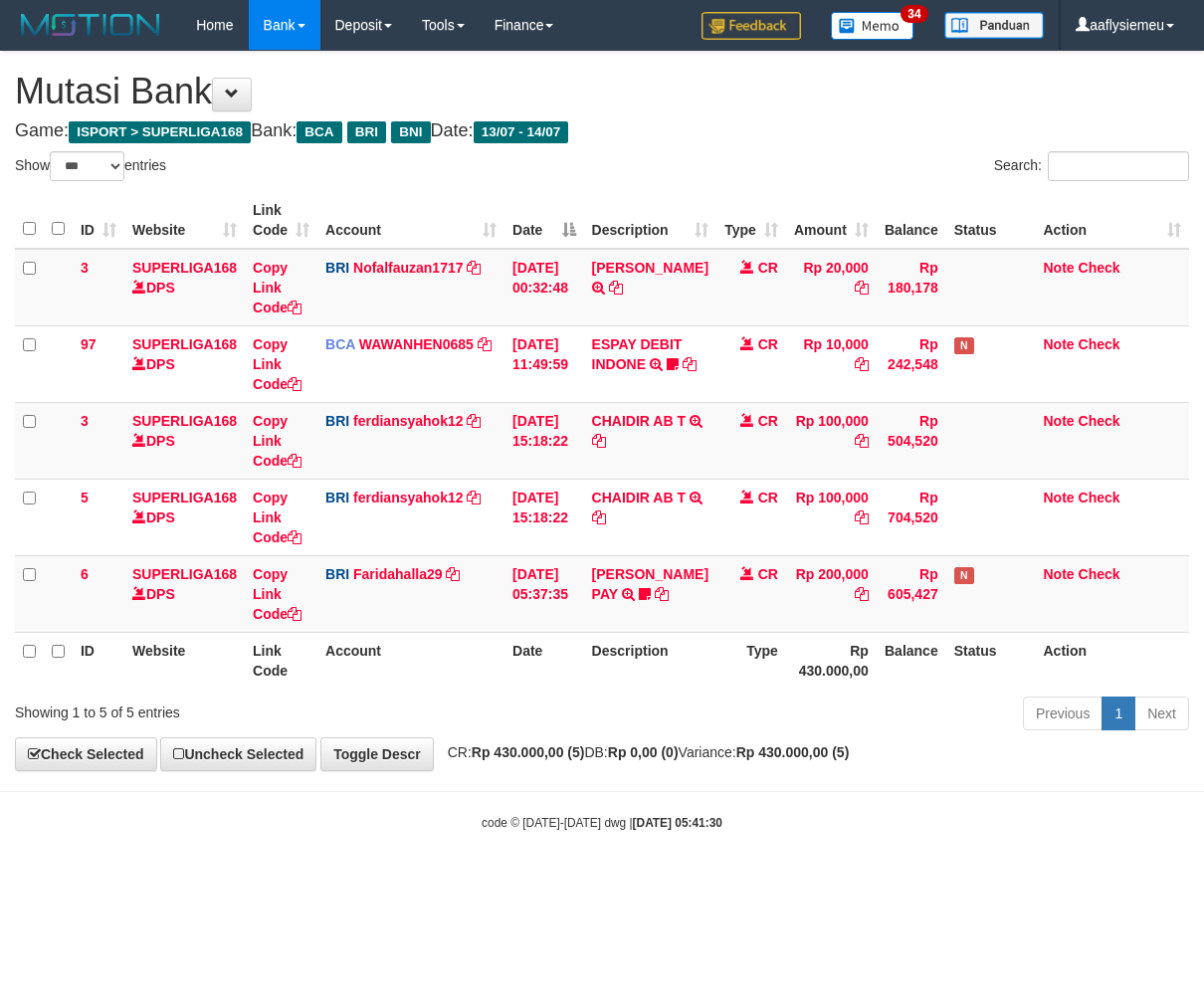 scroll, scrollTop: 0, scrollLeft: 0, axis: both 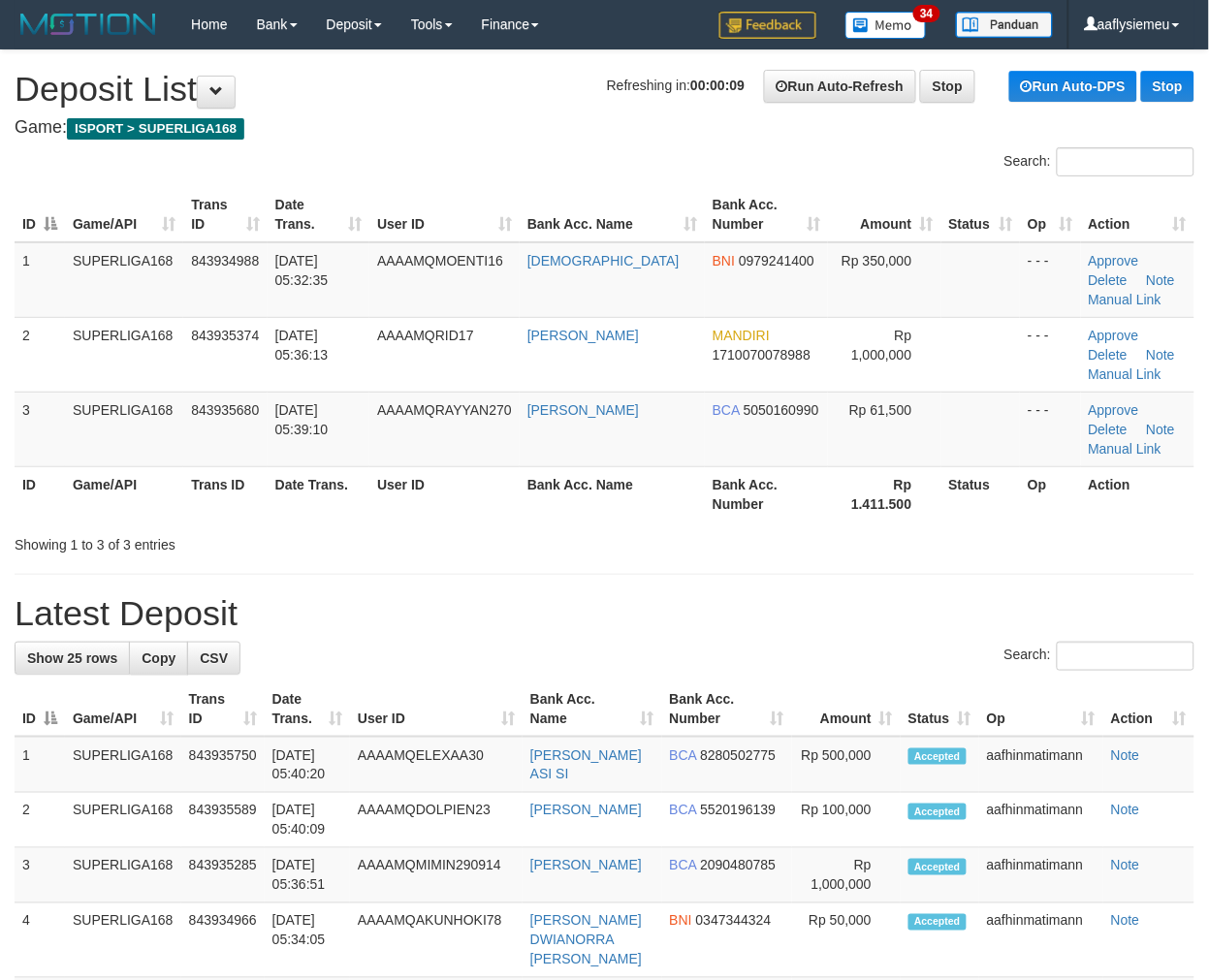 click on "Latest Deposit" at bounding box center (604, 614) 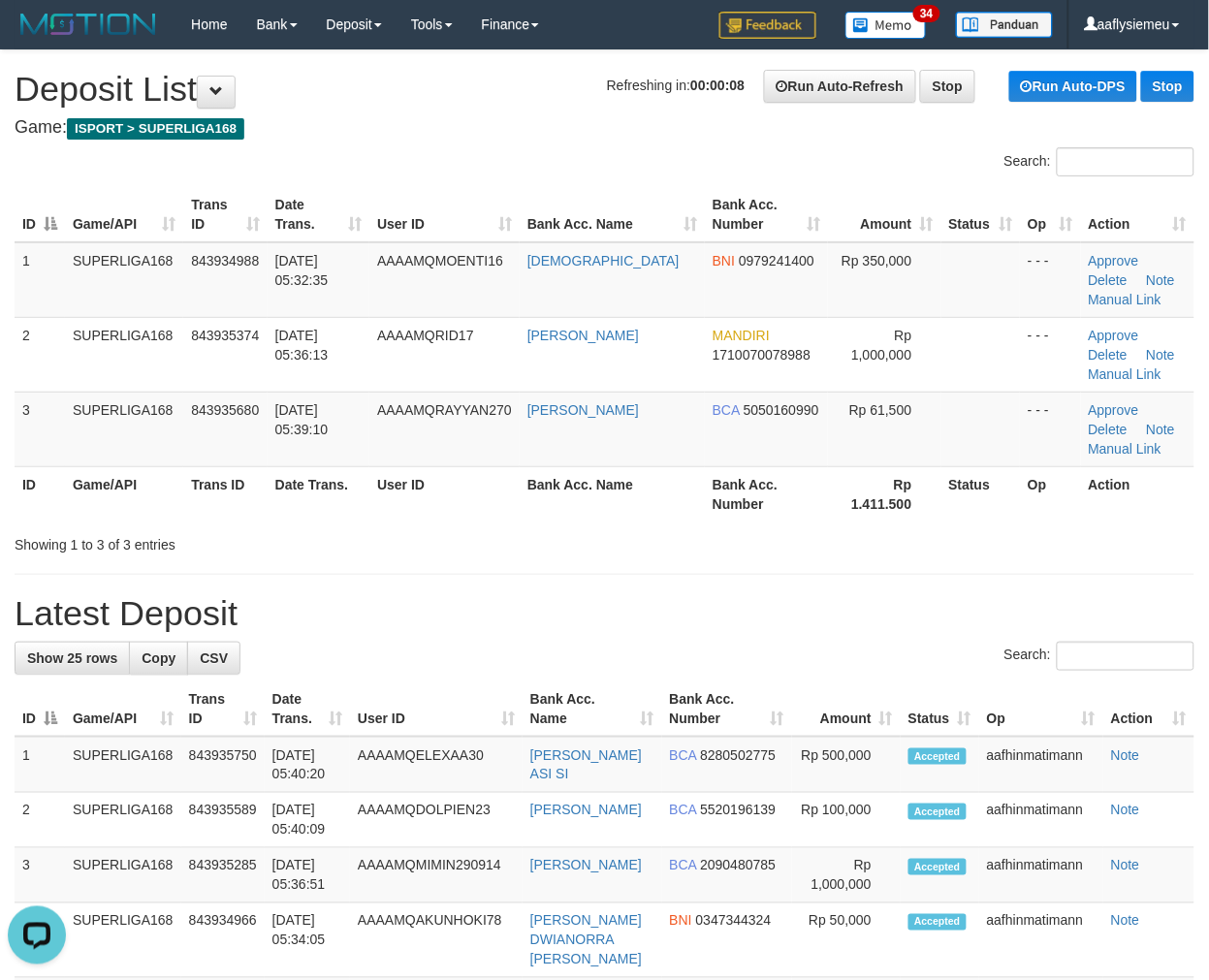 scroll, scrollTop: 0, scrollLeft: 0, axis: both 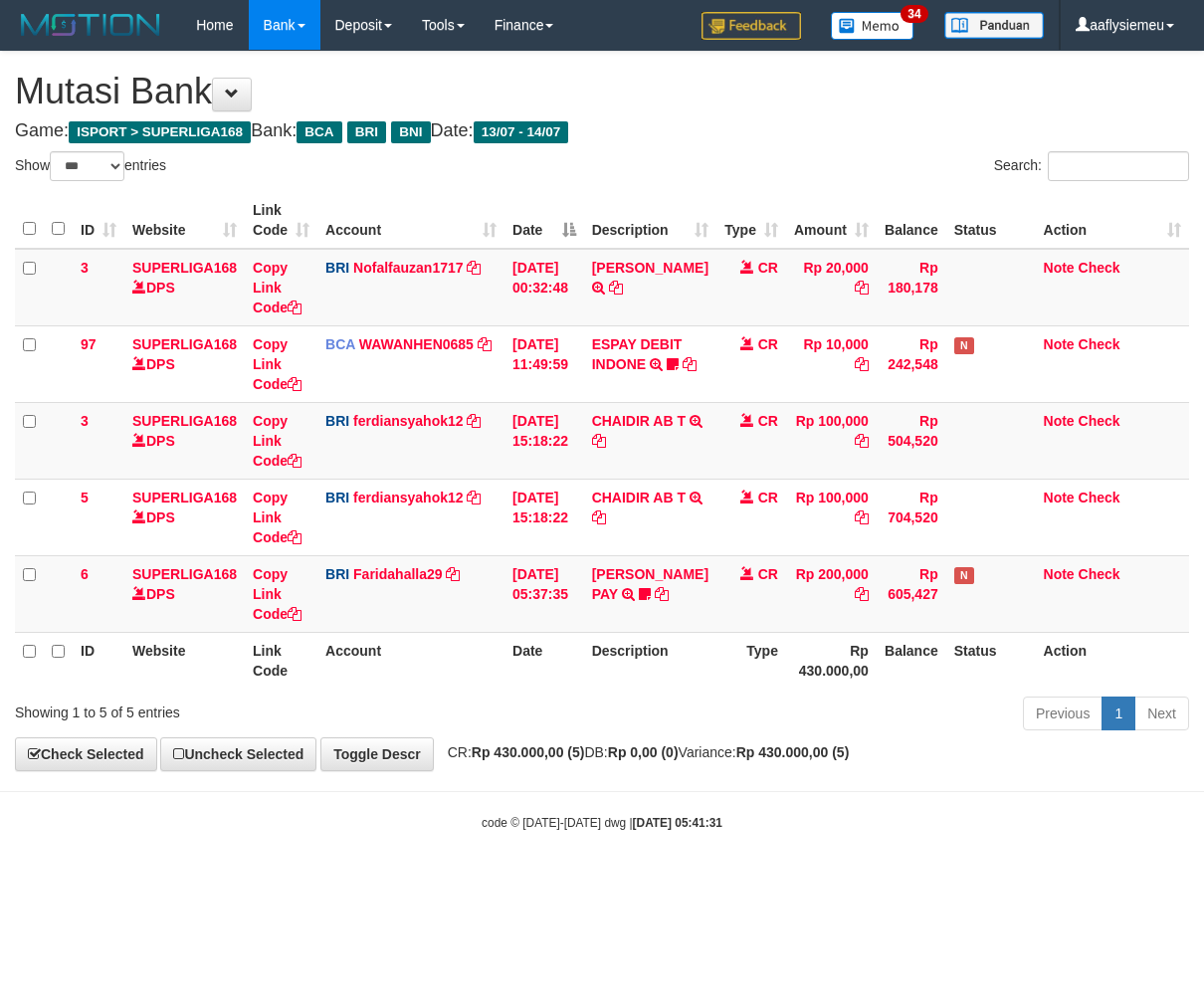 select on "***" 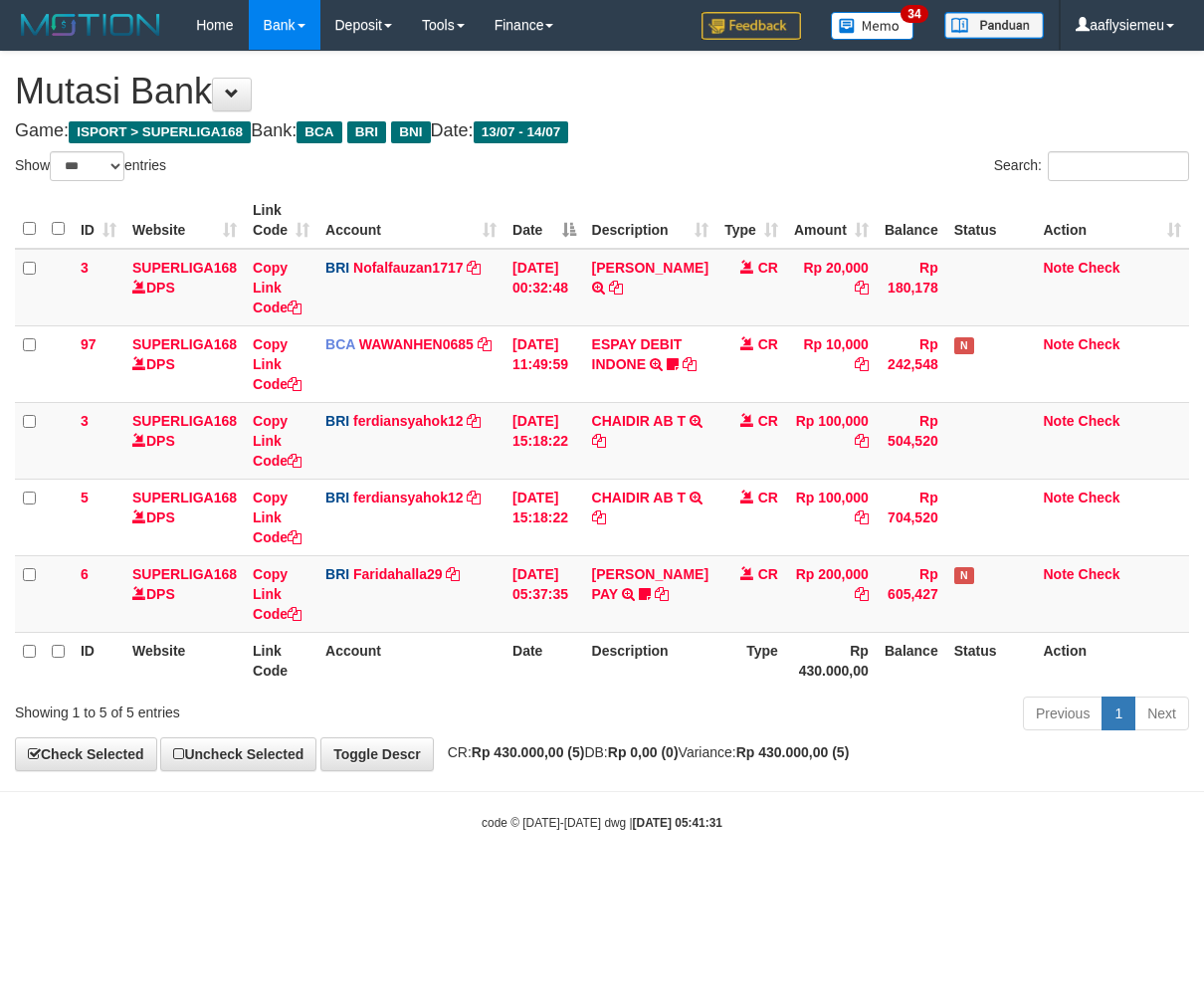scroll, scrollTop: 0, scrollLeft: 0, axis: both 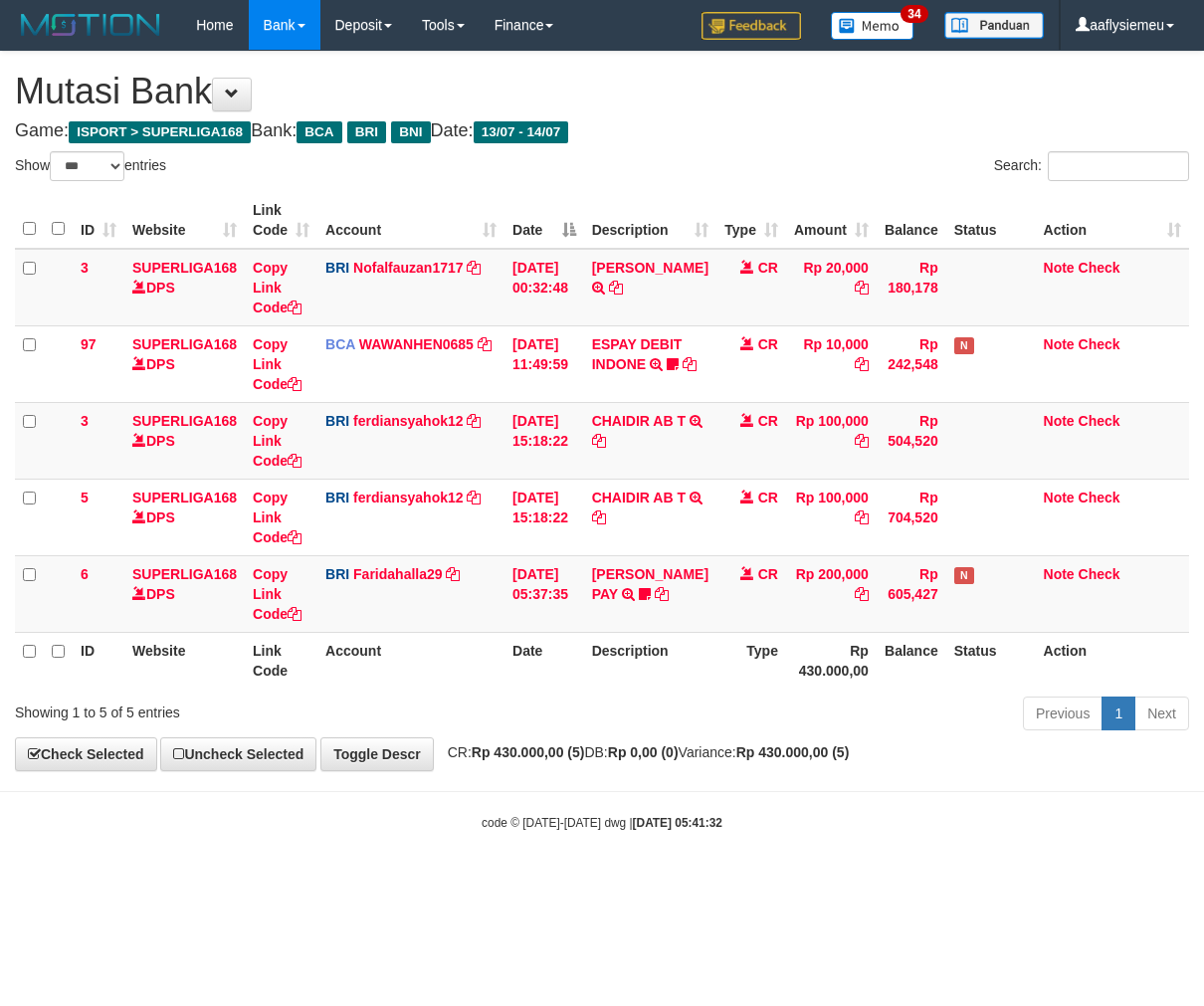 select on "***" 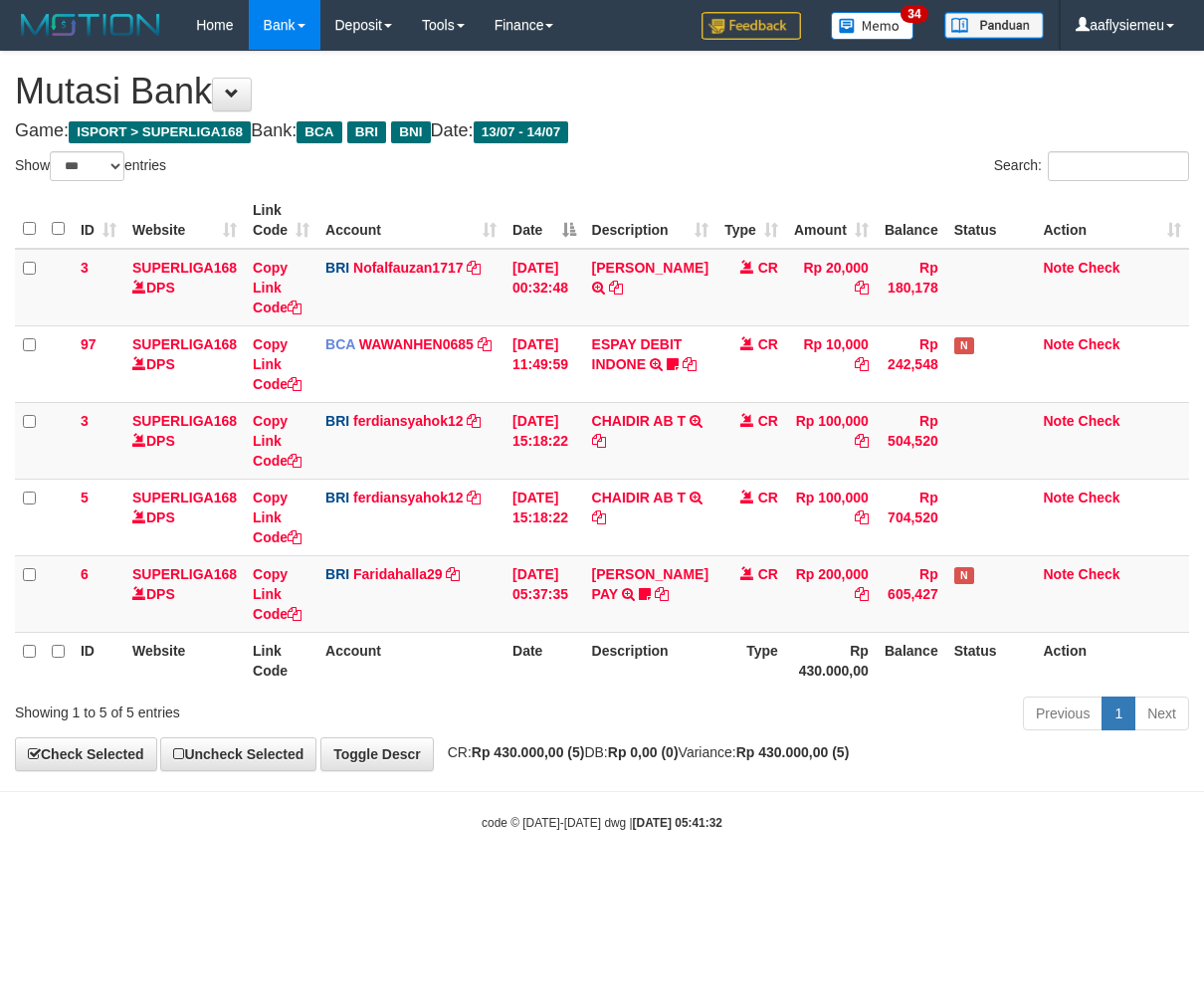 scroll, scrollTop: 0, scrollLeft: 0, axis: both 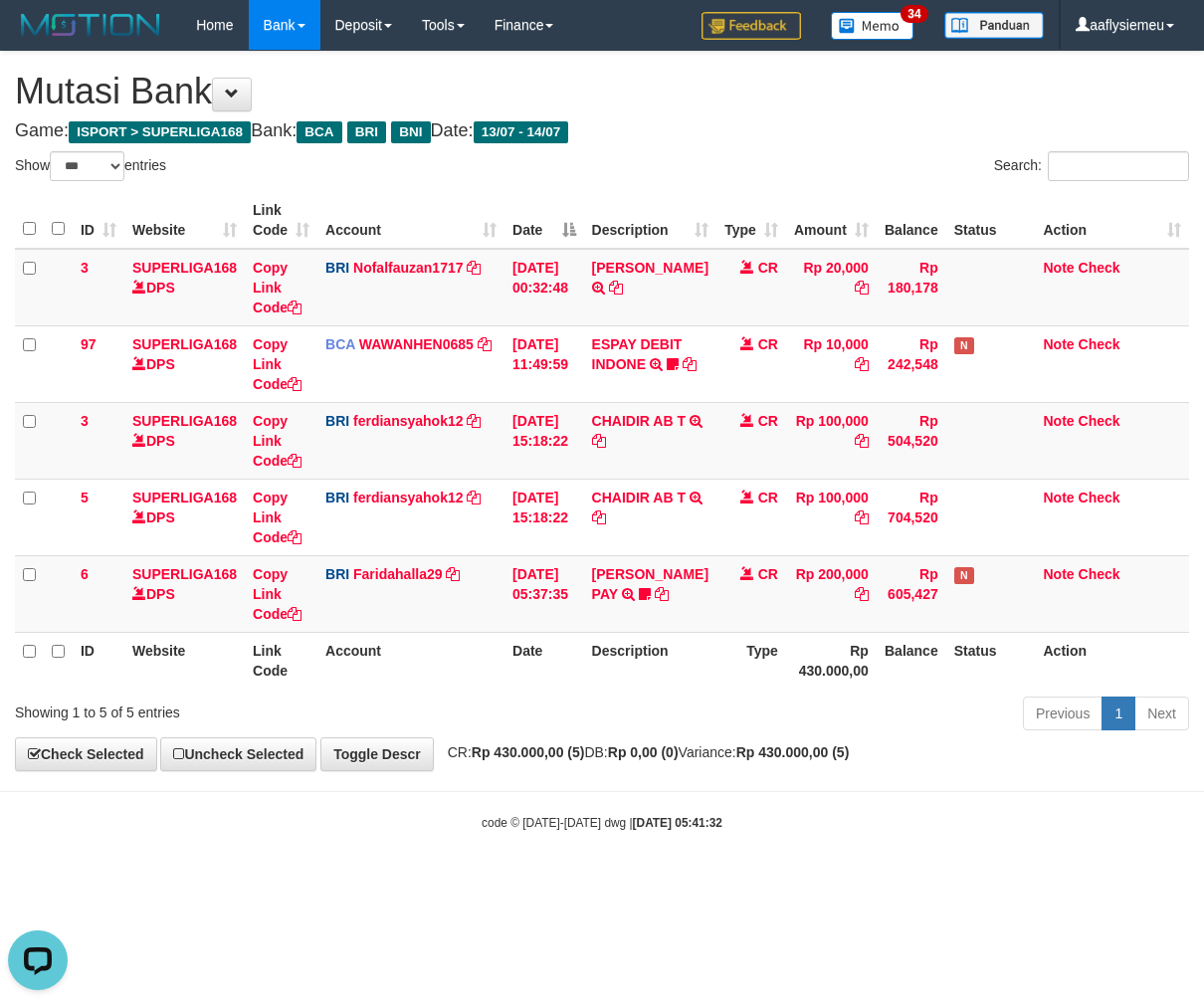 click on "Toggle navigation
Home
Bank
Account List
Load
By Website
Group
[ISPORT]													SUPERLIGA168
By Load Group (DPS)
34" at bounding box center [602, 441] 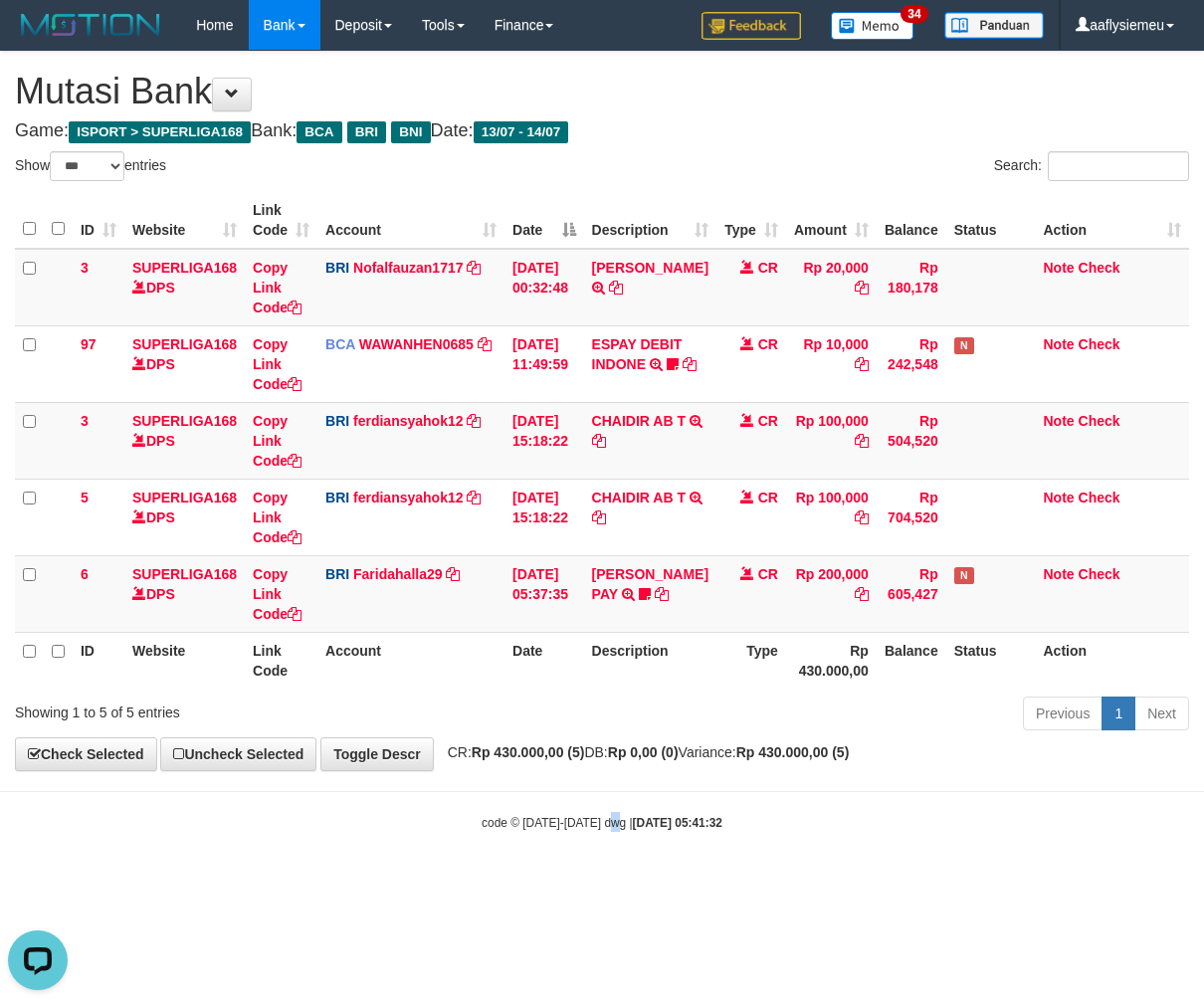 click on "Toggle navigation
Home
Bank
Account List
Load
By Website
Group
[ISPORT]													SUPERLIGA168
By Load Group (DPS)
34" at bounding box center [602, 441] 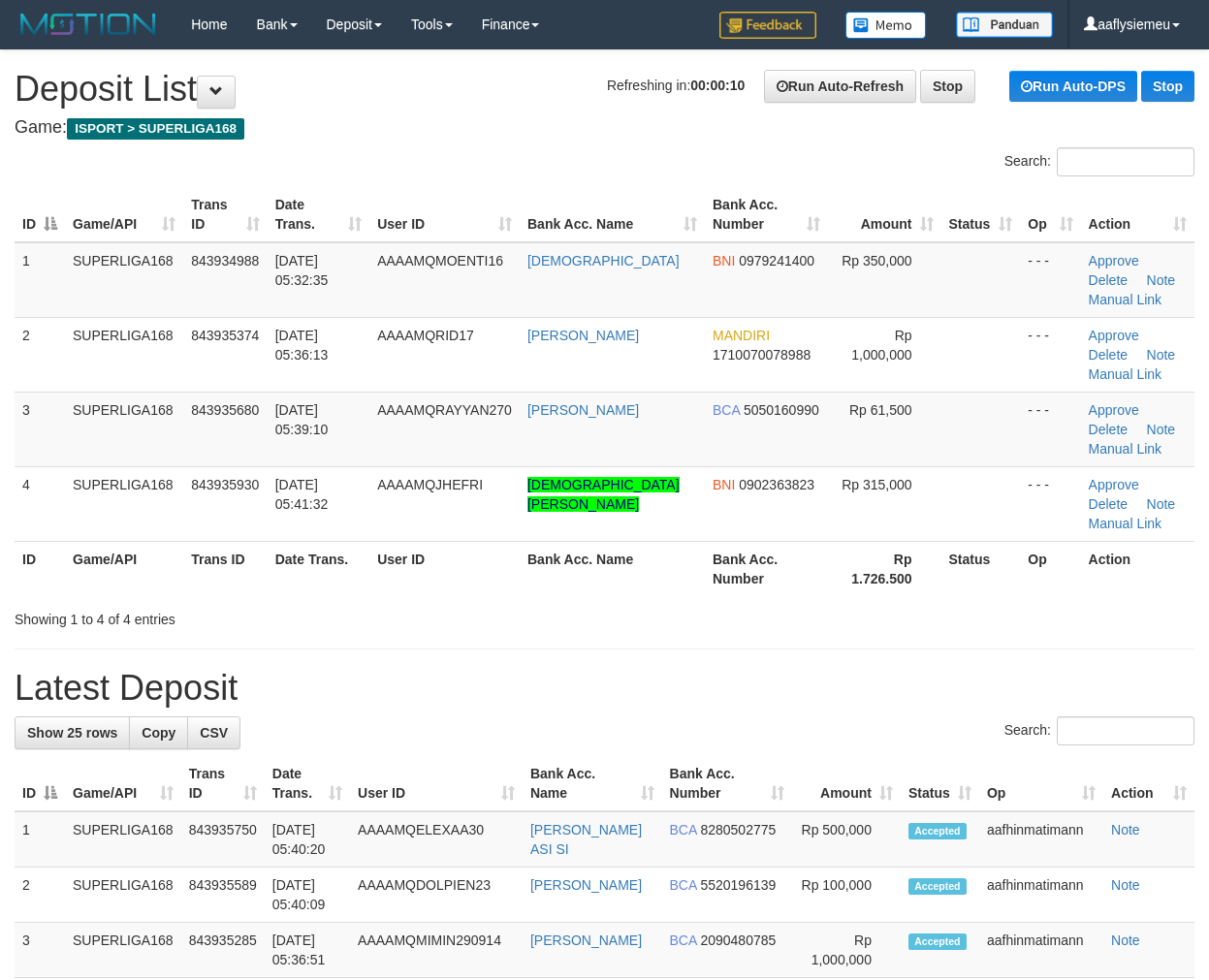 scroll, scrollTop: 0, scrollLeft: 0, axis: both 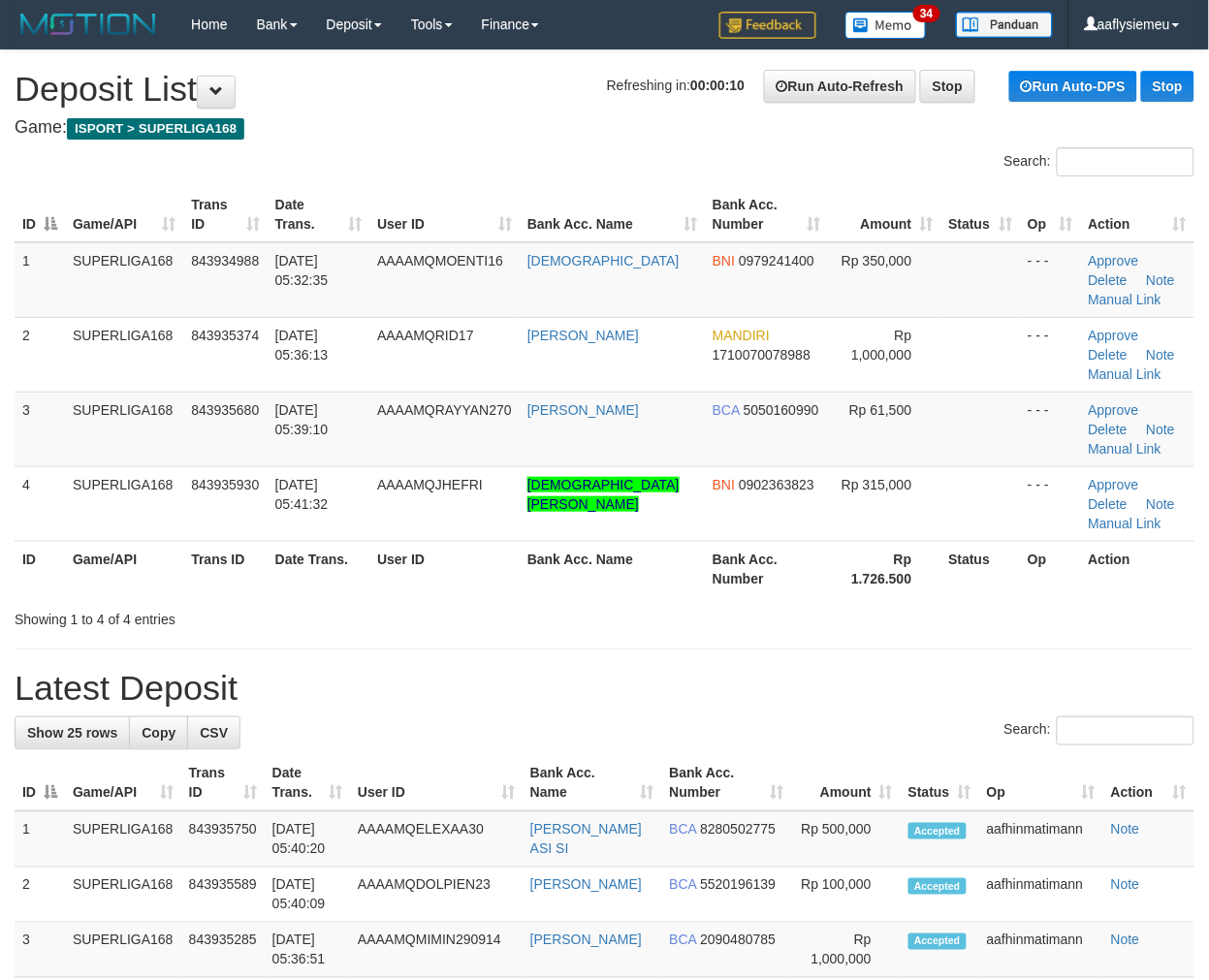 click on "Bank Acc. Name" at bounding box center (612, 568) 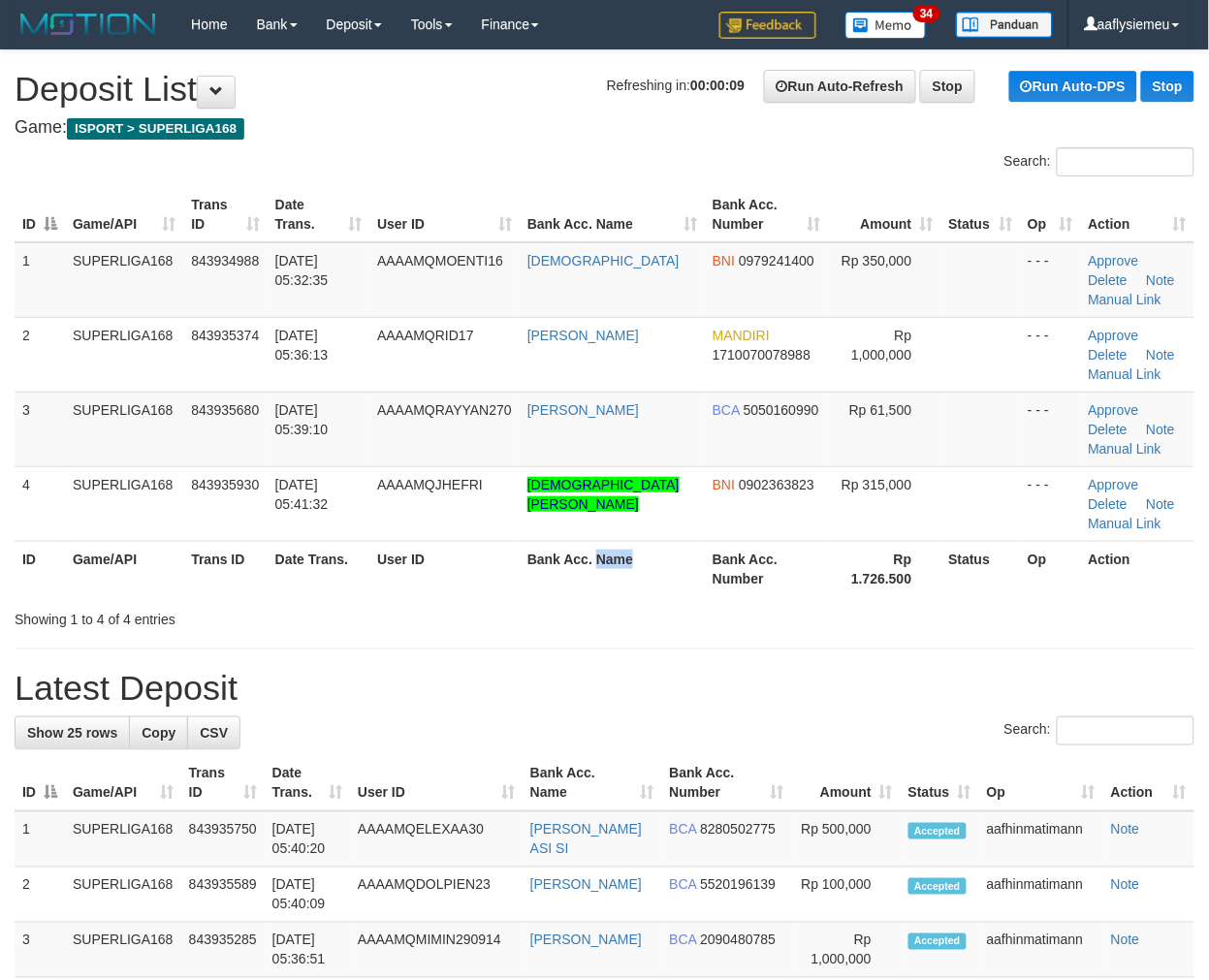 click on "Bank Acc. Name" at bounding box center (612, 568) 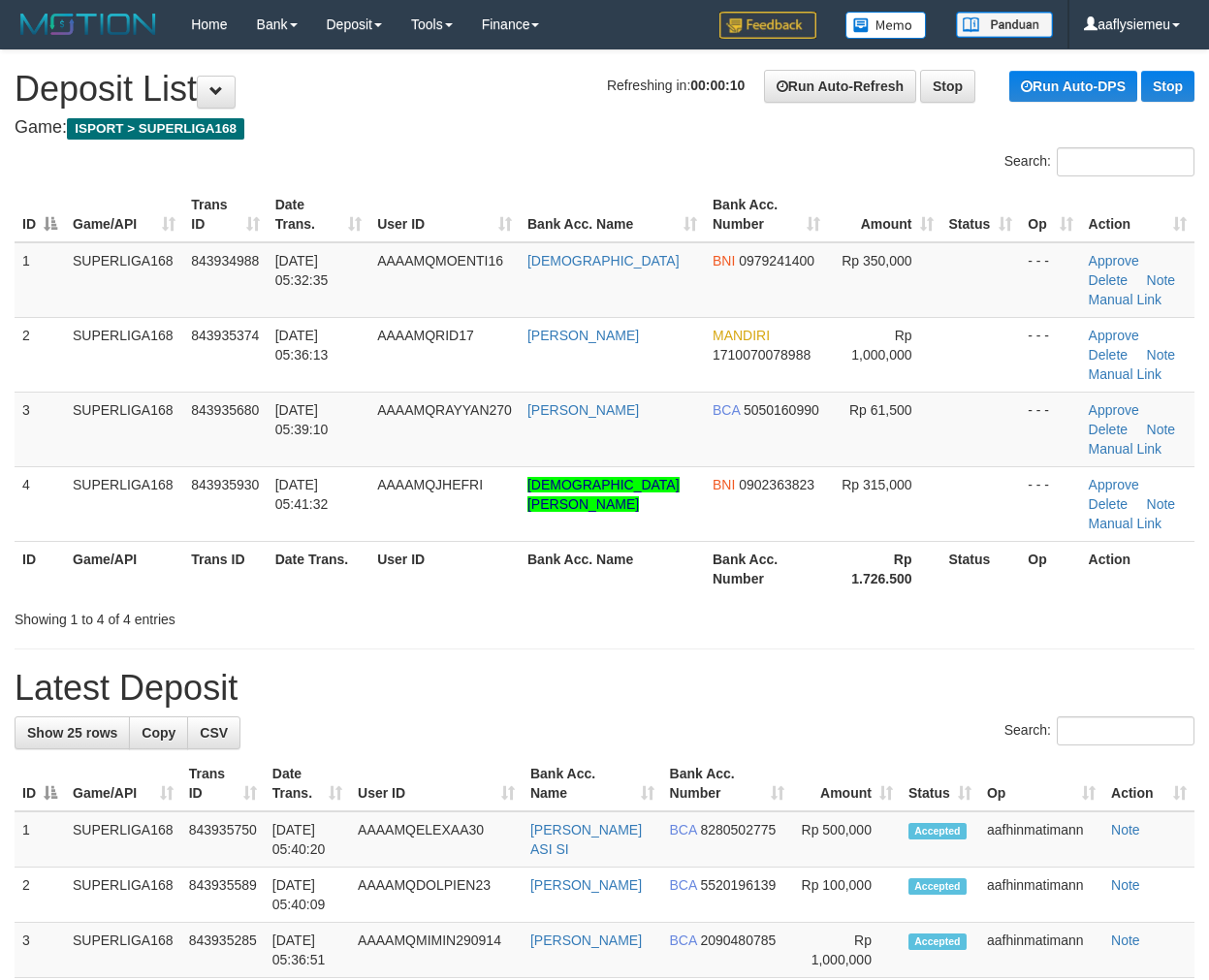 scroll, scrollTop: 0, scrollLeft: 0, axis: both 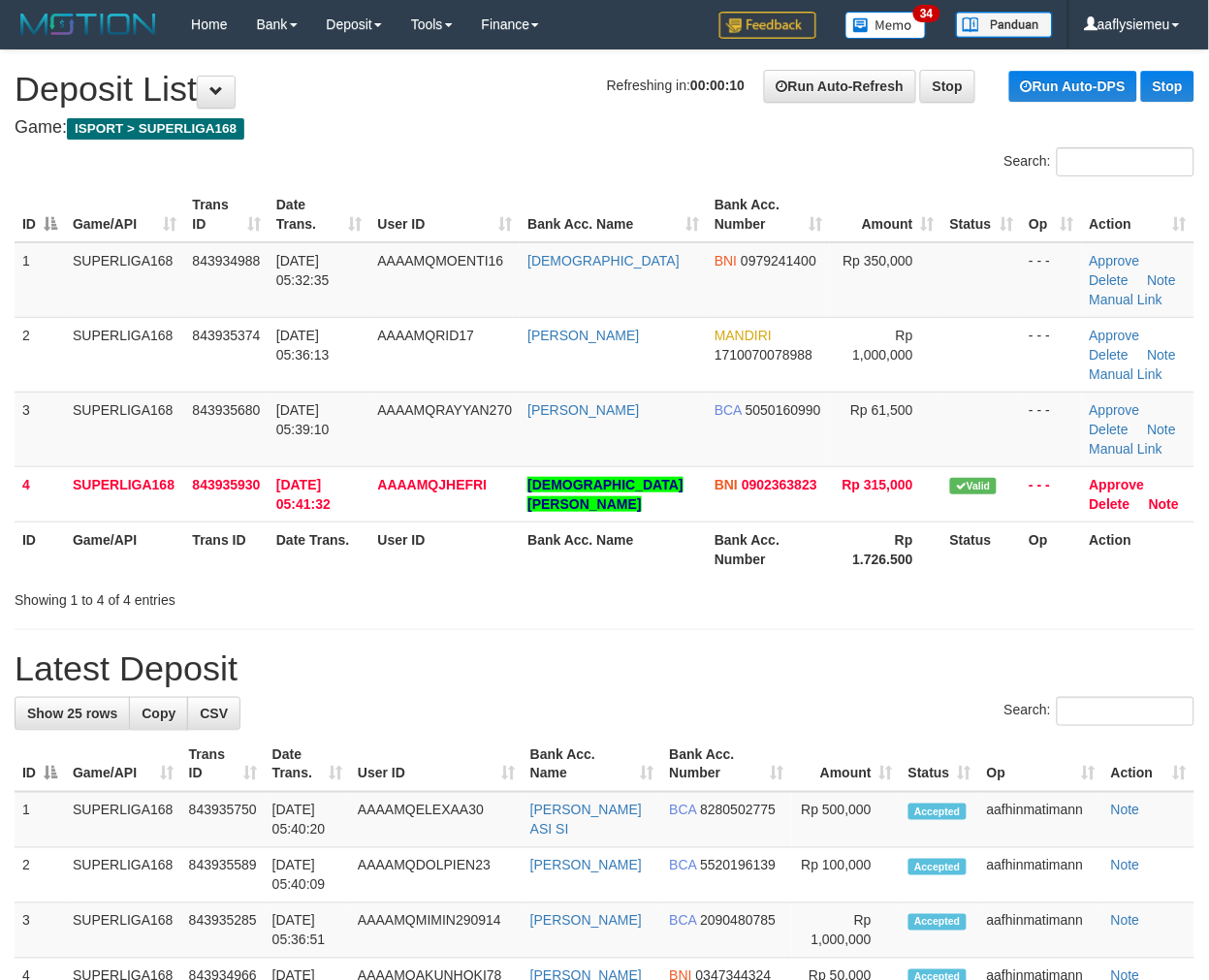 click on "Showing 1 to 4 of 4 entries" at bounding box center [252, 596] 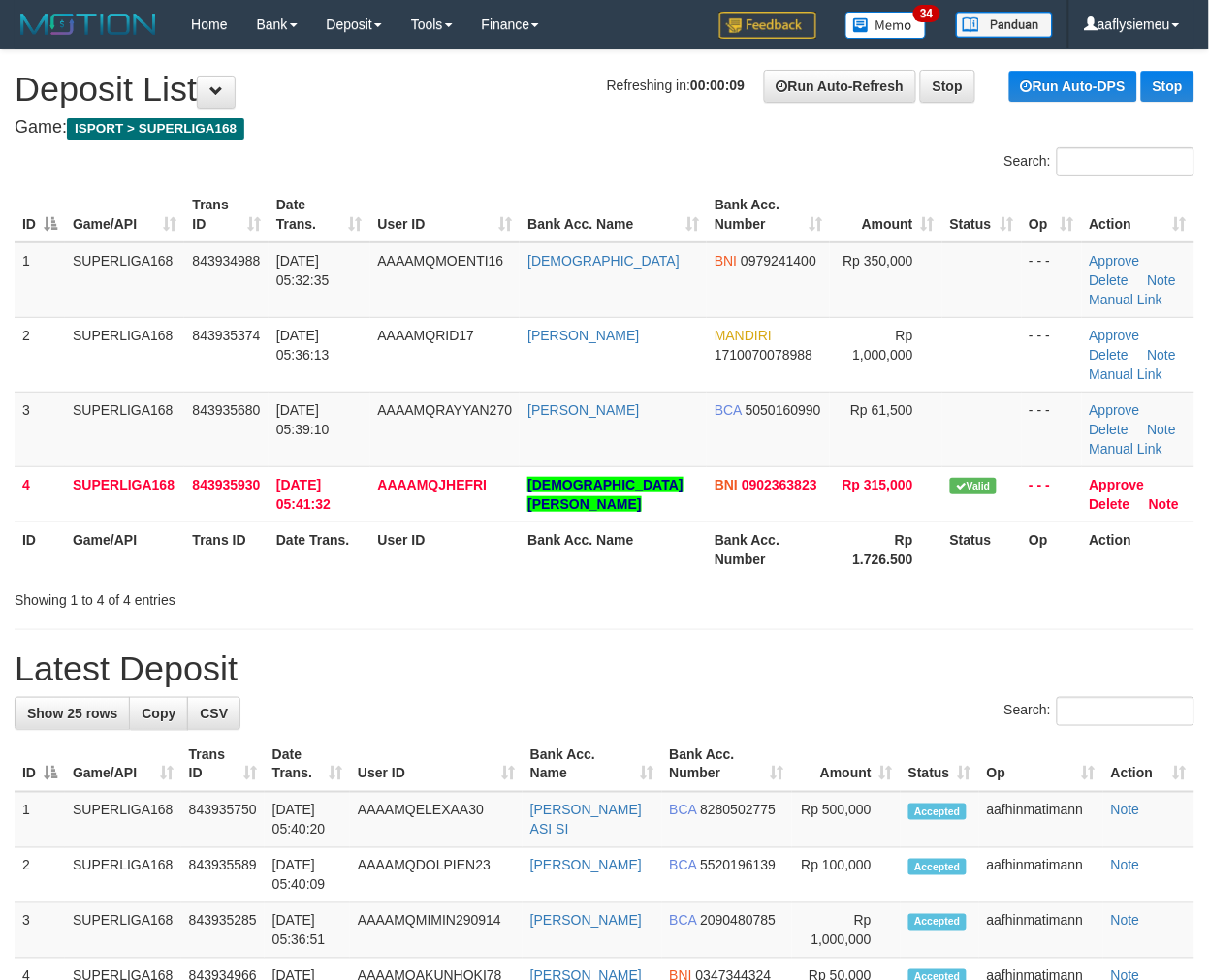 click on "Showing 1 to 4 of 4 entries" at bounding box center (252, 596) 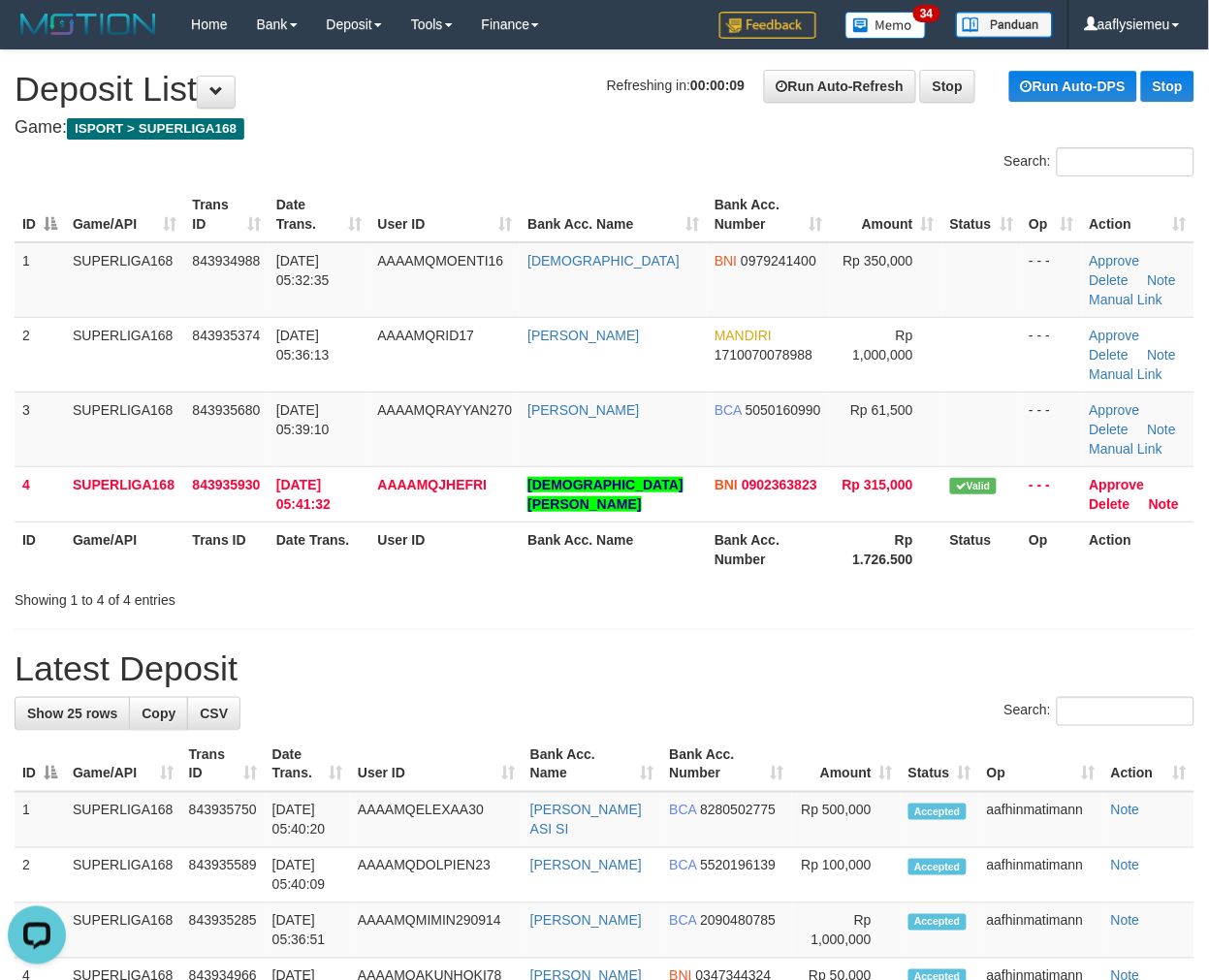 scroll, scrollTop: 0, scrollLeft: 0, axis: both 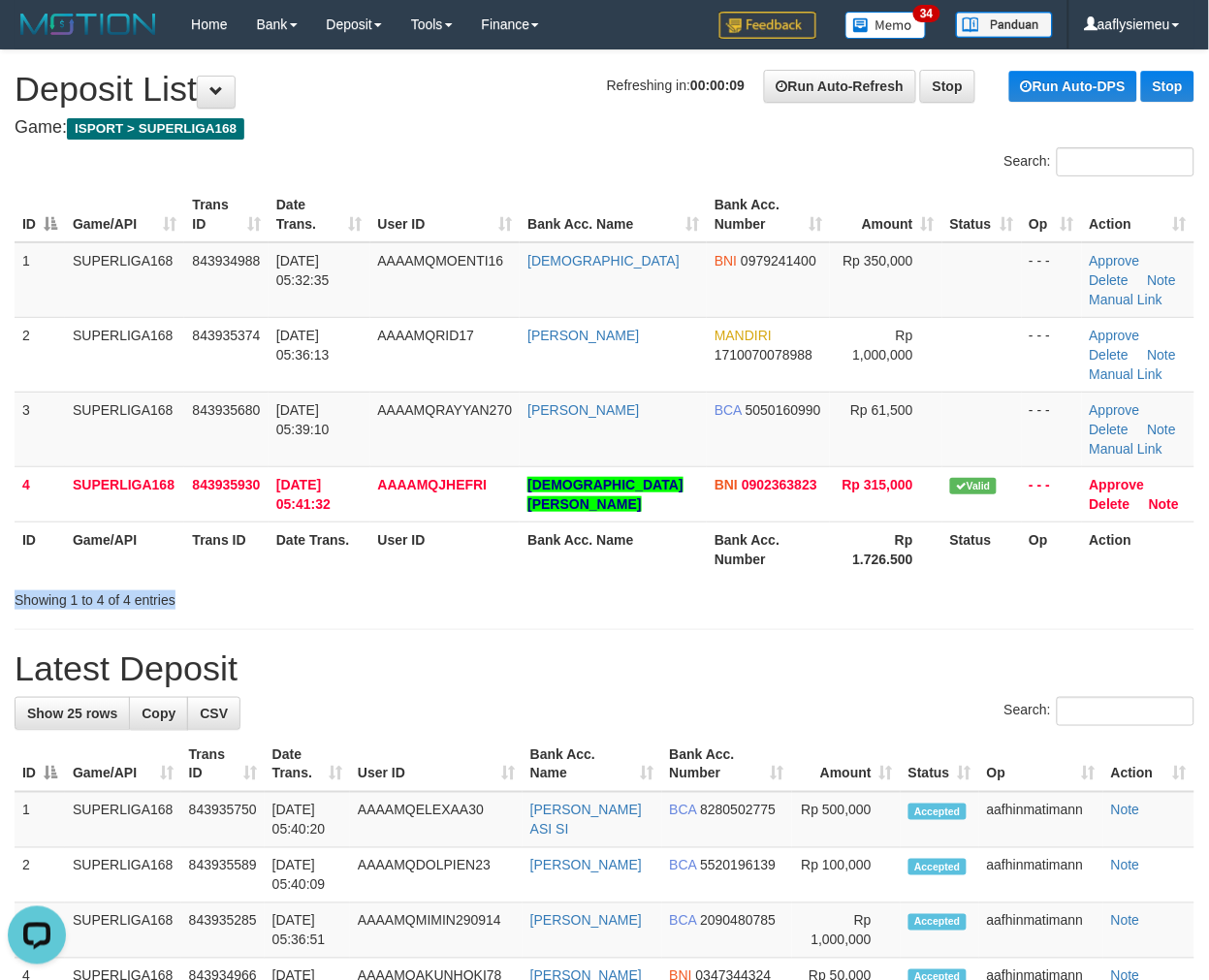 click on "Showing 1 to 4 of 4 entries" at bounding box center (252, 596) 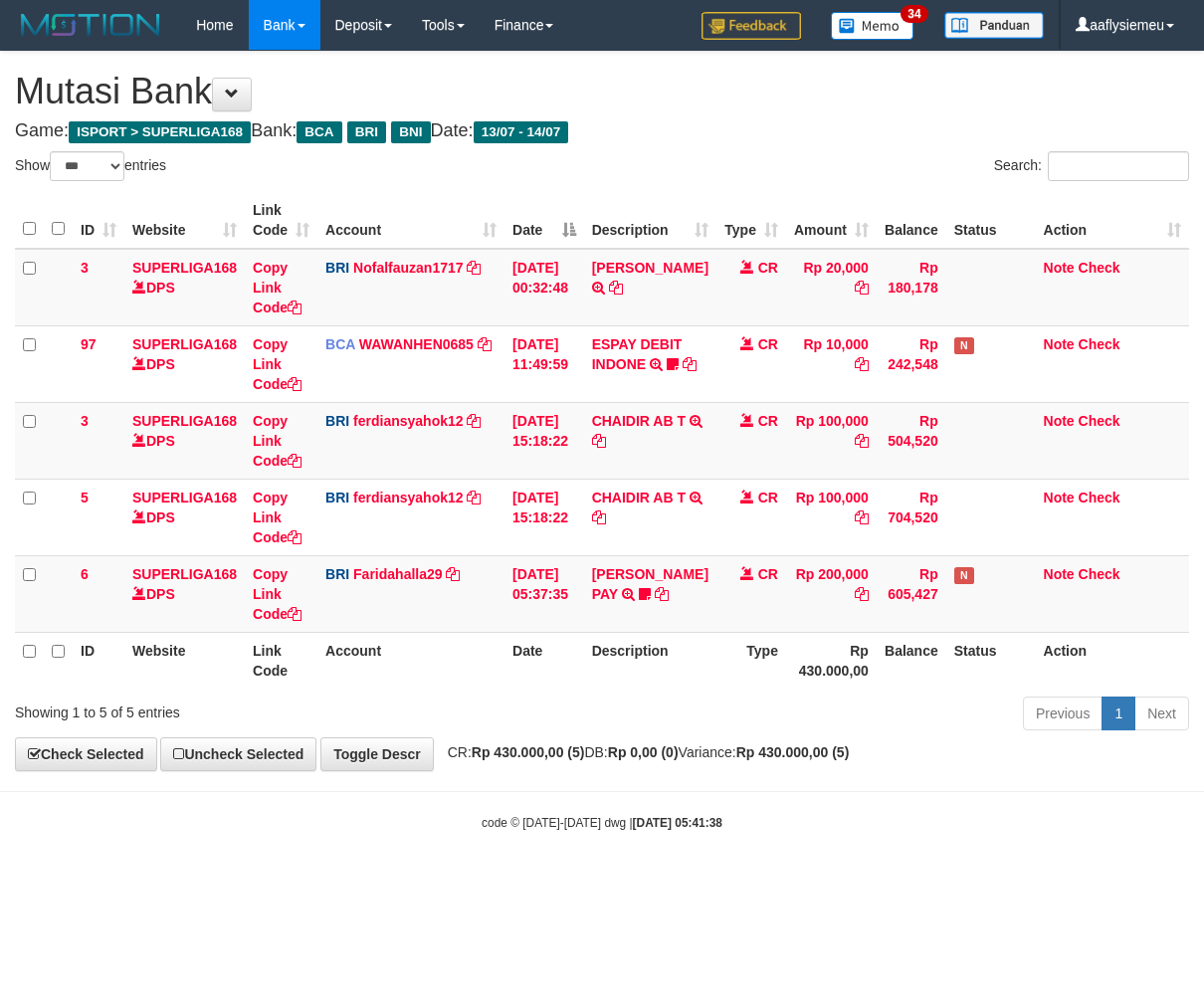 select on "***" 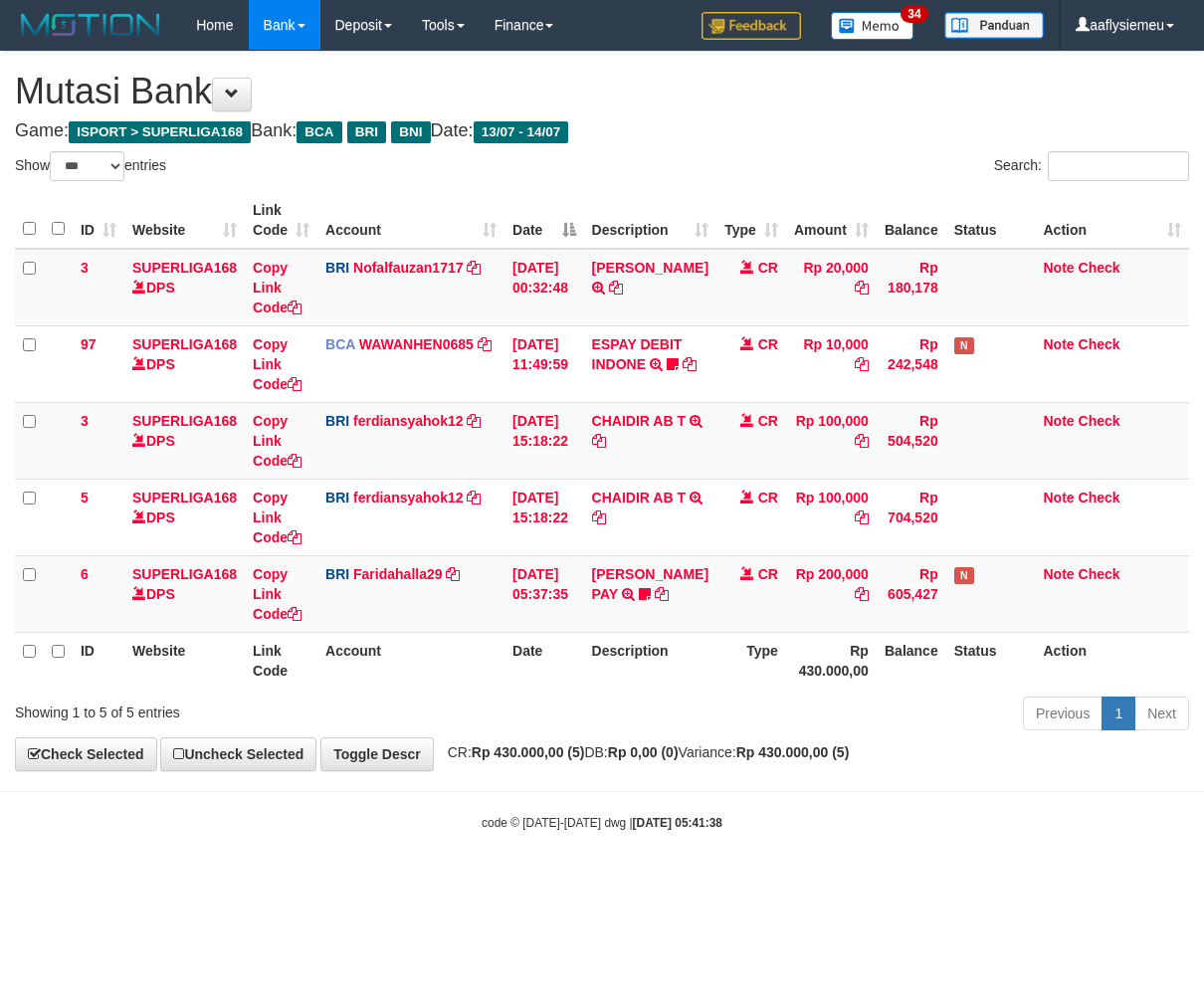 scroll, scrollTop: 0, scrollLeft: 0, axis: both 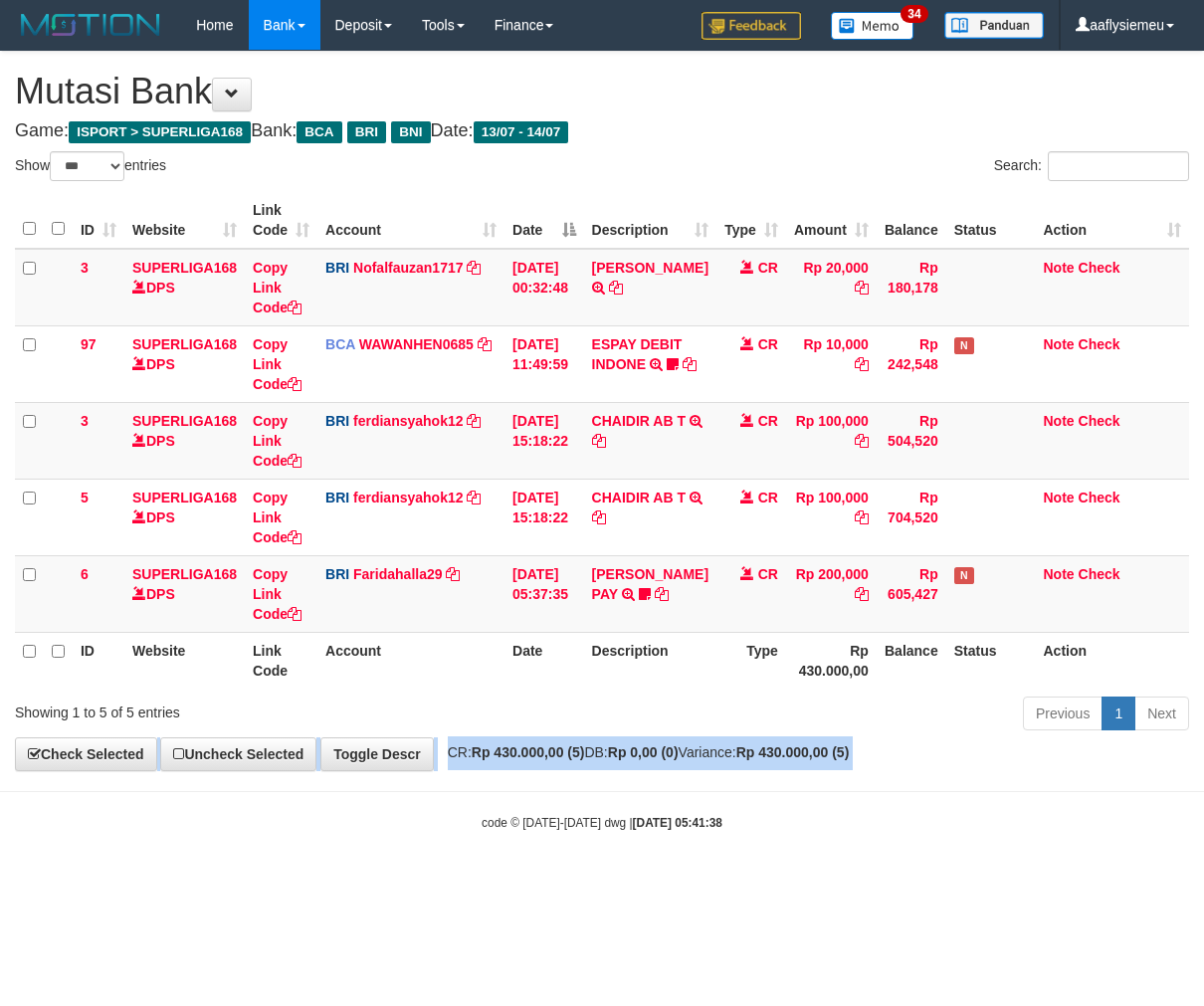 click on "**********" at bounding box center [602, 411] 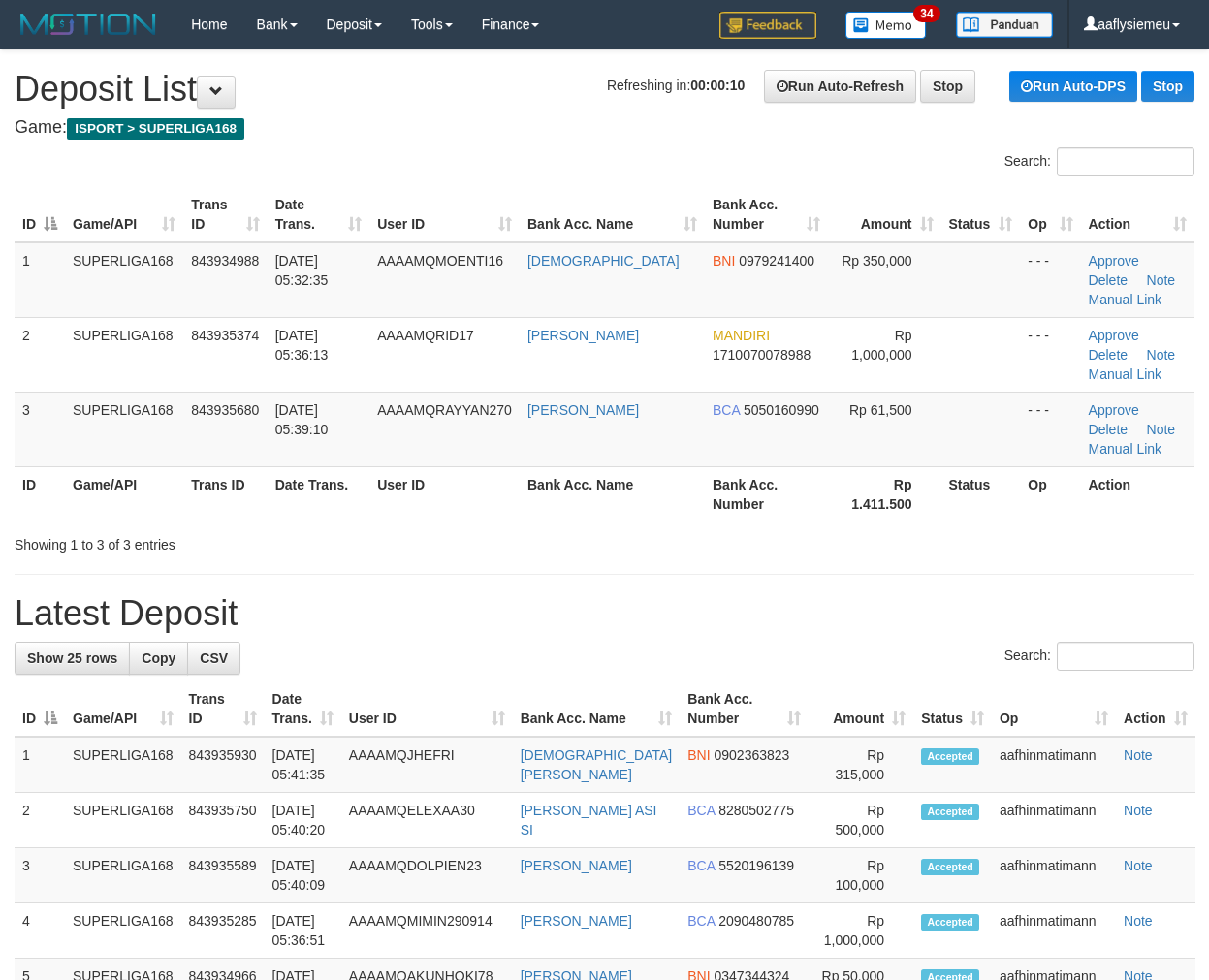 scroll, scrollTop: 0, scrollLeft: 0, axis: both 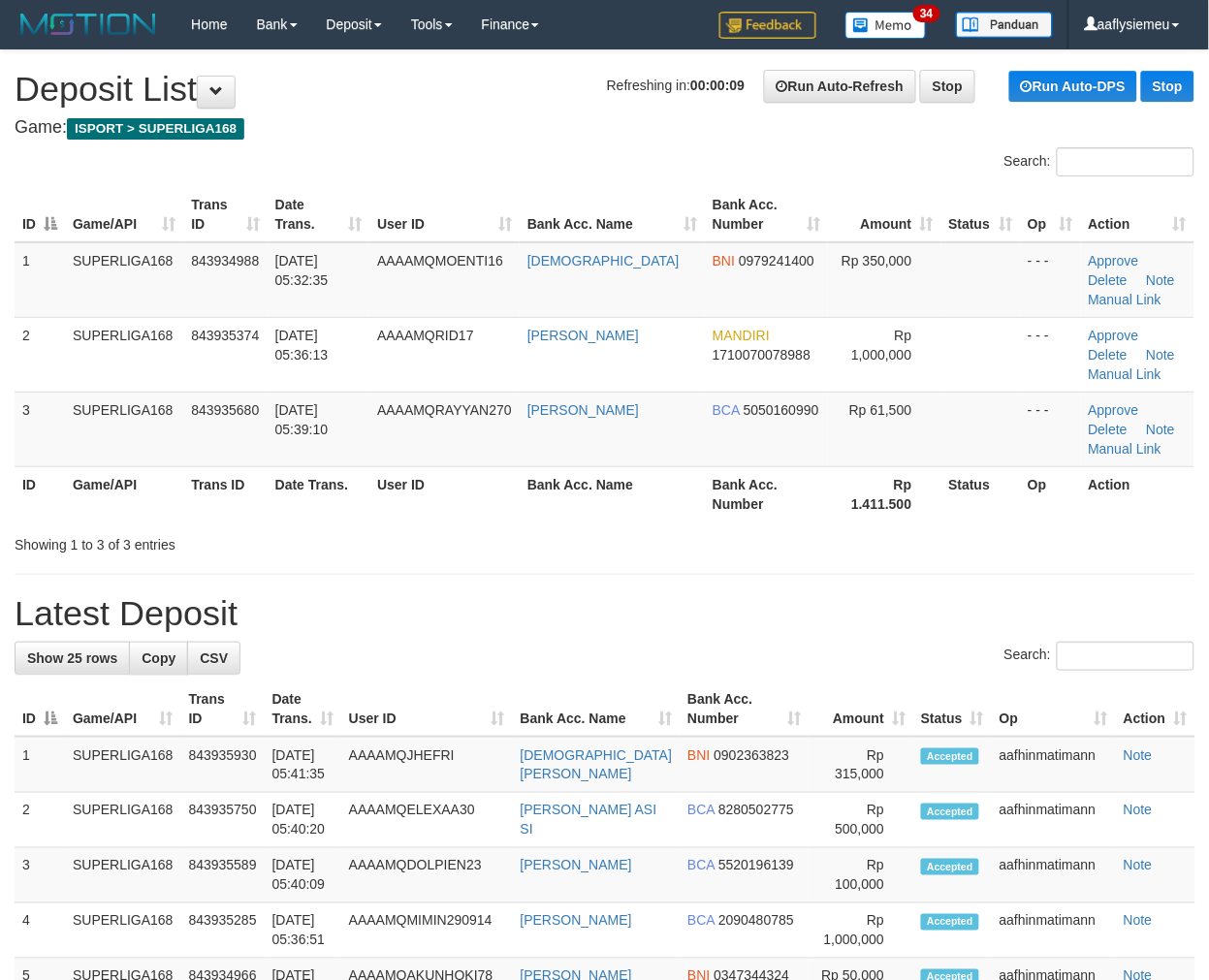 drag, startPoint x: 620, startPoint y: 522, endPoint x: 360, endPoint y: 577, distance: 265.75365 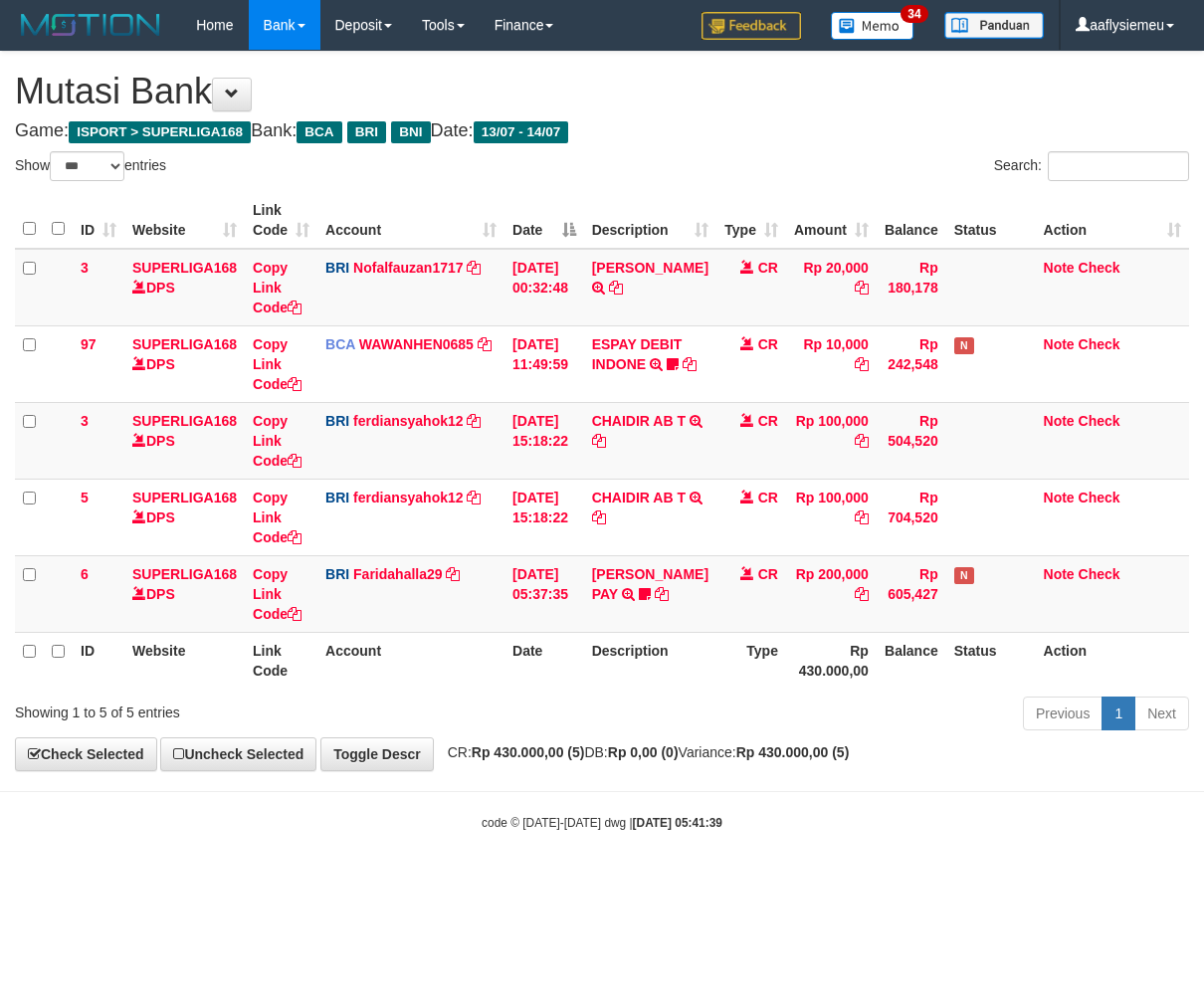 select on "***" 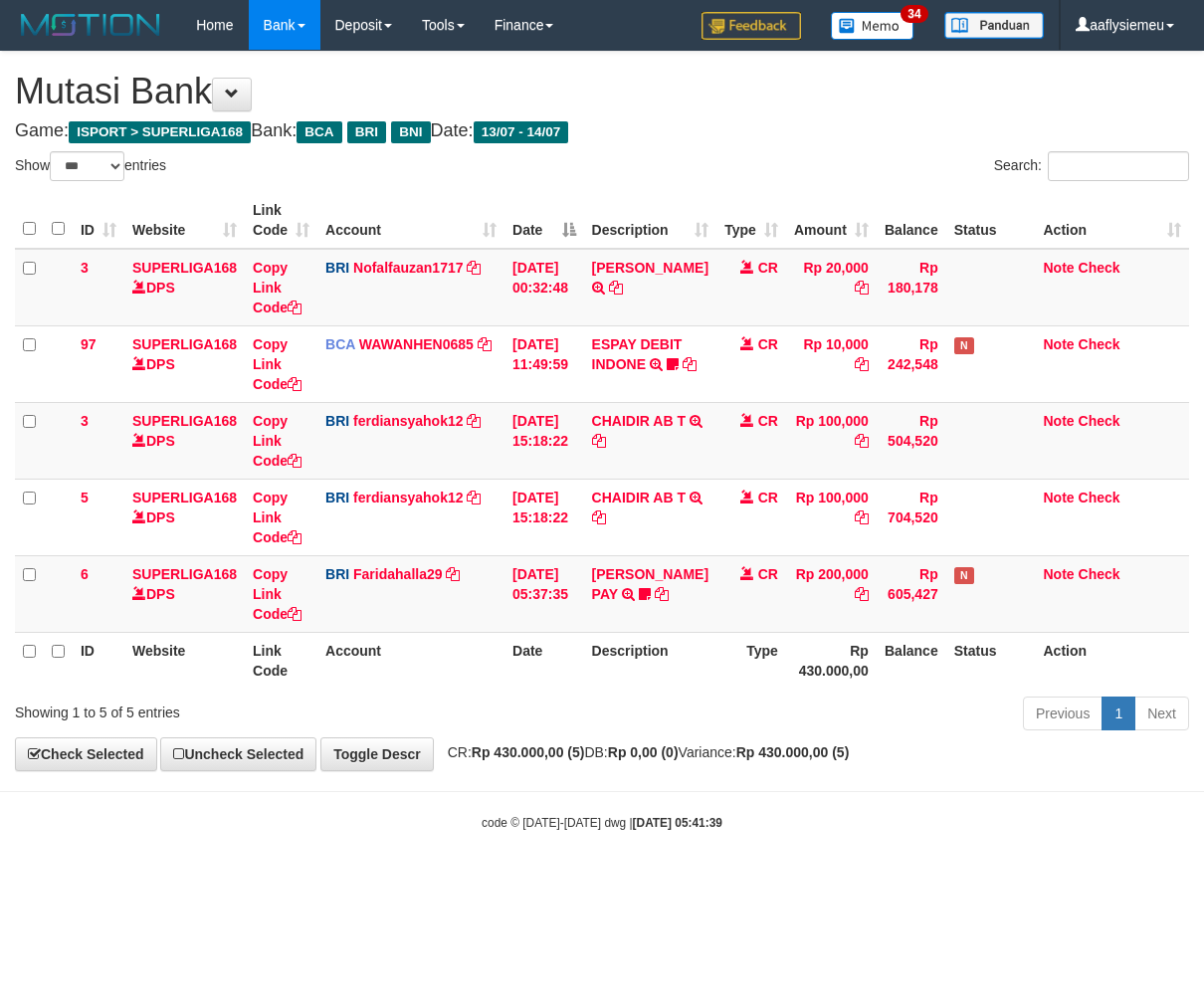 scroll, scrollTop: 0, scrollLeft: 0, axis: both 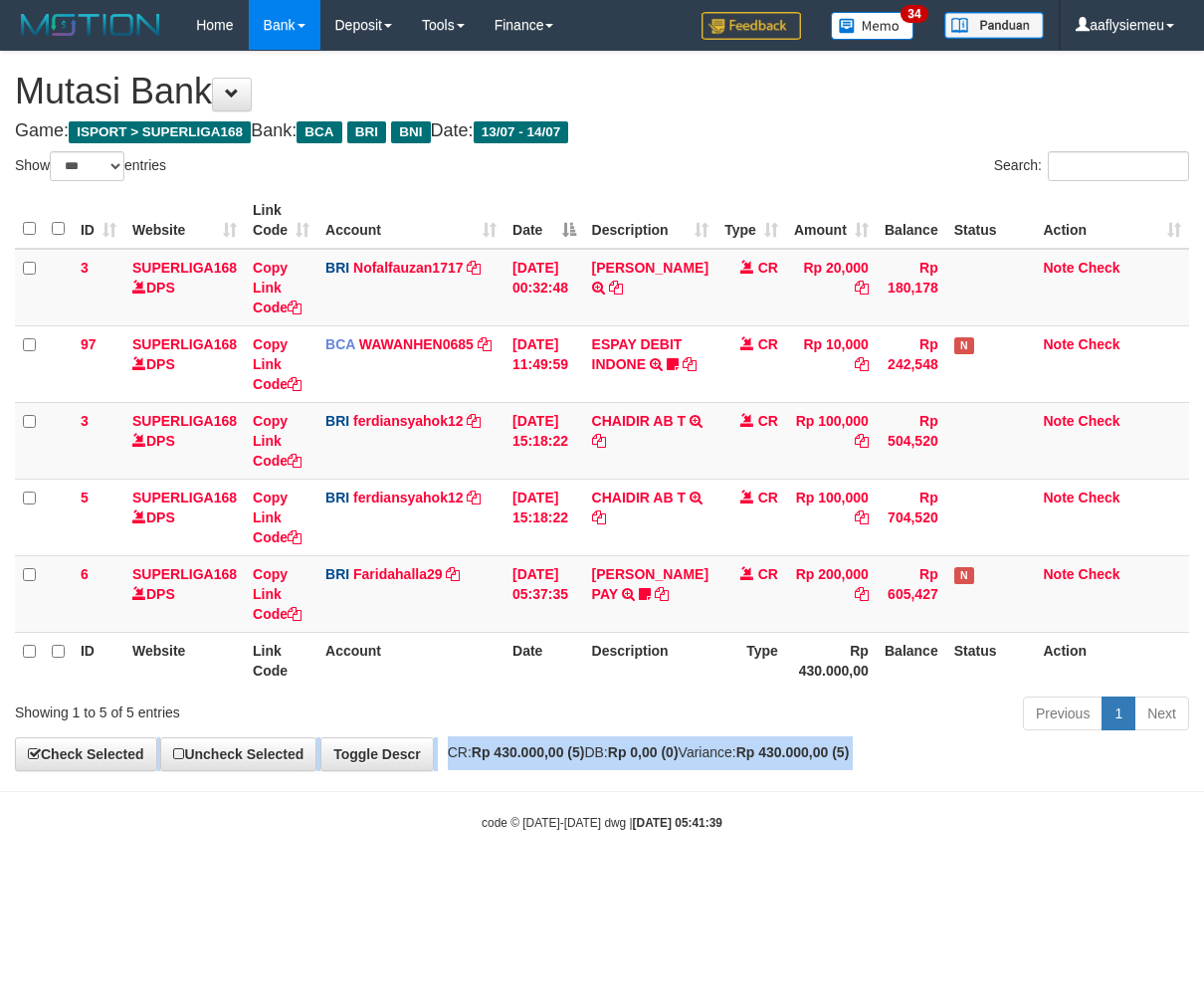 click on "Toggle navigation
Home
Bank
Account List
Load
By Website
Group
[ISPORT]													SUPERLIGA168
By Load Group (DPS)
34" at bounding box center (602, 441) 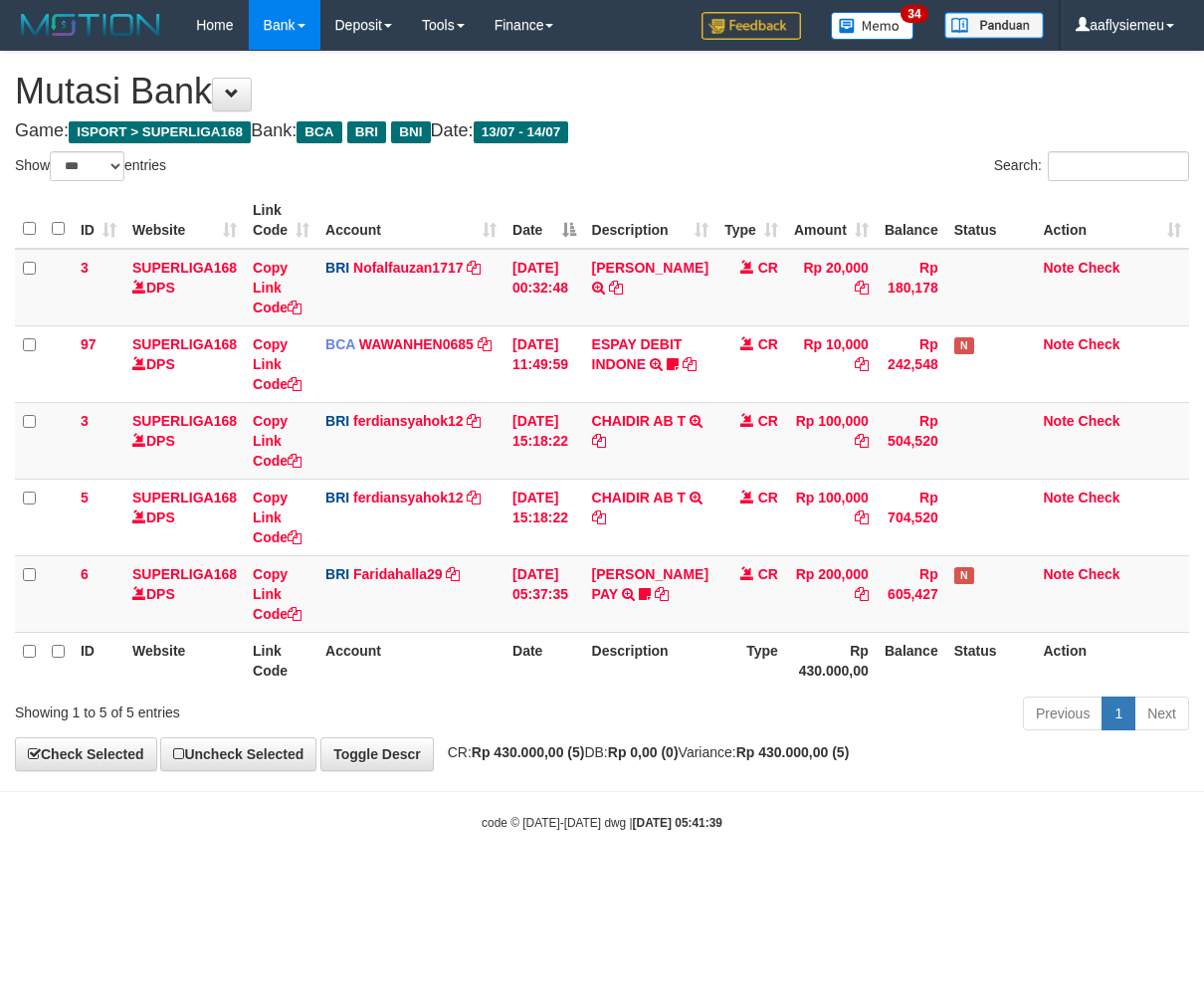 click on "Toggle navigation
Home
Bank
Account List
Load
By Website
Group
[ISPORT]													SUPERLIGA168
By Load Group (DPS)
34" at bounding box center [602, 441] 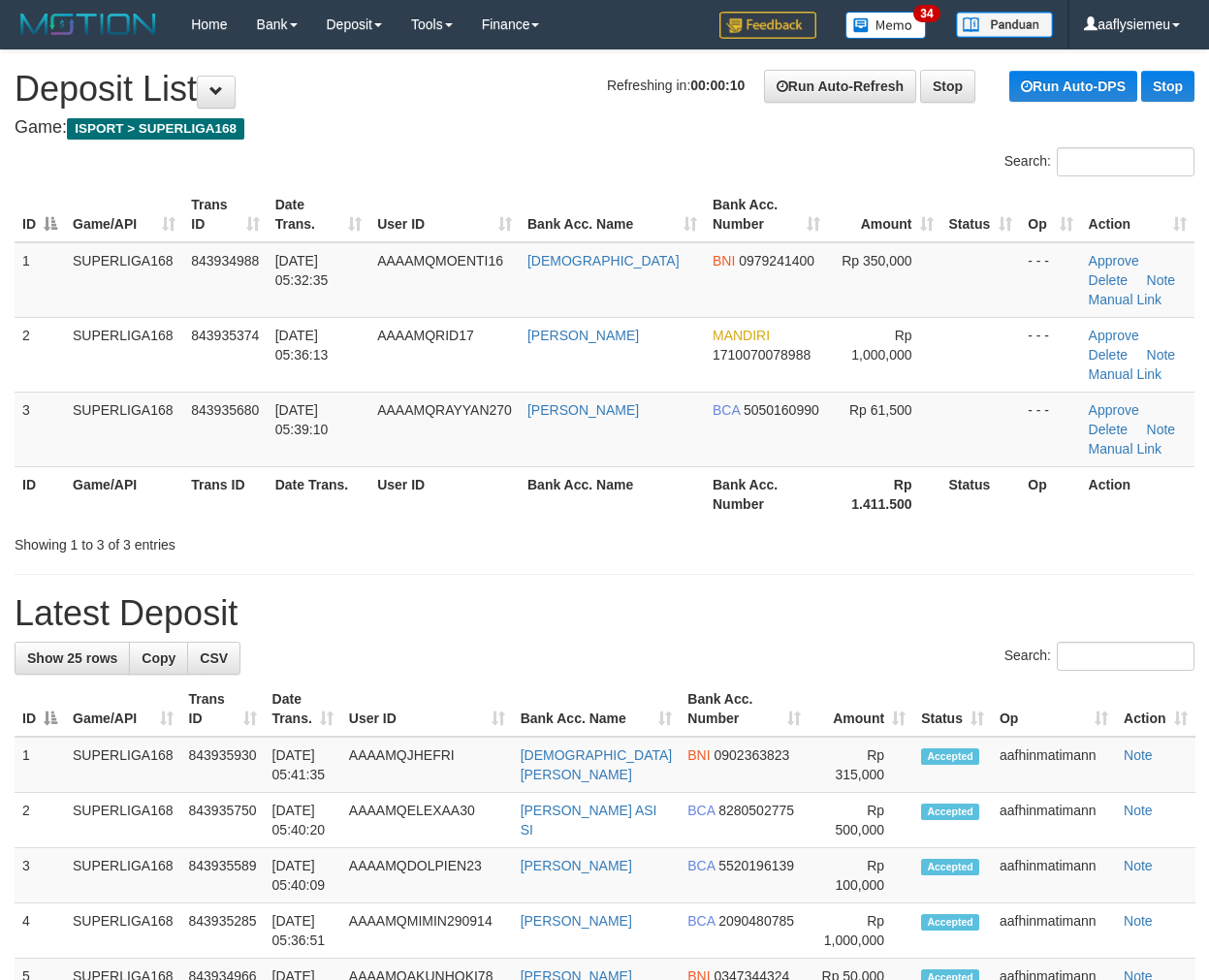 scroll, scrollTop: 0, scrollLeft: 0, axis: both 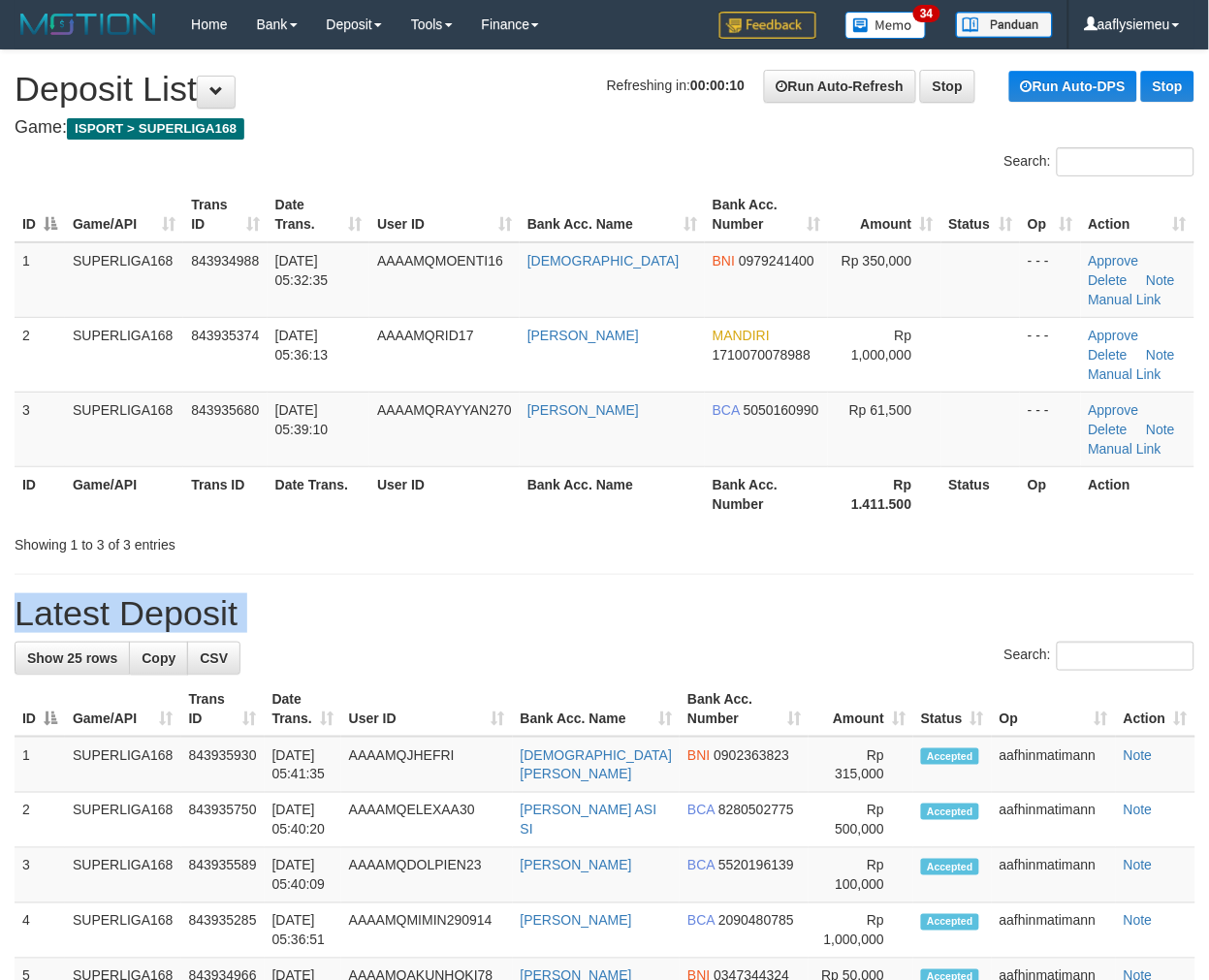 click on "**********" at bounding box center (604, 1158) 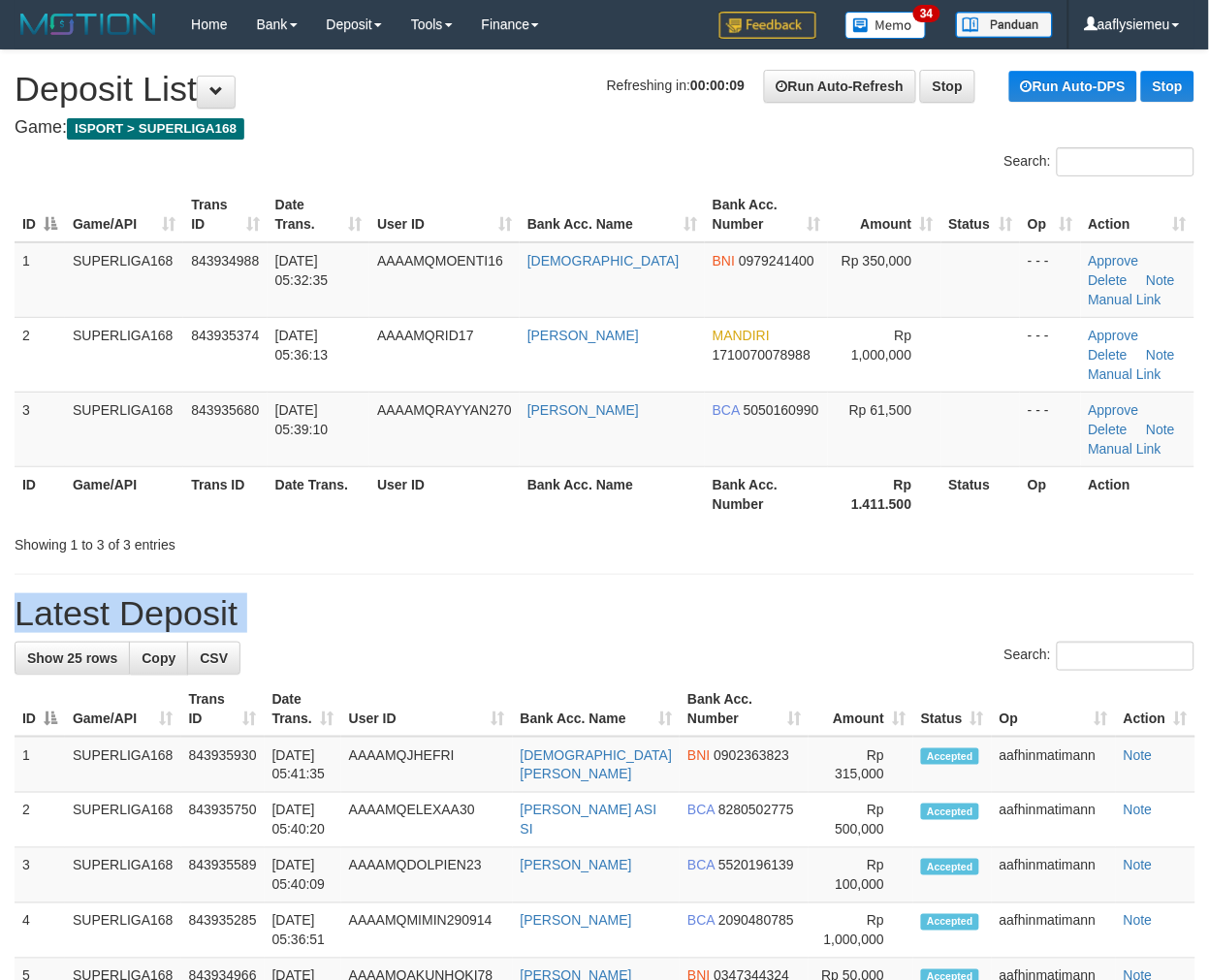 click on "Showing 1 to 3 of 3 entries" at bounding box center [252, 541] 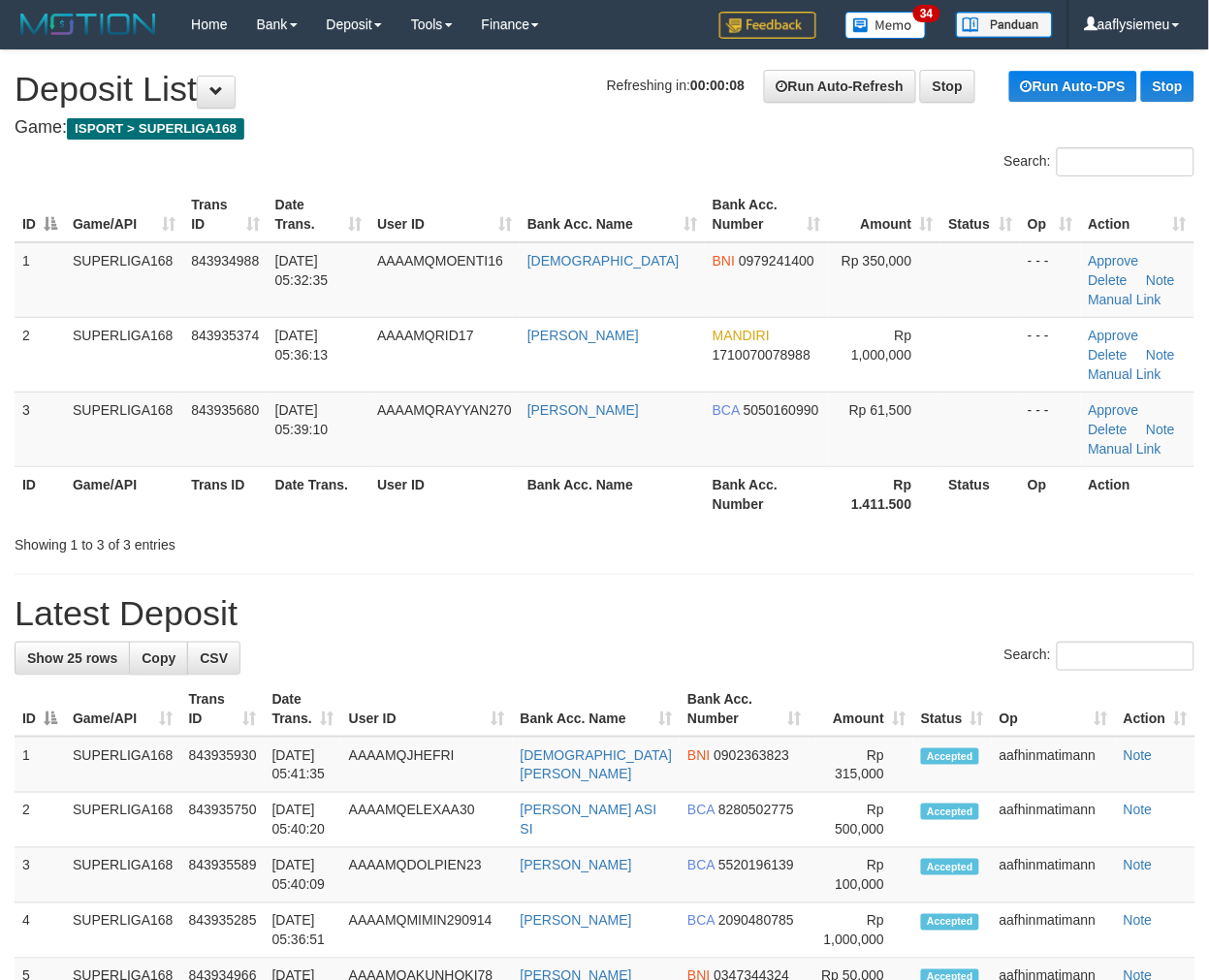 drag, startPoint x: 243, startPoint y: 517, endPoint x: 233, endPoint y: 538, distance: 23.259407 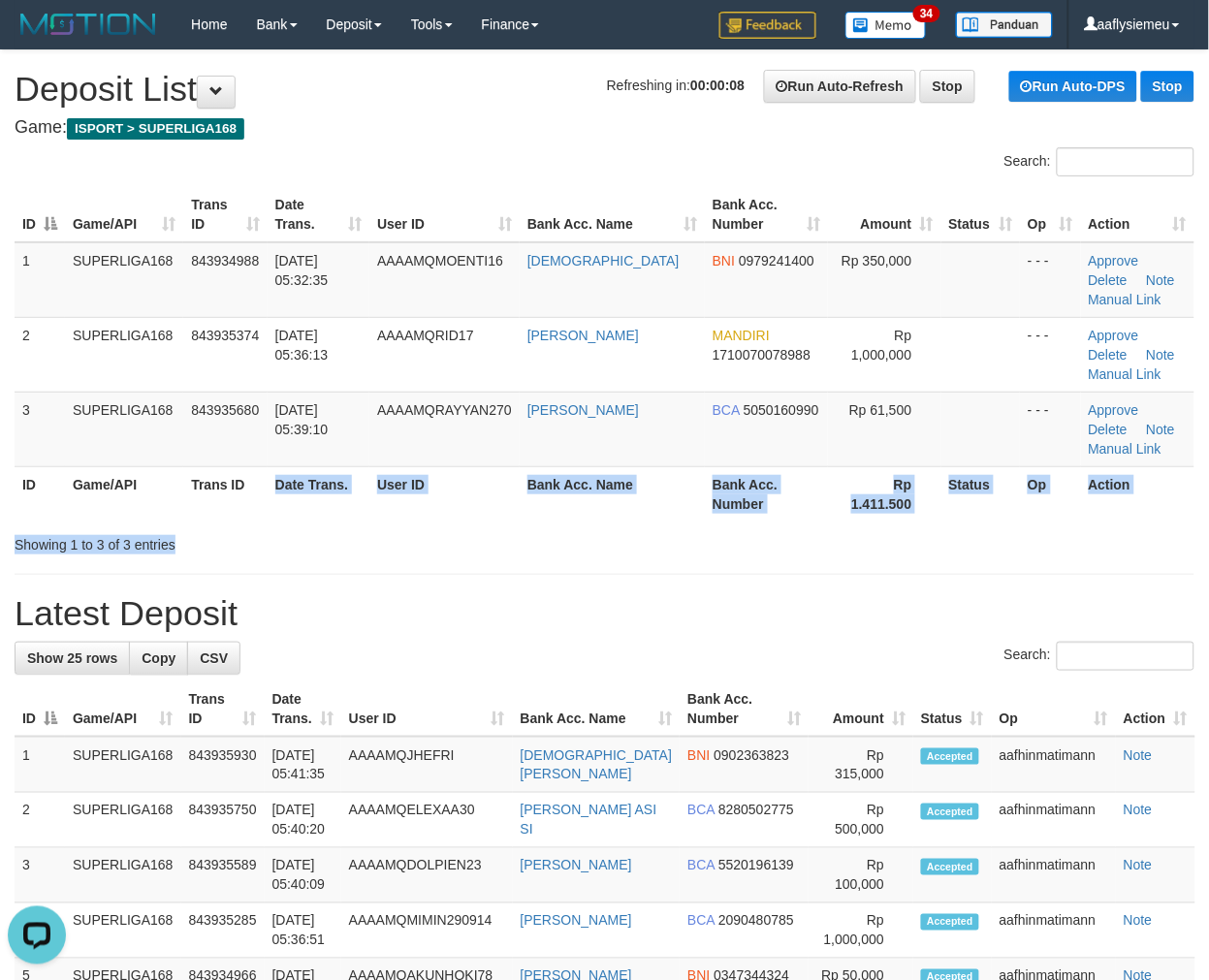 scroll, scrollTop: 0, scrollLeft: 0, axis: both 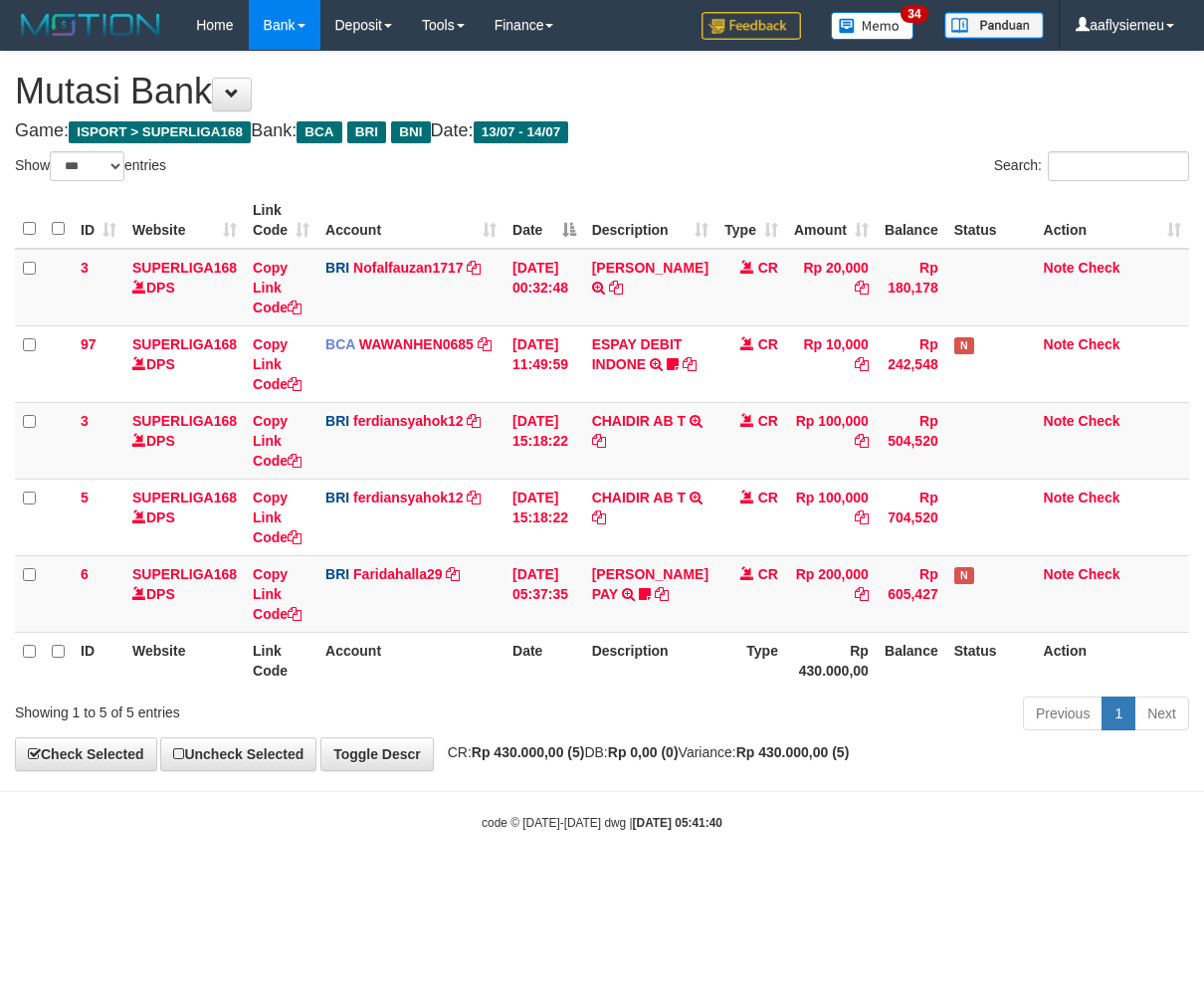 select on "***" 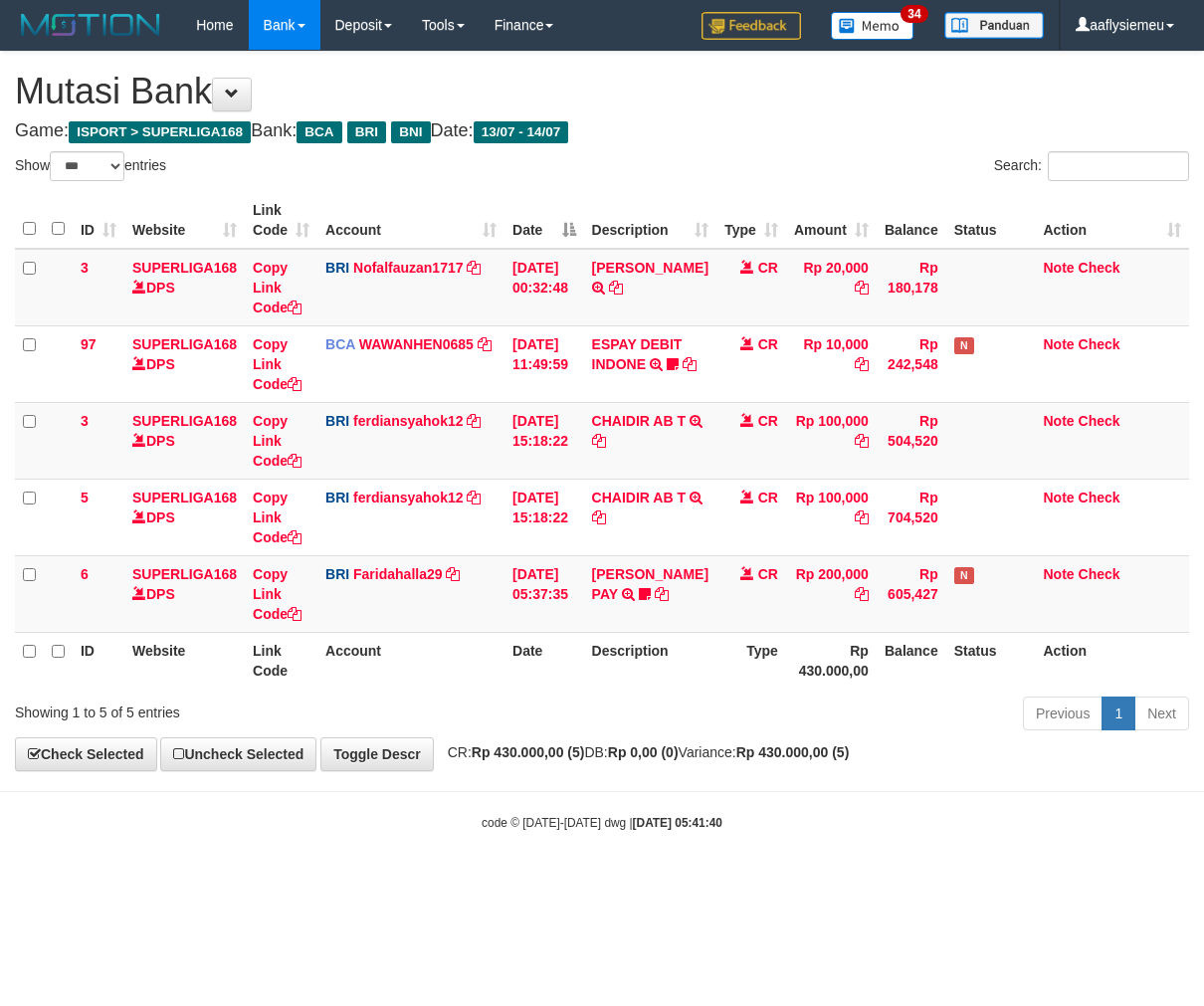 scroll, scrollTop: 0, scrollLeft: 0, axis: both 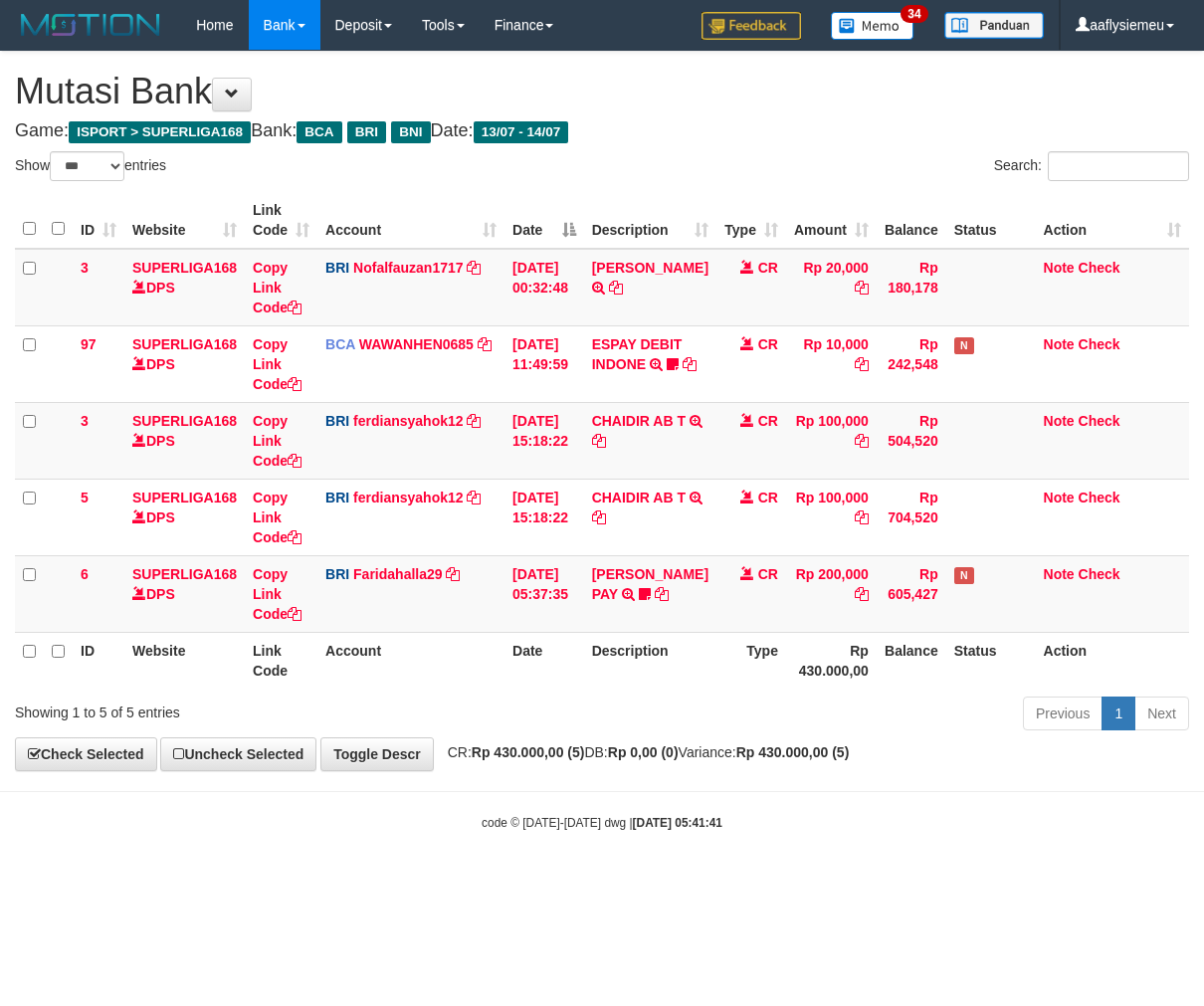 select on "***" 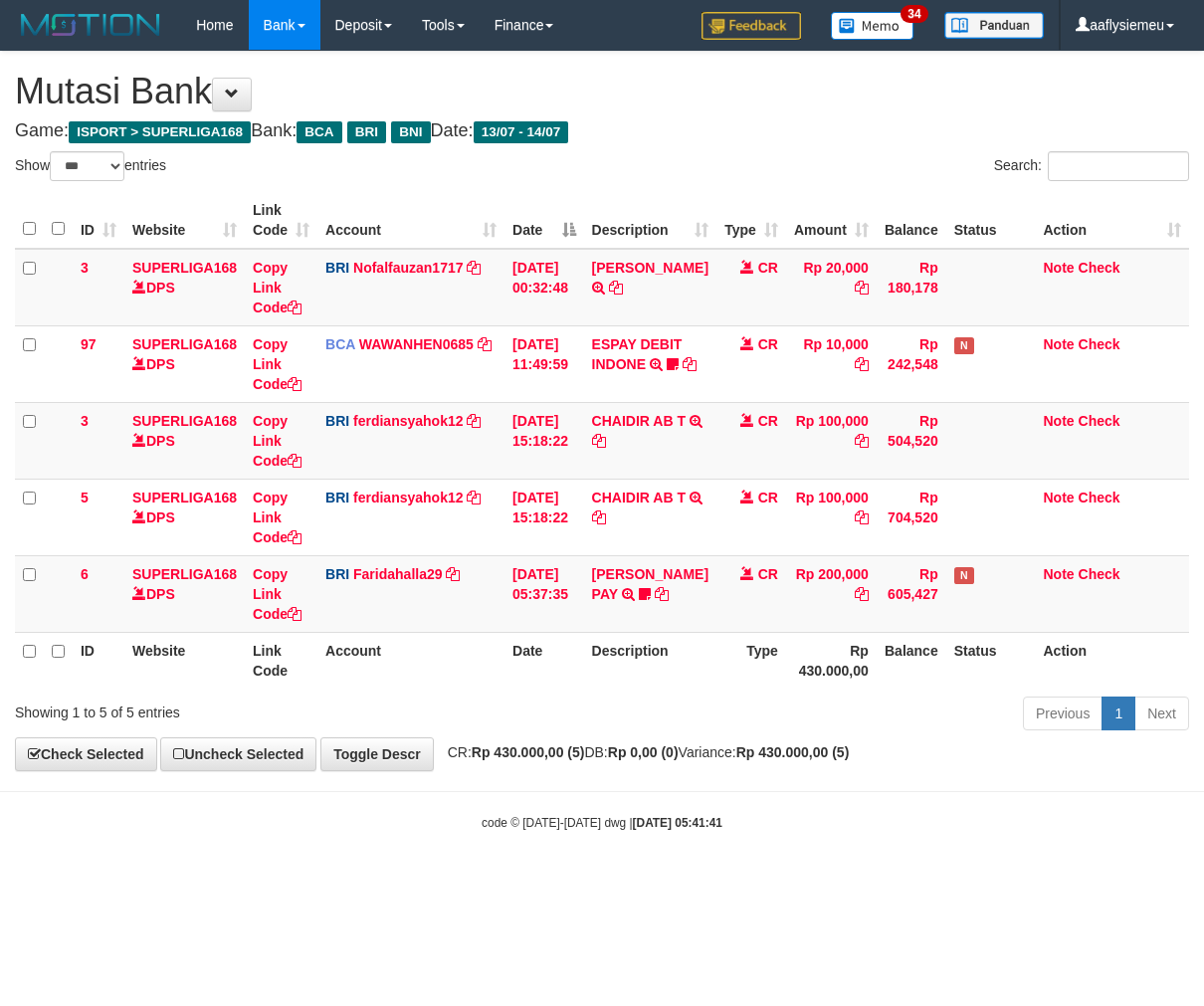 scroll, scrollTop: 0, scrollLeft: 0, axis: both 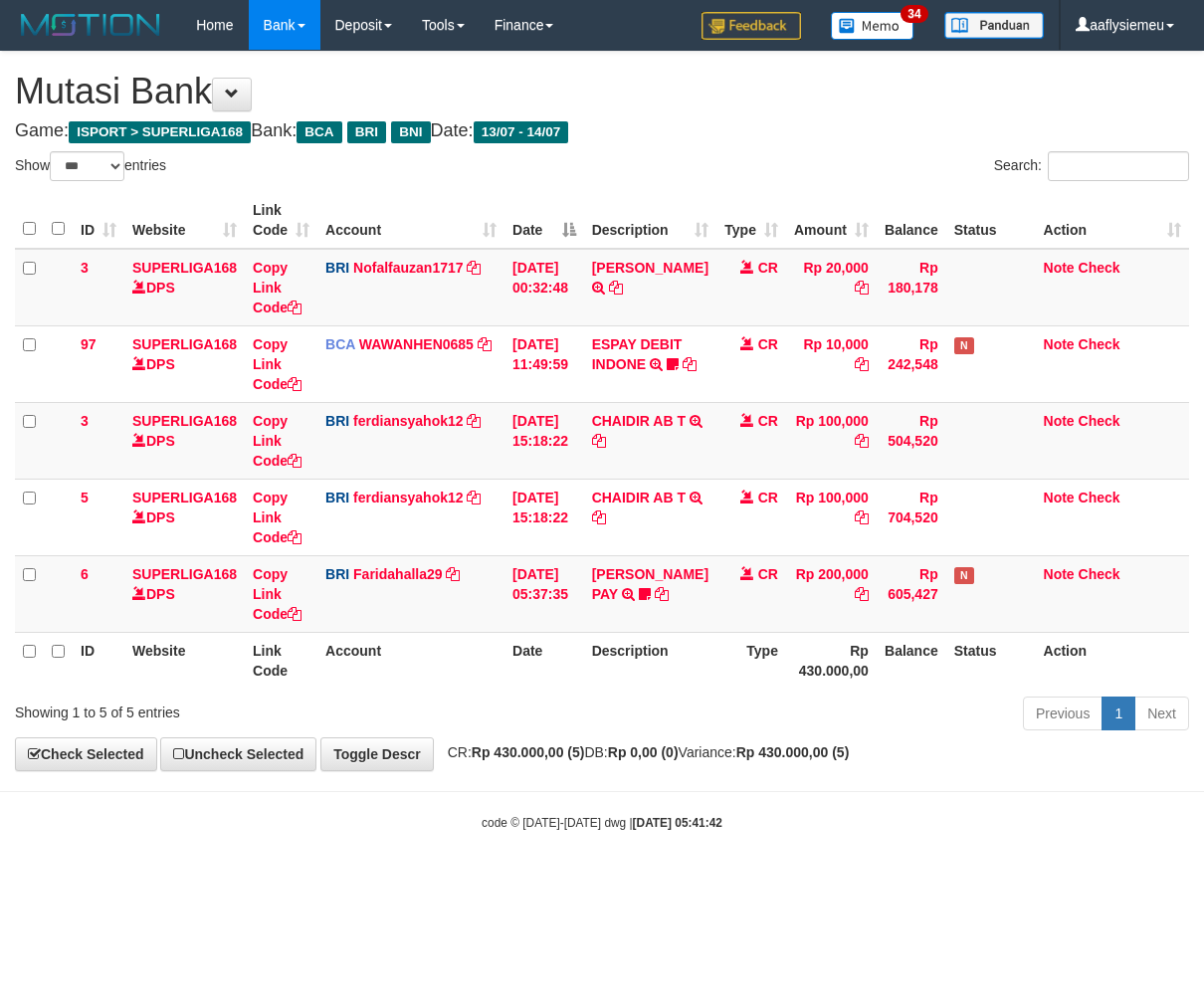 select on "***" 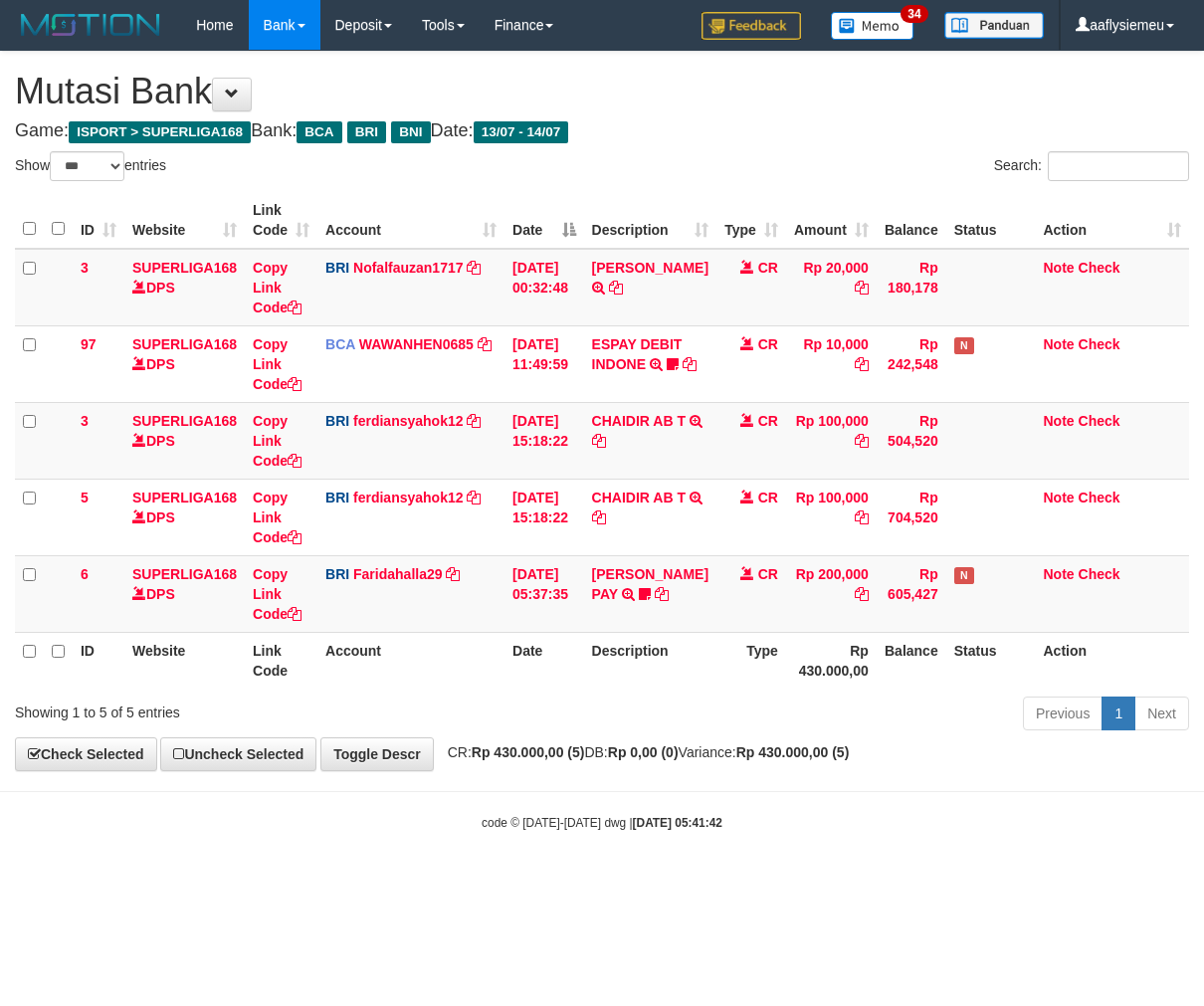 scroll, scrollTop: 0, scrollLeft: 0, axis: both 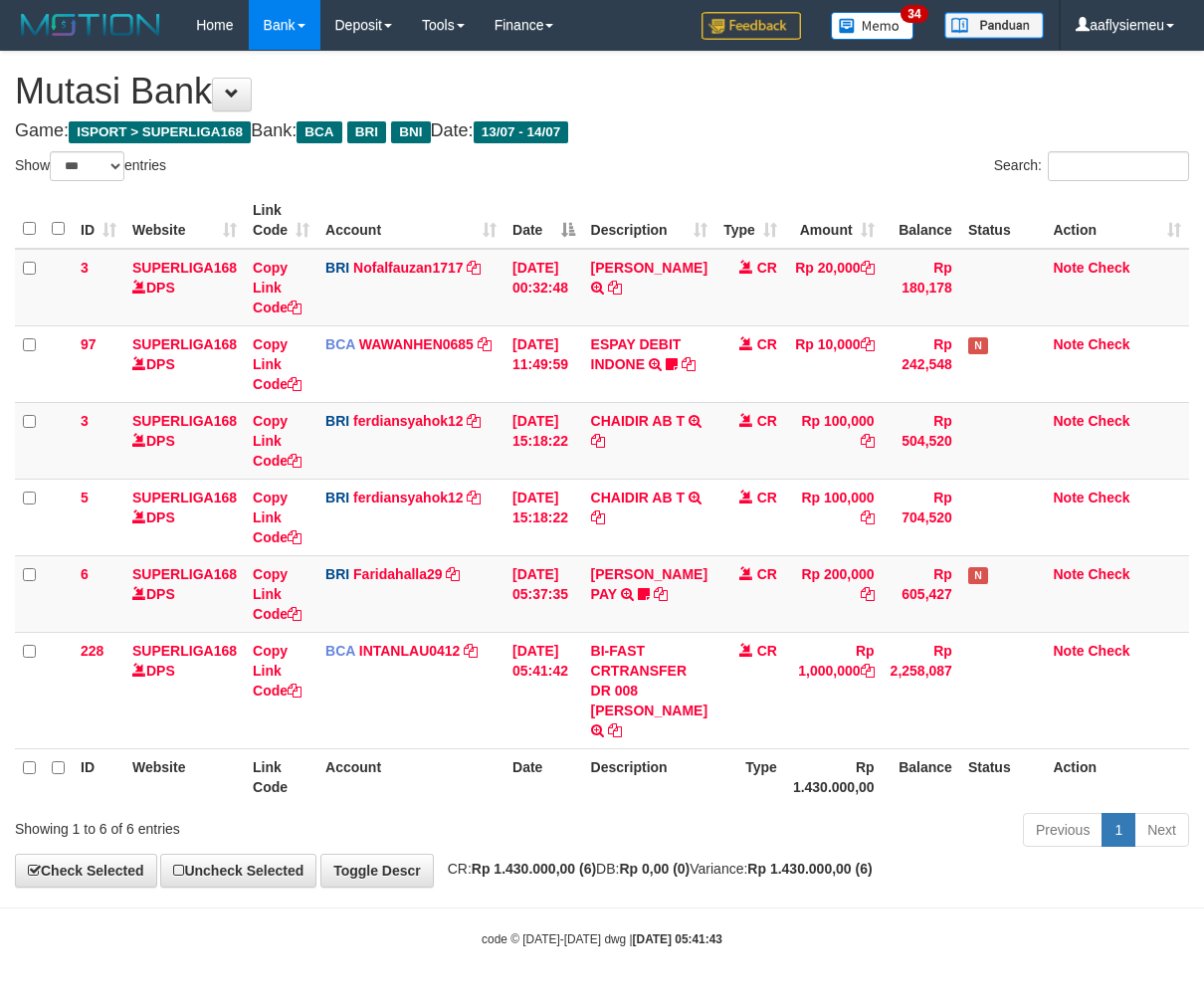 select on "***" 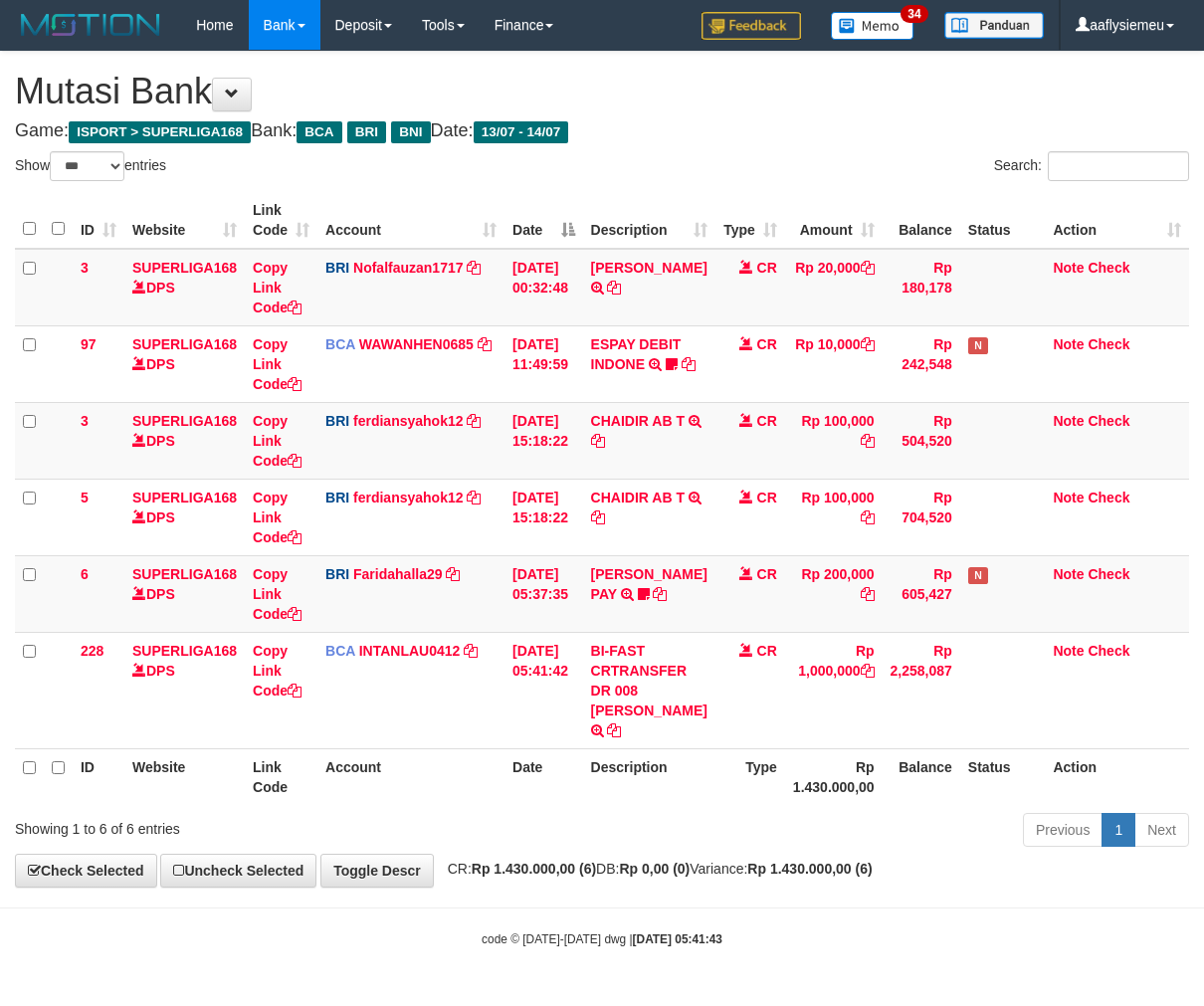 scroll, scrollTop: 0, scrollLeft: 0, axis: both 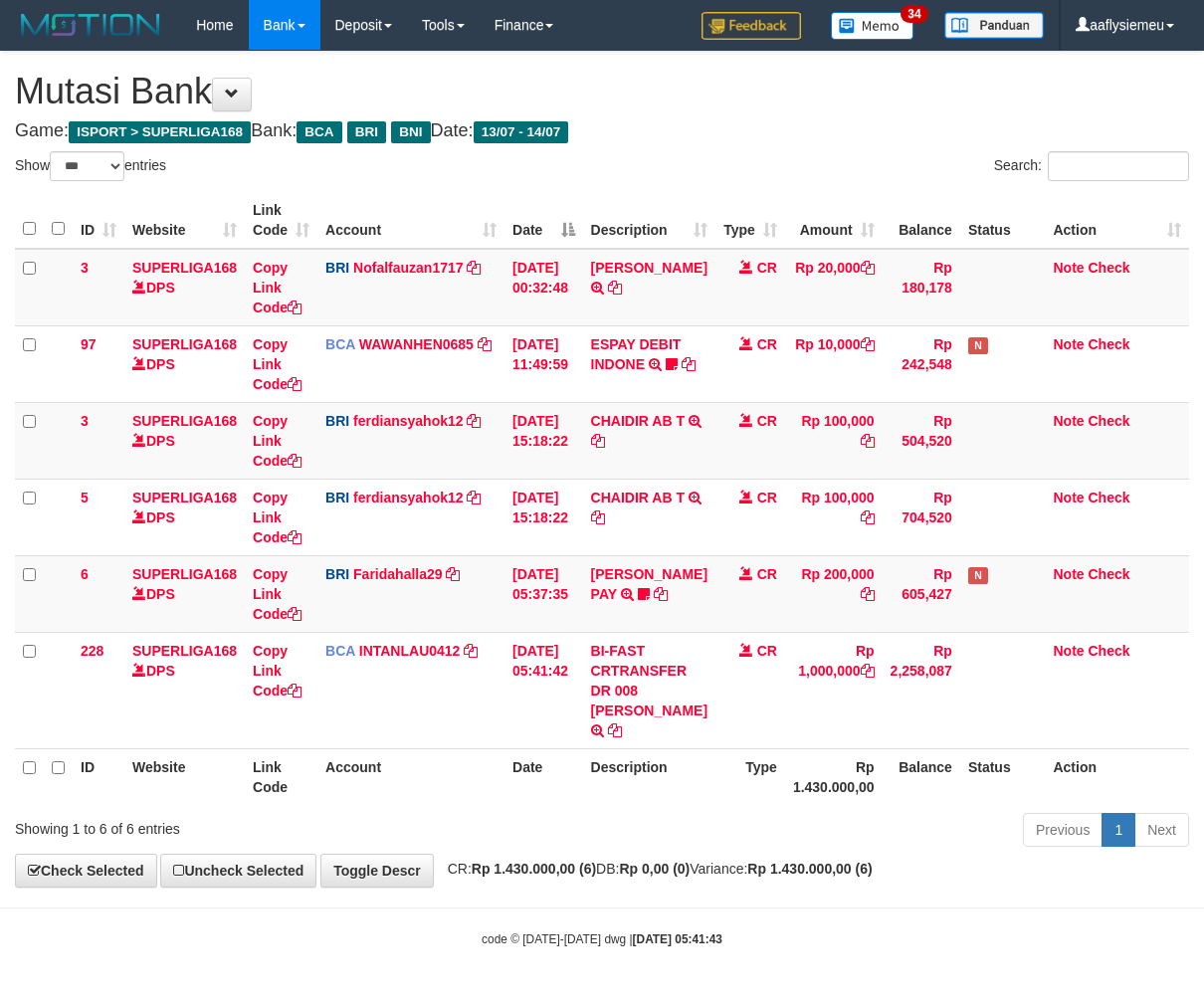 select on "***" 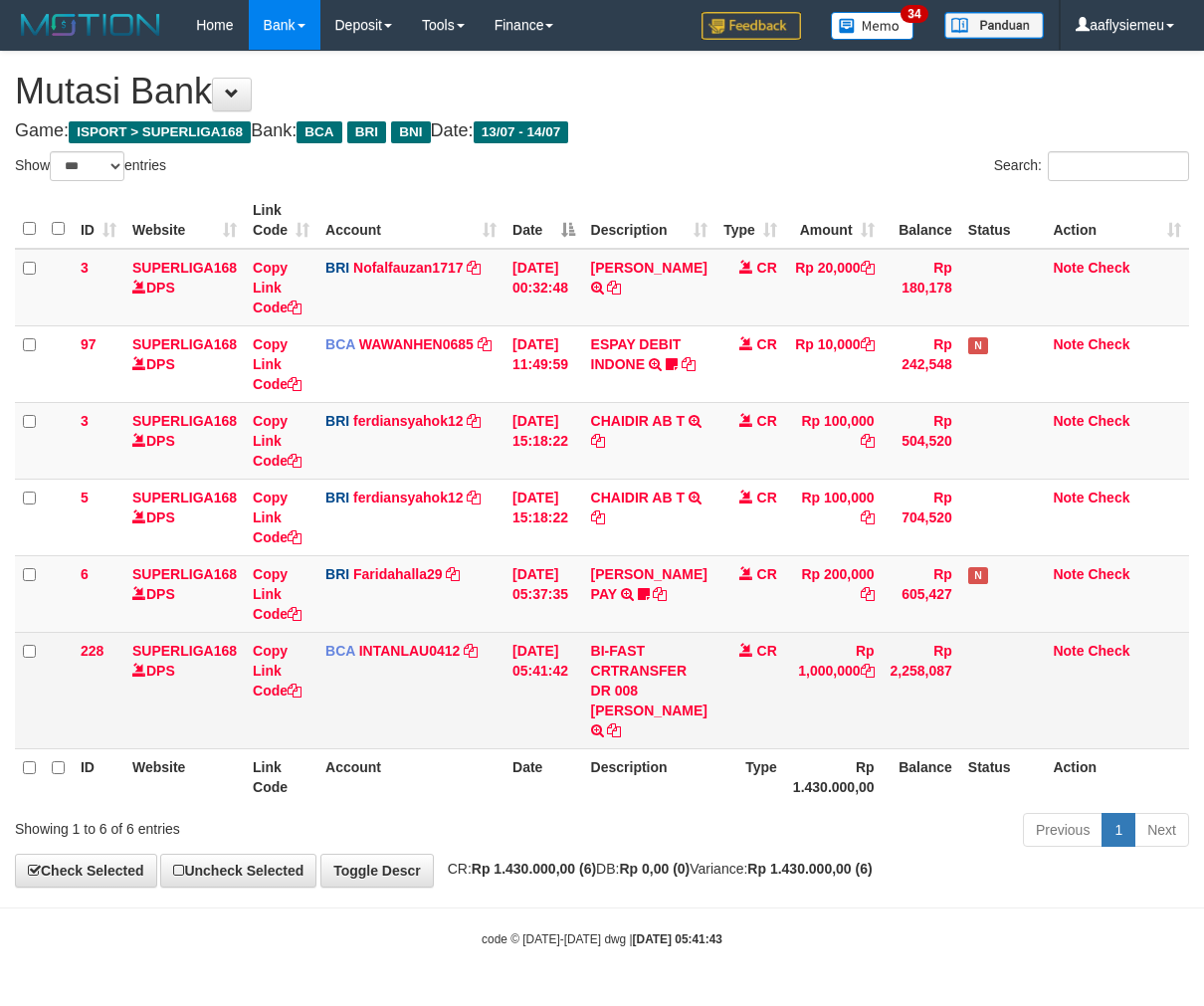 scroll, scrollTop: 0, scrollLeft: 0, axis: both 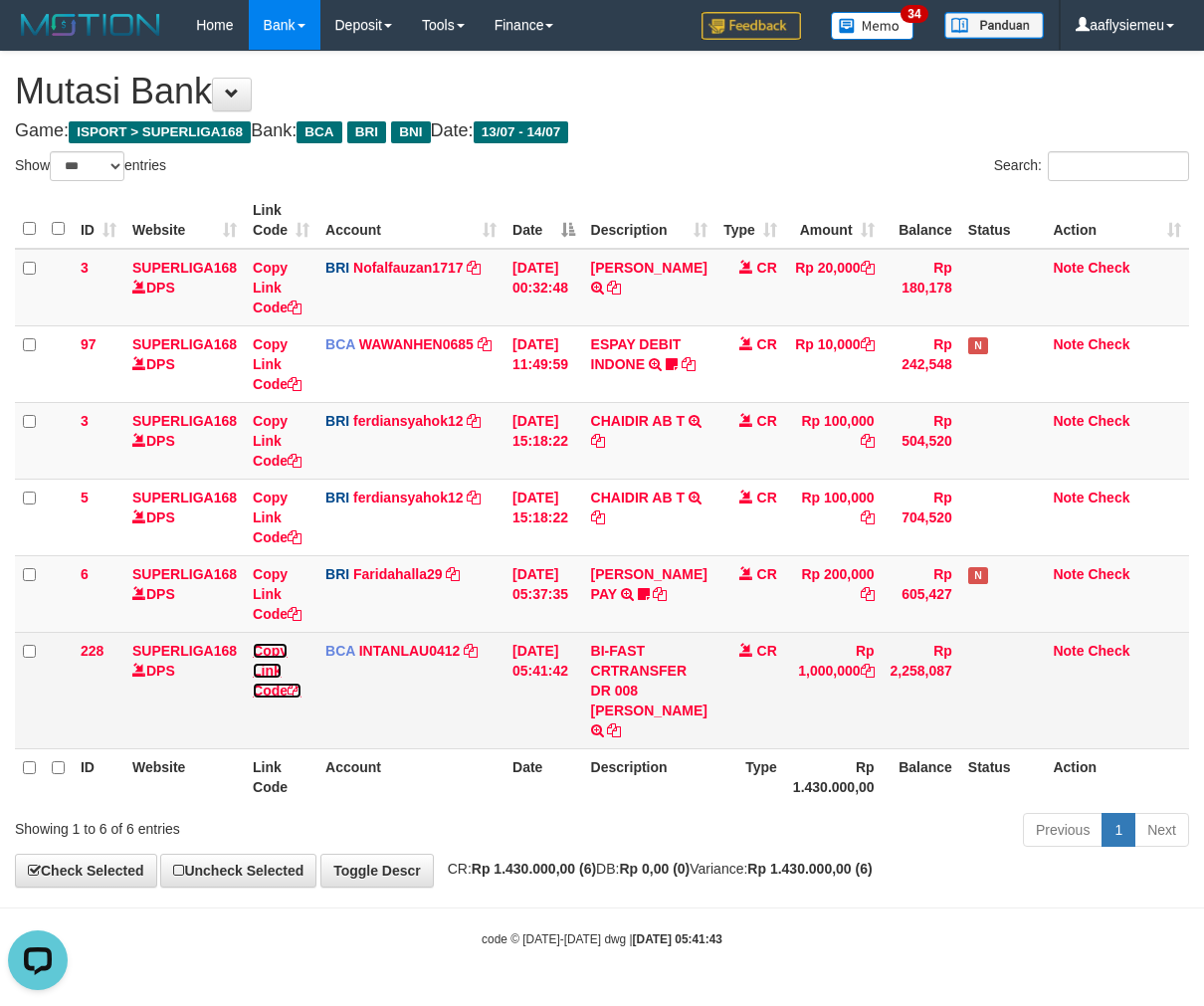 click on "Copy Link Code" at bounding box center (277, 671) 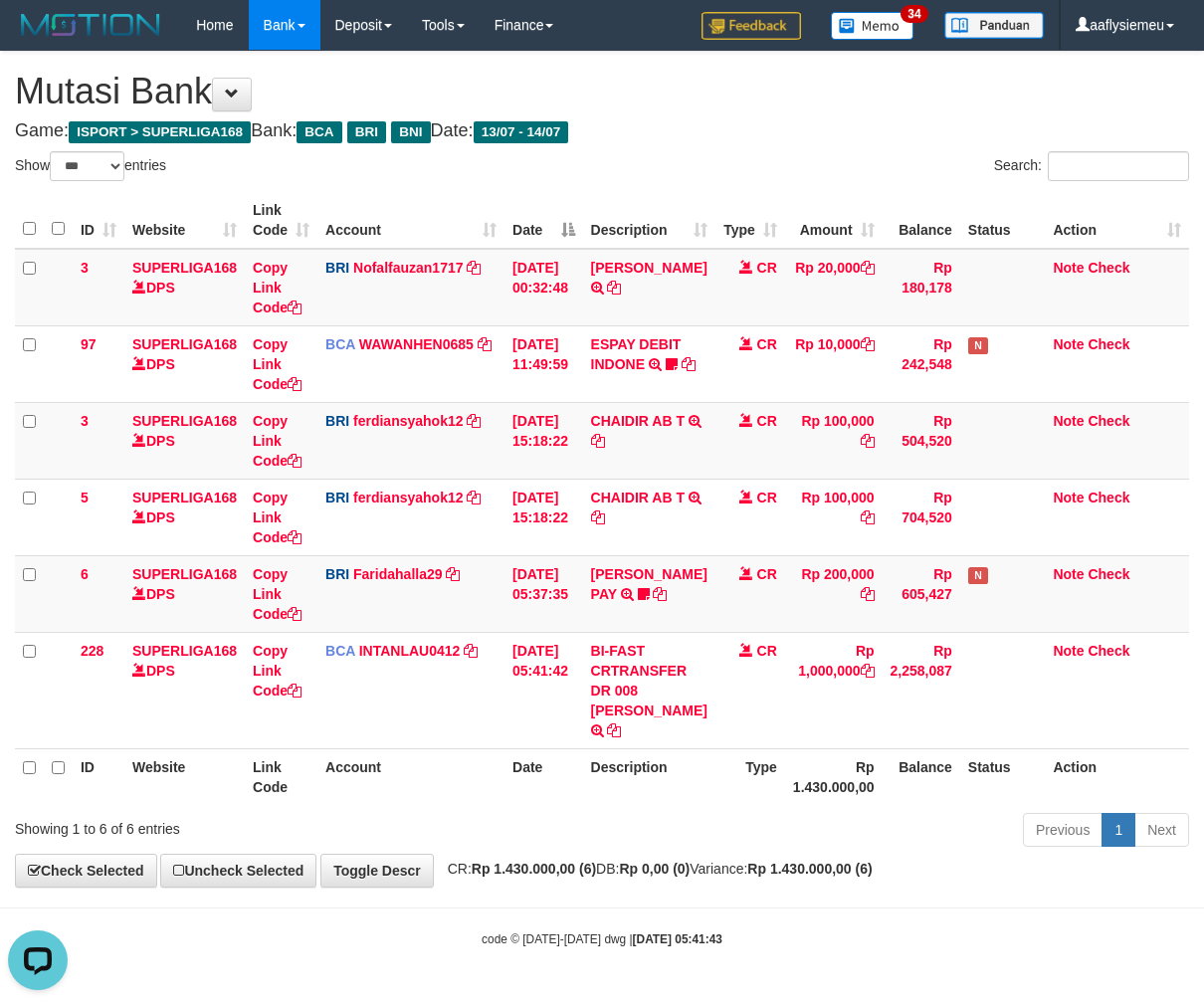 scroll, scrollTop: 296, scrollLeft: 0, axis: vertical 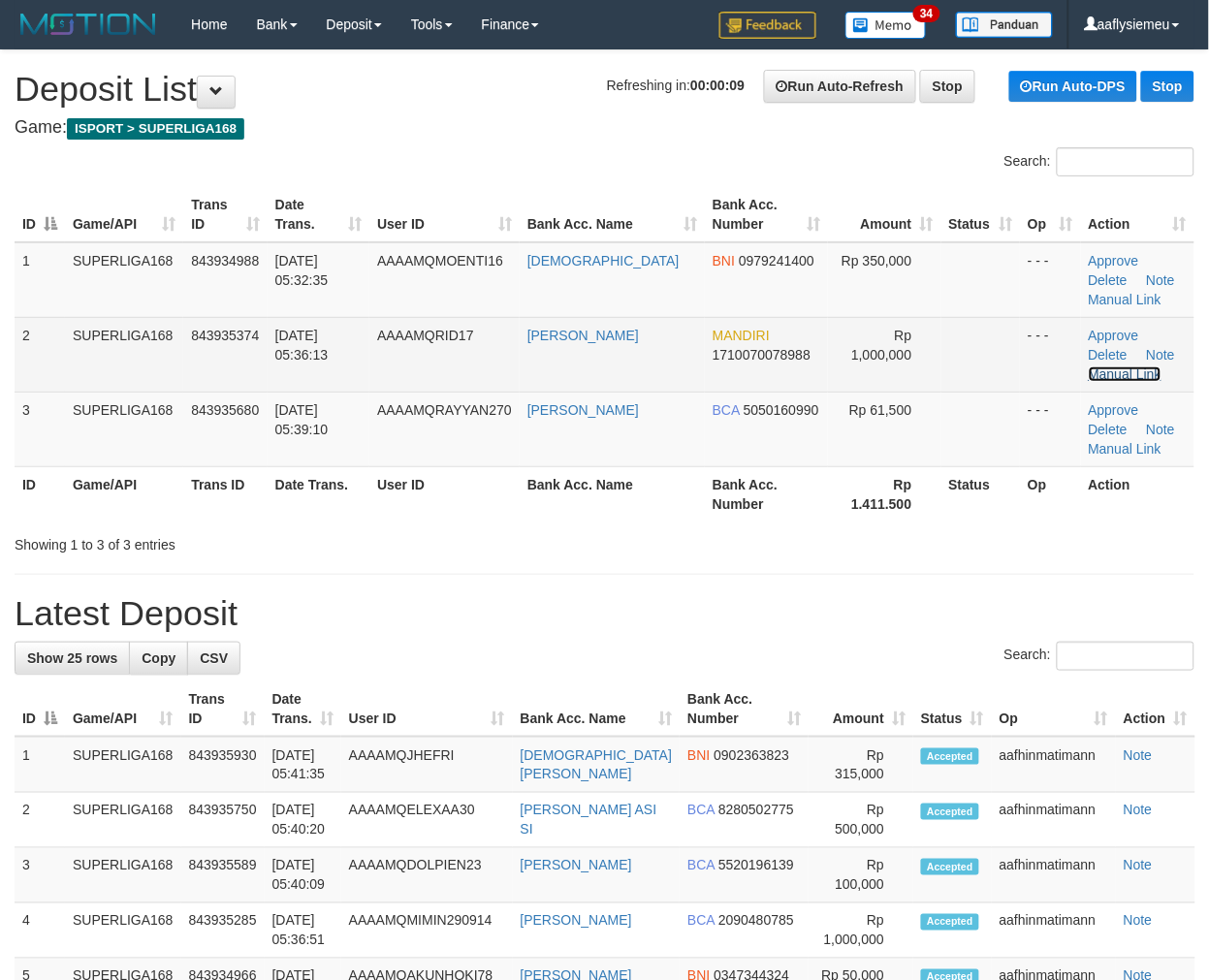 click on "Manual Link" at bounding box center (1126, 374) 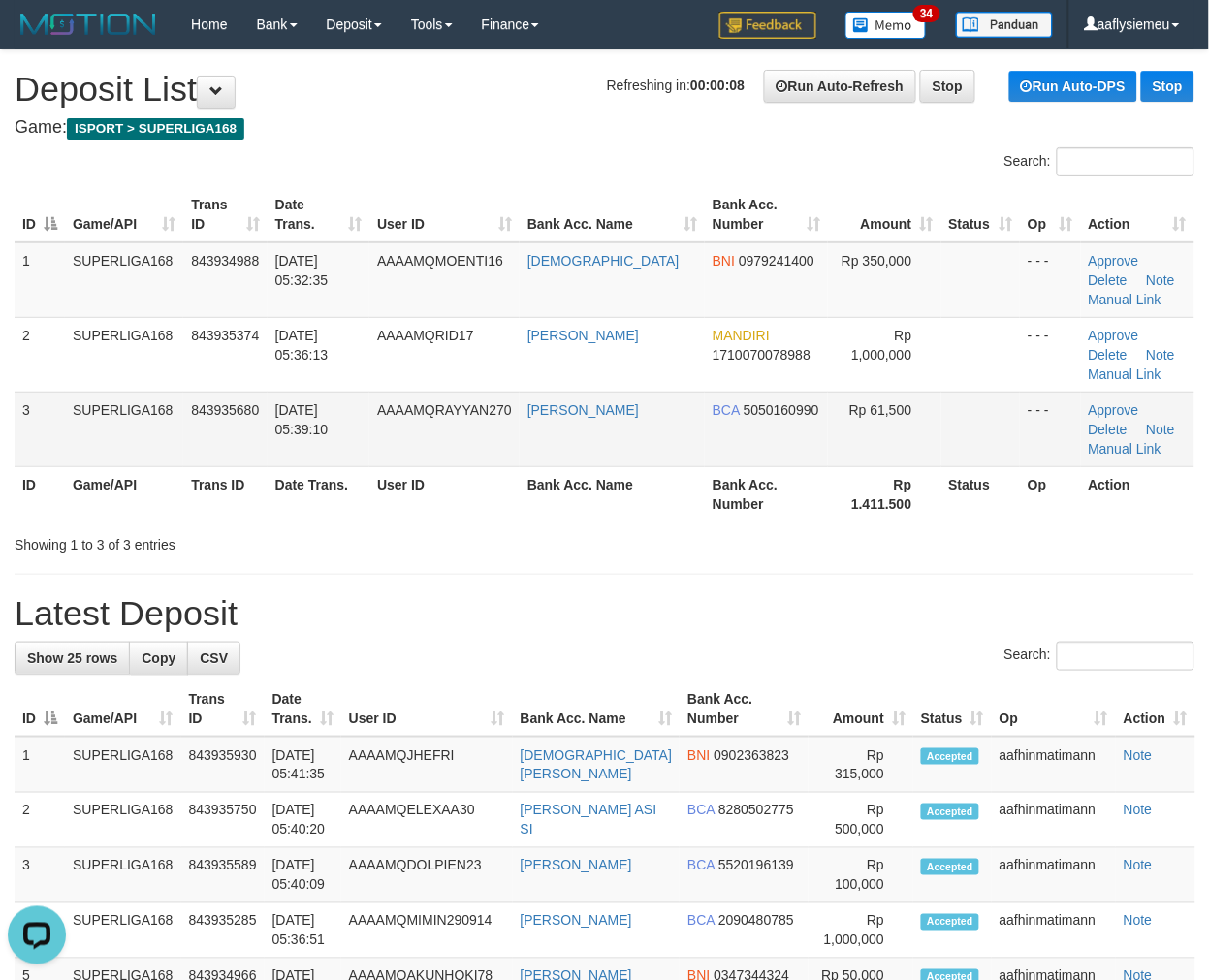 scroll, scrollTop: 0, scrollLeft: 0, axis: both 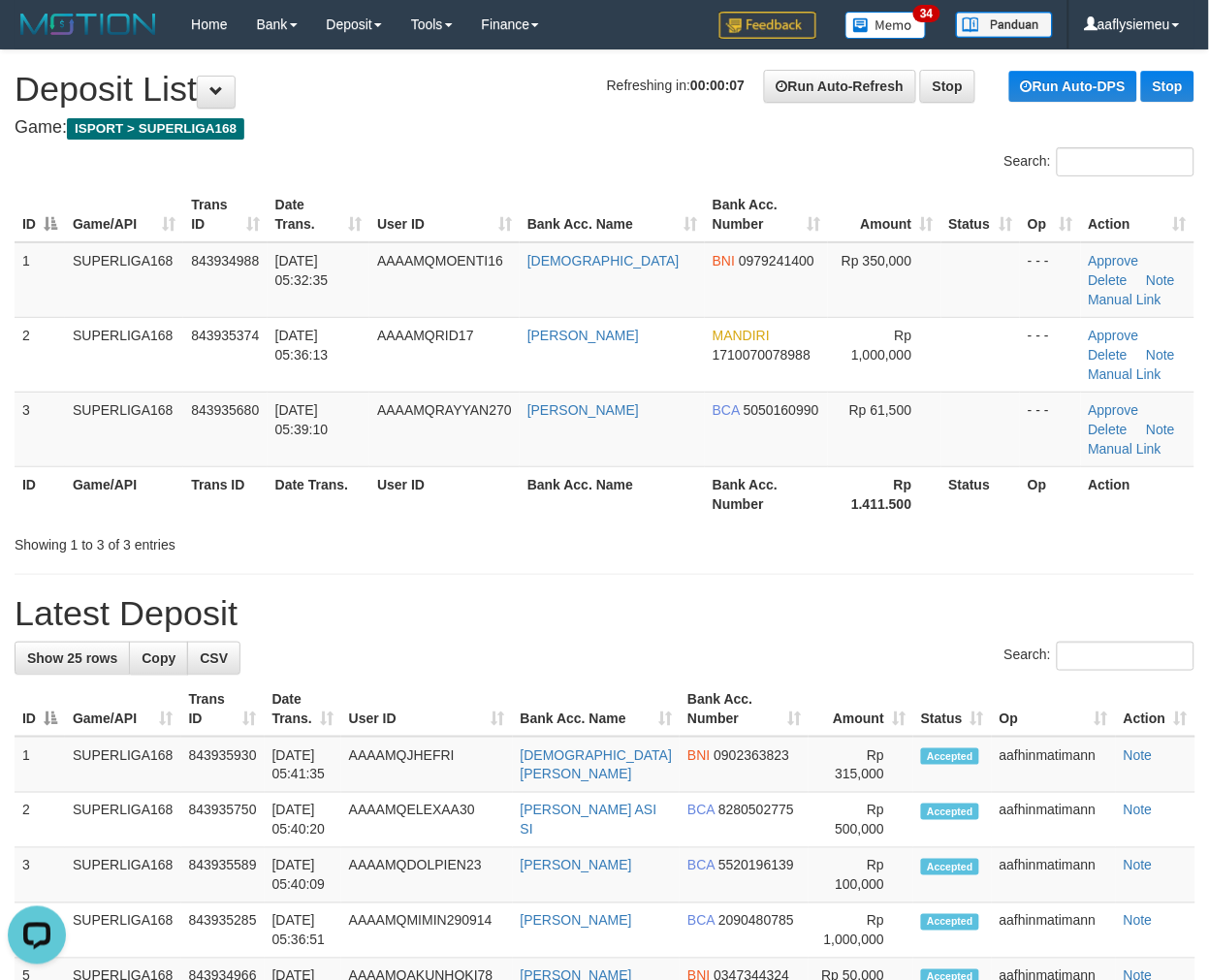 drag, startPoint x: 305, startPoint y: 876, endPoint x: 1, endPoint y: 711, distance: 345.8916 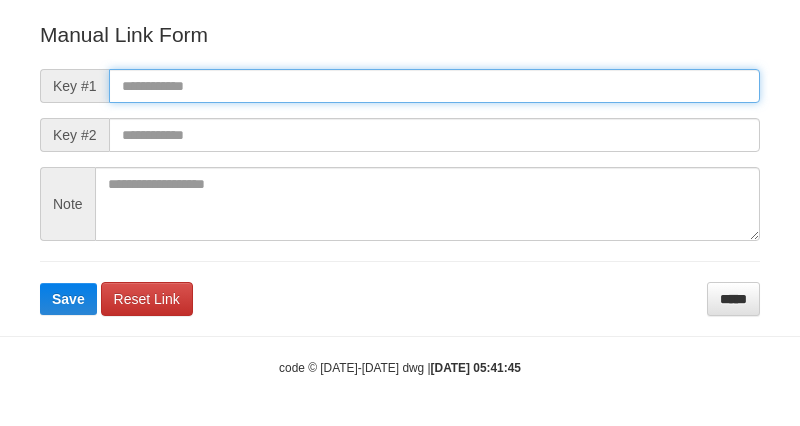 click at bounding box center (434, 86) 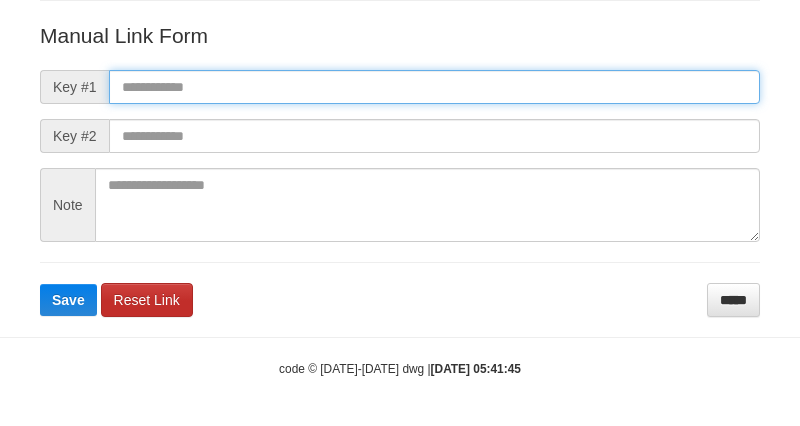 paste on "**********" 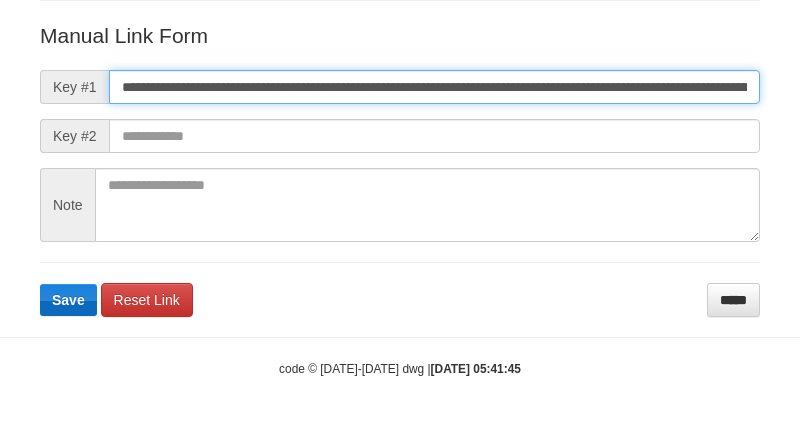 scroll, scrollTop: 0, scrollLeft: 1400, axis: horizontal 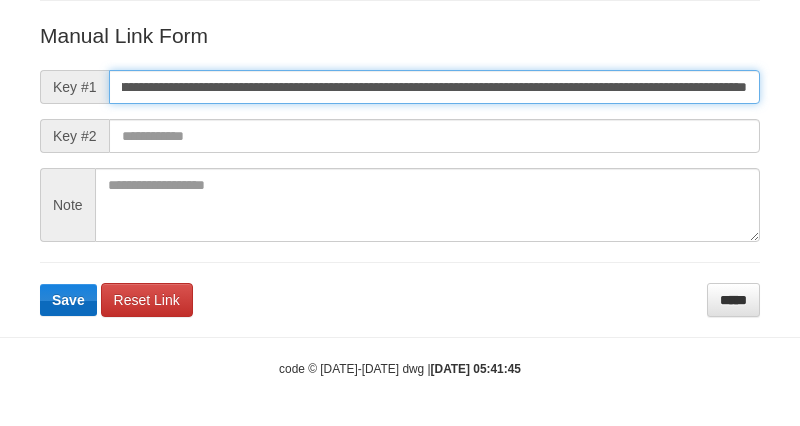 type on "**********" 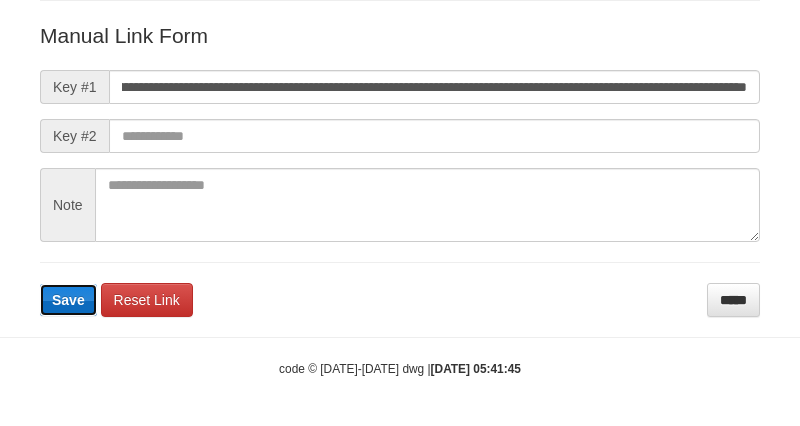 click on "Save" at bounding box center [68, 300] 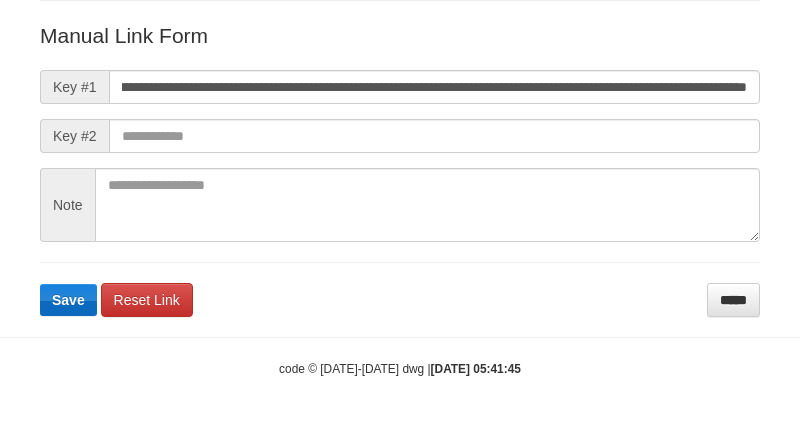 scroll, scrollTop: 0, scrollLeft: 0, axis: both 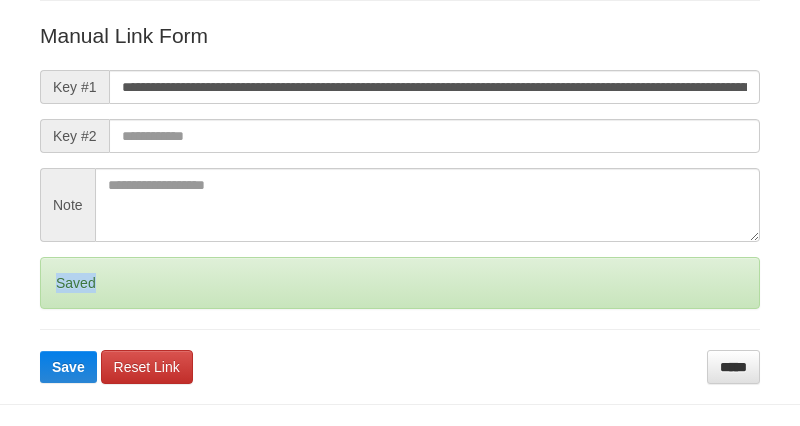 drag, startPoint x: 81, startPoint y: 297, endPoint x: 166, endPoint y: 425, distance: 153.6522 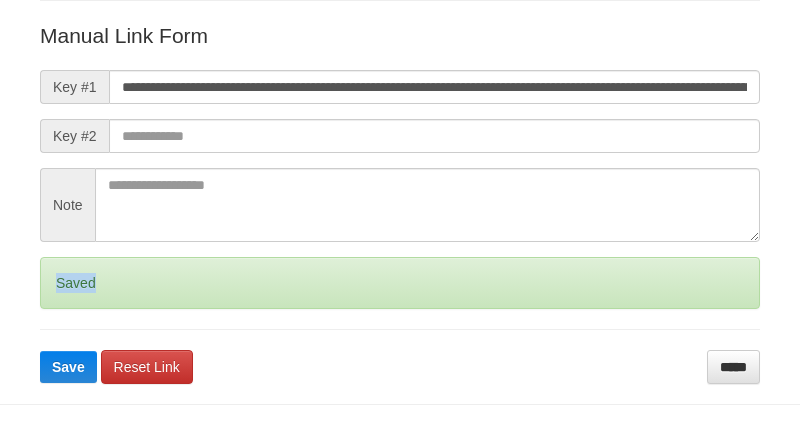 click on "Saved" at bounding box center [400, 283] 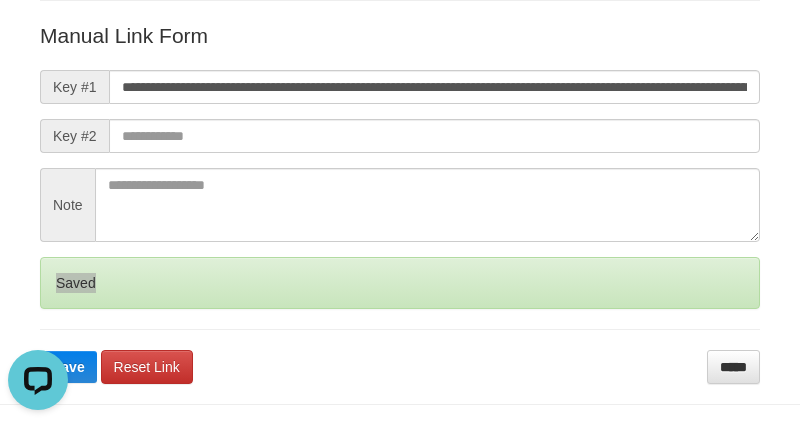 scroll, scrollTop: 0, scrollLeft: 0, axis: both 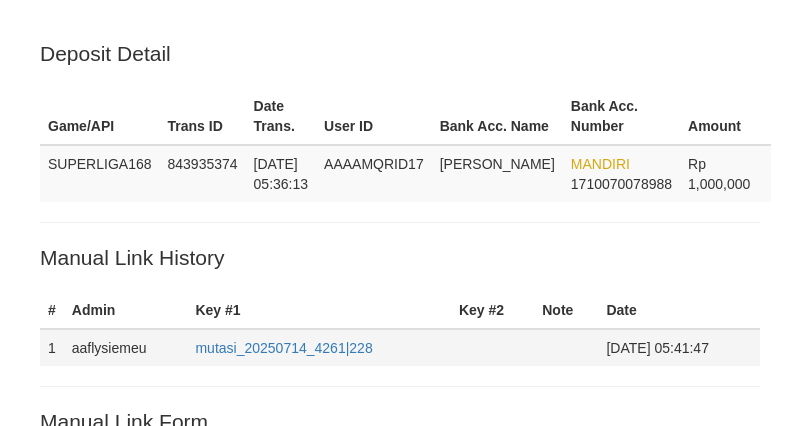 click on "aaflysiemeu" at bounding box center [126, 347] 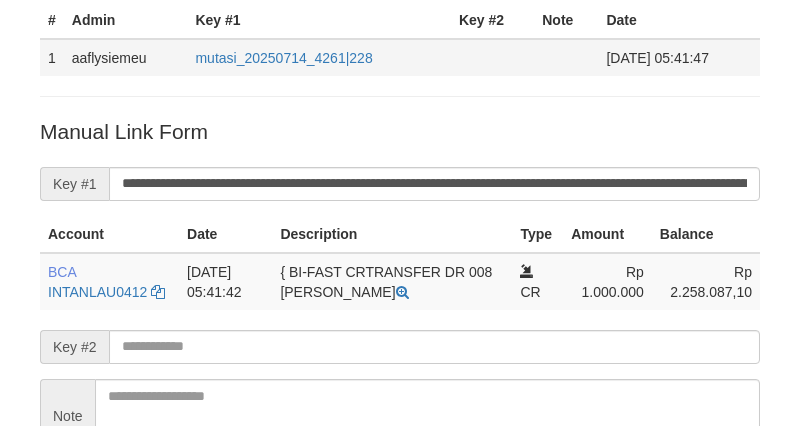 scroll, scrollTop: 451, scrollLeft: 0, axis: vertical 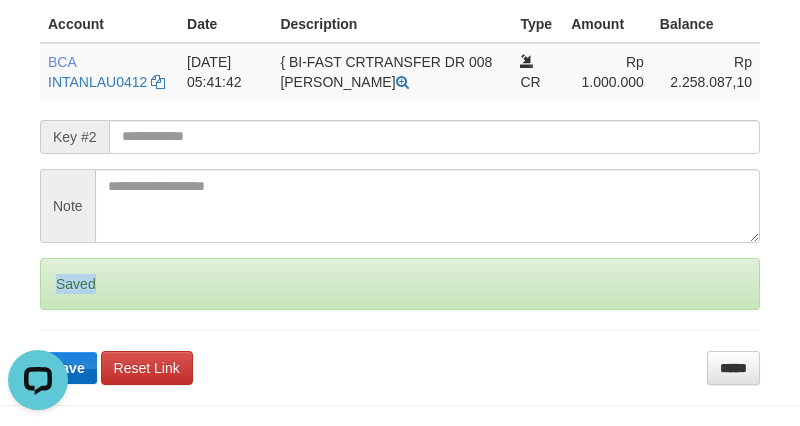 drag, startPoint x: 64, startPoint y: 301, endPoint x: 200, endPoint y: 424, distance: 183.37122 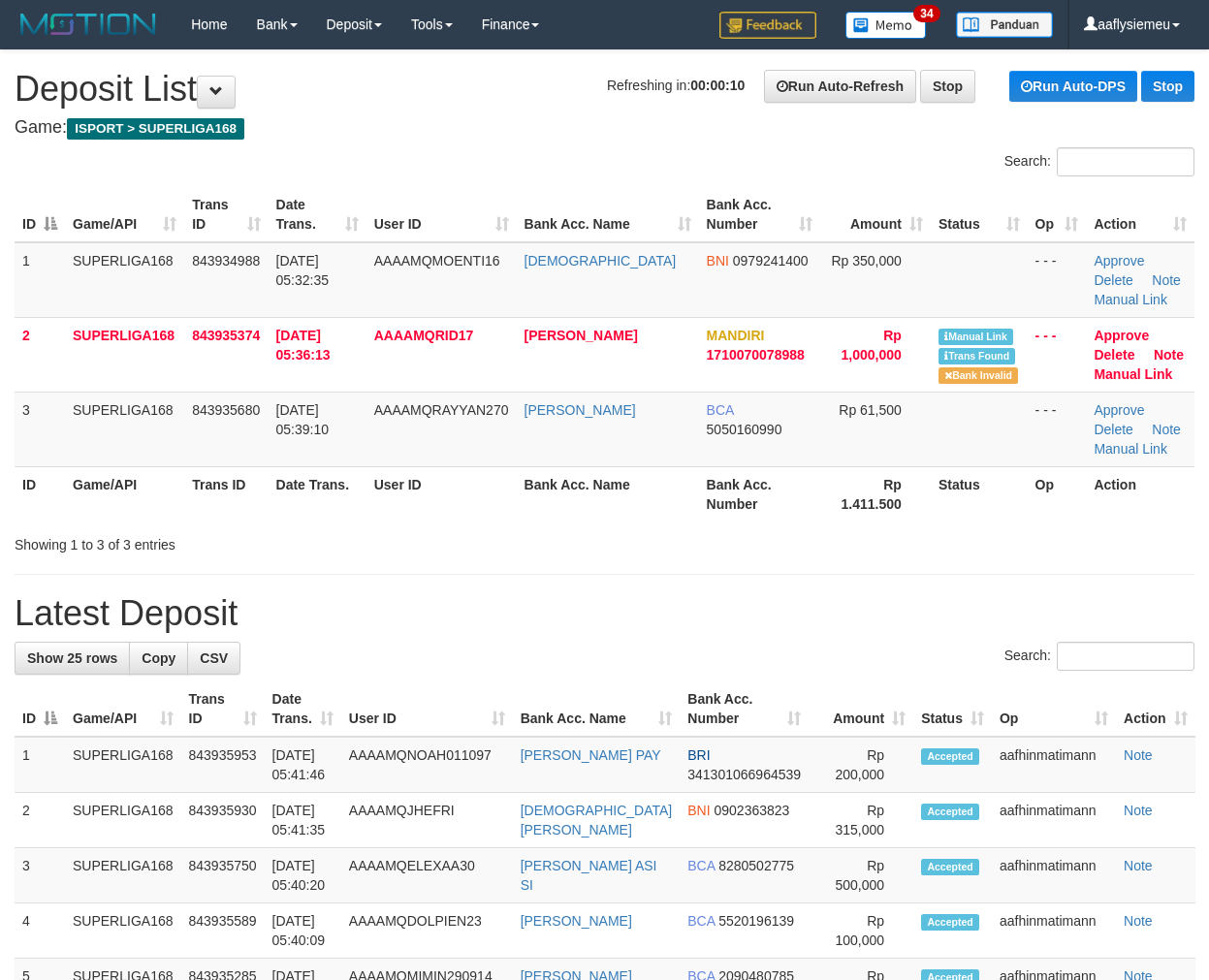 scroll, scrollTop: 0, scrollLeft: 0, axis: both 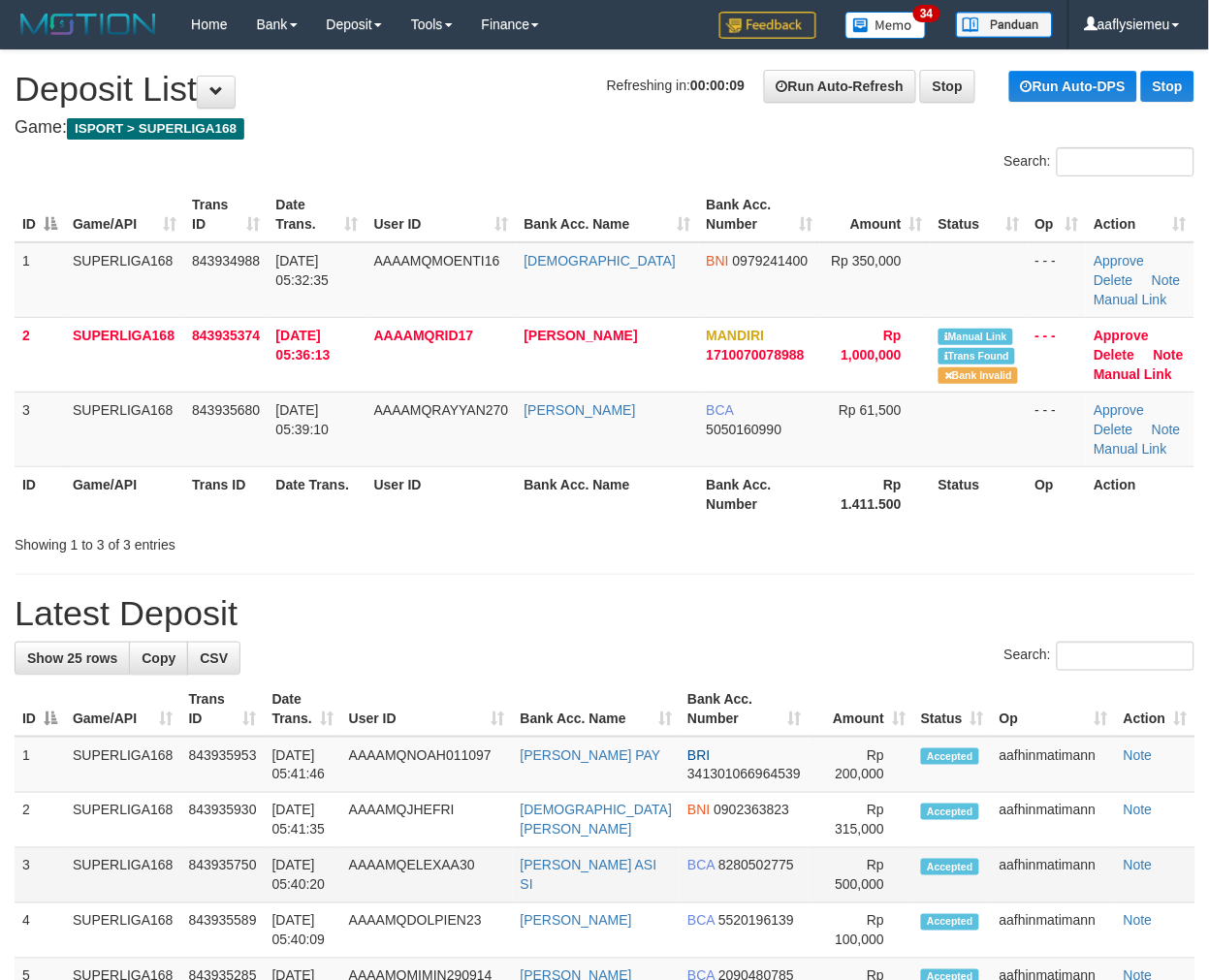 drag, startPoint x: 163, startPoint y: 860, endPoint x: 155, endPoint y: 845, distance: 17 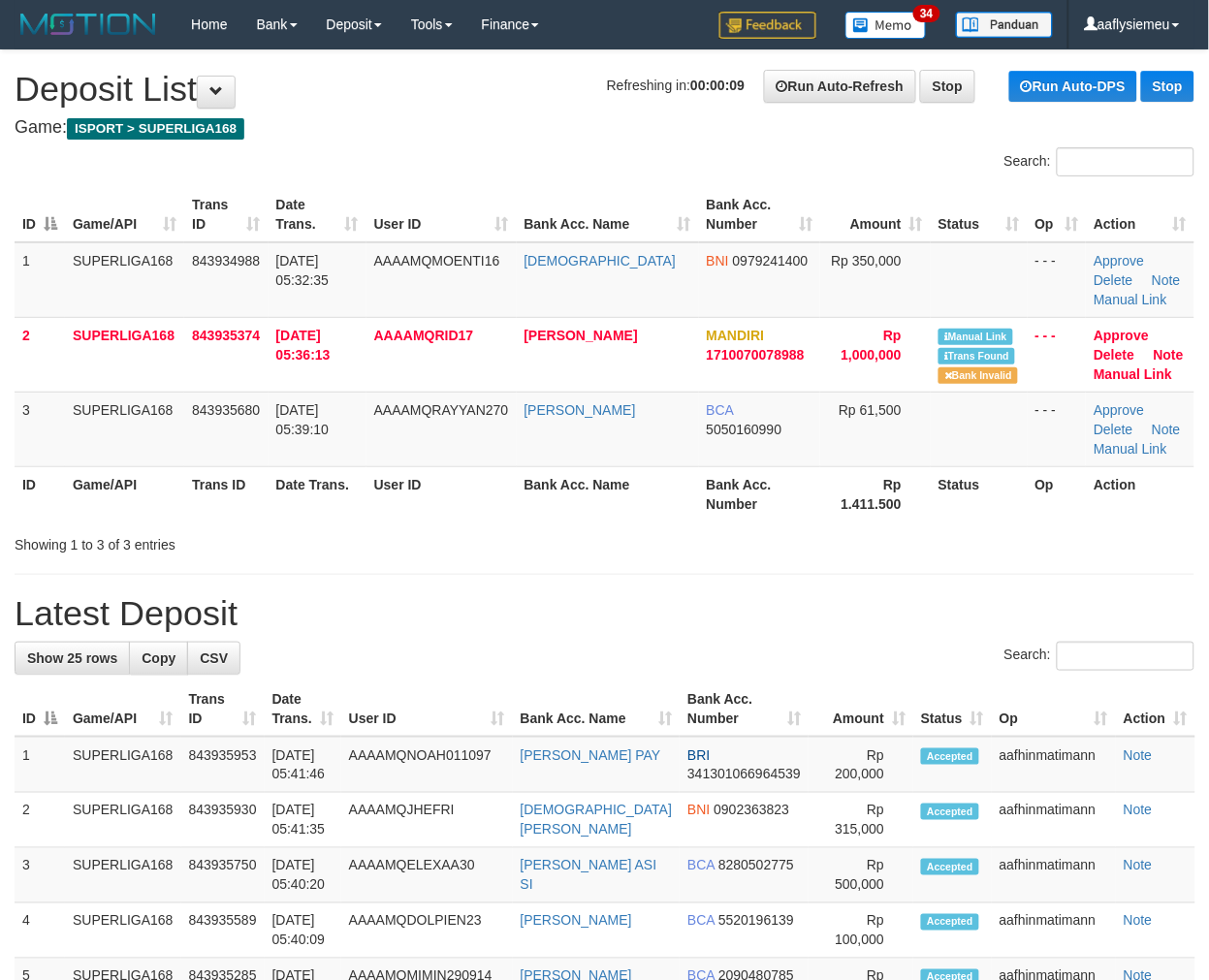 drag, startPoint x: 172, startPoint y: 814, endPoint x: 0, endPoint y: 732, distance: 190.54658 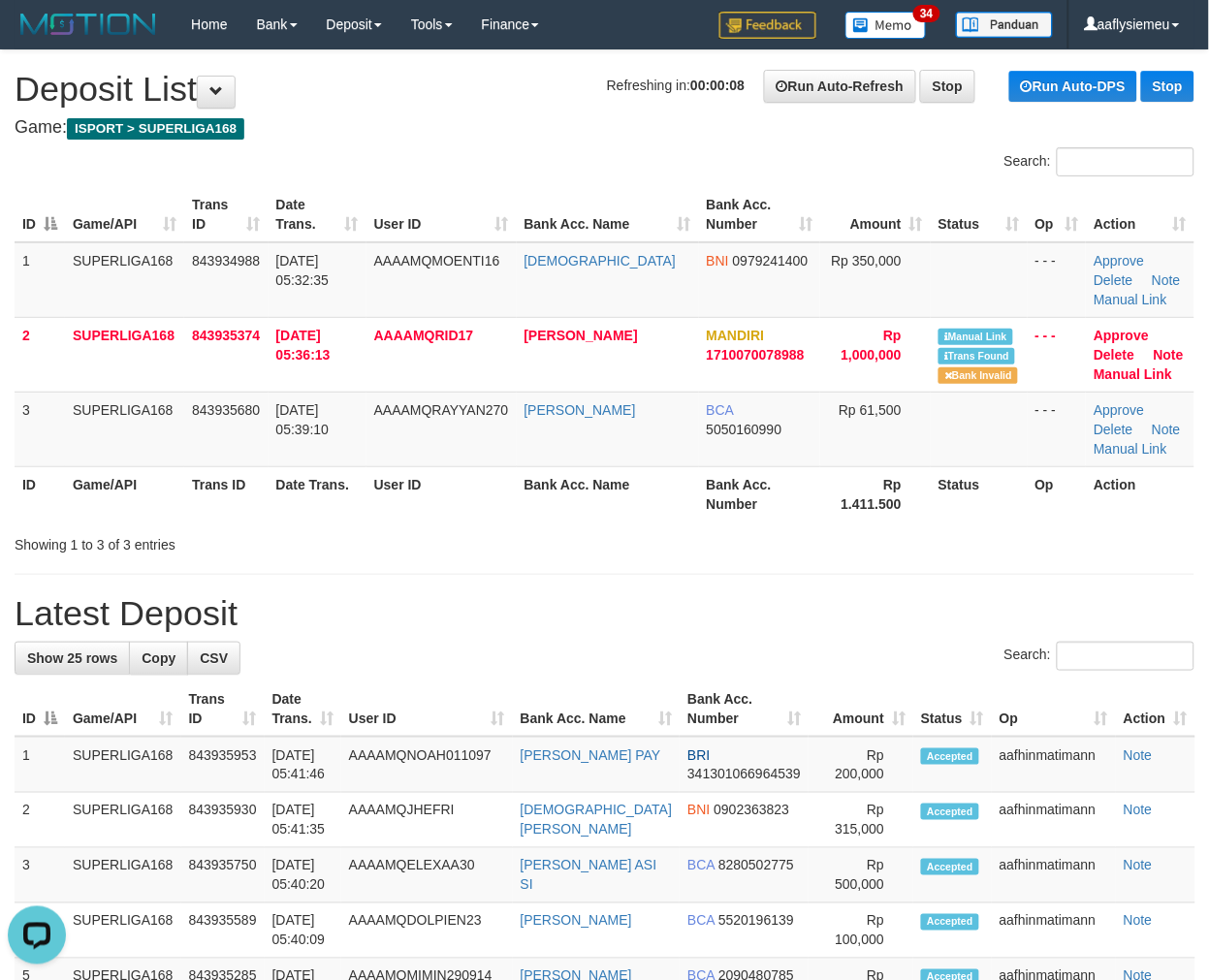 scroll, scrollTop: 0, scrollLeft: 0, axis: both 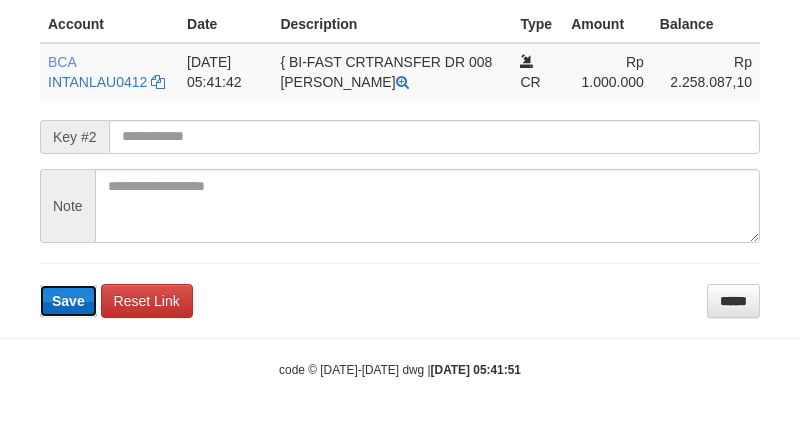 click on "Save" at bounding box center [68, 301] 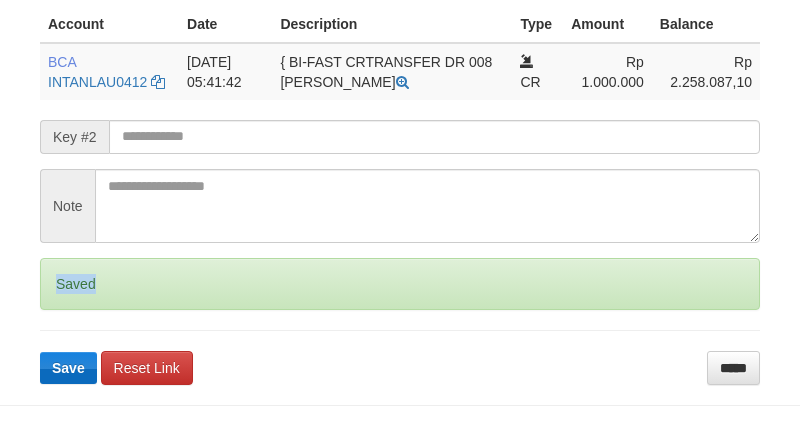 click on "Saved" at bounding box center [400, 284] 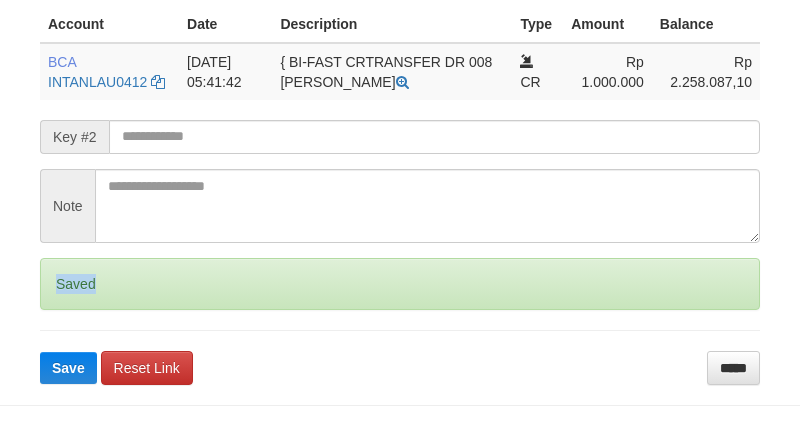 drag, startPoint x: 83, startPoint y: 303, endPoint x: 216, endPoint y: 425, distance: 180.47992 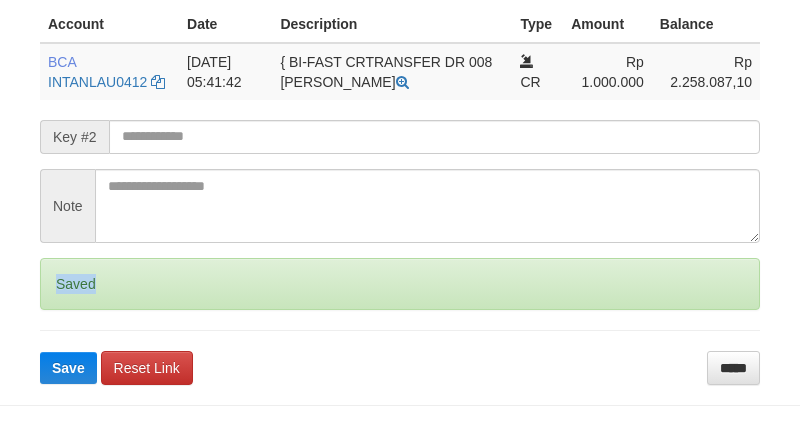 click on "Saved" at bounding box center [400, 284] 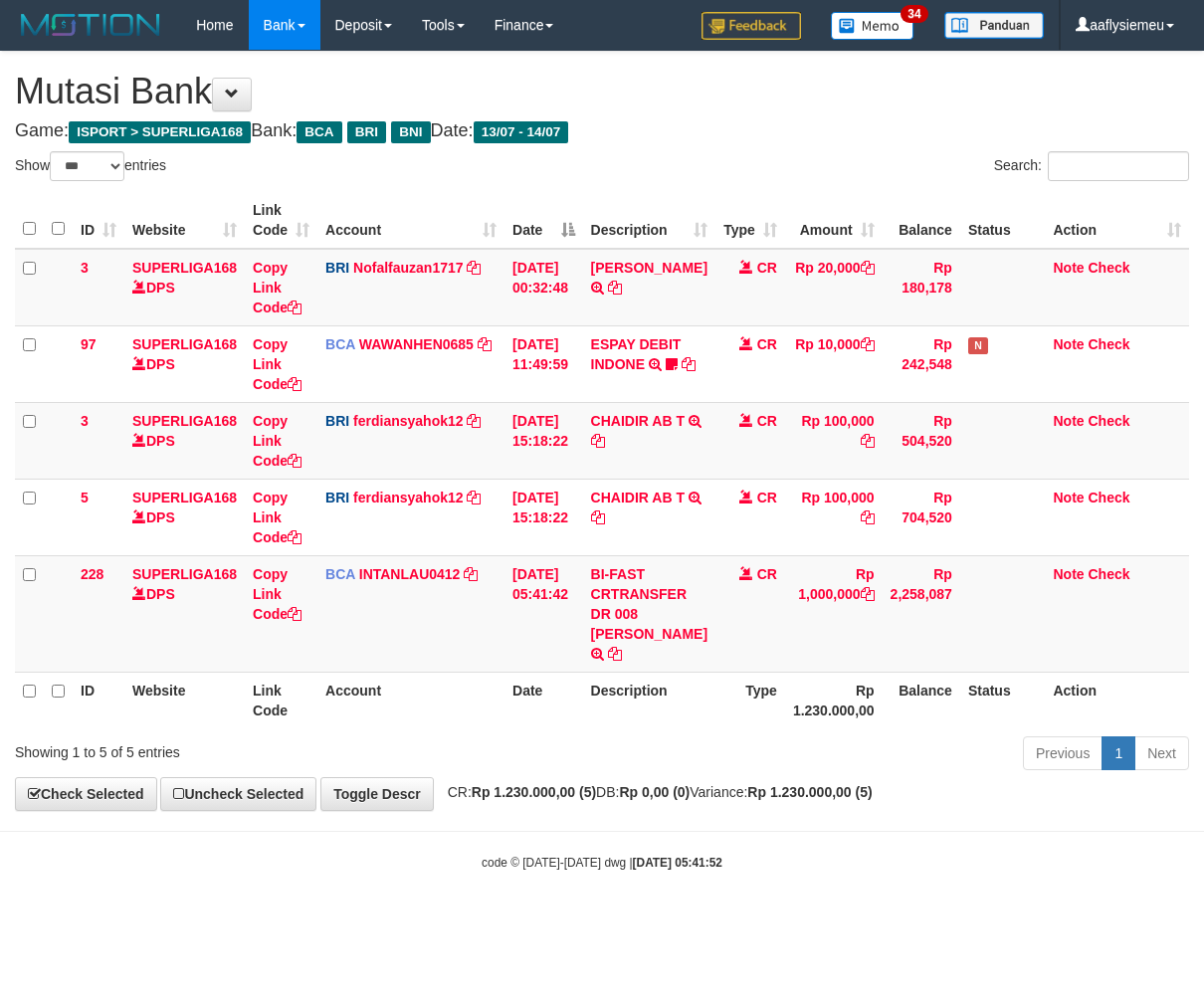 select on "***" 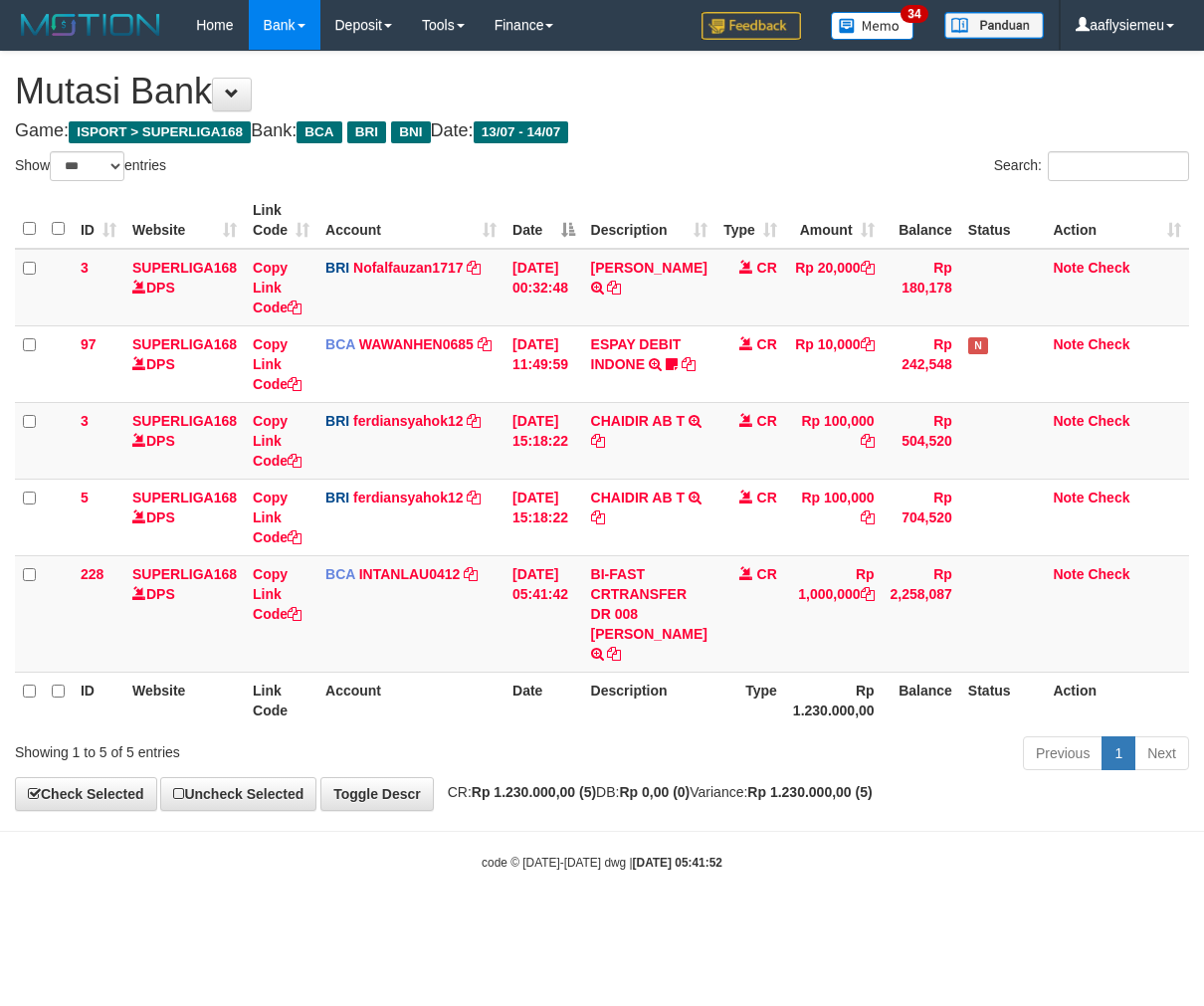 scroll, scrollTop: 0, scrollLeft: 0, axis: both 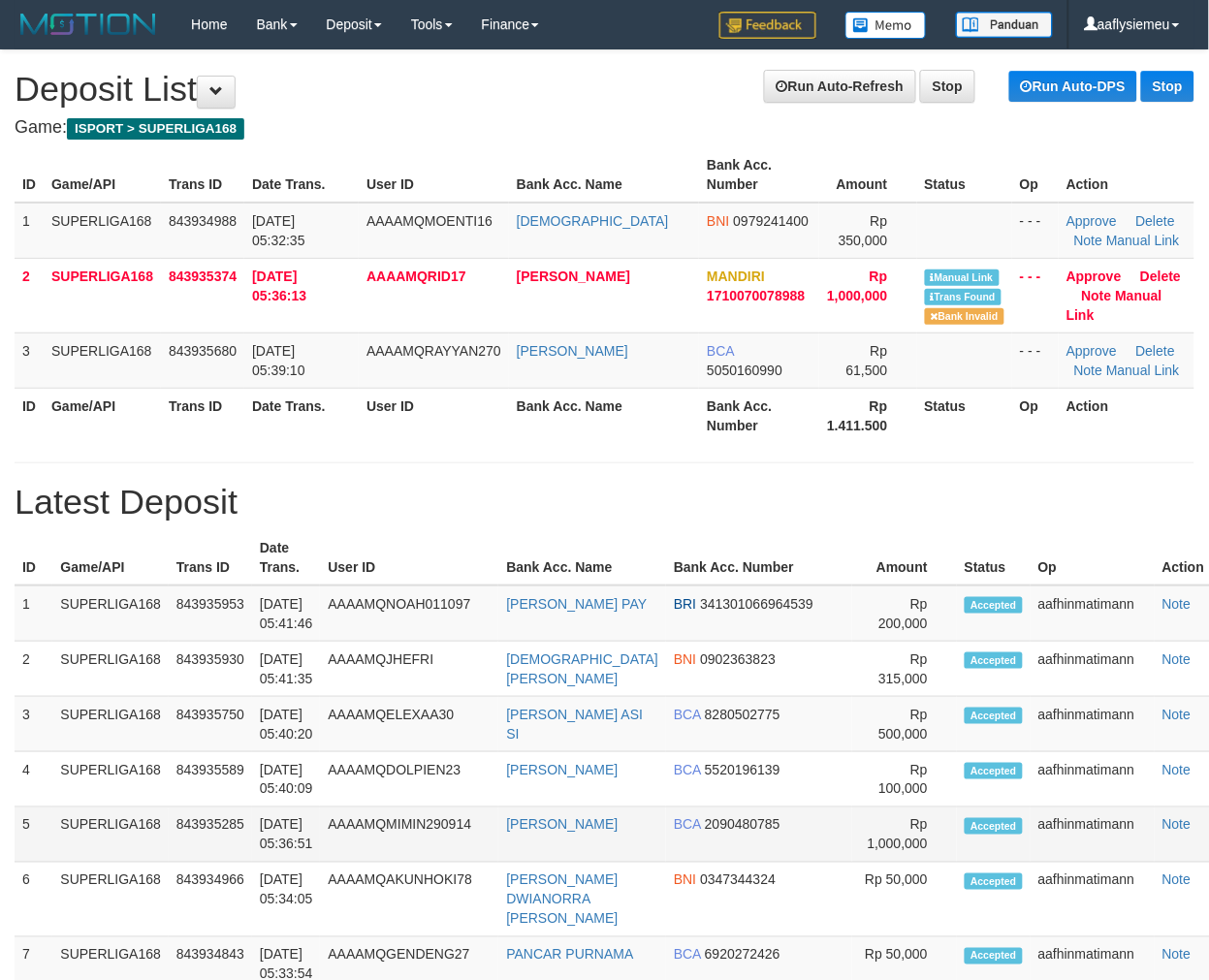 click on "14/07/2025 05:36:51" at bounding box center (286, 835) 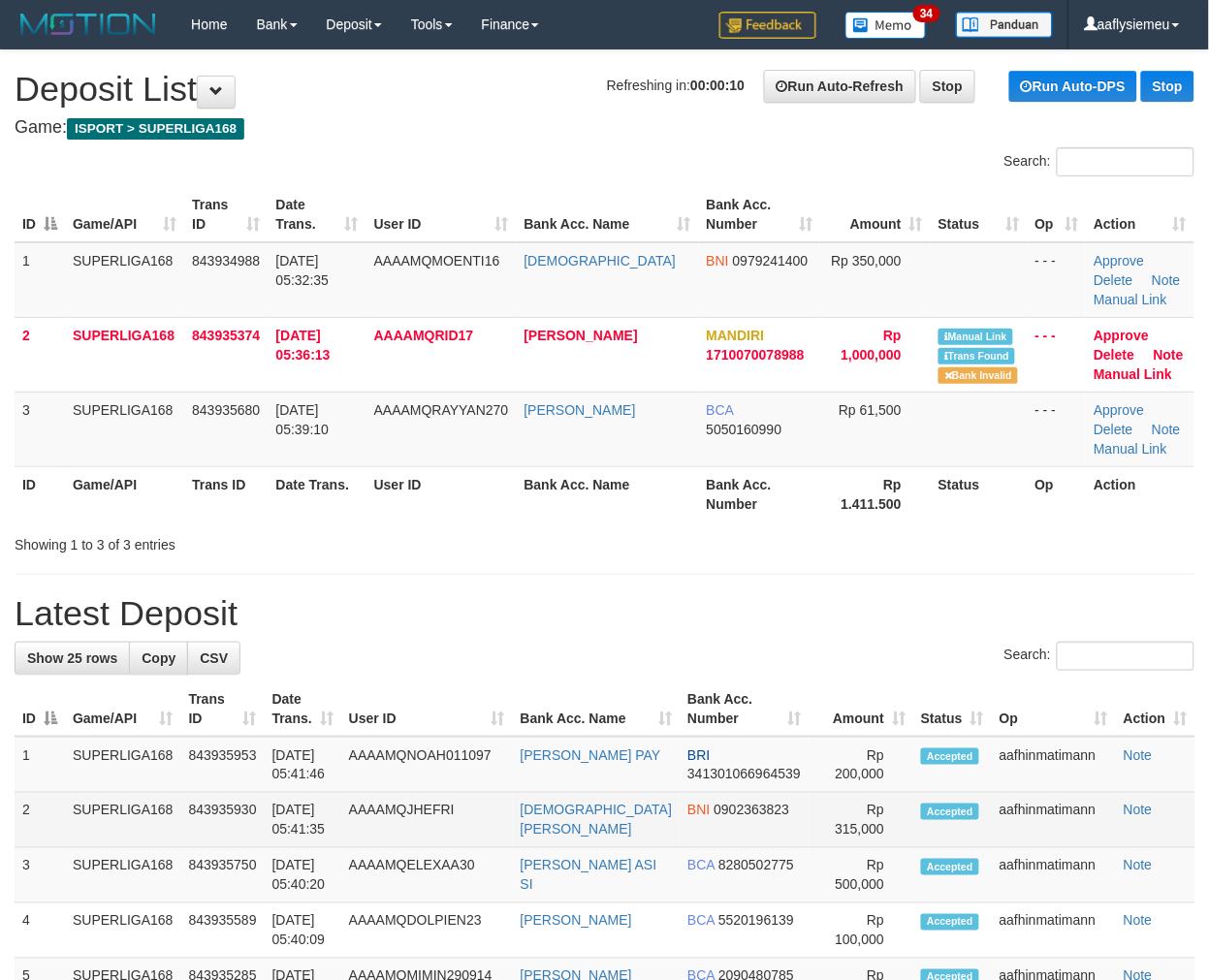 click on "14/07/2025 05:41:35" at bounding box center (302, 820) 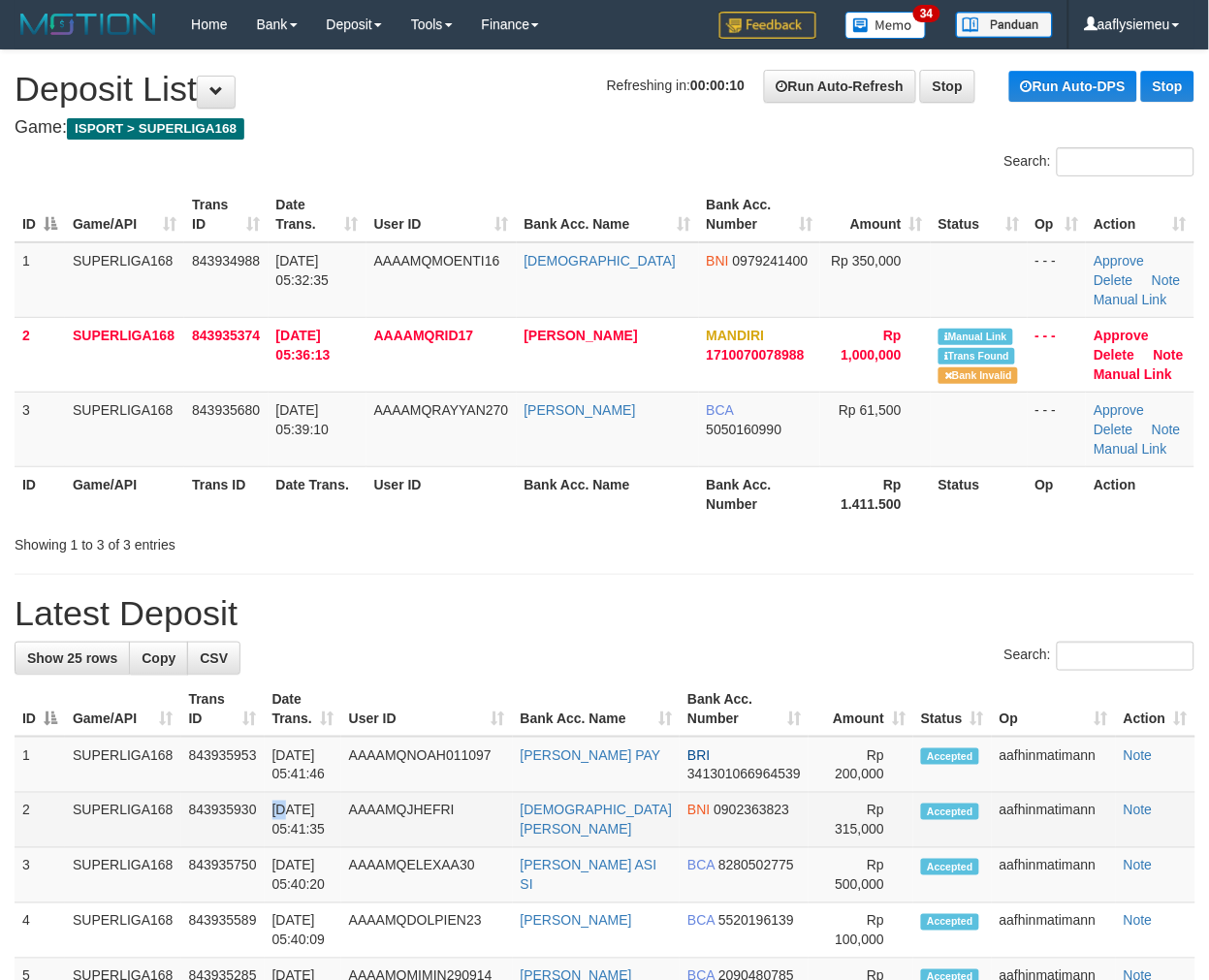 click on "14/07/2025 05:41:35" at bounding box center [302, 820] 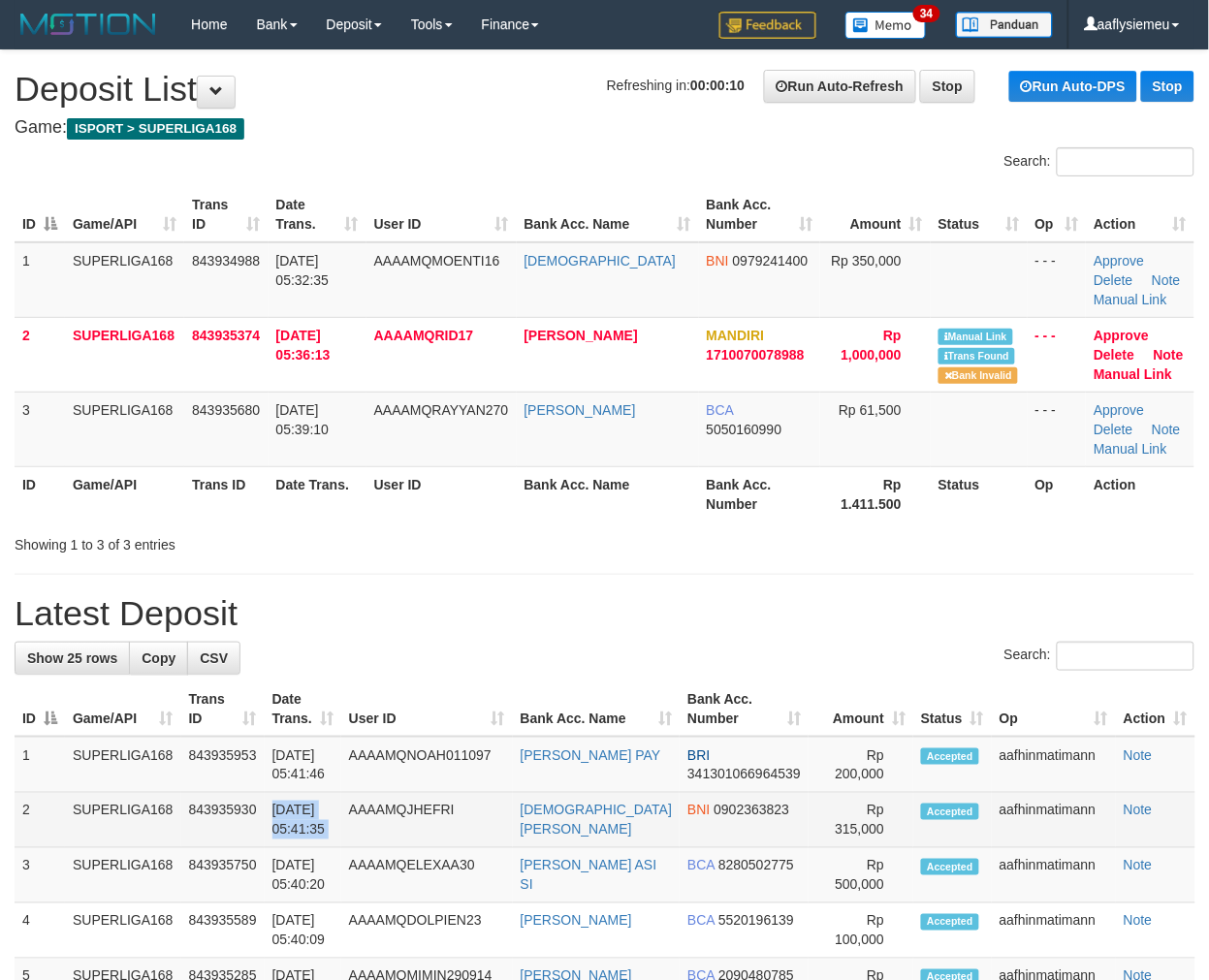 click on "14/07/2025 05:41:35" at bounding box center (302, 820) 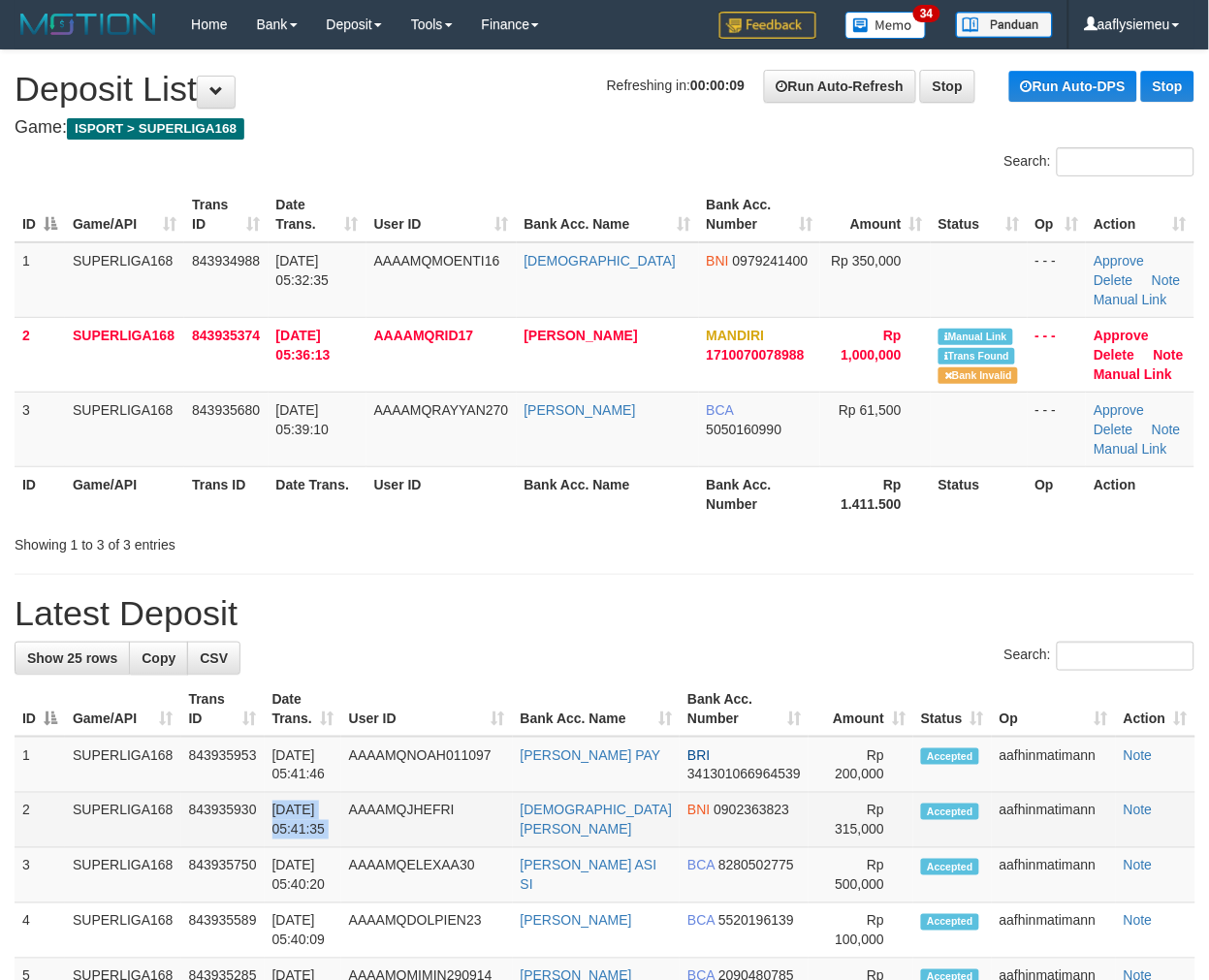 click on "14/07/2025 05:41:35" at bounding box center (302, 820) 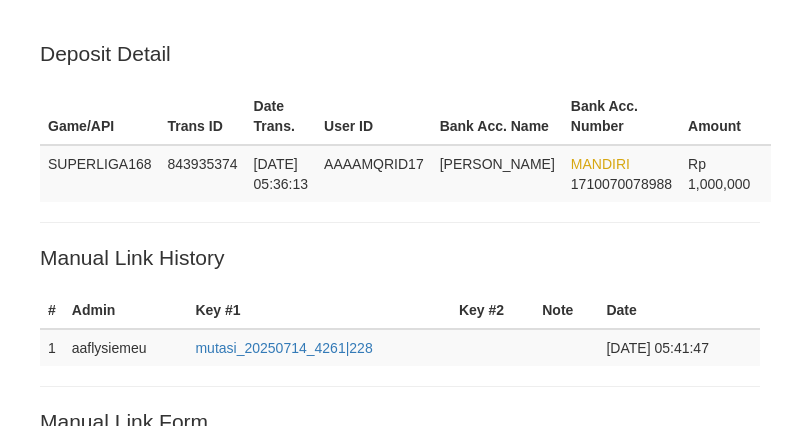 scroll, scrollTop: 500, scrollLeft: 0, axis: vertical 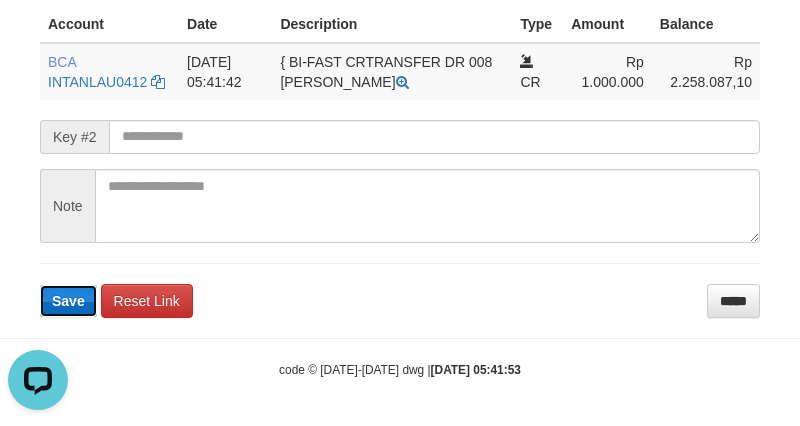 click on "Save" at bounding box center (68, 301) 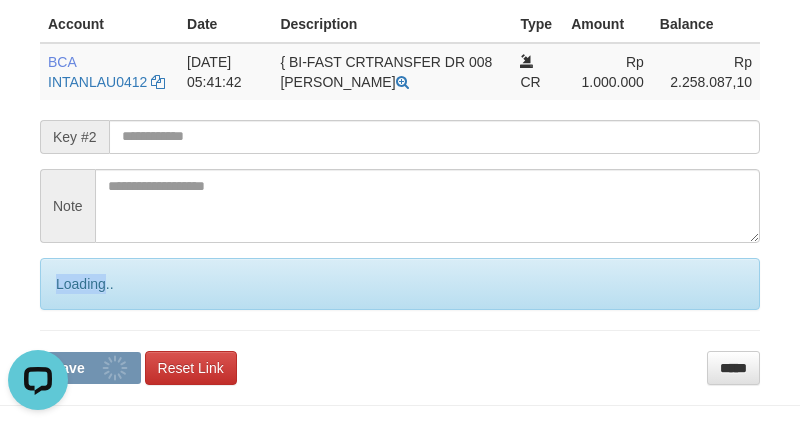 click on "Loading.." at bounding box center [400, 284] 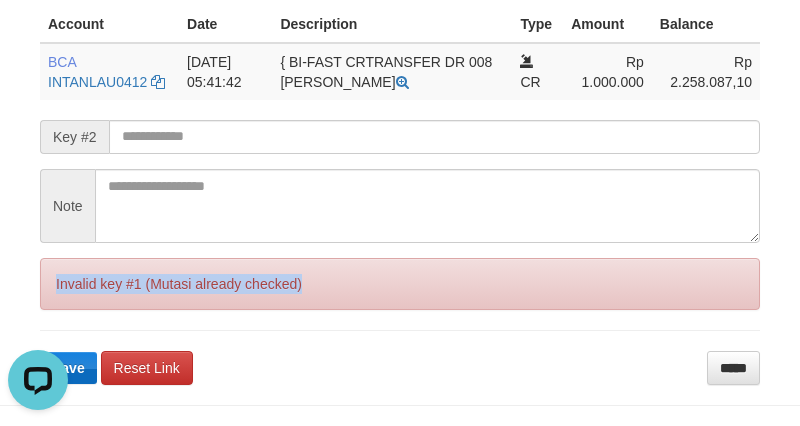 click on "Invalid key #1 (Mutasi already checked)" at bounding box center [400, 284] 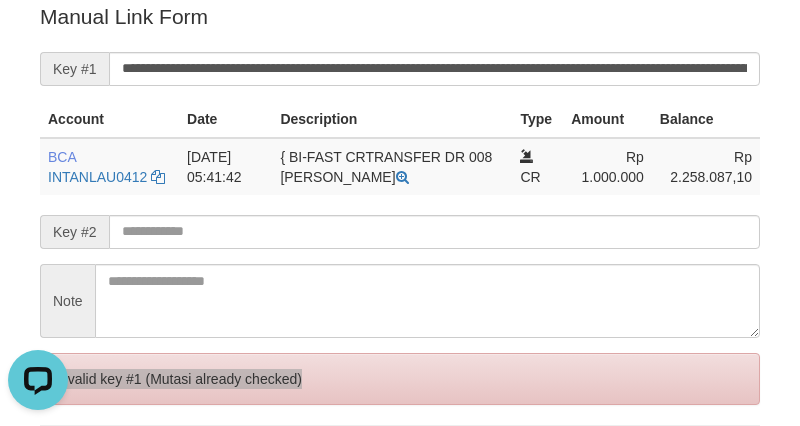 scroll, scrollTop: 566, scrollLeft: 0, axis: vertical 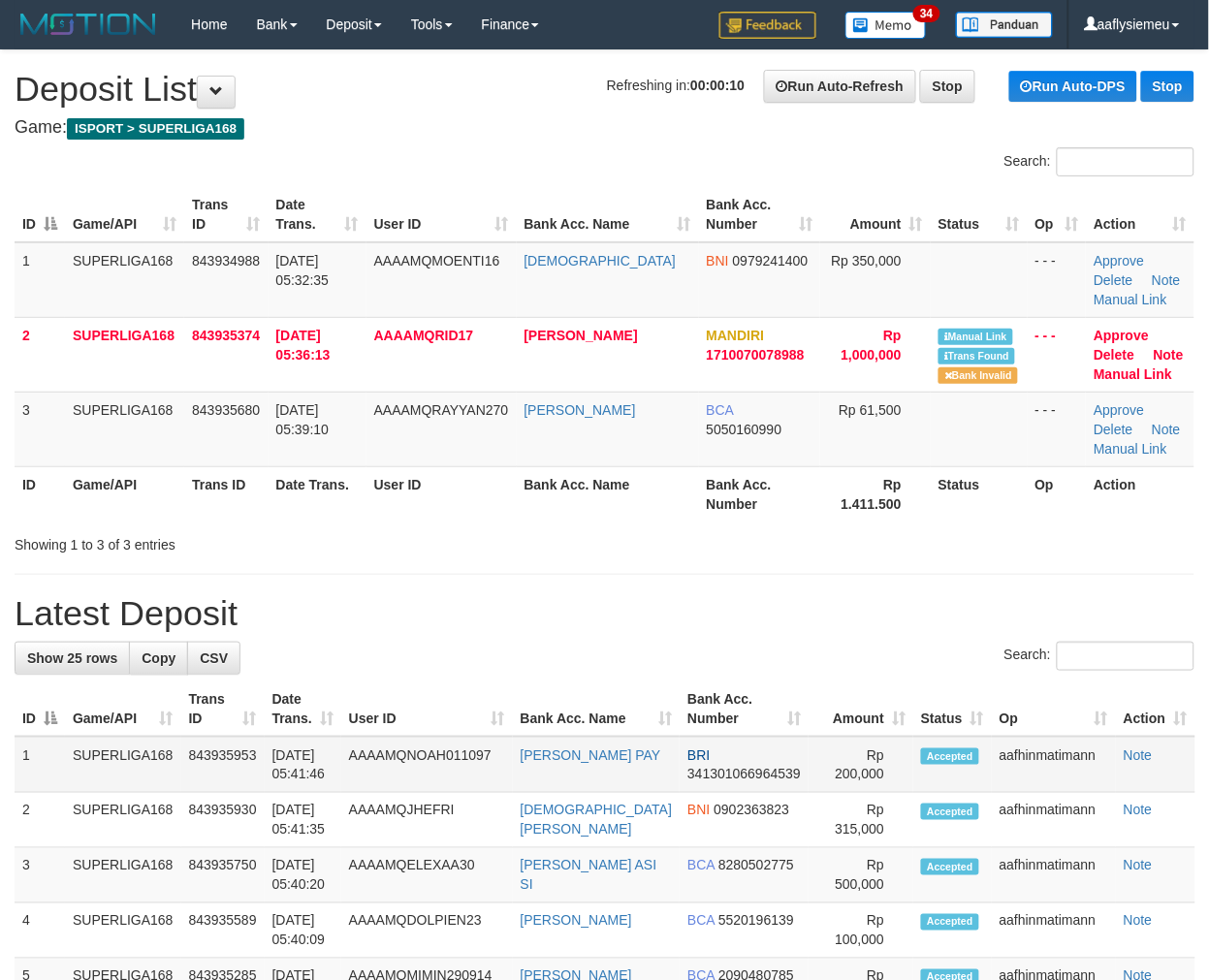 drag, startPoint x: 342, startPoint y: 774, endPoint x: 325, endPoint y: 772, distance: 17.117243 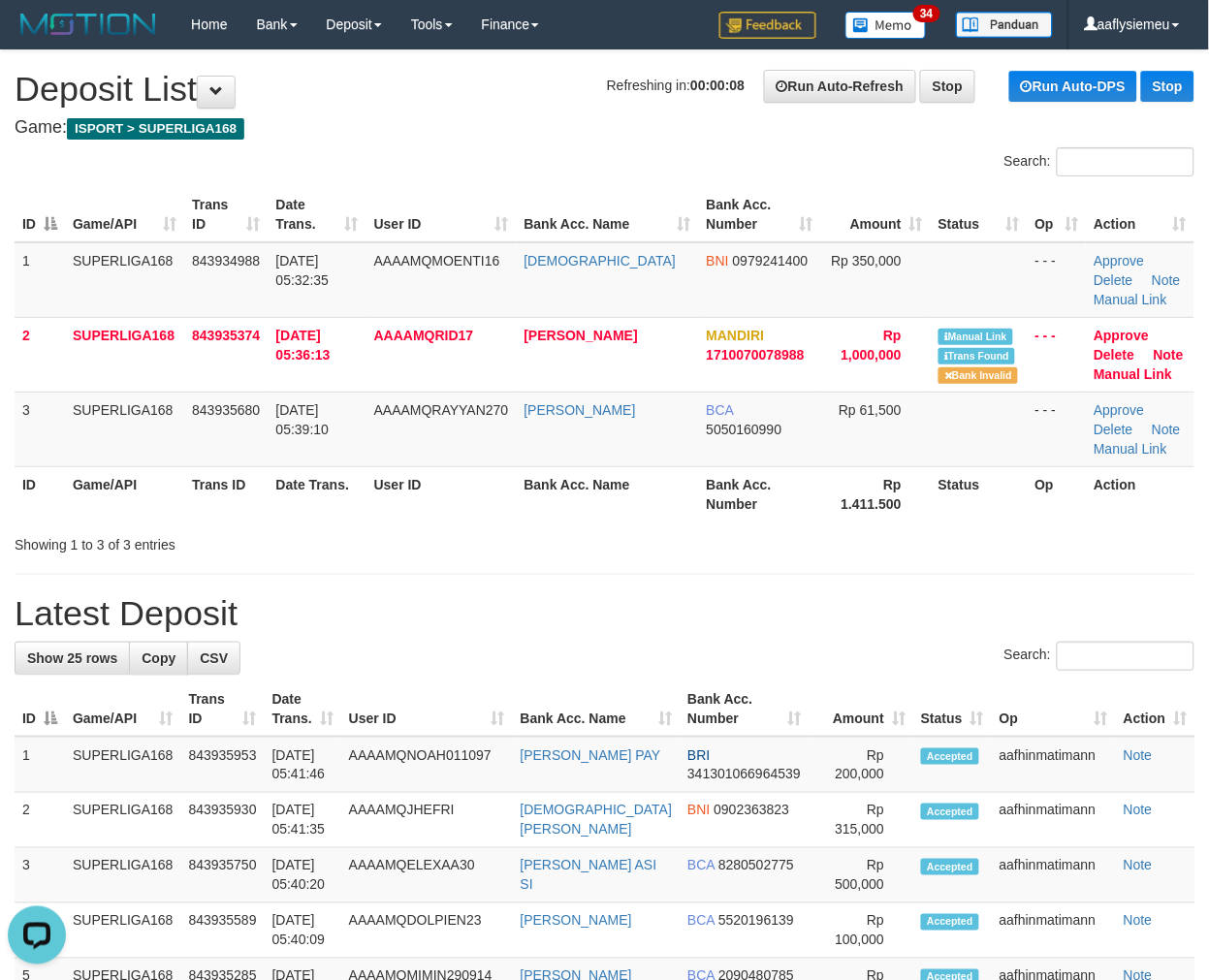 scroll, scrollTop: 0, scrollLeft: 0, axis: both 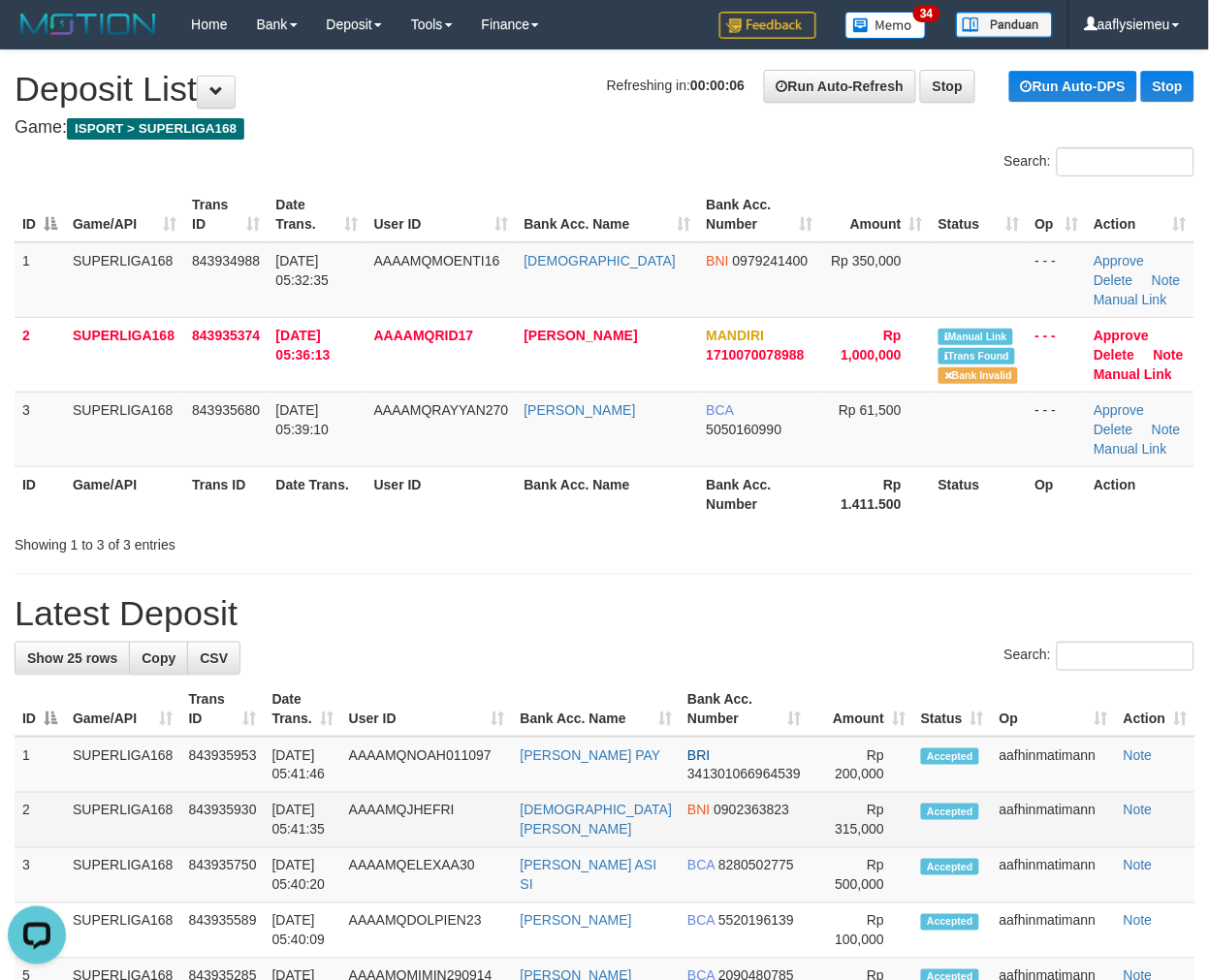 click on "[DATE] 05:41:35" at bounding box center (302, 820) 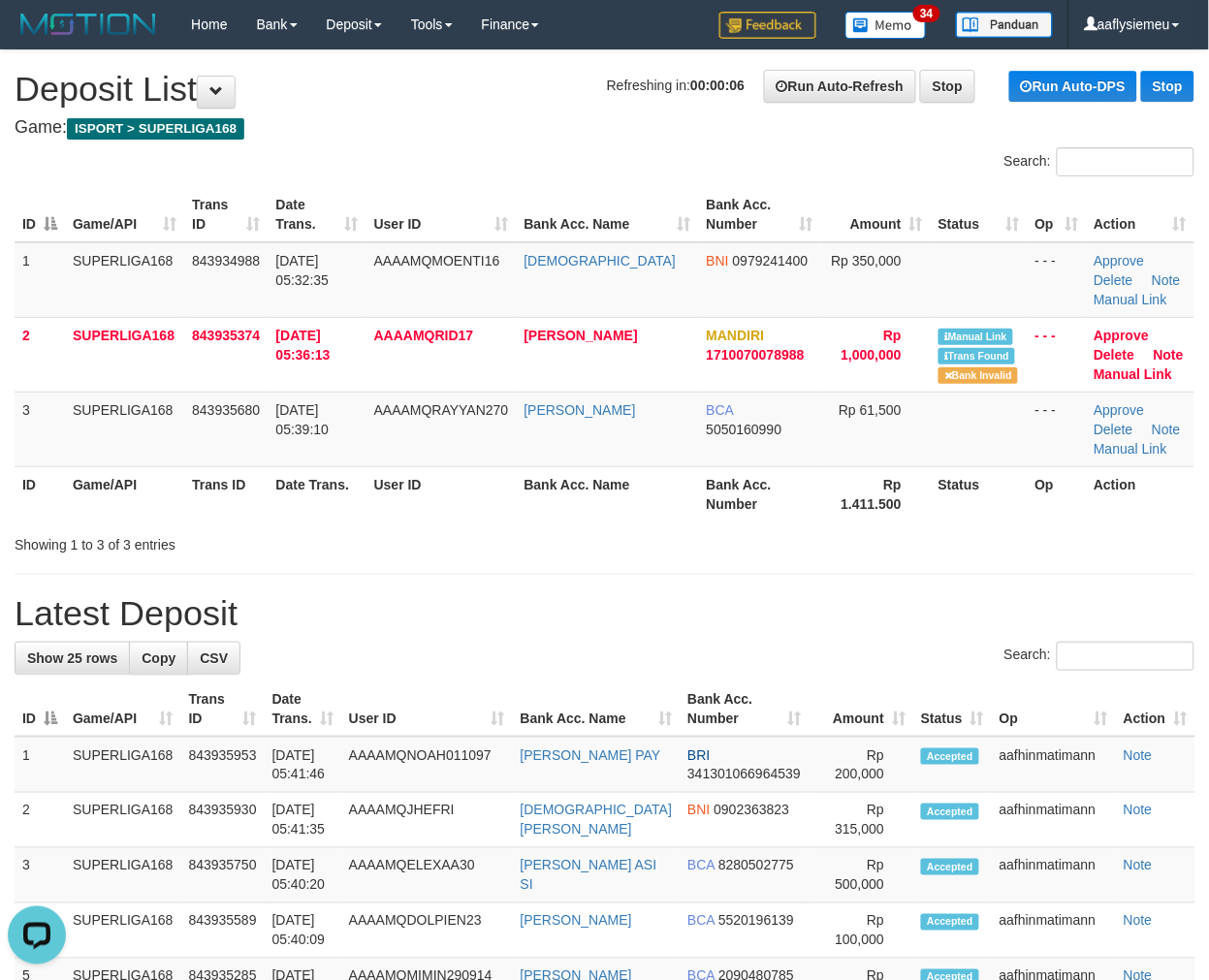 scroll, scrollTop: 215, scrollLeft: 0, axis: vertical 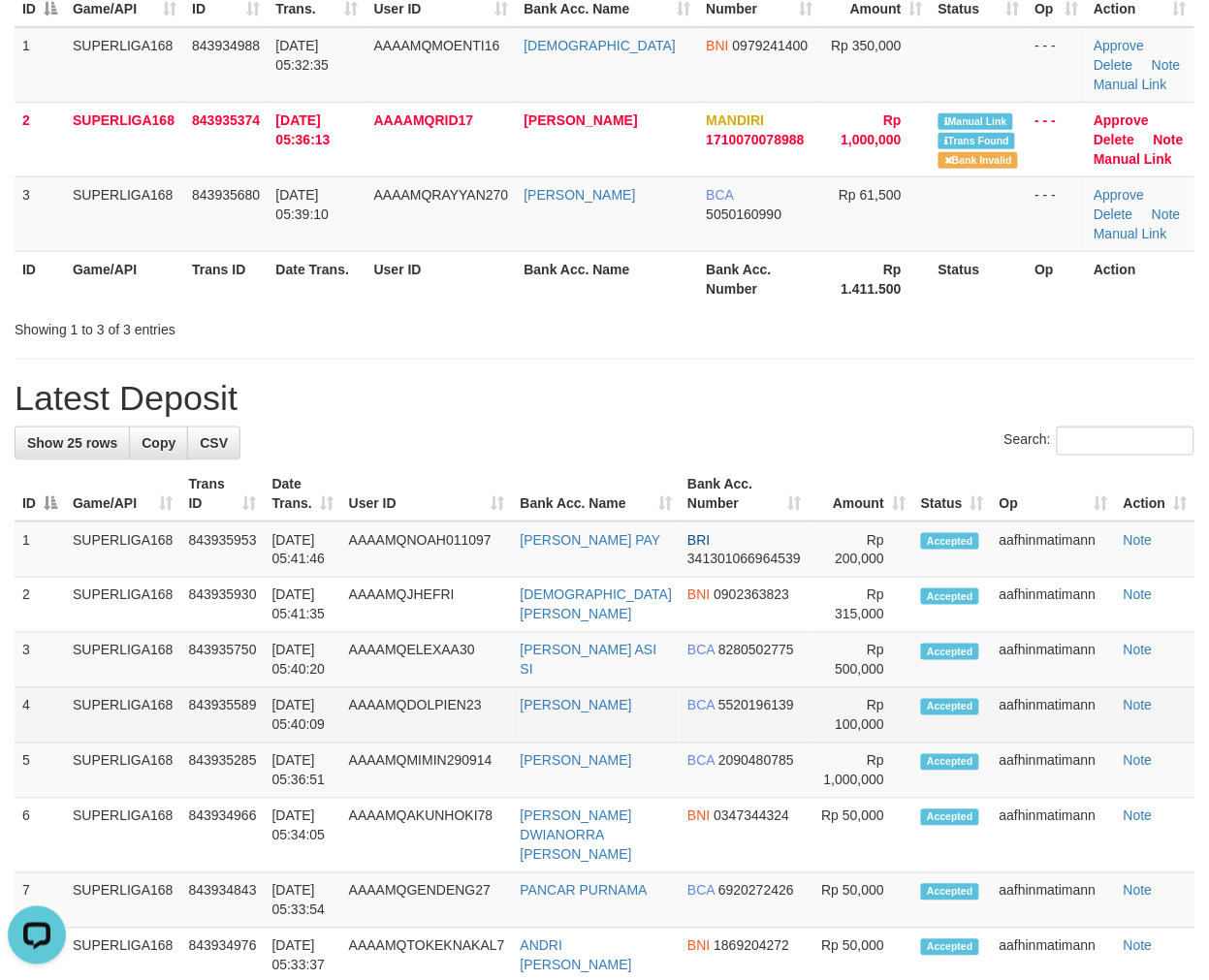click on "AAAAMQDOLPIEN23" at bounding box center [427, 715] 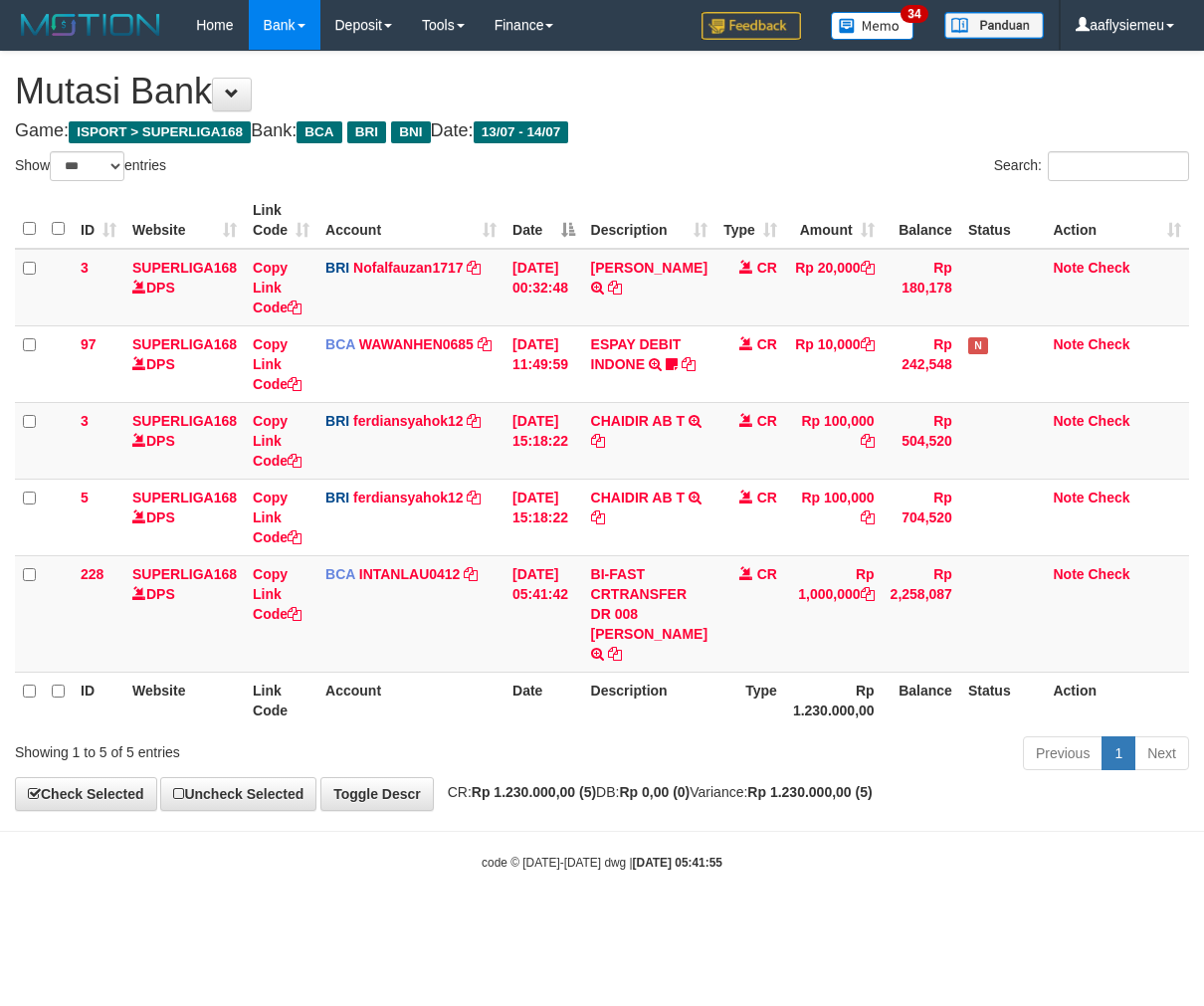 select on "***" 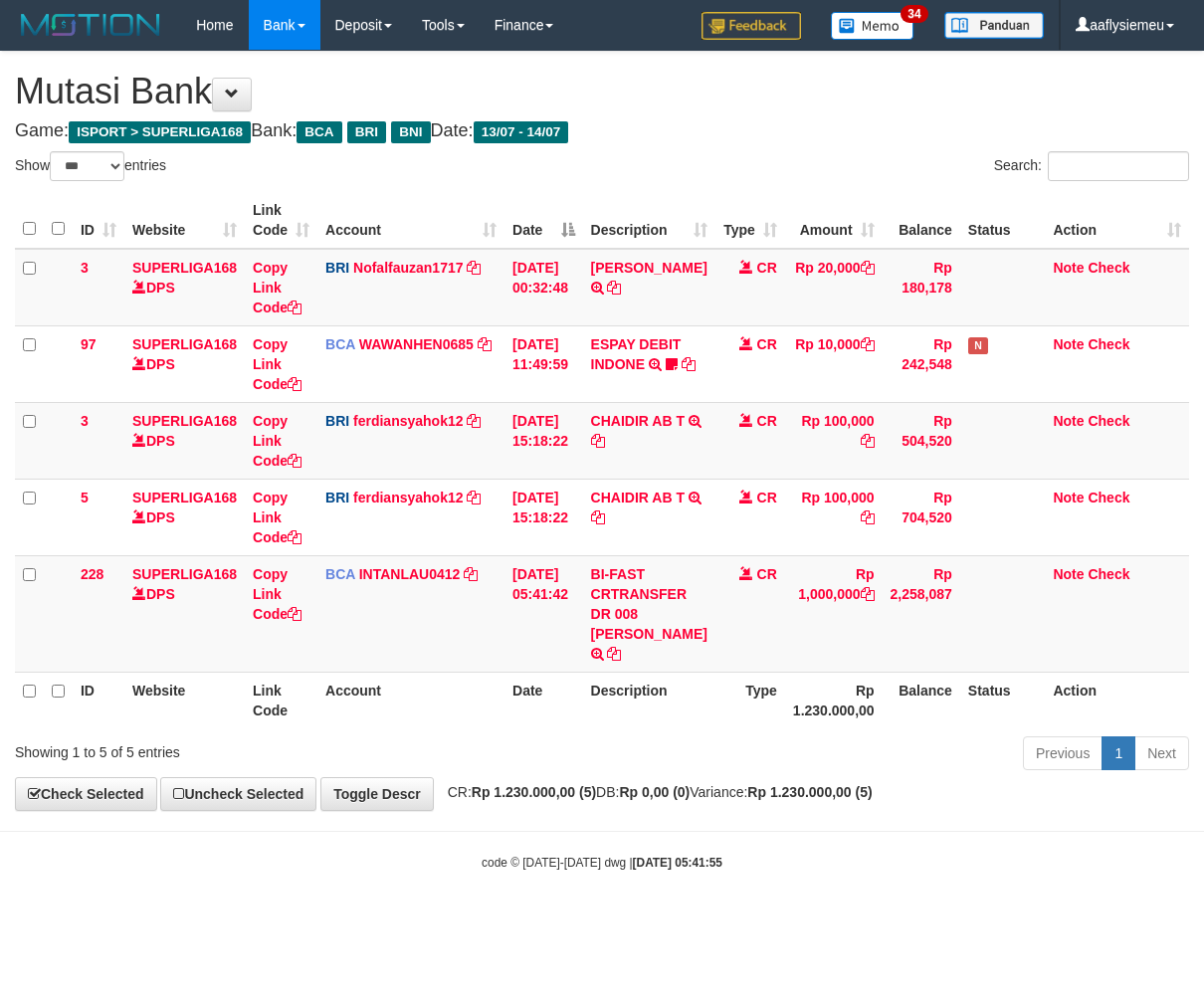 drag, startPoint x: 751, startPoint y: 819, endPoint x: 777, endPoint y: 821, distance: 26.07681 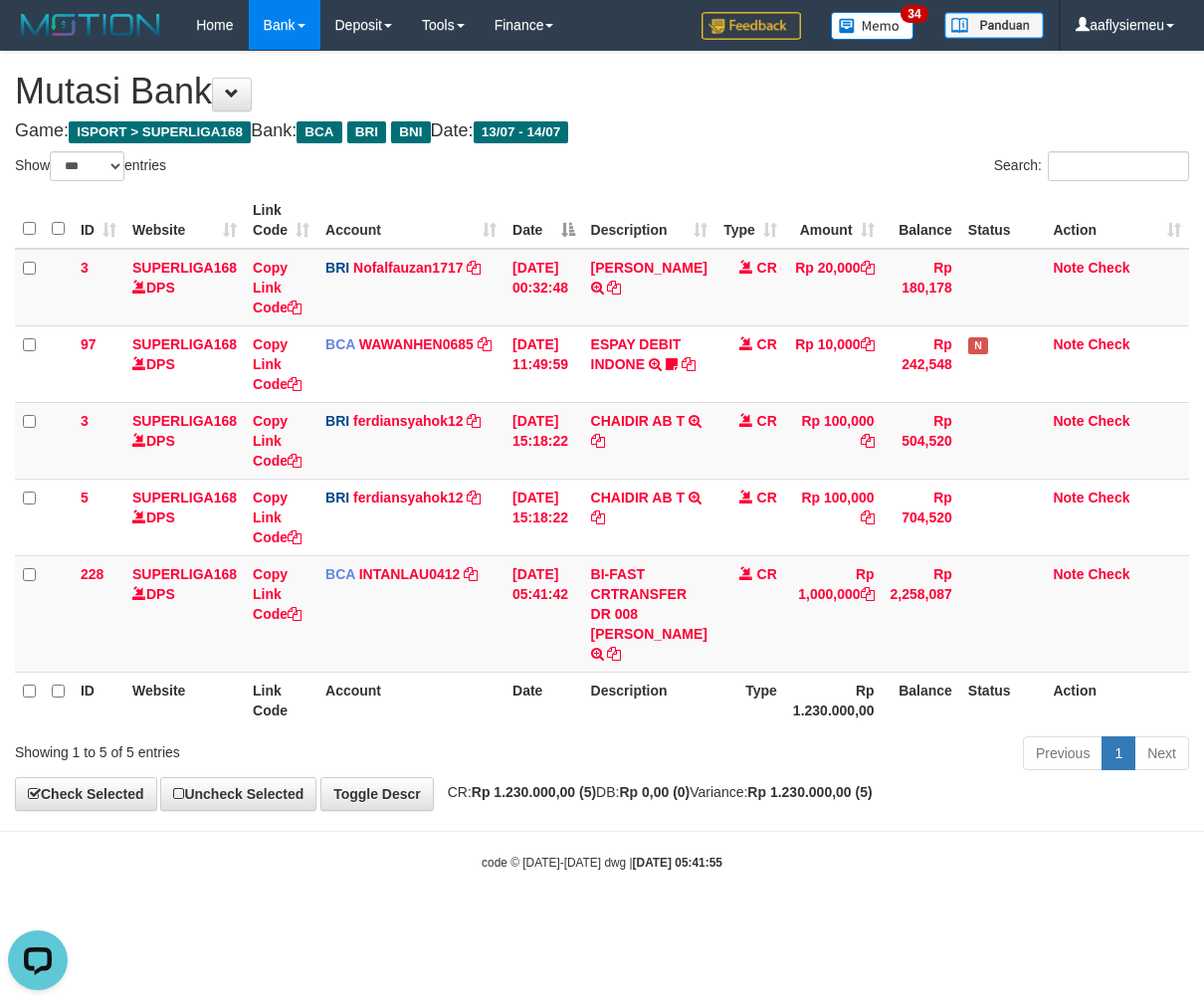 scroll, scrollTop: 0, scrollLeft: 0, axis: both 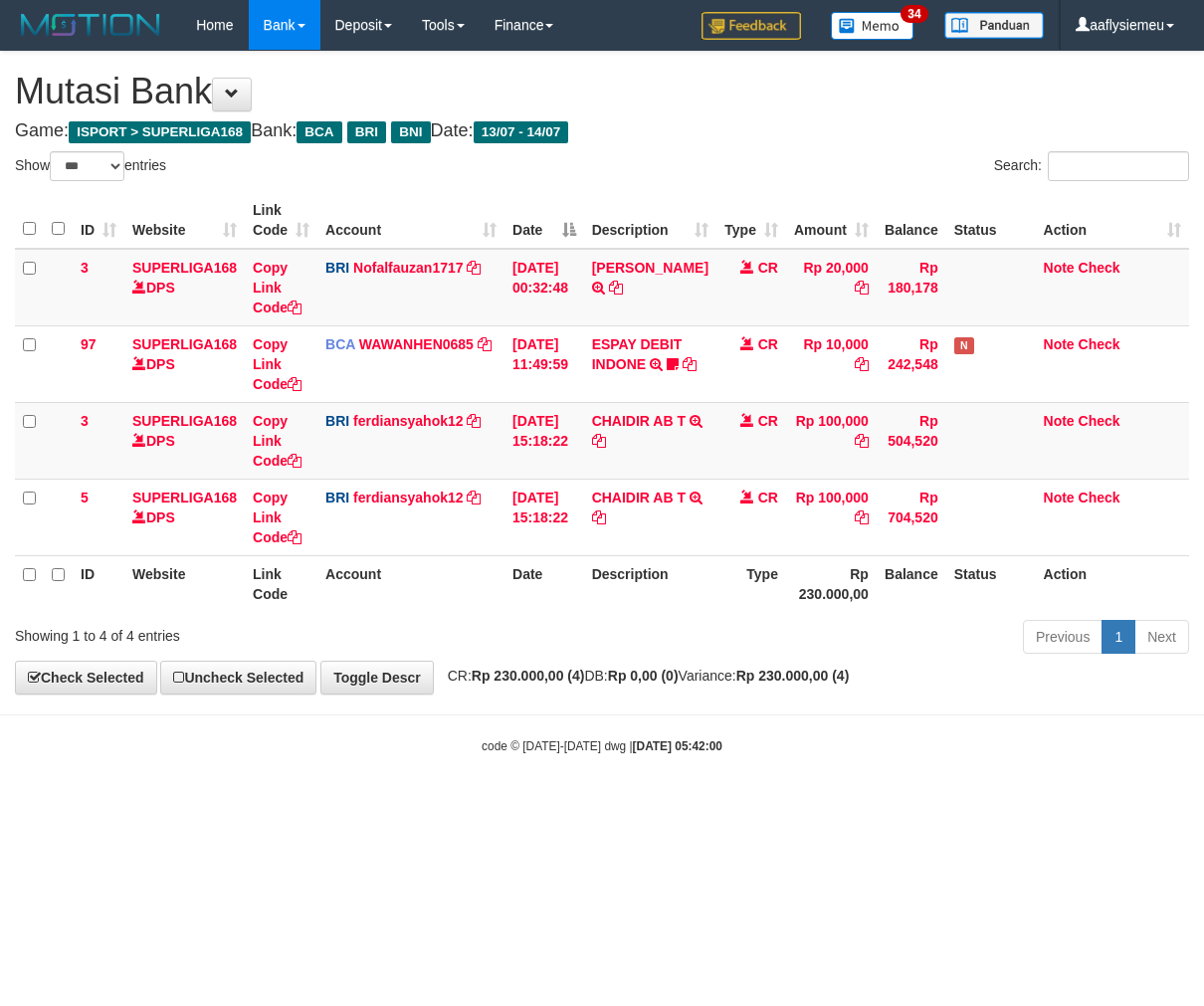 select on "***" 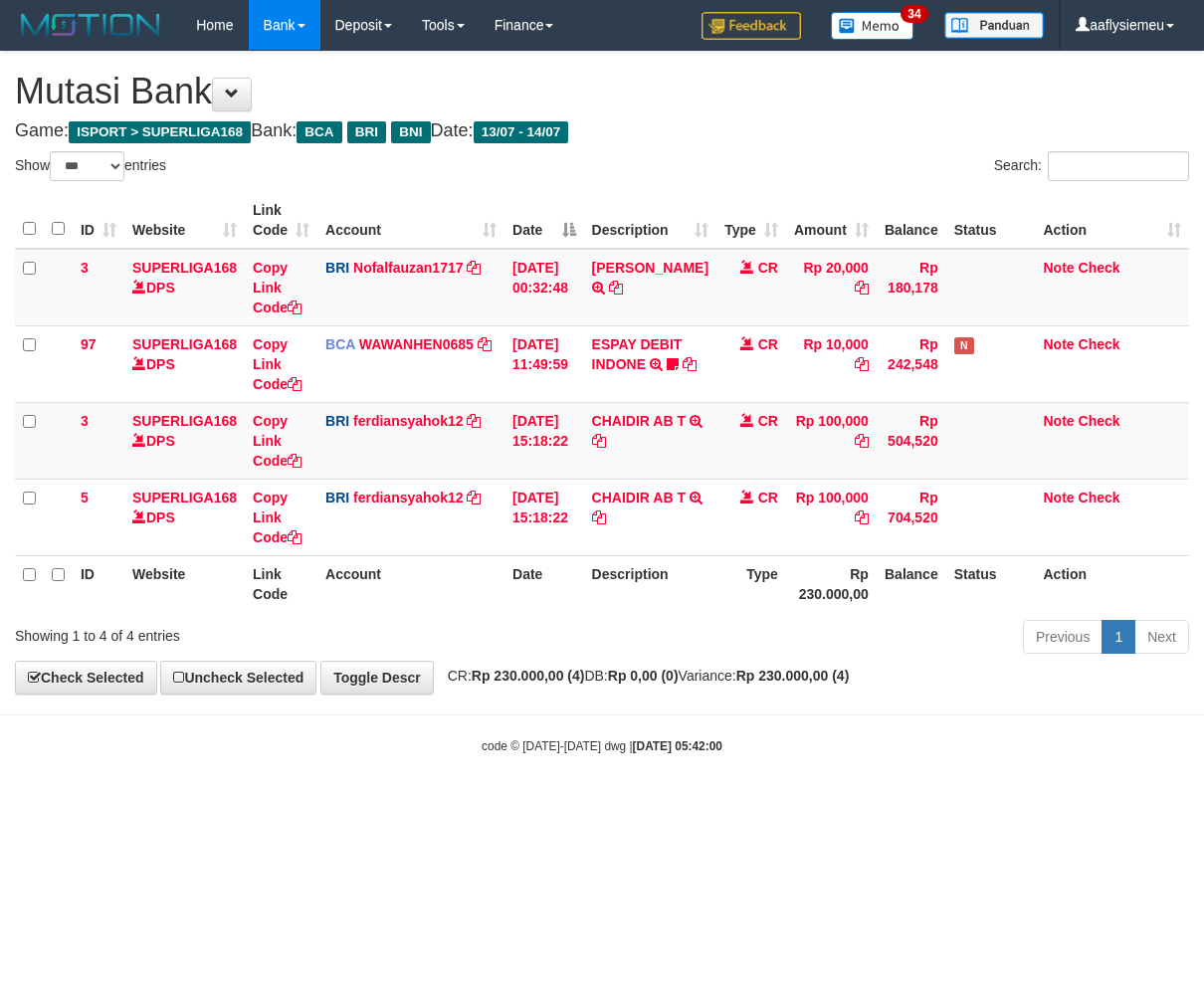 scroll, scrollTop: 0, scrollLeft: 0, axis: both 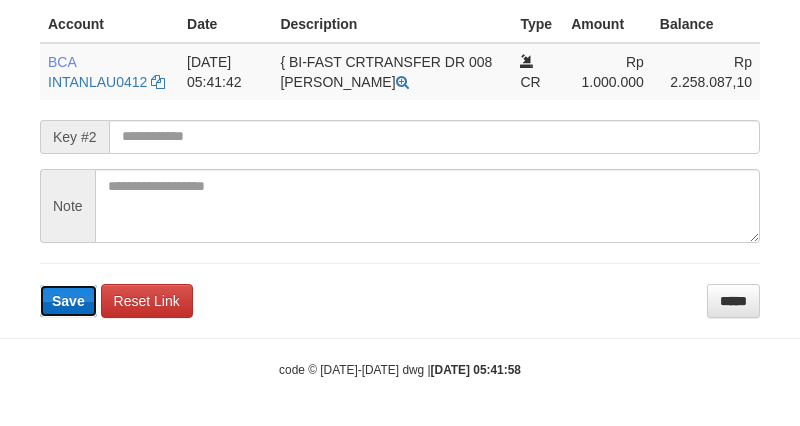 click on "Save" at bounding box center (68, 301) 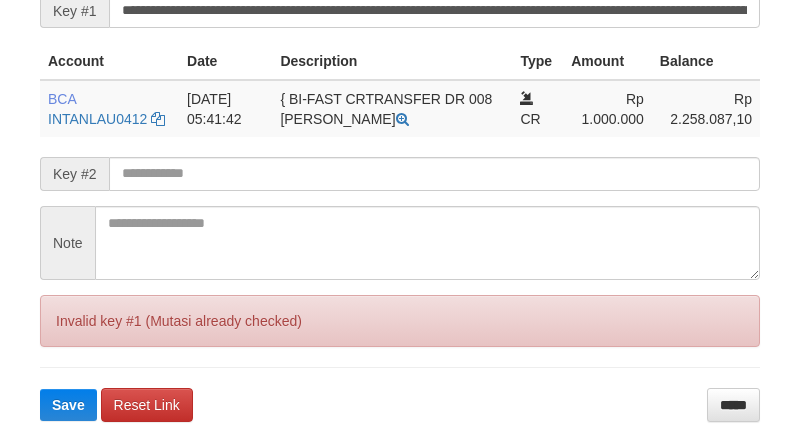 scroll, scrollTop: 270, scrollLeft: 0, axis: vertical 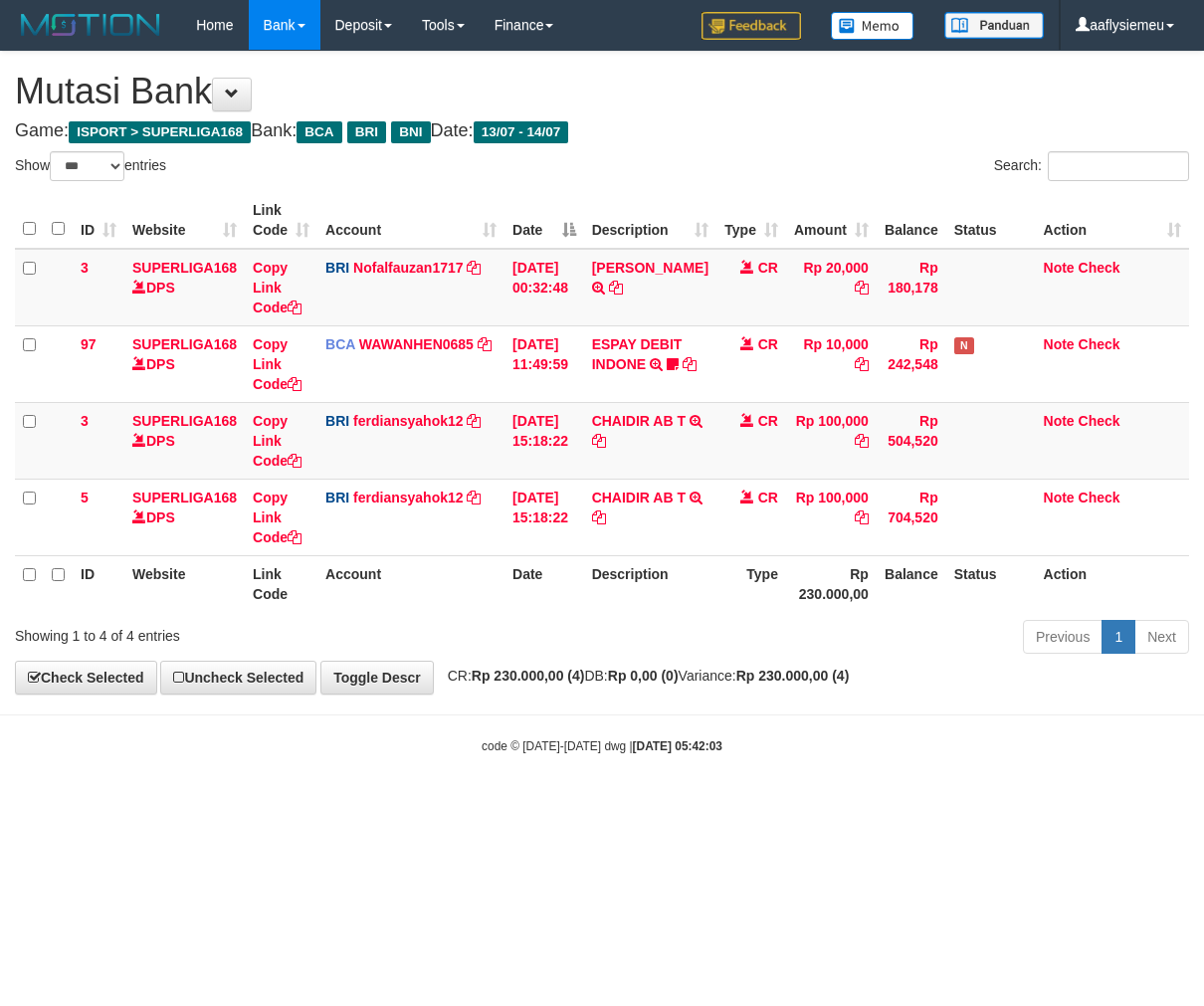 select on "***" 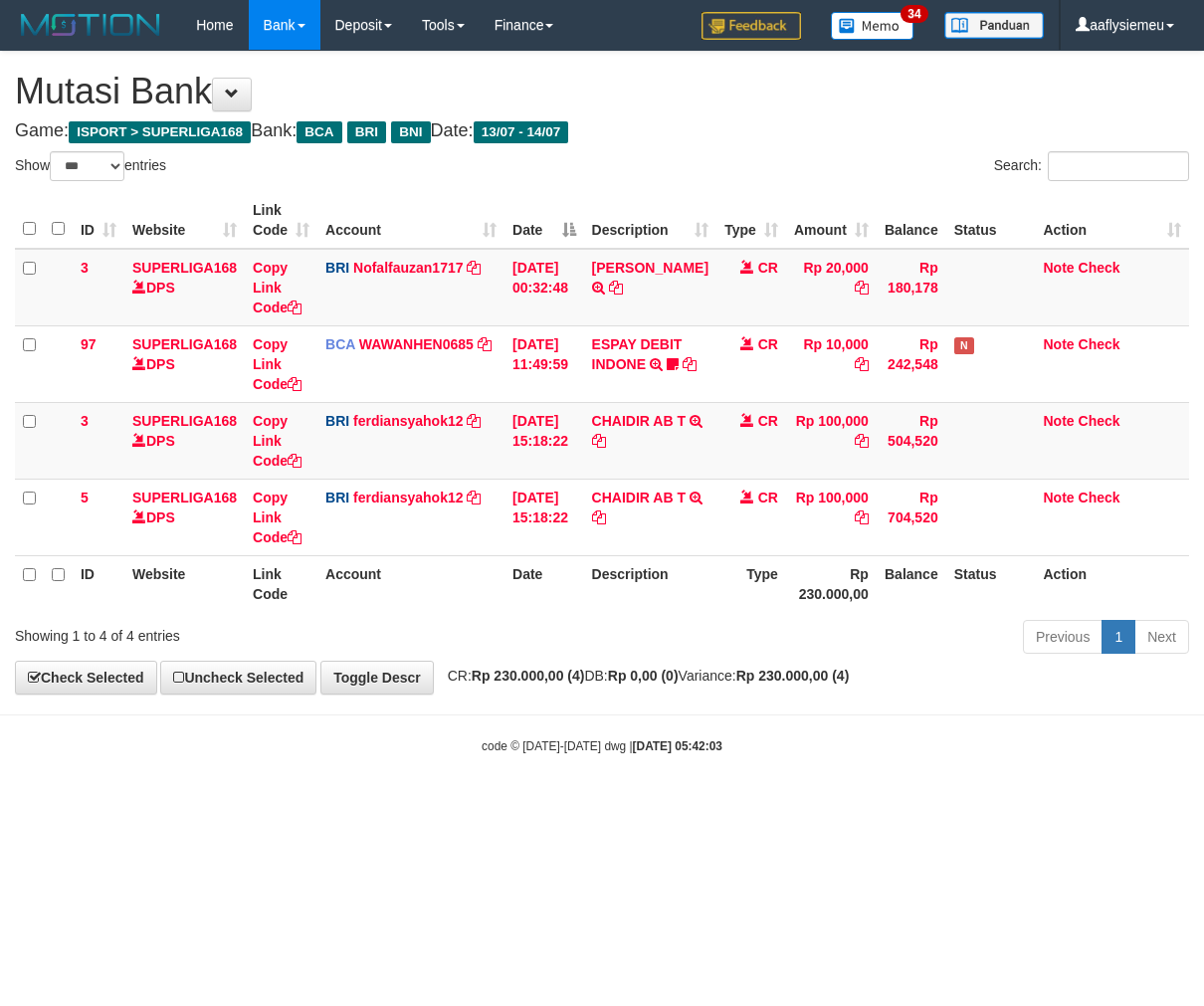 drag, startPoint x: 772, startPoint y: 843, endPoint x: 921, endPoint y: 833, distance: 149.33519 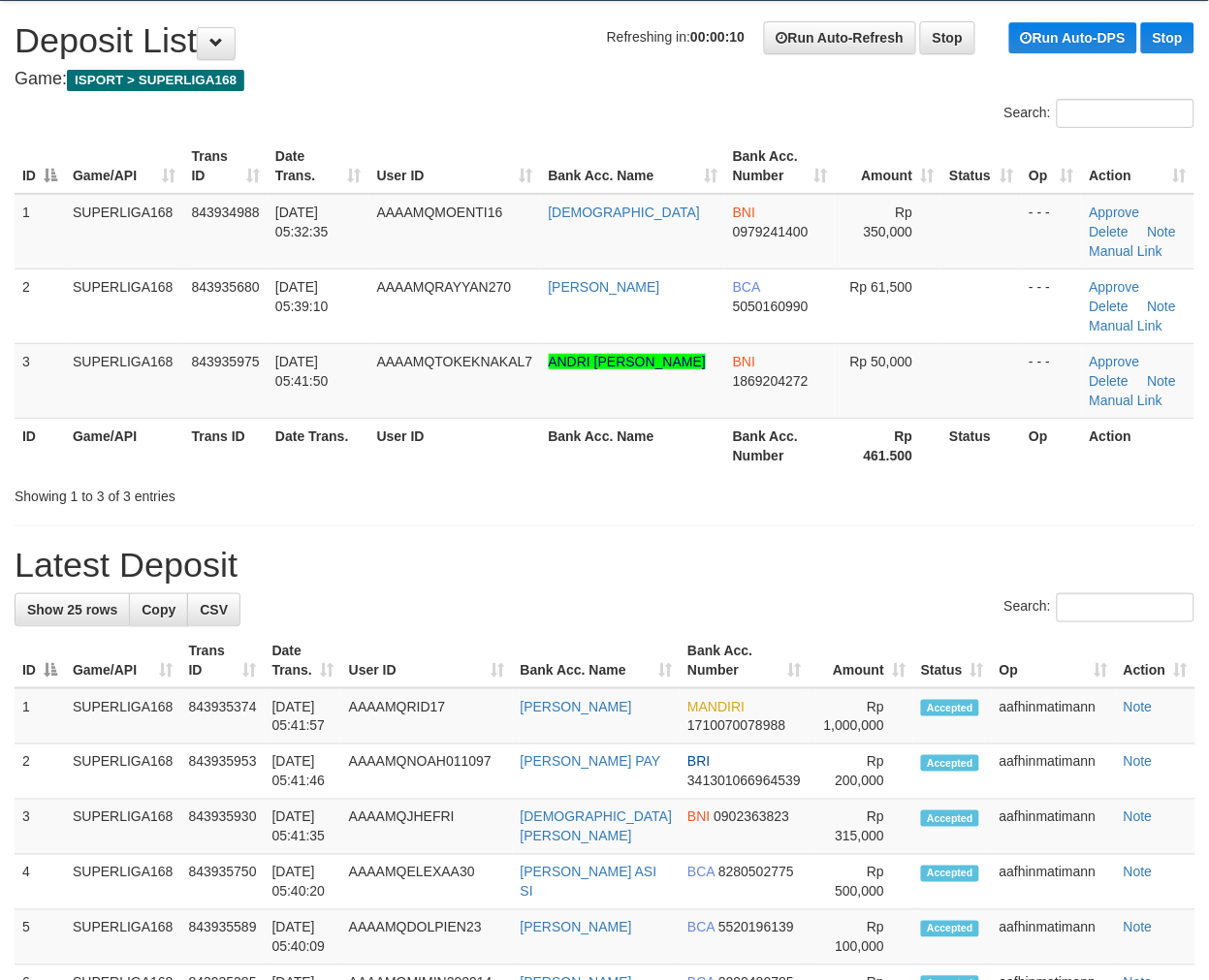 scroll, scrollTop: 0, scrollLeft: 0, axis: both 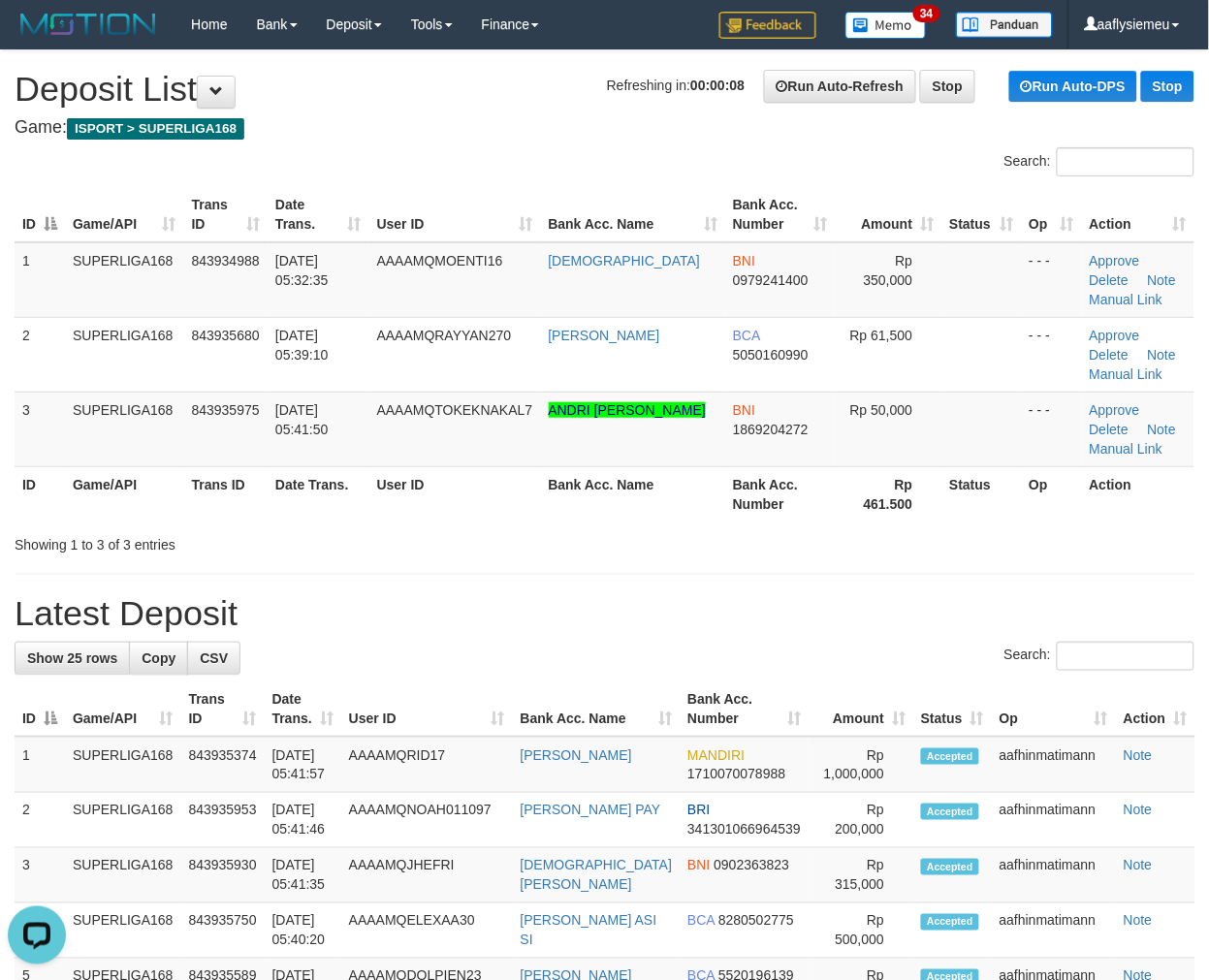 click on "Date Trans." at bounding box center (318, 493) 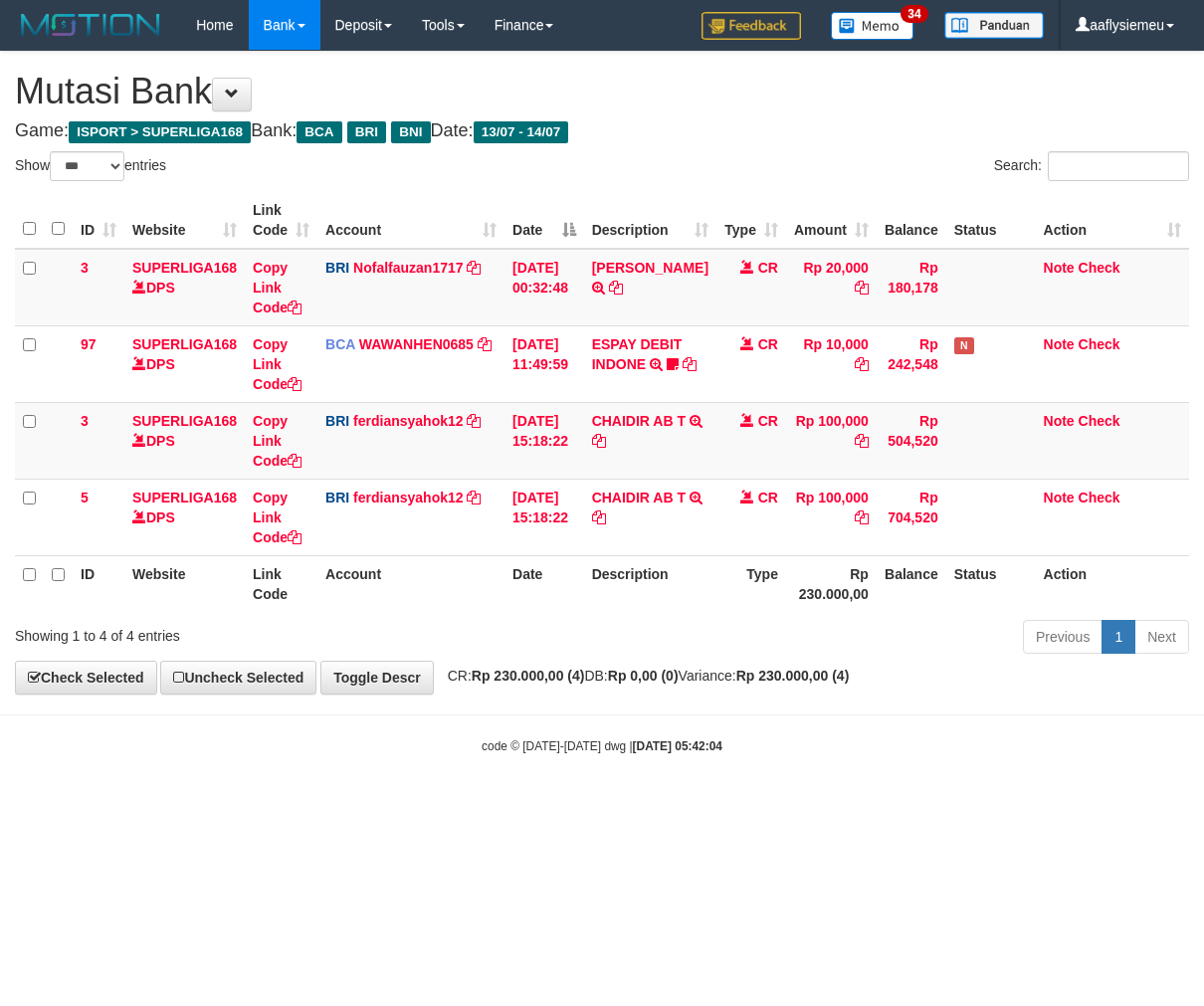 select on "***" 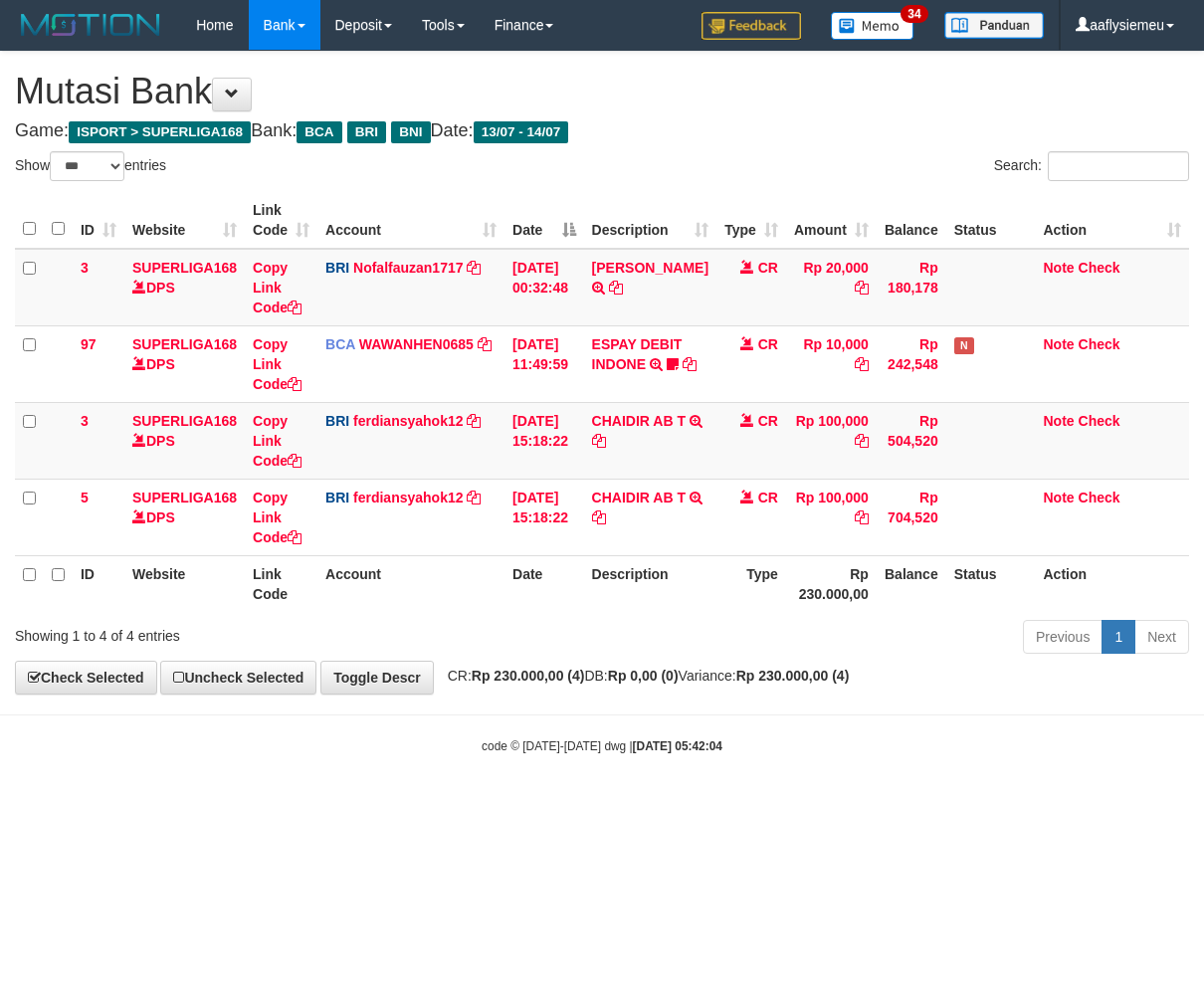 scroll, scrollTop: 0, scrollLeft: 0, axis: both 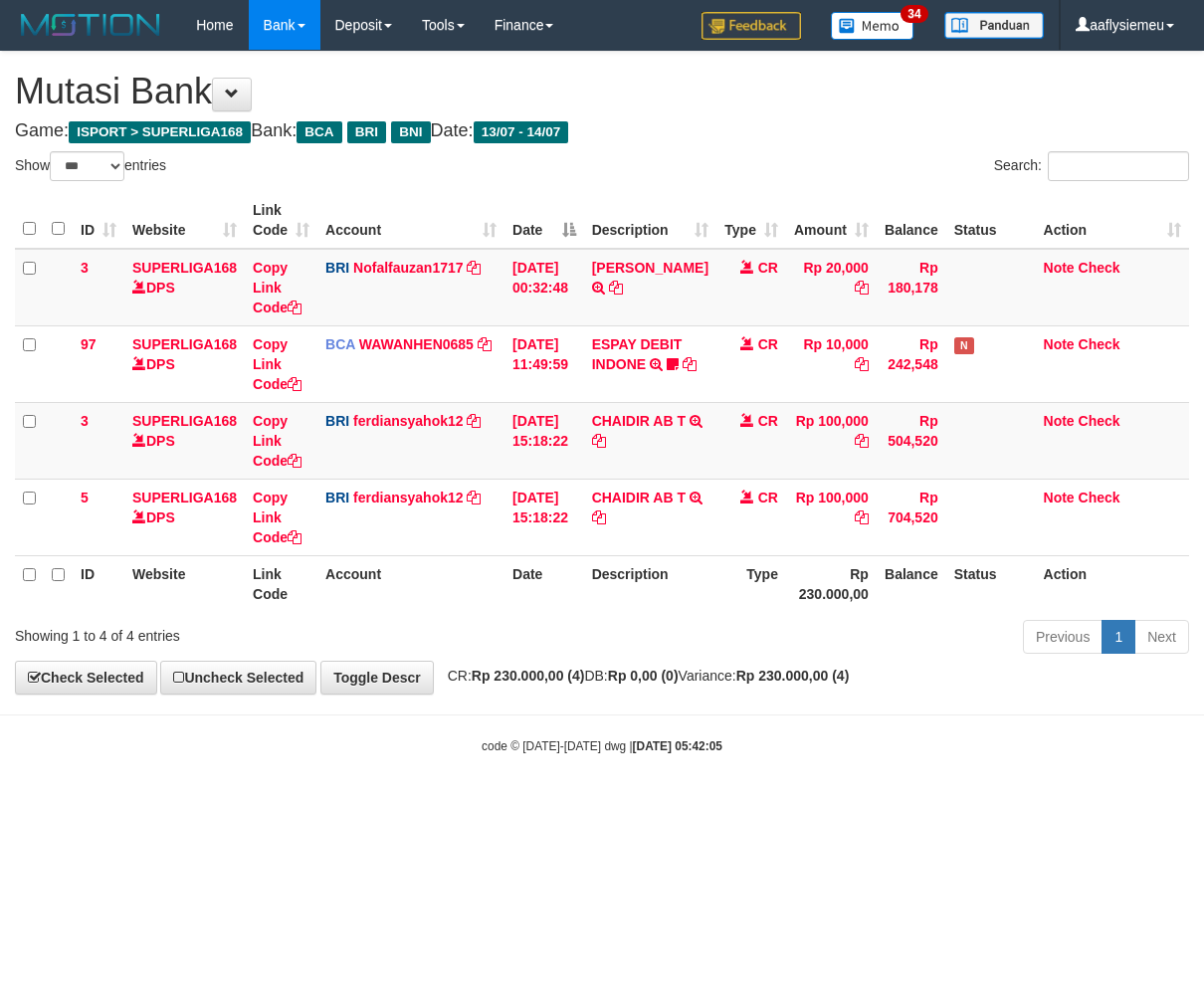 select on "***" 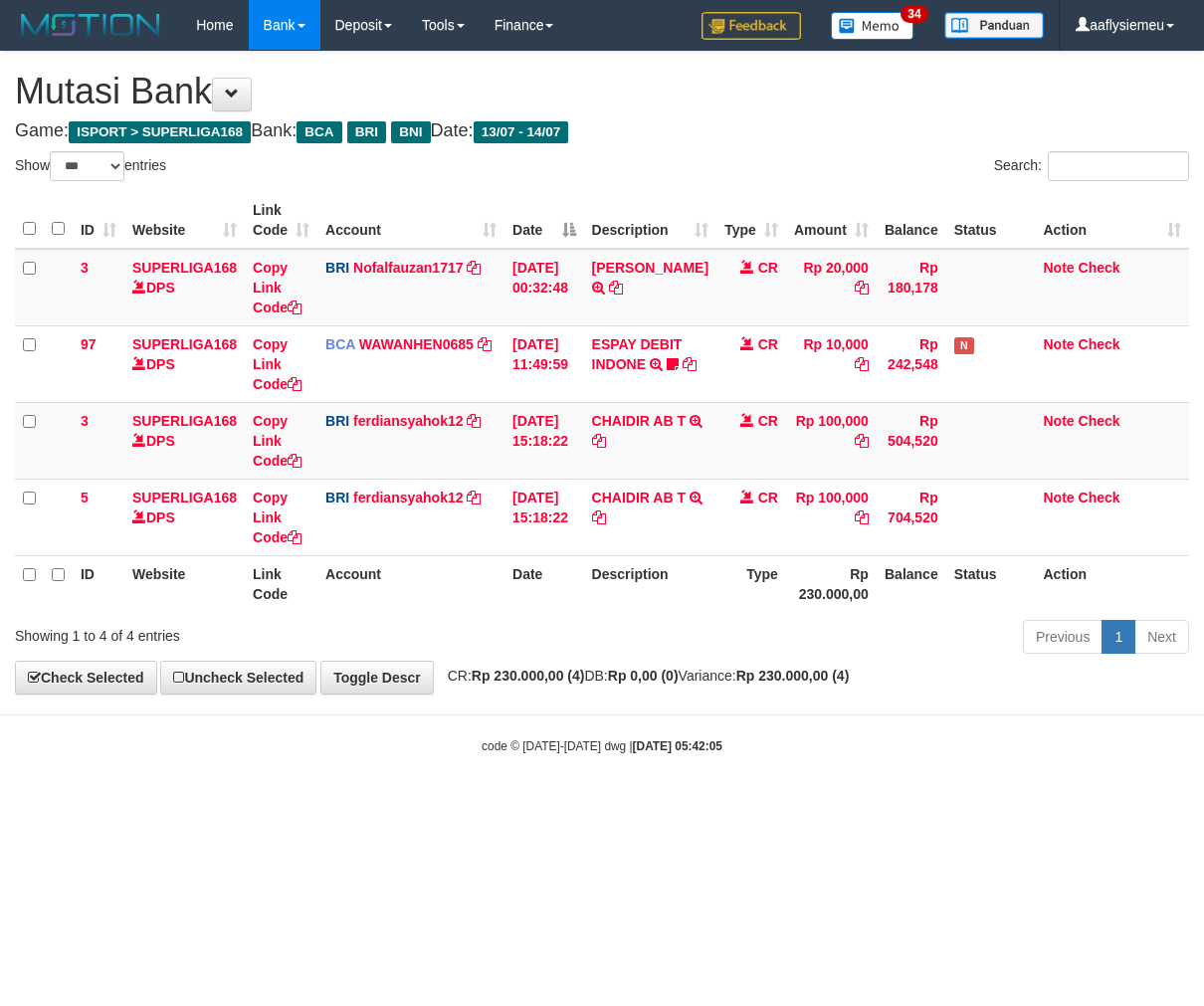 scroll, scrollTop: 0, scrollLeft: 0, axis: both 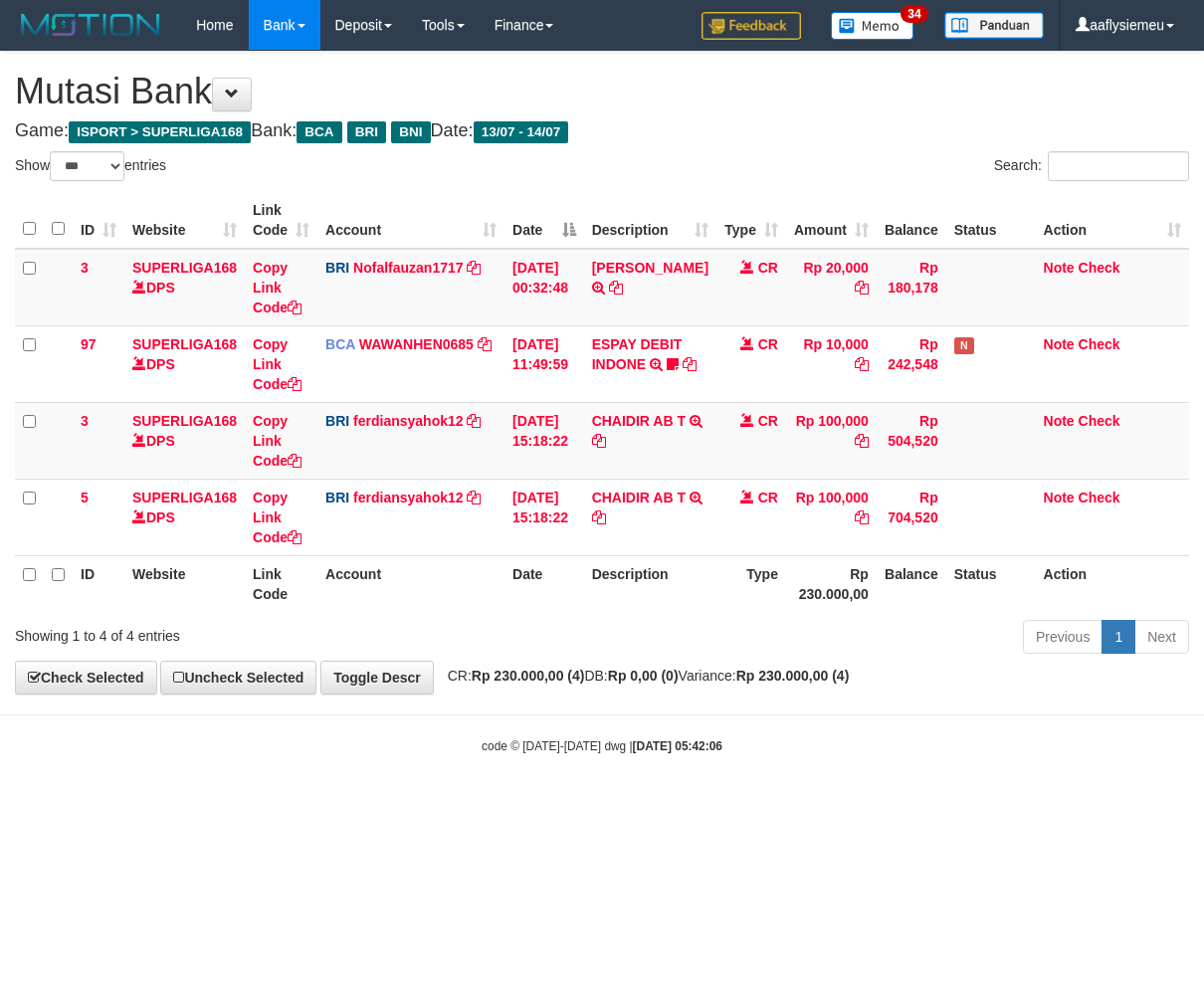select on "***" 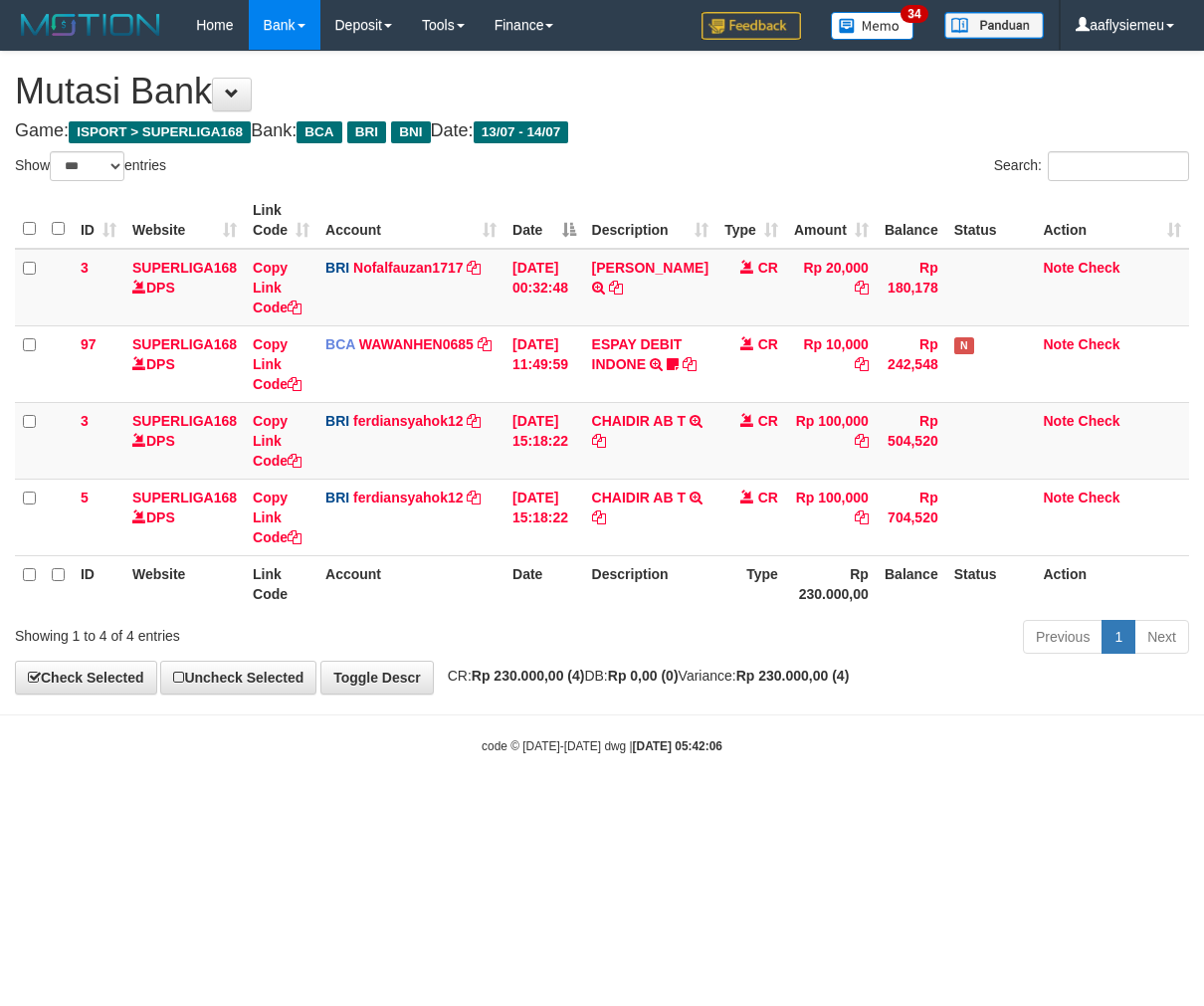 scroll, scrollTop: 0, scrollLeft: 0, axis: both 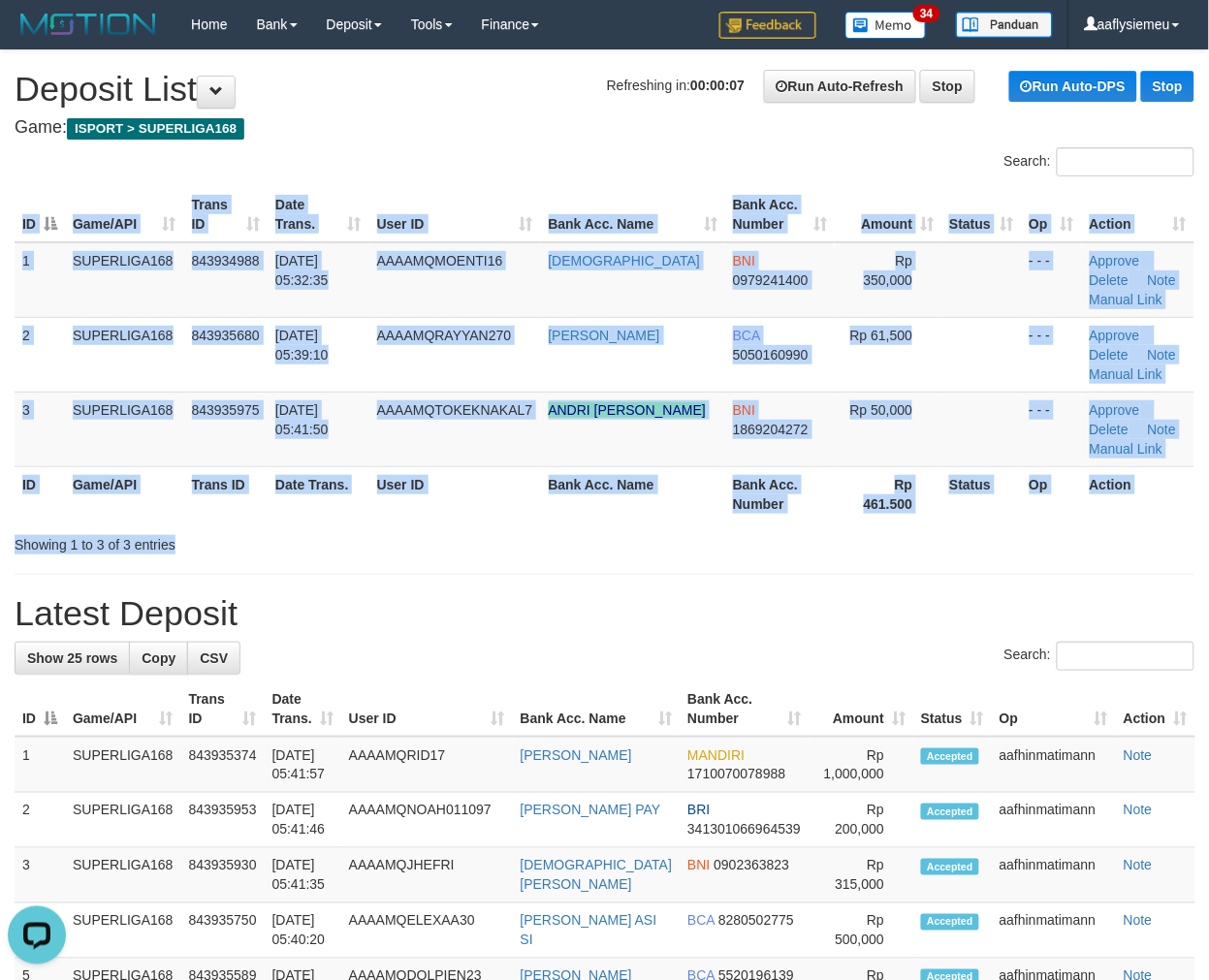 click on "Search:
ID Game/API Trans ID Date Trans. User ID Bank Acc. Name Bank Acc. Number Amount Status Op Action
1
SUPERLIGA168
843934988
14/07/2025 05:32:35
AAAAMQMOENTI16
MUSLIM
BNI
0979241400
Rp 350,000
- - -
Approve
Delete
Note
Manual Link
2
SUPERLIGA168
843935680
14/07/2025 05:39:10
AAAAMQRAYYAN270
GURUH HERMAWAN
BCA
5050160990
Rp 61,500
Note" at bounding box center (604, 351) 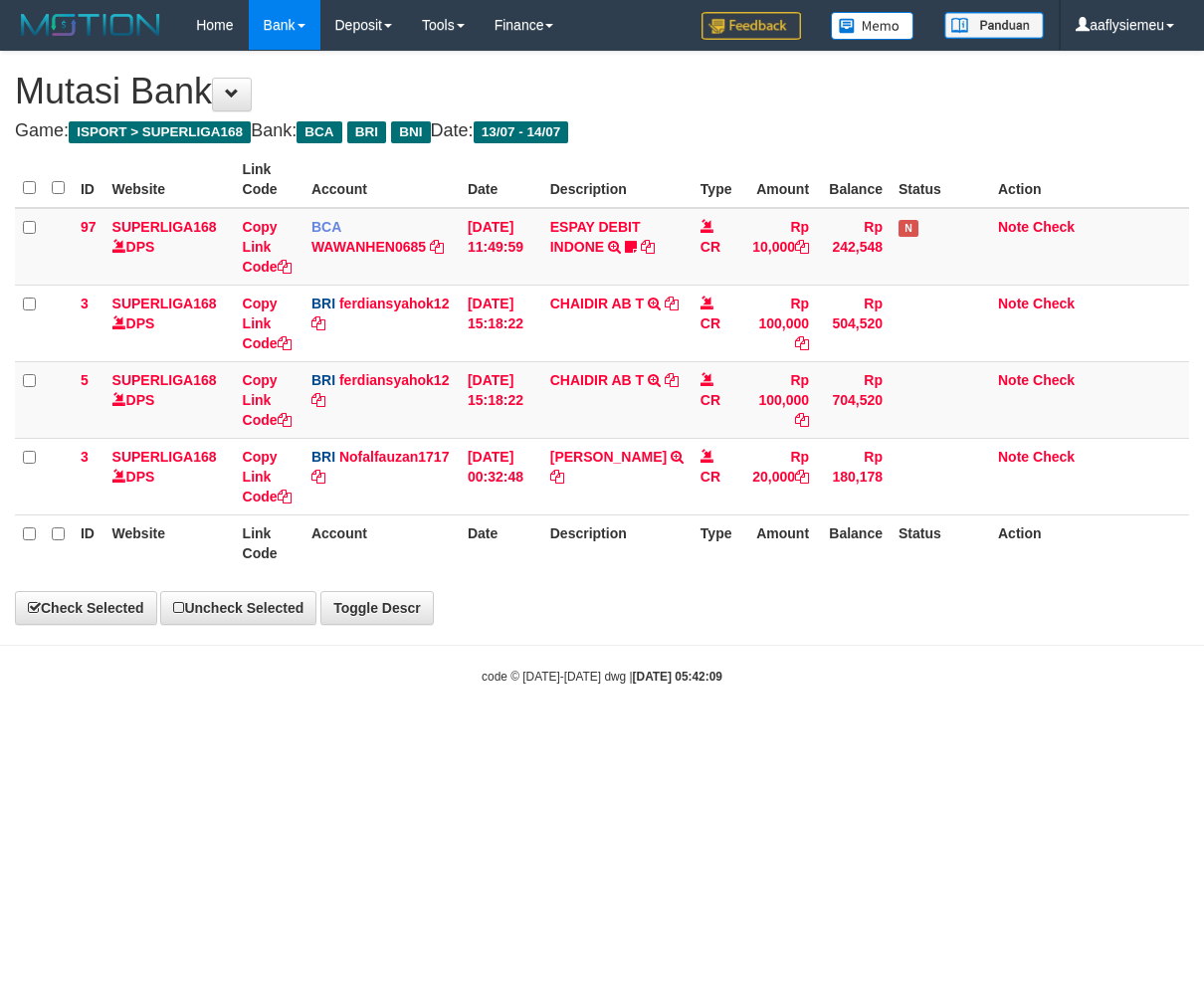 scroll, scrollTop: 0, scrollLeft: 0, axis: both 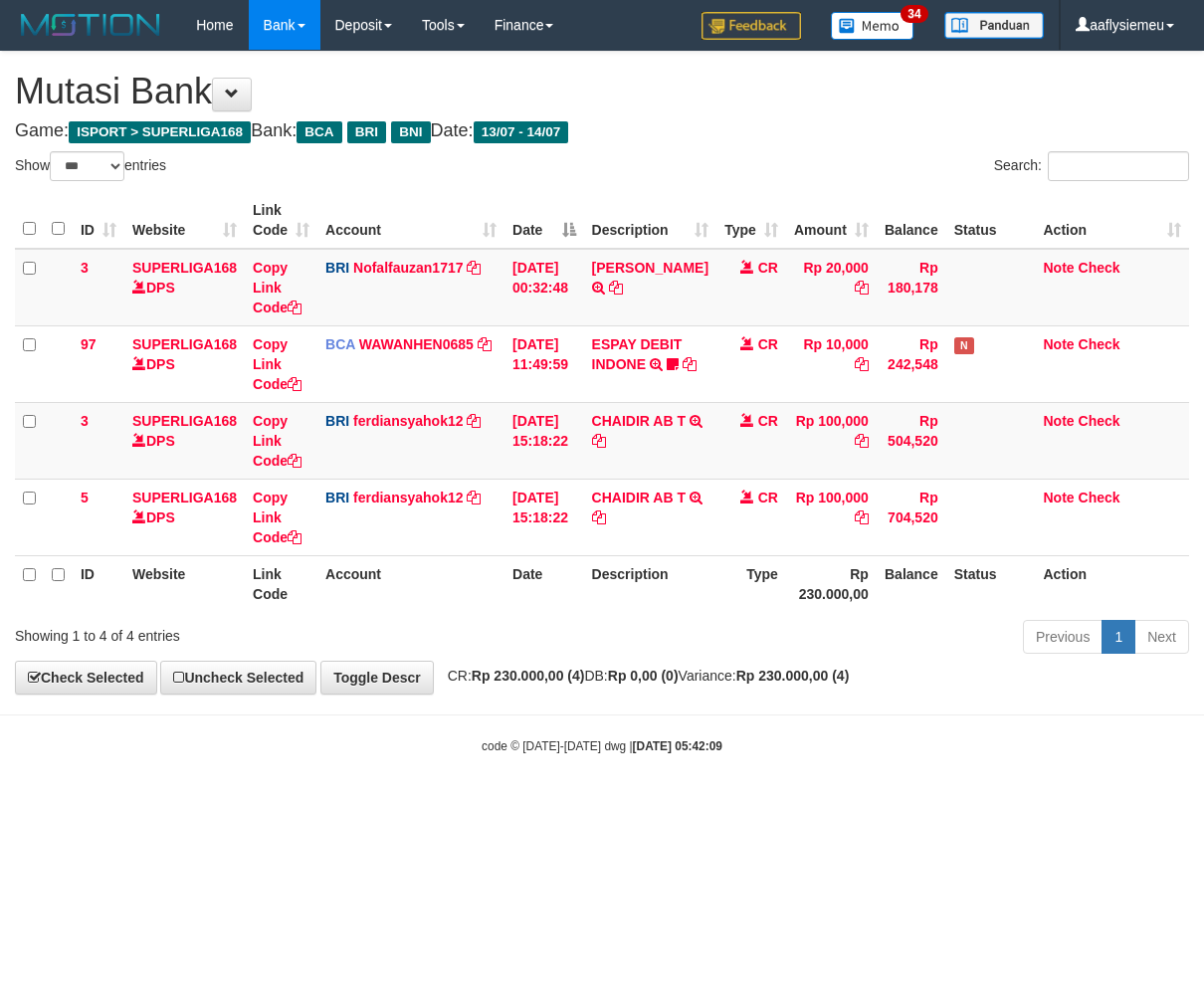 click on "code © 2012-2018 dwg |  2025/07/14 05:42:09" at bounding box center (602, 745) 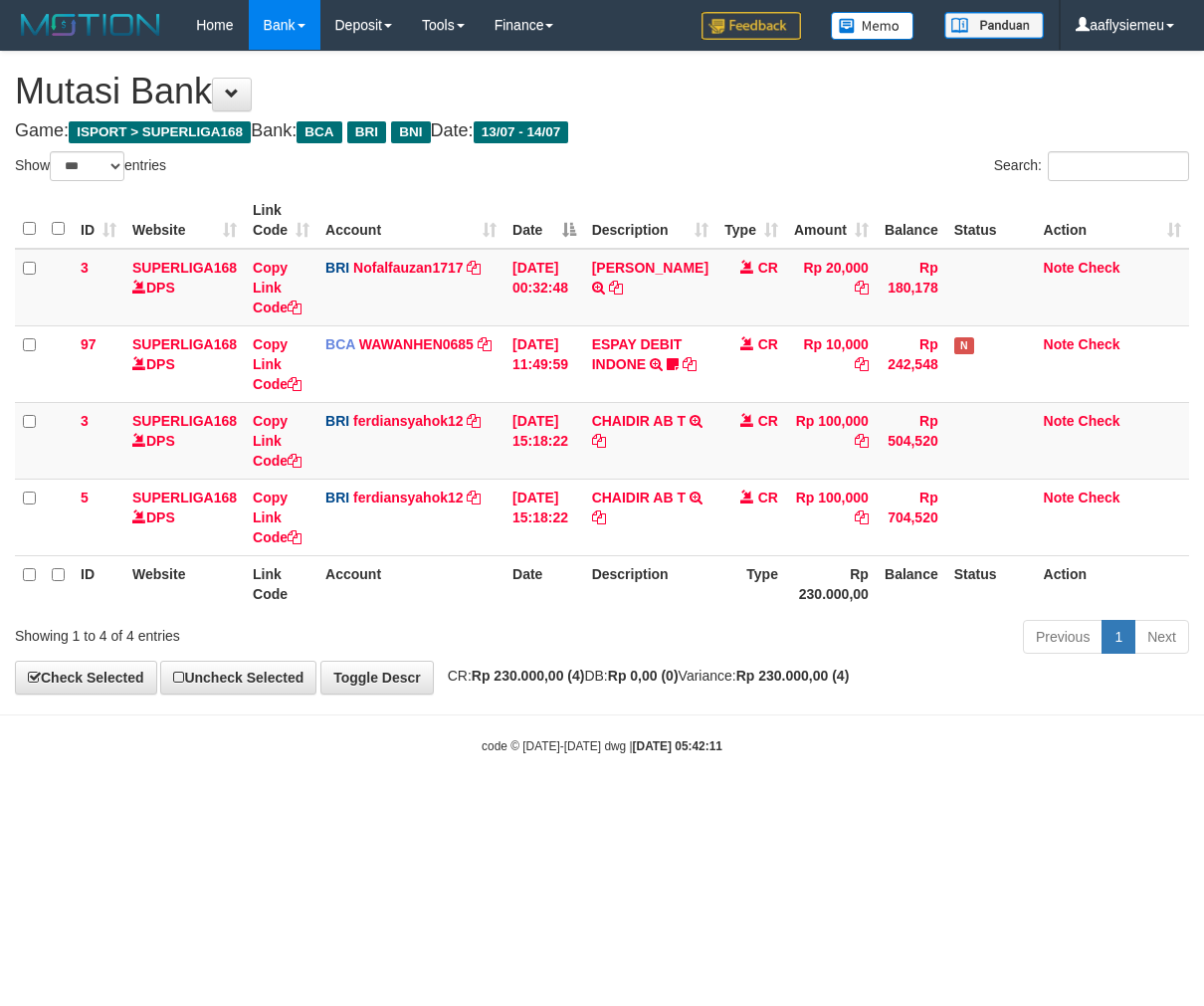 select on "***" 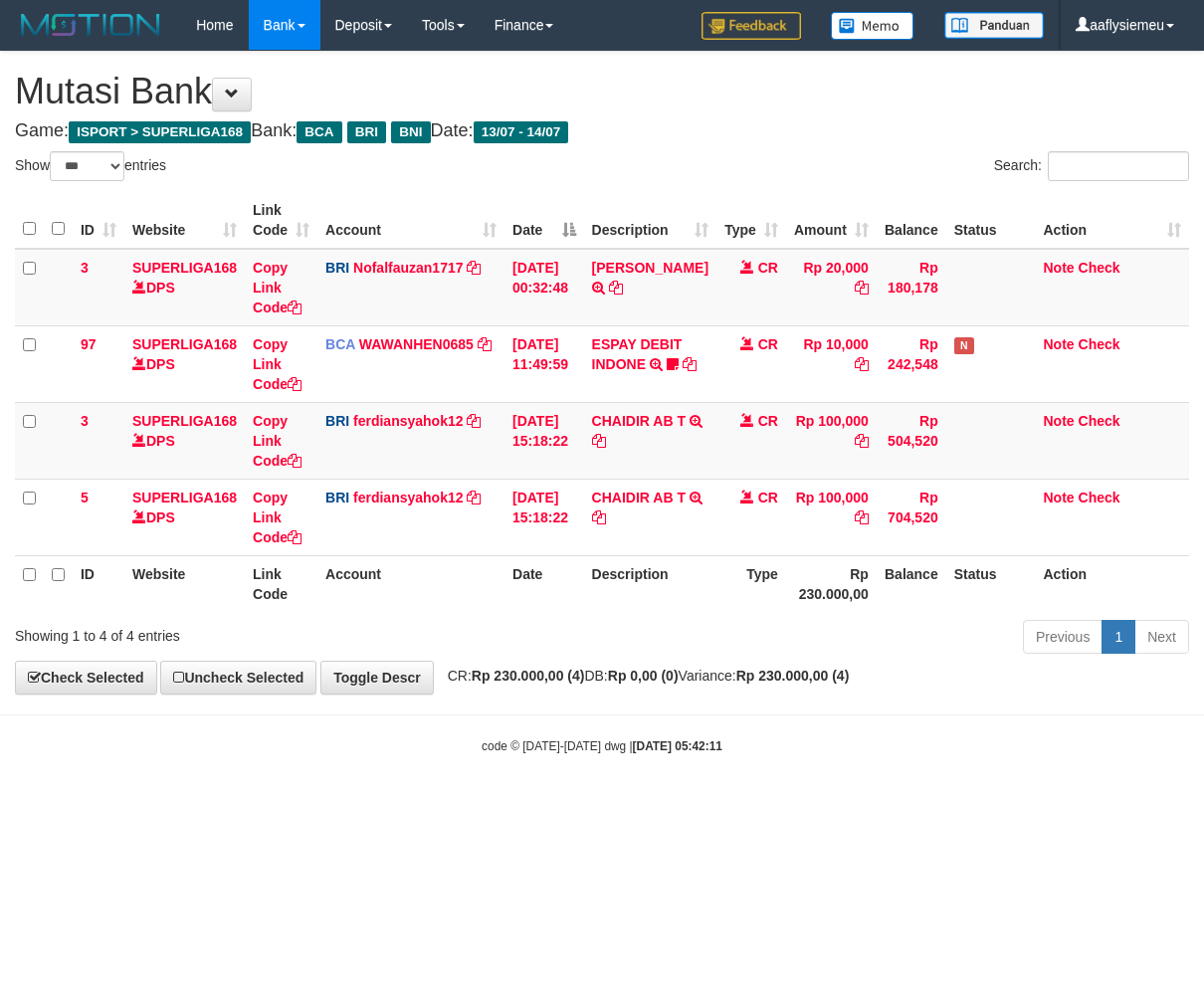 scroll, scrollTop: 0, scrollLeft: 0, axis: both 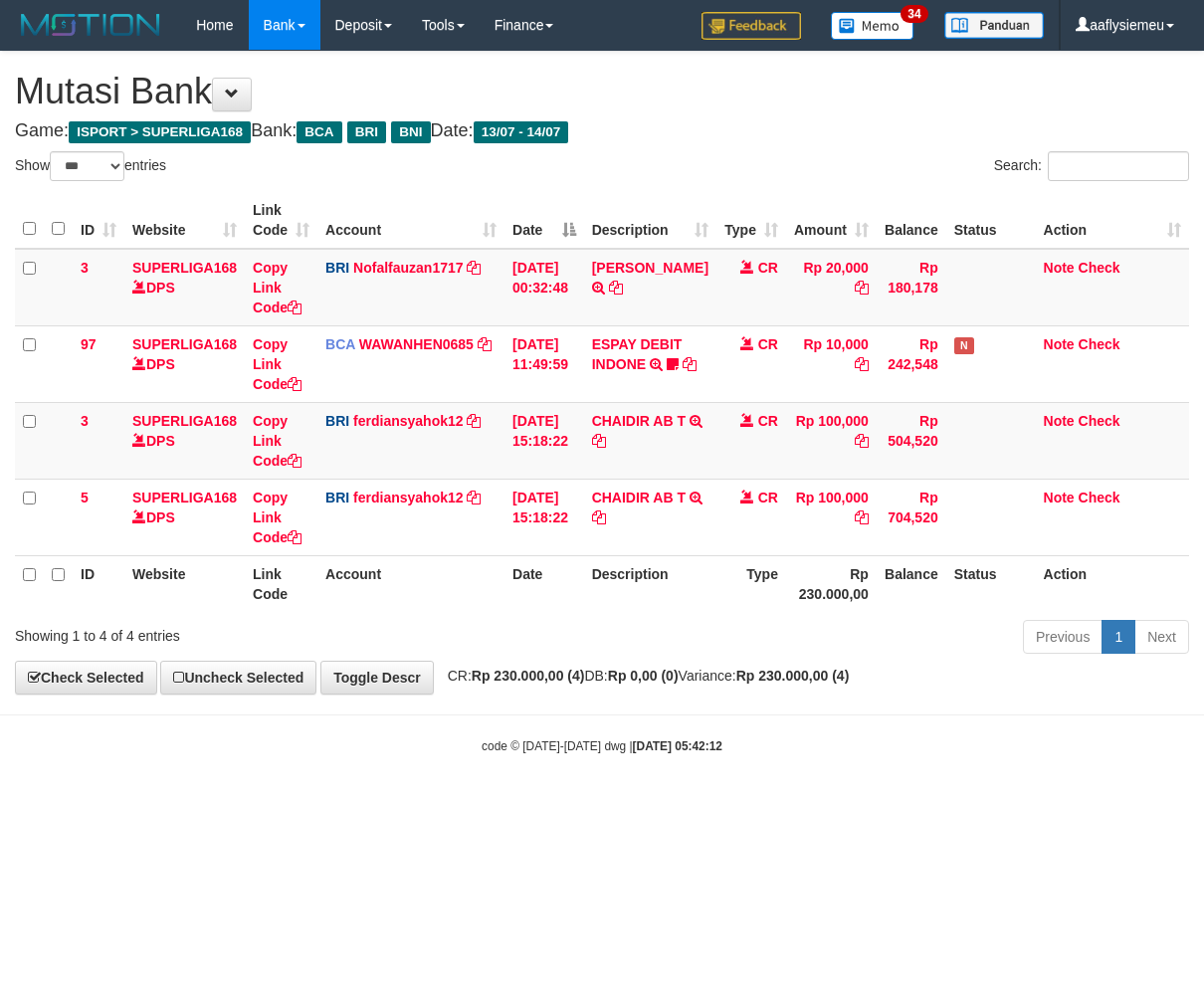 select on "***" 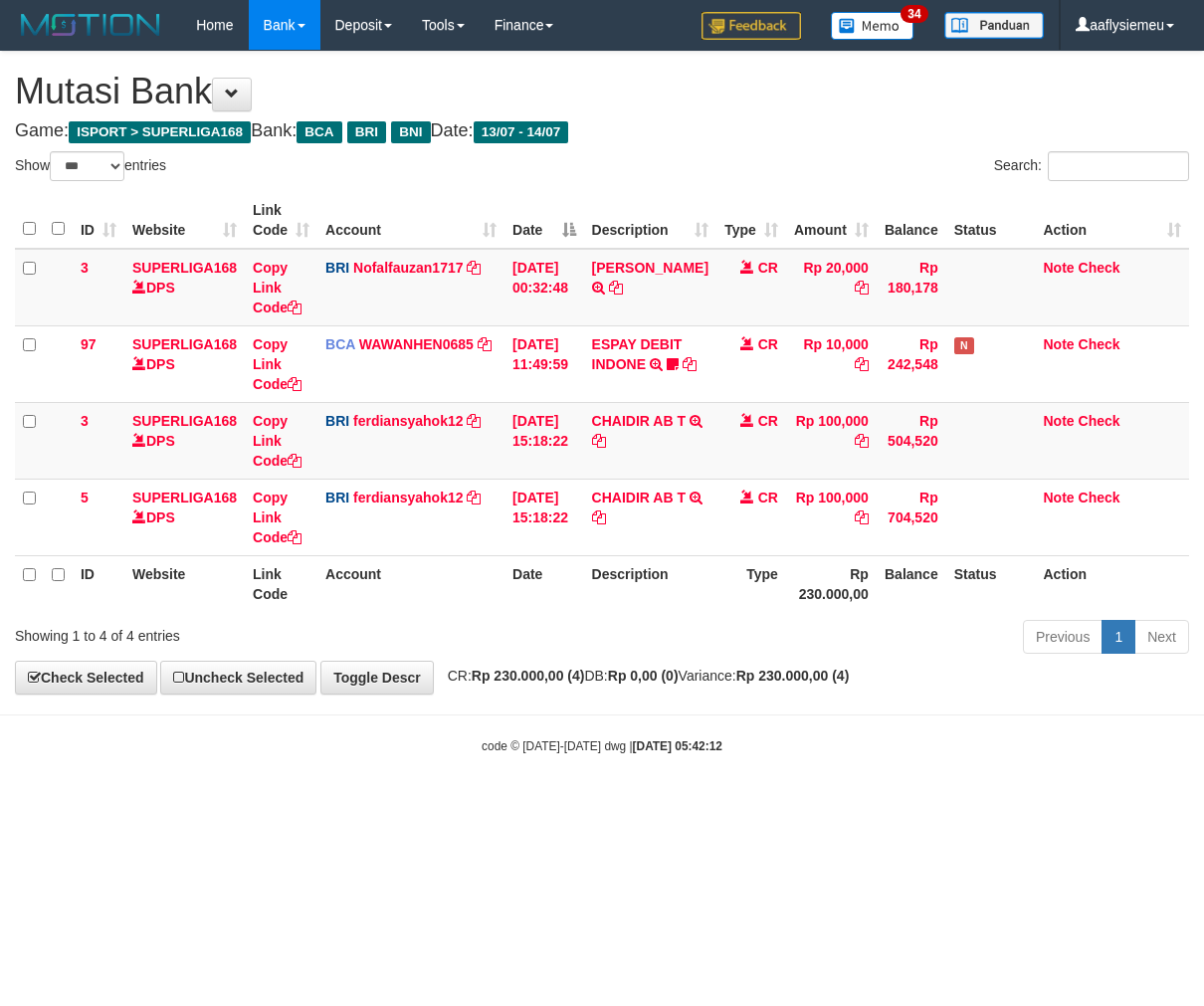 scroll, scrollTop: 0, scrollLeft: 0, axis: both 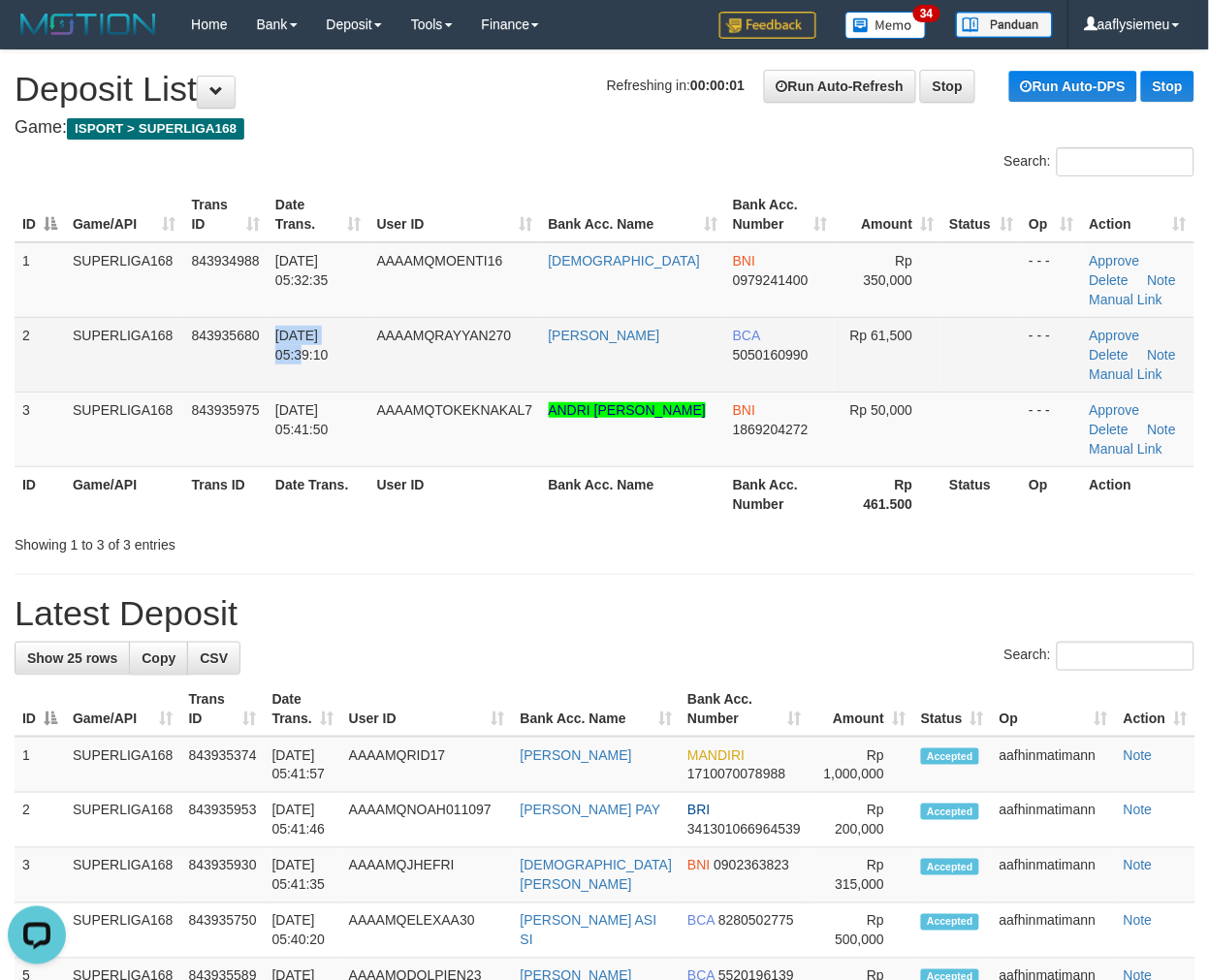 click on "2
SUPERLIGA168
843935680
14/07/2025 05:39:10
AAAAMQRAYYAN270
GURUH HERMAWAN
BCA
5050160990
Rp 61,500
- - -
Approve
Delete
Note
Manual Link" at bounding box center [604, 354] 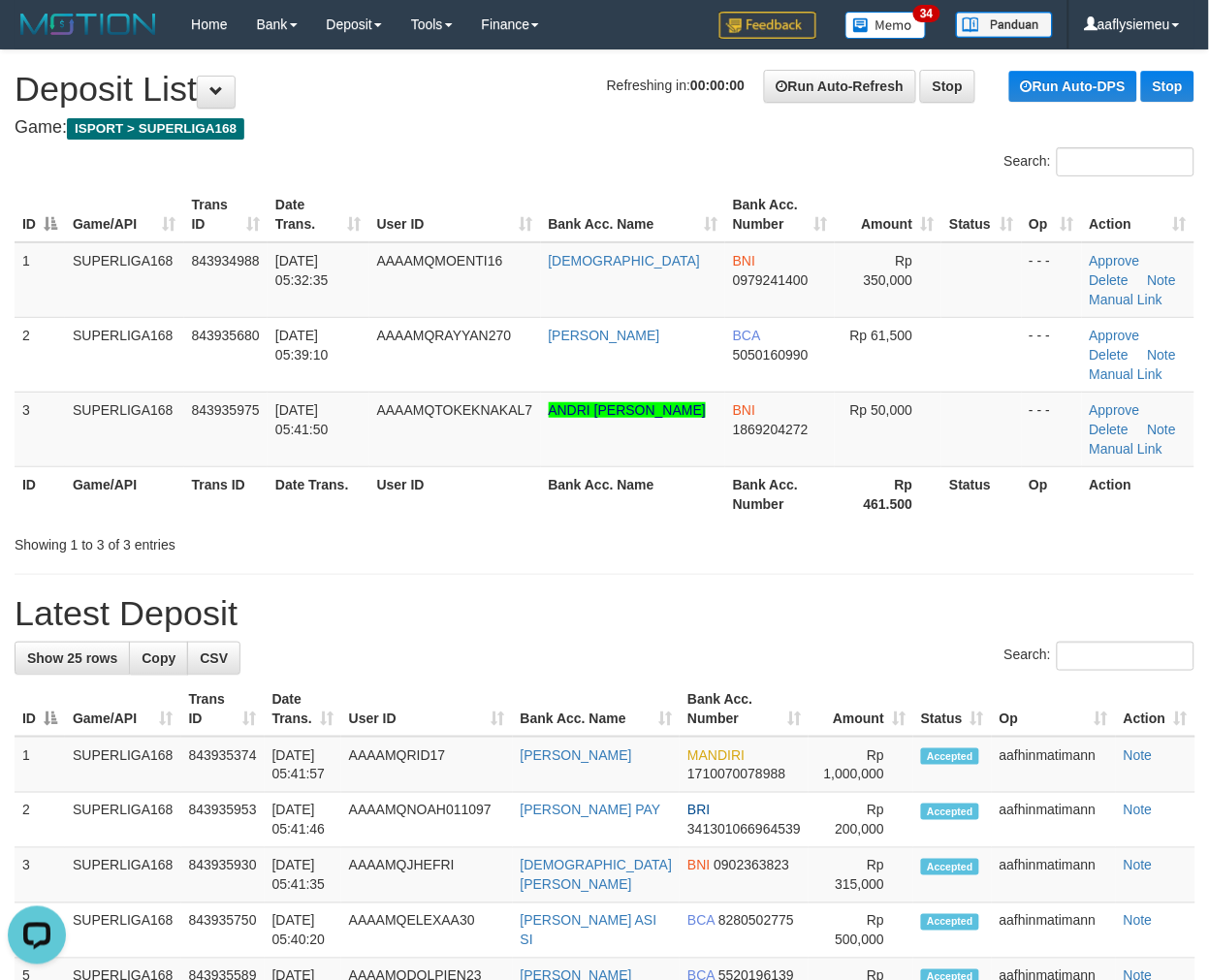 click on "Game/API" at bounding box center [124, 493] 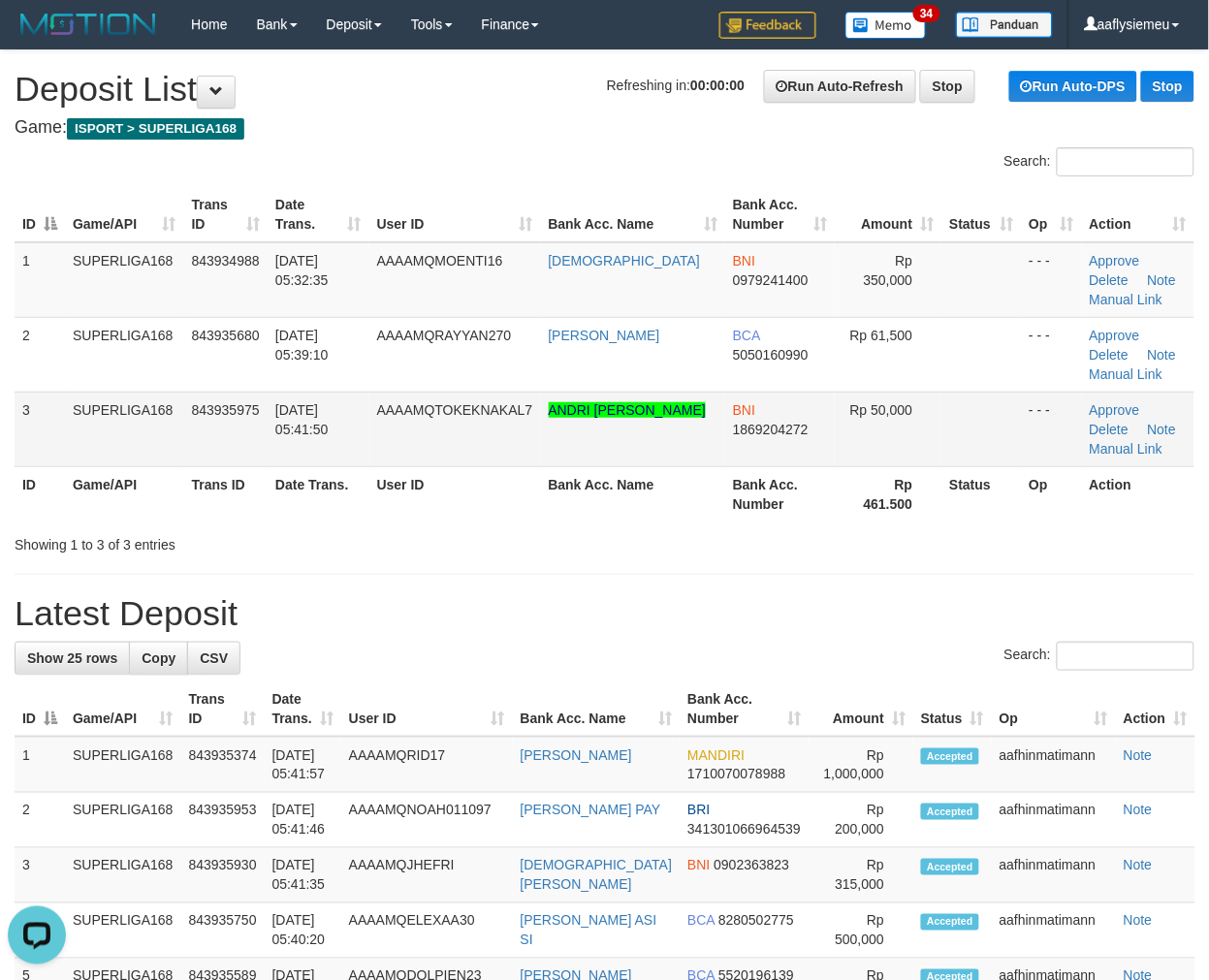 click on "SUPERLIGA168" at bounding box center [124, 428] 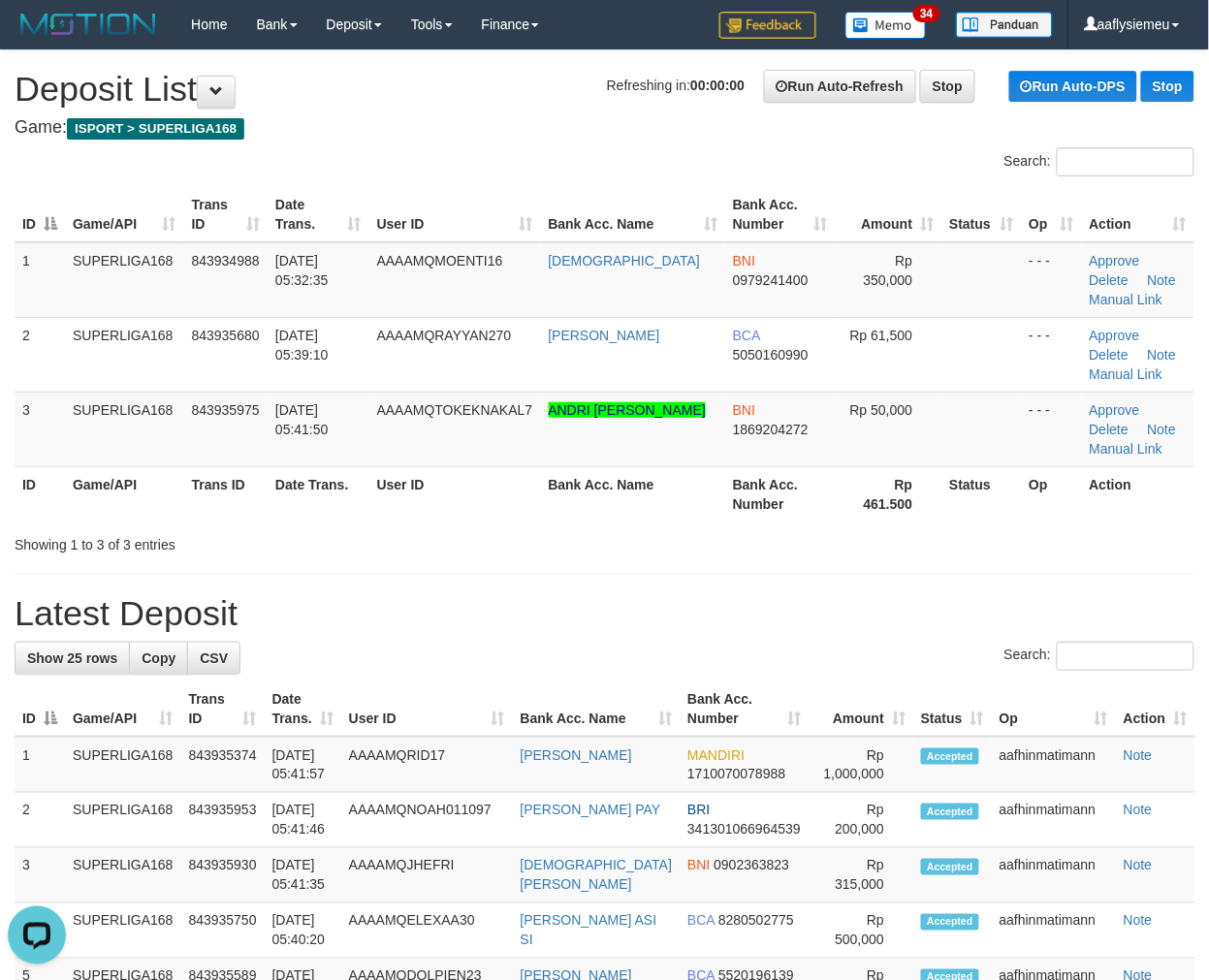 drag, startPoint x: 84, startPoint y: 444, endPoint x: 22, endPoint y: 477, distance: 70.23532 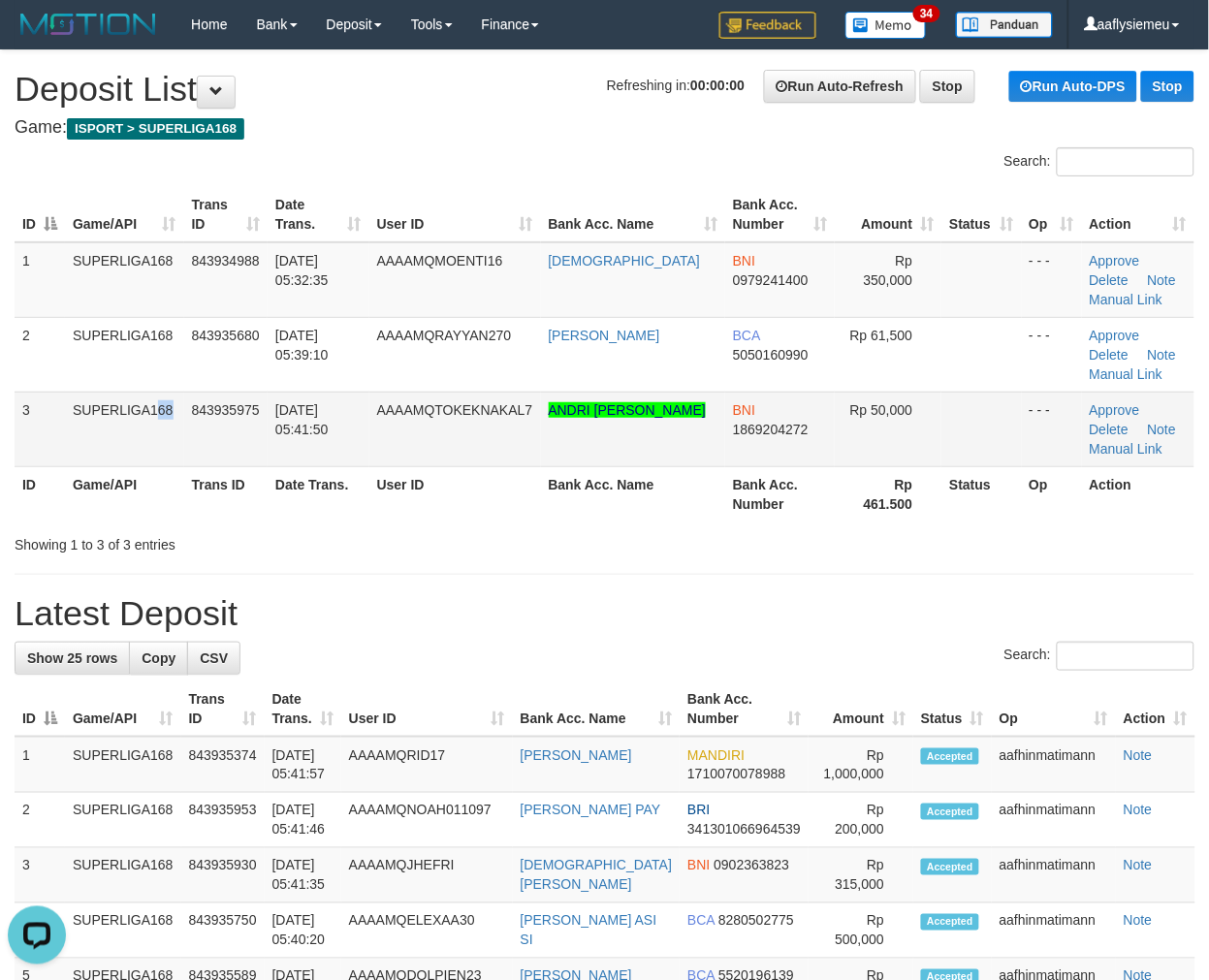 click on "SUPERLIGA168" at bounding box center [124, 428] 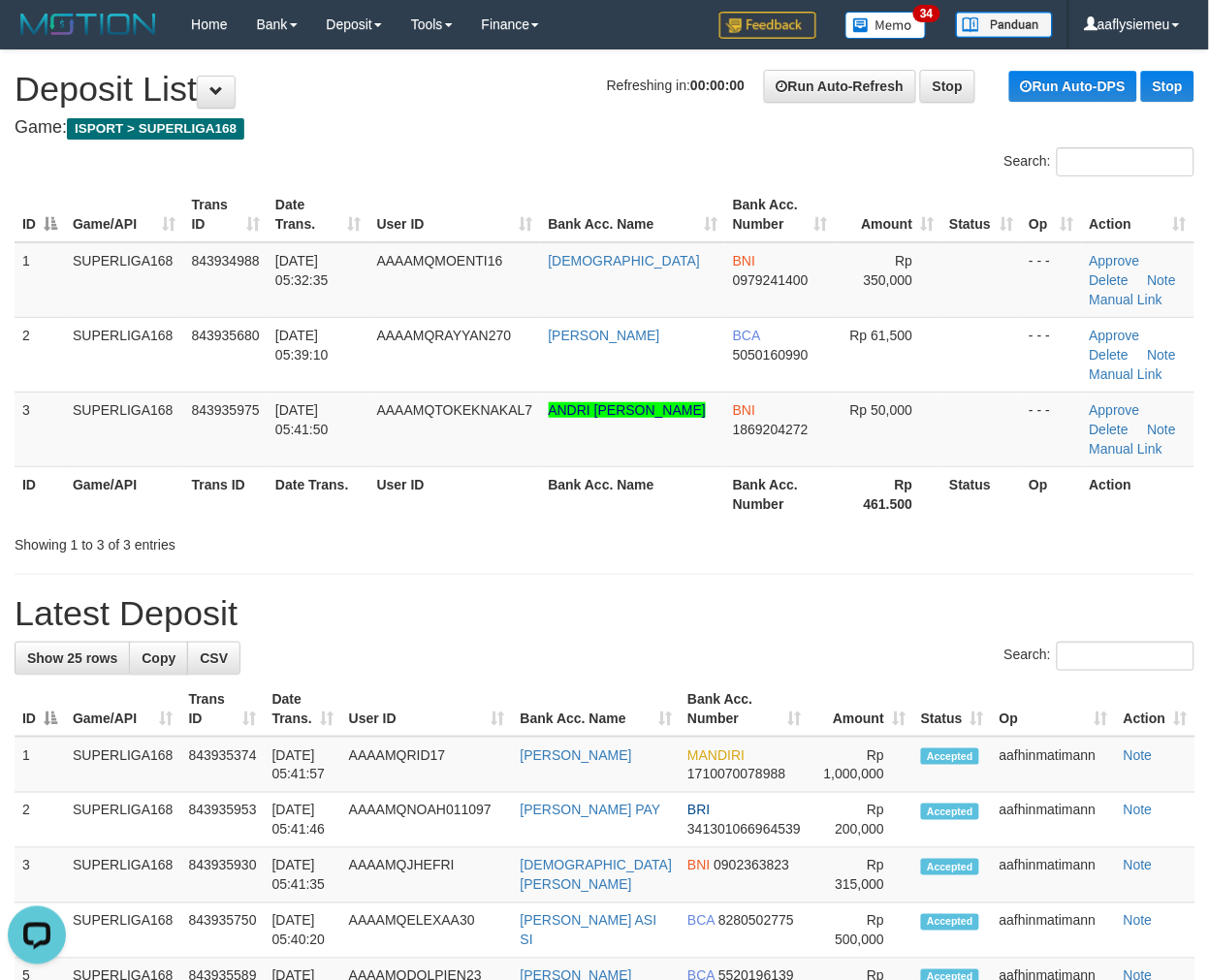 click on "ID Game/API Trans ID Date Trans. User ID Bank Acc. Name Bank Acc. Number Amount Status Op Action
1
SUPERLIGA168
843934988
14/07/2025 05:32:35
AAAAMQMOENTI16
MUSLIM
BNI
0979241400
Rp 350,000
- - -
Approve
Delete
Note
Manual Link
2
SUPERLIGA168
843935680
14/07/2025 05:39:10
AAAAMQRAYYAN270
GURUH HERMAWAN
BCA
5050160990
Rp 61,500
- - -" at bounding box center [604, 354] 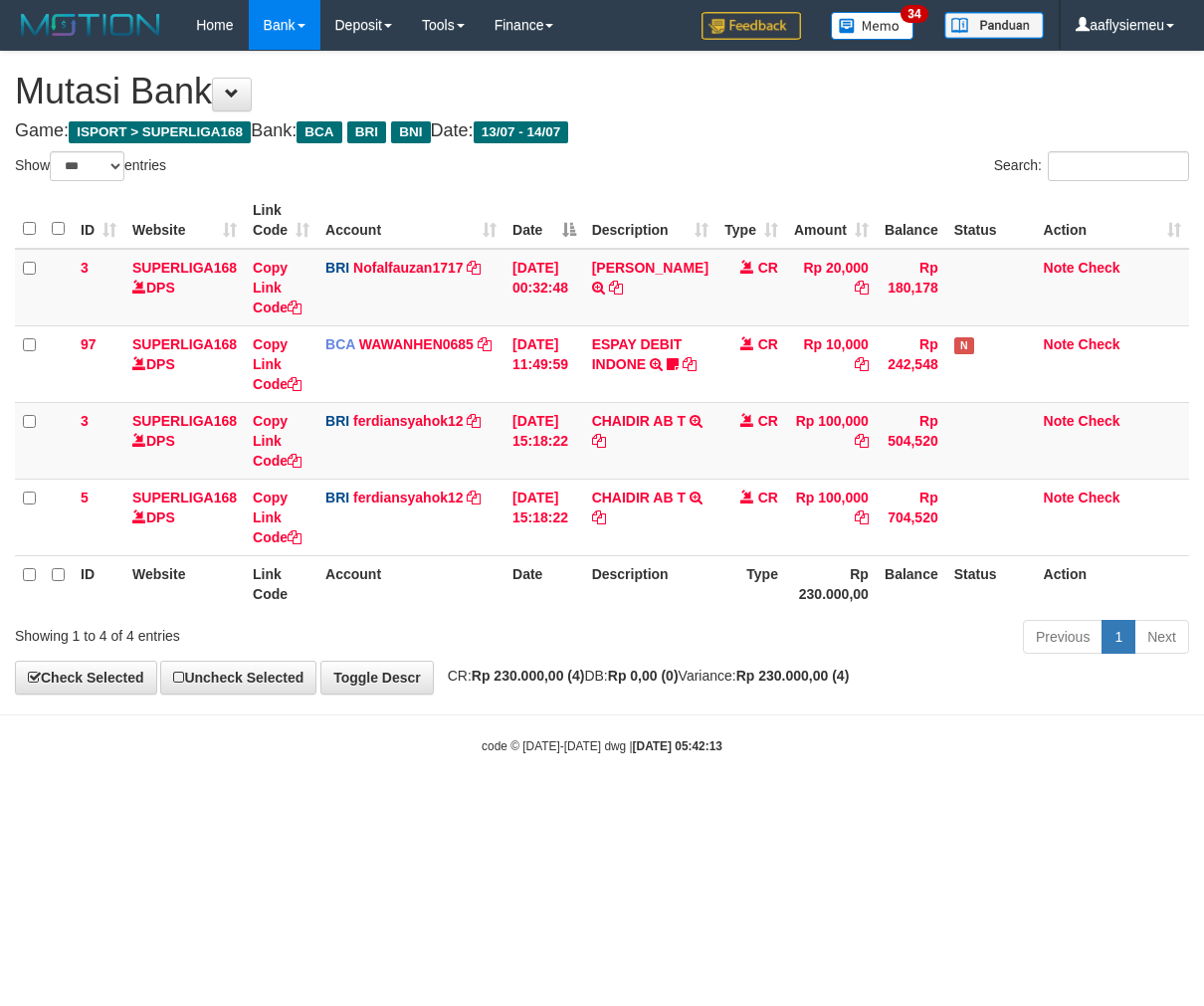 select on "***" 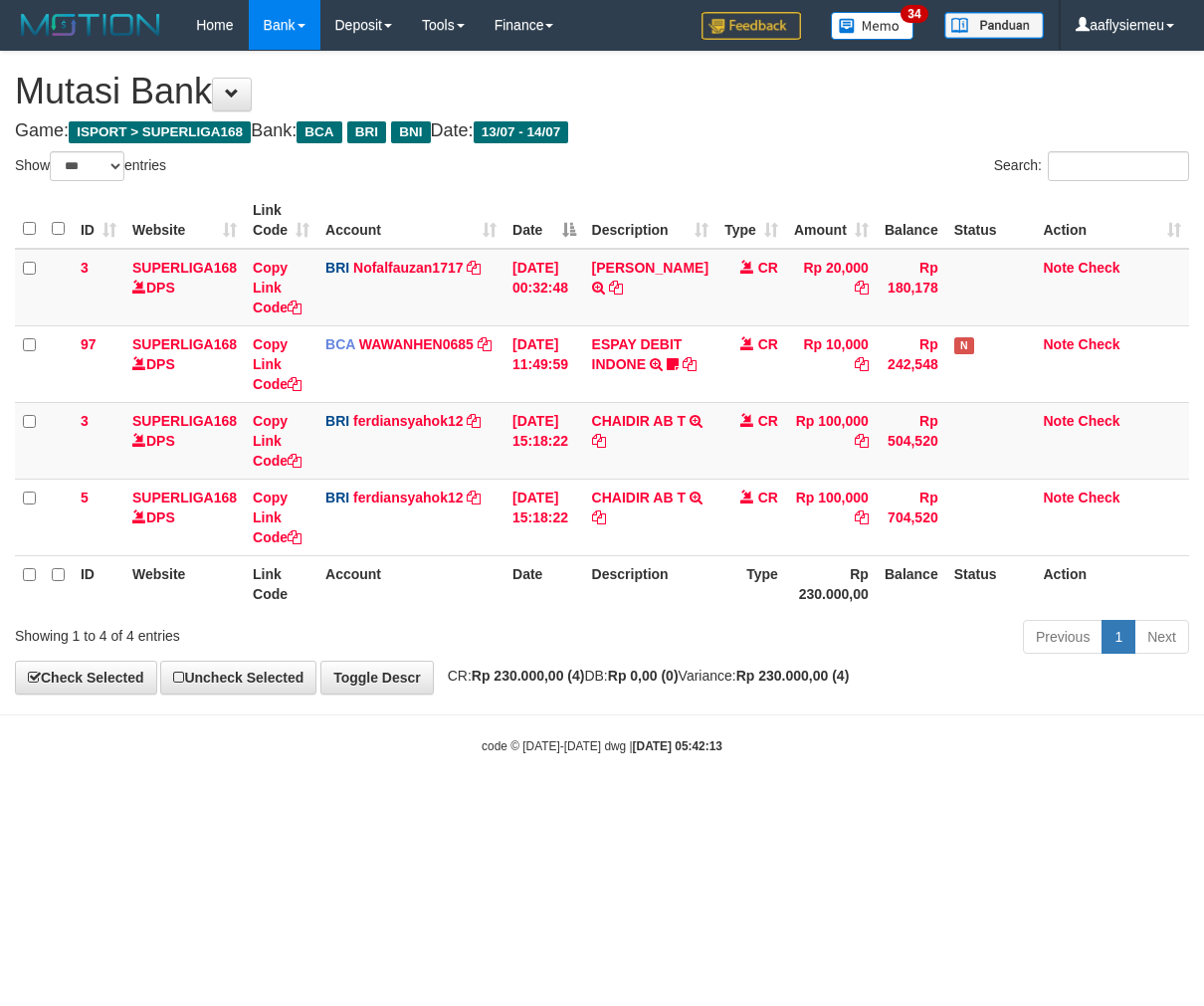 scroll, scrollTop: 0, scrollLeft: 0, axis: both 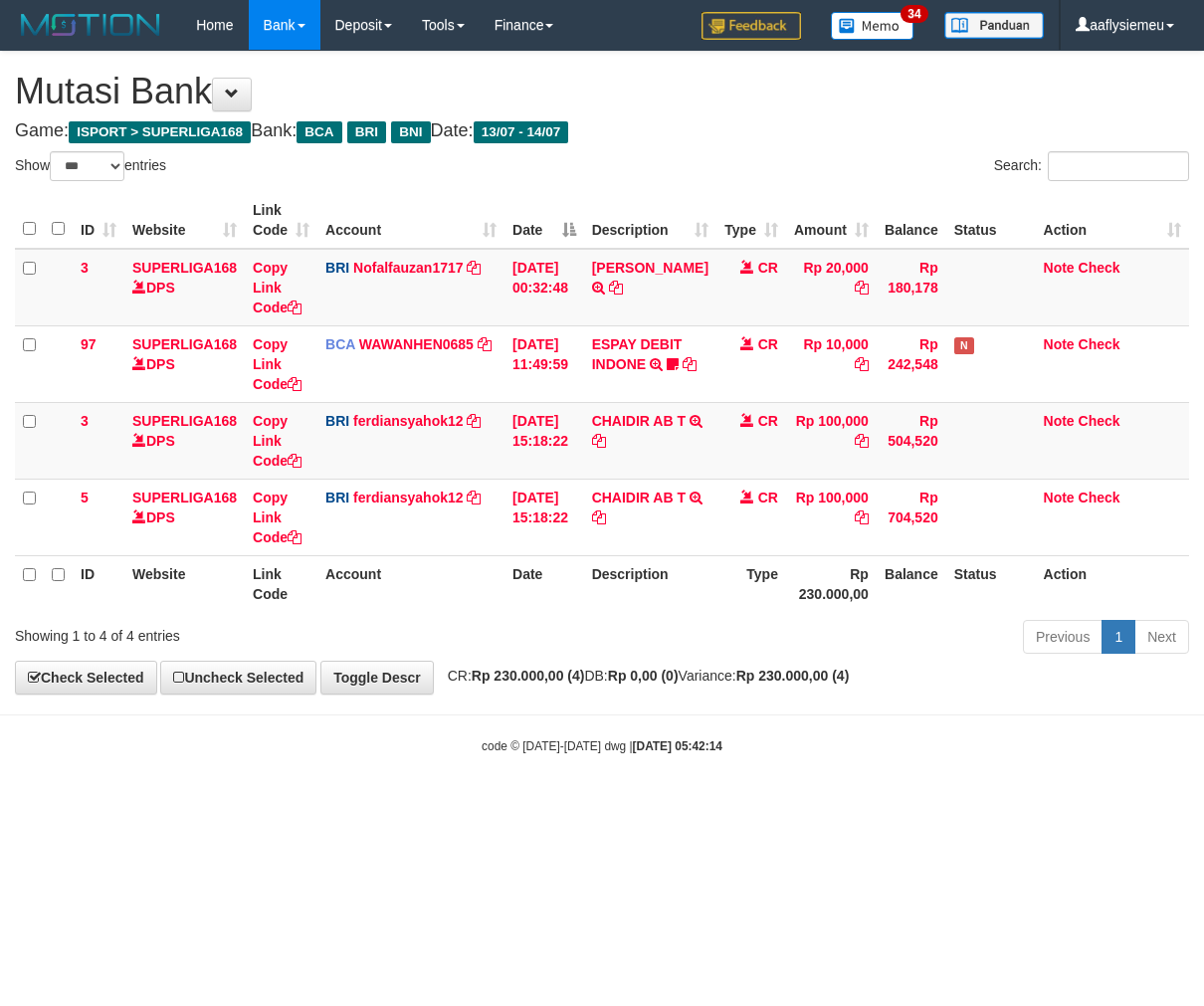 select on "***" 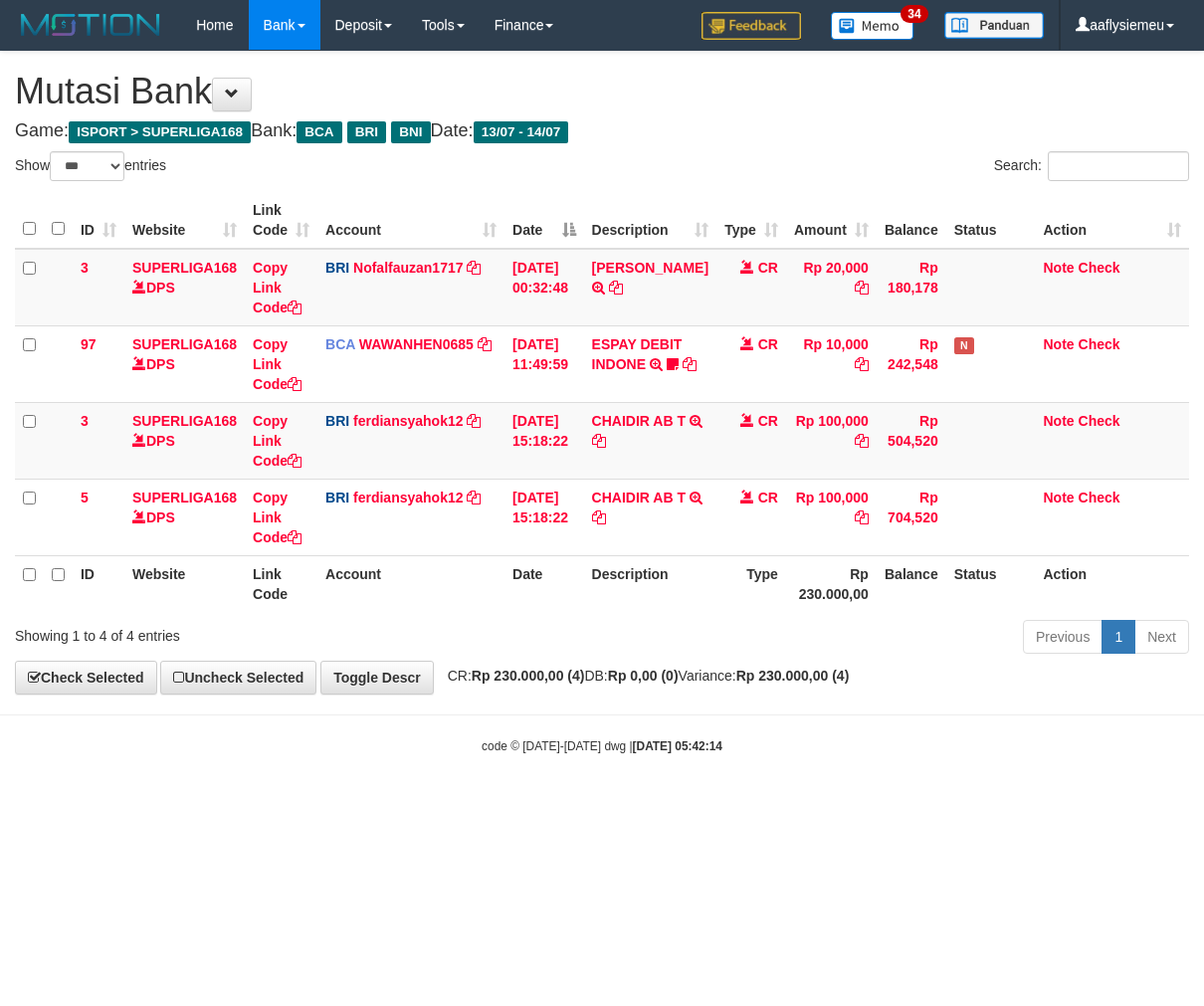 scroll, scrollTop: 0, scrollLeft: 0, axis: both 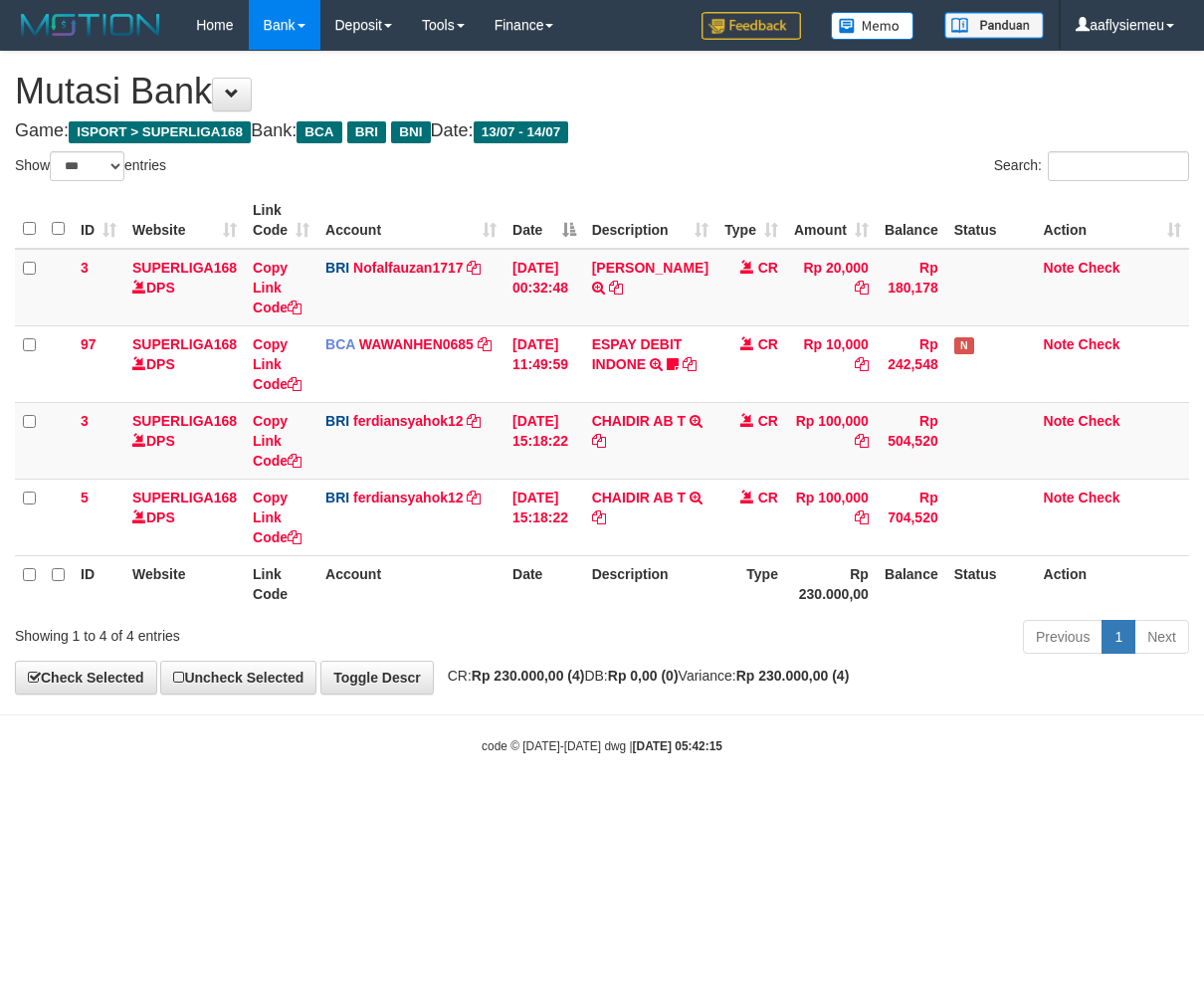 select on "***" 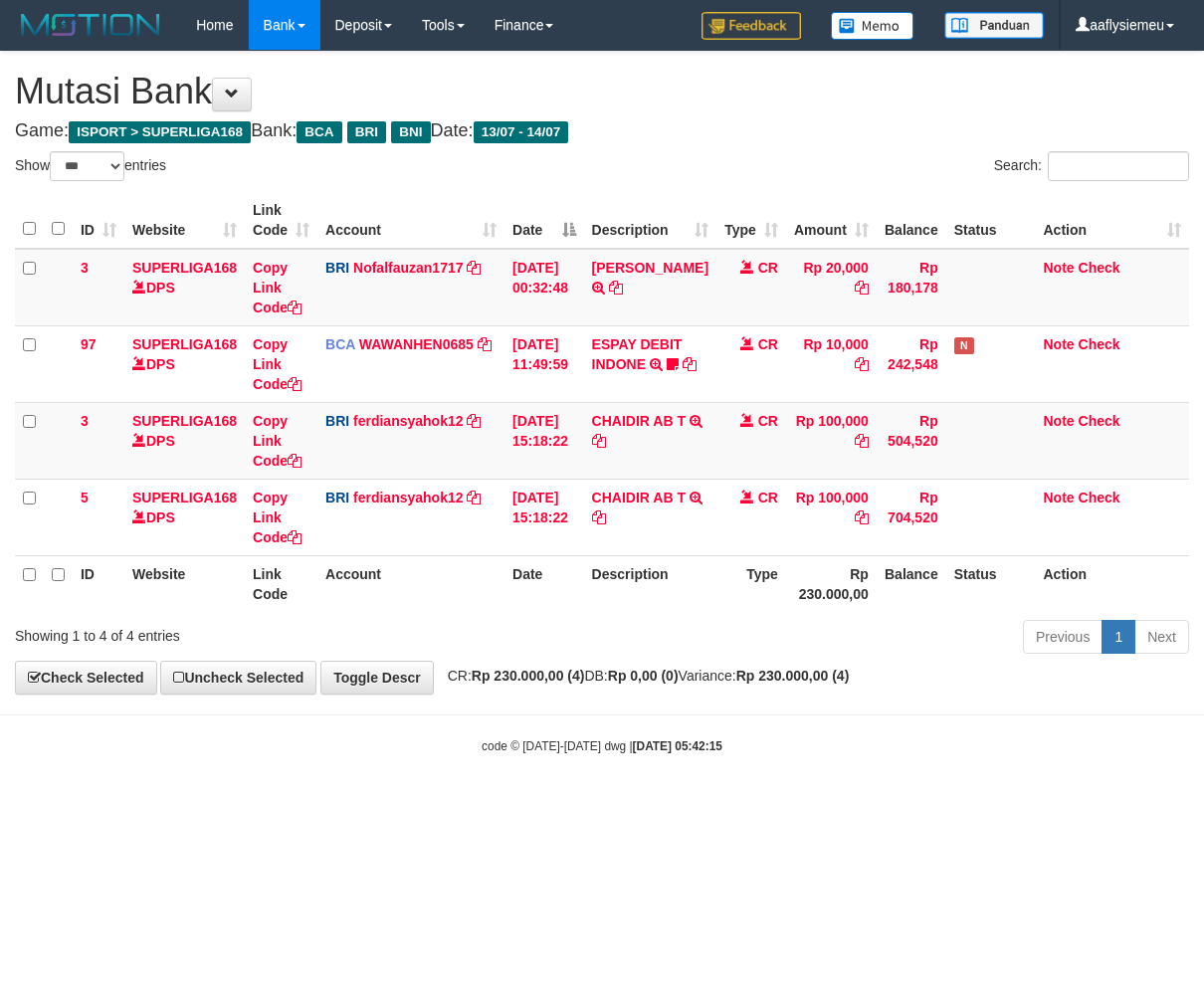 scroll, scrollTop: 0, scrollLeft: 0, axis: both 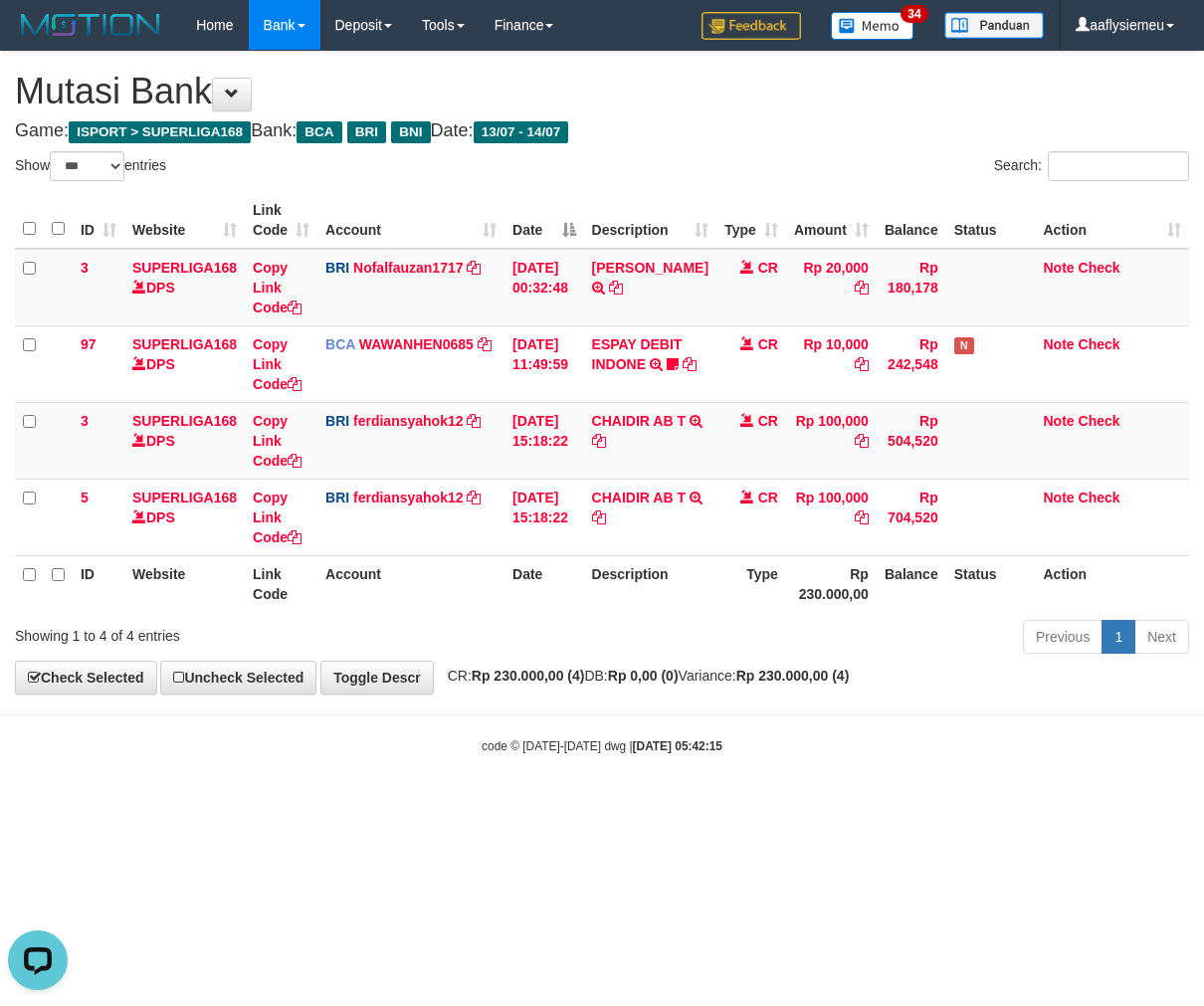 drag, startPoint x: 530, startPoint y: 704, endPoint x: 531, endPoint y: 640, distance: 64.00781 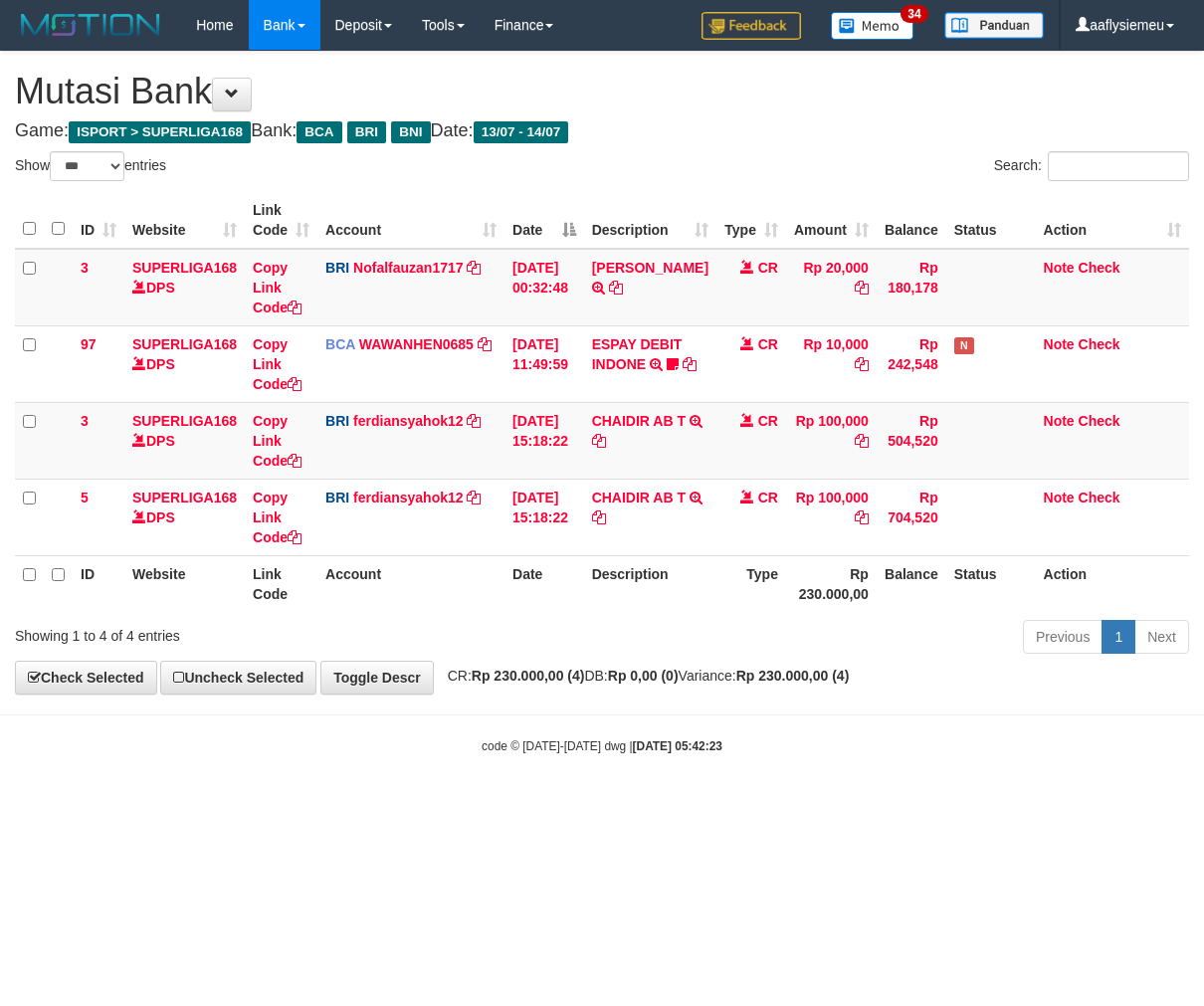 select on "***" 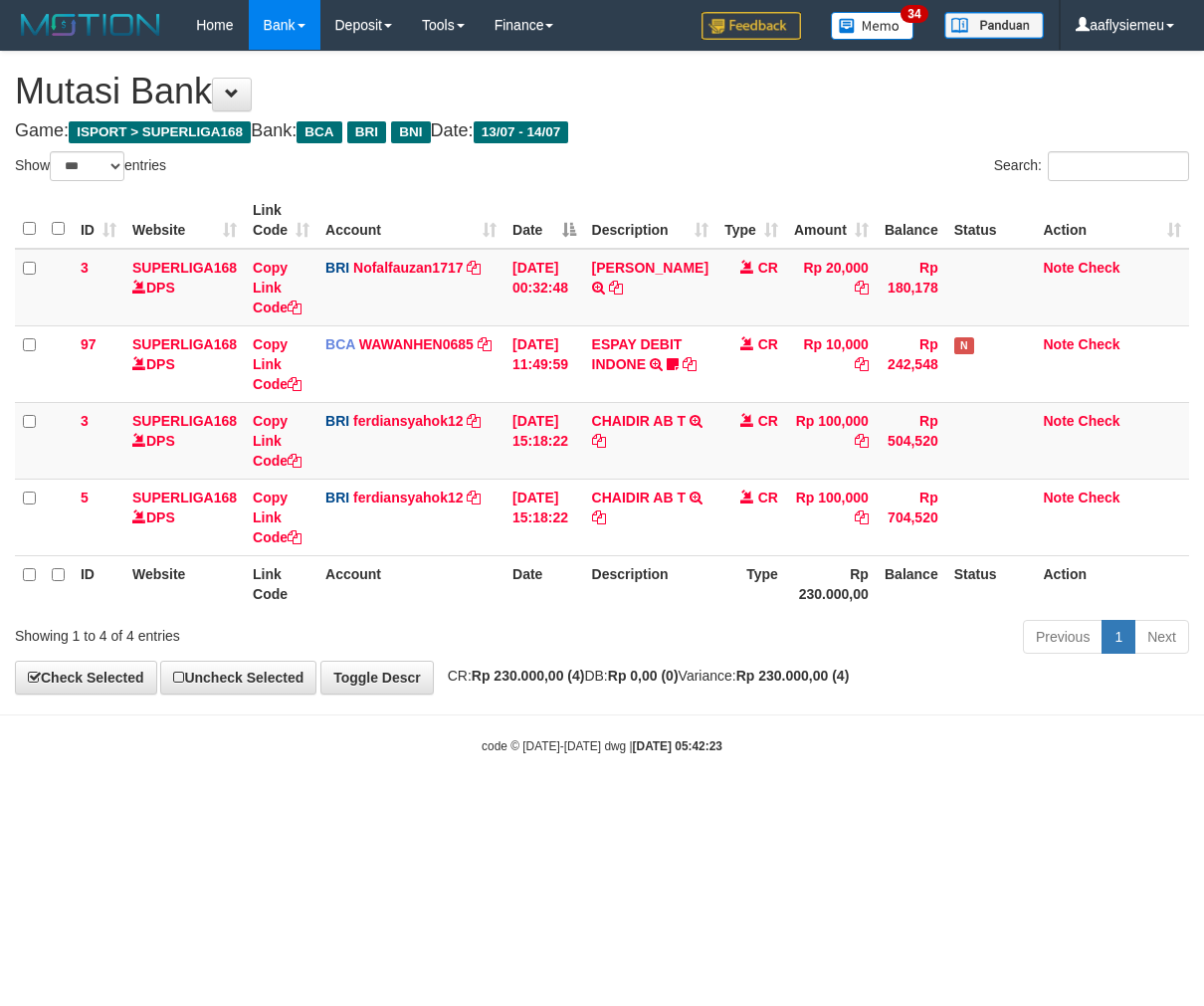 scroll, scrollTop: 0, scrollLeft: 0, axis: both 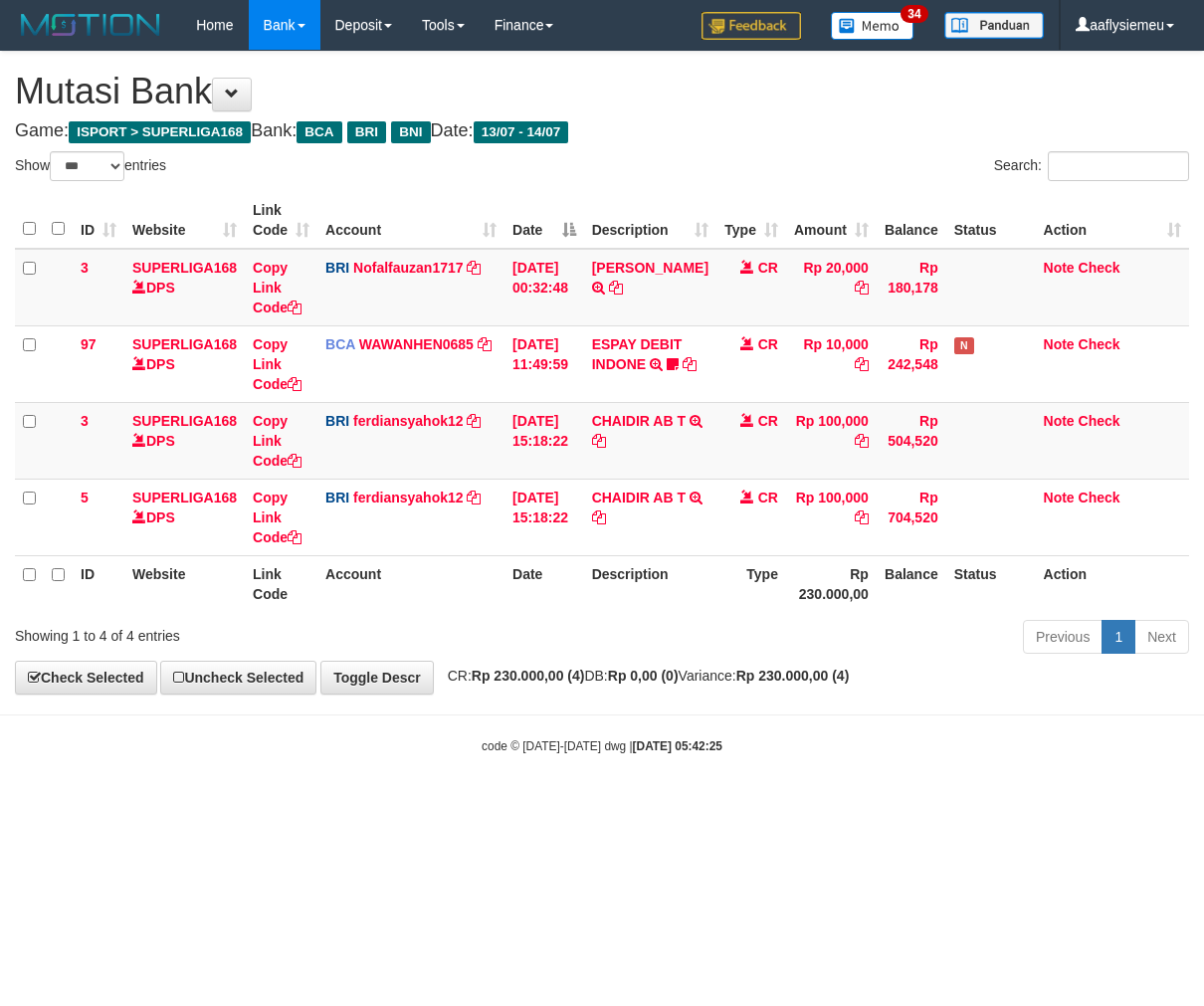 select on "***" 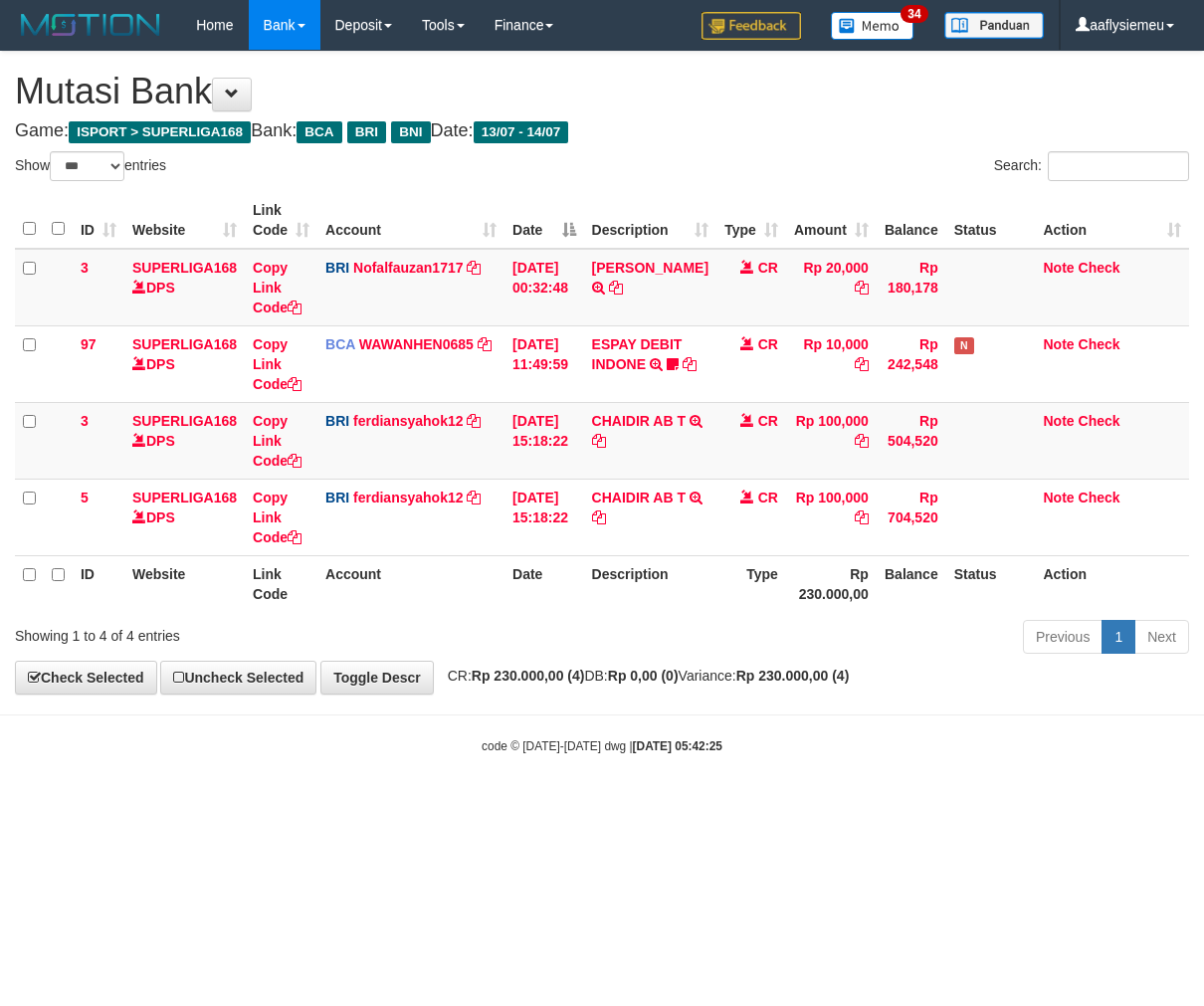 scroll, scrollTop: 0, scrollLeft: 0, axis: both 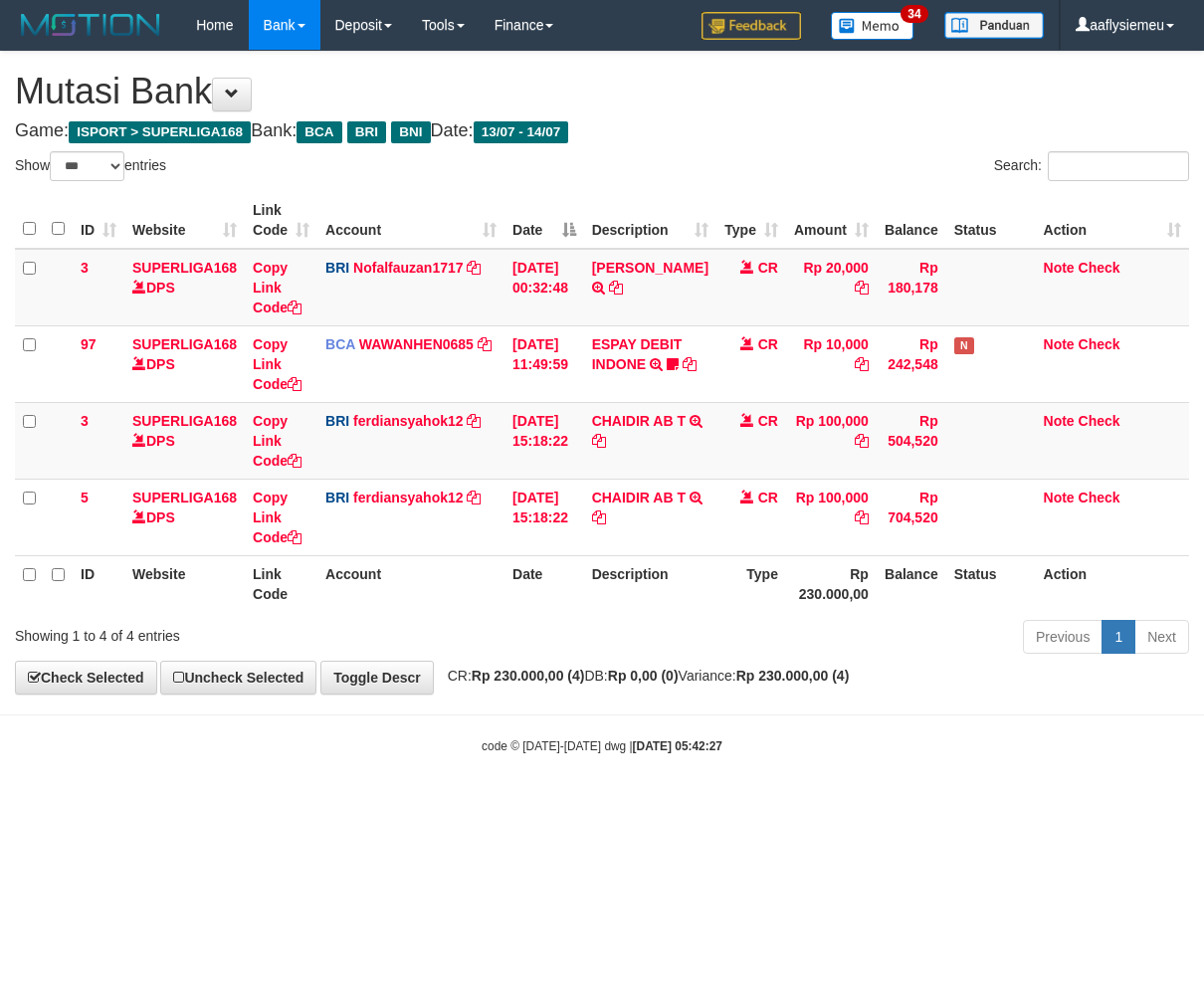 select on "***" 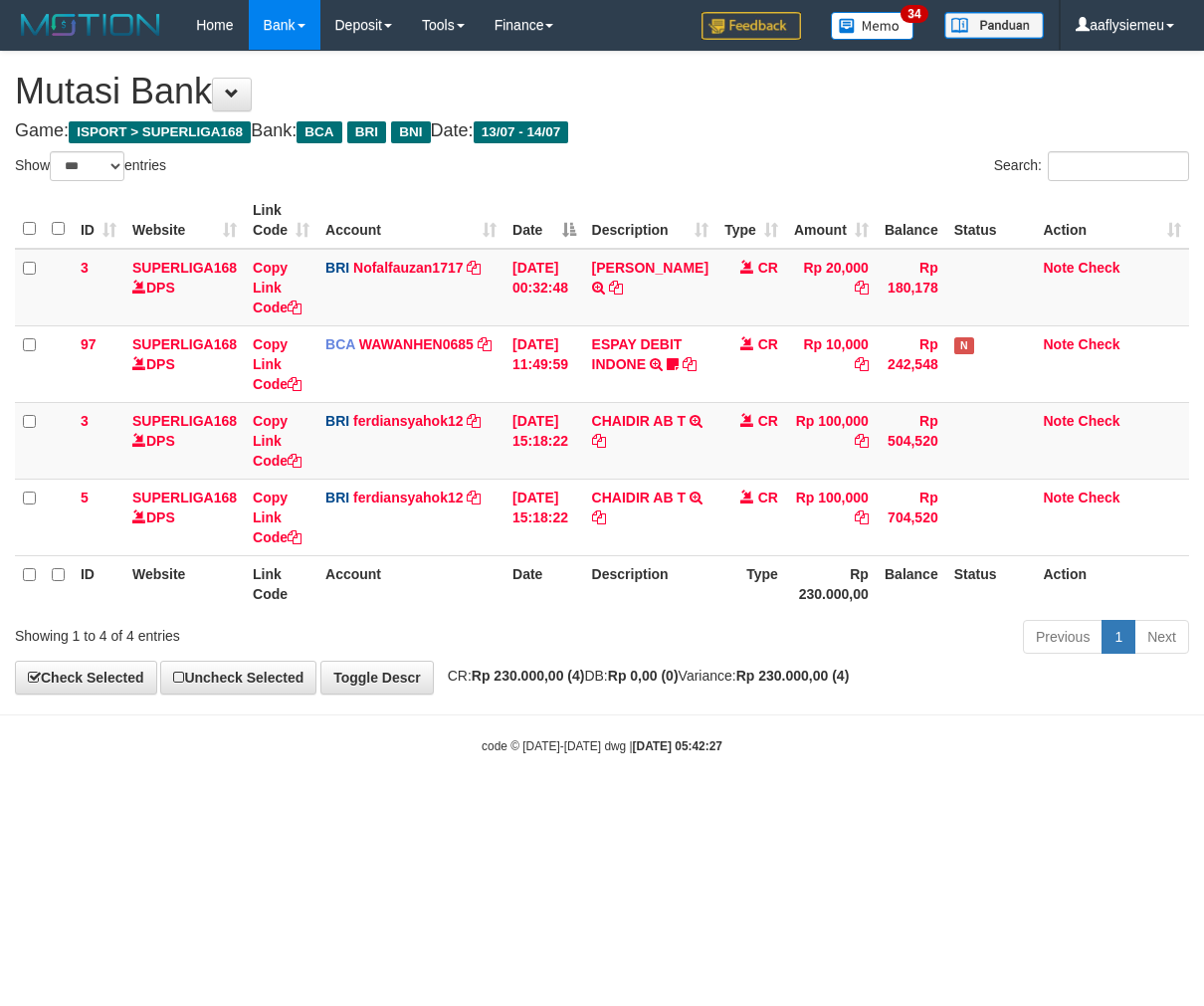 scroll, scrollTop: 0, scrollLeft: 0, axis: both 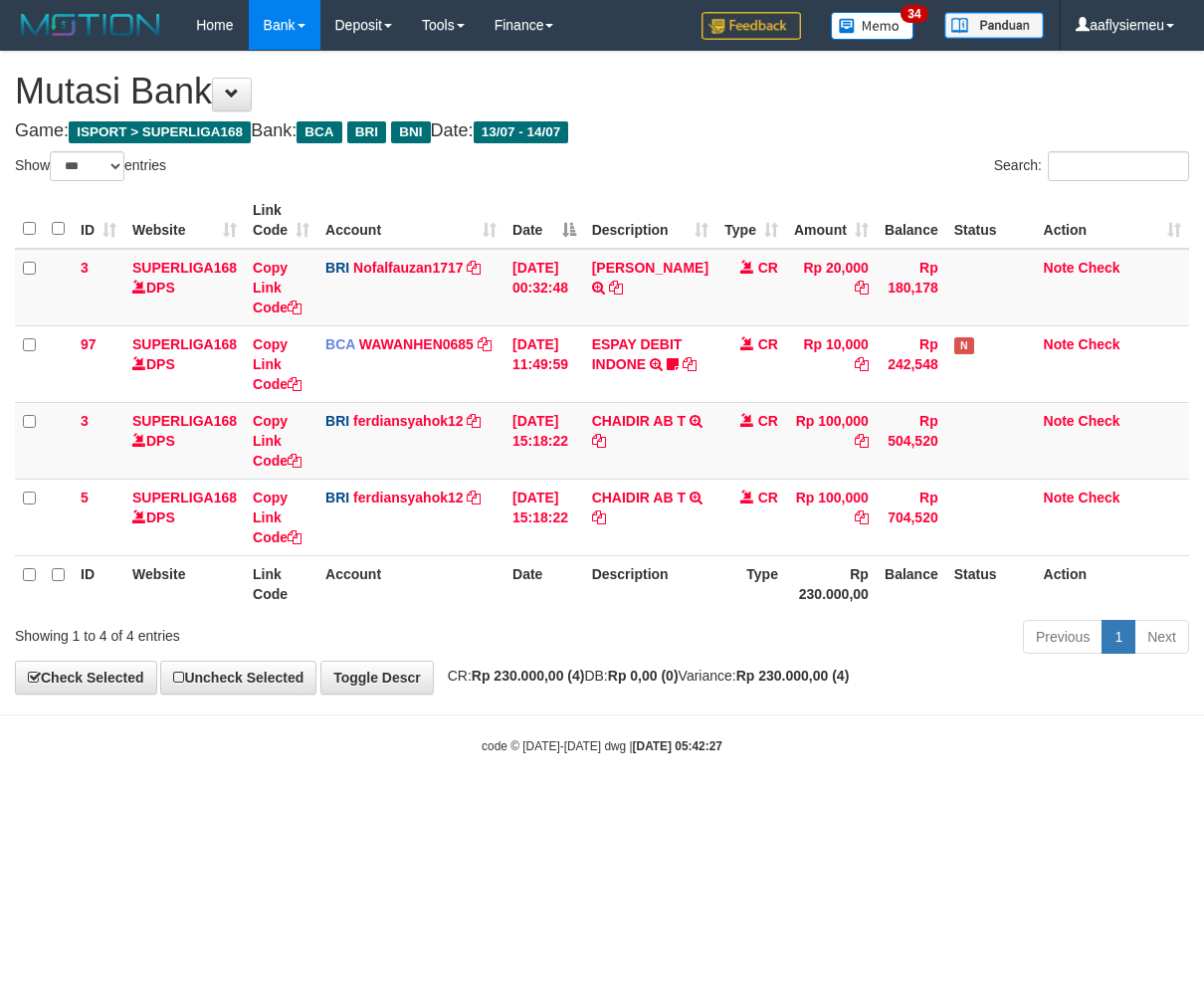 select on "***" 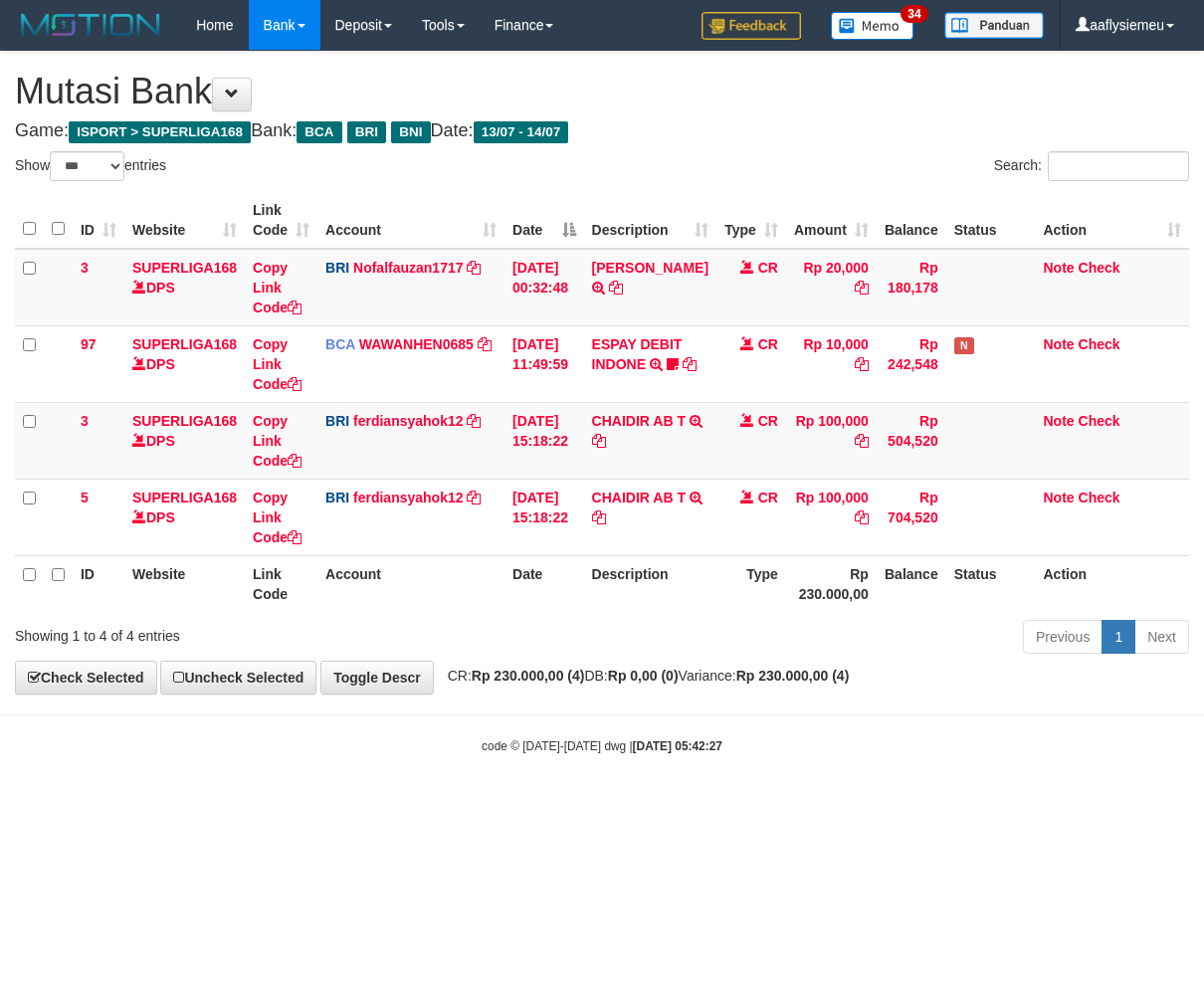 scroll, scrollTop: 0, scrollLeft: 0, axis: both 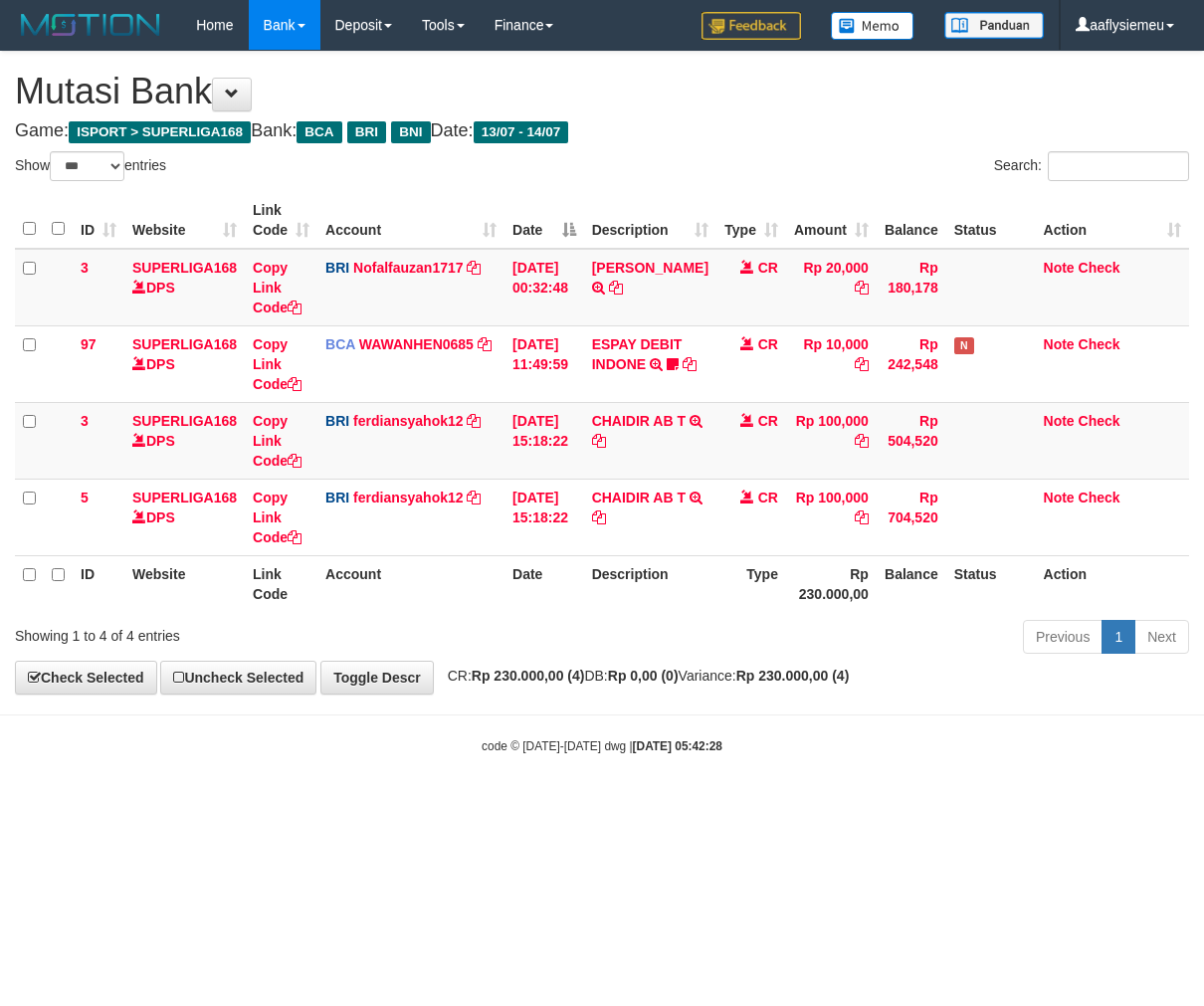 select on "***" 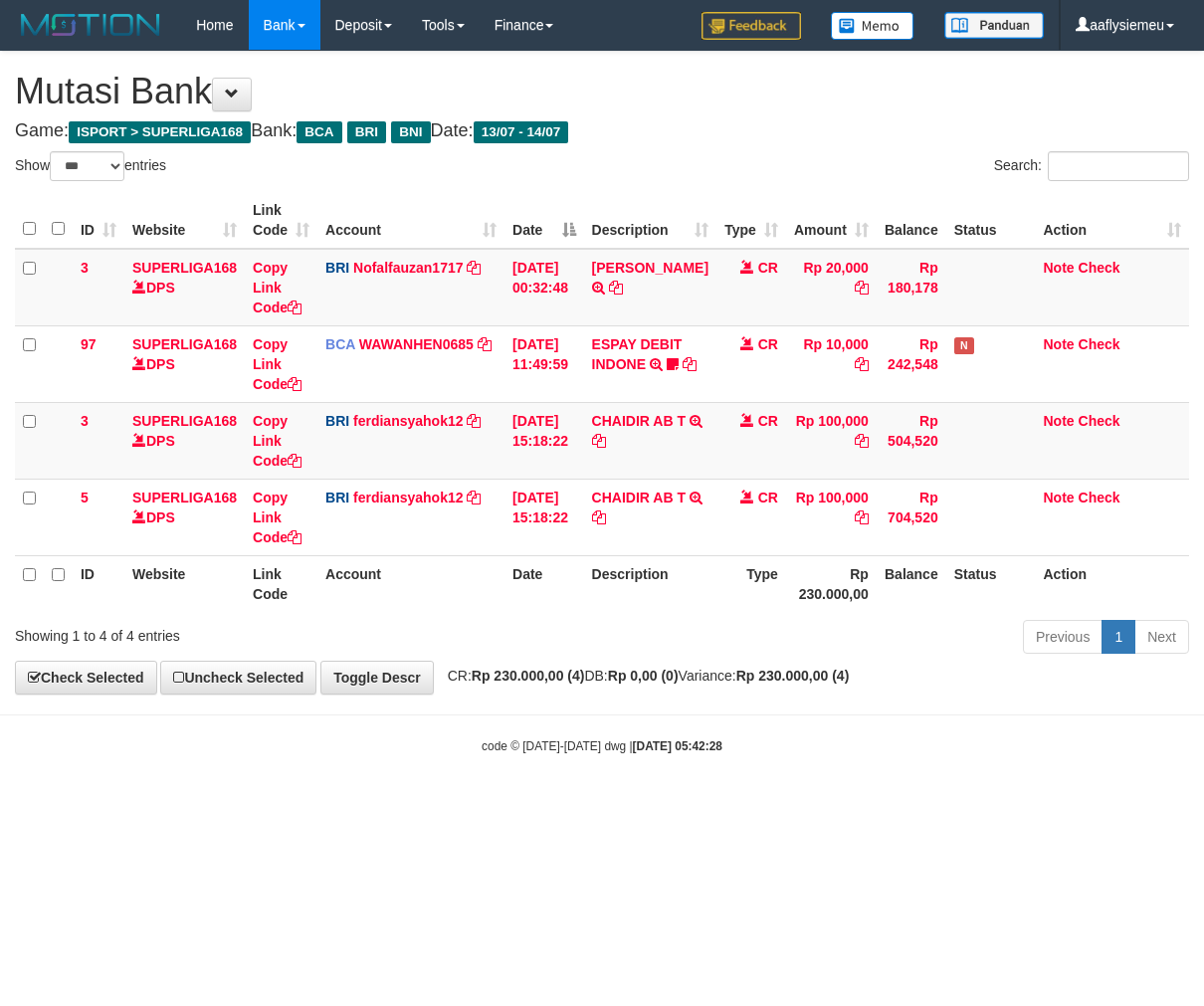 scroll, scrollTop: 0, scrollLeft: 0, axis: both 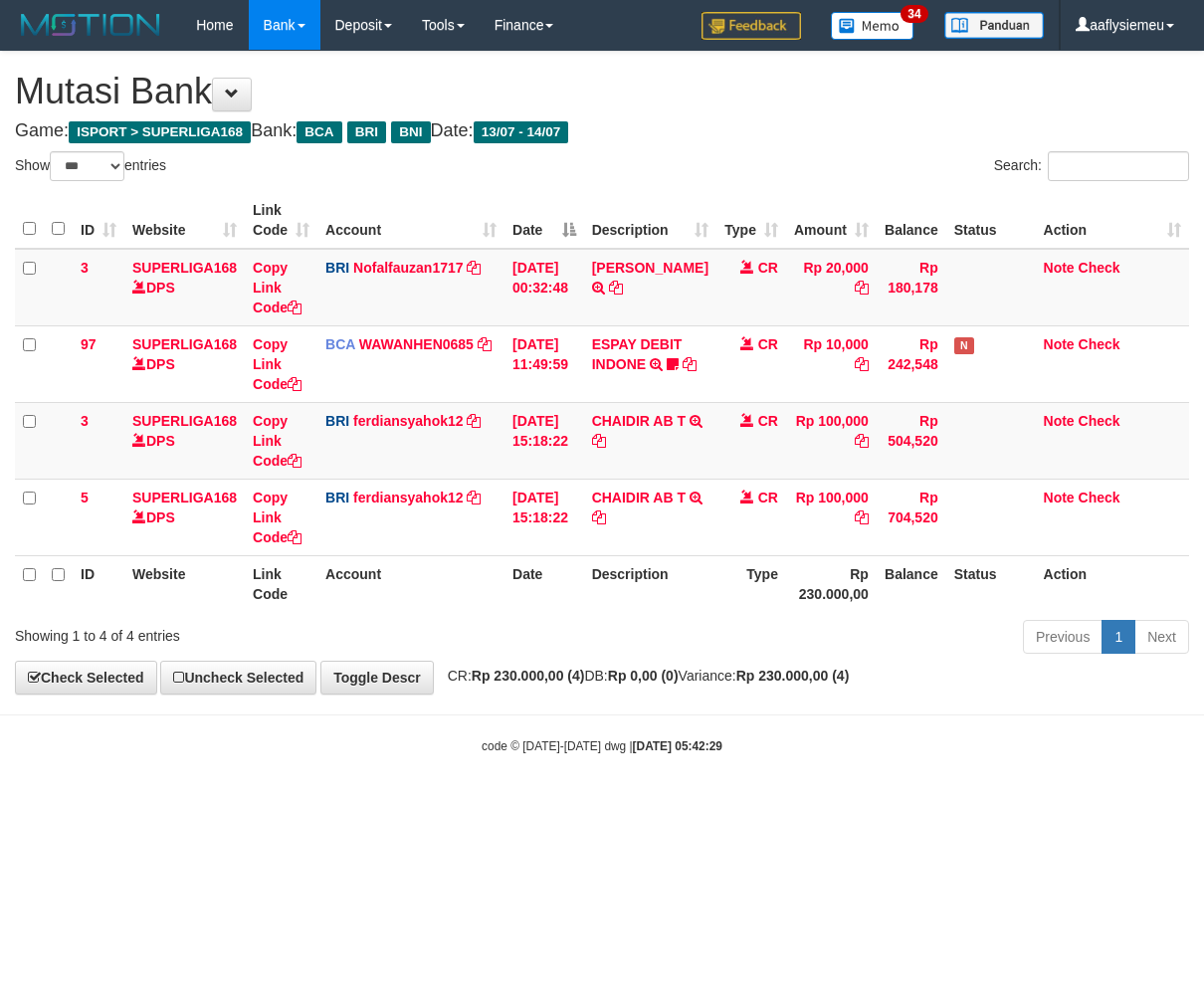 select on "***" 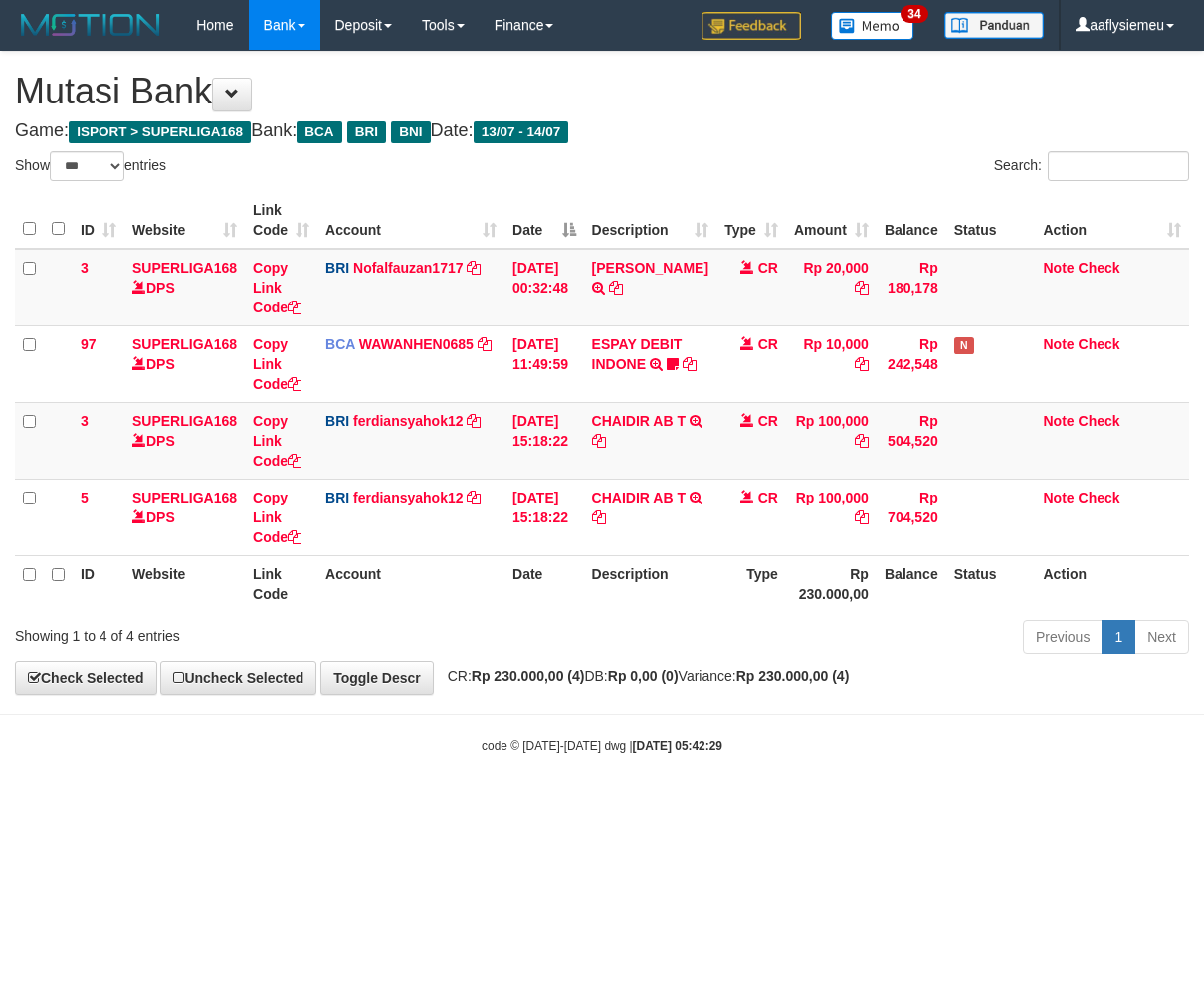 scroll, scrollTop: 0, scrollLeft: 0, axis: both 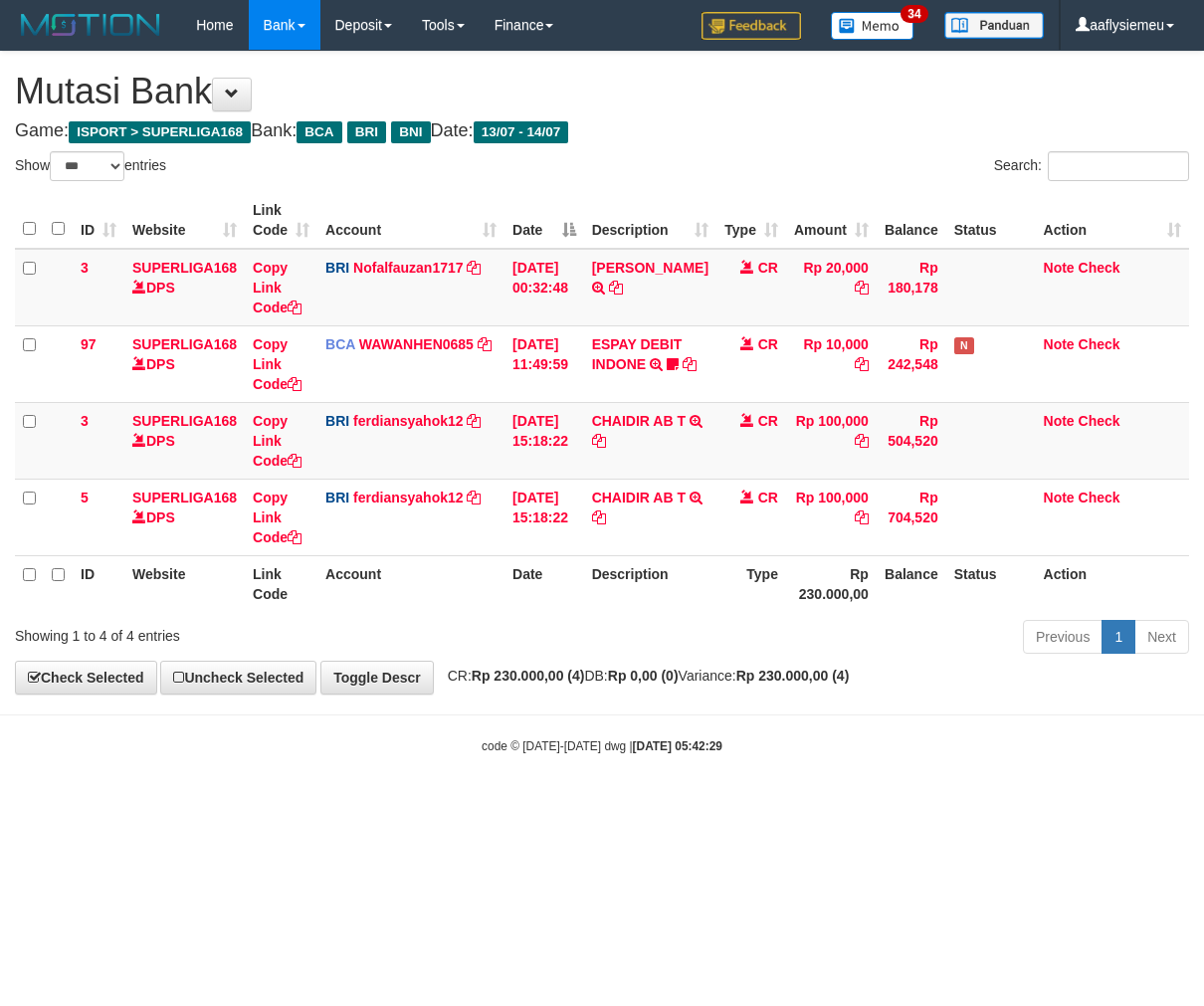select on "***" 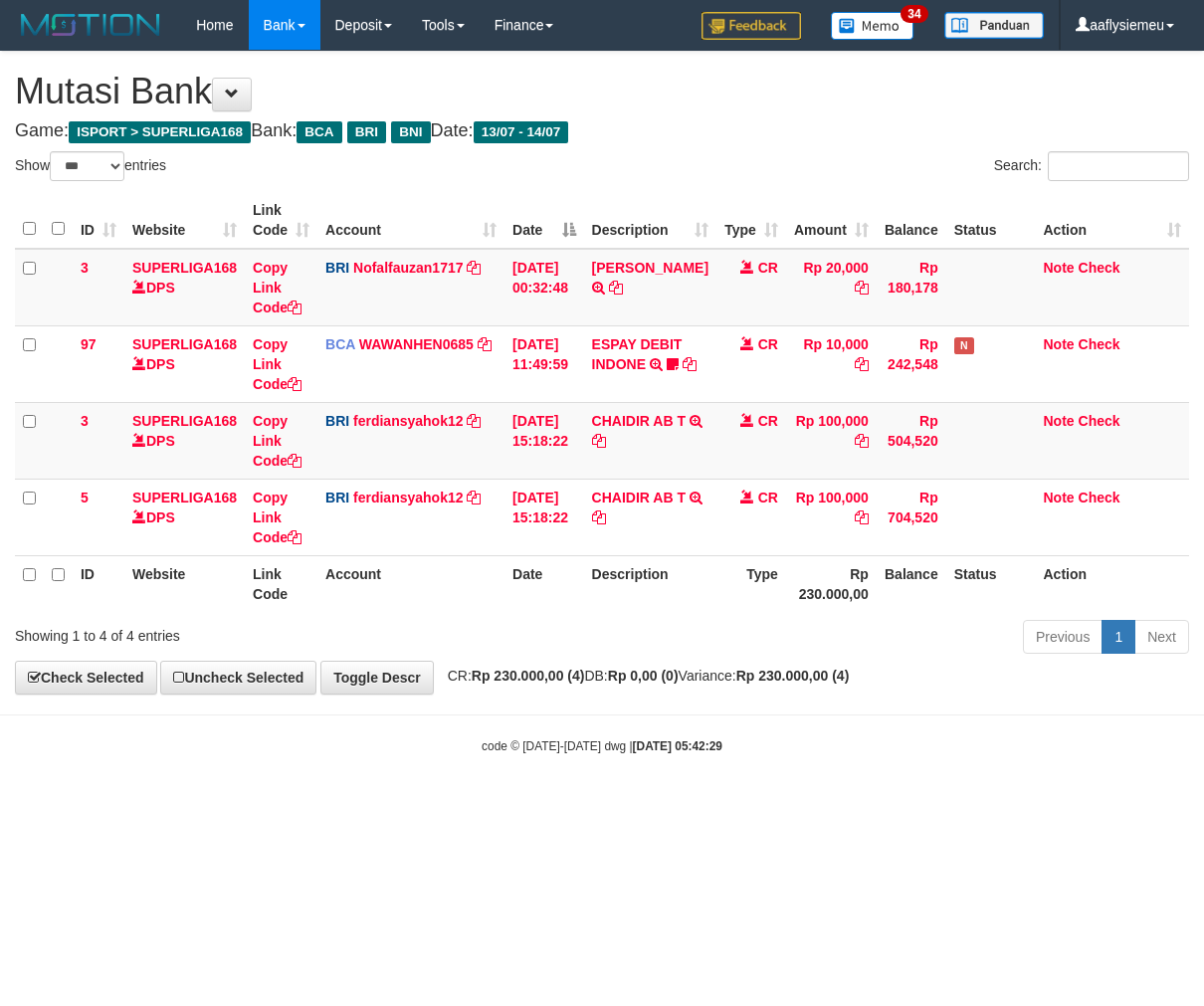scroll, scrollTop: 0, scrollLeft: 0, axis: both 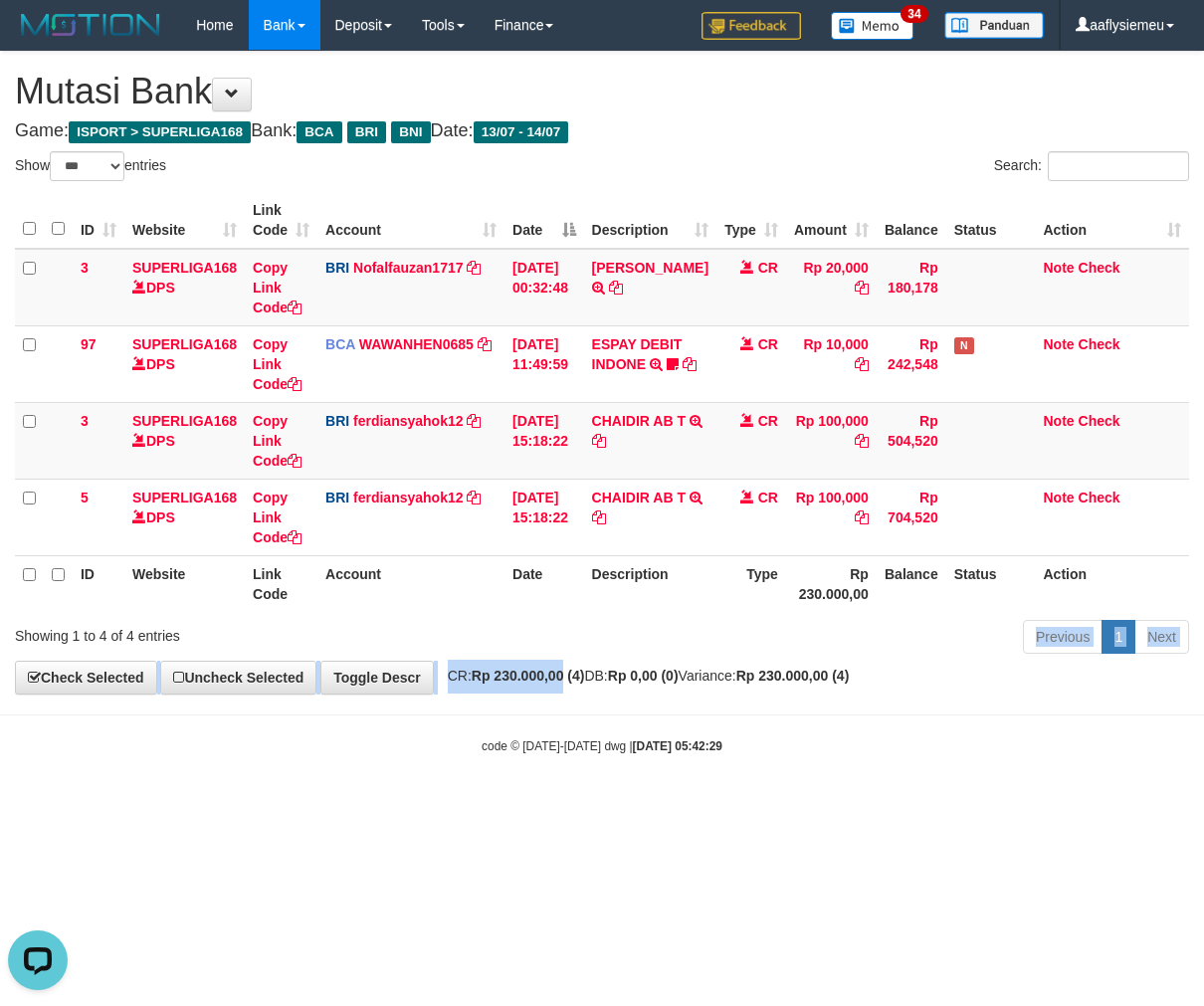 click on "**********" at bounding box center [602, 372] 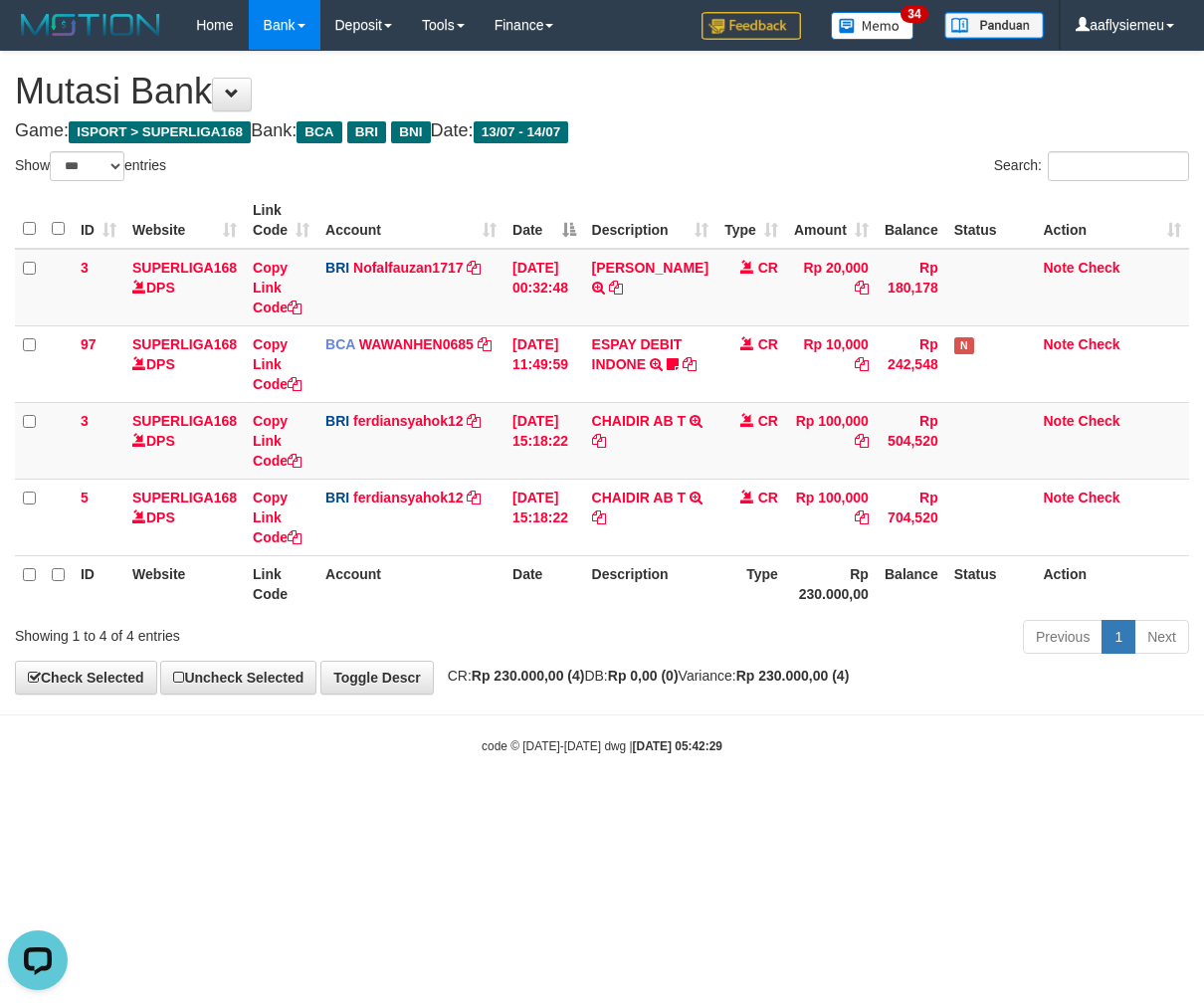 click on "Rp 230.000,00 (4)" at bounding box center (528, 676) 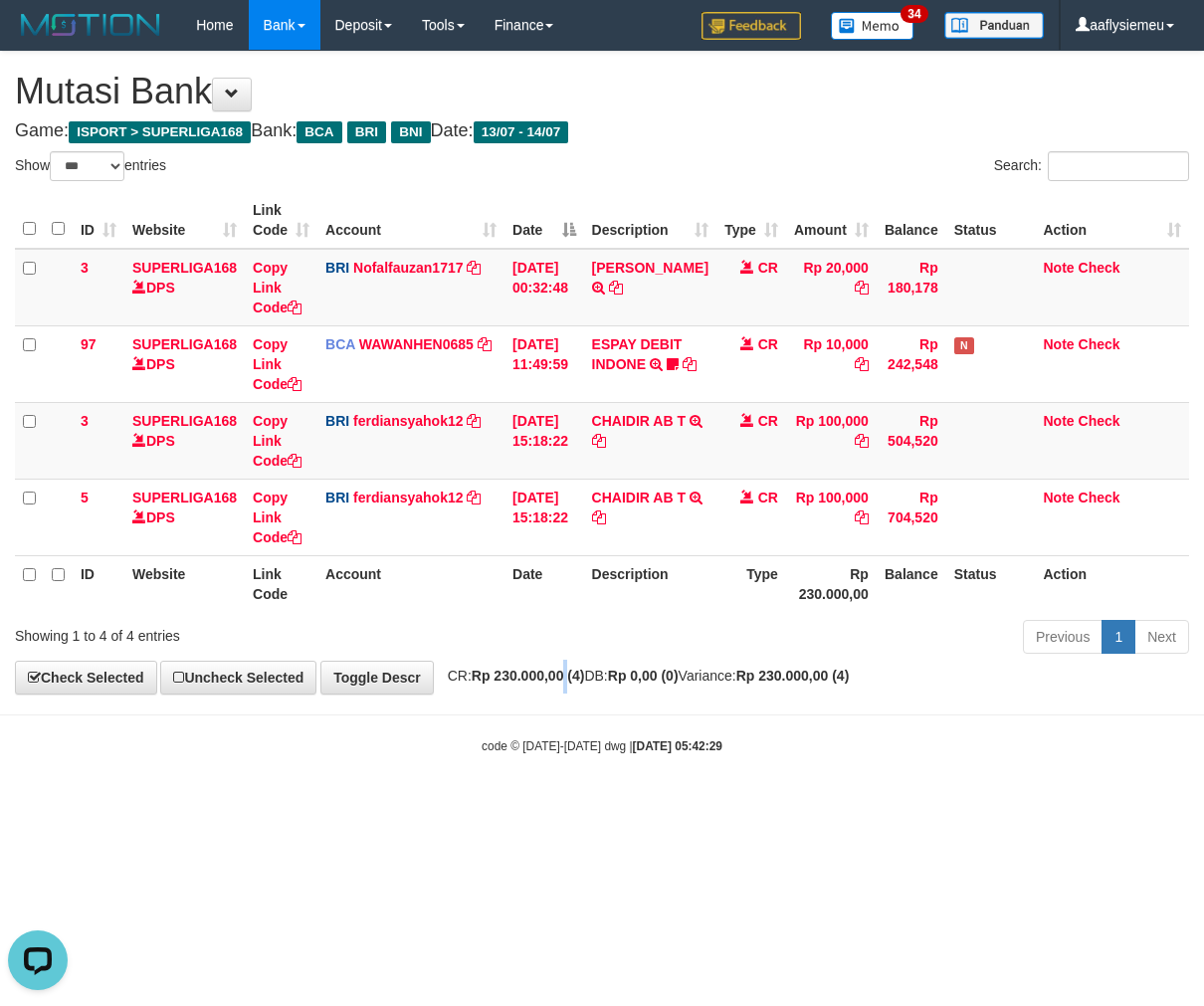 click on "Rp 230.000,00 (4)" at bounding box center [528, 676] 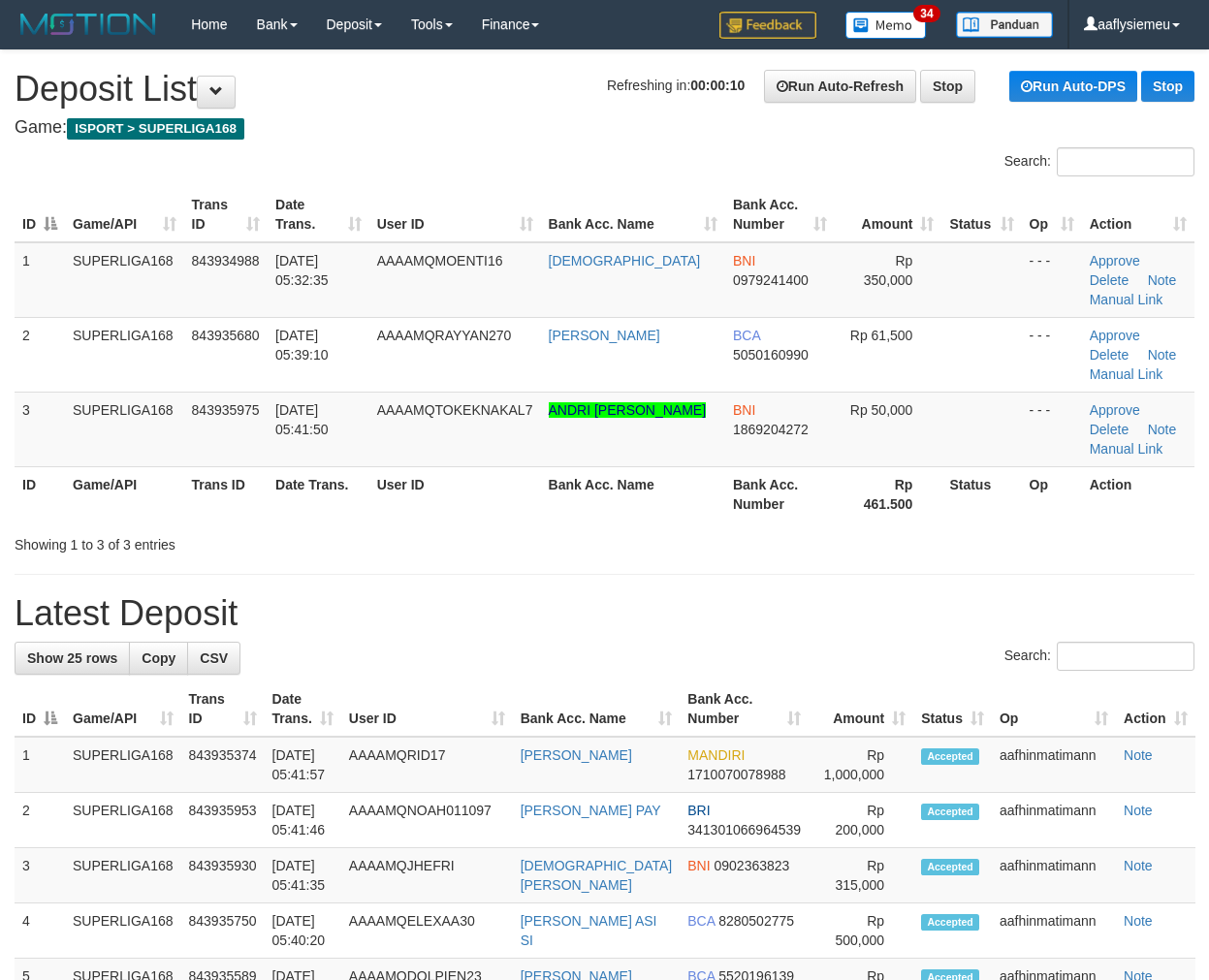scroll, scrollTop: 0, scrollLeft: 0, axis: both 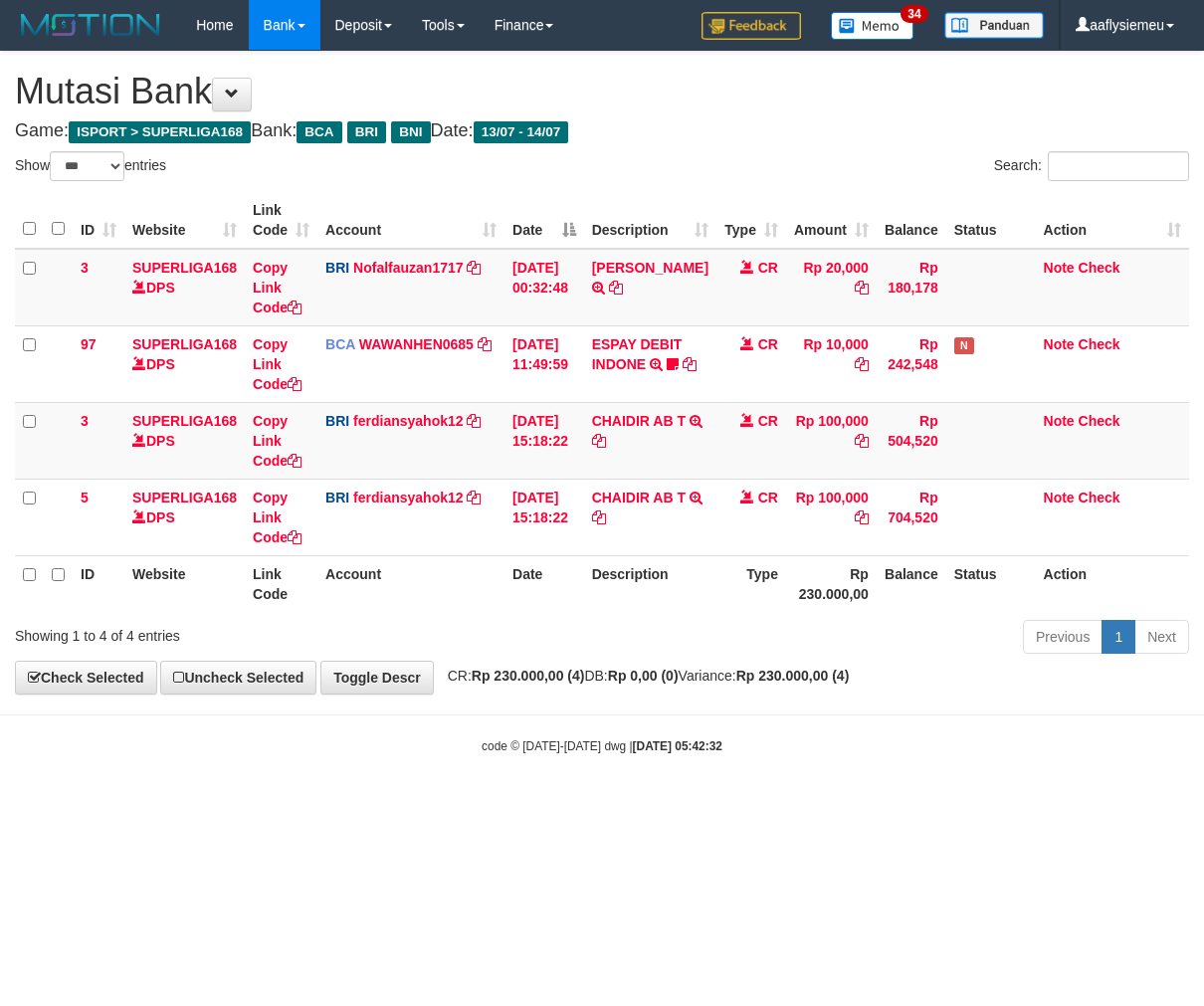 select on "***" 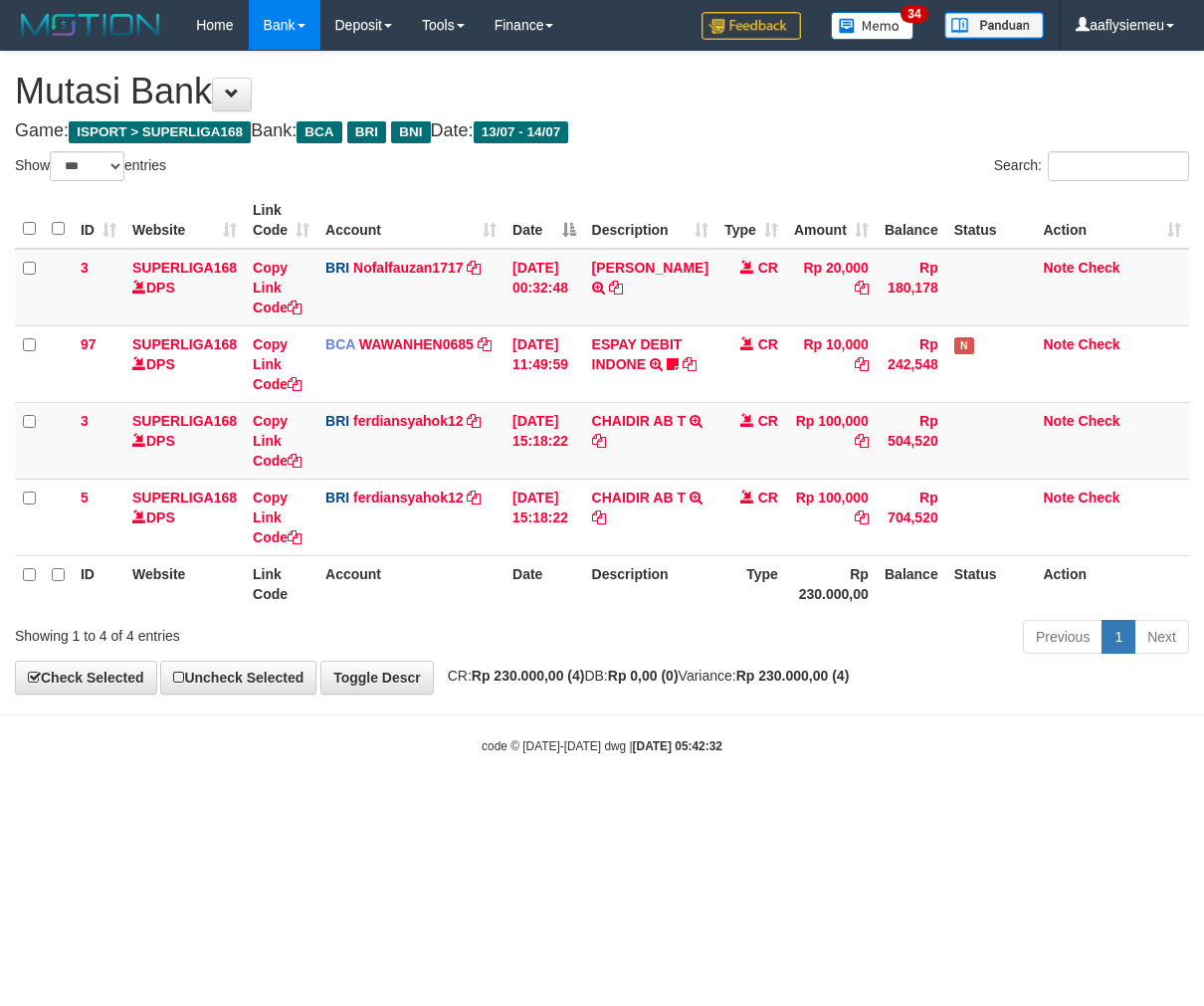 scroll, scrollTop: 0, scrollLeft: 0, axis: both 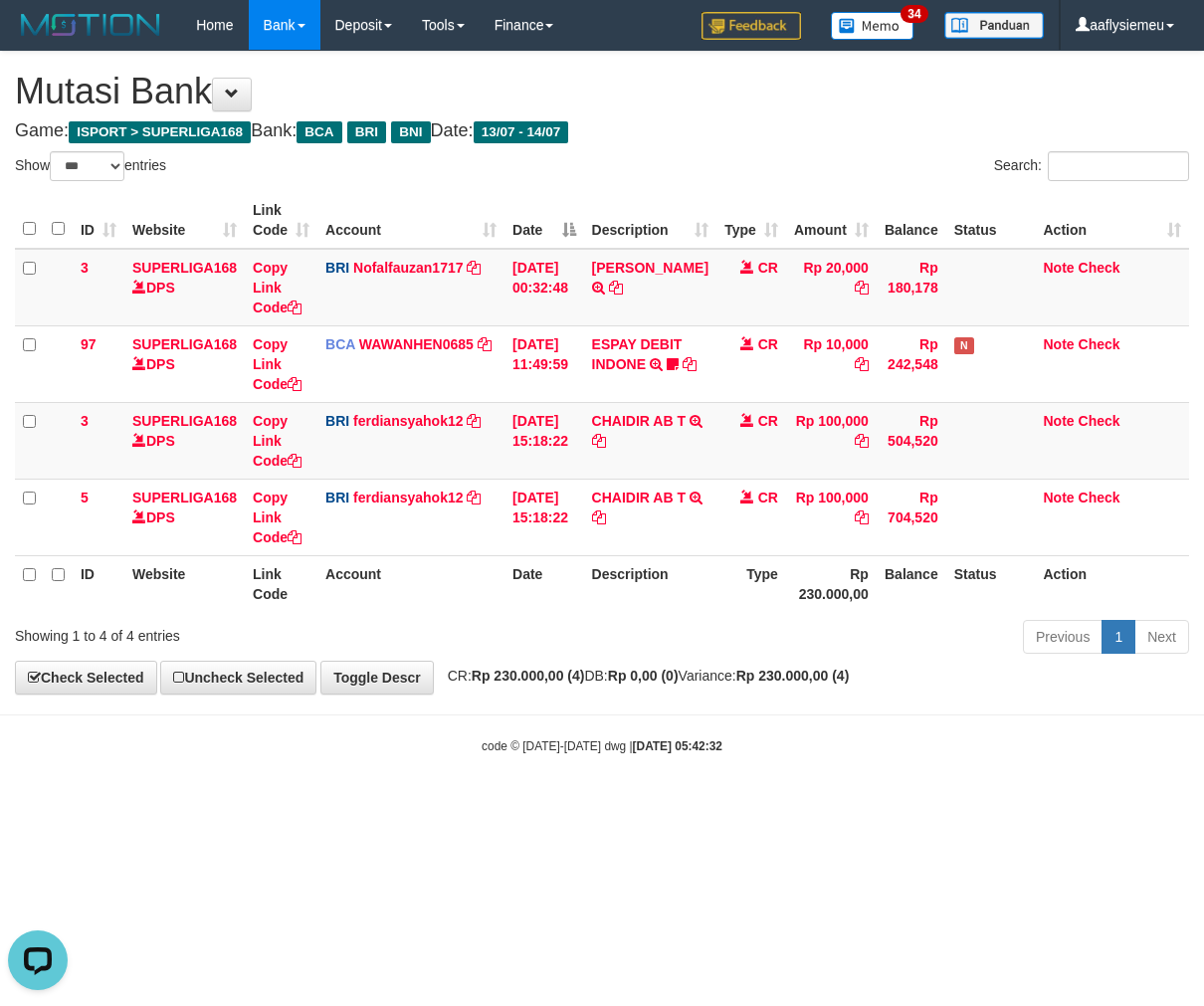 drag, startPoint x: 704, startPoint y: 661, endPoint x: 1202, endPoint y: 548, distance: 510.66 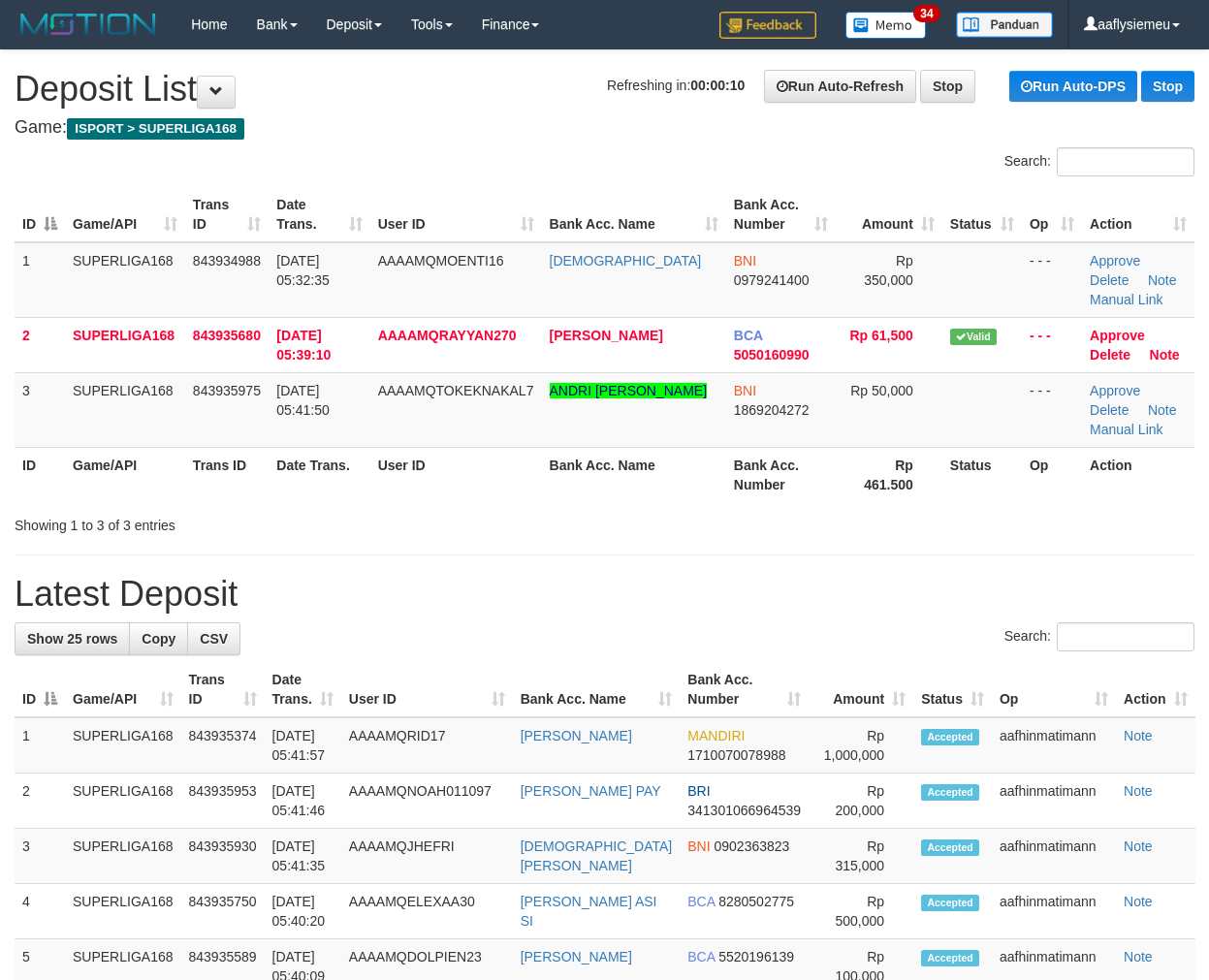scroll, scrollTop: 0, scrollLeft: 0, axis: both 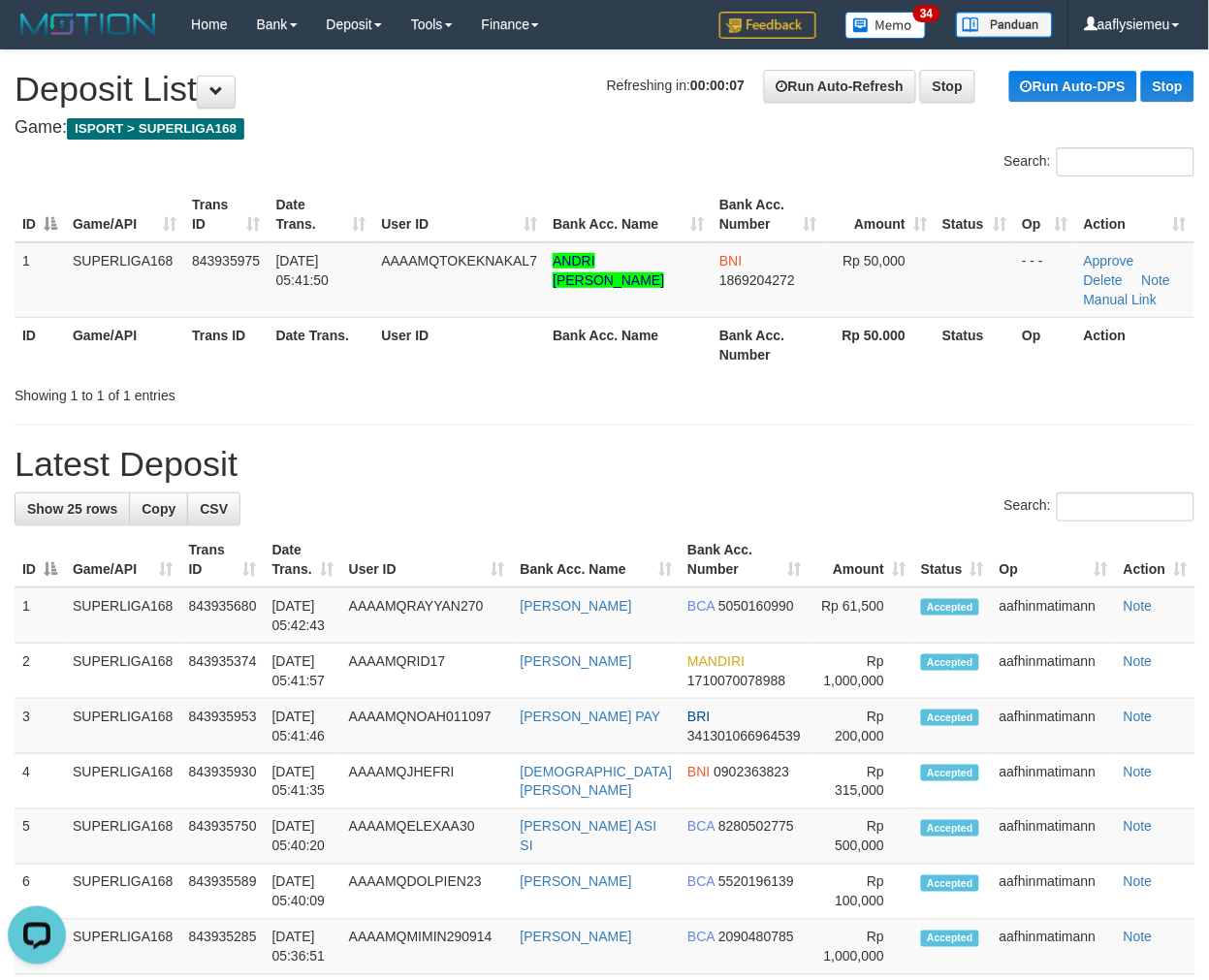 click on "Showing 1 to 1 of 1 entries" at bounding box center (252, 392) 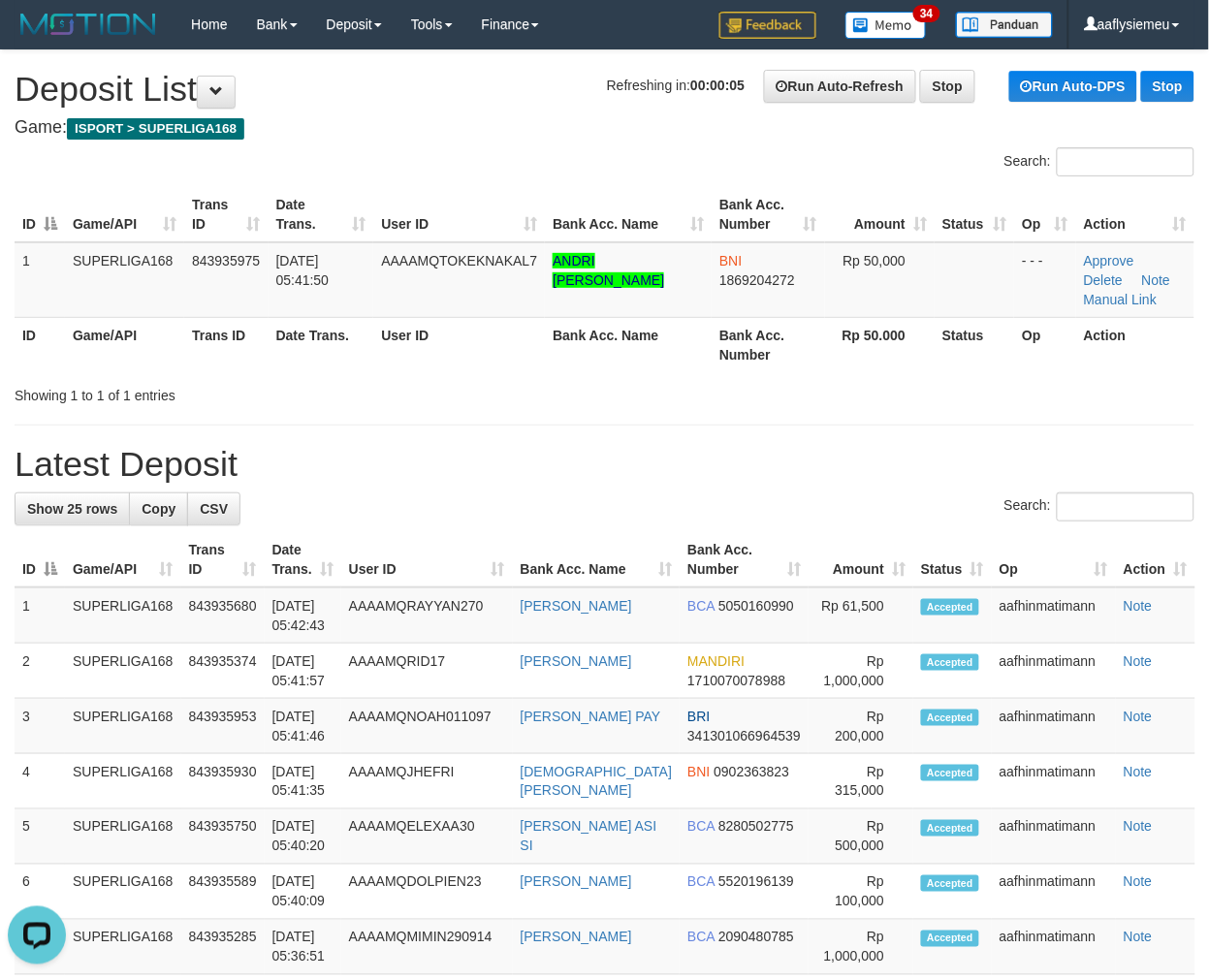 click on "Latest Deposit" at bounding box center [604, 464] 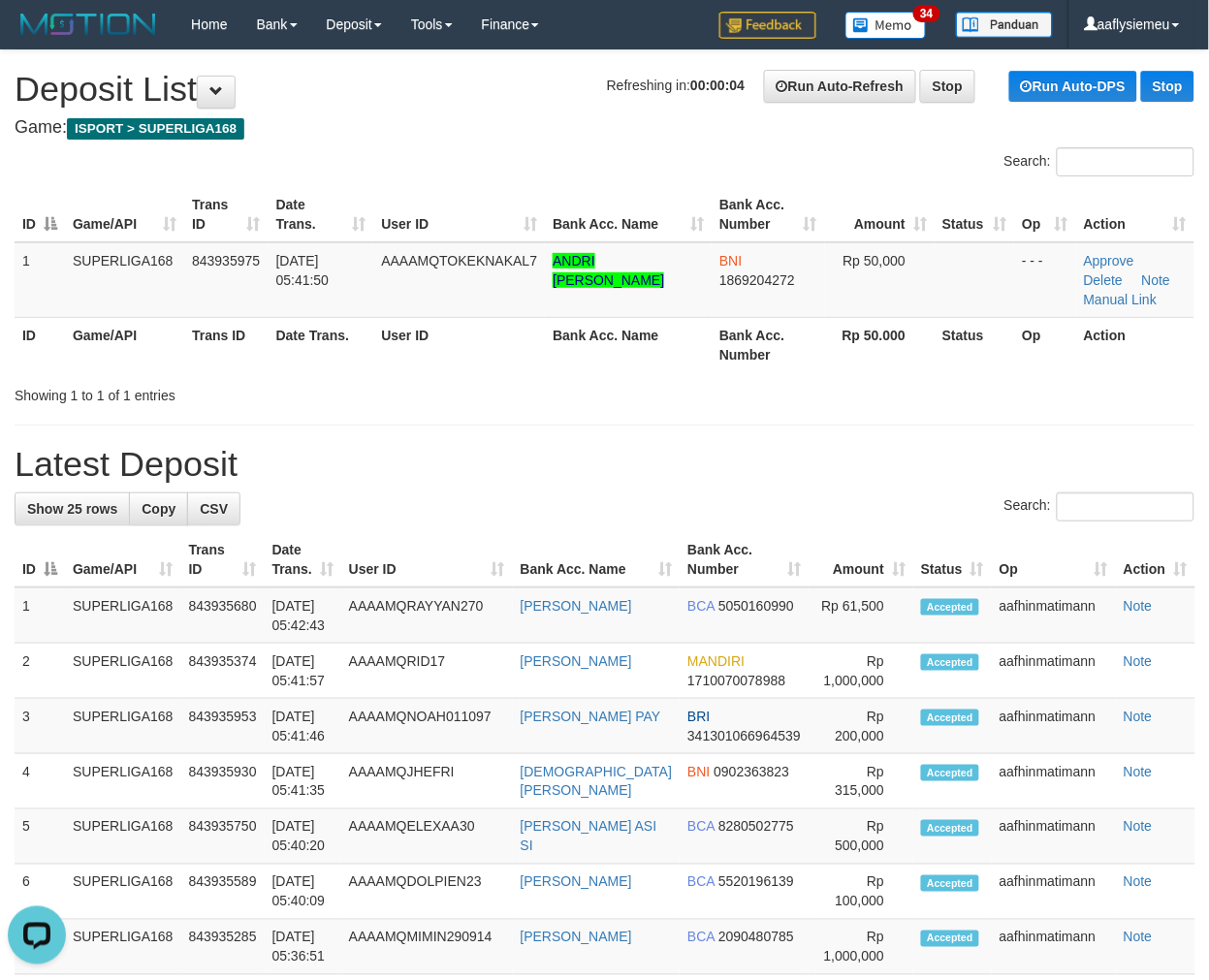 click on "Showing 1 to 1 of 1 entries" at bounding box center (252, 392) 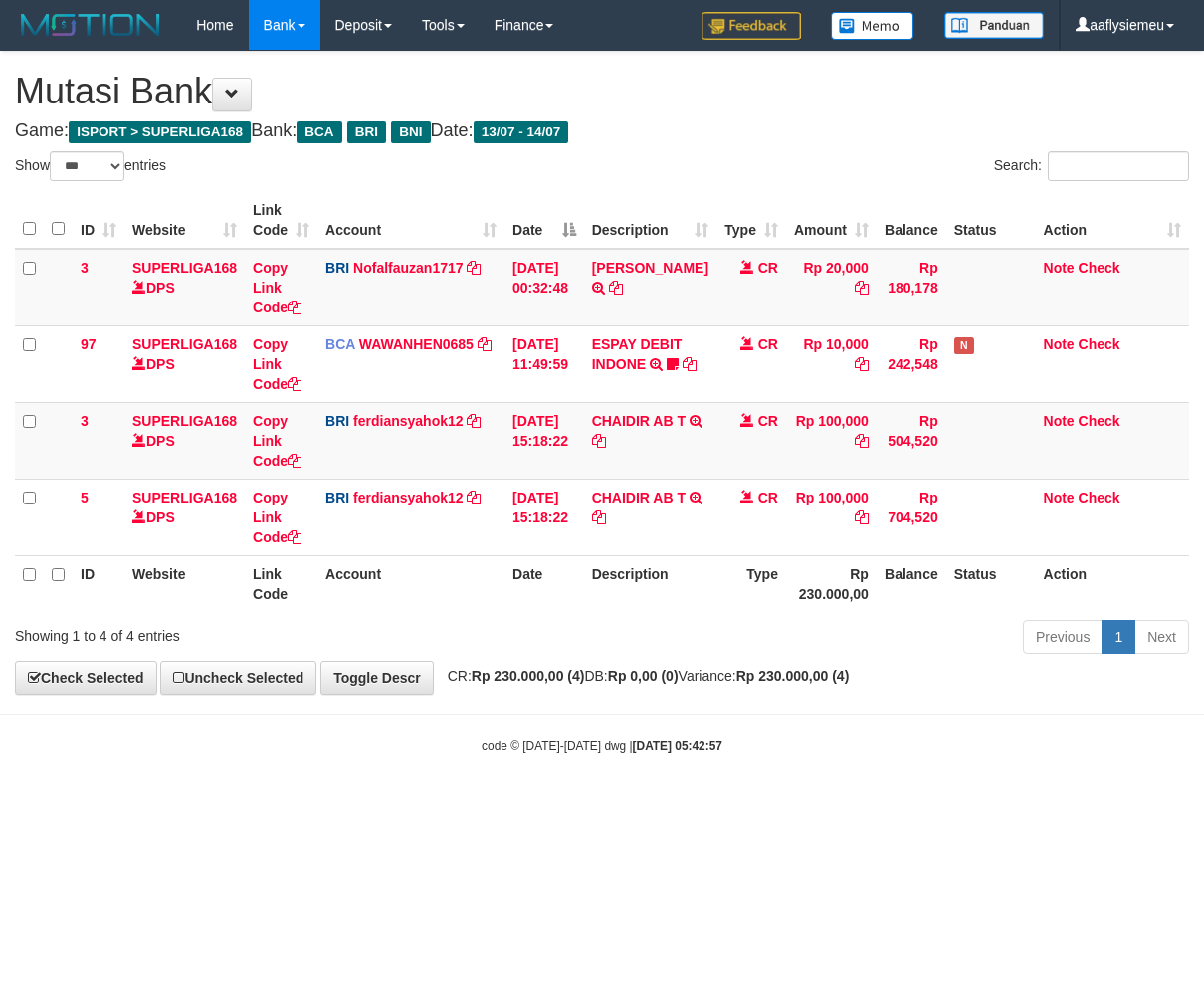 select on "***" 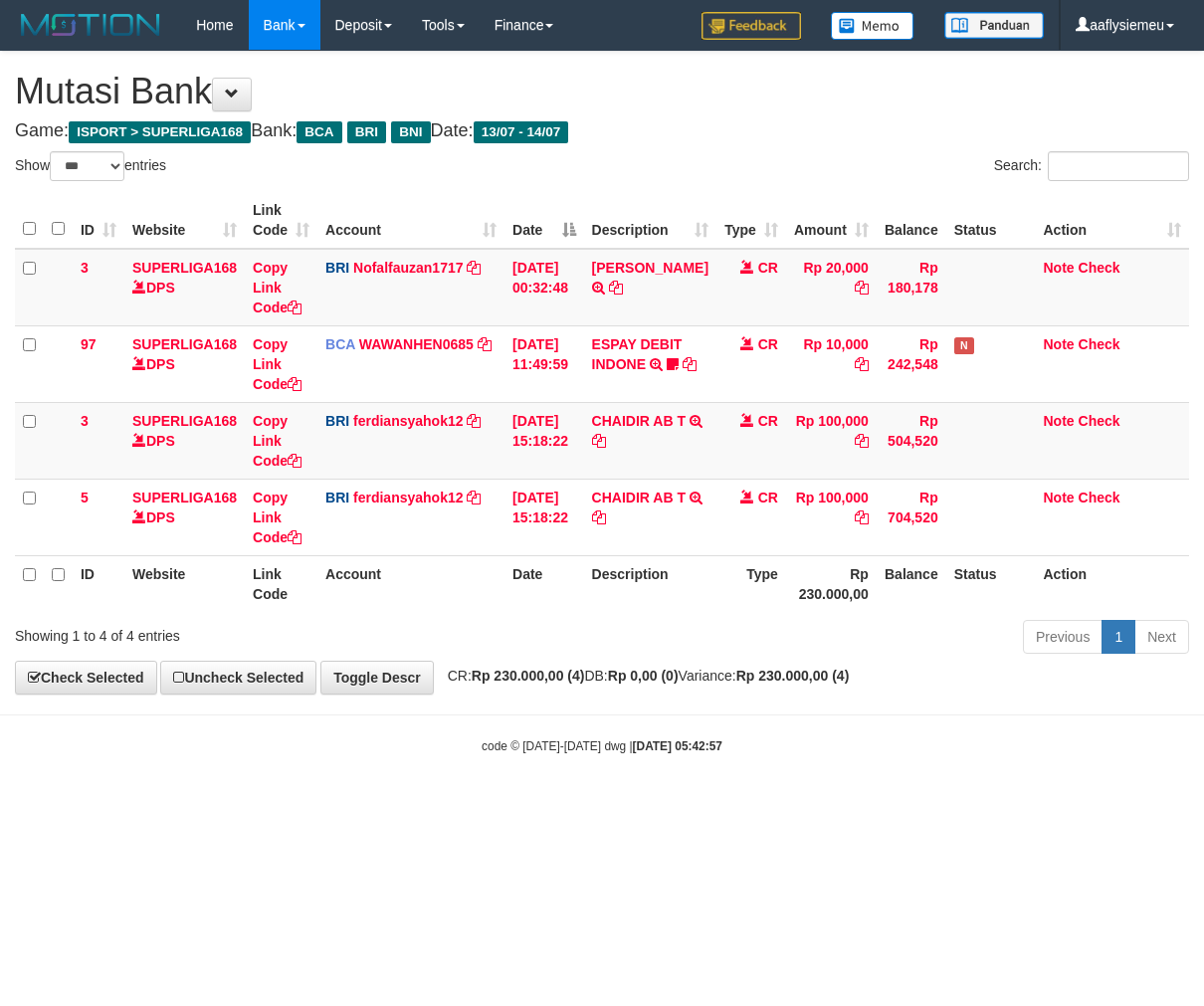 scroll, scrollTop: 0, scrollLeft: 0, axis: both 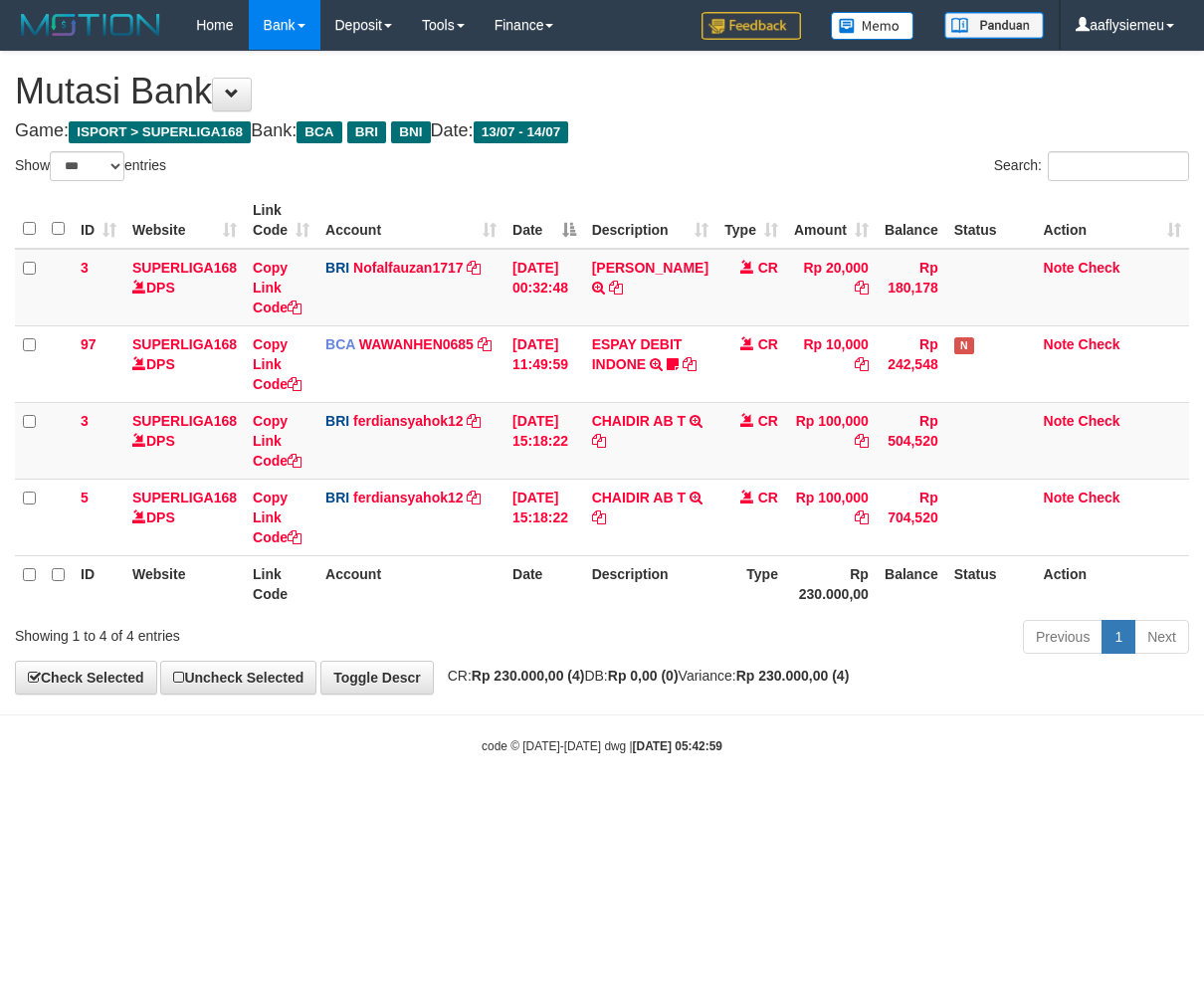 select on "***" 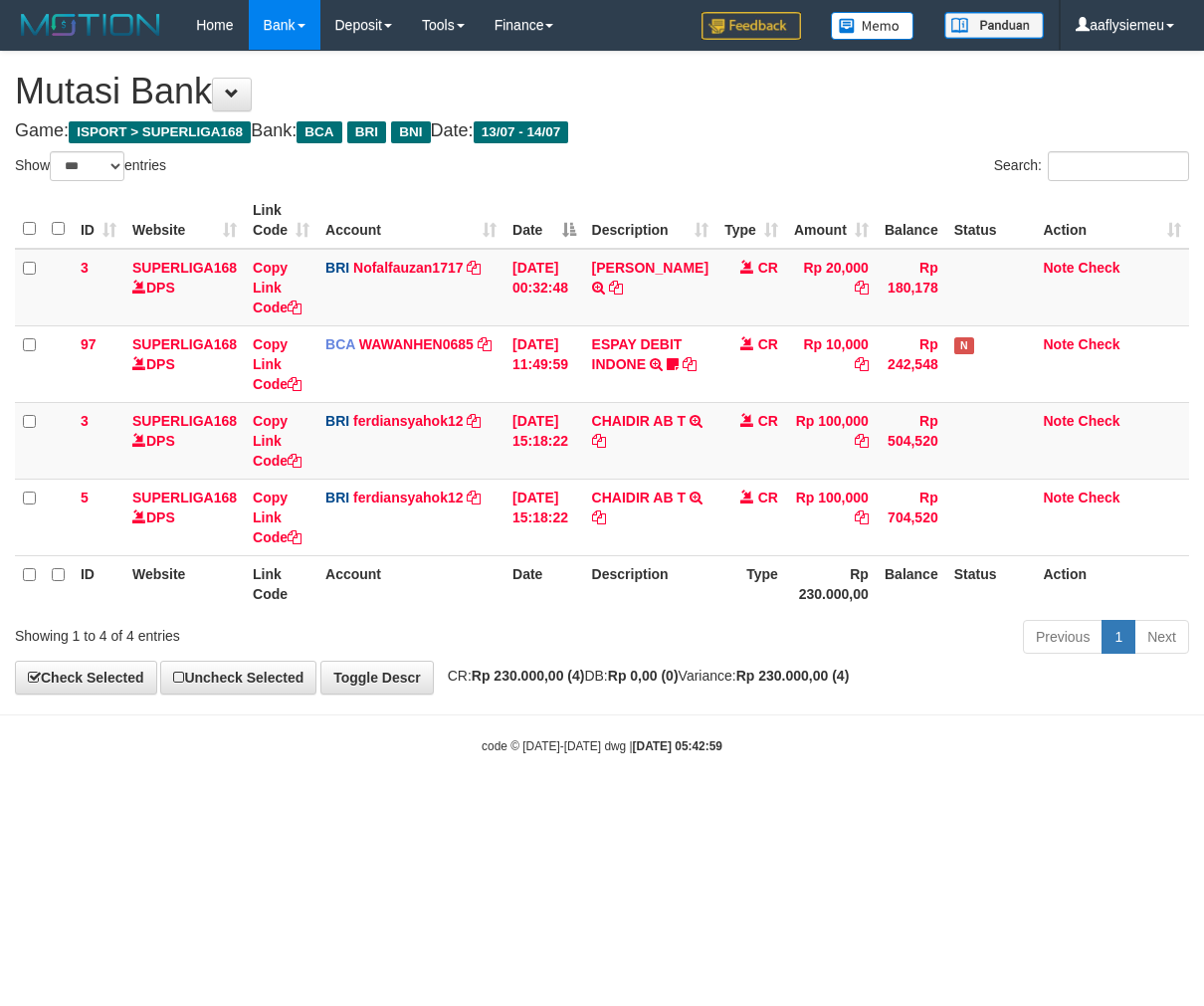 scroll, scrollTop: 0, scrollLeft: 0, axis: both 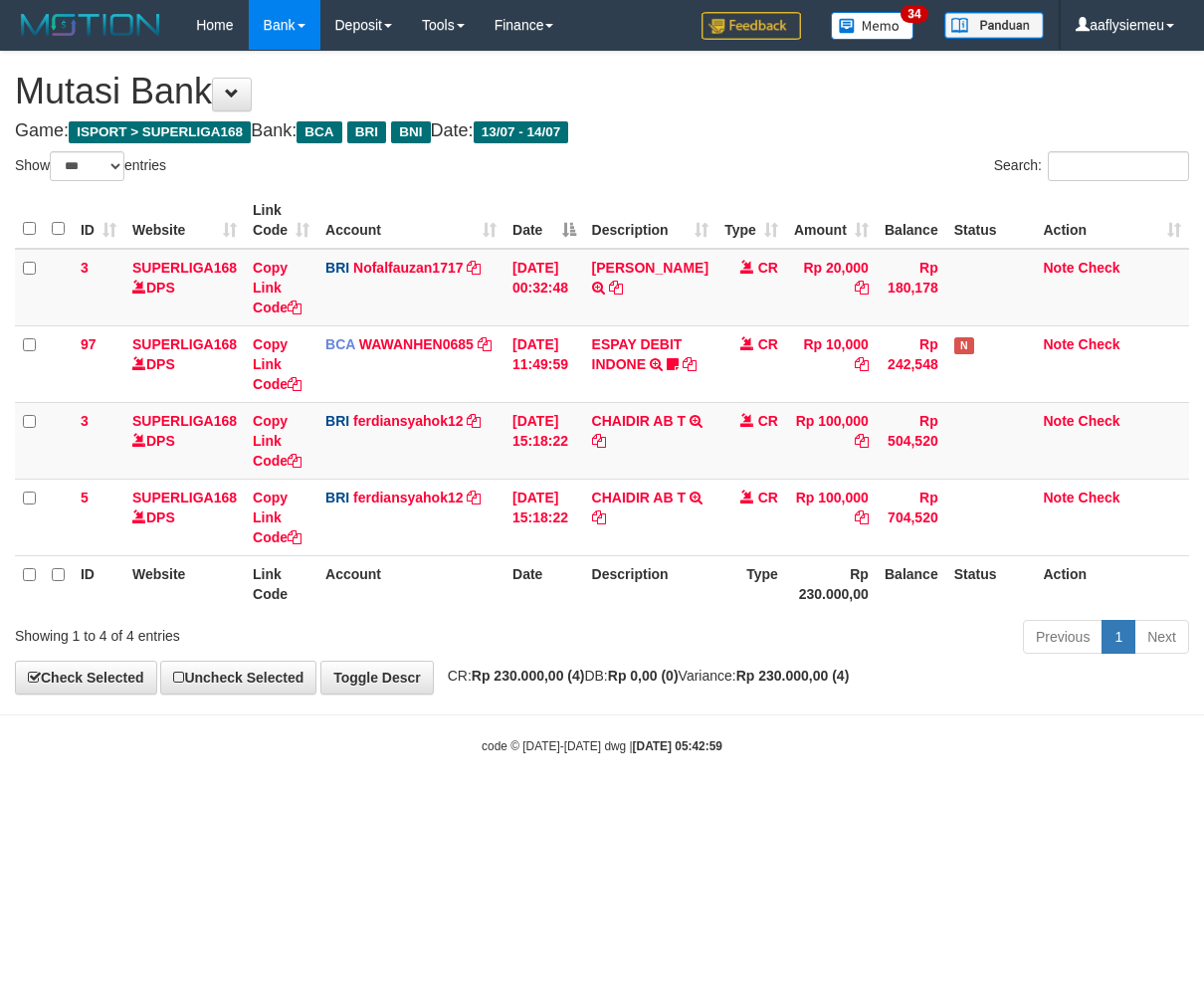 click on "Toggle navigation
Home
Bank
Account List
Load
By Website
Group
[ISPORT]													SUPERLIGA168
By Load Group (DPS)
34" at bounding box center (602, 402) 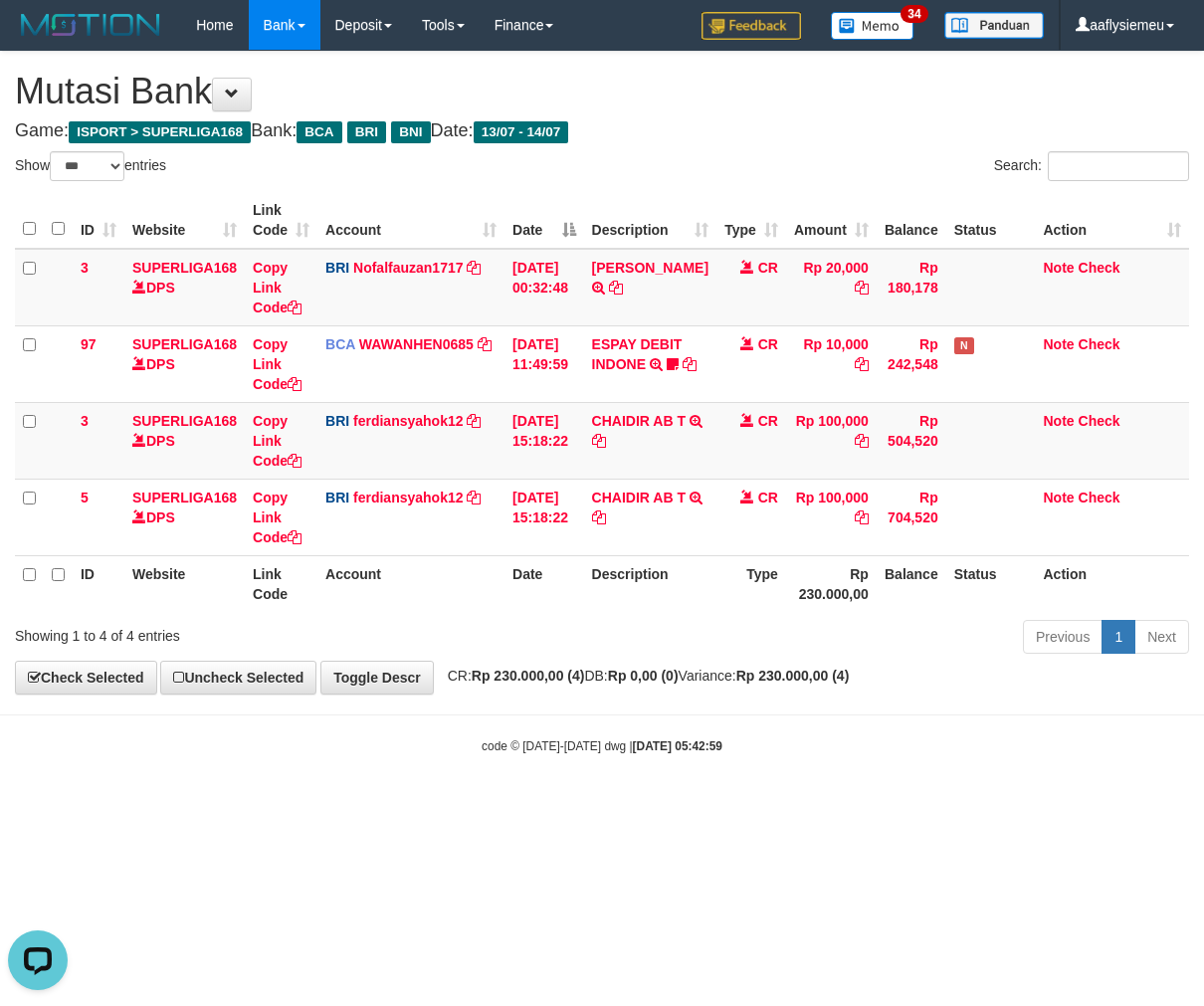 scroll, scrollTop: 0, scrollLeft: 0, axis: both 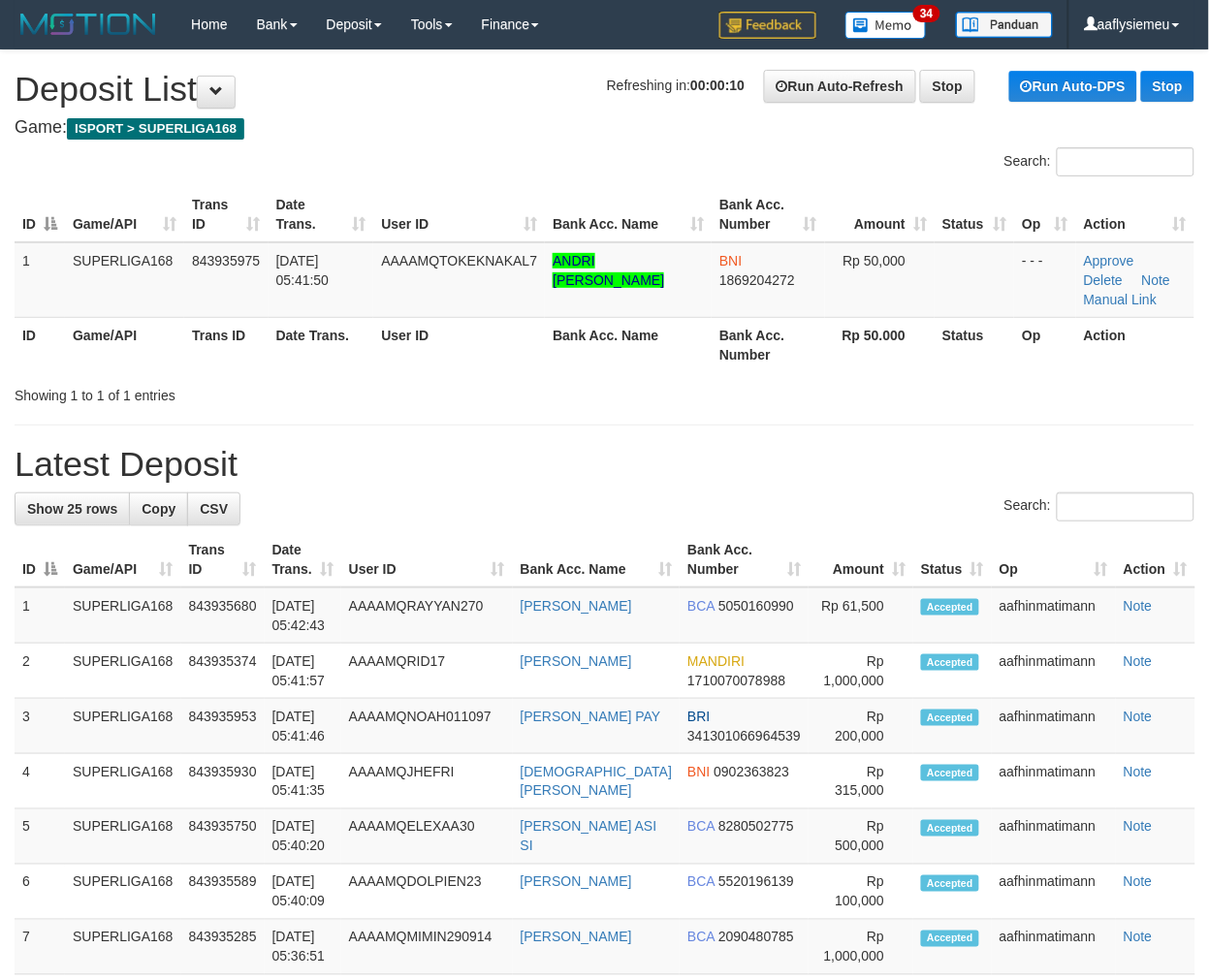 click on "Showing 1 to 1 of 1 entries" at bounding box center [252, 392] 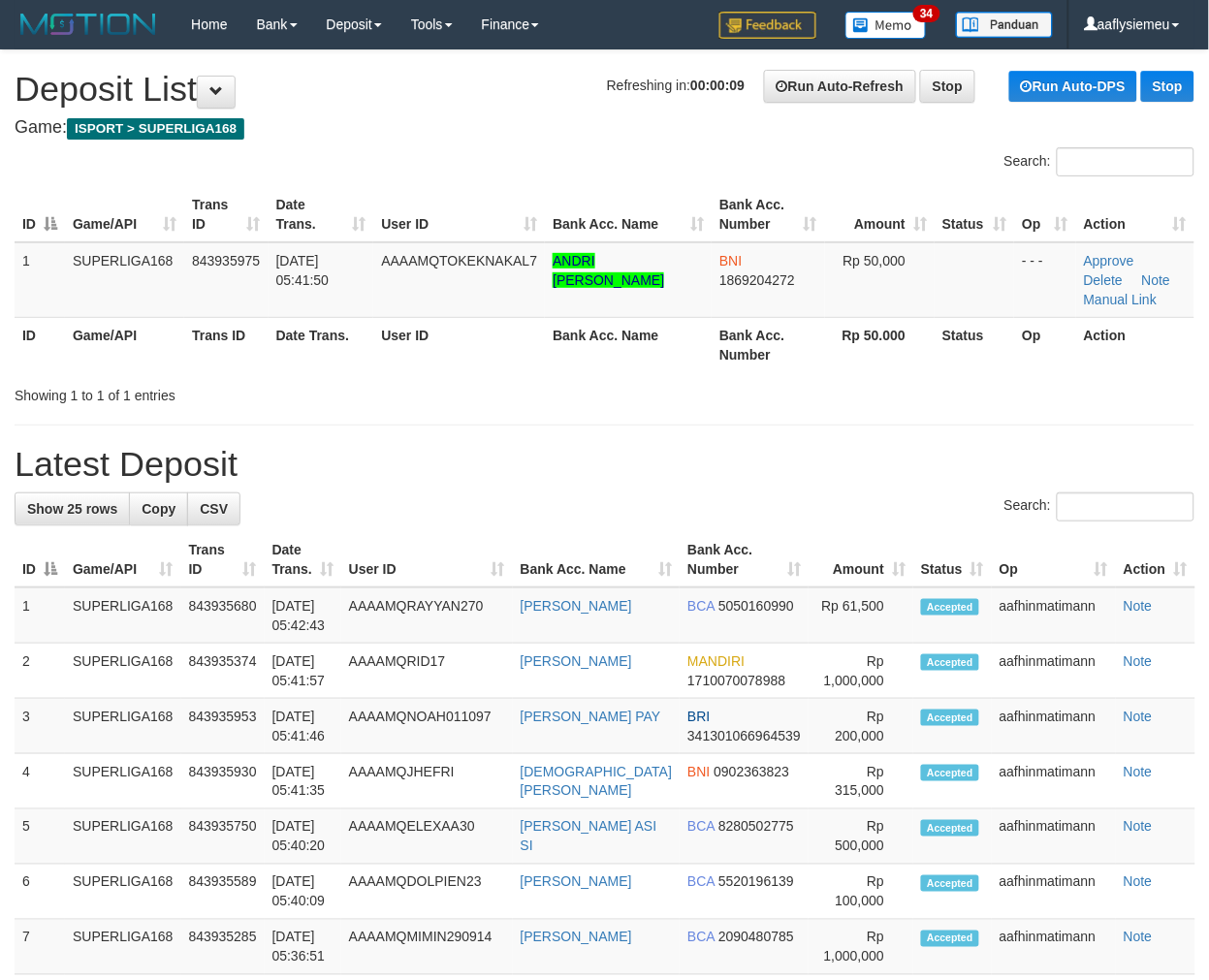 click on "Latest Deposit" at bounding box center (604, 464) 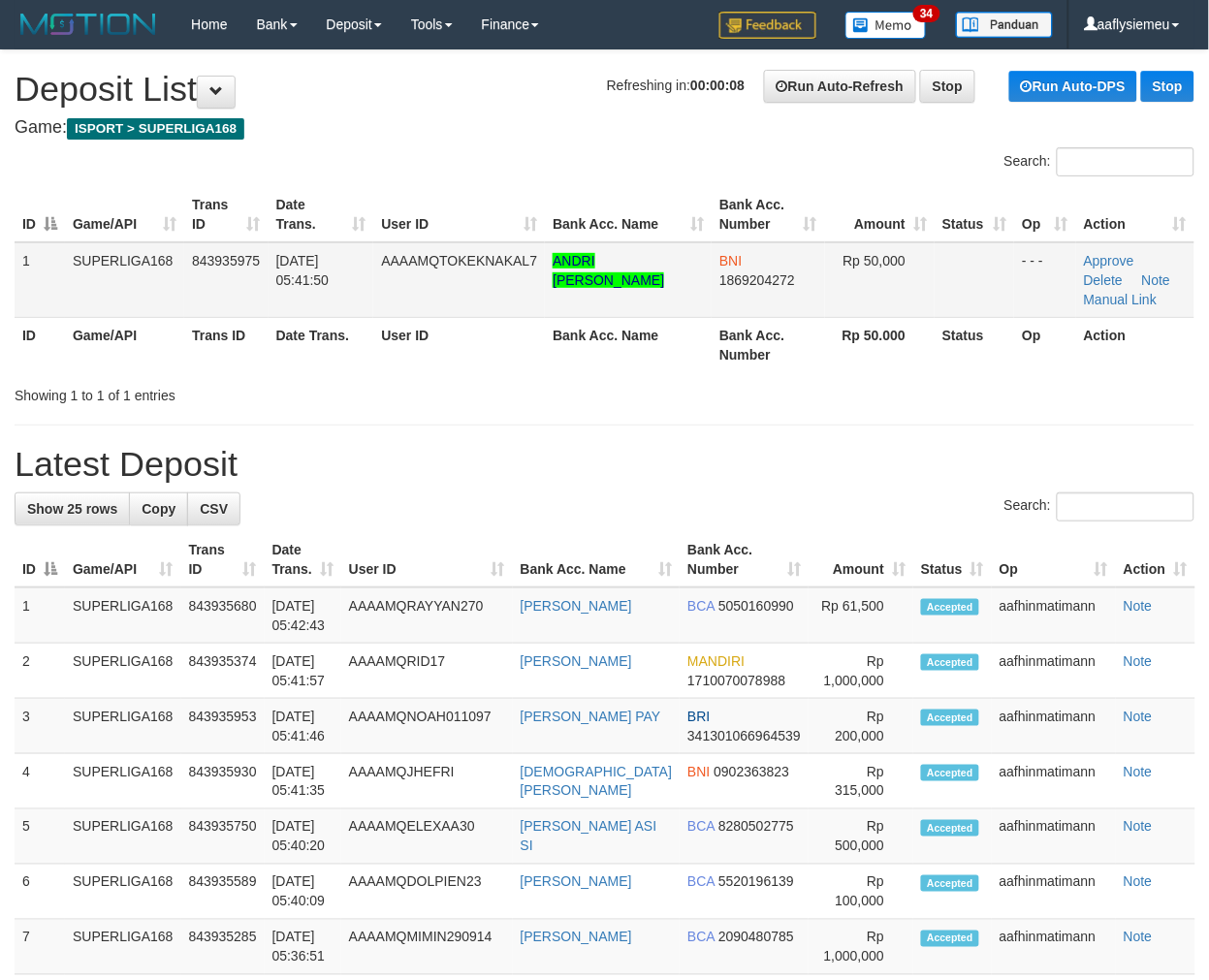 click on "AAAAMQTOKEKNAKAL7" at bounding box center (459, 261) 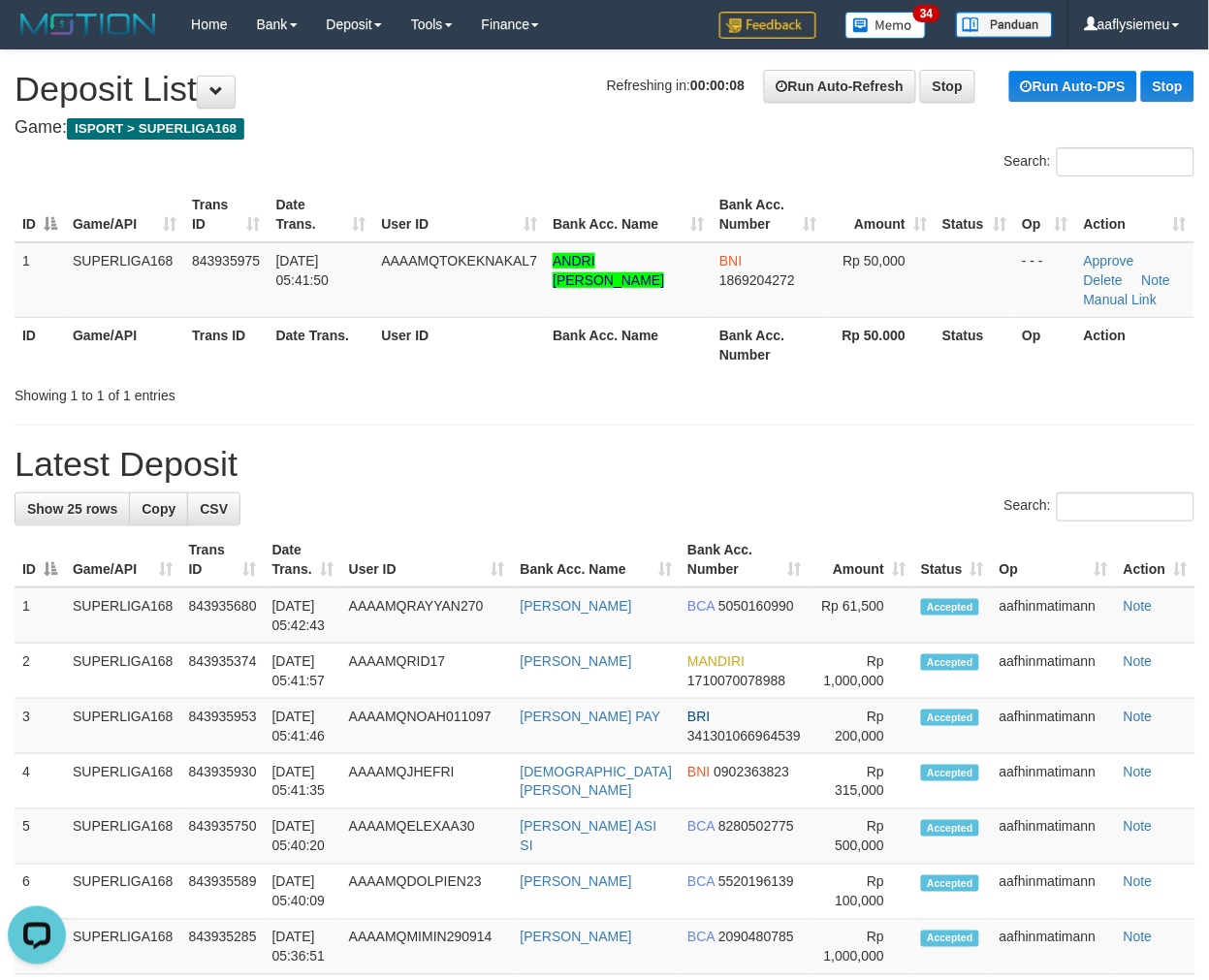 scroll, scrollTop: 0, scrollLeft: 0, axis: both 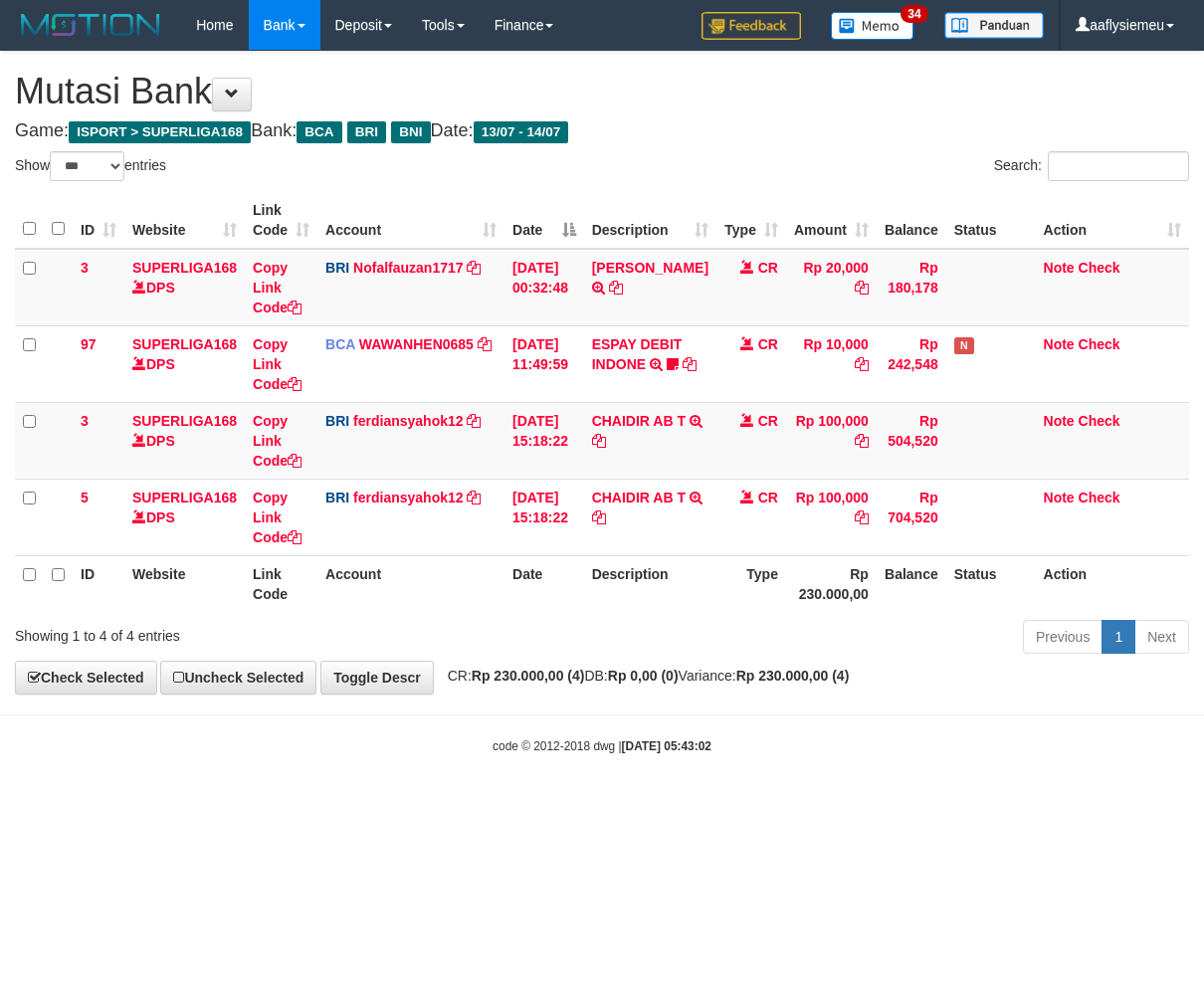 select on "***" 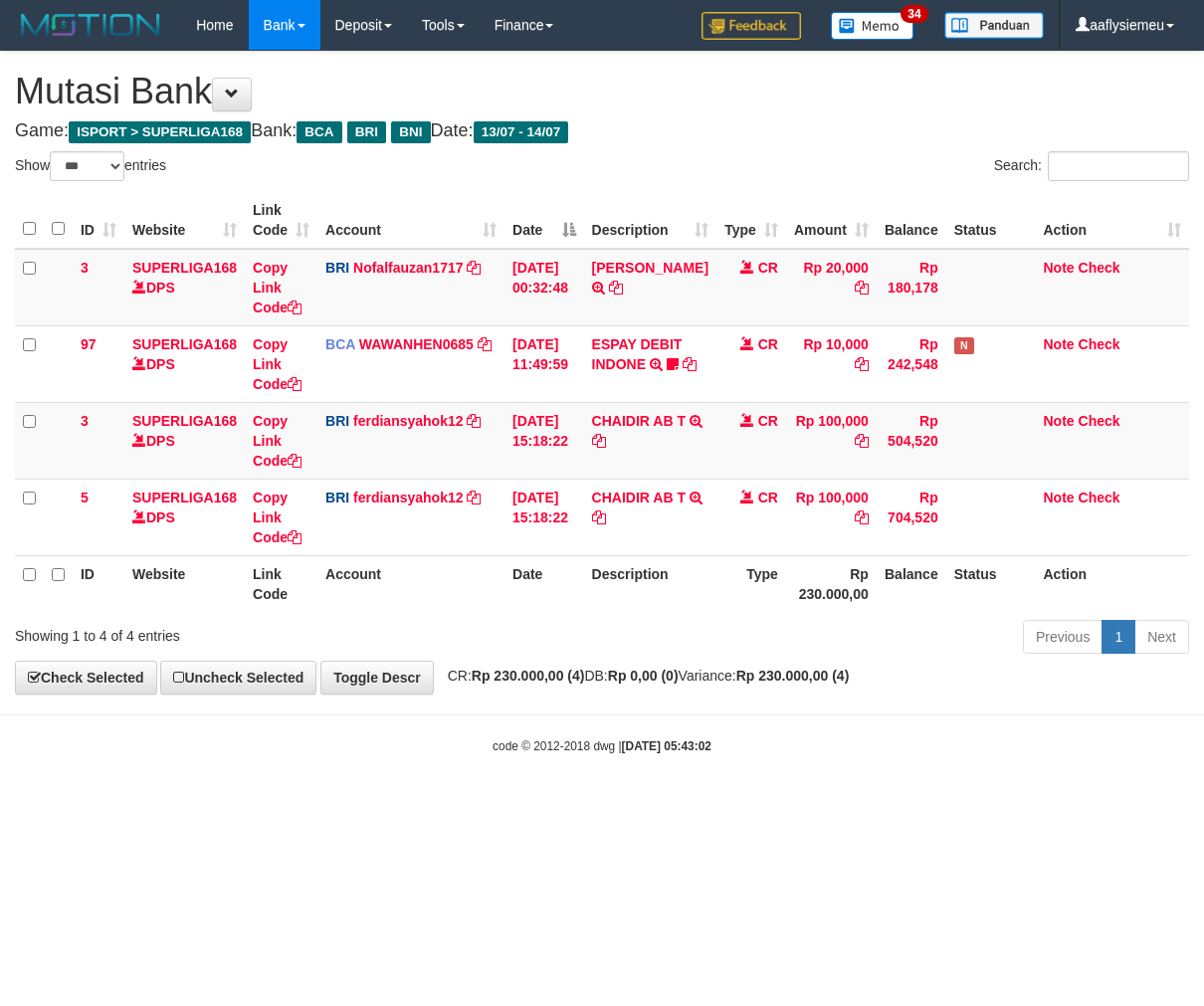 scroll, scrollTop: 0, scrollLeft: 0, axis: both 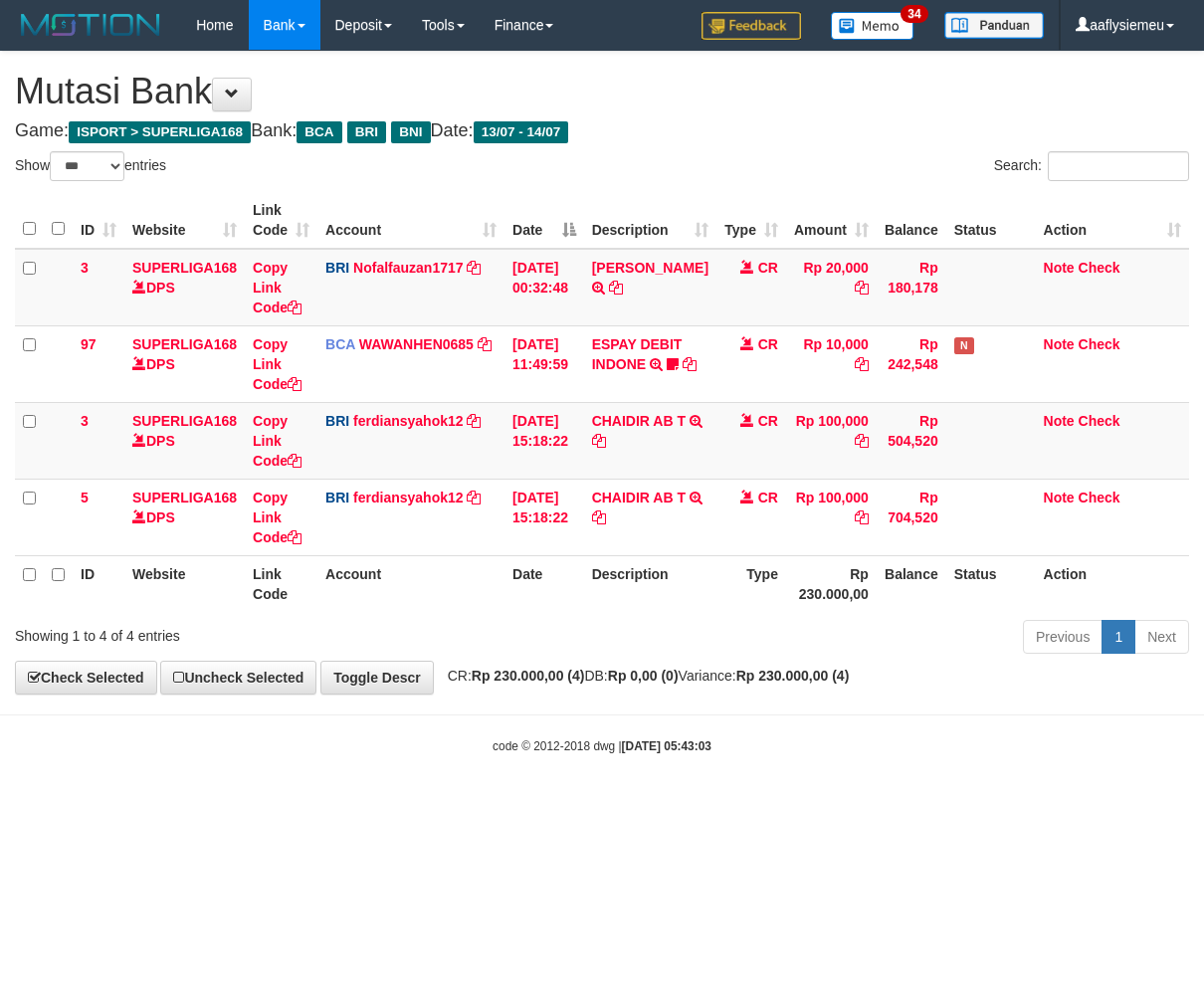 select on "***" 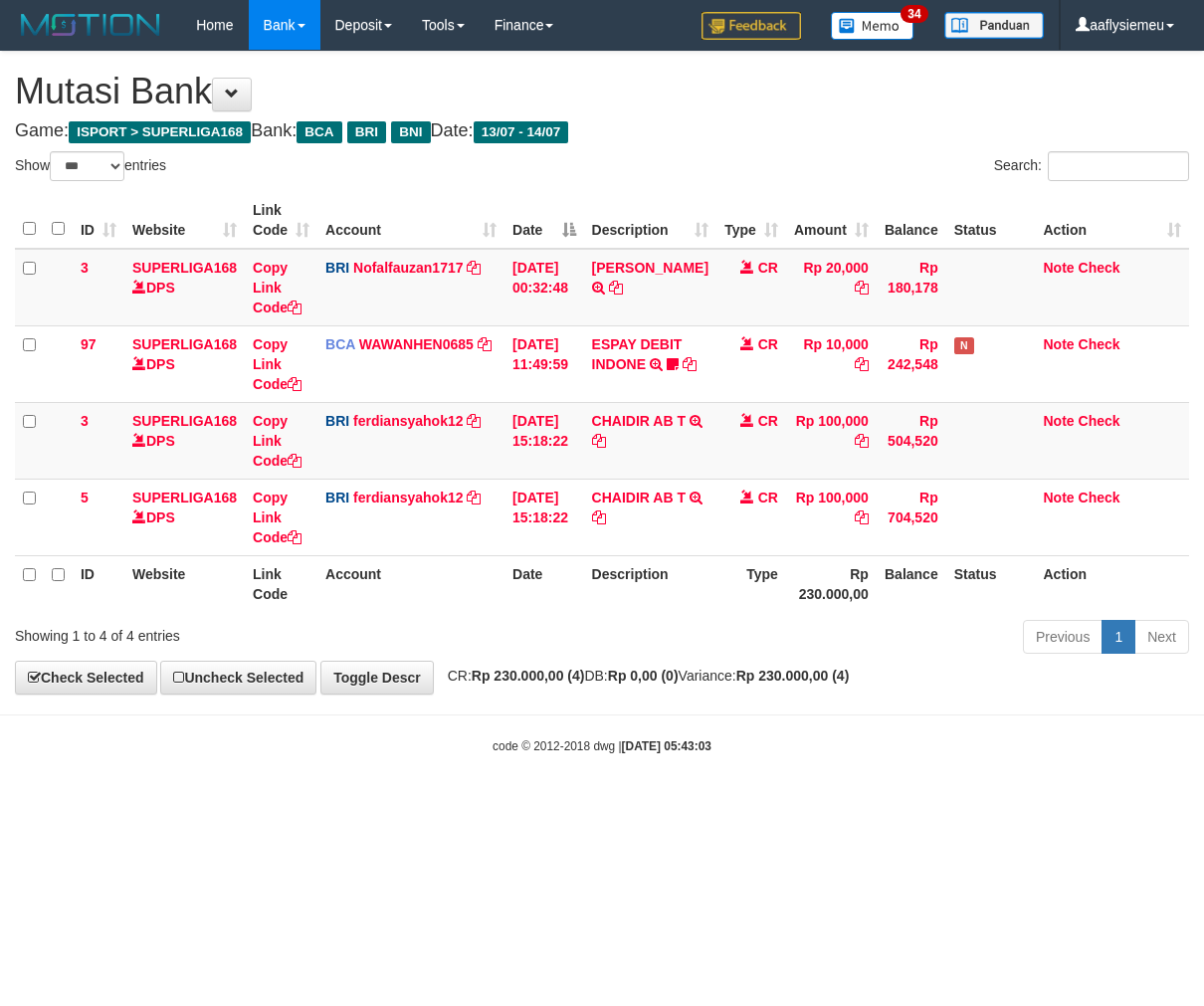 scroll, scrollTop: 0, scrollLeft: 0, axis: both 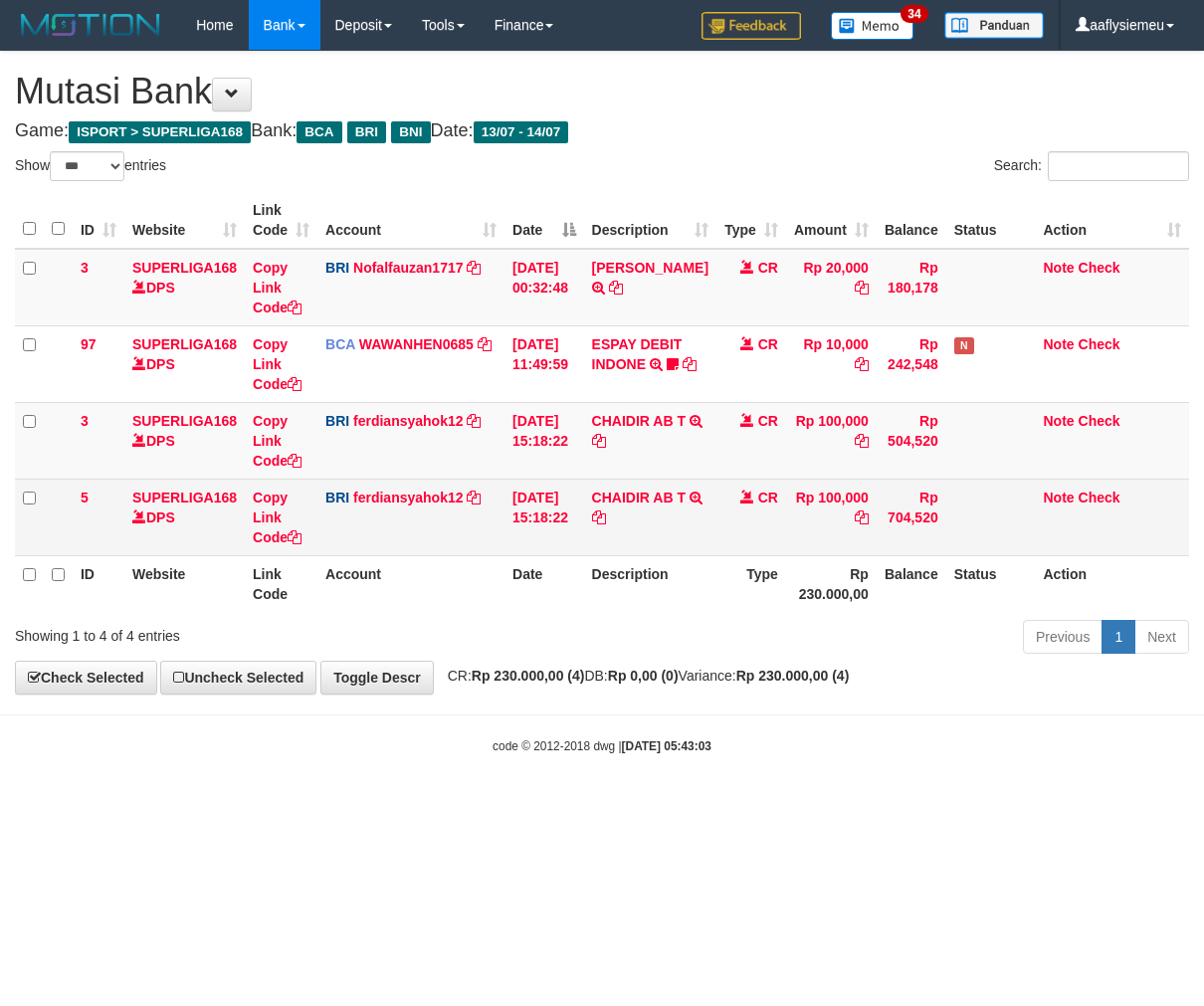click on "Note
Check" at bounding box center (1112, 516) 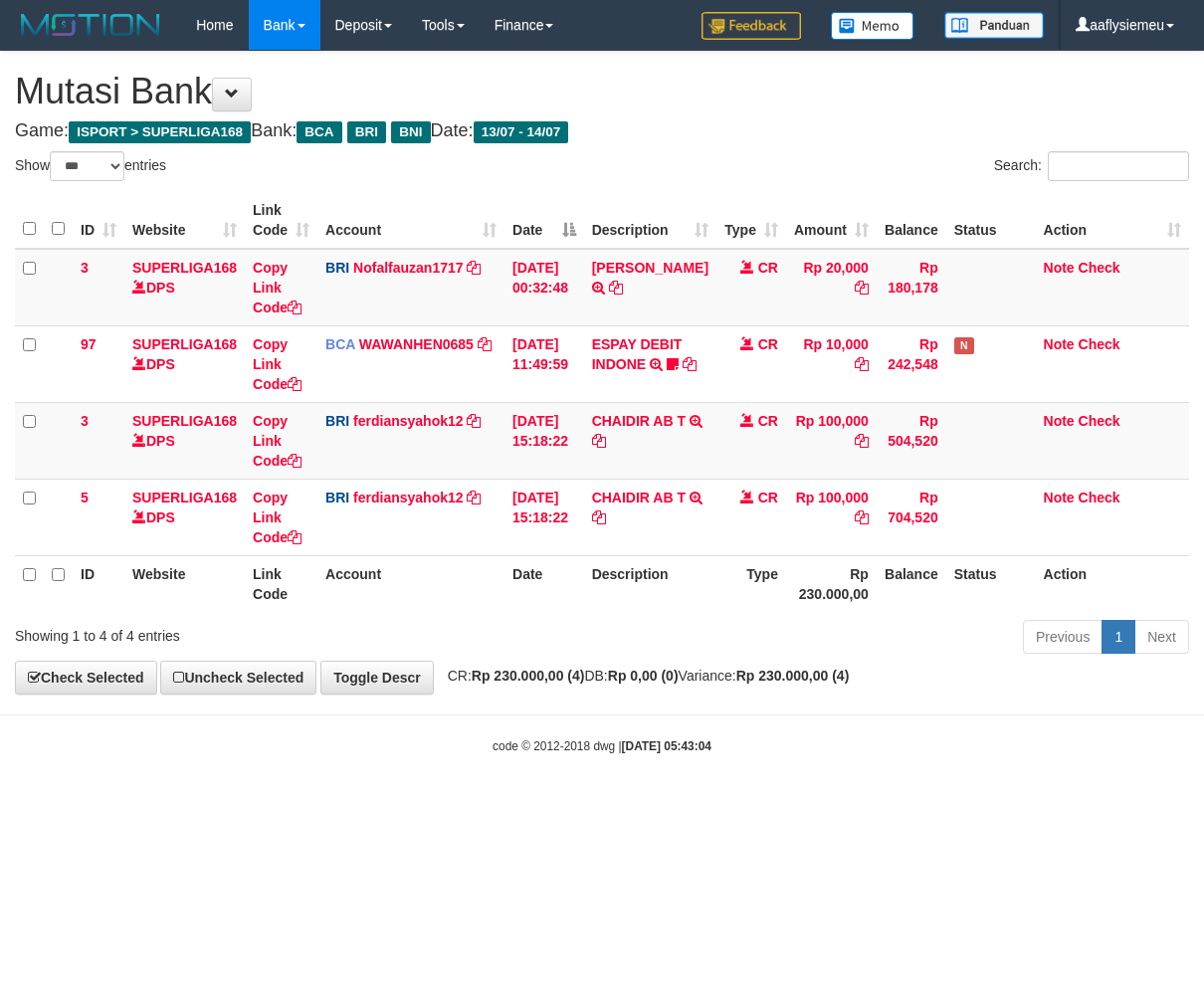 select on "***" 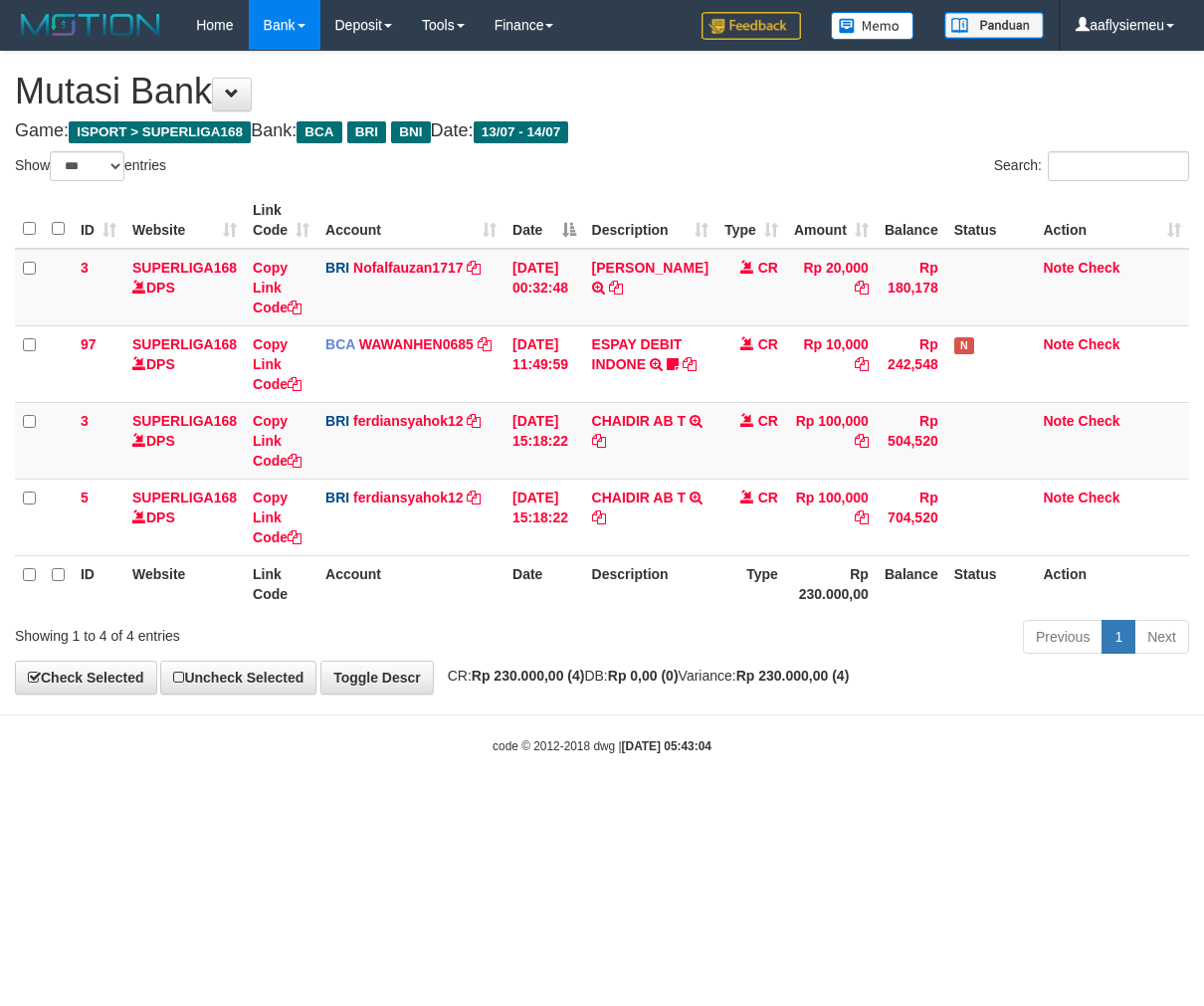scroll, scrollTop: 0, scrollLeft: 0, axis: both 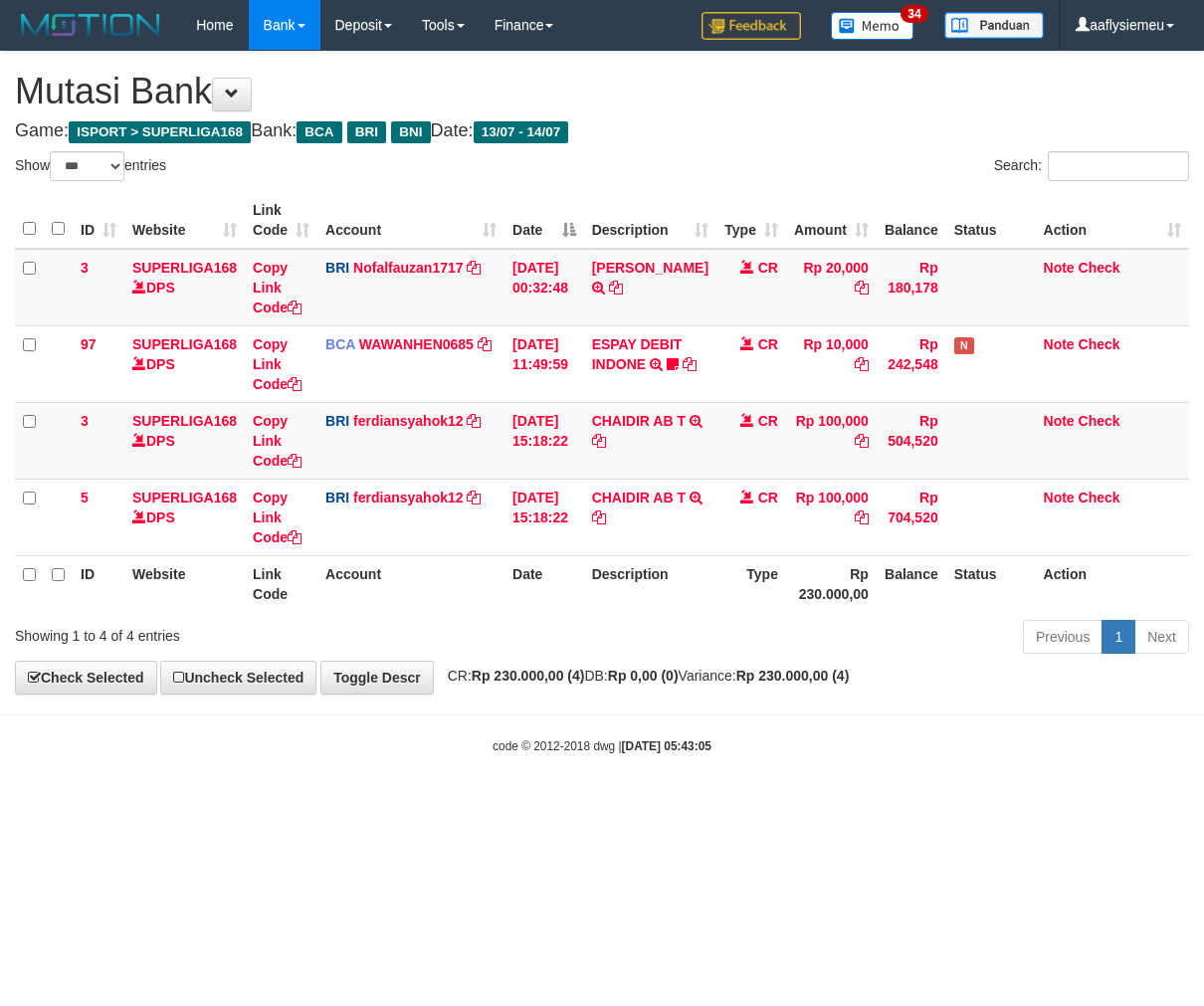 select on "***" 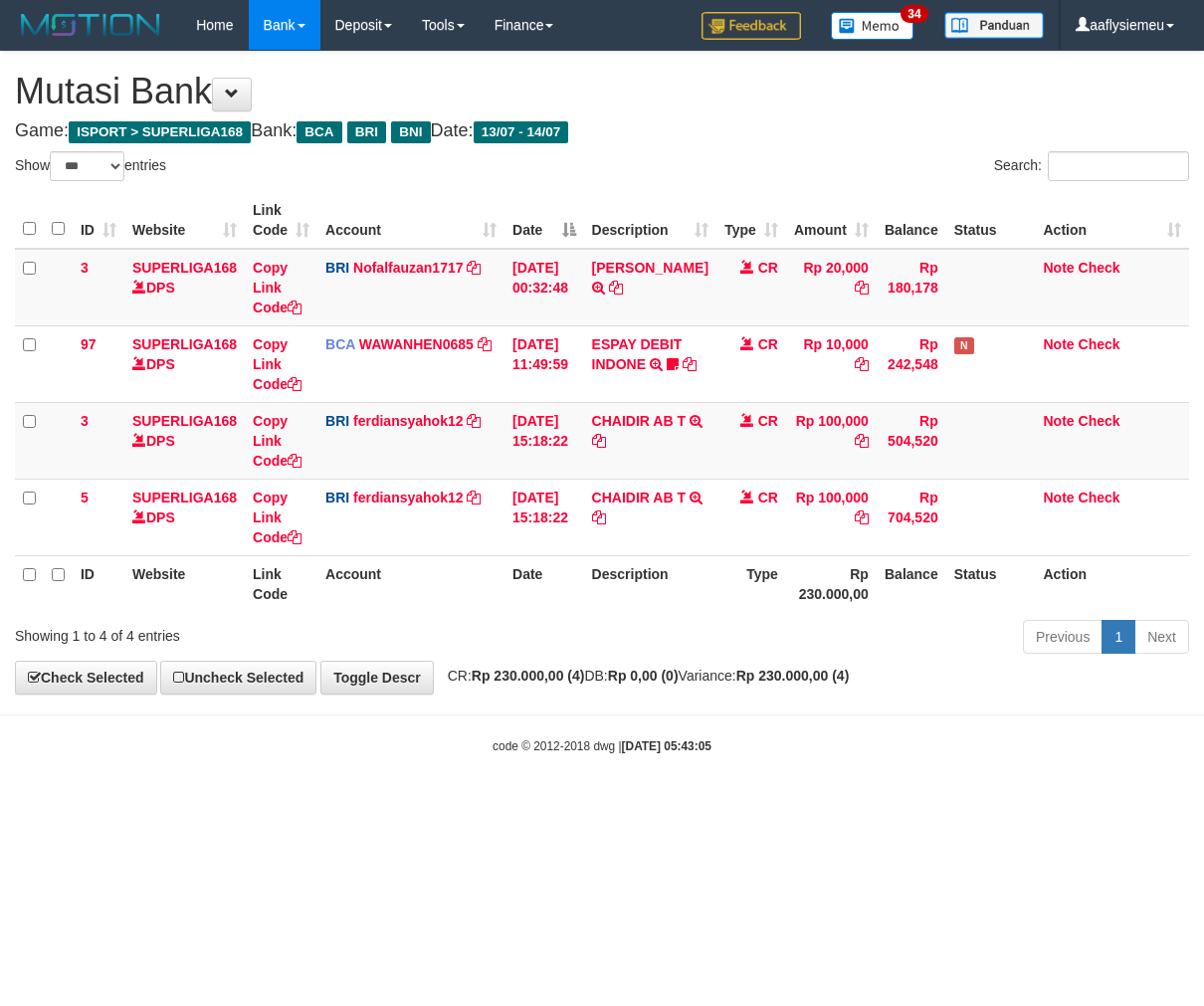 scroll, scrollTop: 0, scrollLeft: 0, axis: both 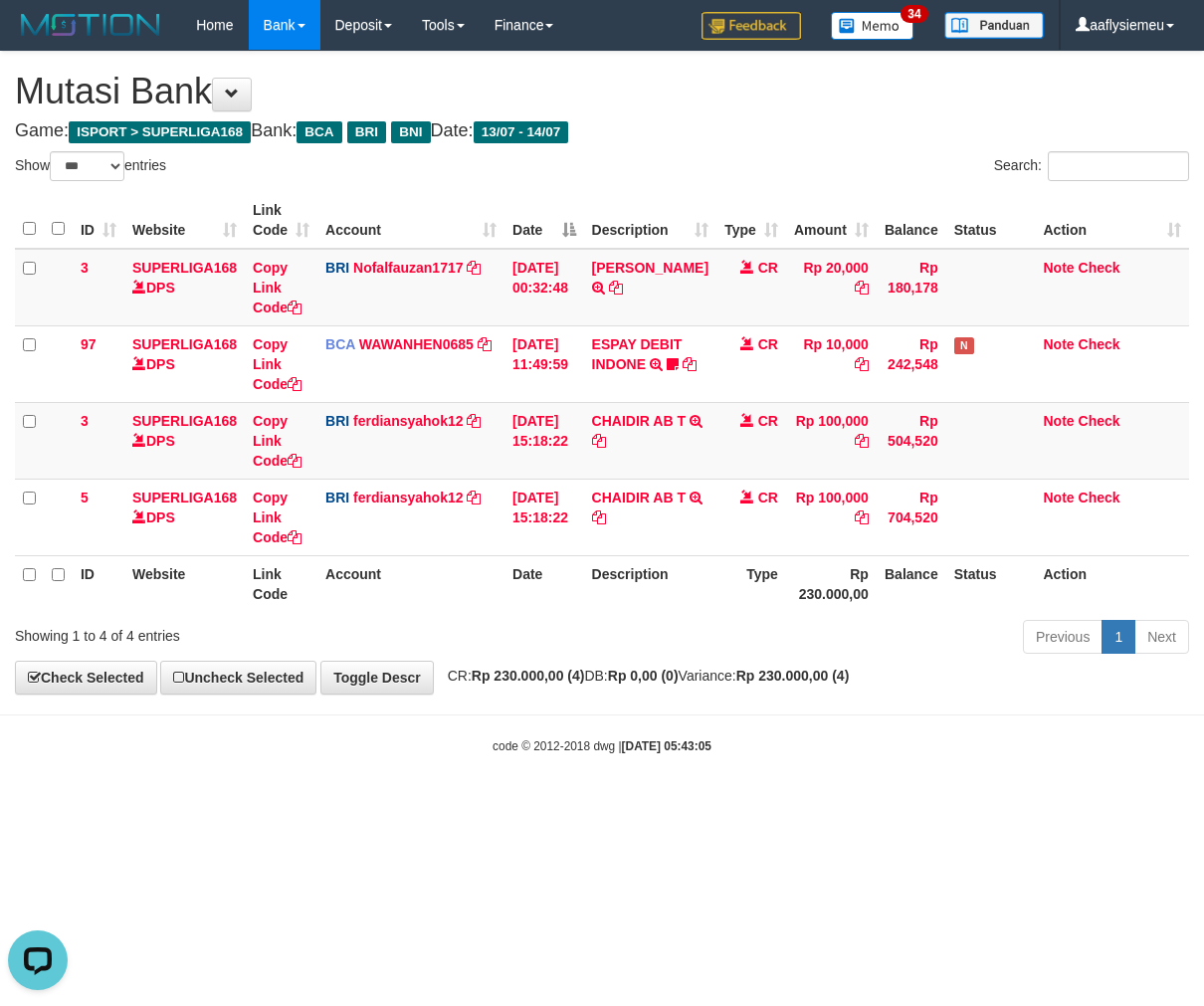 drag, startPoint x: 660, startPoint y: 789, endPoint x: 757, endPoint y: 821, distance: 102.14206 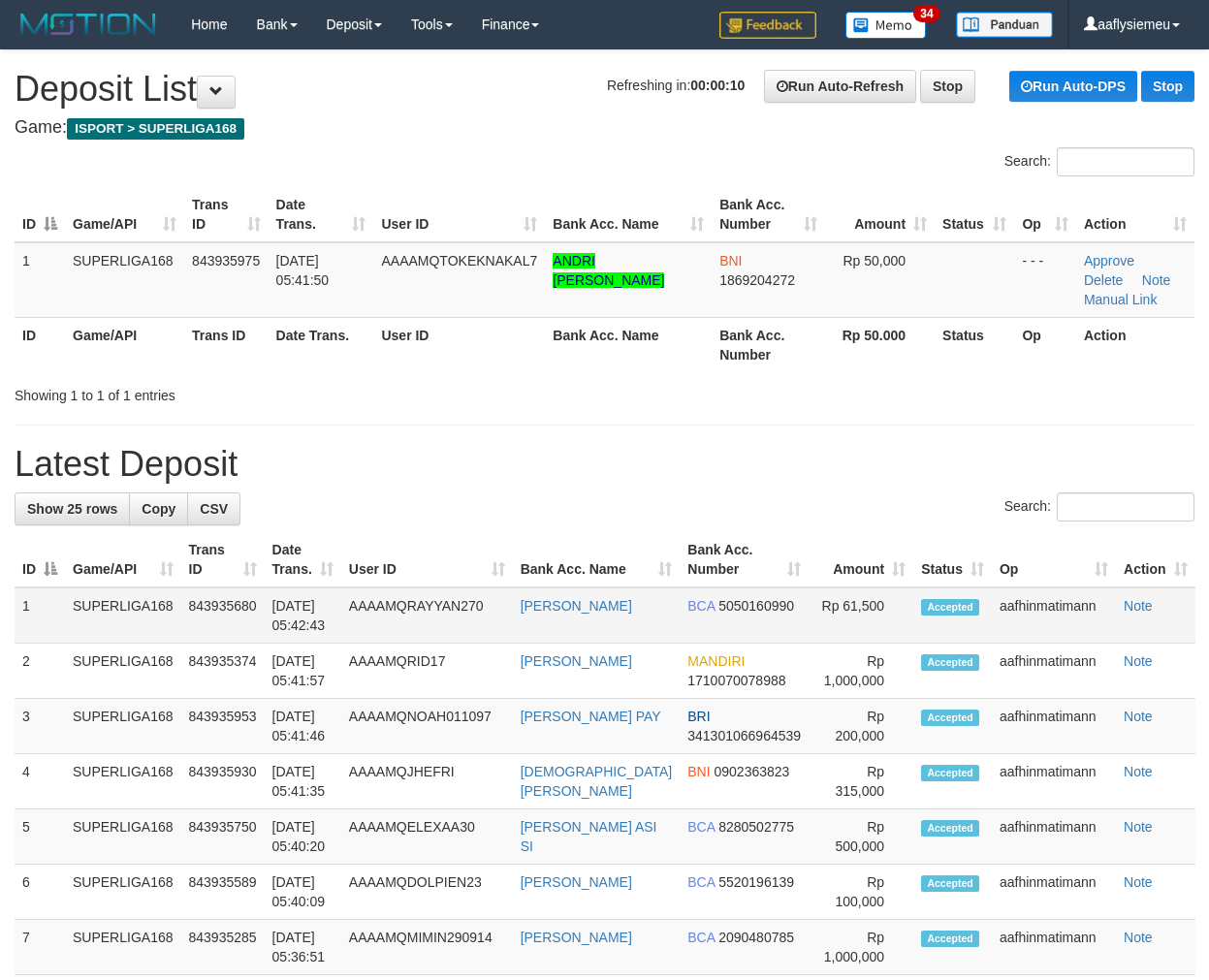 scroll, scrollTop: 0, scrollLeft: 0, axis: both 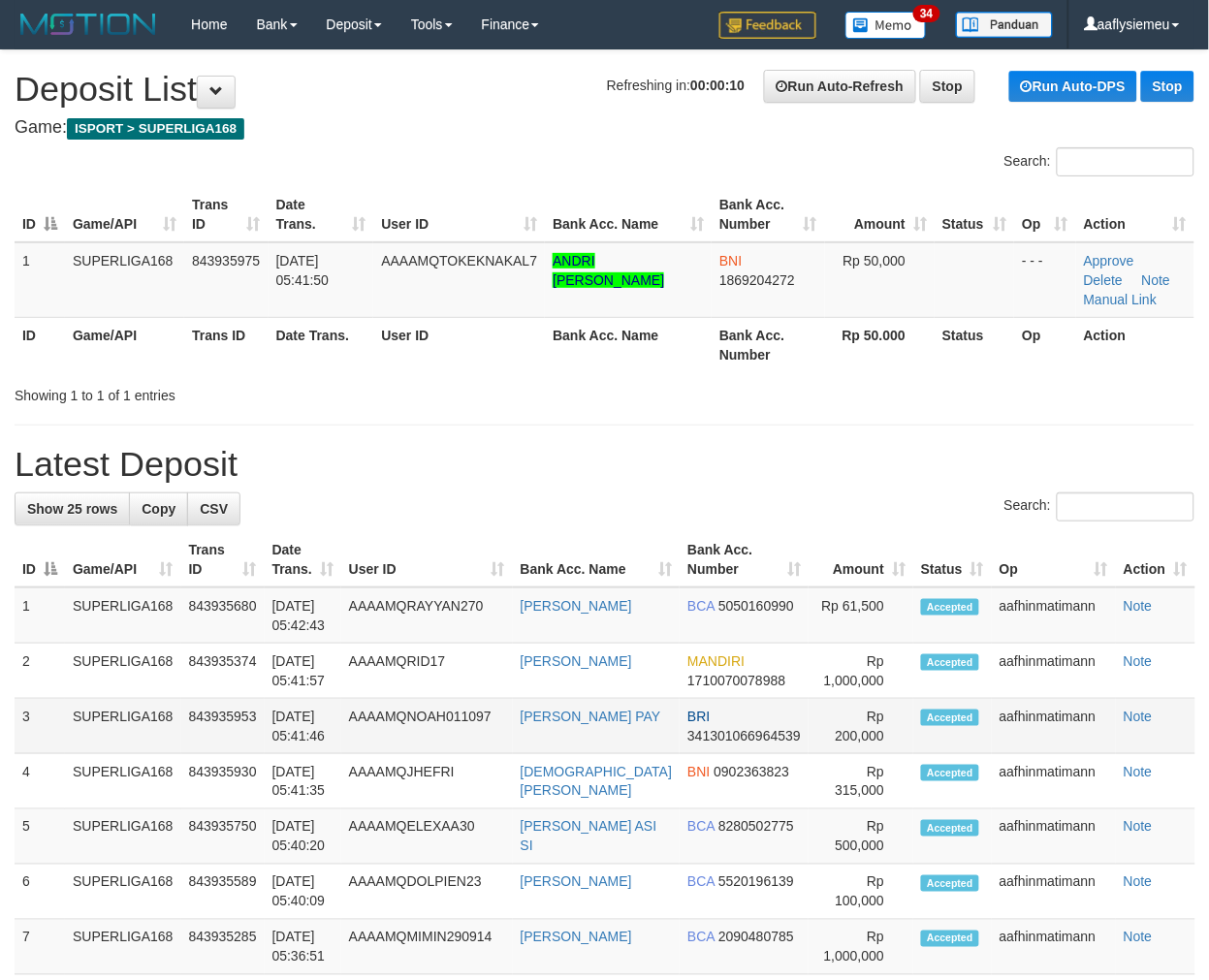 drag, startPoint x: 116, startPoint y: 741, endPoint x: 5, endPoint y: 757, distance: 112.14722 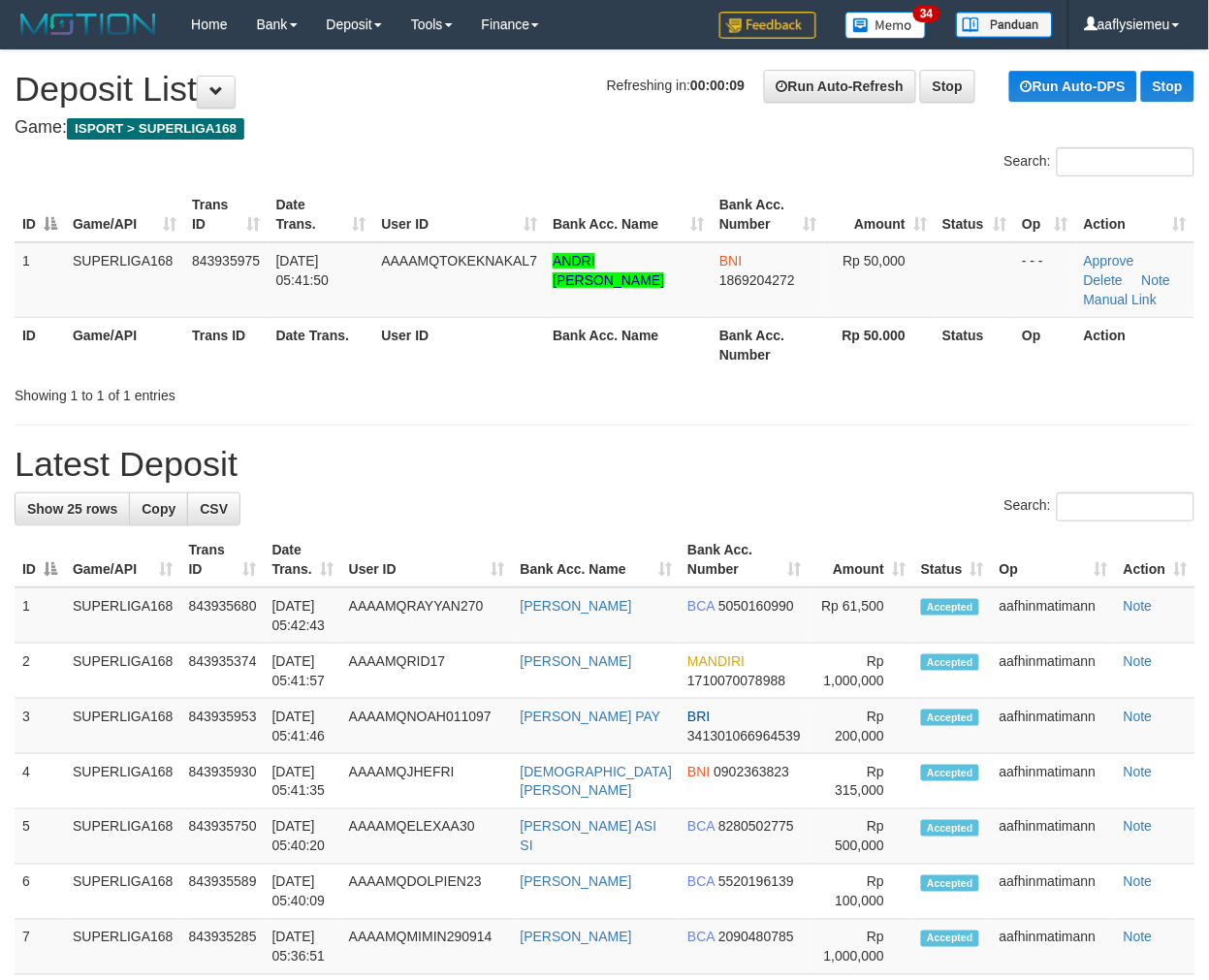 drag, startPoint x: 208, startPoint y: 408, endPoint x: 22, endPoint y: 476, distance: 198.0404 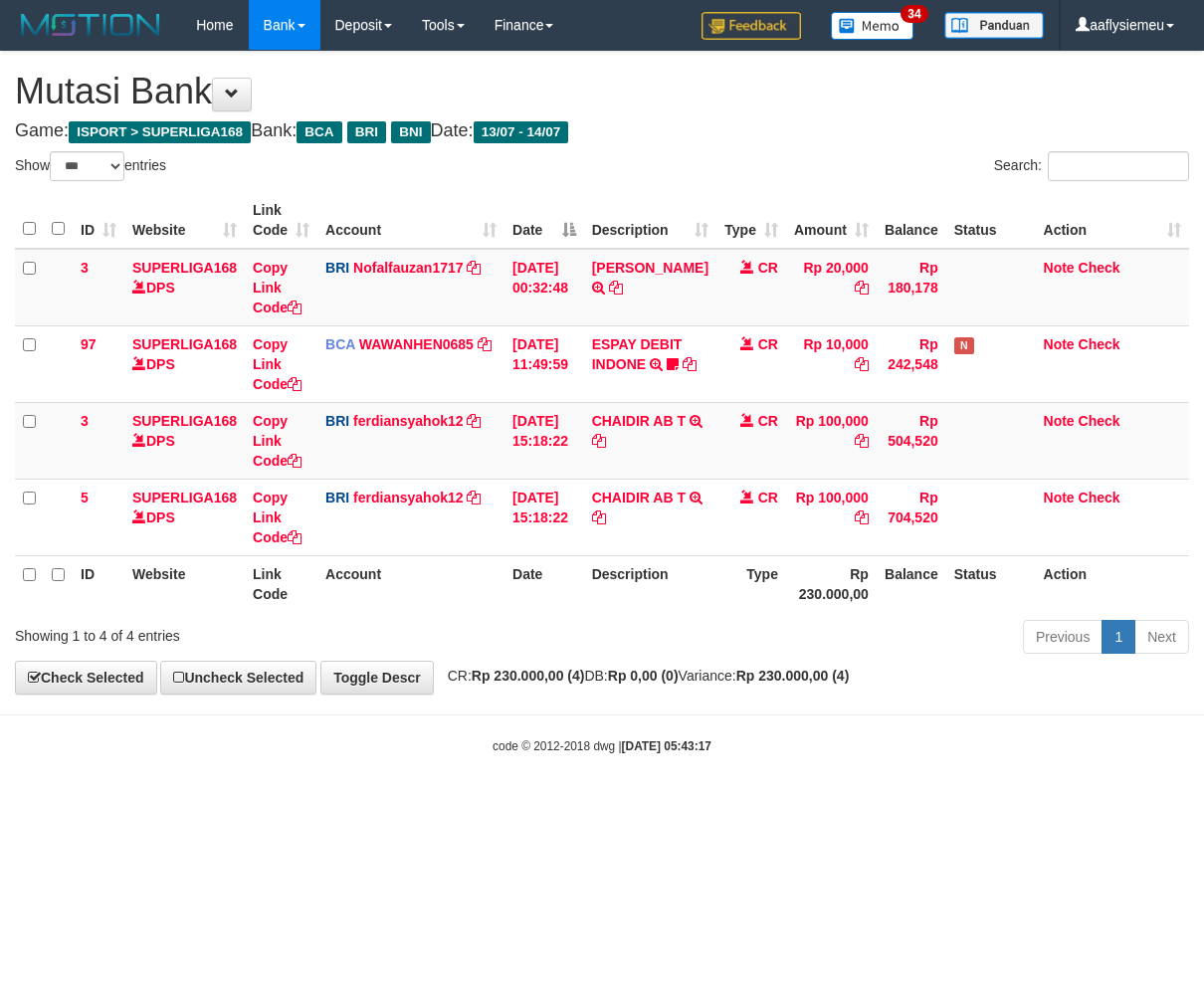 select on "***" 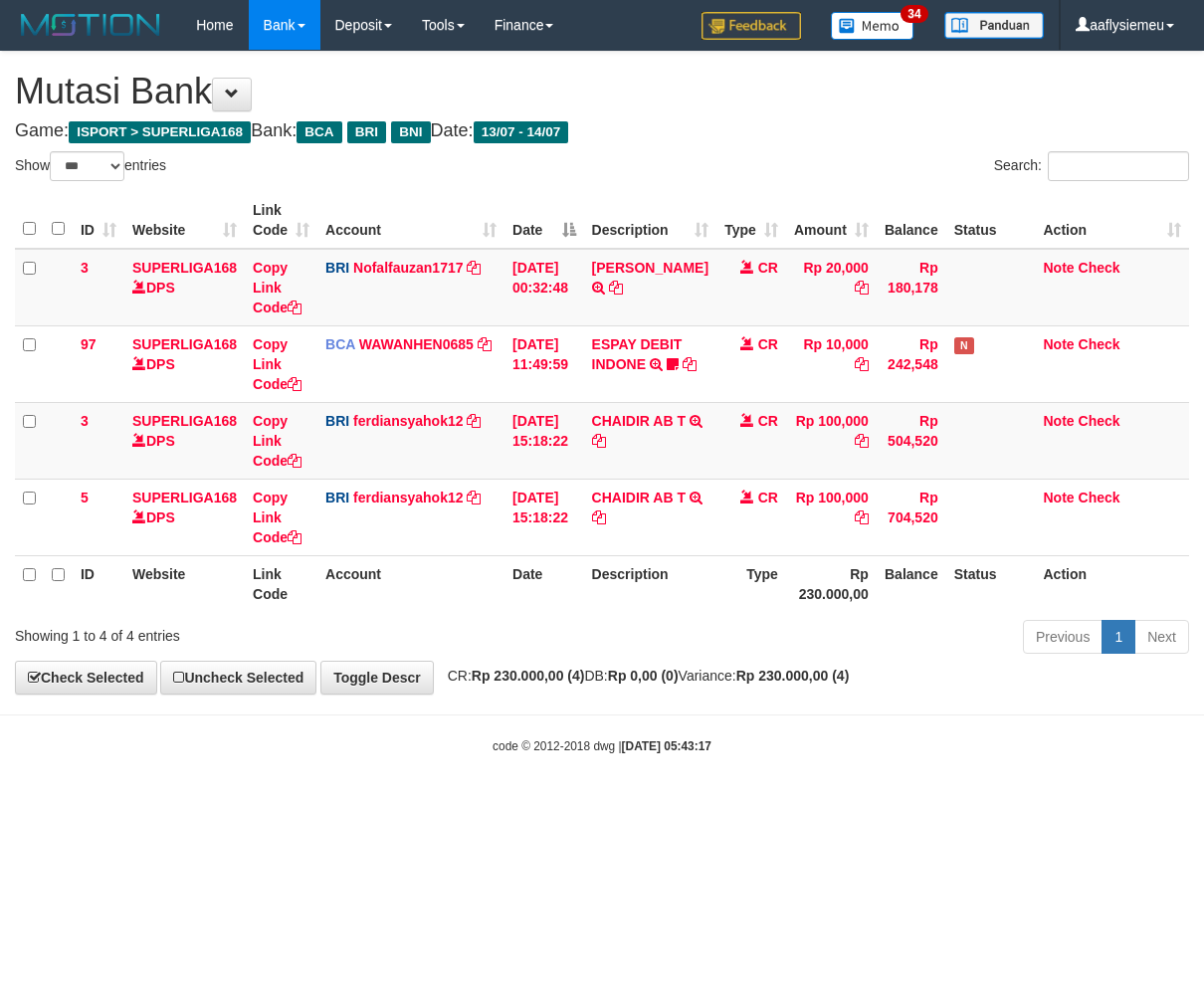 scroll, scrollTop: 0, scrollLeft: 0, axis: both 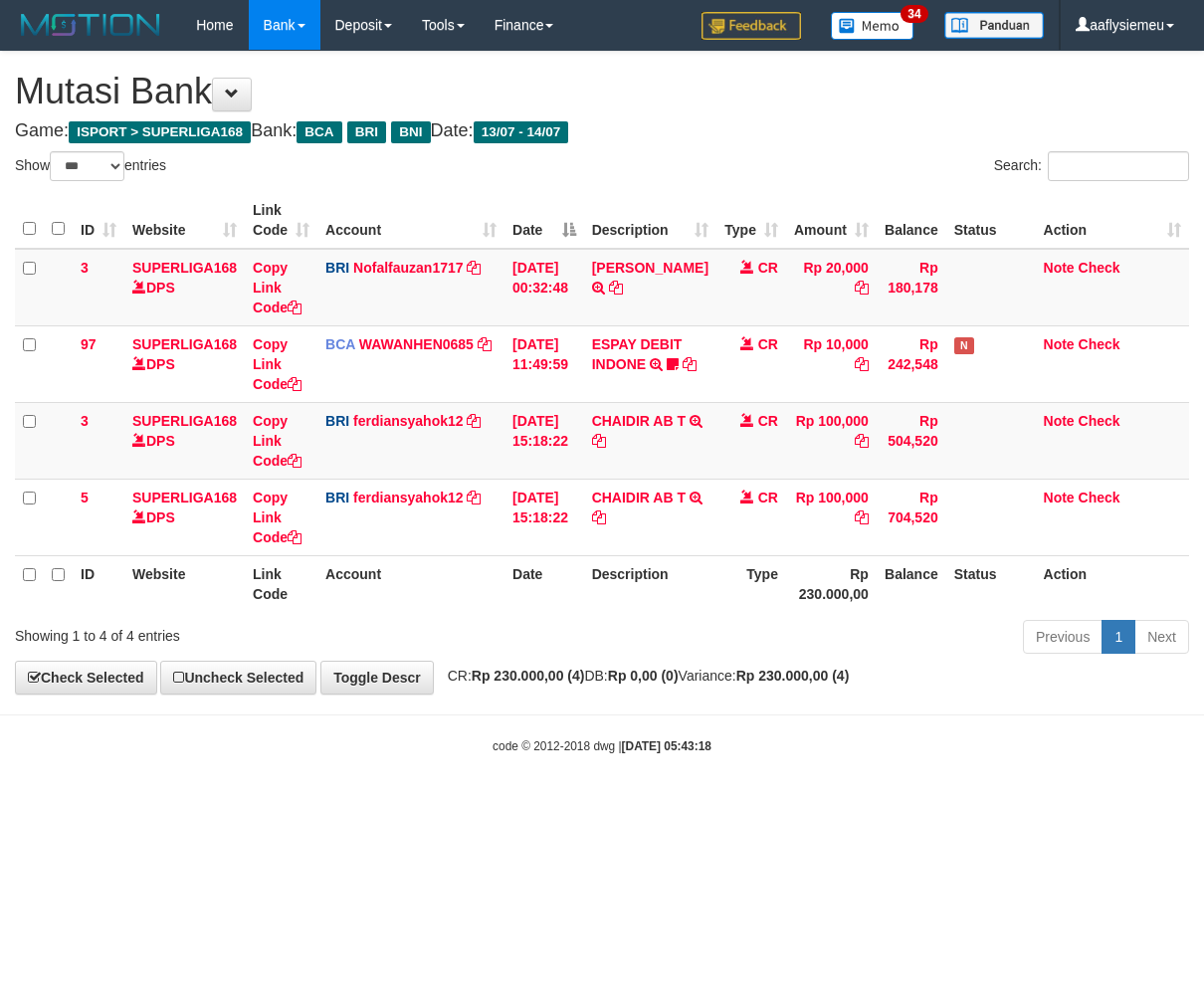 select on "***" 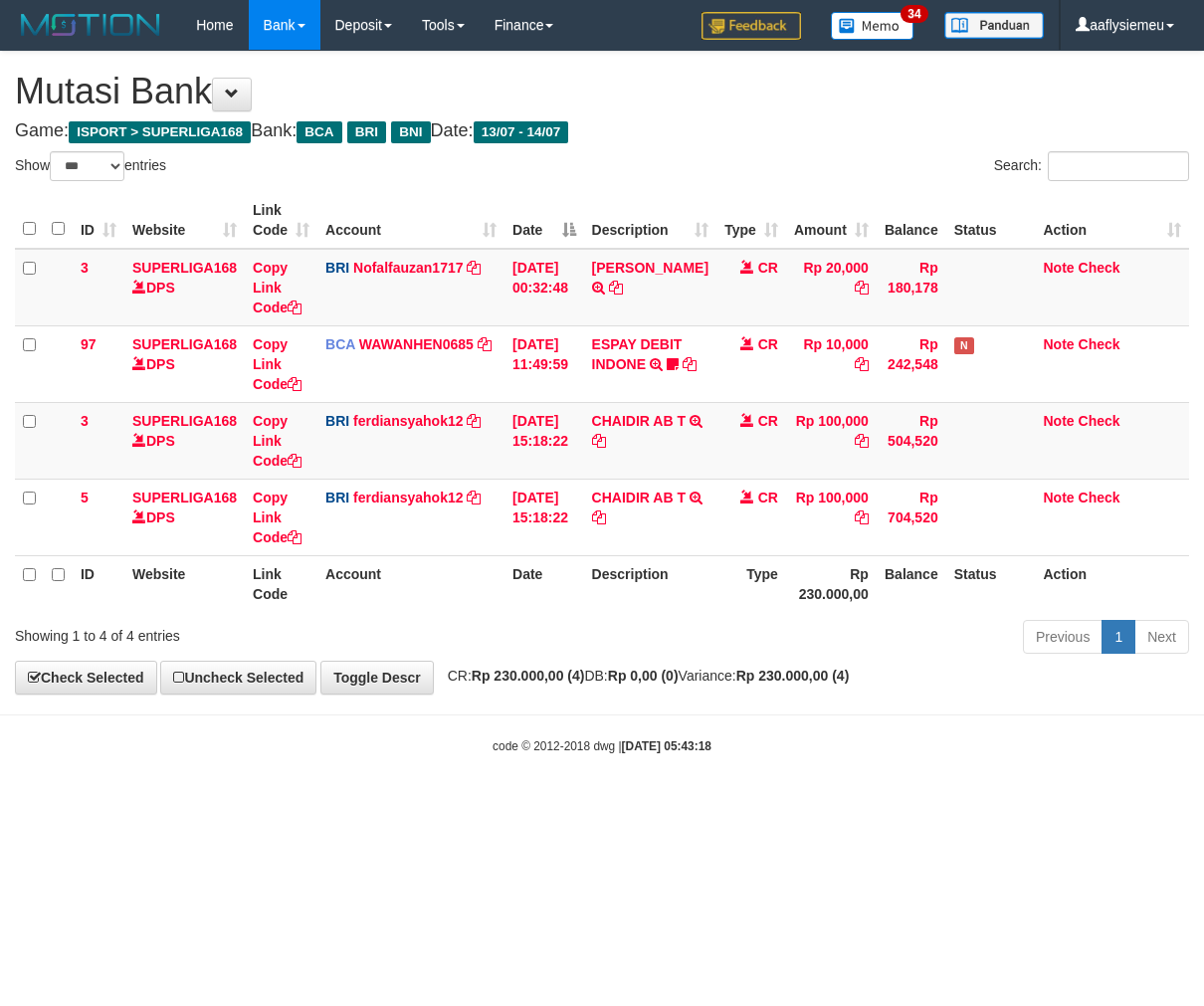 scroll, scrollTop: 0, scrollLeft: 0, axis: both 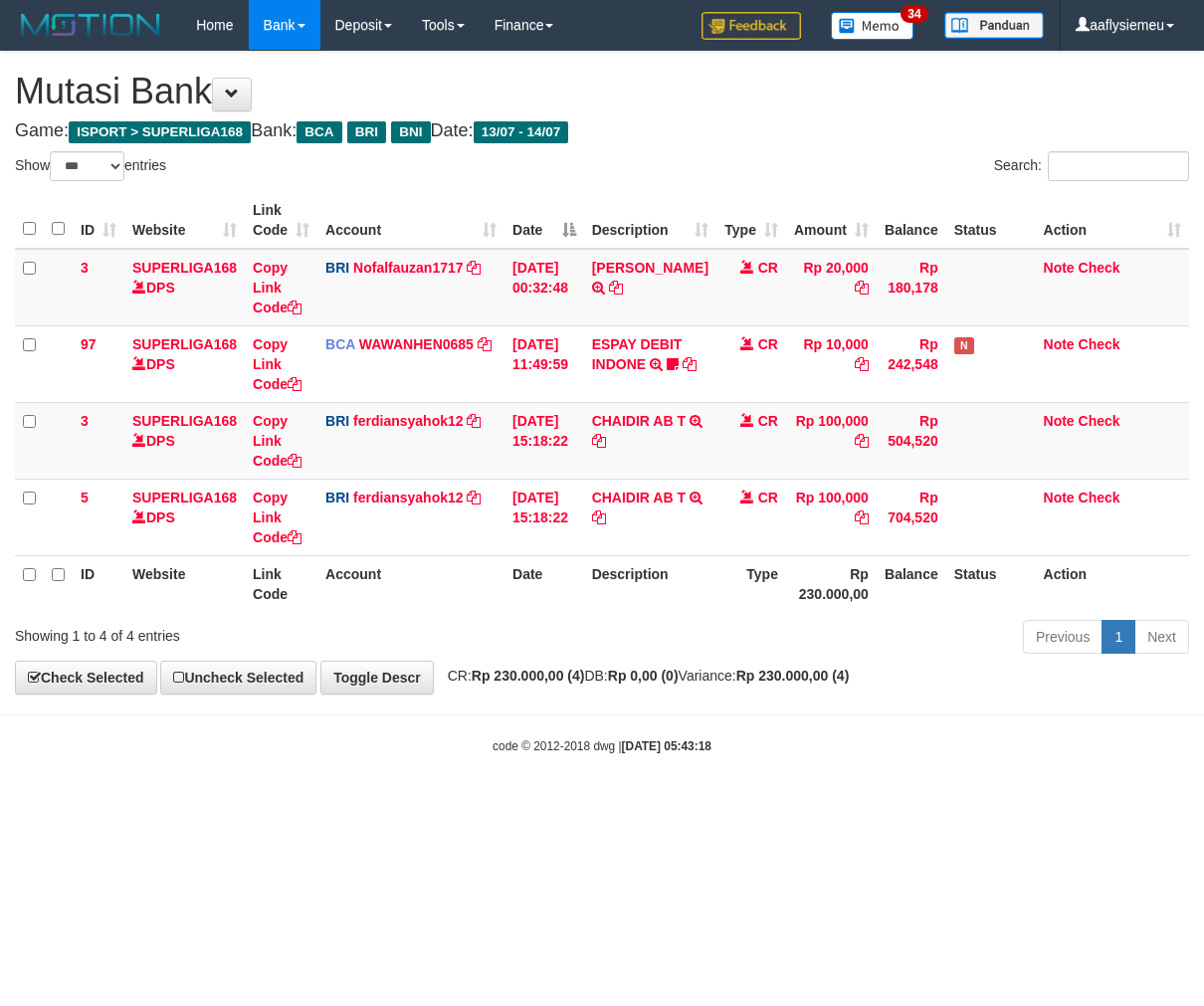 select on "***" 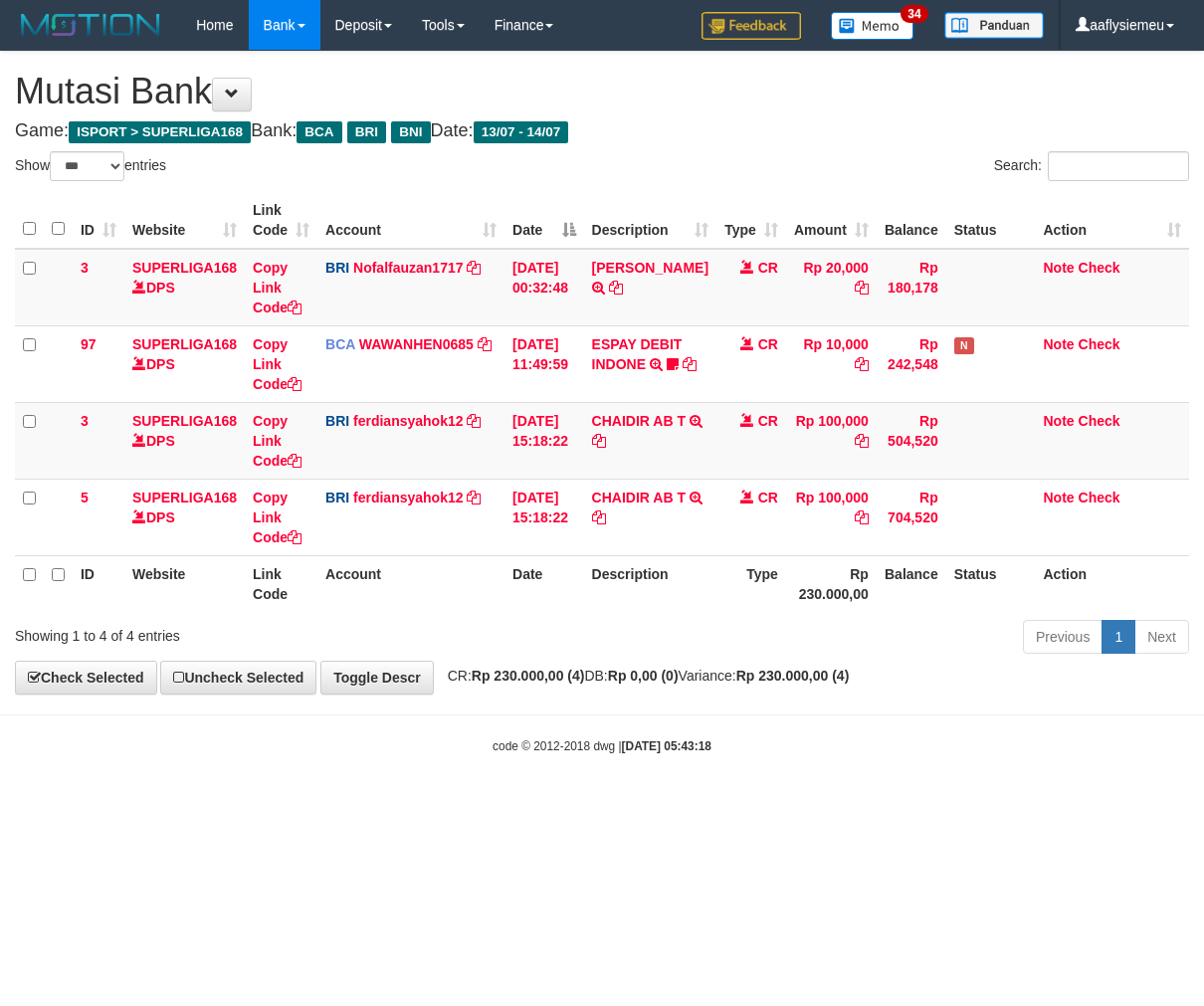 scroll, scrollTop: 0, scrollLeft: 0, axis: both 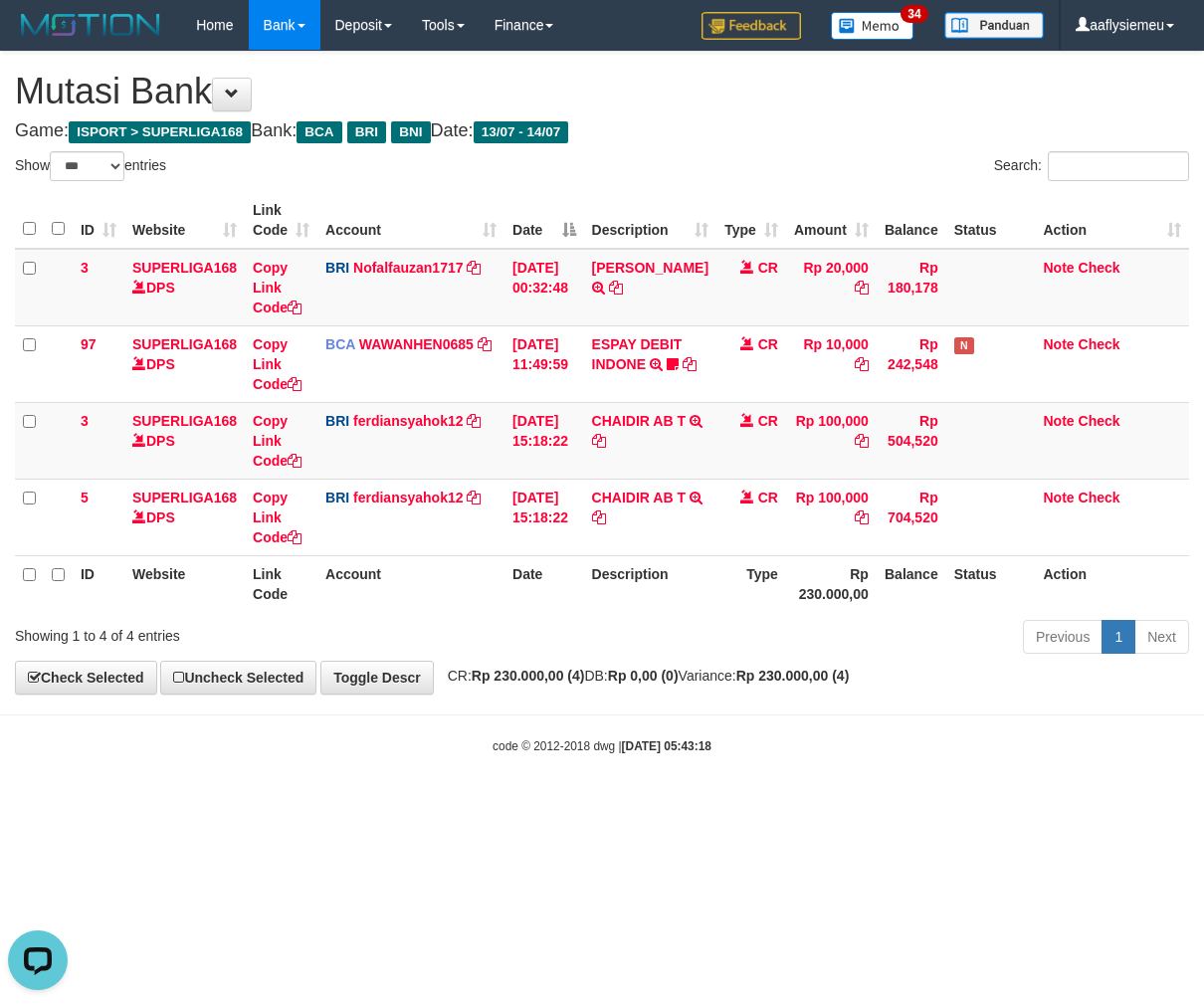 click on "Search:" at bounding box center (903, 168) 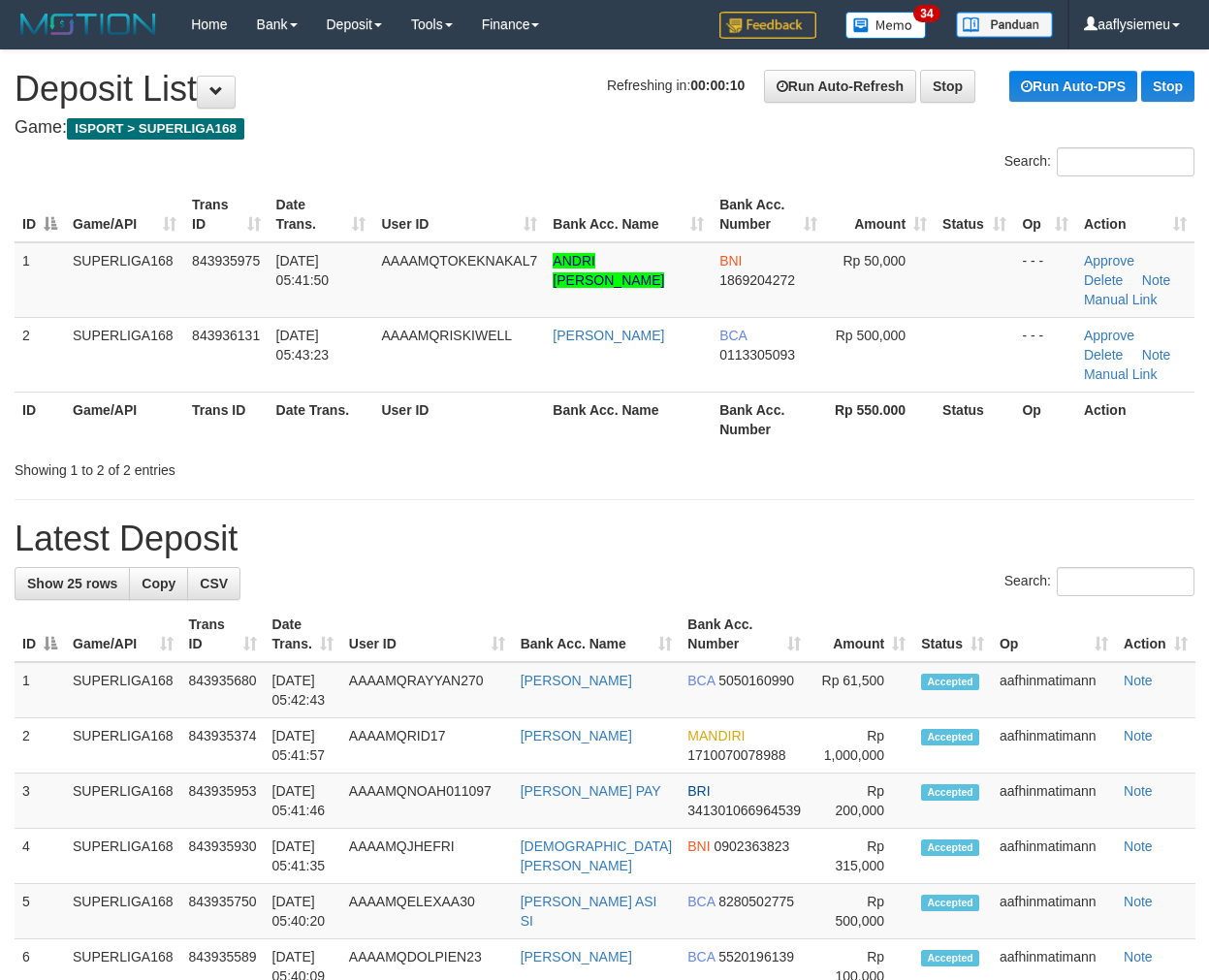 scroll, scrollTop: 0, scrollLeft: 0, axis: both 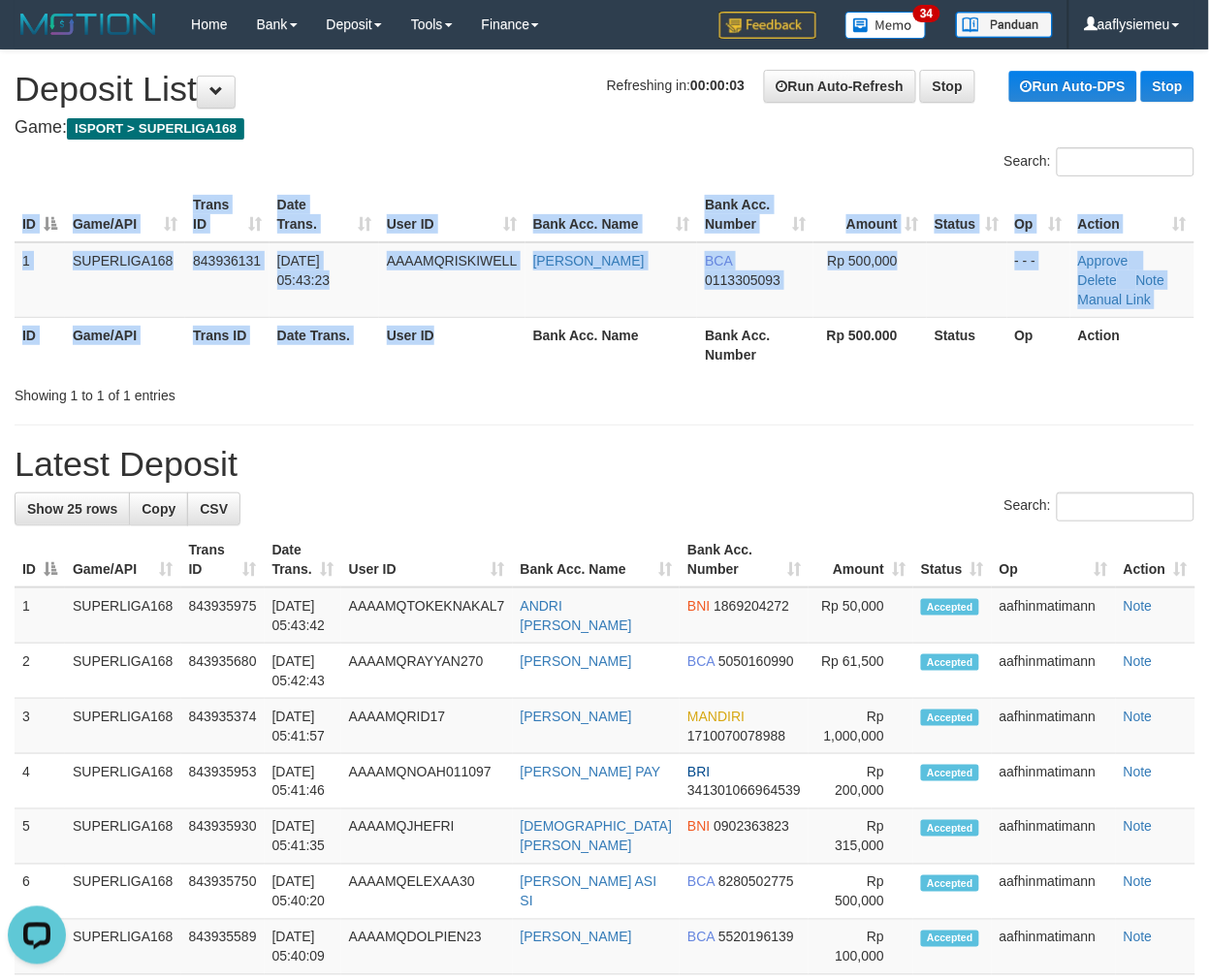 drag, startPoint x: 436, startPoint y: 366, endPoint x: 415, endPoint y: 385, distance: 28.319605 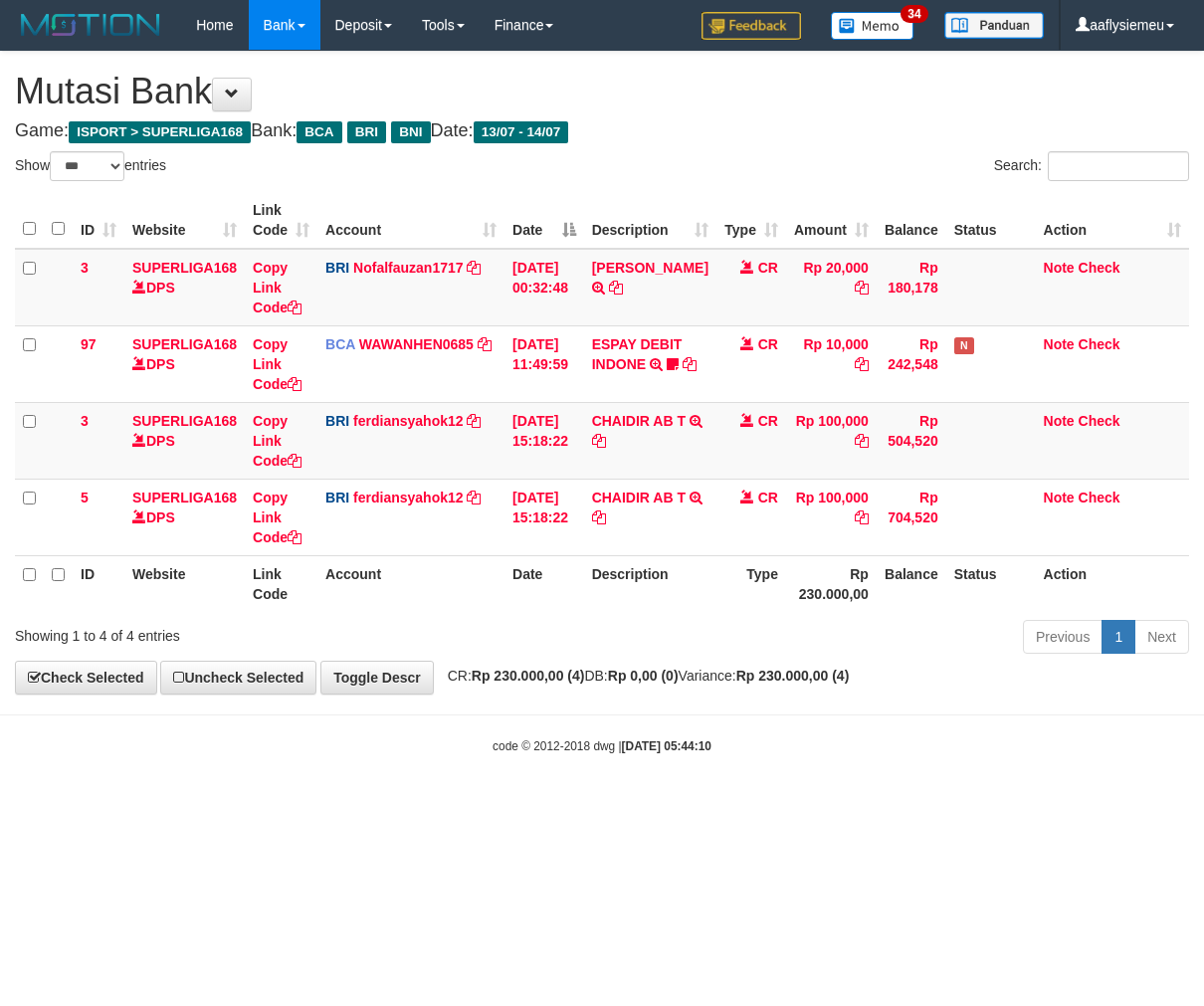 select on "***" 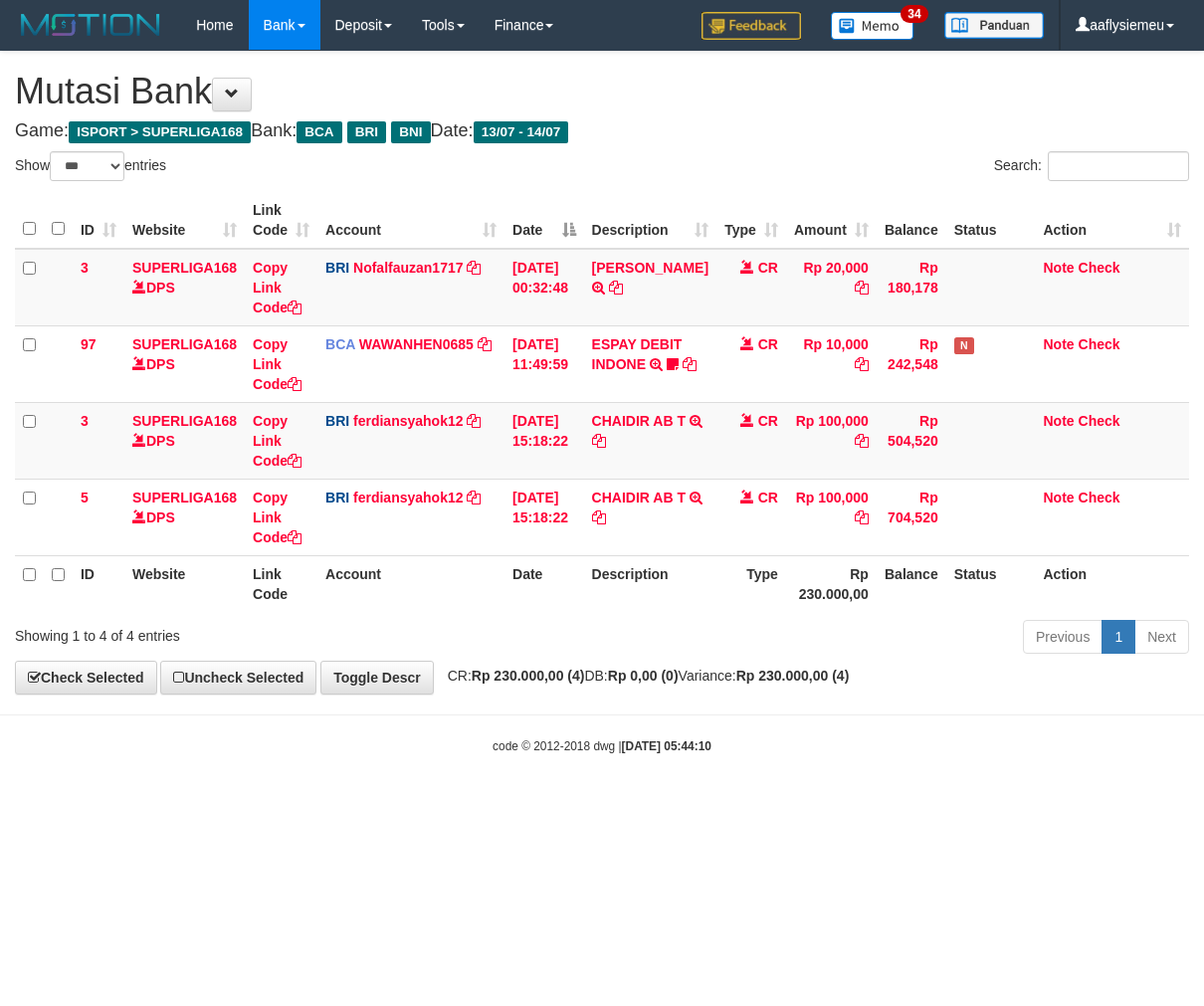 scroll, scrollTop: 0, scrollLeft: 0, axis: both 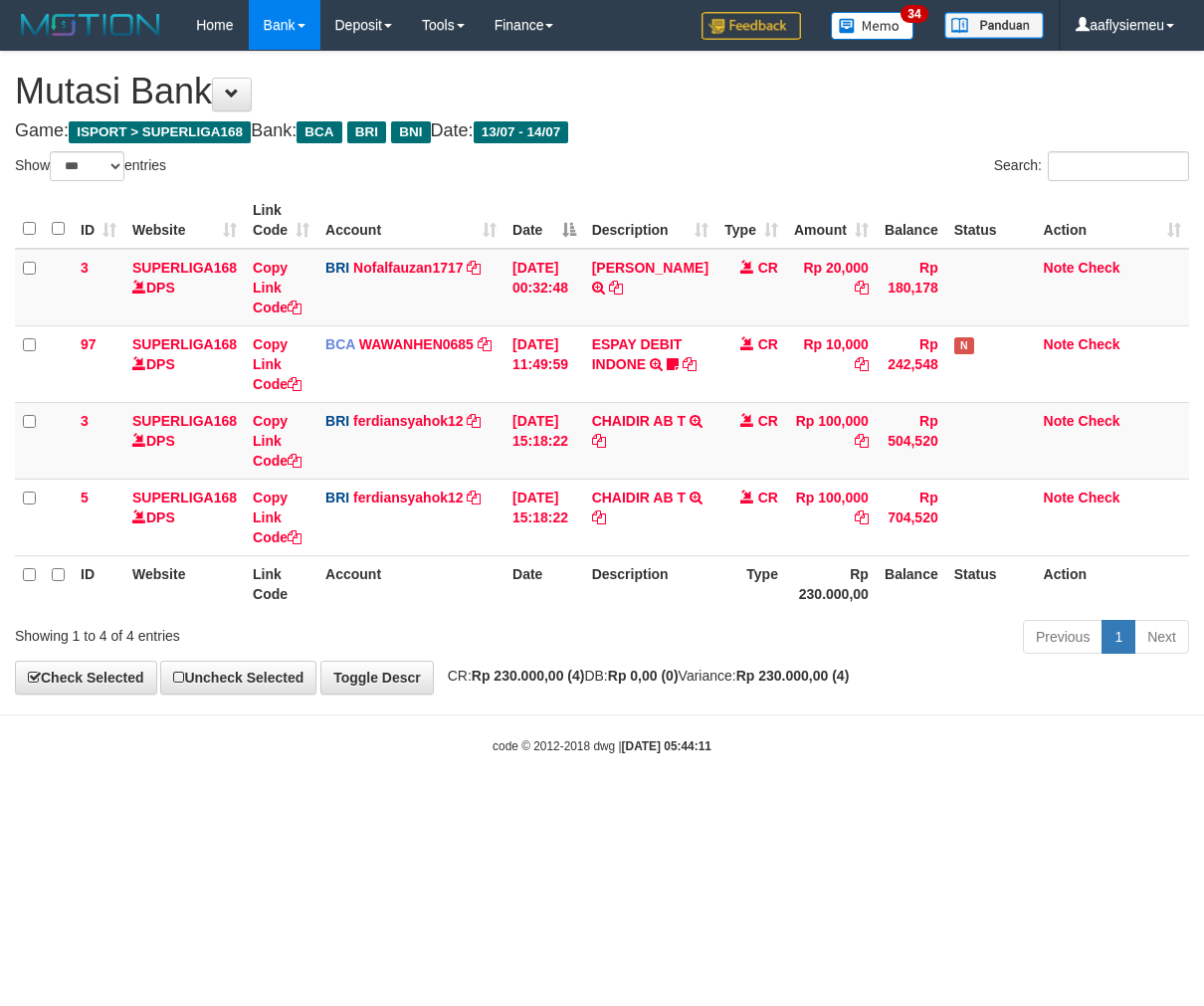 select on "***" 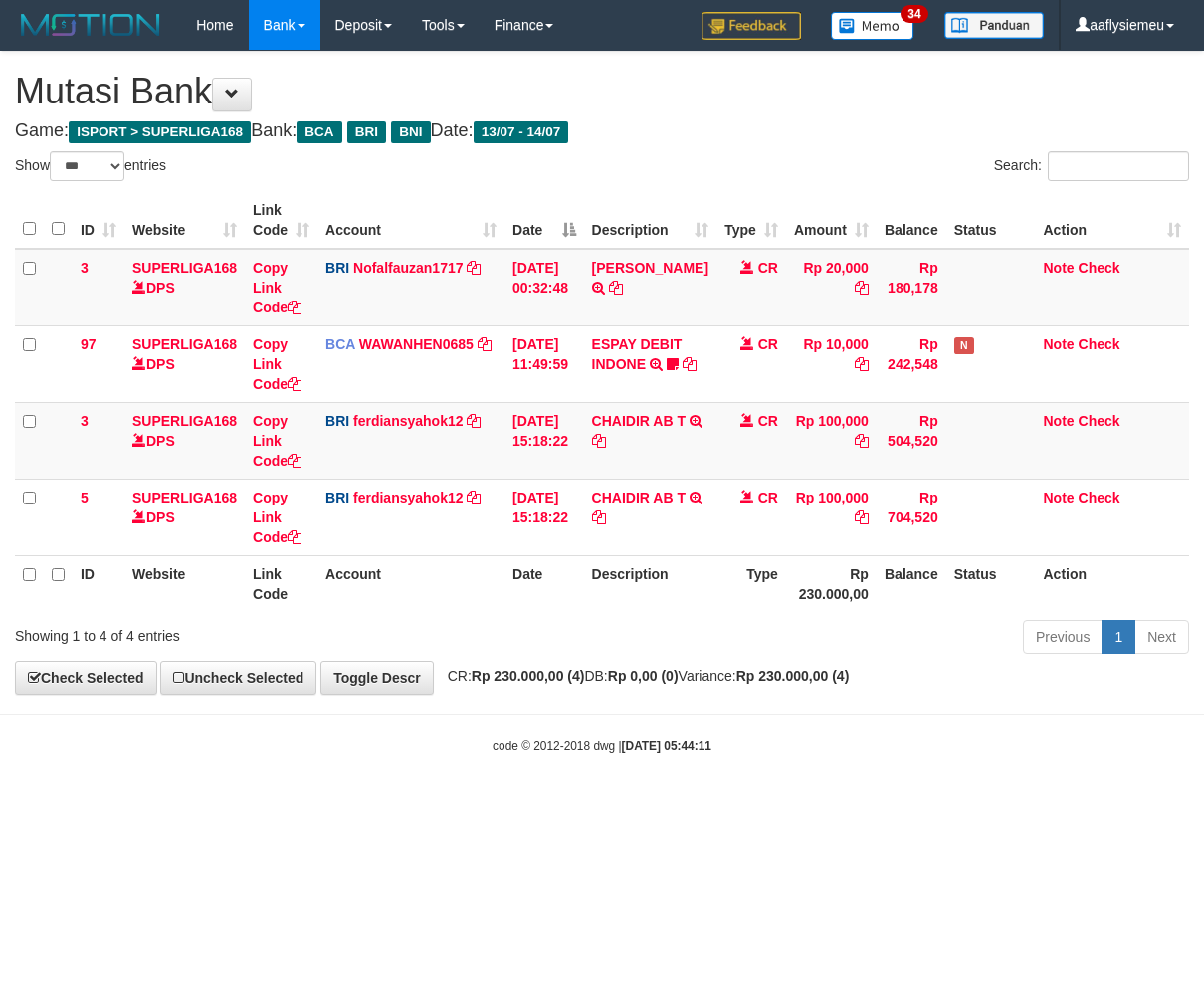 scroll, scrollTop: 0, scrollLeft: 0, axis: both 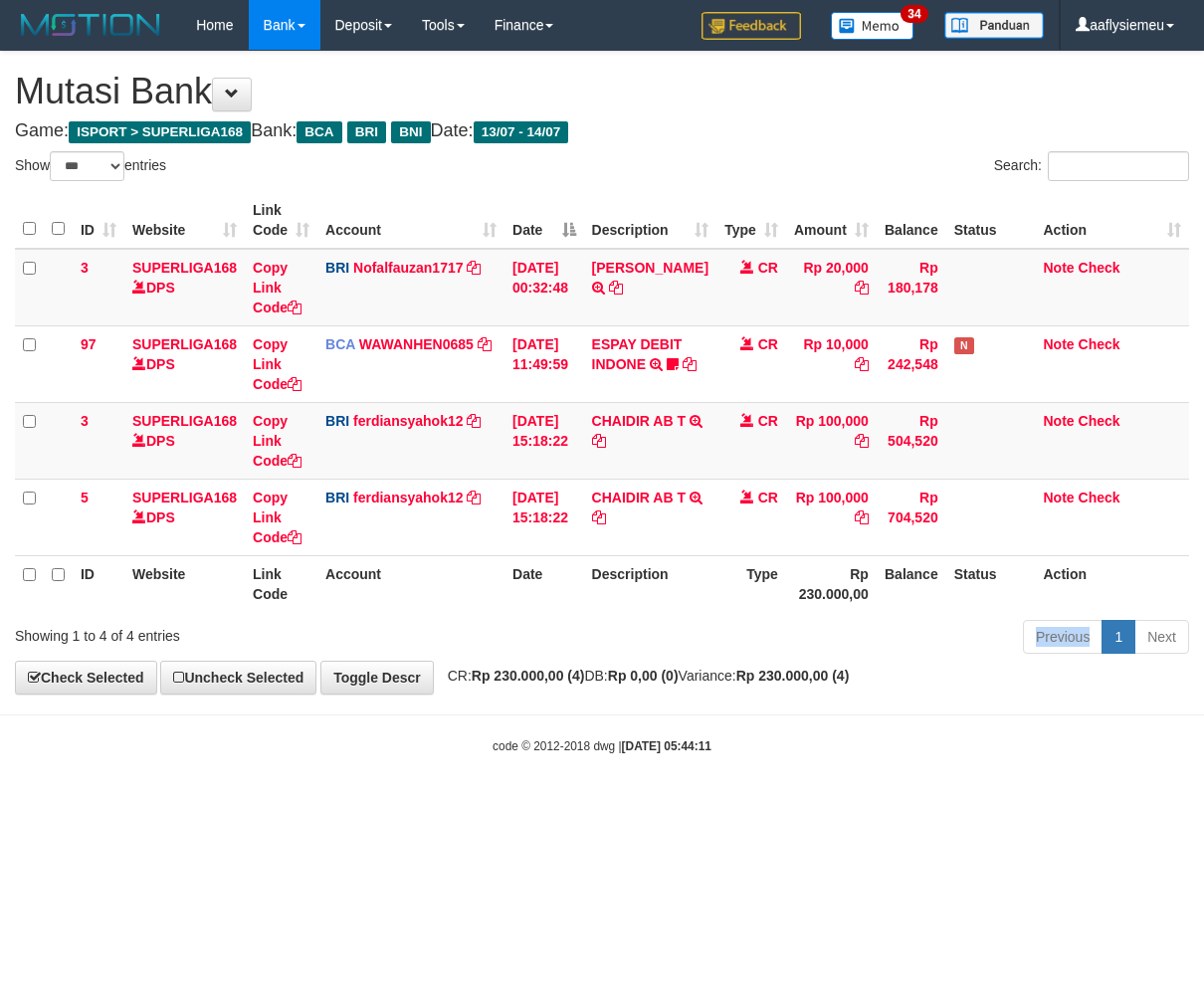 click on "Previous 1 Next" at bounding box center [853, 639] 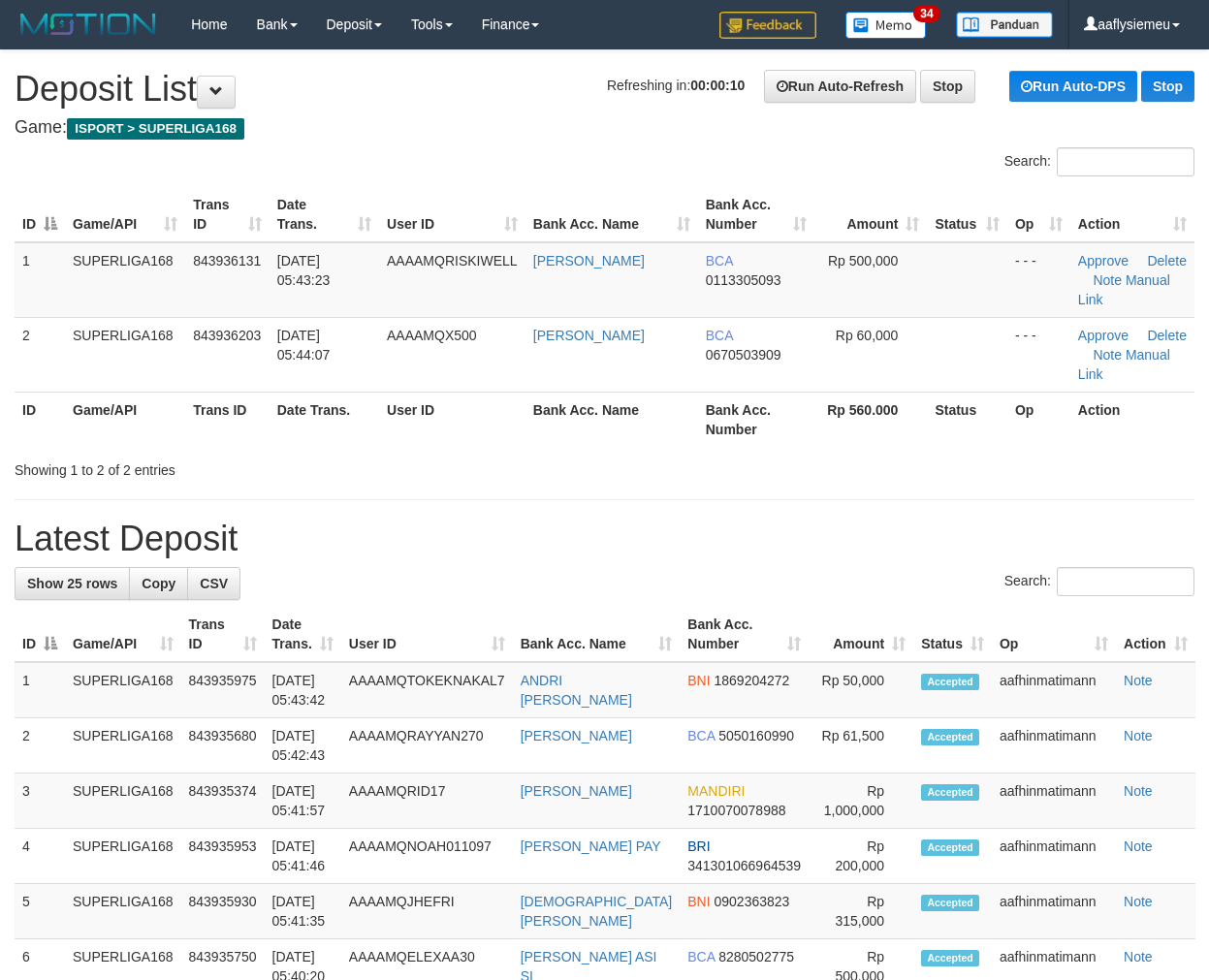 scroll, scrollTop: 0, scrollLeft: 0, axis: both 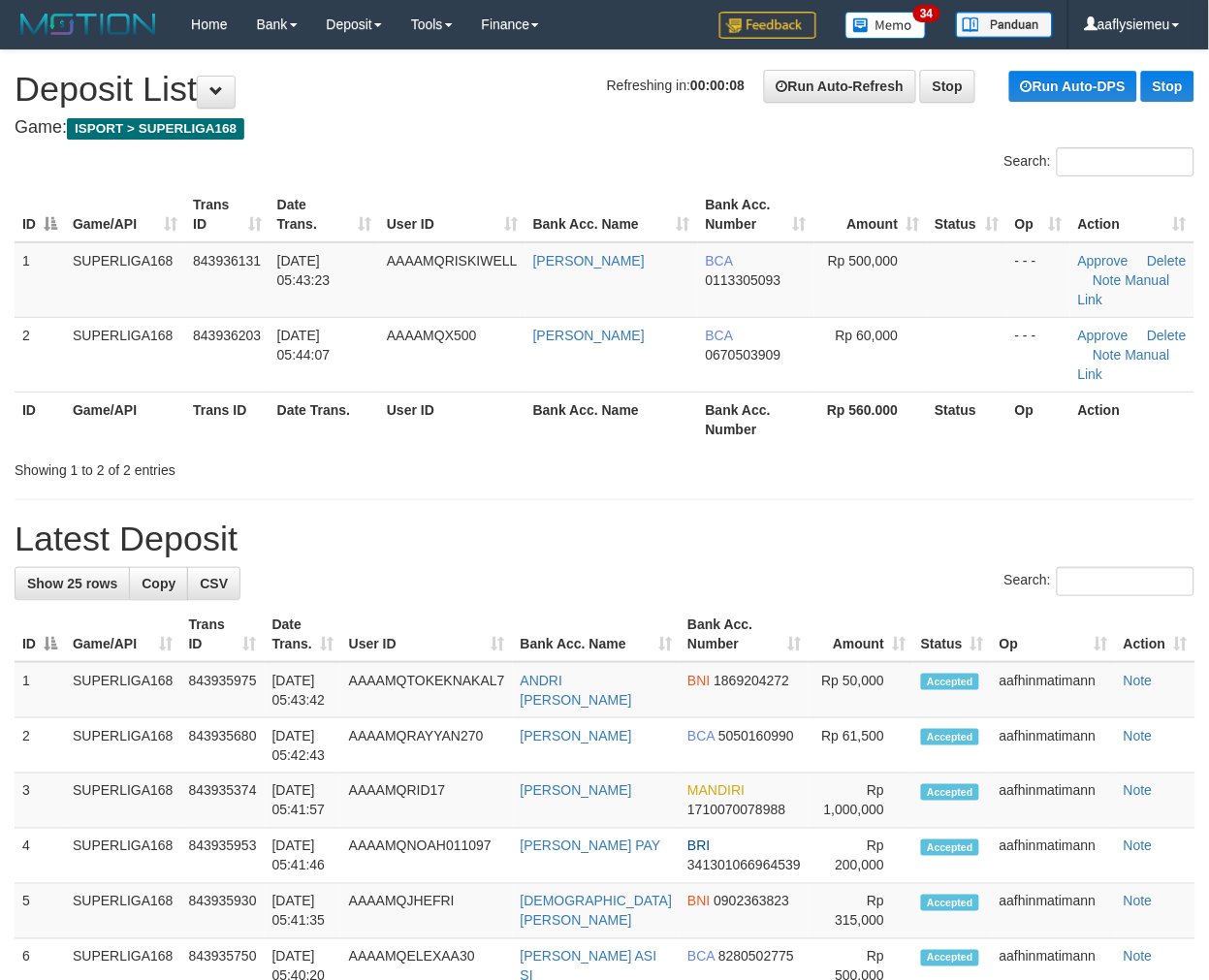 click on "**********" at bounding box center (604, 1122) 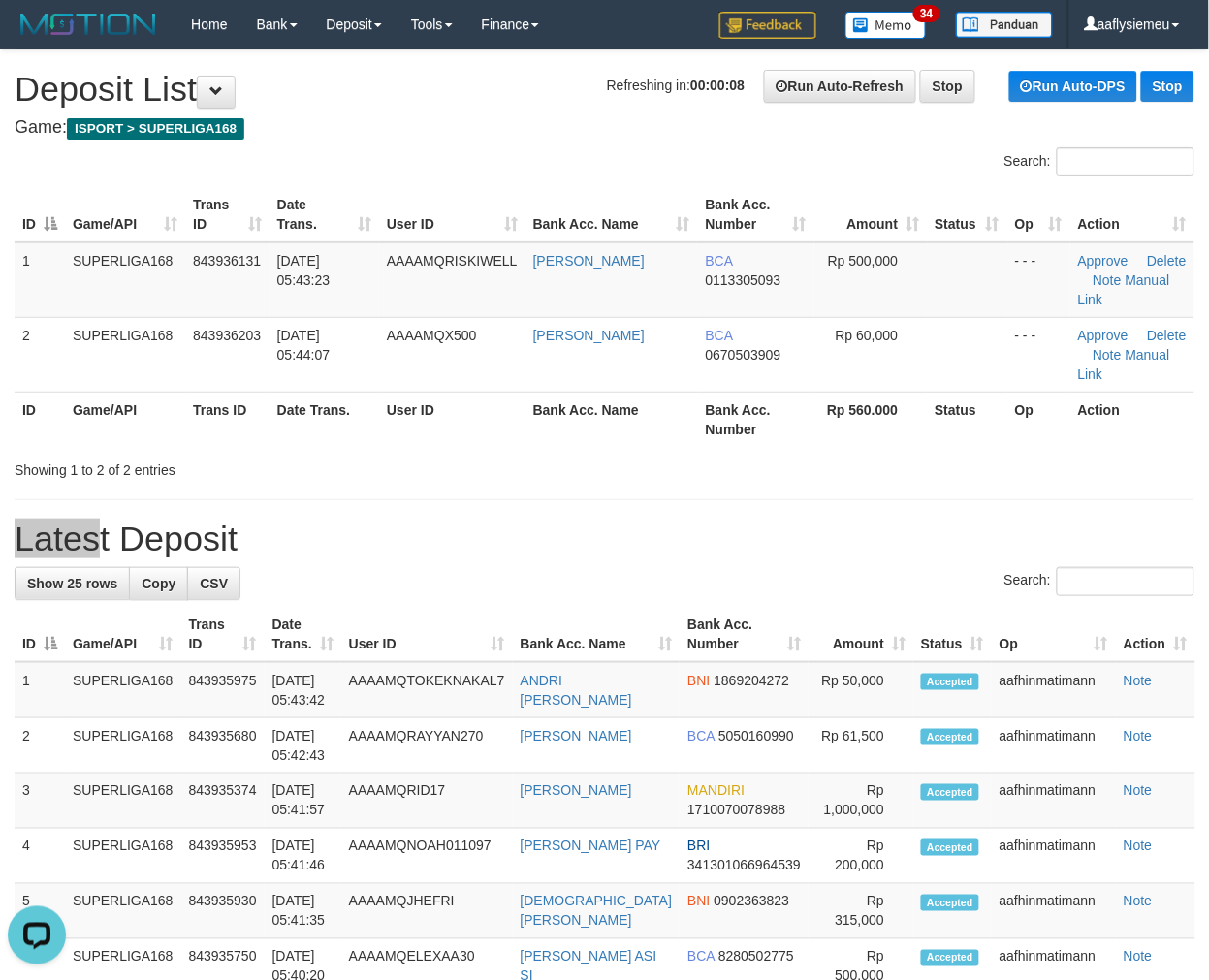 scroll, scrollTop: 0, scrollLeft: 0, axis: both 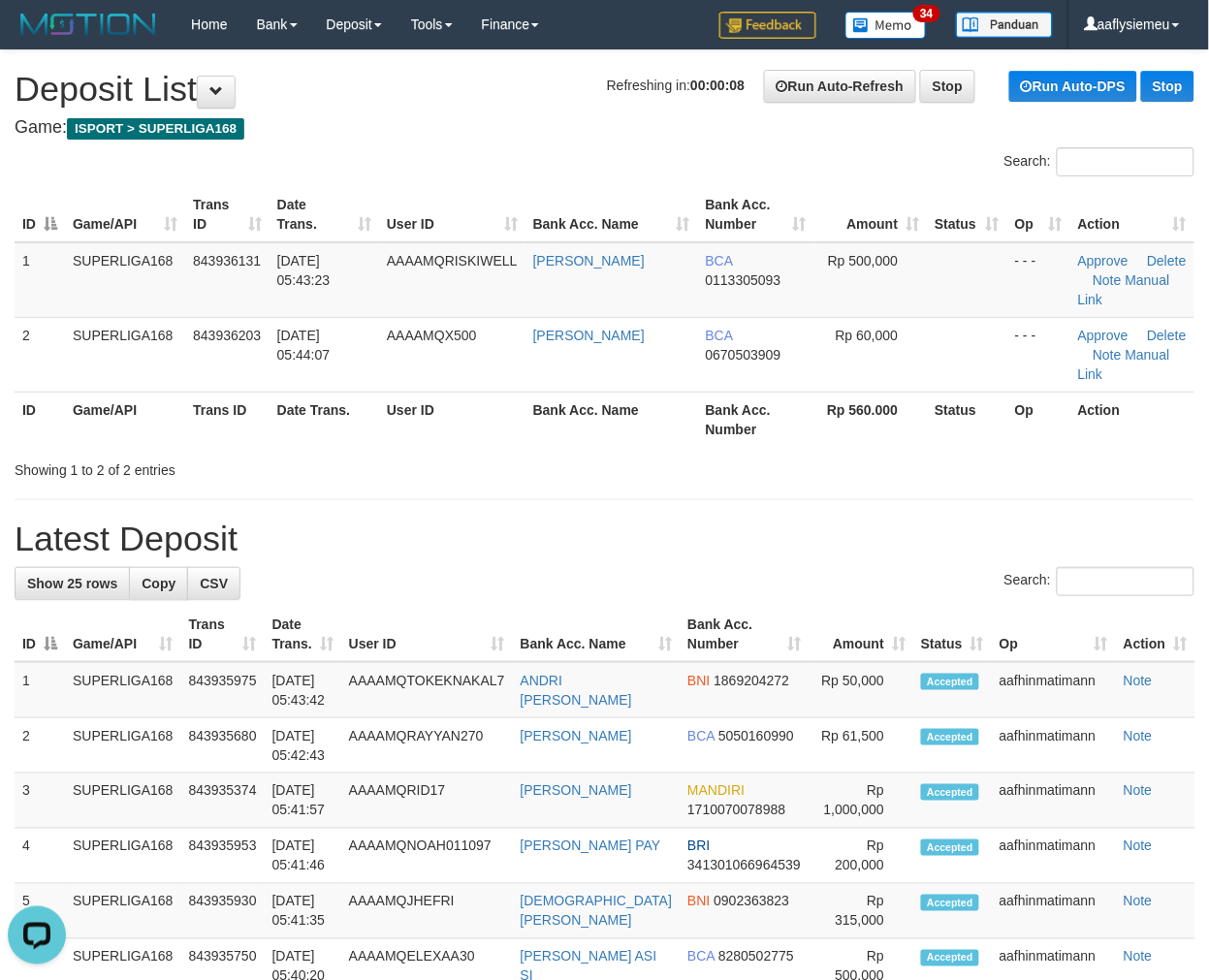 click on "ID Game/API Trans ID Date Trans. User ID Bank Acc. Name Bank Acc. Number Amount Status Op Action
1
SUPERLIGA168
843936131
[DATE] 05:43:23
AAAAMQRISKIWELL
[PERSON_NAME]
BCA
0113305093
Rp 500,000
- - -
Approve
[GEOGRAPHIC_DATA]
Note
Manual Link
2
SUPERLIGA168
843936203
[DATE] 05:44:07
AAAAMQX500
[PERSON_NAME]
BCA
0670503909
Rp 60,000
- - -
ID" at bounding box center (604, 317) 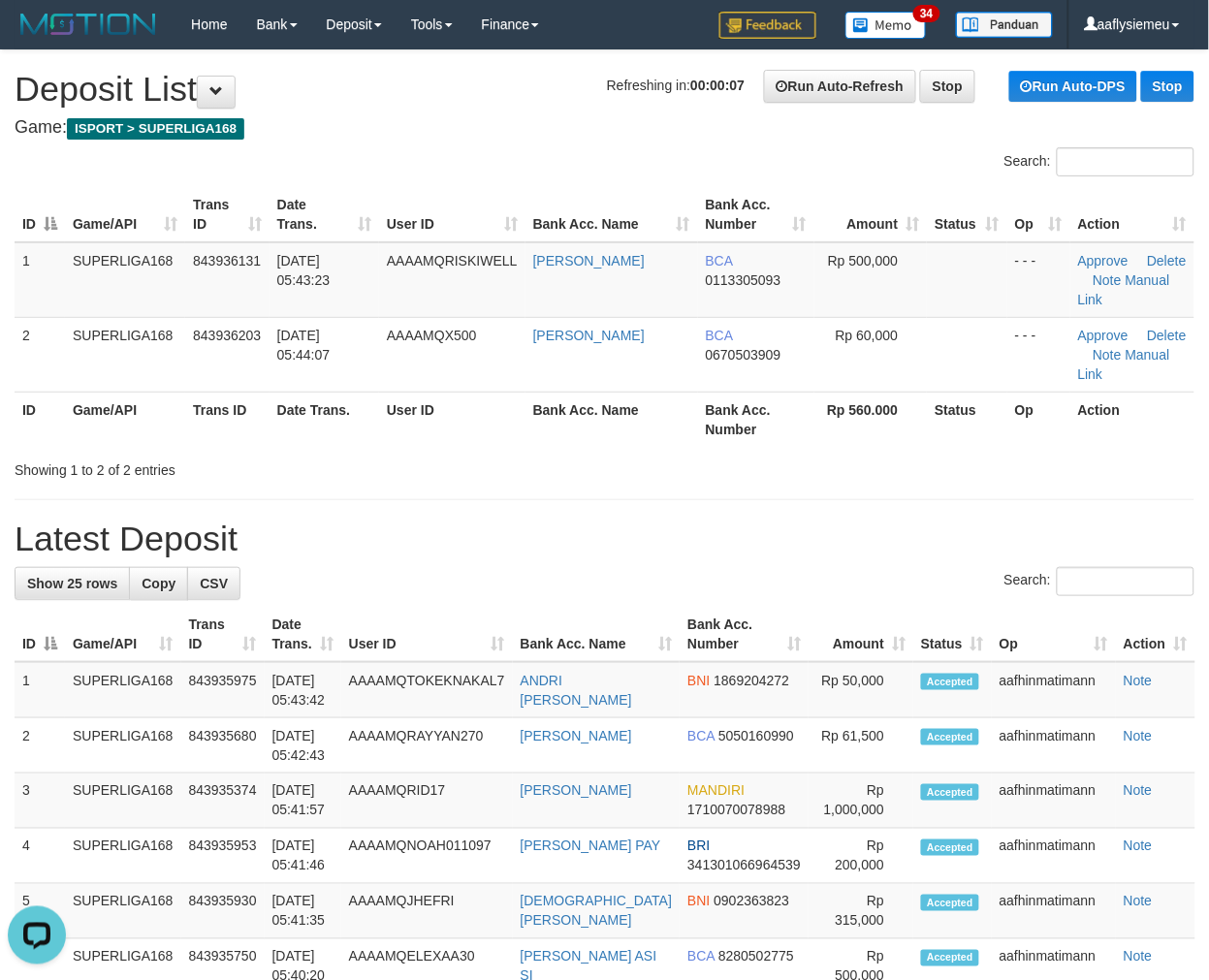 click on "Showing 1 to 2 of 2 entries" at bounding box center [252, 466] 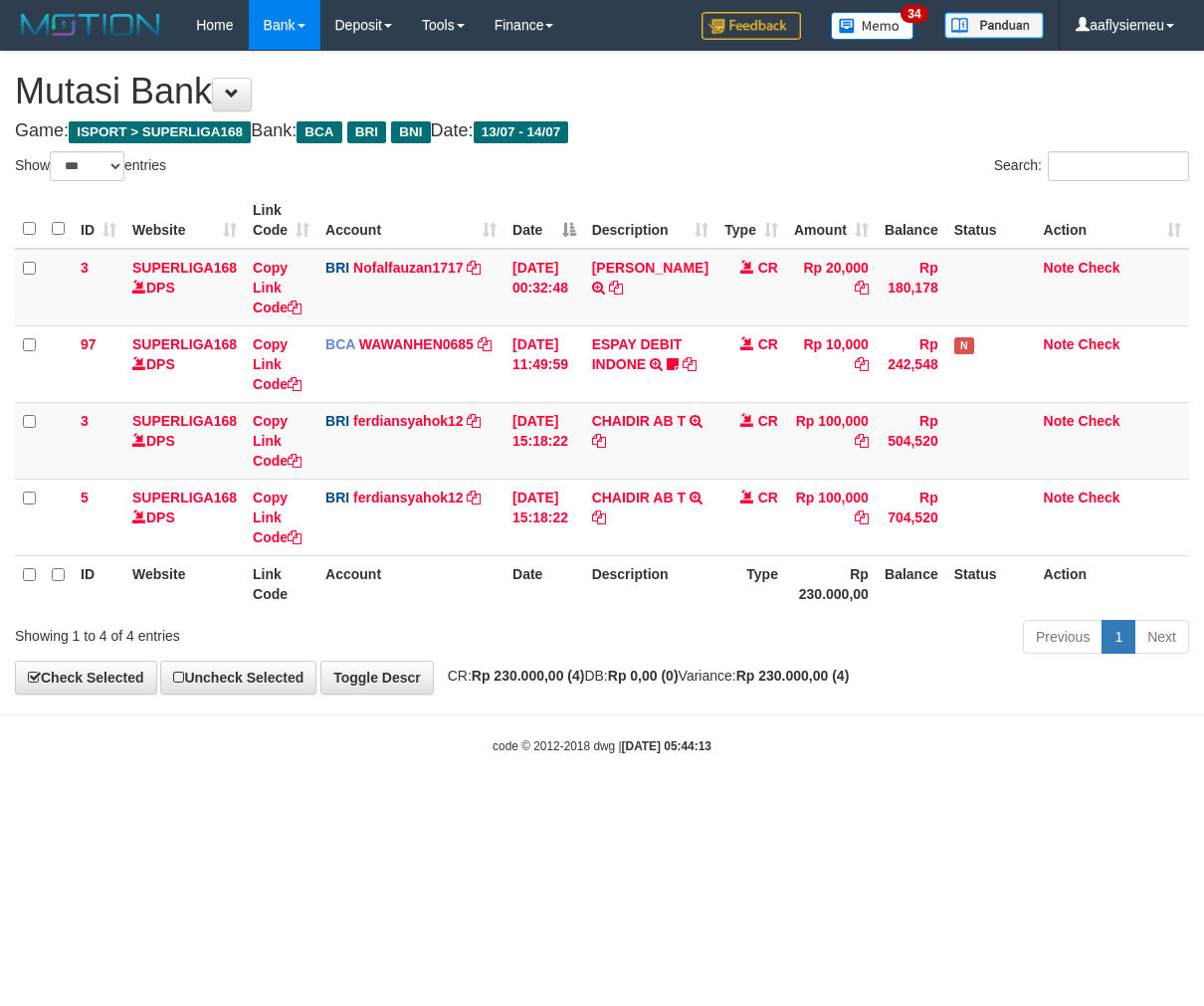 select on "***" 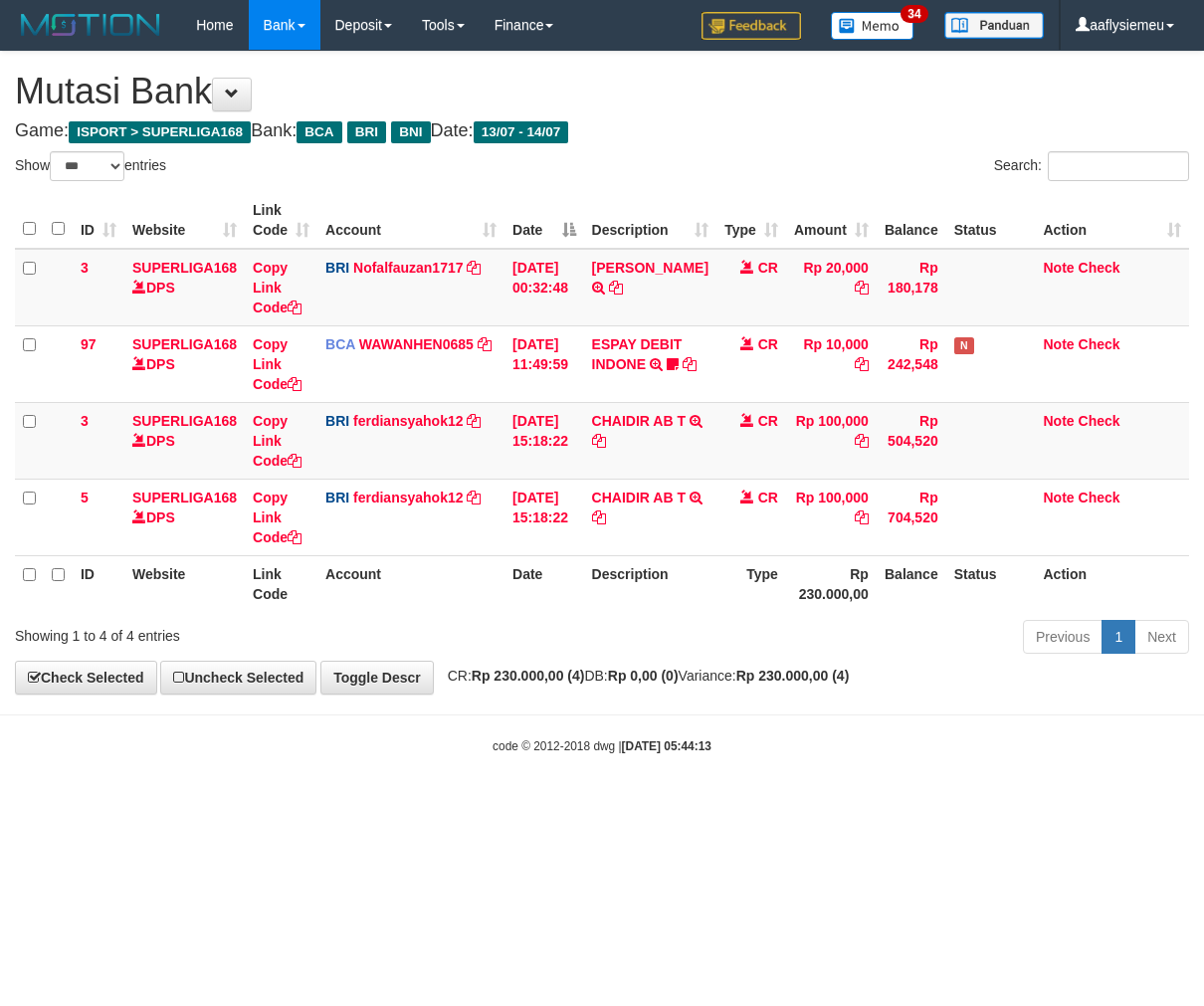 scroll, scrollTop: 0, scrollLeft: 0, axis: both 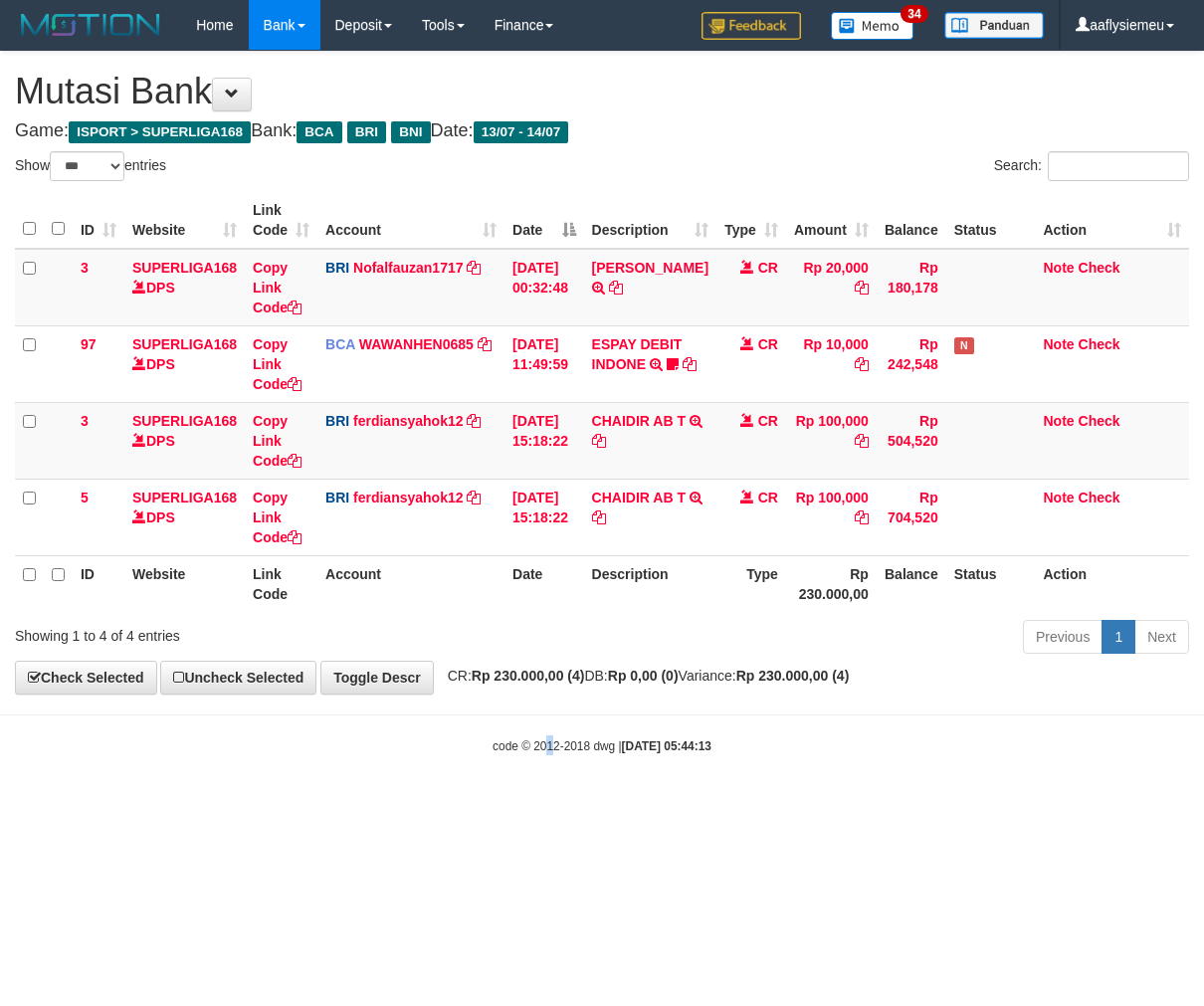 click on "code © 2012-2018 dwg |  2025/07/14 05:44:13" at bounding box center [602, 745] 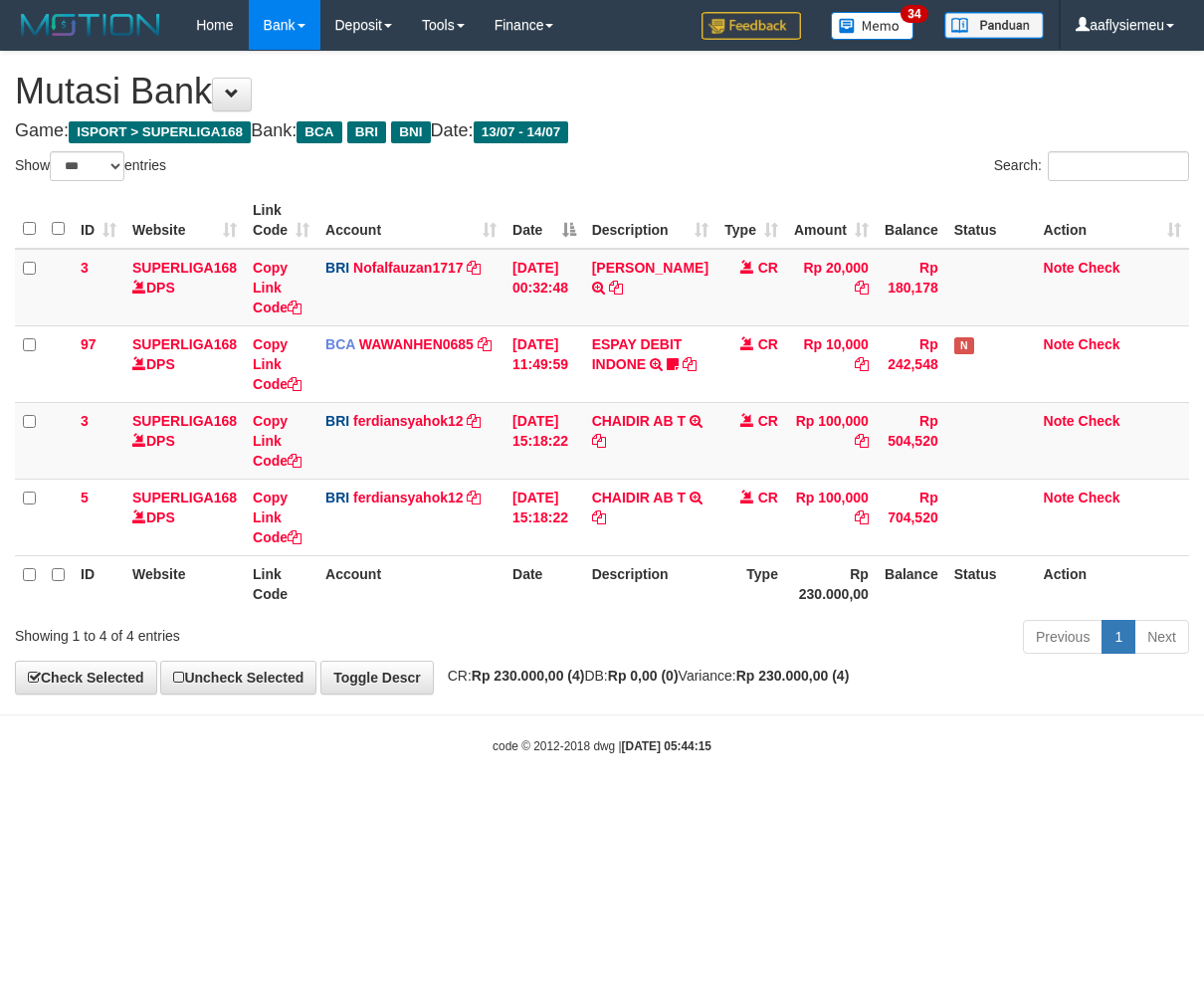 select on "***" 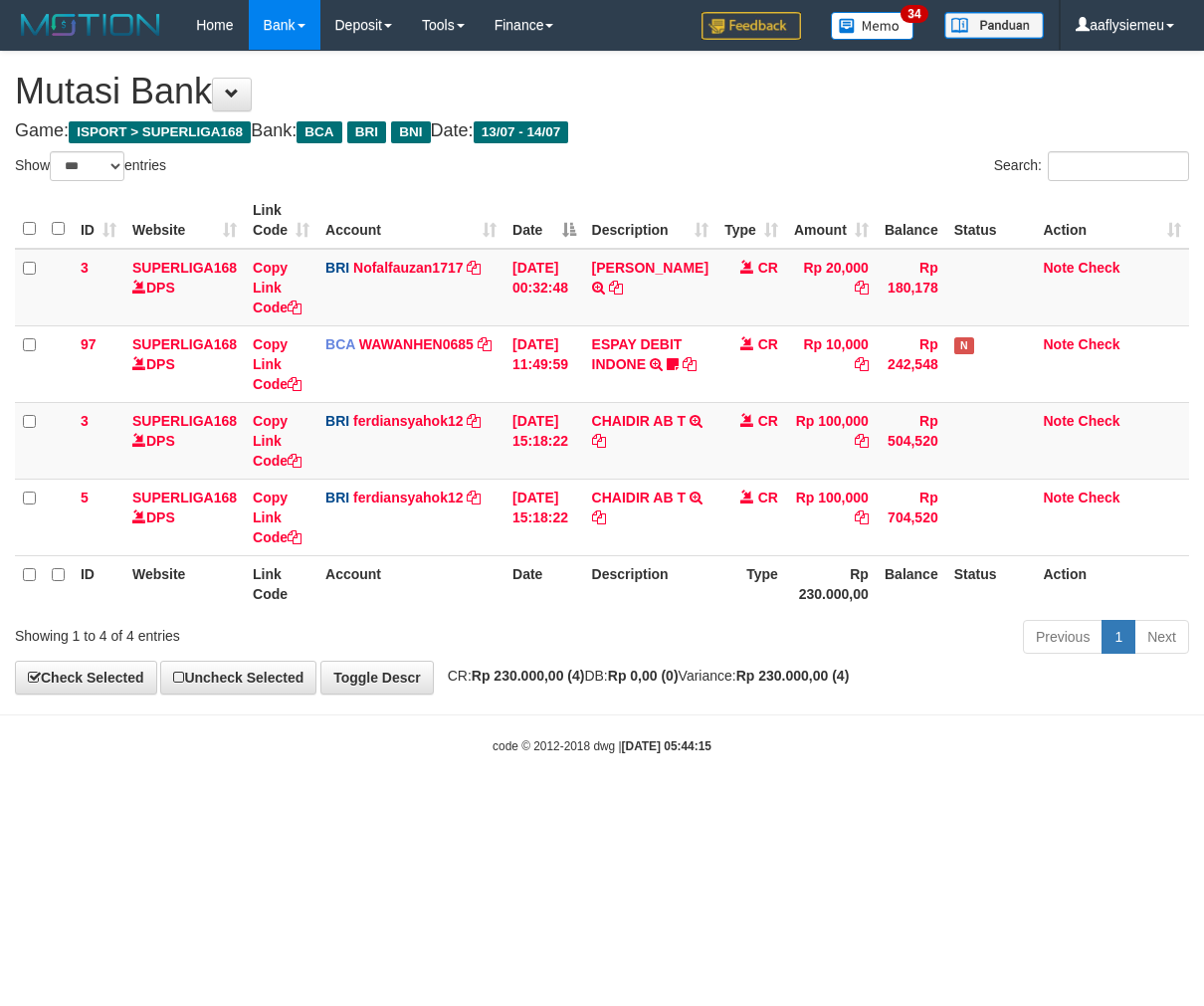 scroll, scrollTop: 0, scrollLeft: 0, axis: both 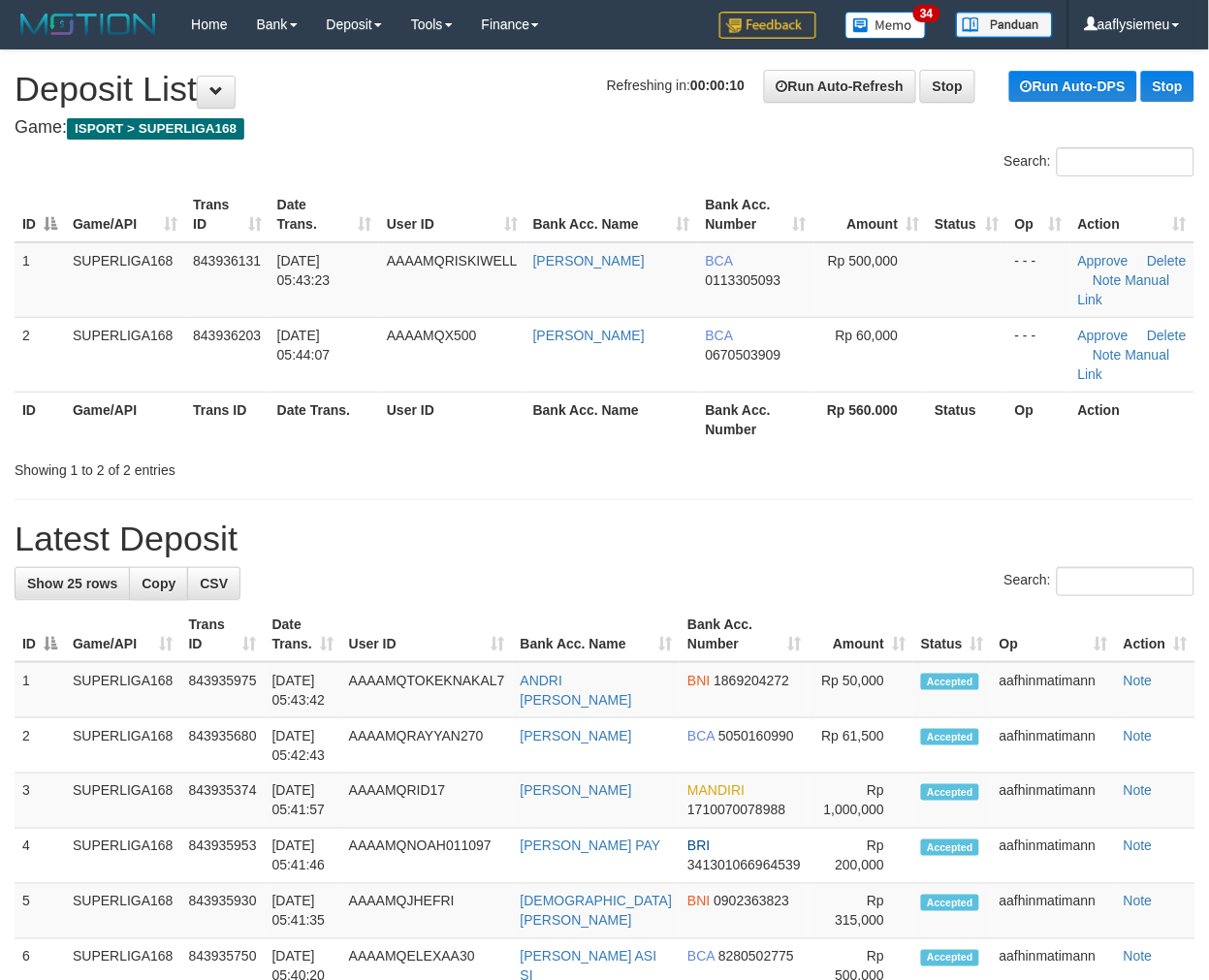drag, startPoint x: 430, startPoint y: 439, endPoint x: 342, endPoint y: 460, distance: 90.47099 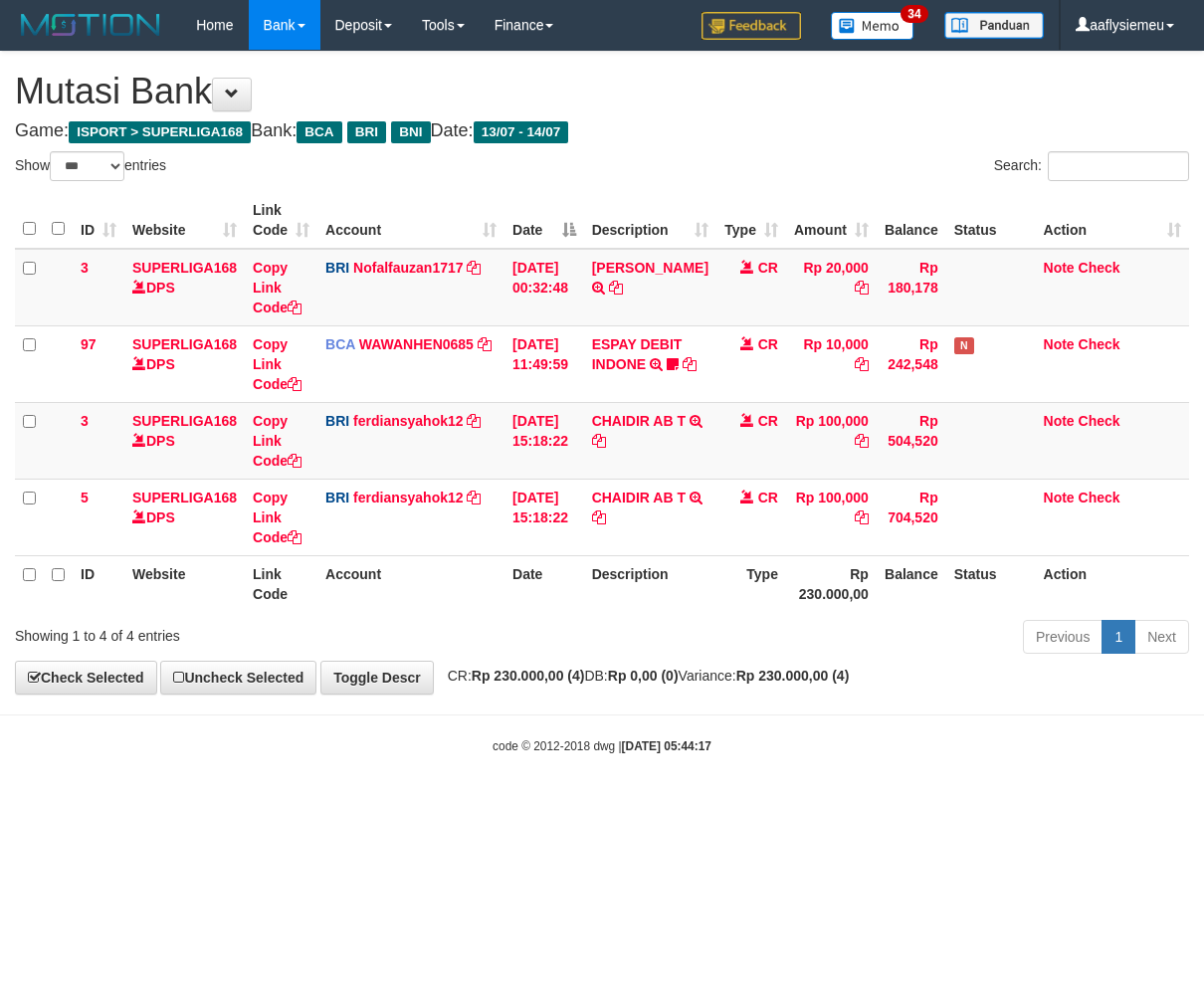 select on "***" 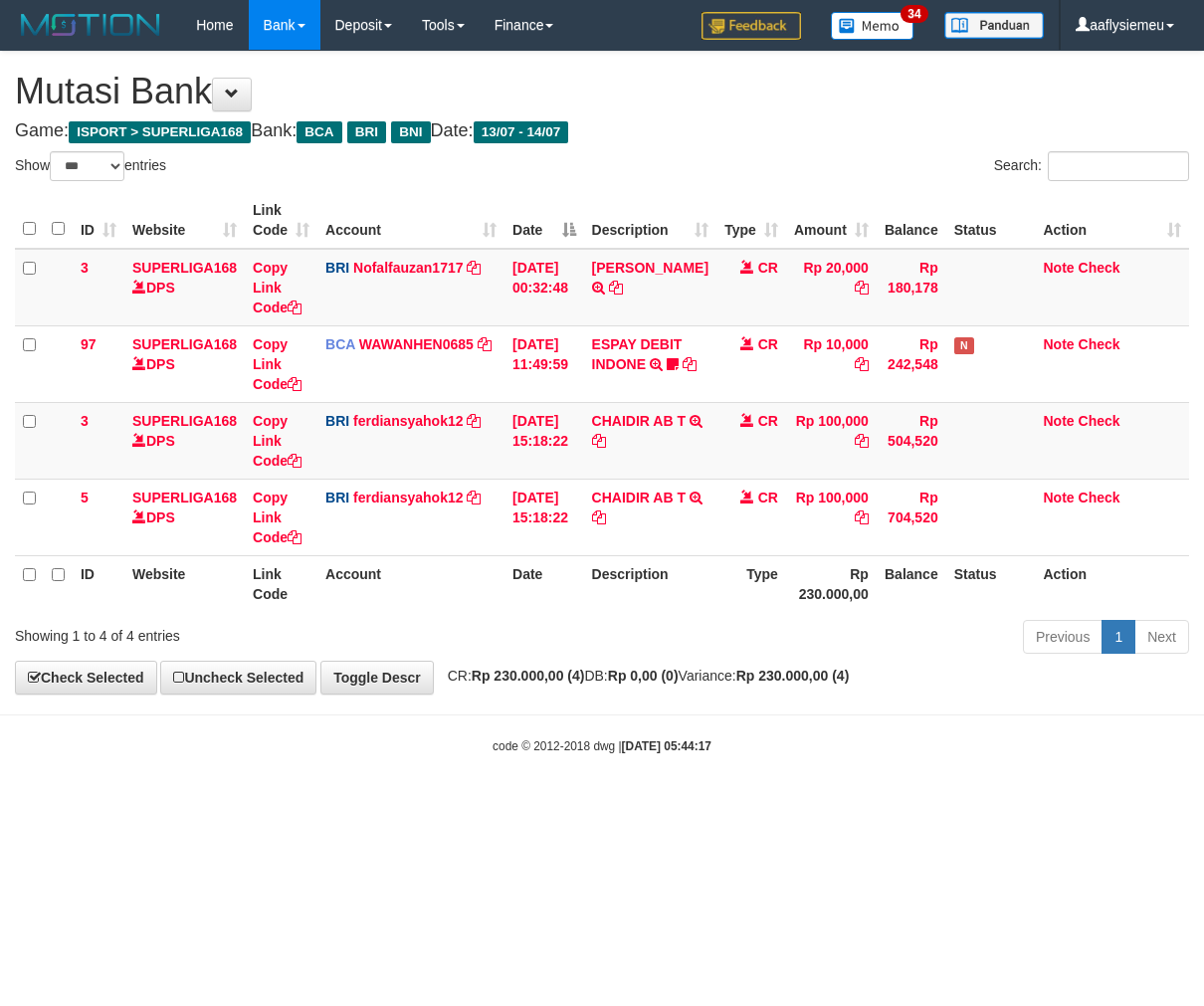 scroll, scrollTop: 0, scrollLeft: 0, axis: both 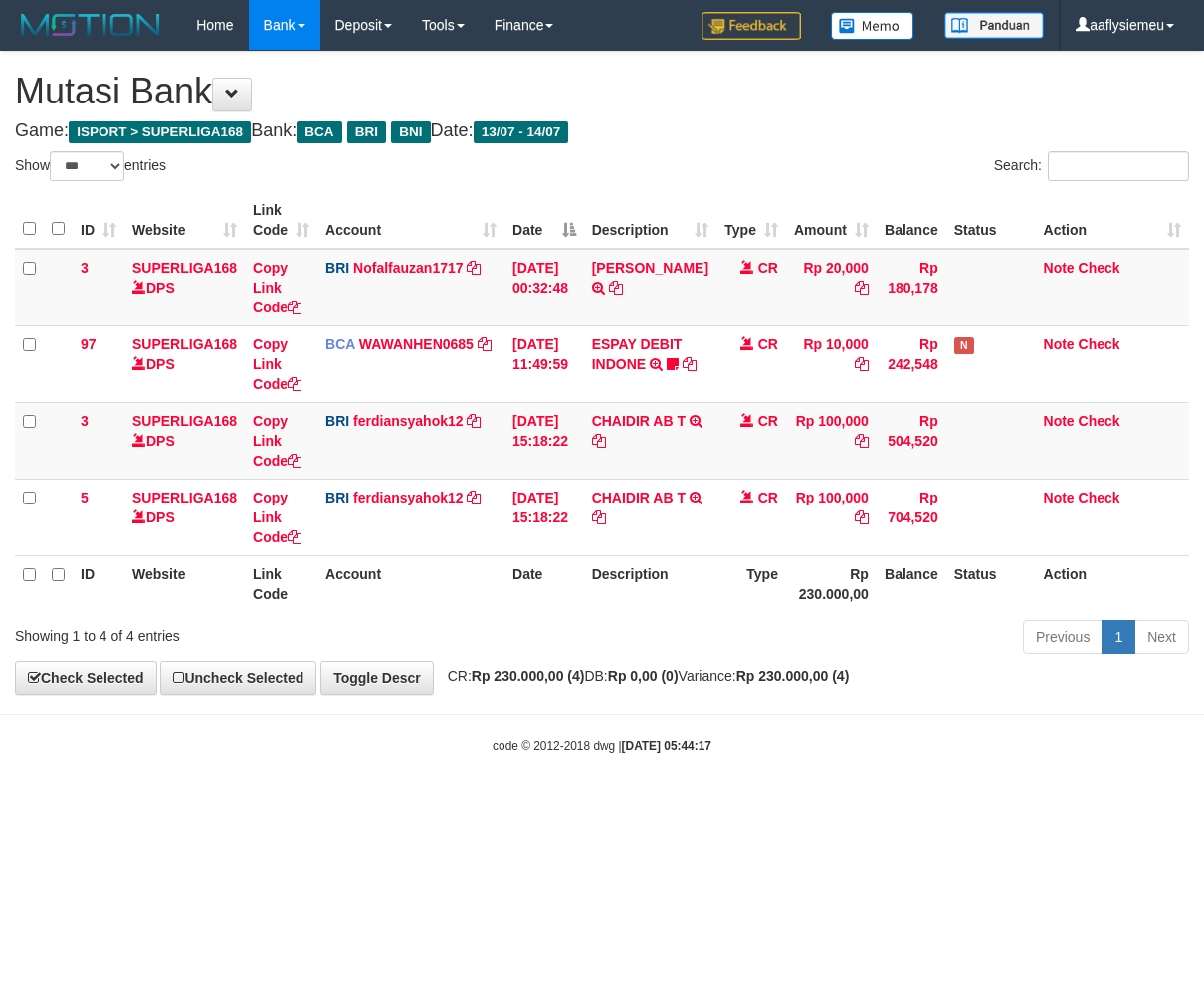 select on "***" 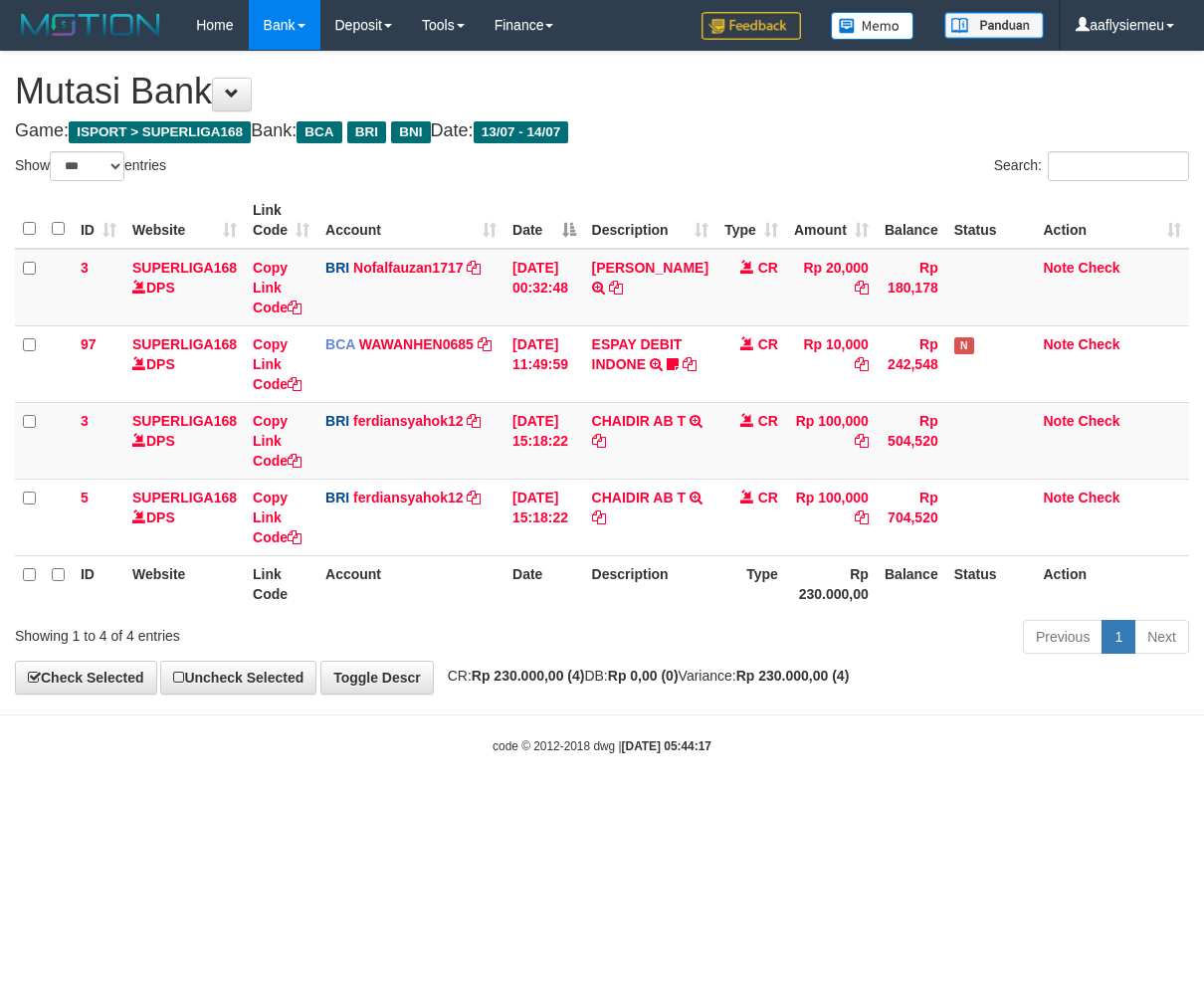 scroll, scrollTop: 0, scrollLeft: 0, axis: both 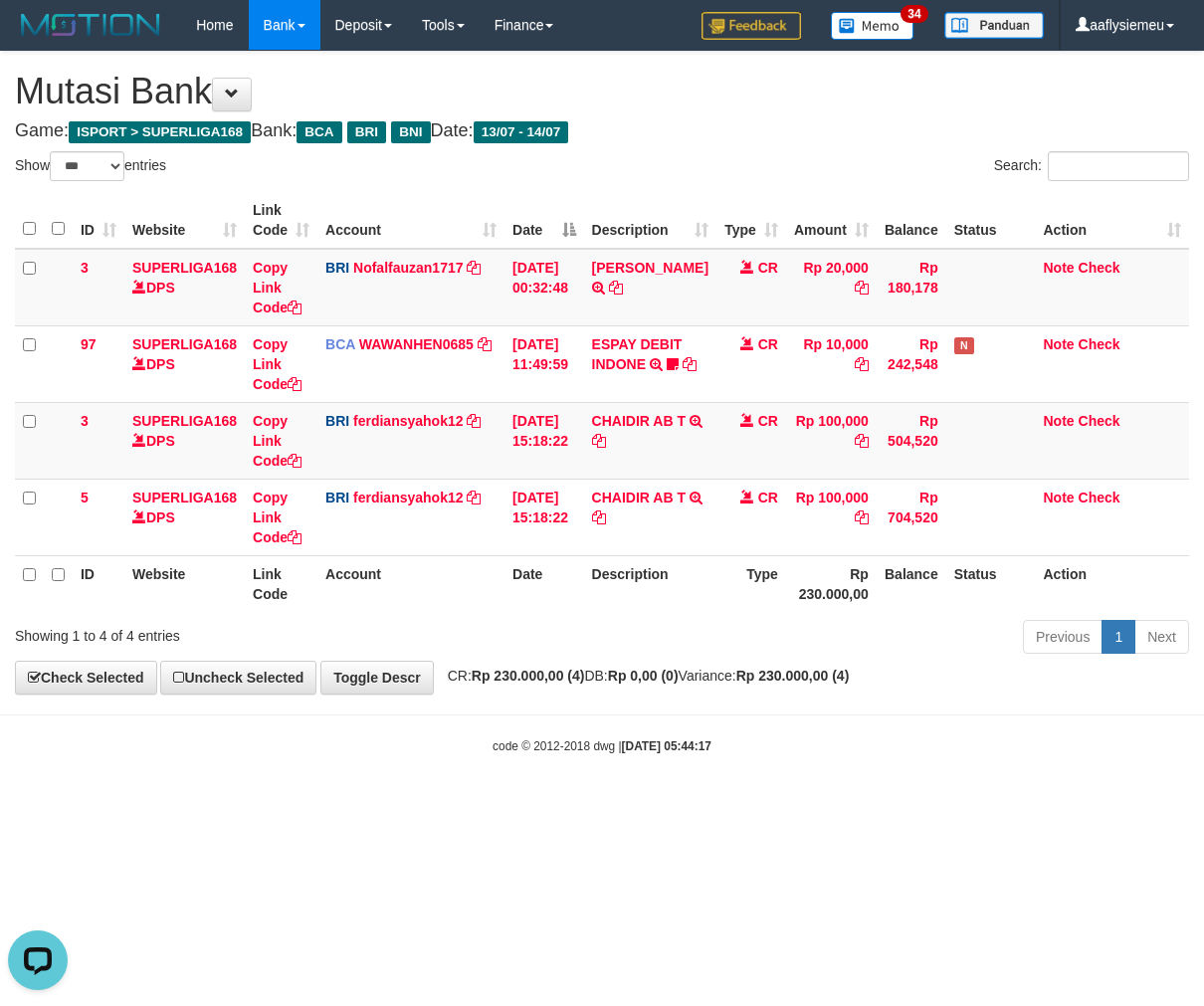 drag, startPoint x: 779, startPoint y: 782, endPoint x: 976, endPoint y: 724, distance: 205.36066 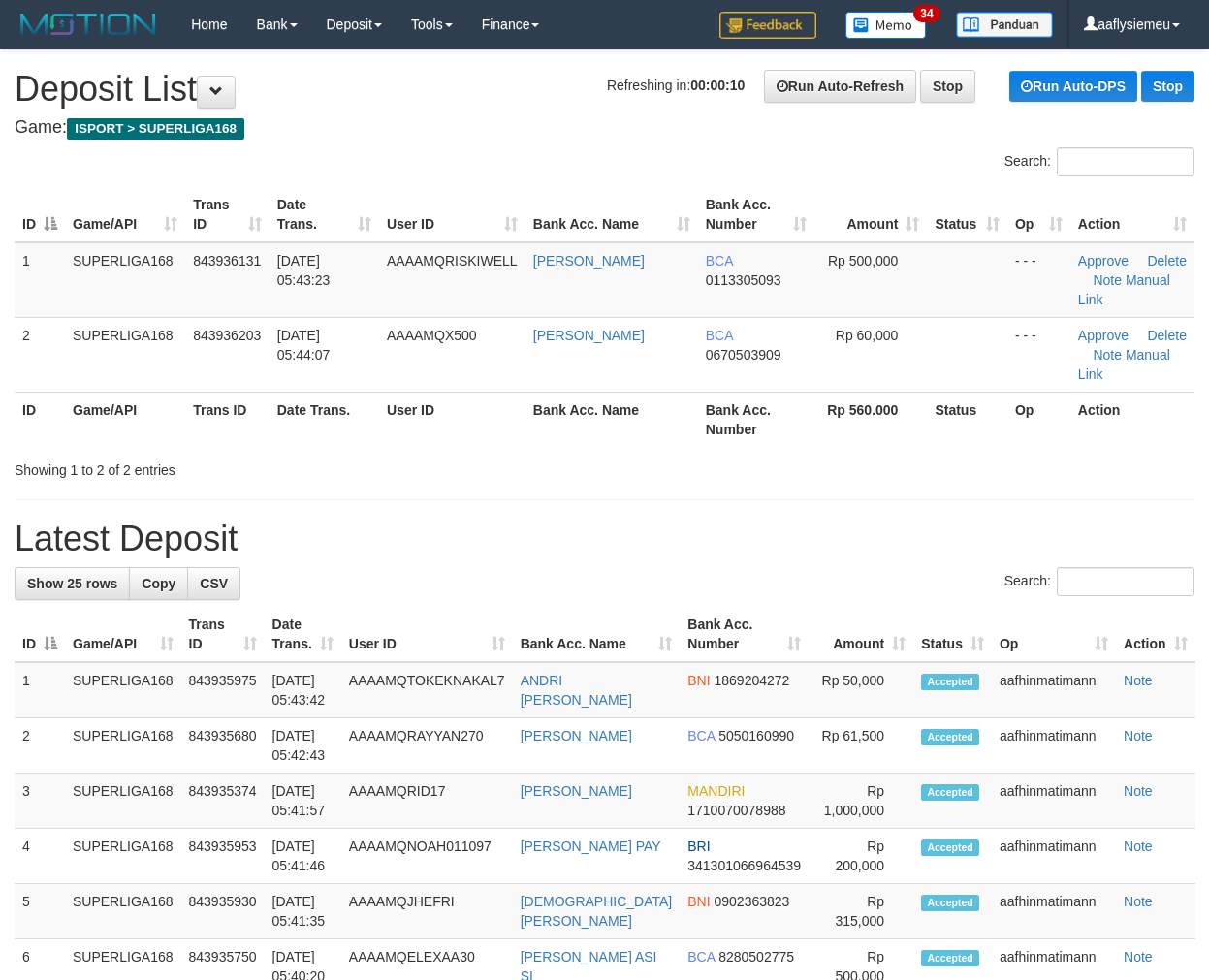 scroll, scrollTop: 0, scrollLeft: 0, axis: both 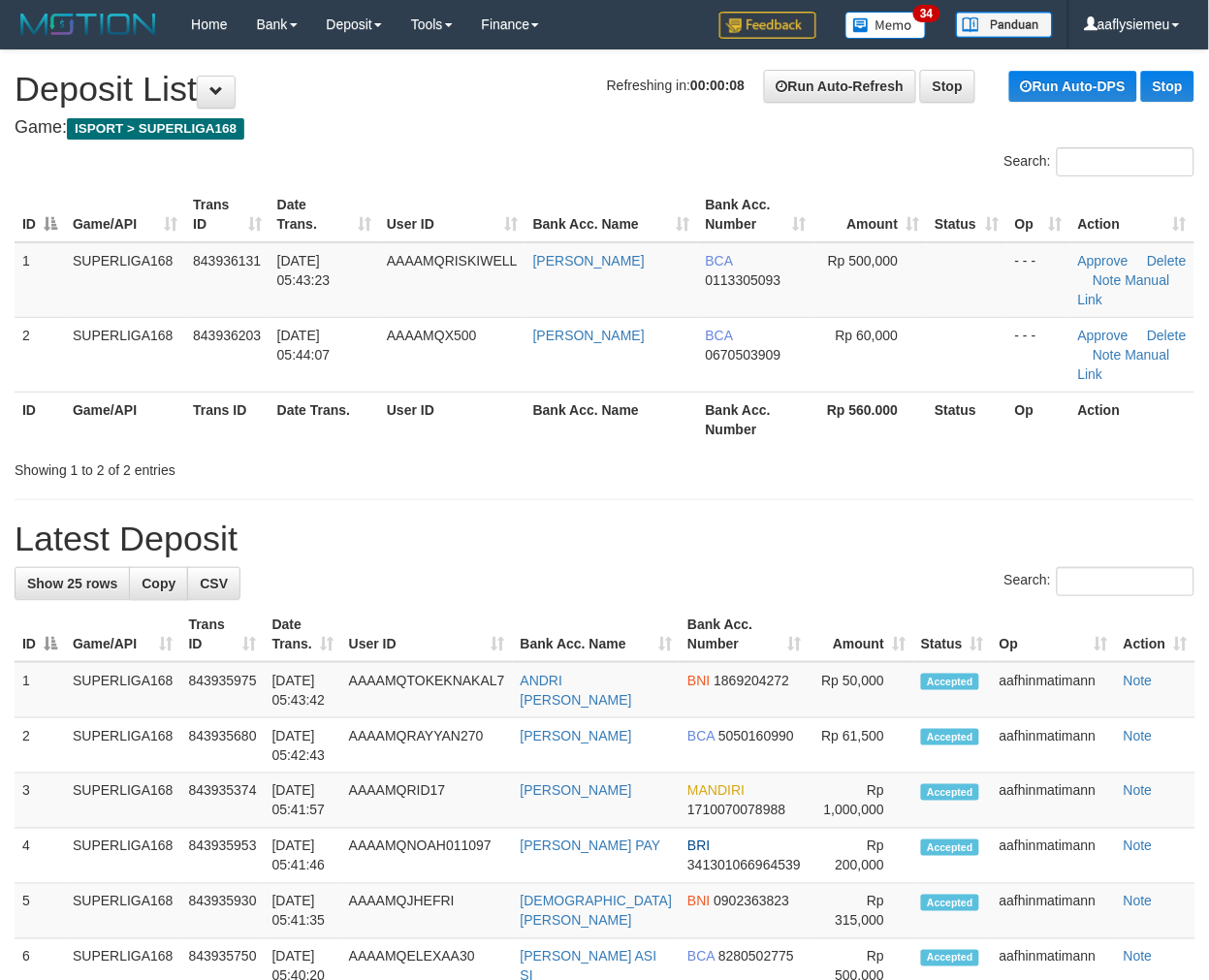drag, startPoint x: 342, startPoint y: 404, endPoint x: 0, endPoint y: 523, distance: 362.11186 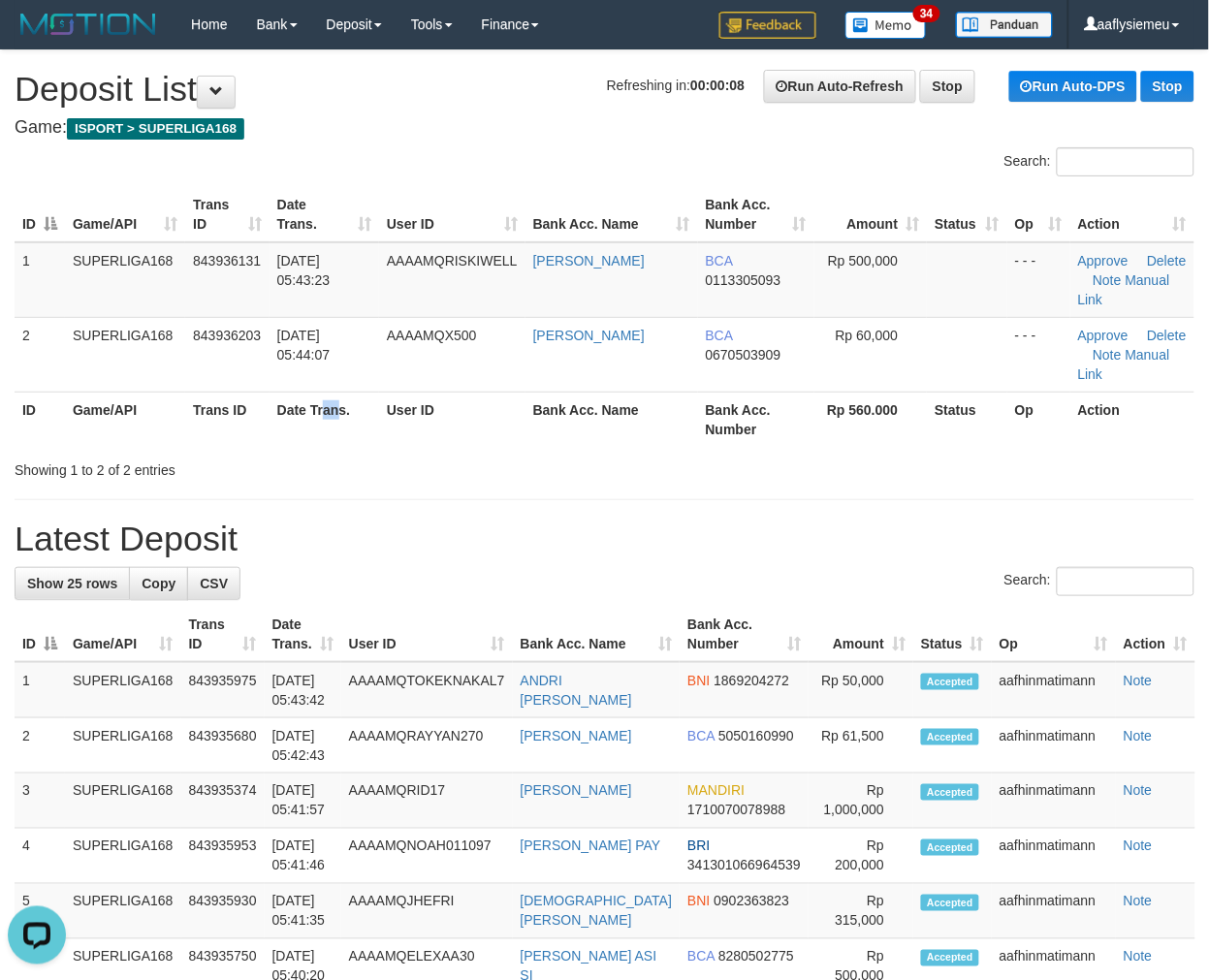 scroll, scrollTop: 0, scrollLeft: 0, axis: both 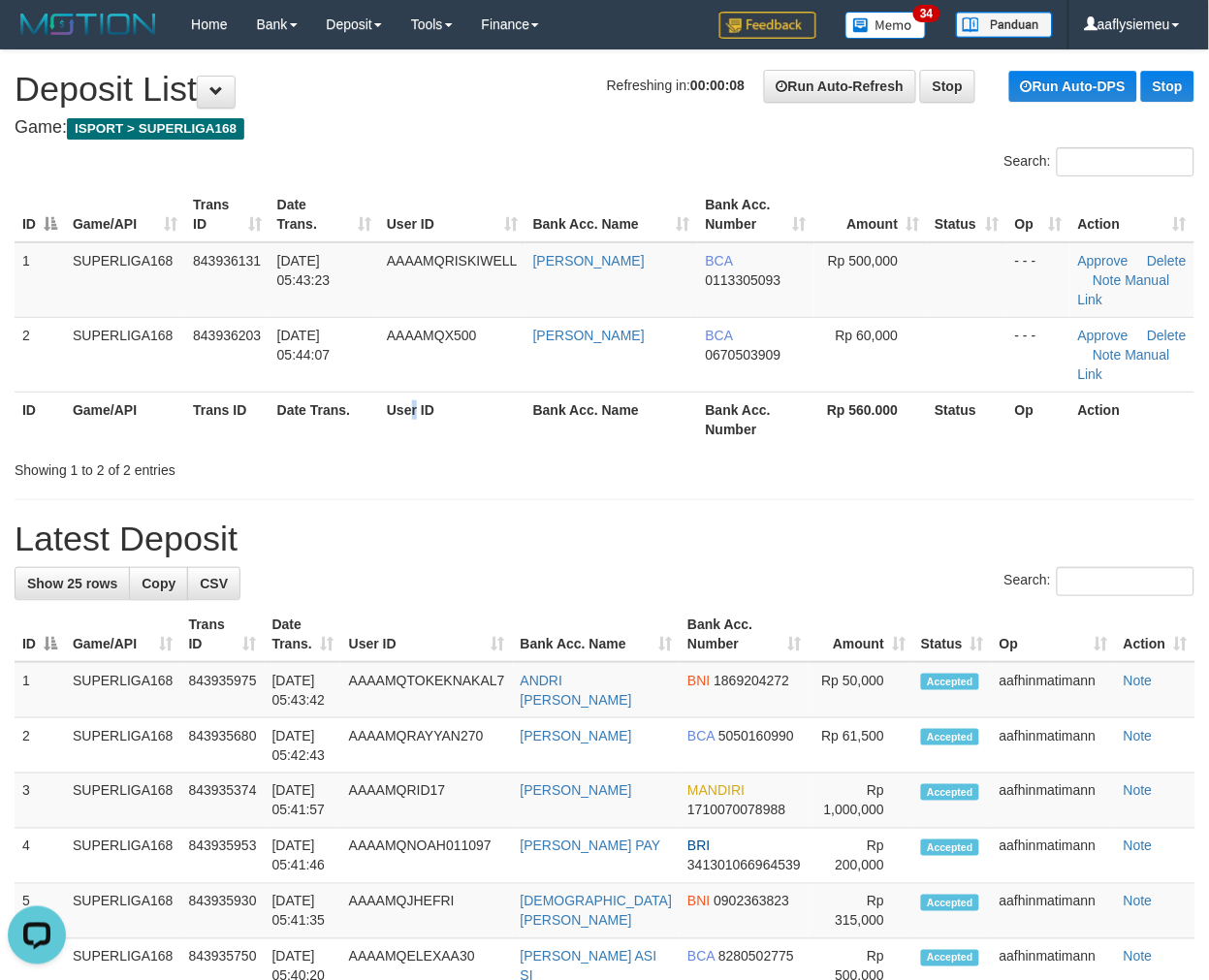 drag, startPoint x: 405, startPoint y: 408, endPoint x: 11, endPoint y: 517, distance: 408.79946 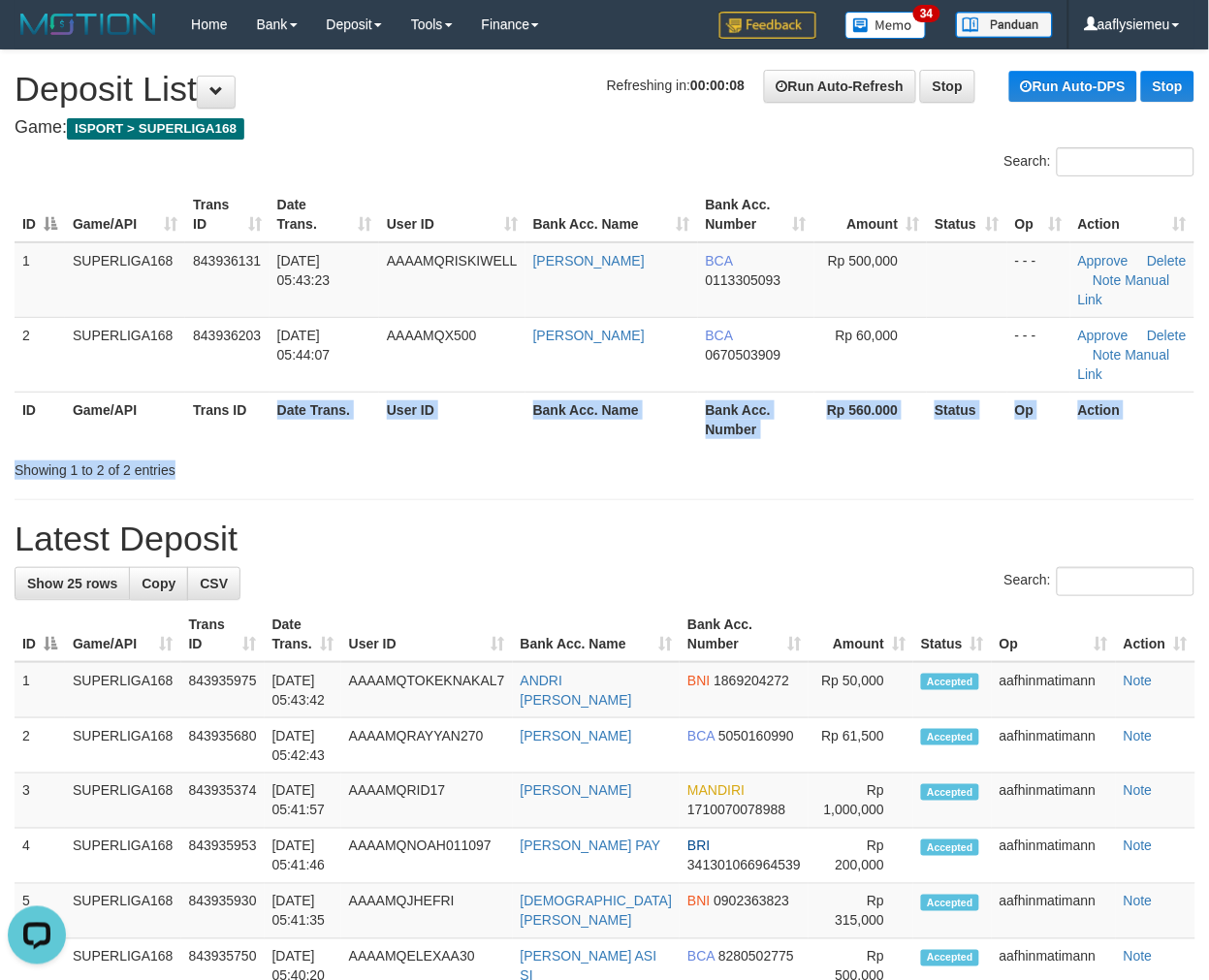 click on "Search:
ID Game/API Trans ID Date Trans. User ID Bank Acc. Name Bank Acc. Number Amount Status Op Action
1
SUPERLIGA168
843936131
14/07/2025 05:43:23
AAAAMQRISKIWELL
AHMAD WILDAN WAVIU
BCA
0113305093
Rp 500,000
- - -
Approve
Delete
Note
Manual Link
2
SUPERLIGA168
843936203
14/07/2025 05:44:07
AAAAMQX500
DENI PRIYANTO
BCA
0670503909
Rp 60,000
Note" at bounding box center [604, 313] 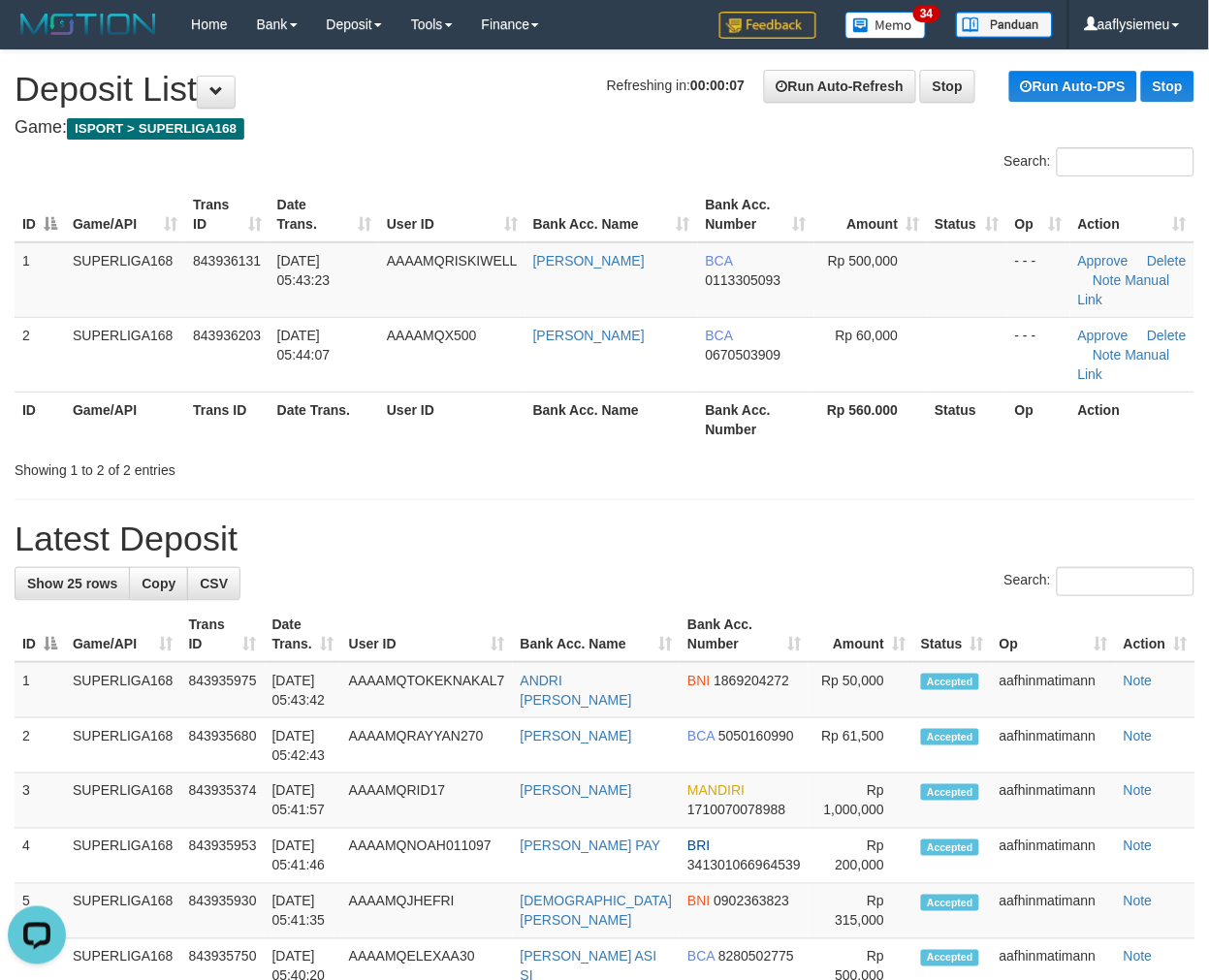 click on "AAAAMQX500" at bounding box center [452, 354] 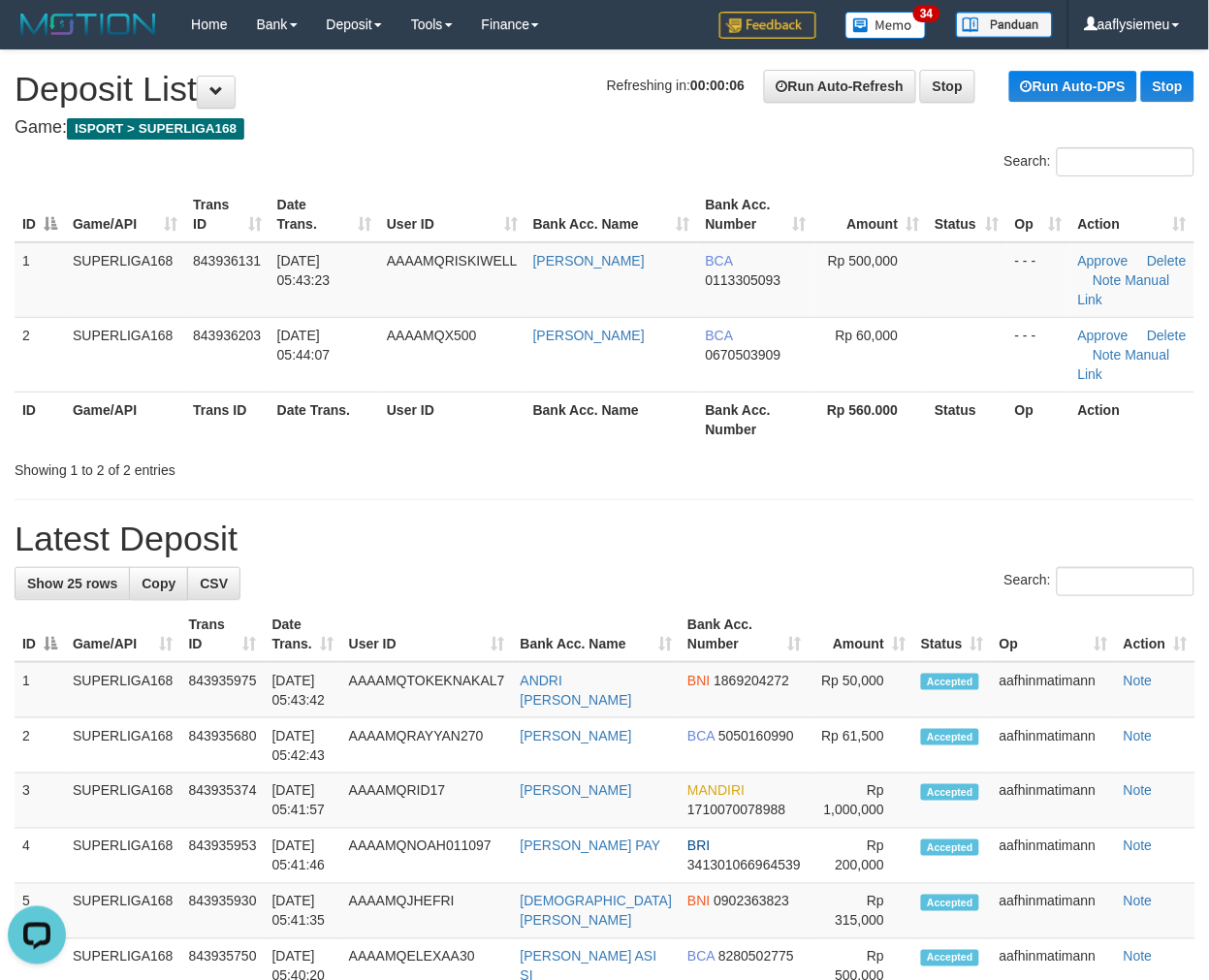 click on "Game/API" at bounding box center (125, 419) 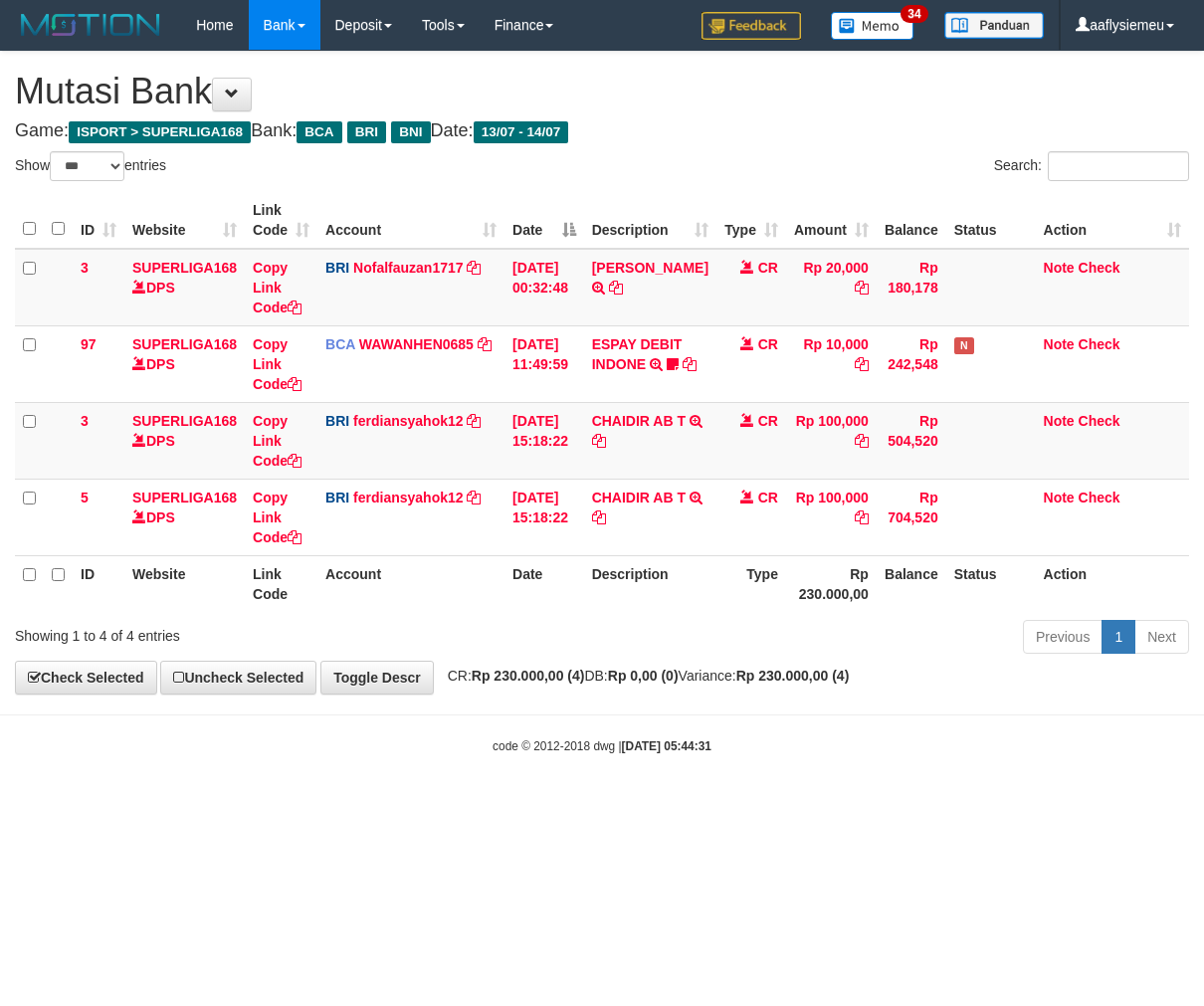 select on "***" 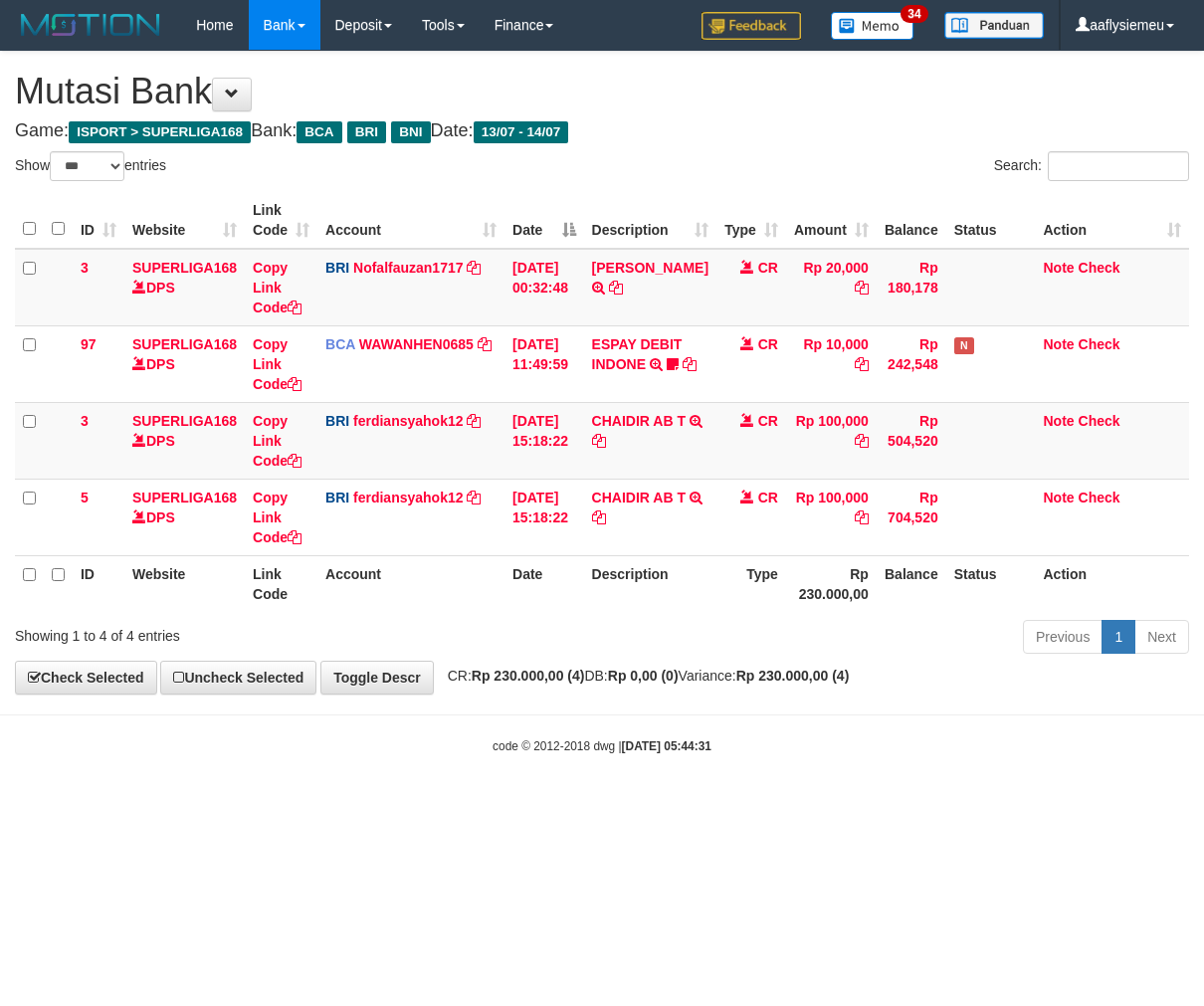 scroll, scrollTop: 0, scrollLeft: 0, axis: both 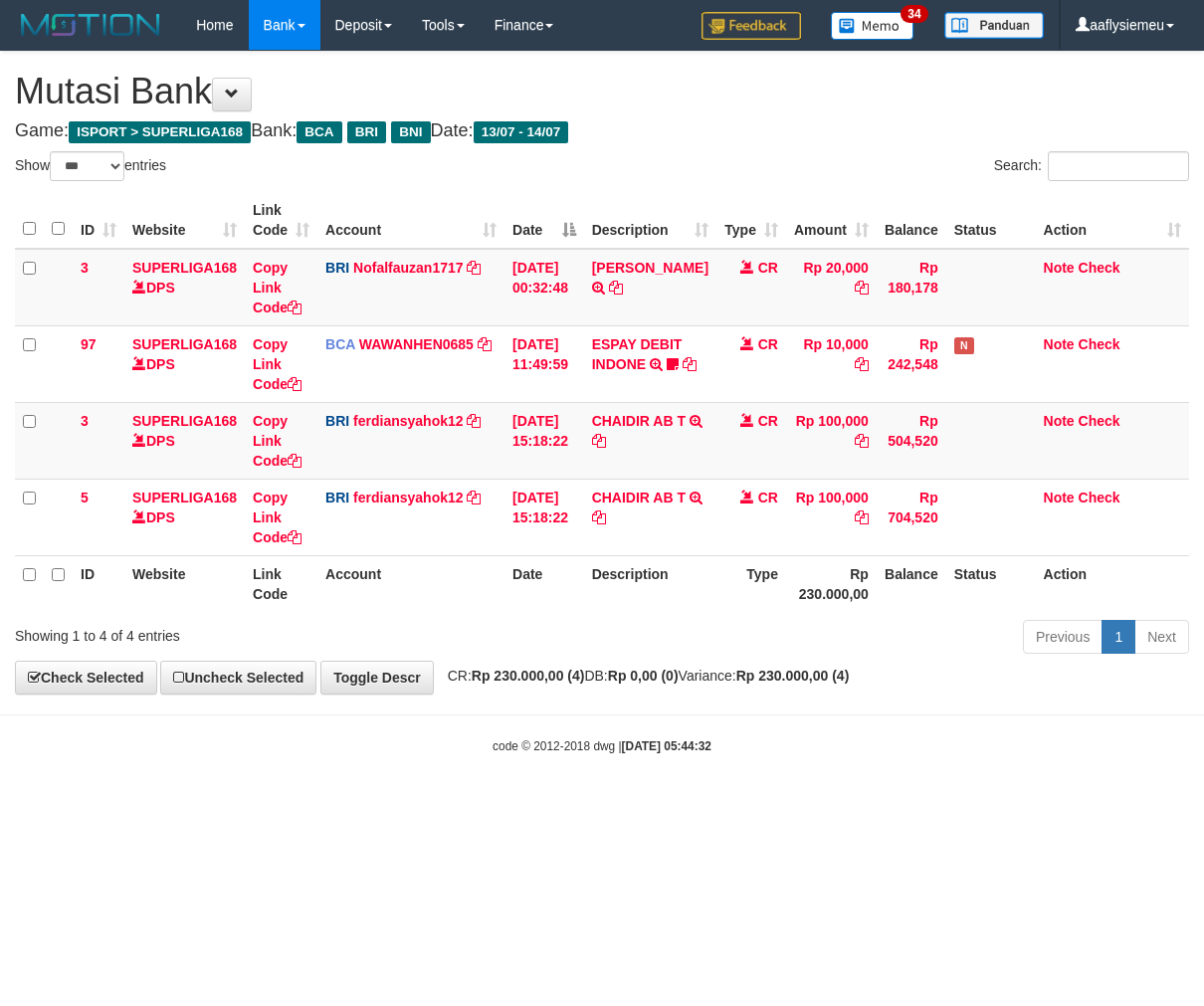 select on "***" 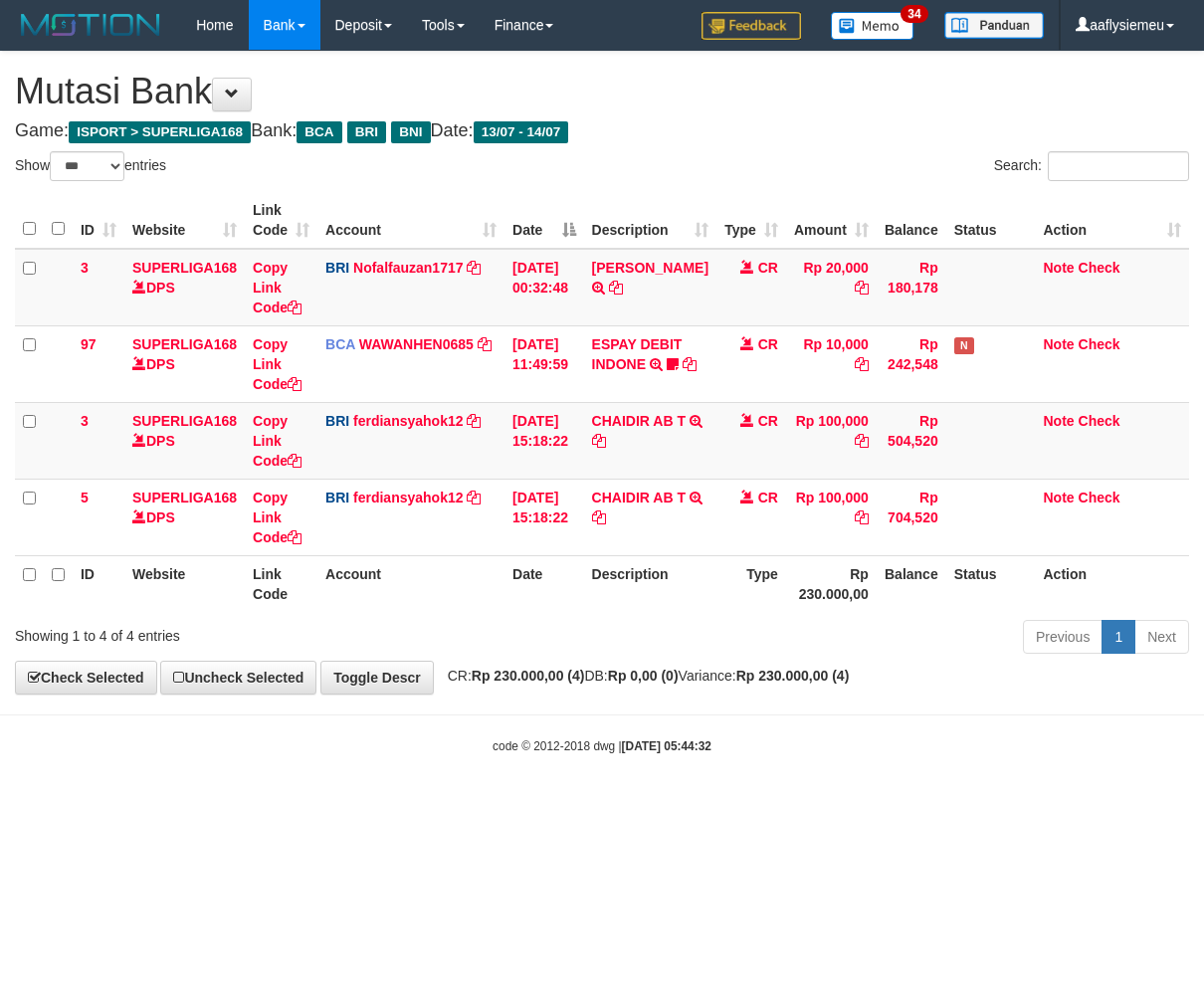 scroll, scrollTop: 0, scrollLeft: 0, axis: both 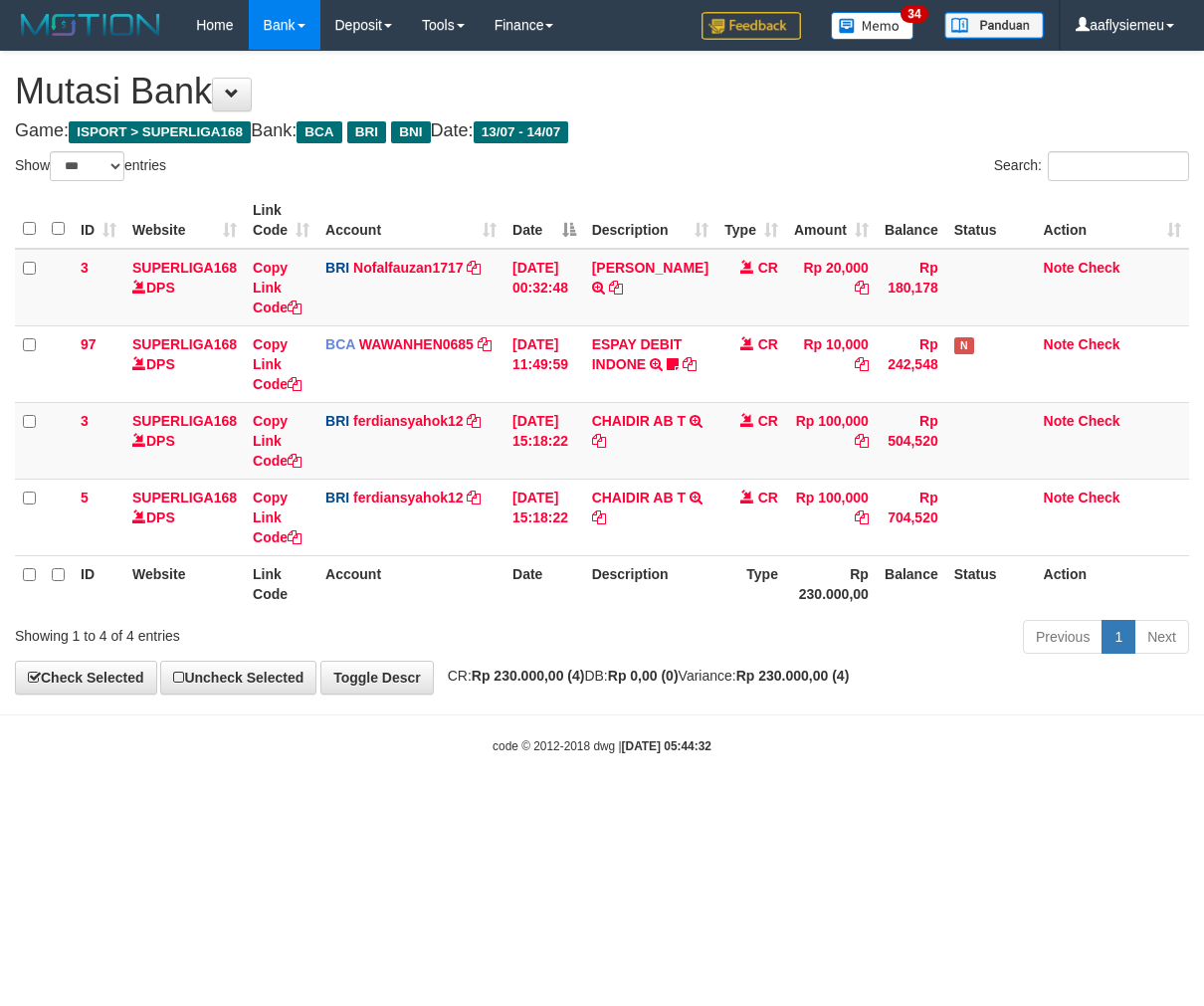 select on "***" 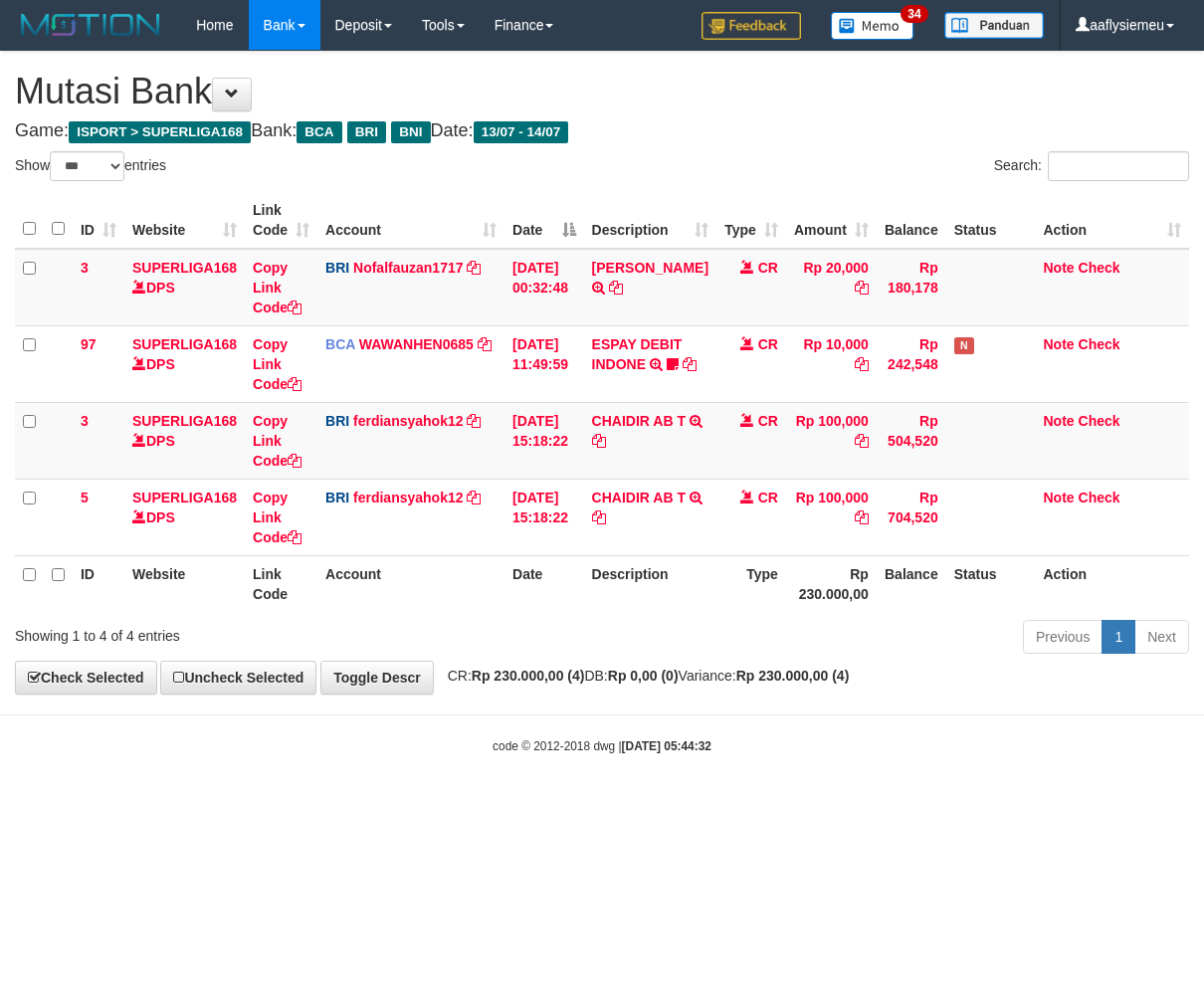 scroll, scrollTop: 0, scrollLeft: 0, axis: both 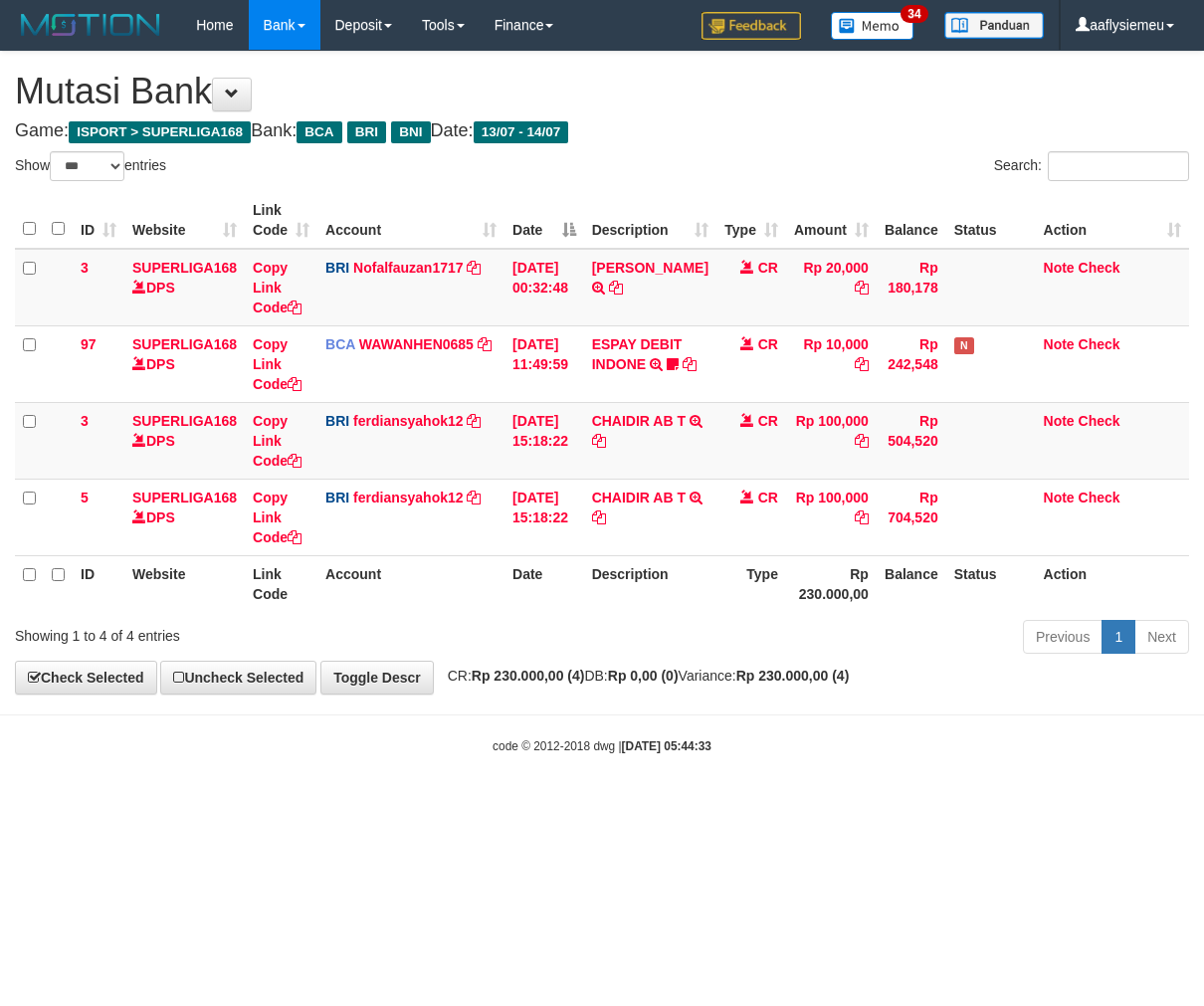 select on "***" 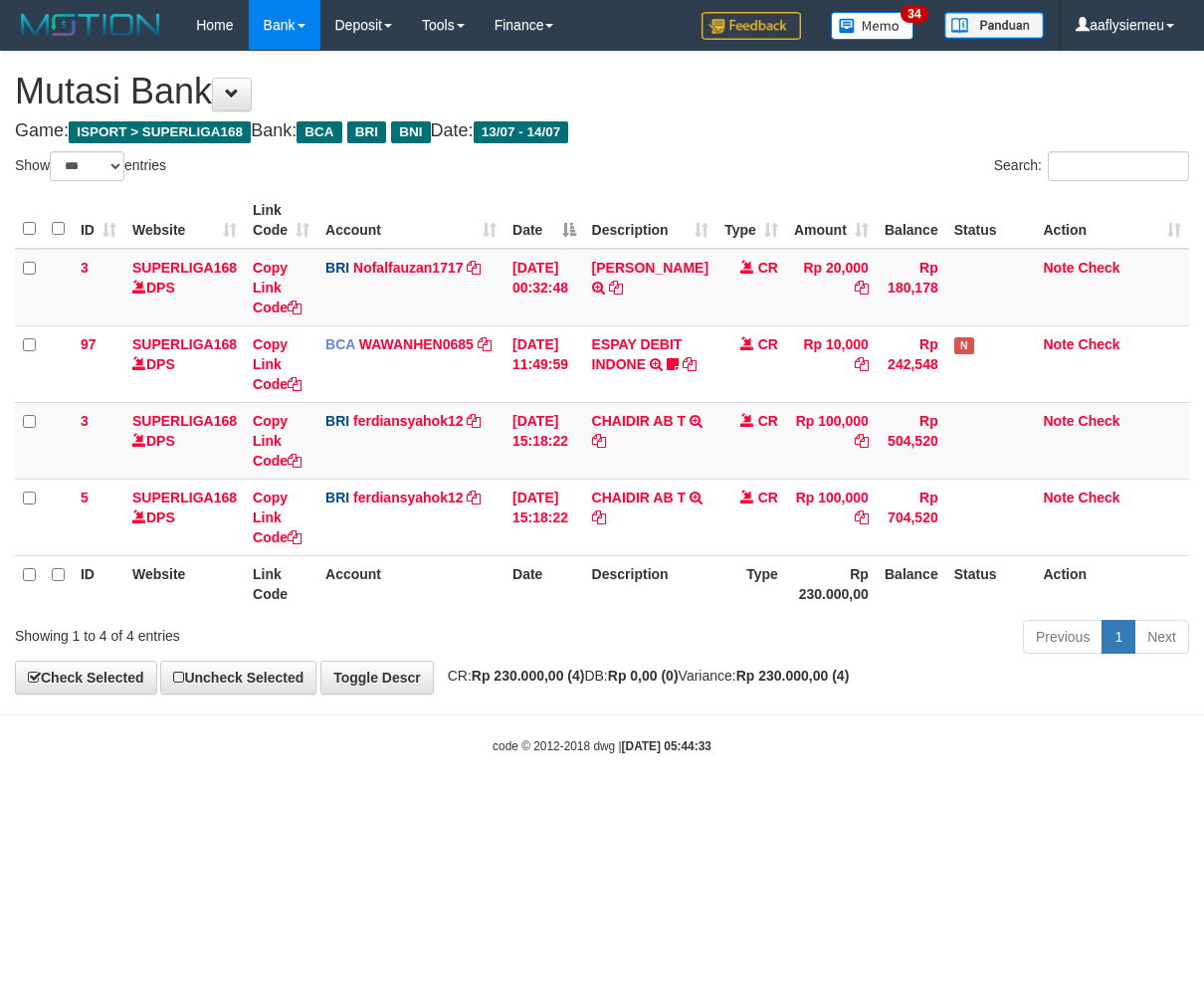 scroll, scrollTop: 0, scrollLeft: 0, axis: both 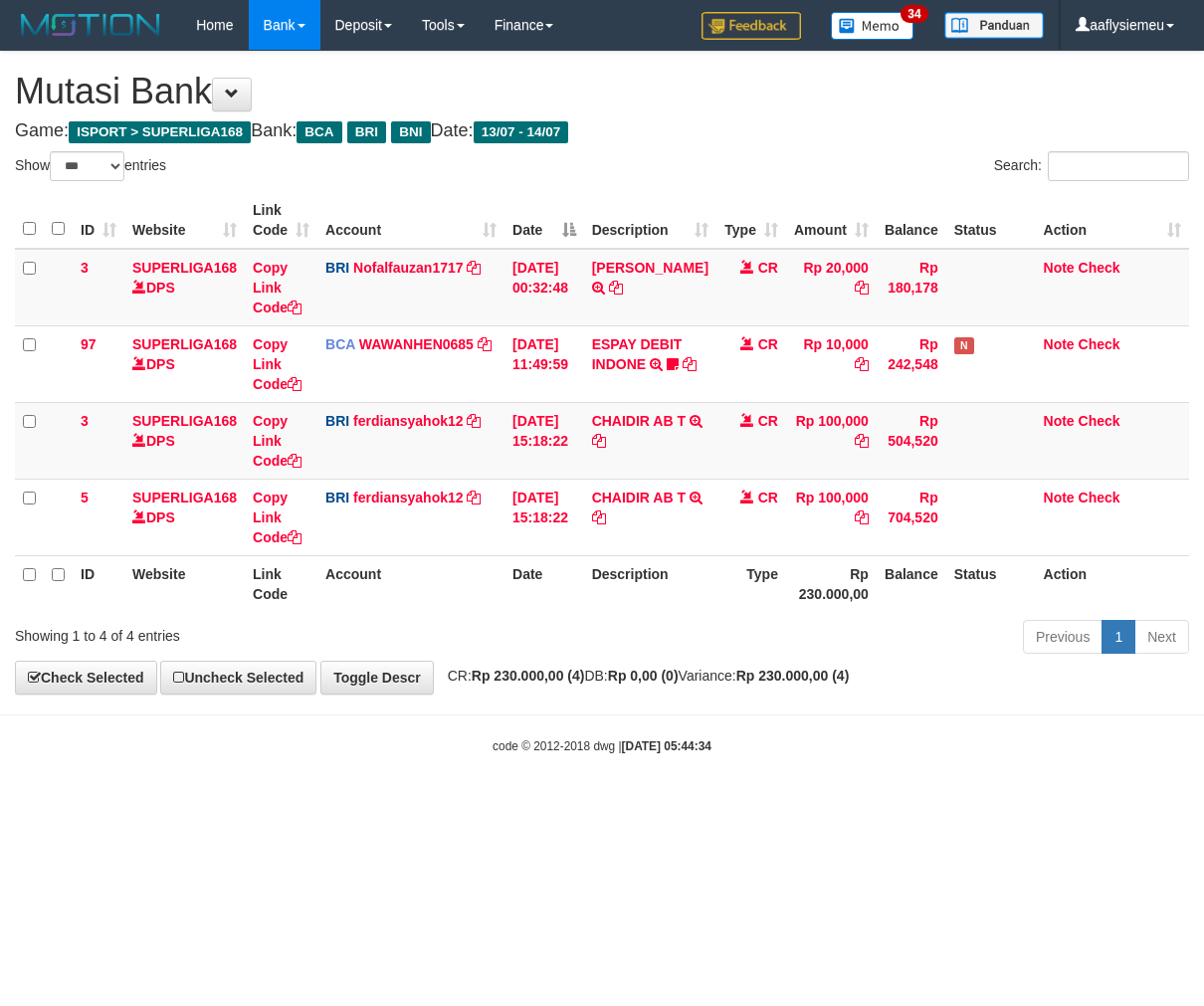 select on "***" 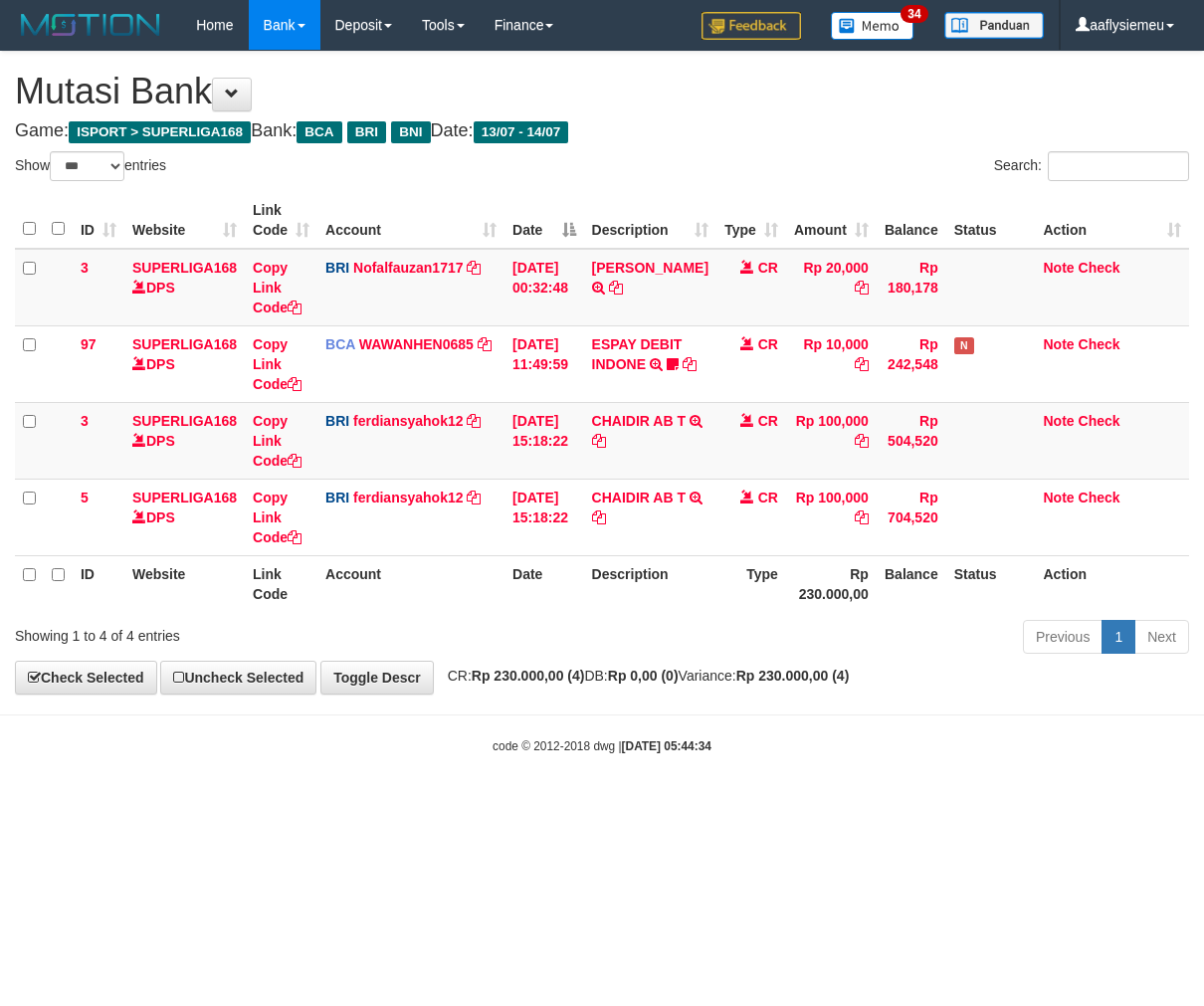 scroll, scrollTop: 0, scrollLeft: 0, axis: both 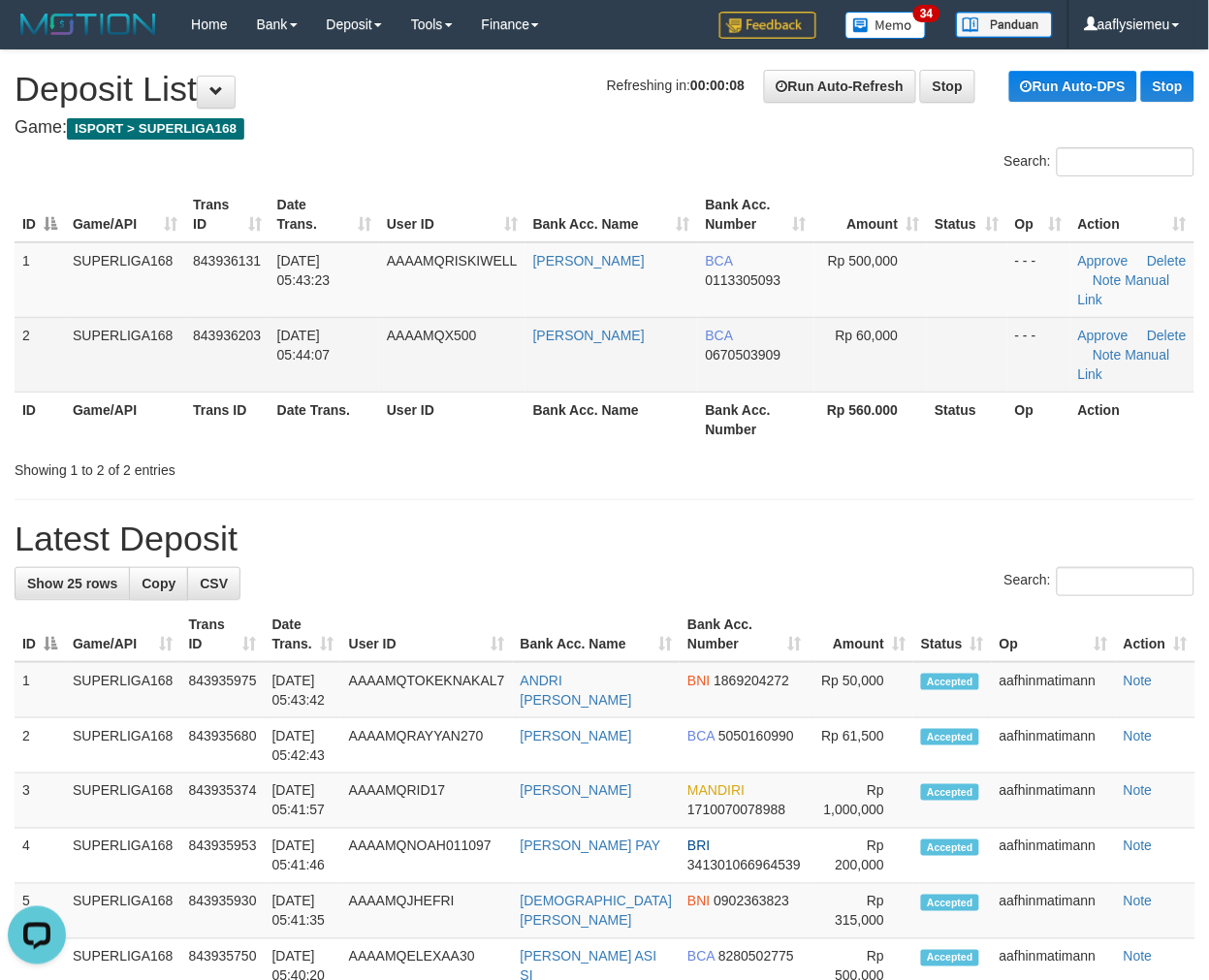 click on "[DATE] 05:44:07" at bounding box center [324, 354] 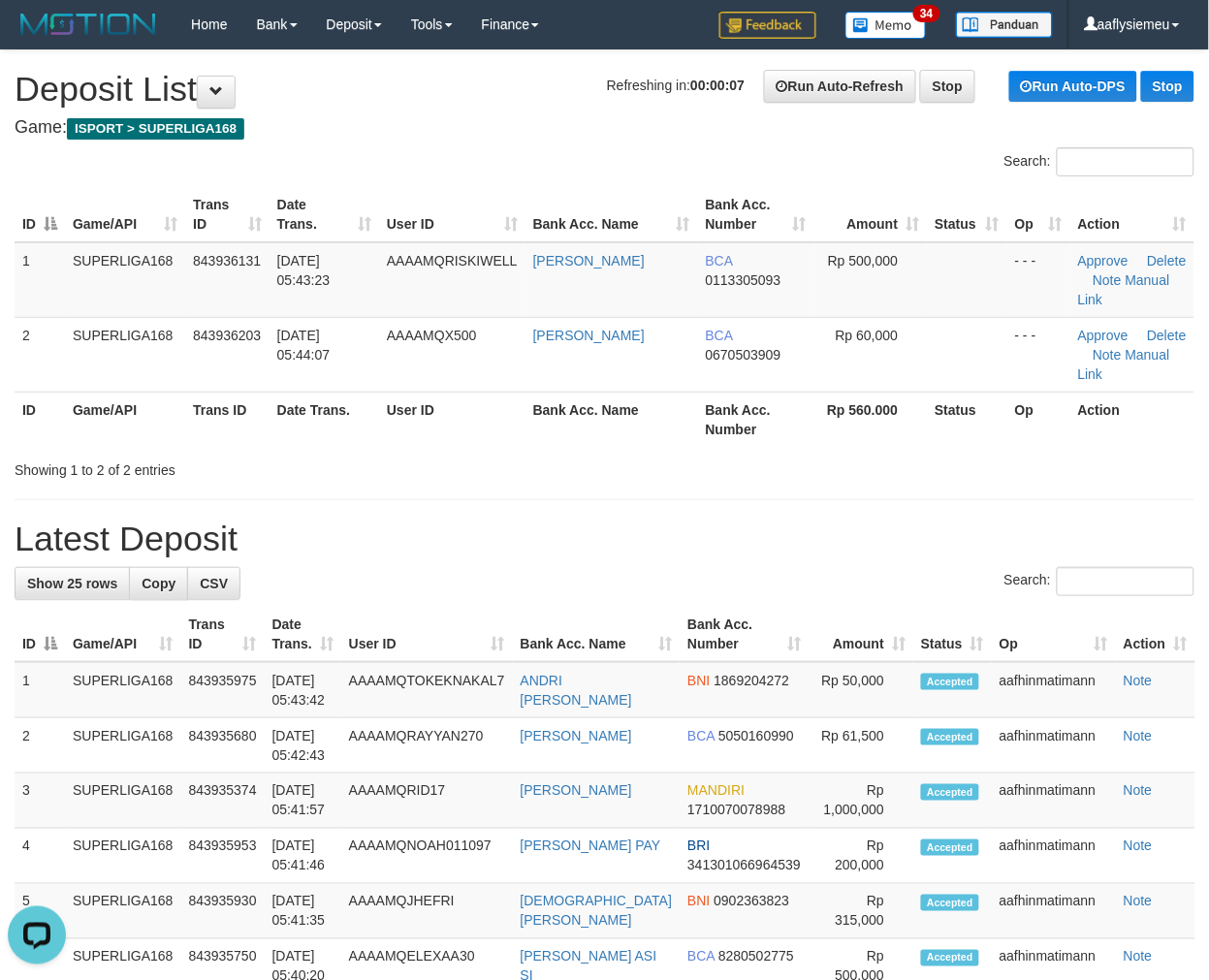 drag, startPoint x: 213, startPoint y: 543, endPoint x: 189, endPoint y: 554, distance: 26.400758 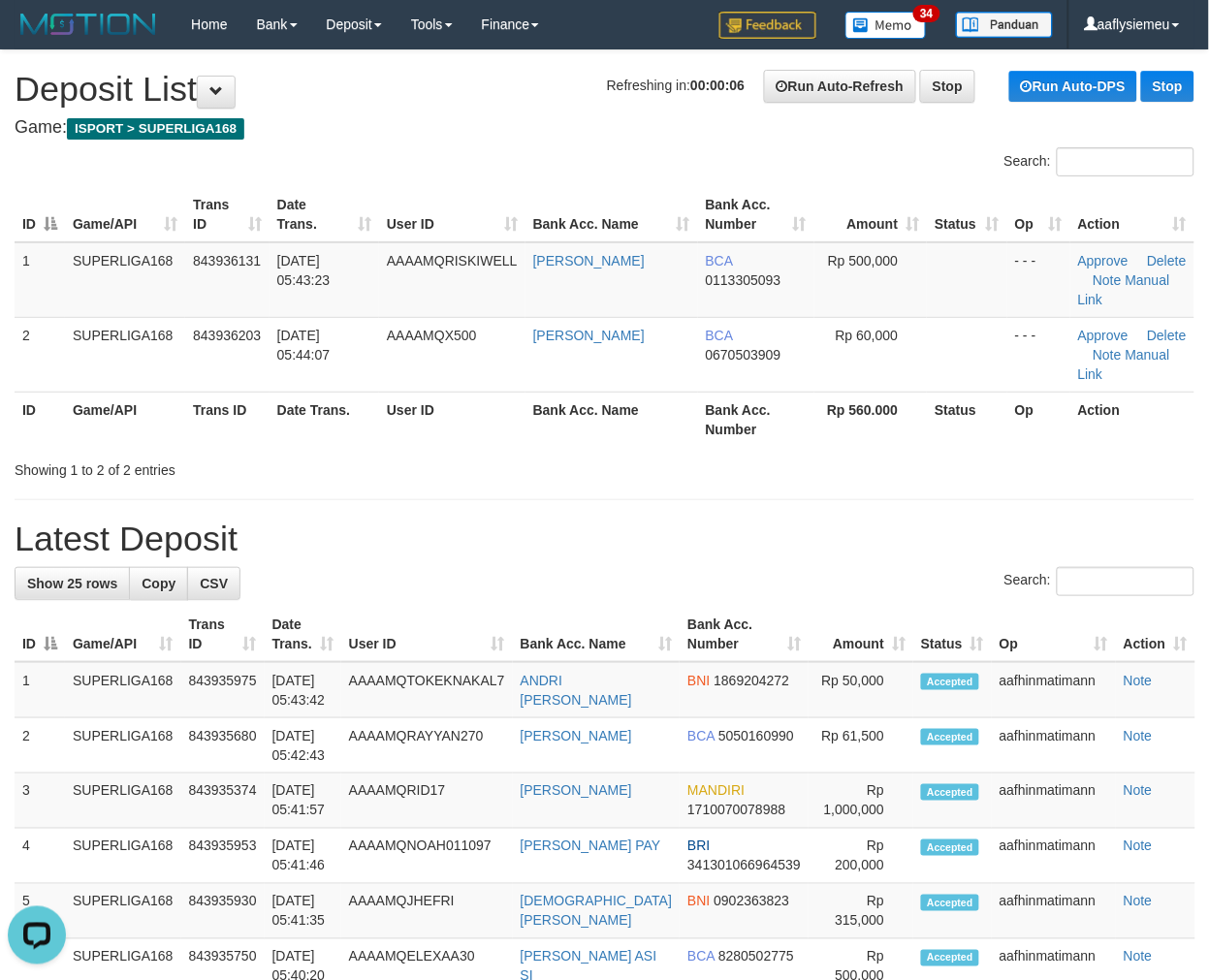 drag, startPoint x: 442, startPoint y: 401, endPoint x: 423, endPoint y: 409, distance: 20.615528 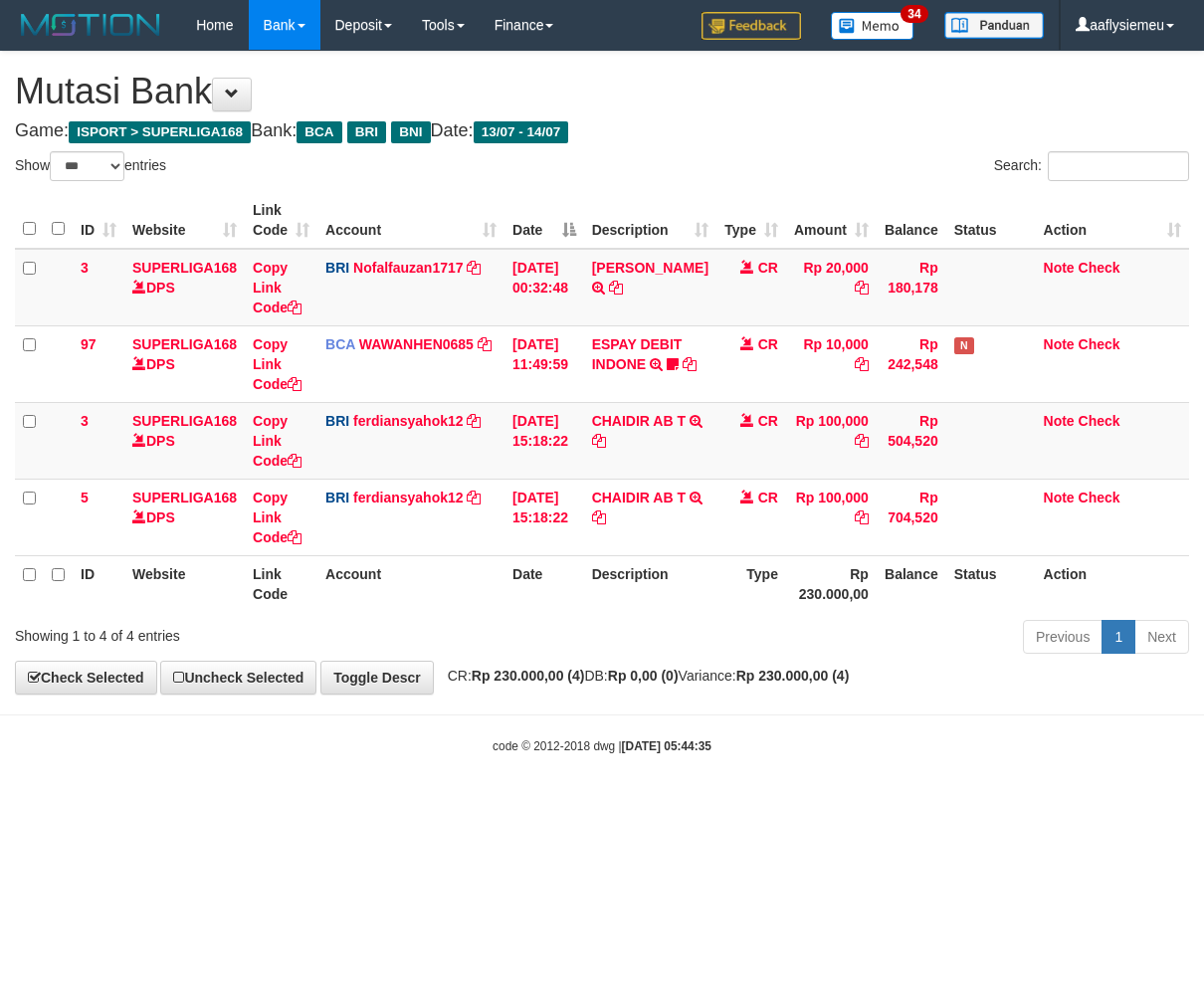 select on "***" 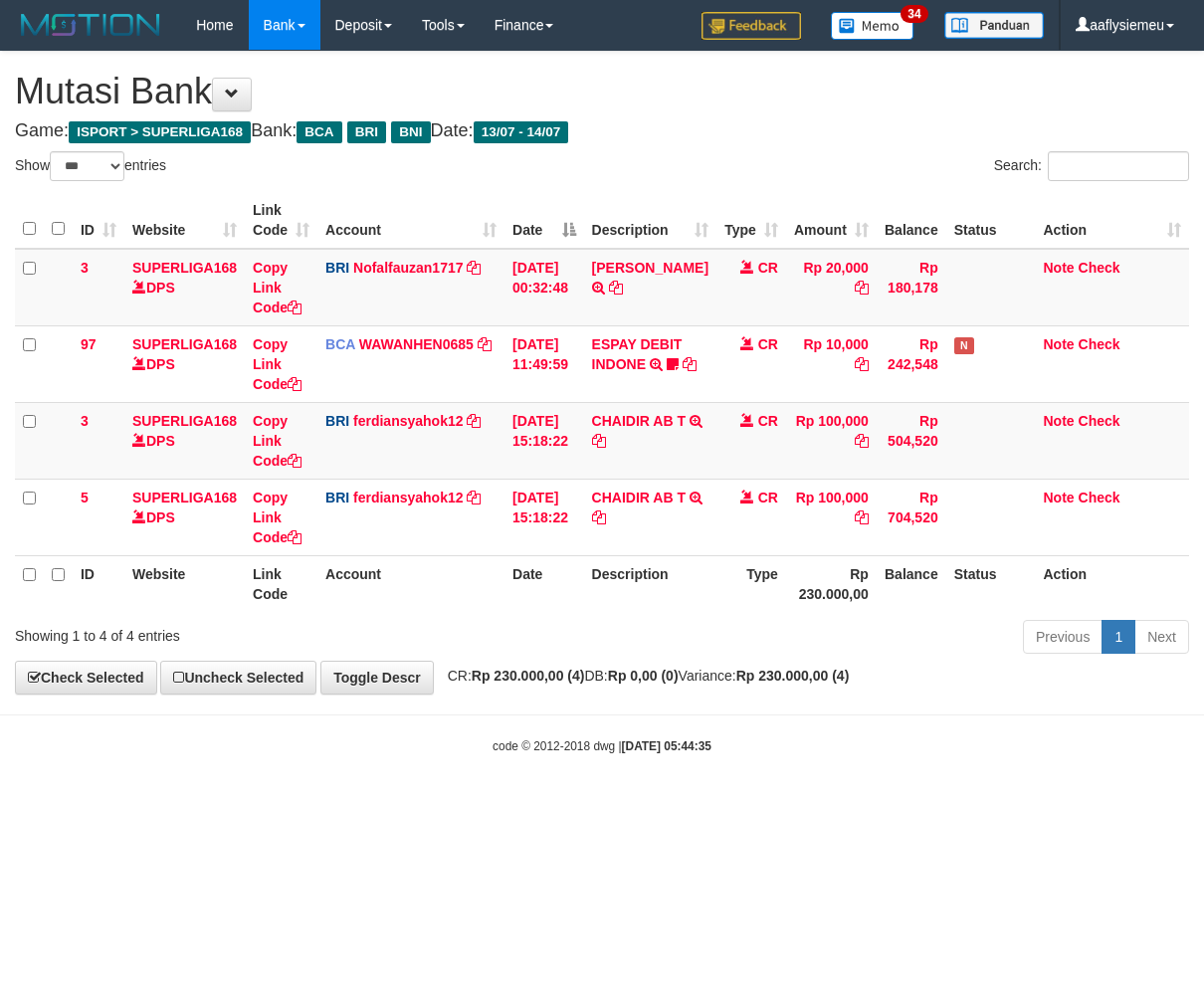 scroll, scrollTop: 0, scrollLeft: 0, axis: both 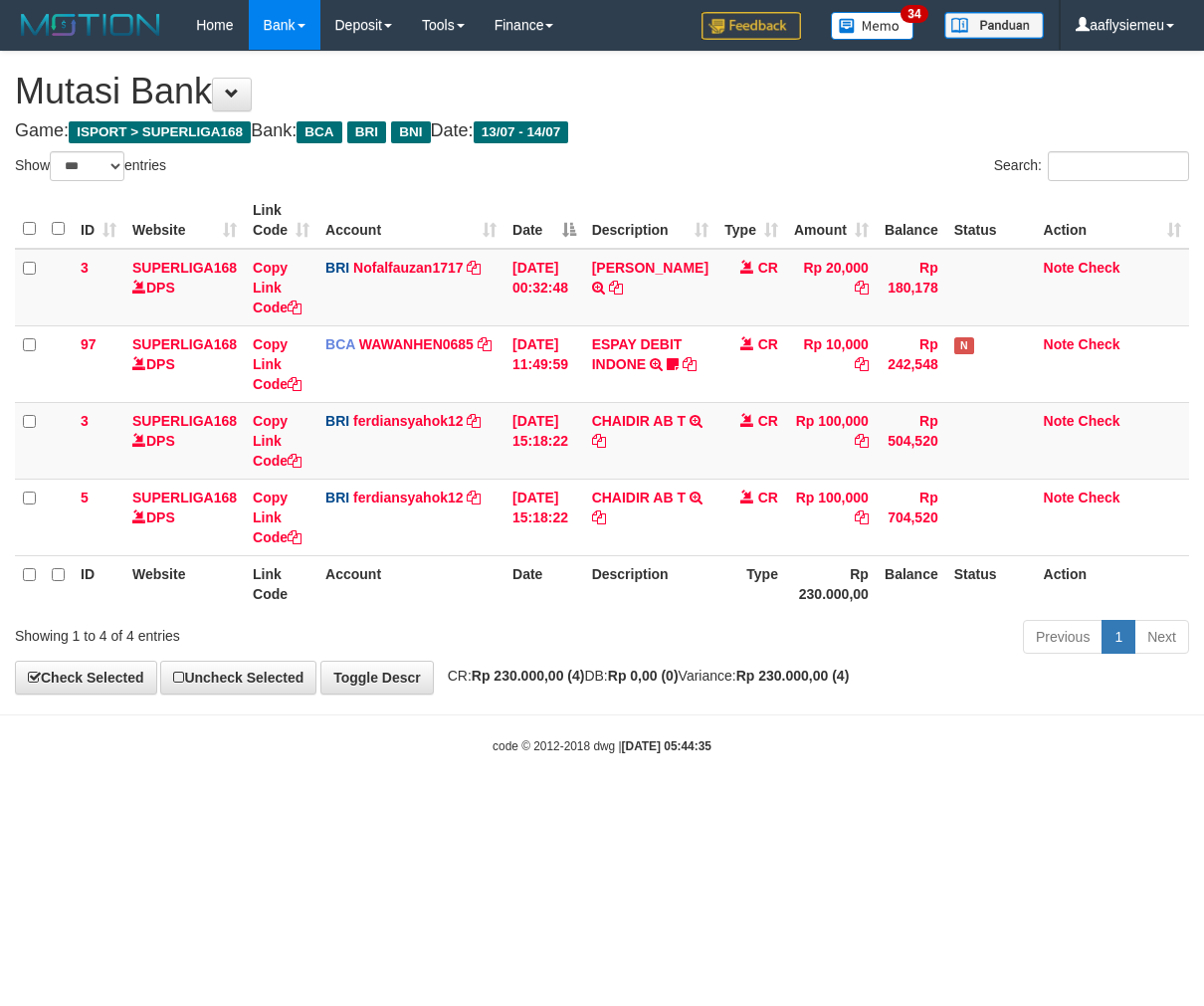 select on "***" 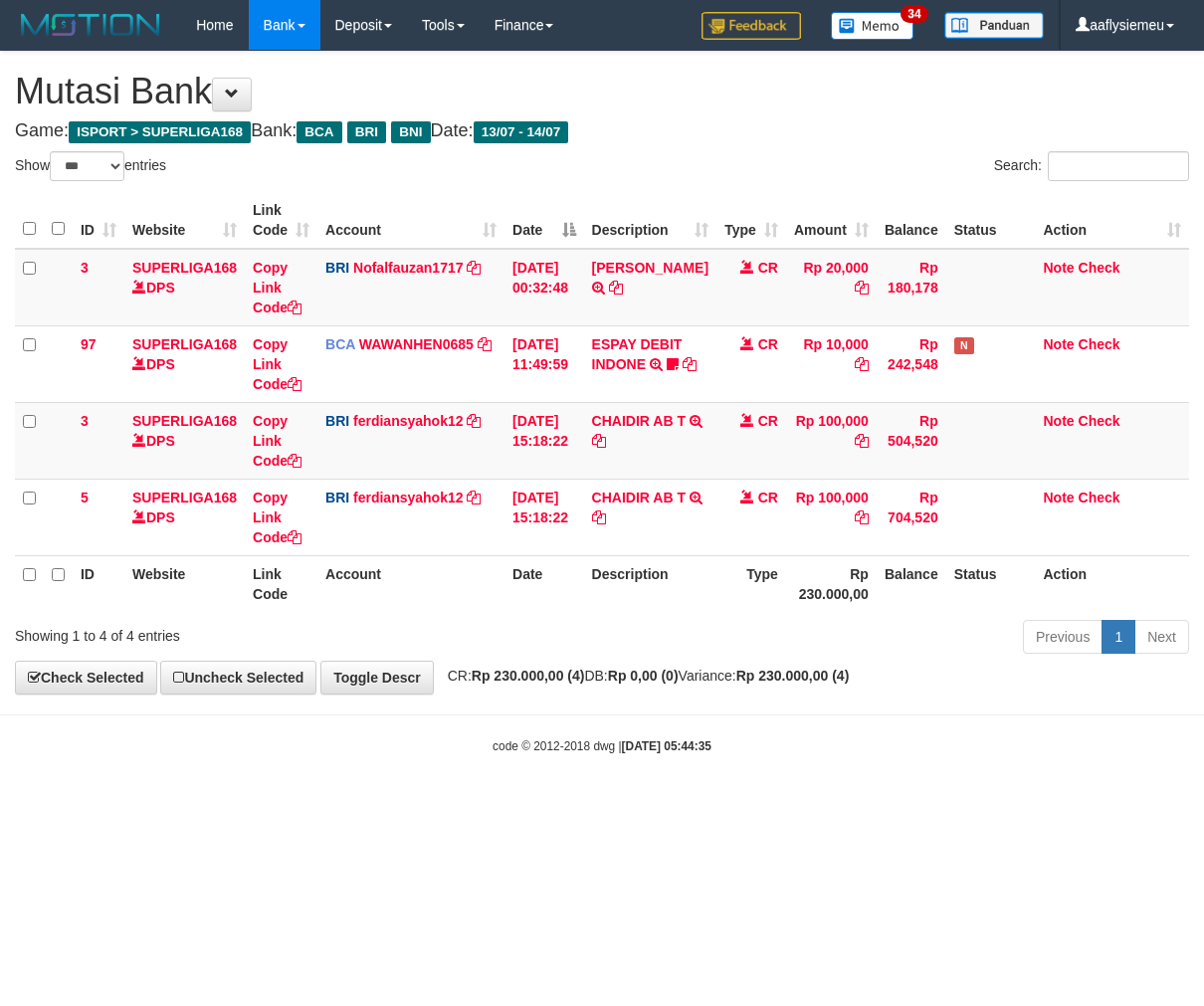 scroll, scrollTop: 0, scrollLeft: 0, axis: both 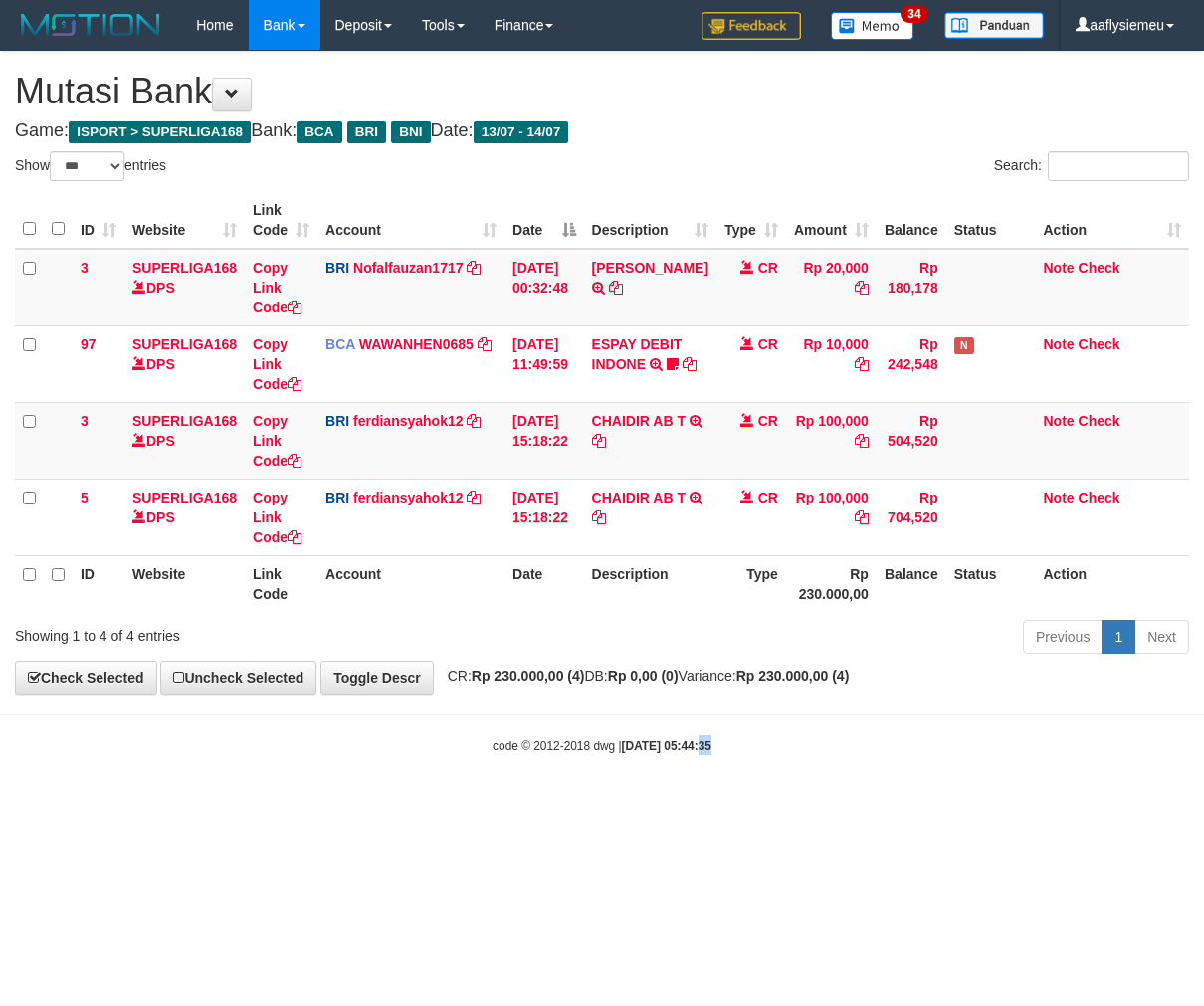 click on "**********" at bounding box center [602, 372] 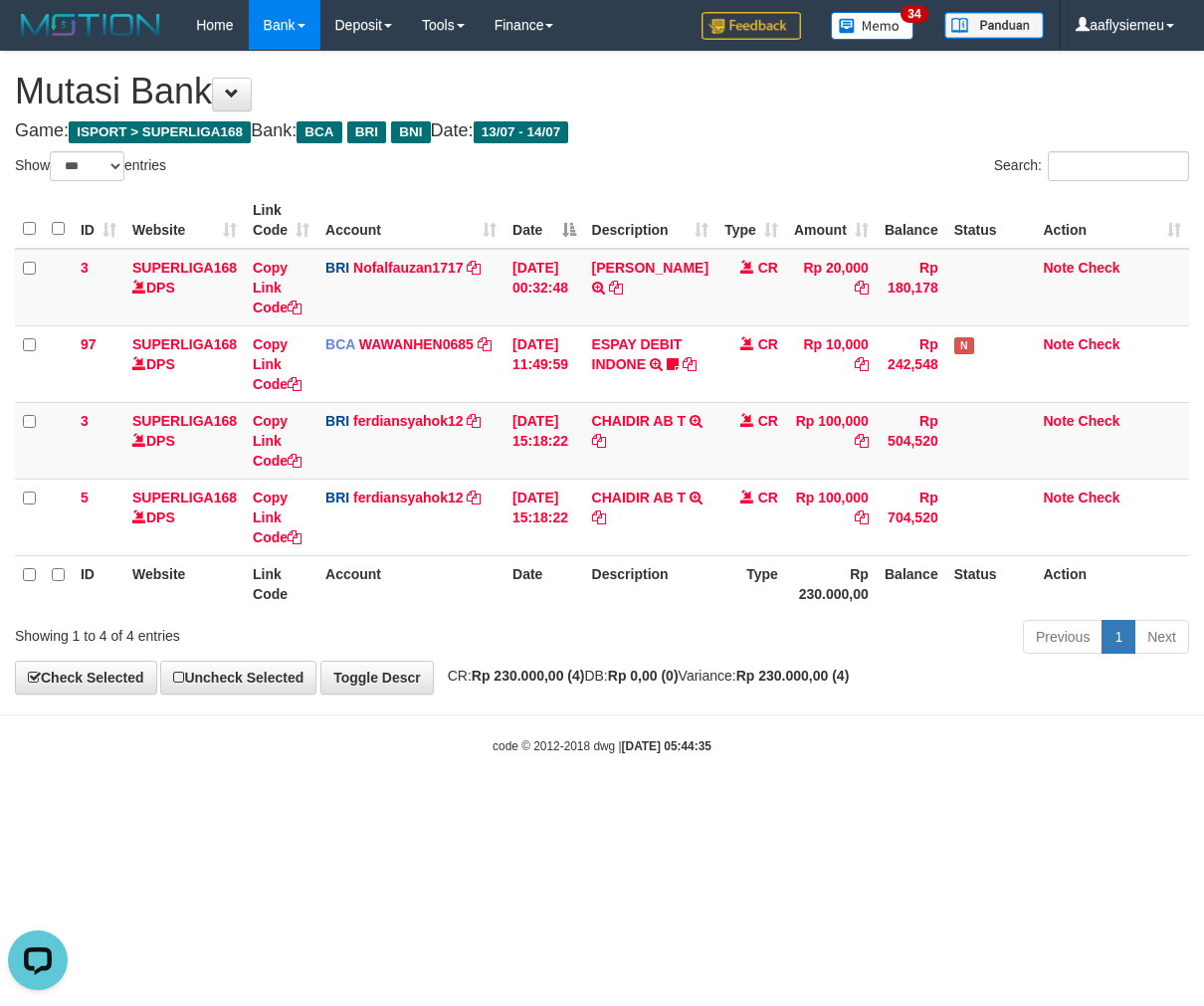 scroll, scrollTop: 0, scrollLeft: 0, axis: both 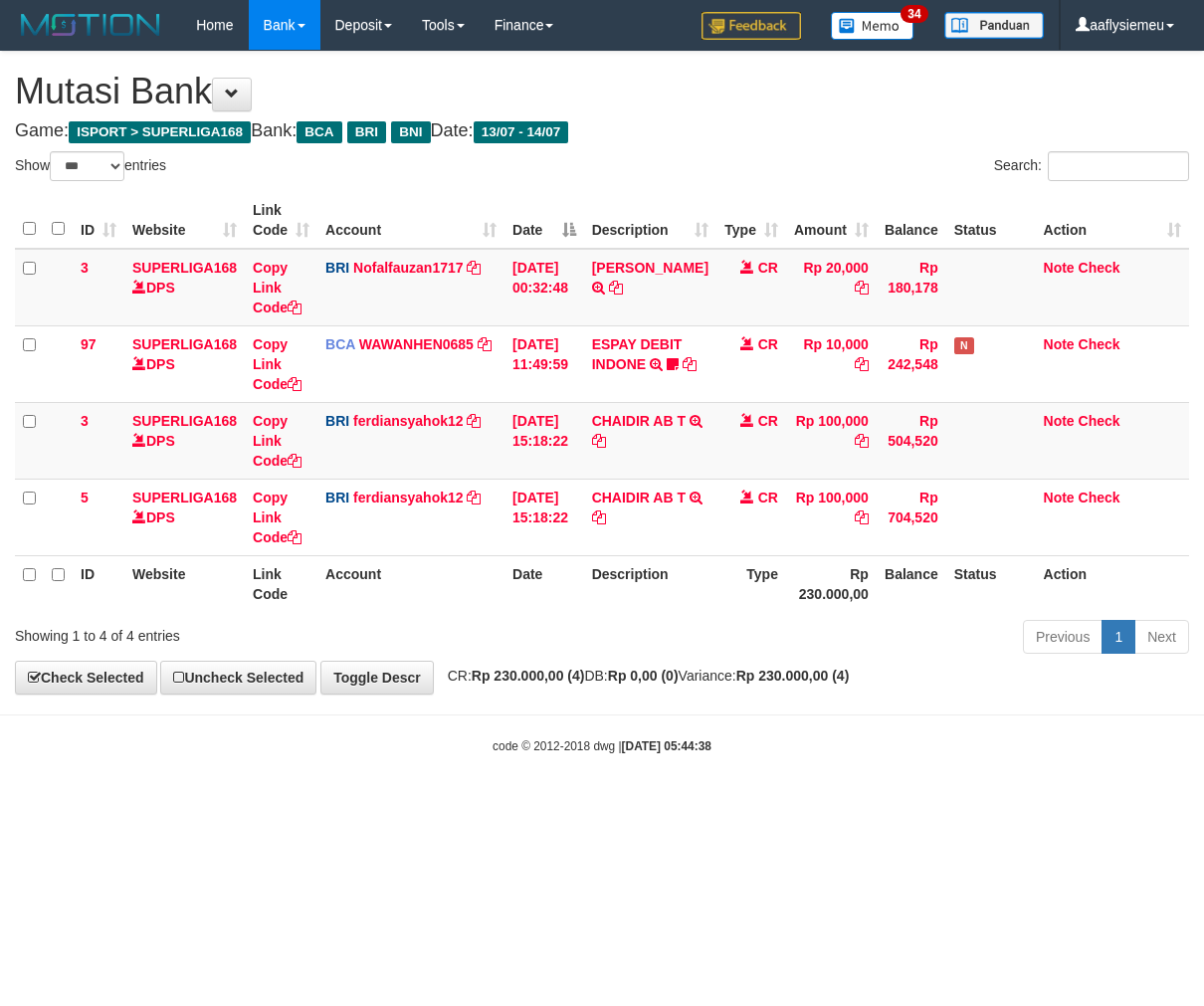 select on "***" 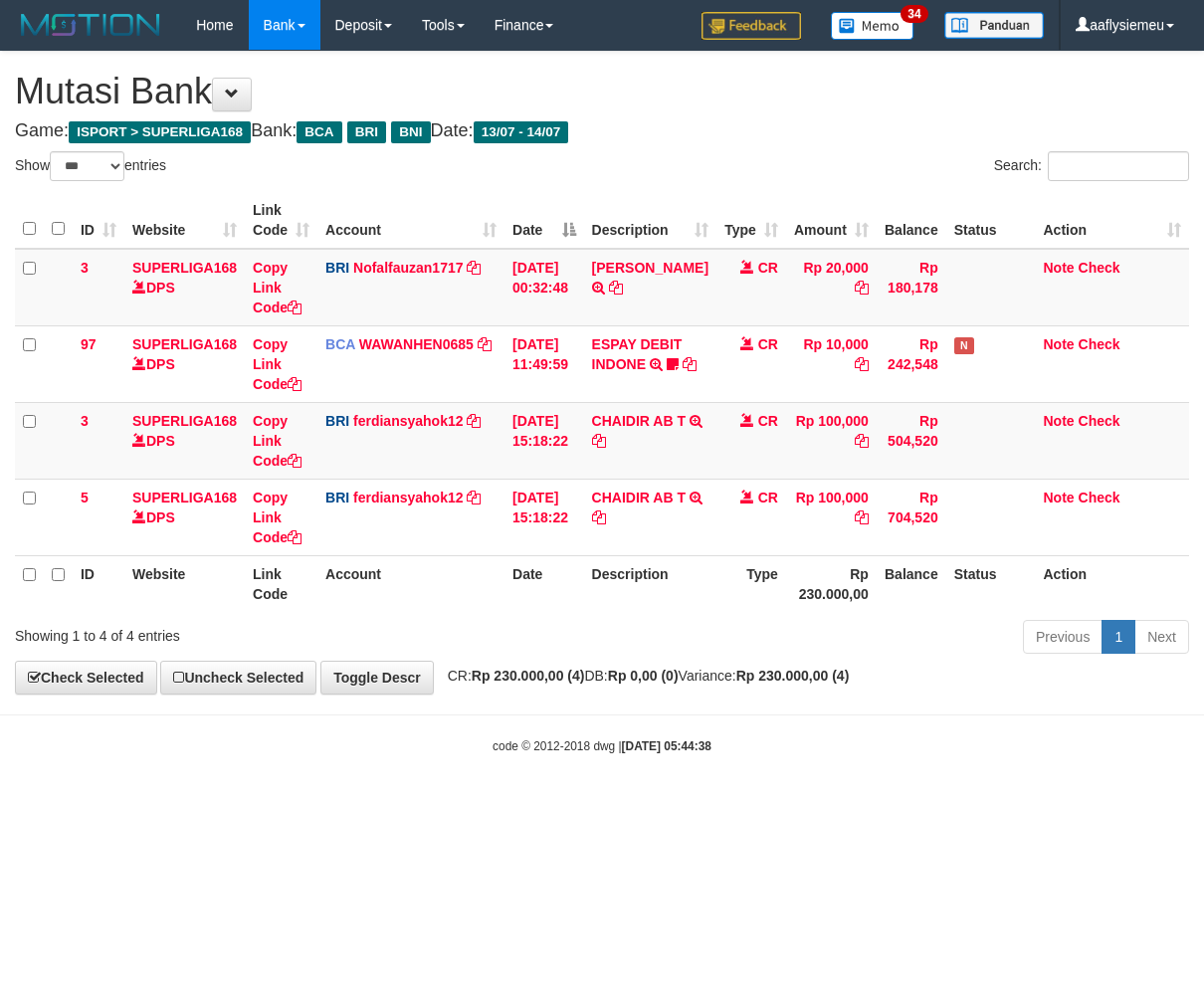scroll, scrollTop: 0, scrollLeft: 0, axis: both 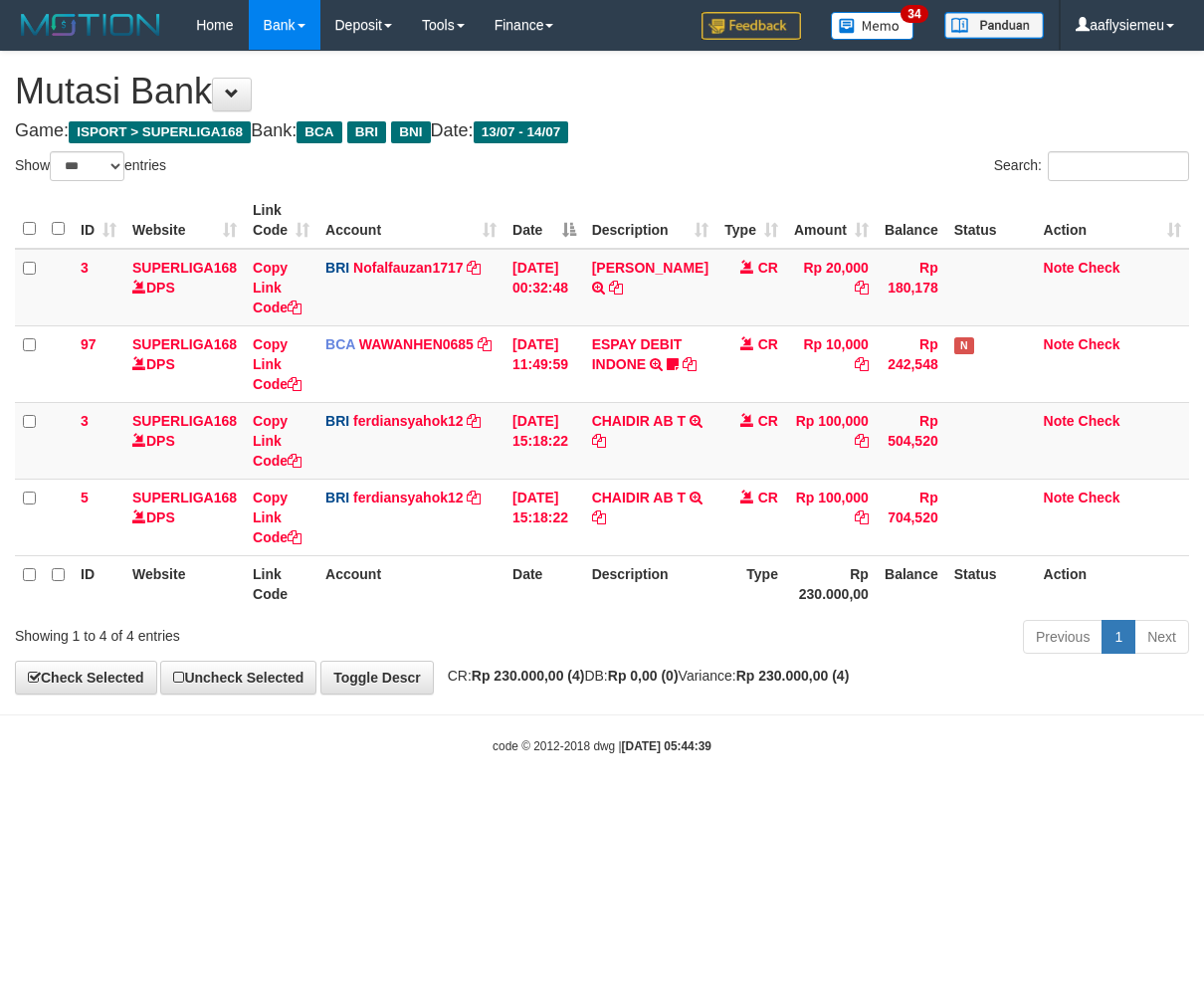 select on "***" 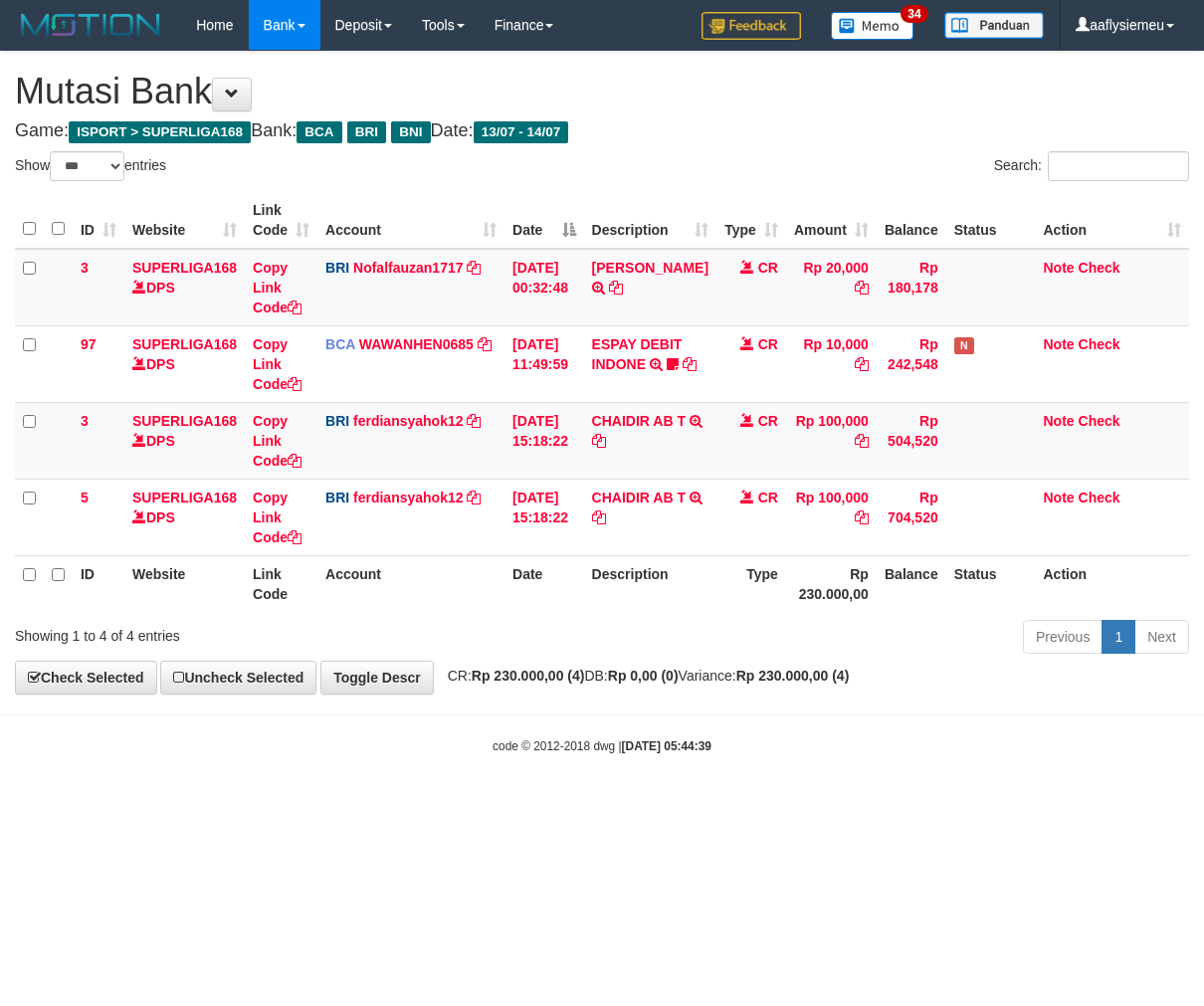 scroll, scrollTop: 0, scrollLeft: 0, axis: both 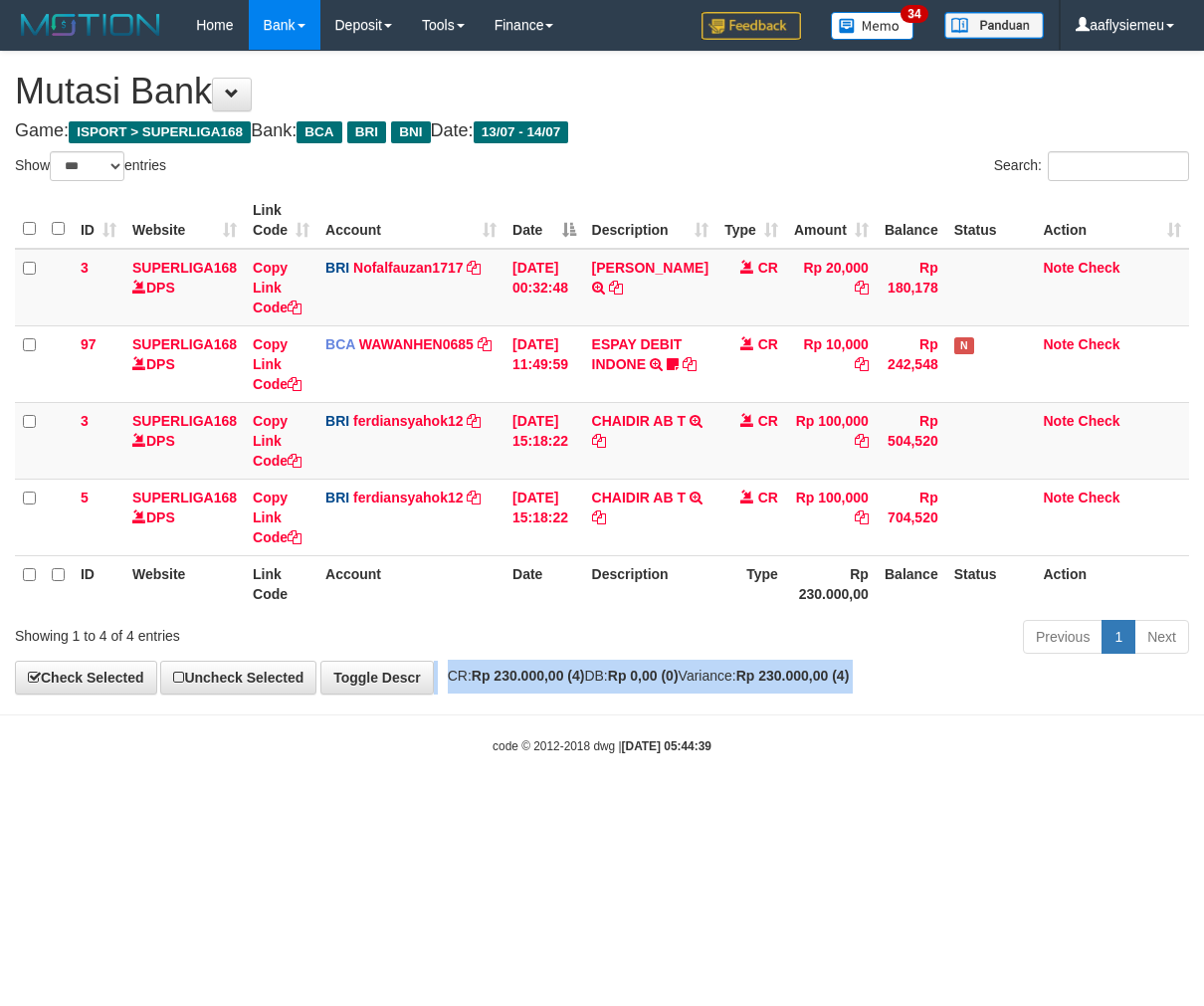 click on "CR:  Rp 230.000,00 (4)      DB:  Rp 0,00 (0)      Variance:  Rp 230.000,00 (4)" at bounding box center (644, 676) 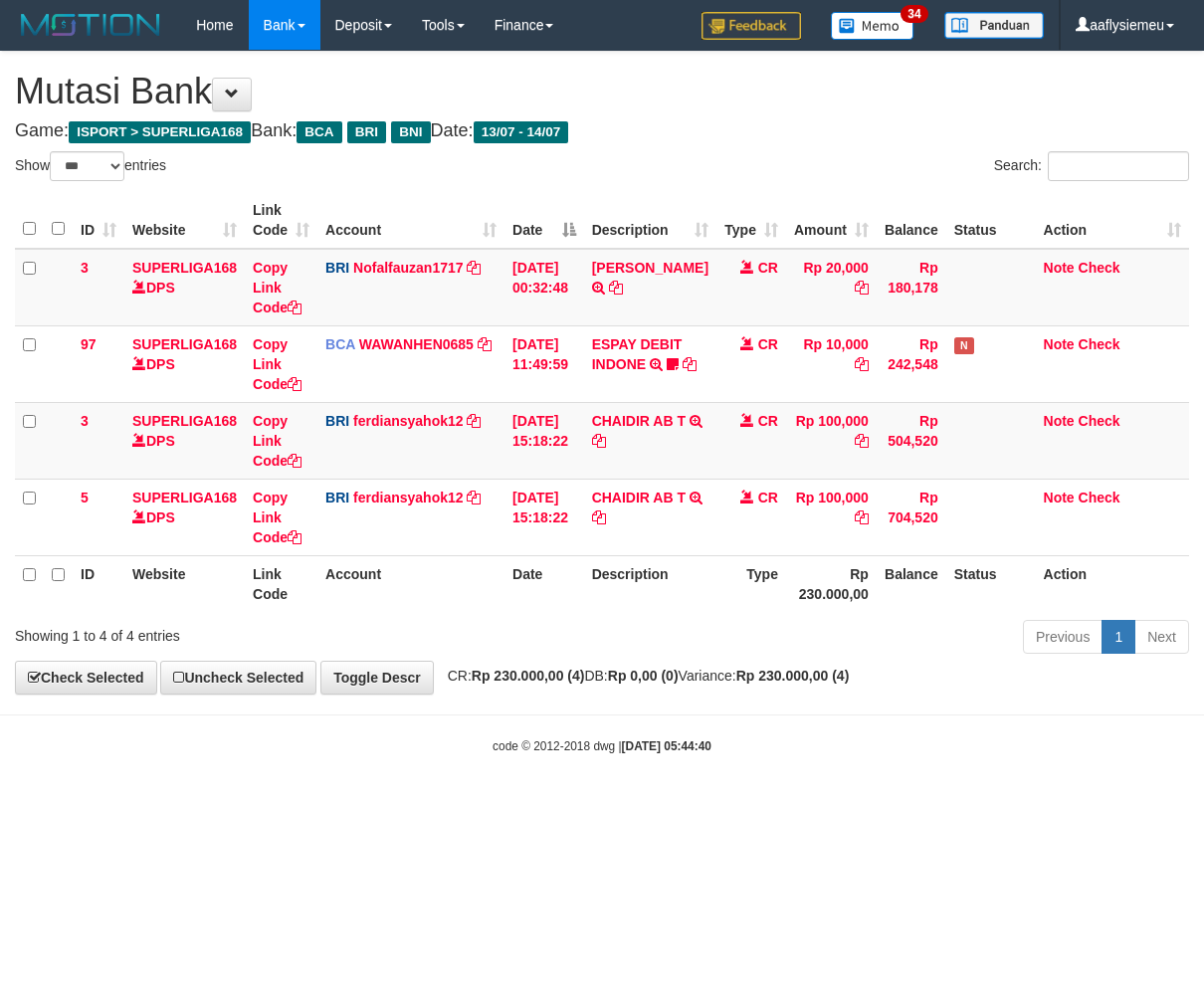select on "***" 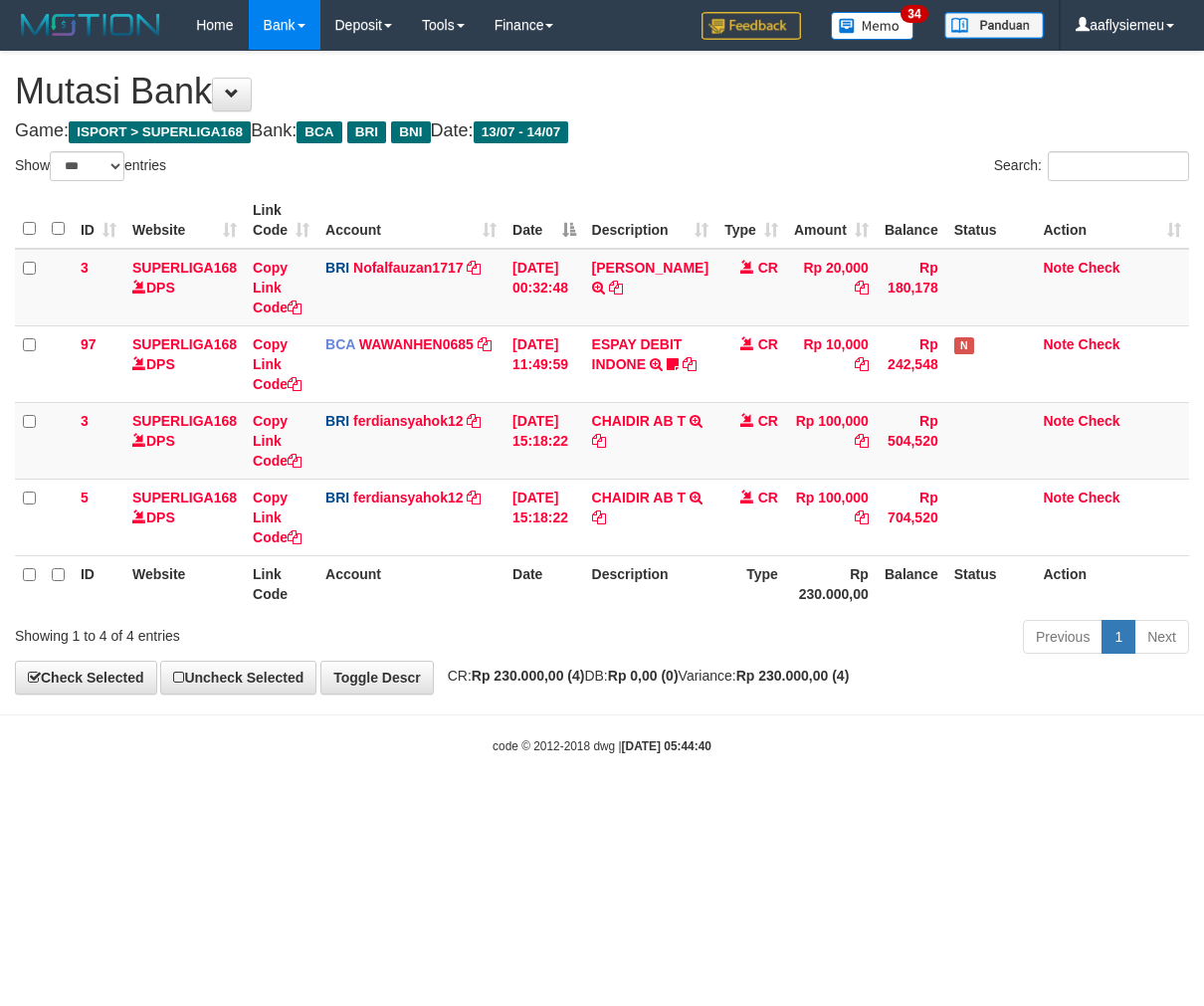 scroll, scrollTop: 0, scrollLeft: 0, axis: both 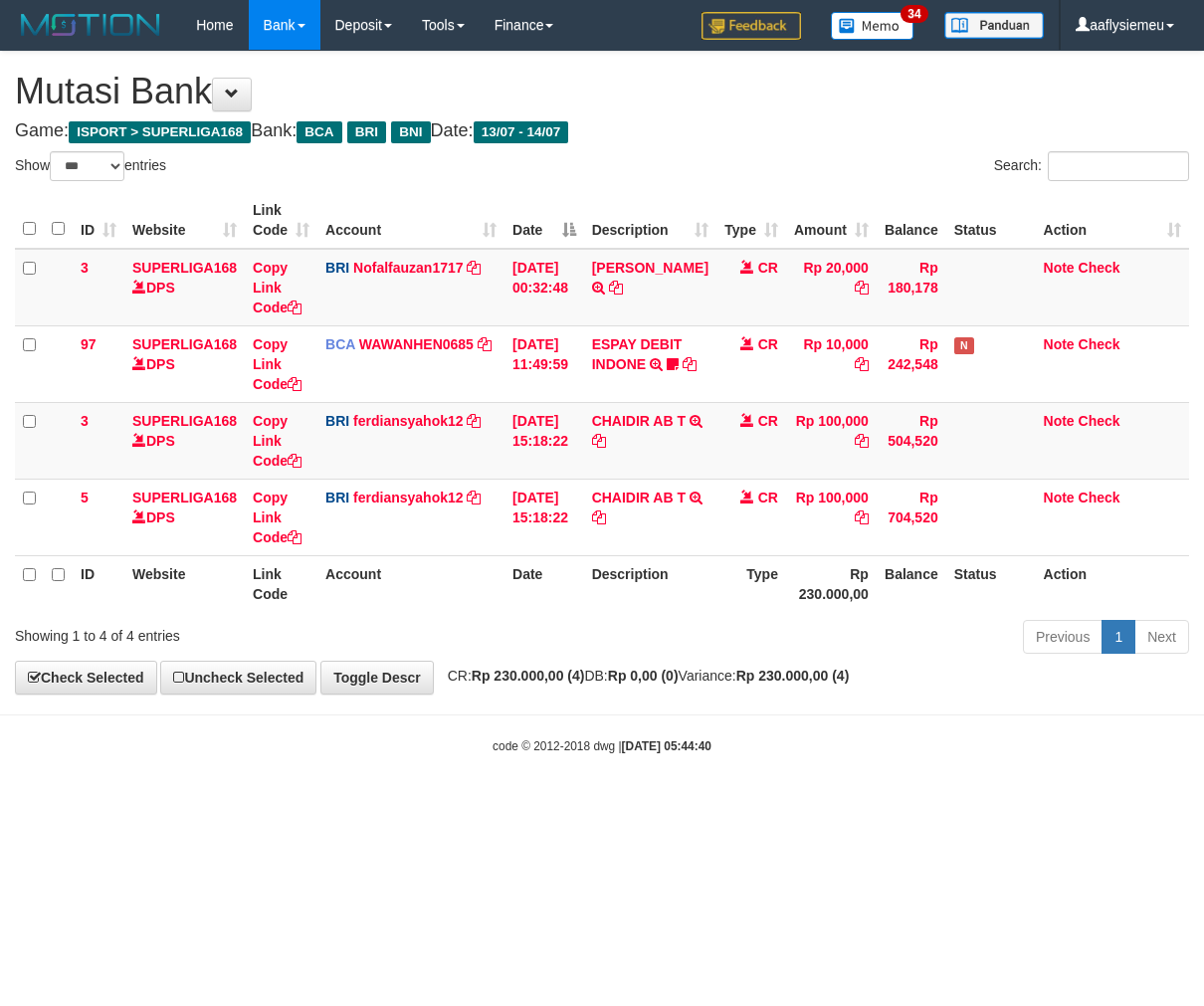 select on "***" 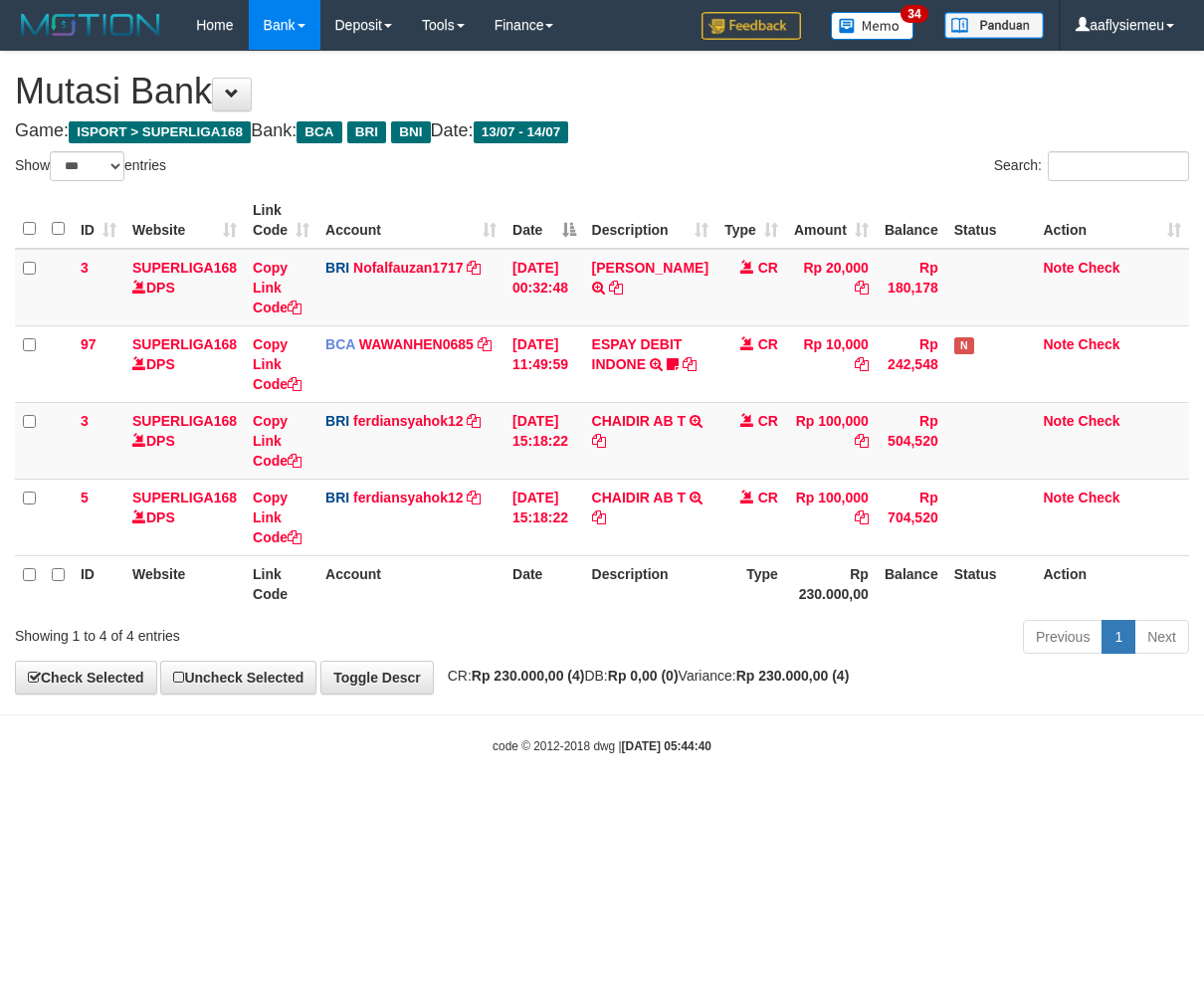 scroll, scrollTop: 0, scrollLeft: 0, axis: both 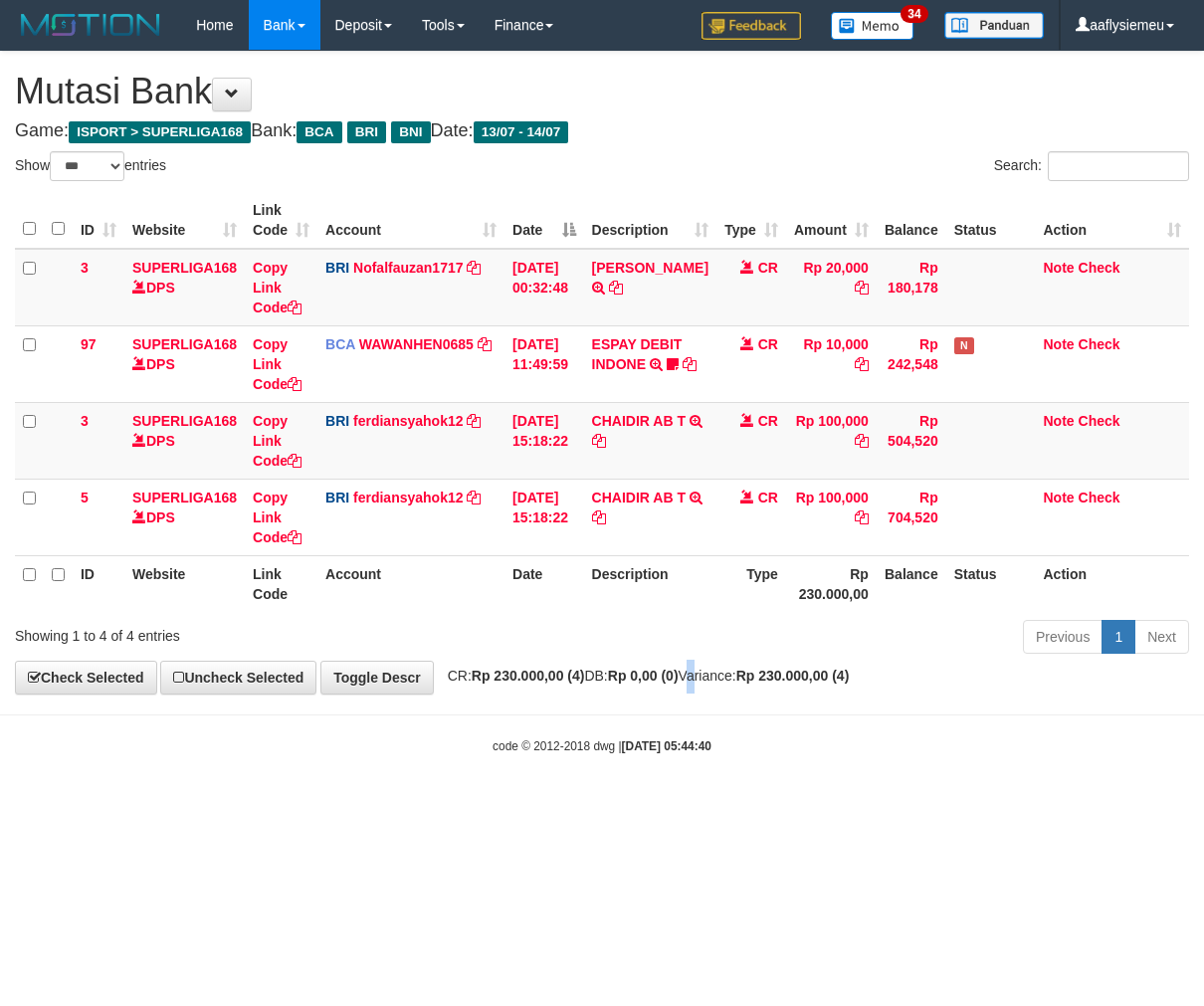 click on "**********" at bounding box center [602, 372] 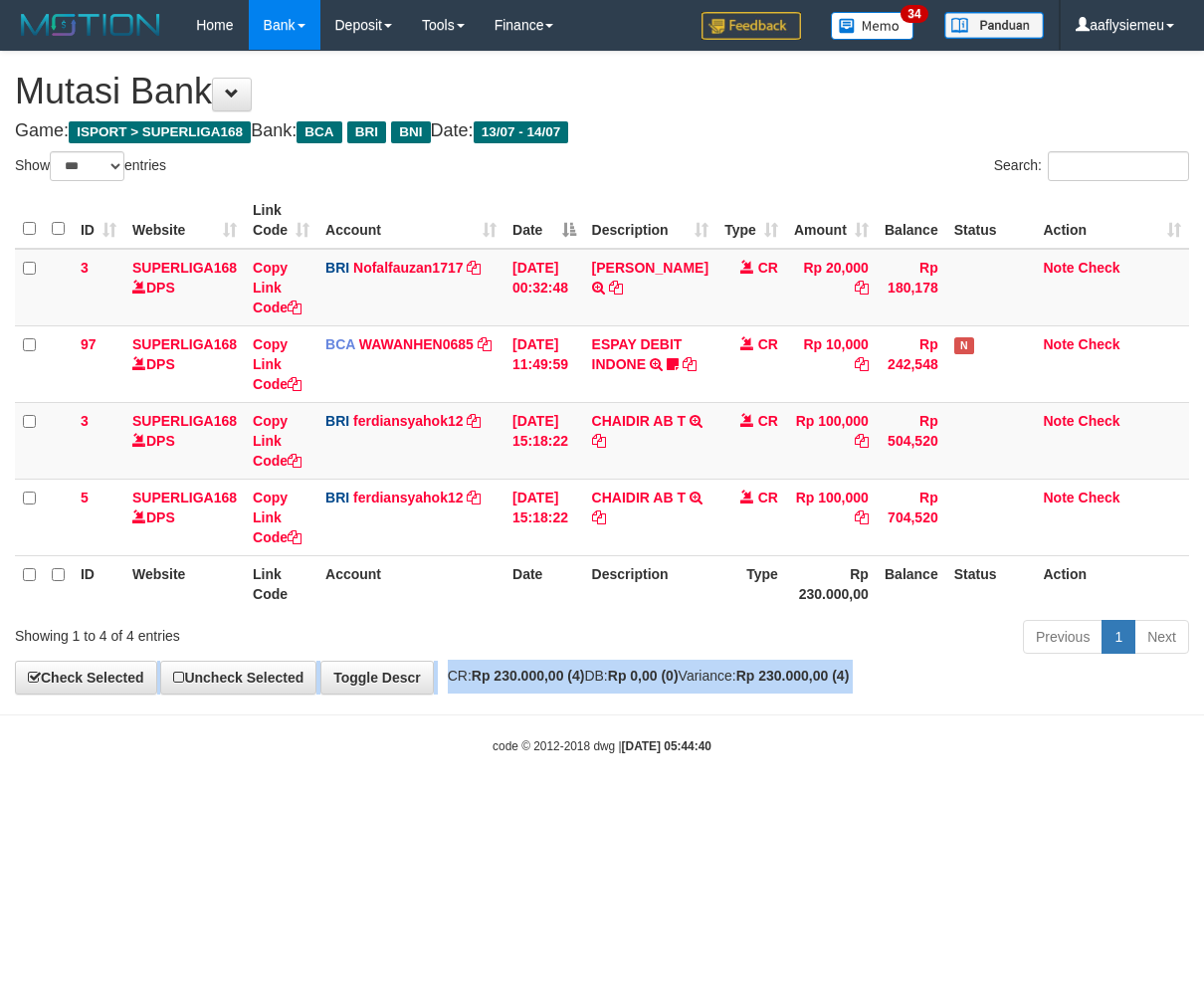 click on "**********" at bounding box center [602, 372] 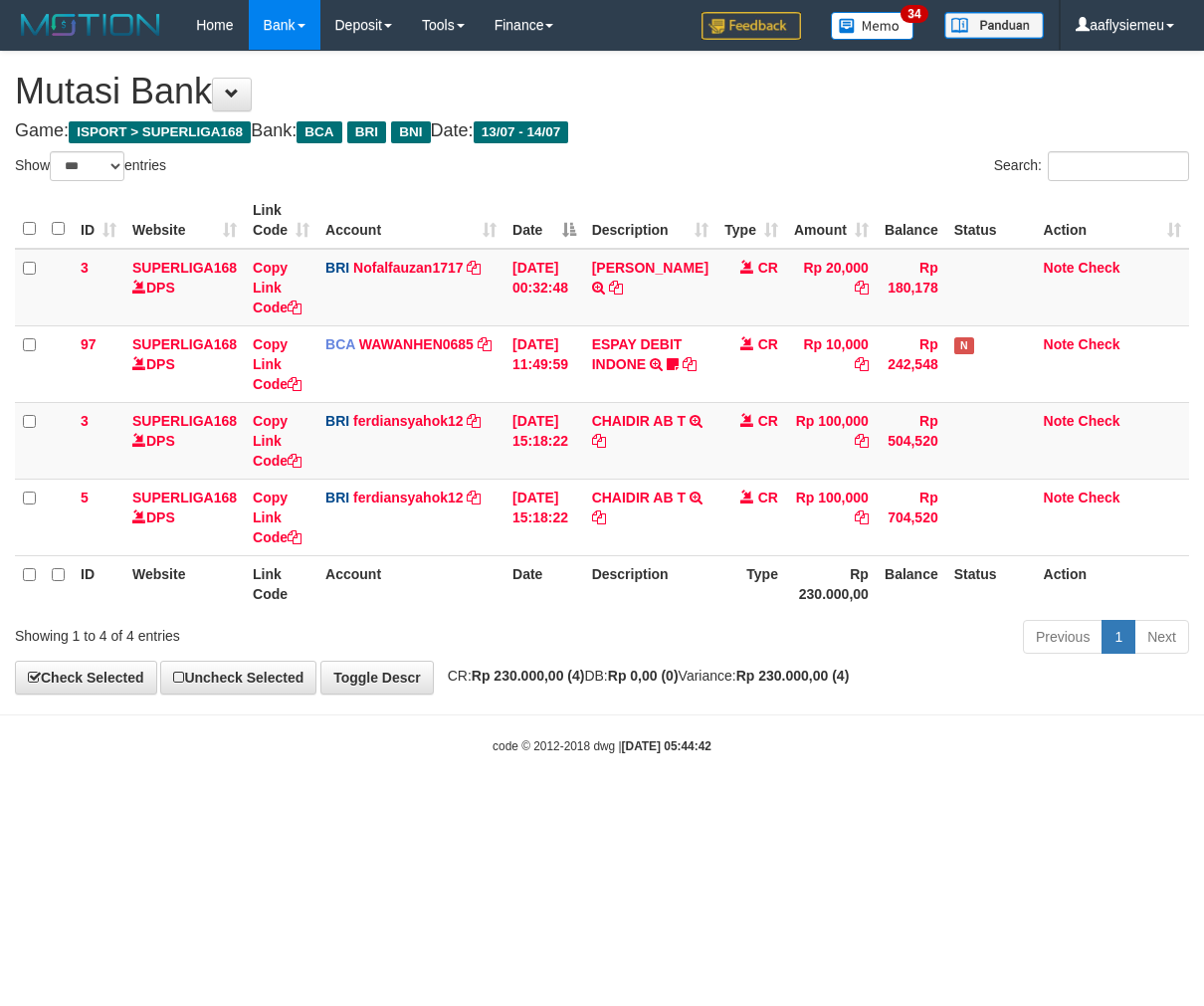 select on "***" 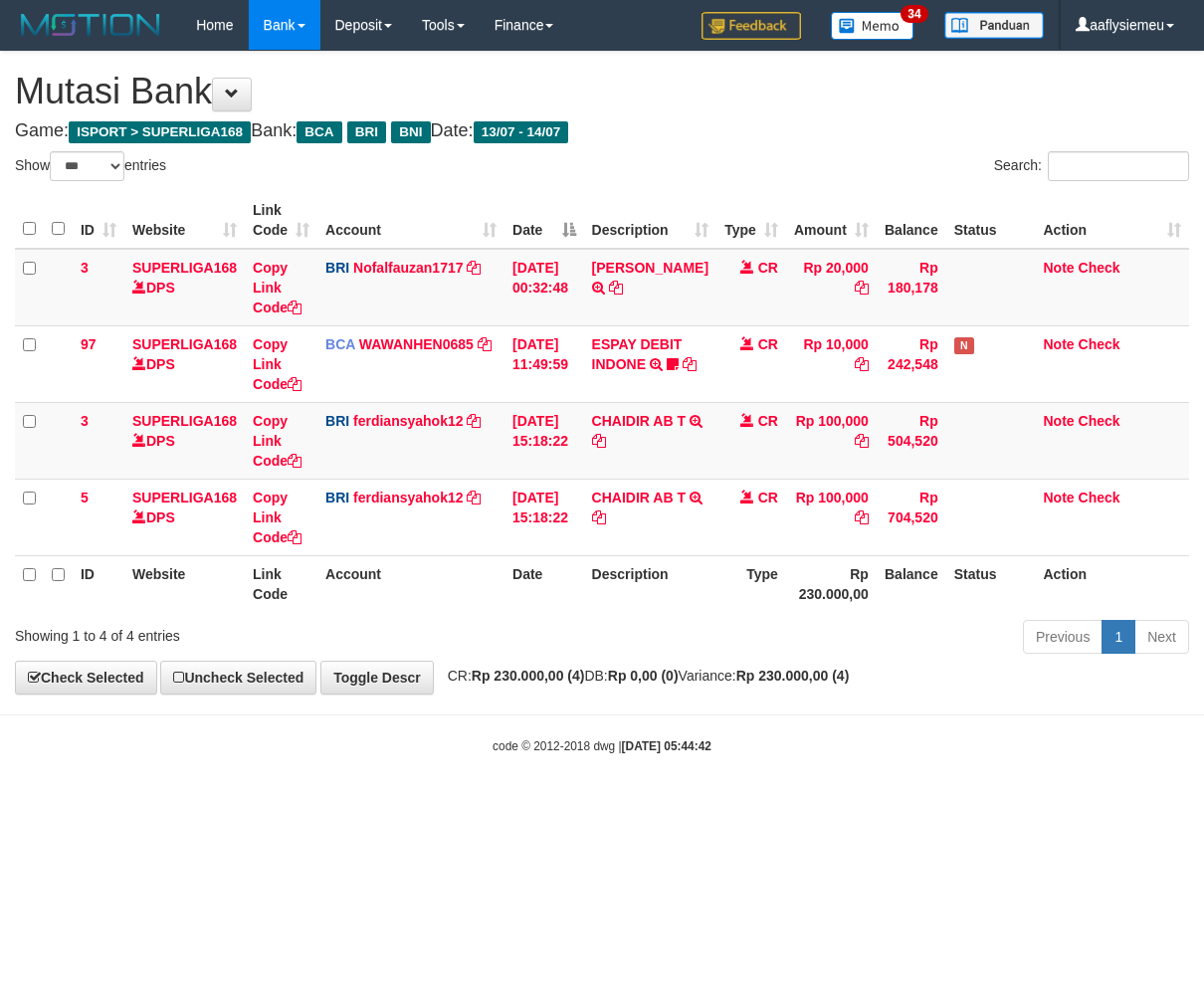 scroll, scrollTop: 0, scrollLeft: 0, axis: both 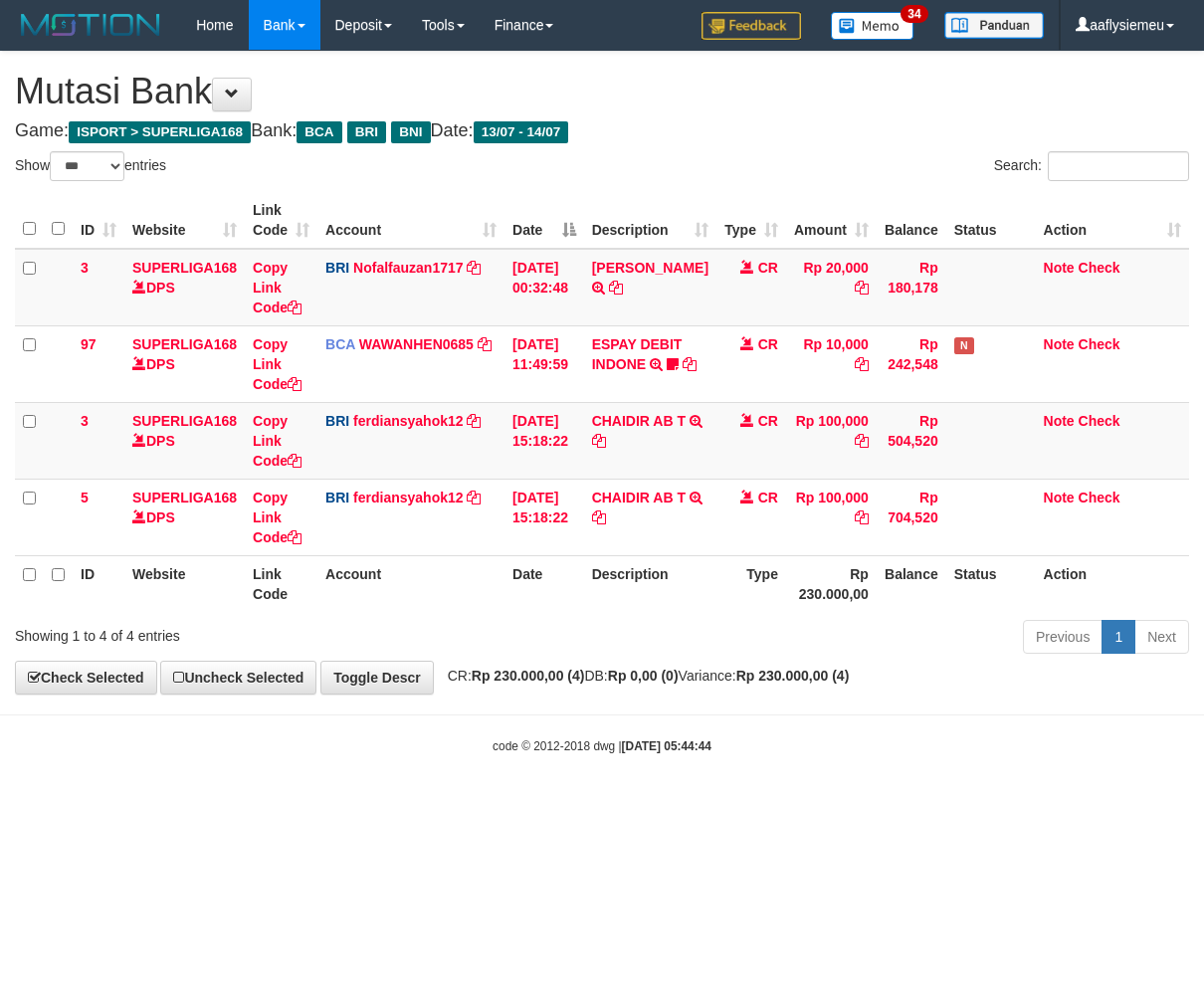 select on "***" 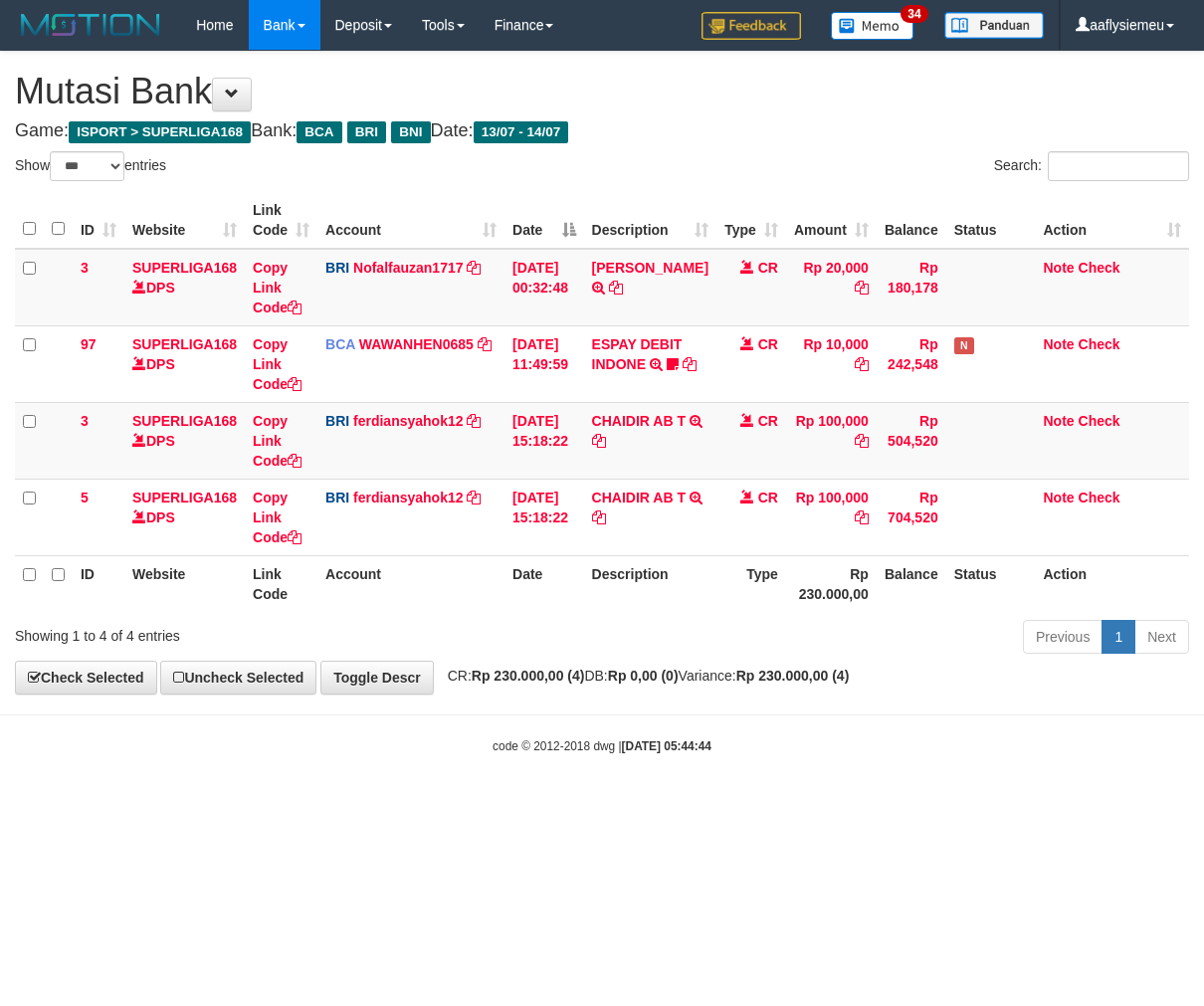 scroll, scrollTop: 0, scrollLeft: 0, axis: both 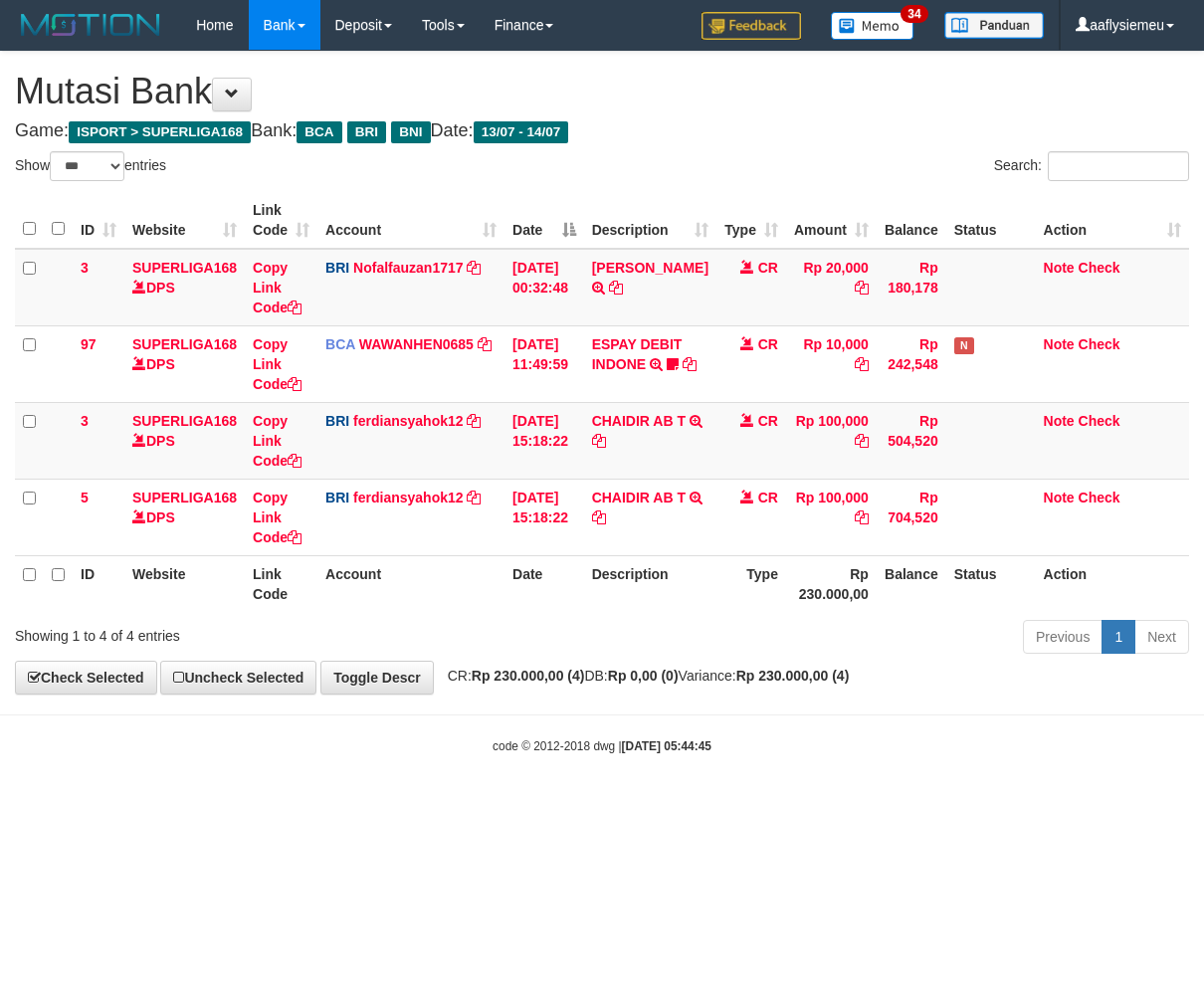 select on "***" 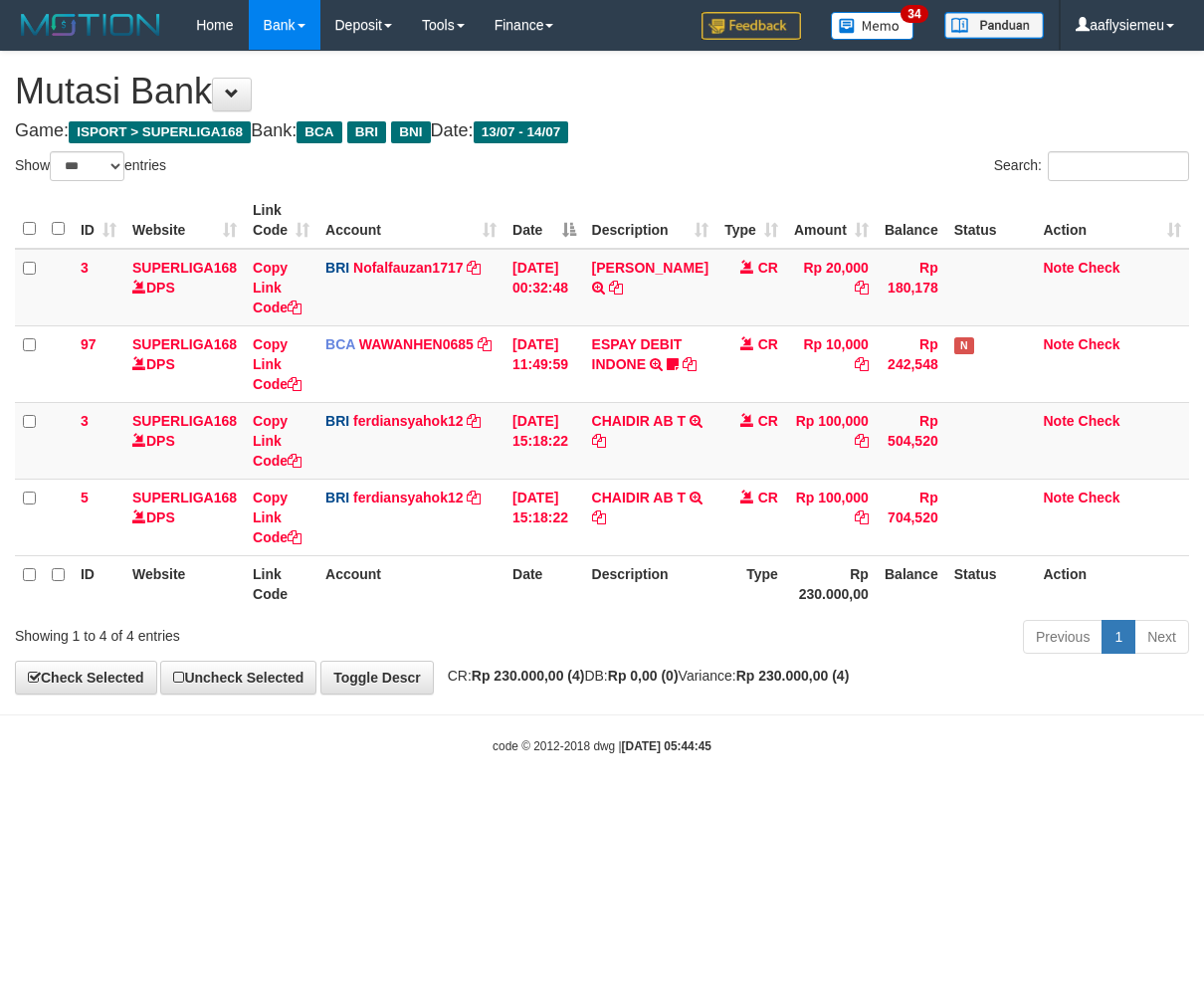 scroll, scrollTop: 0, scrollLeft: 0, axis: both 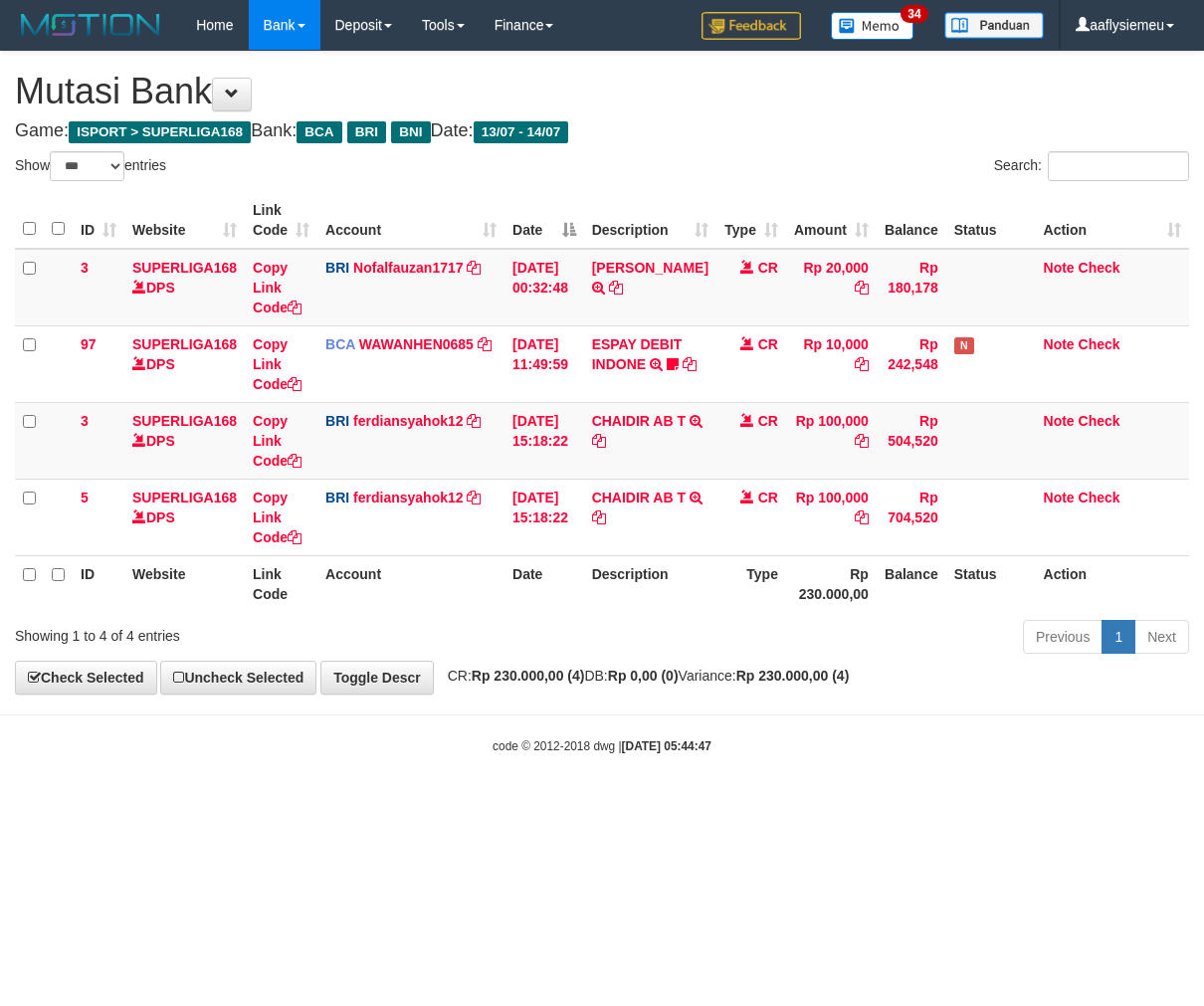 select on "***" 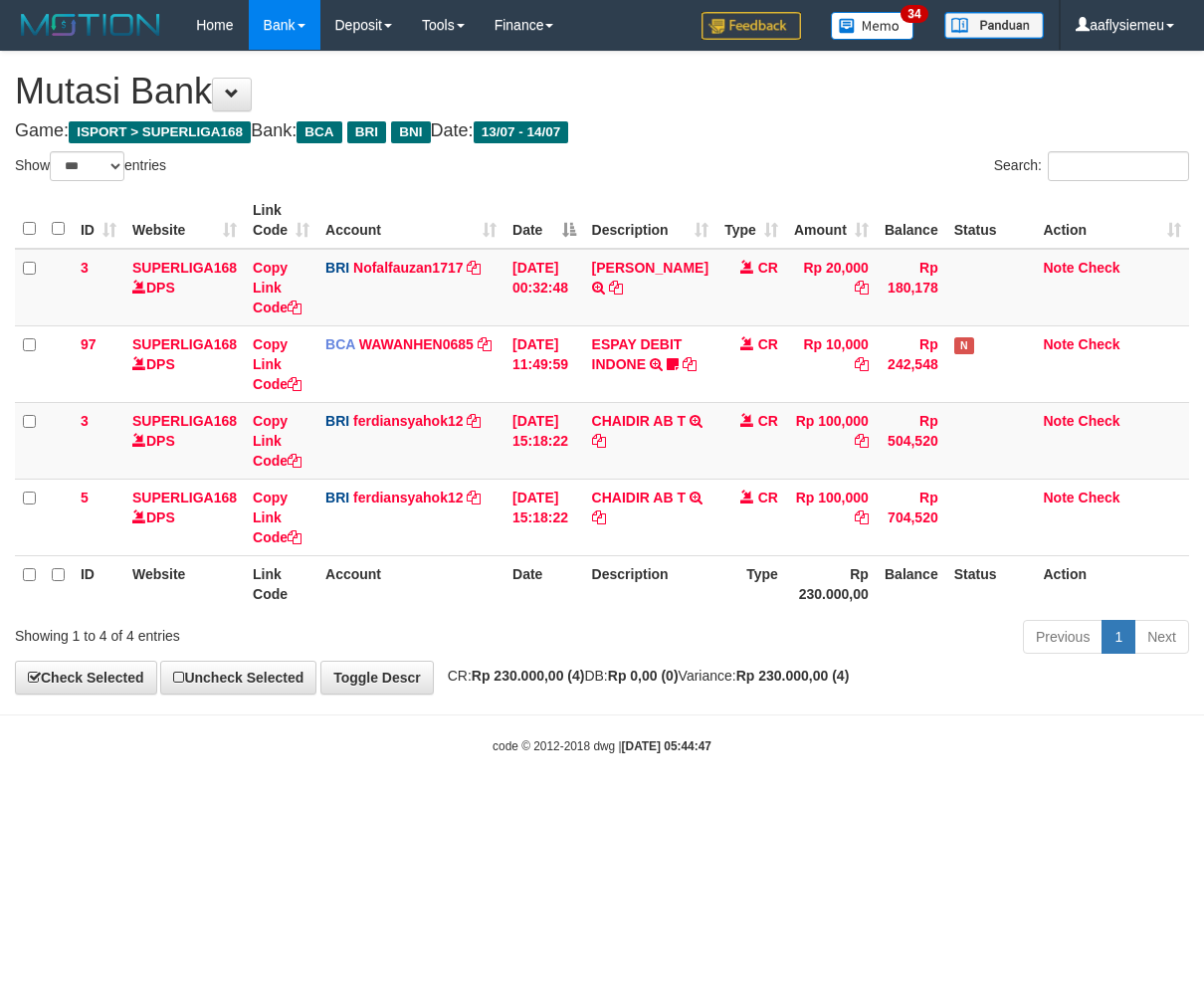 scroll, scrollTop: 0, scrollLeft: 0, axis: both 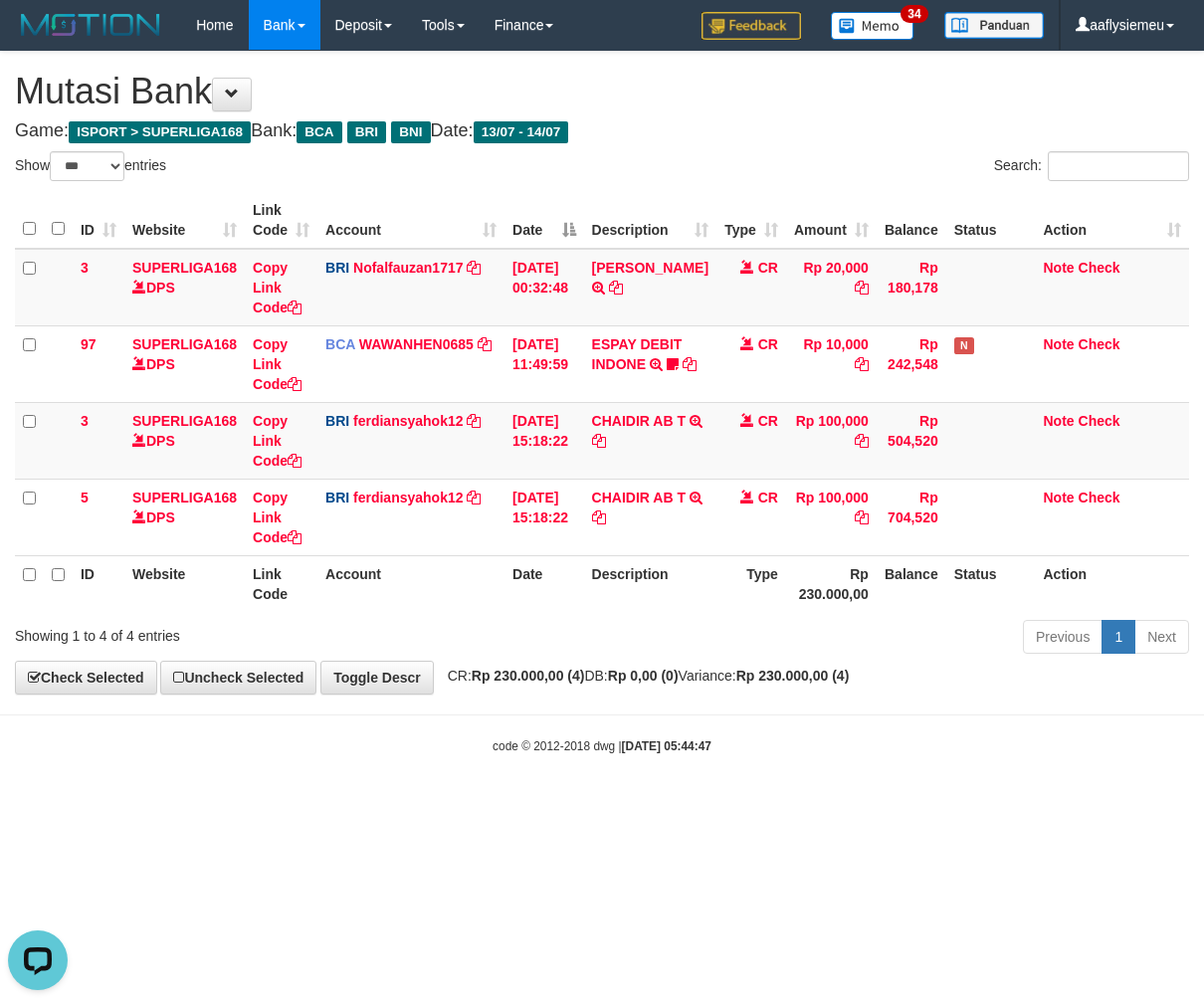drag, startPoint x: 615, startPoint y: 625, endPoint x: 1198, endPoint y: 555, distance: 587.1874 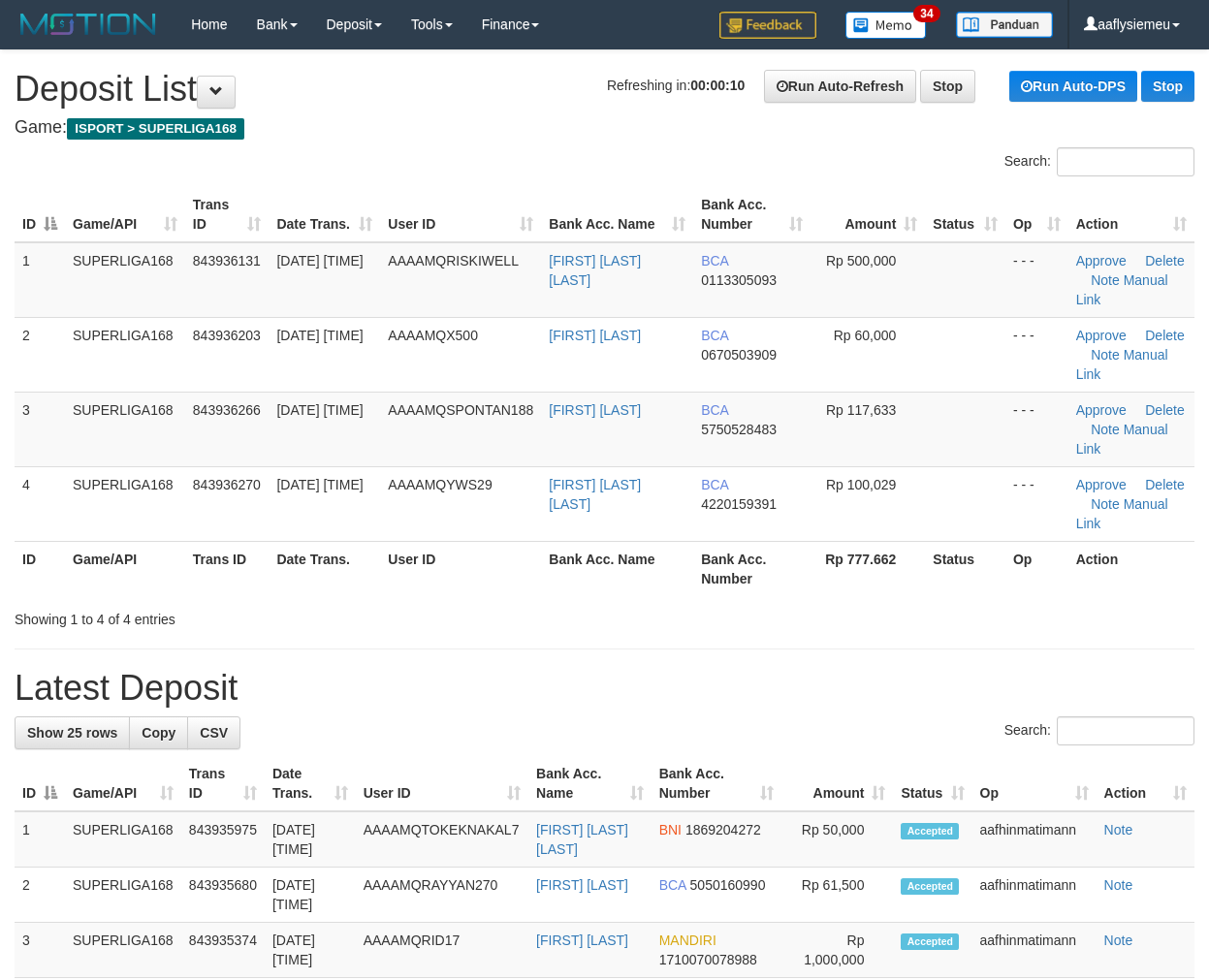 scroll, scrollTop: 0, scrollLeft: 0, axis: both 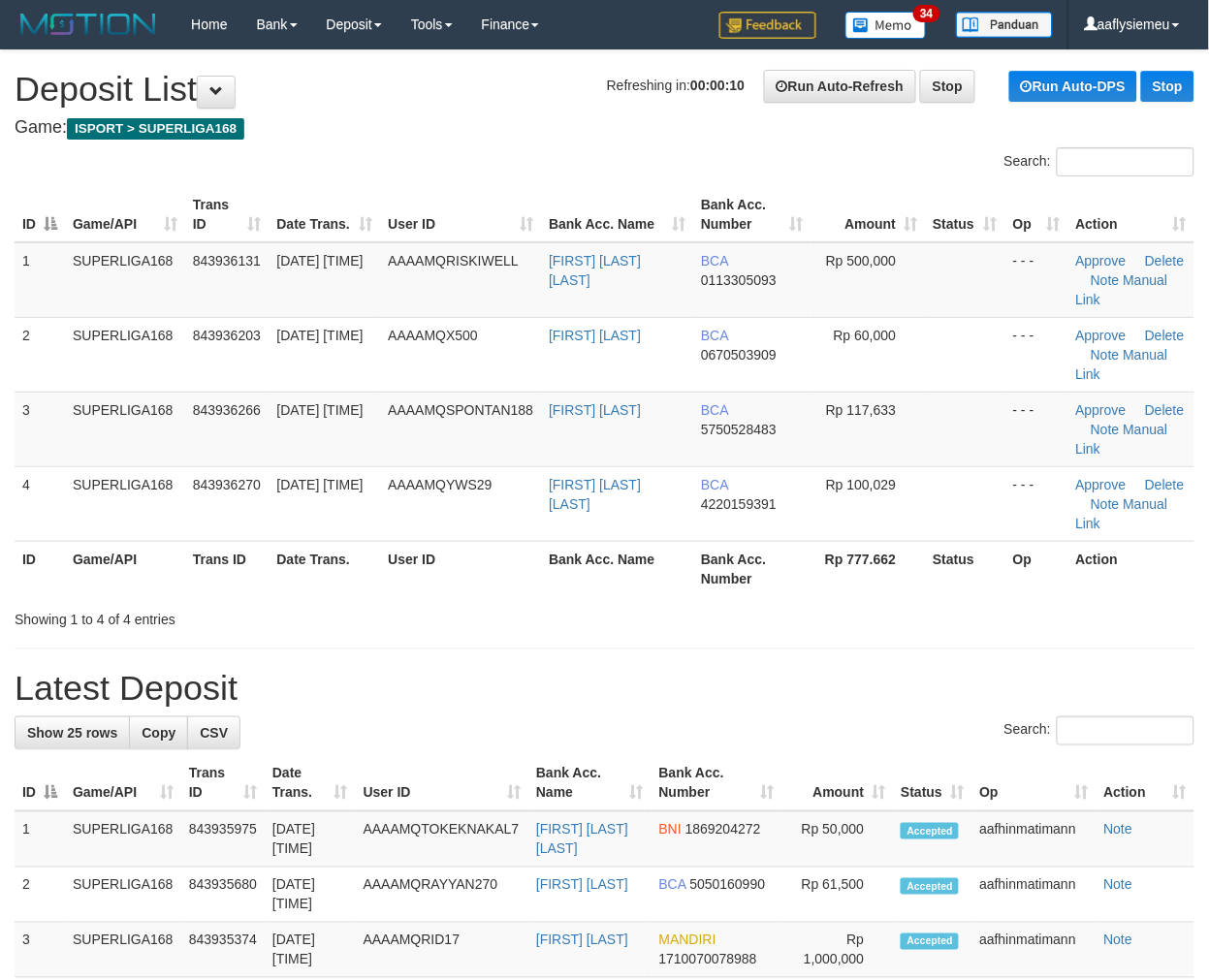 drag, startPoint x: 349, startPoint y: 612, endPoint x: 189, endPoint y: 686, distance: 176.2839 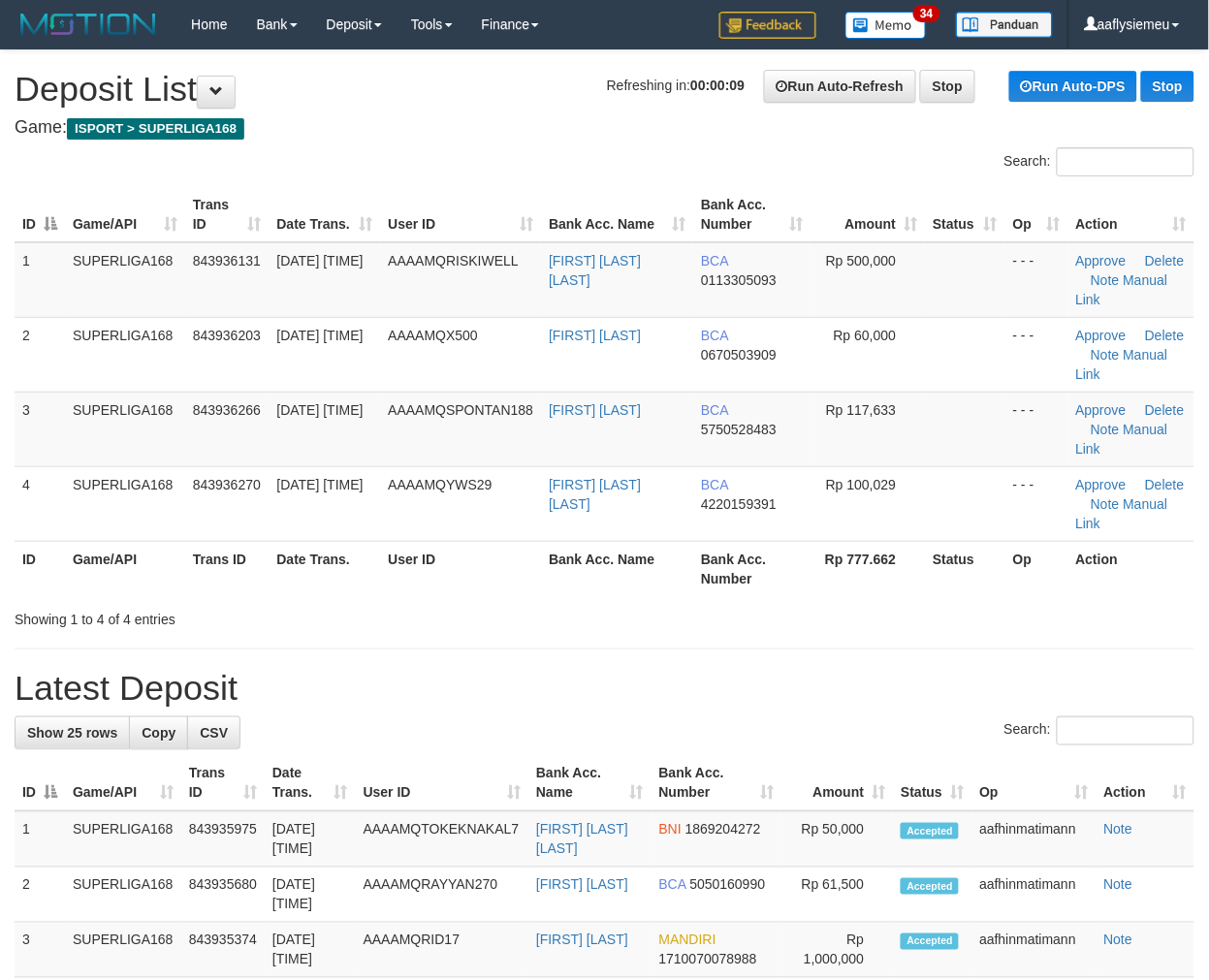 click on "Latest Deposit" at bounding box center (604, 688) 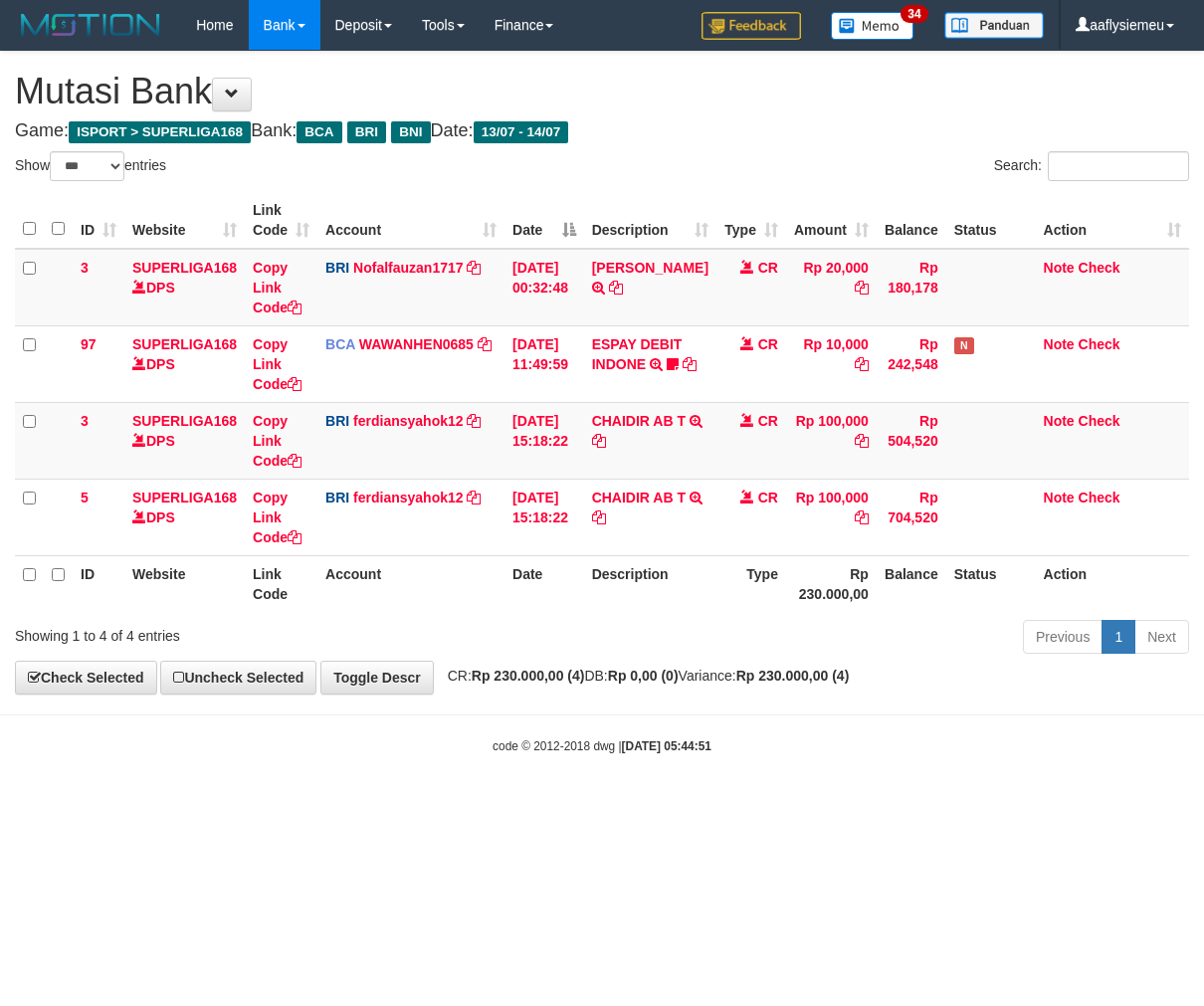 select on "***" 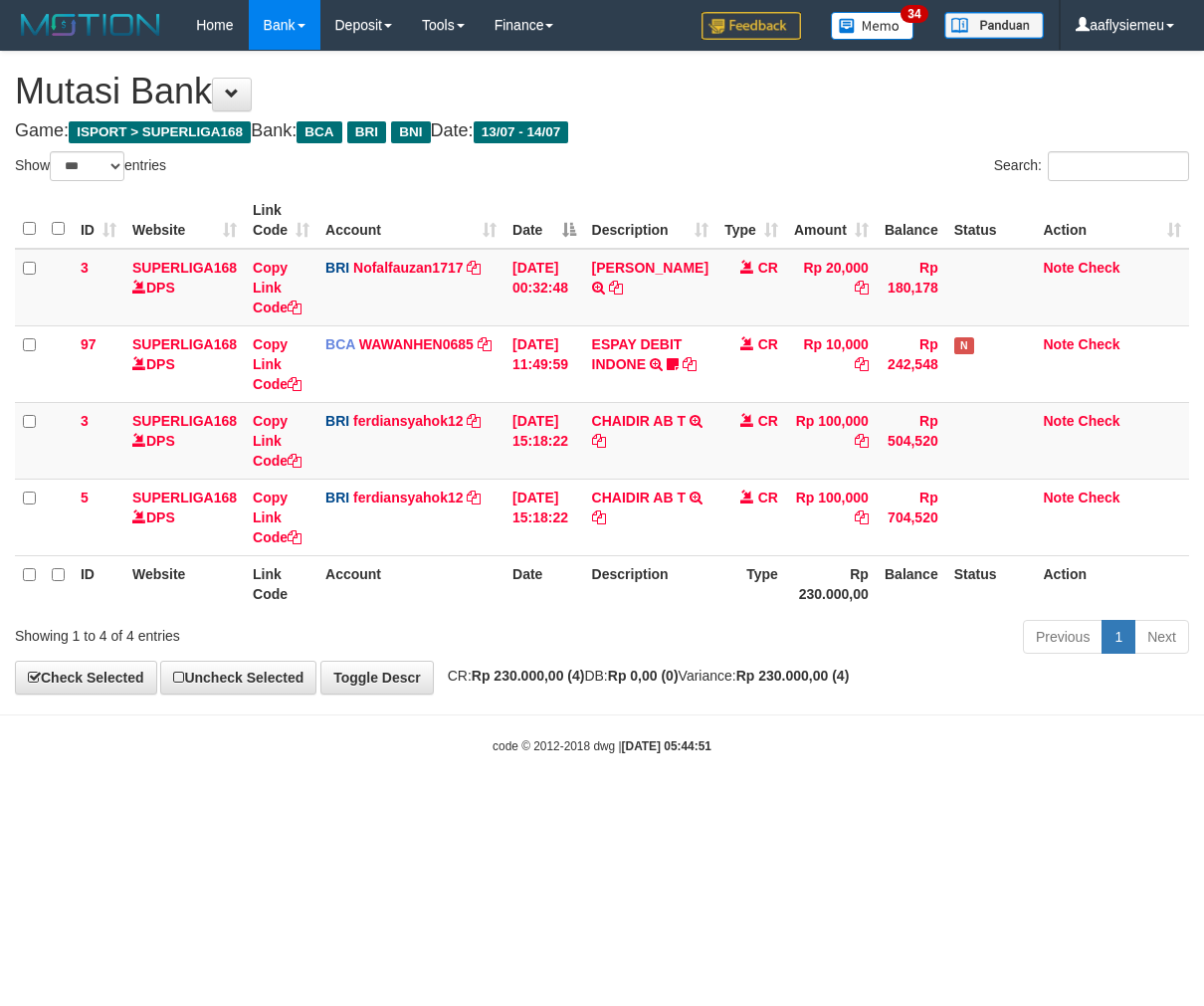 scroll, scrollTop: 0, scrollLeft: 0, axis: both 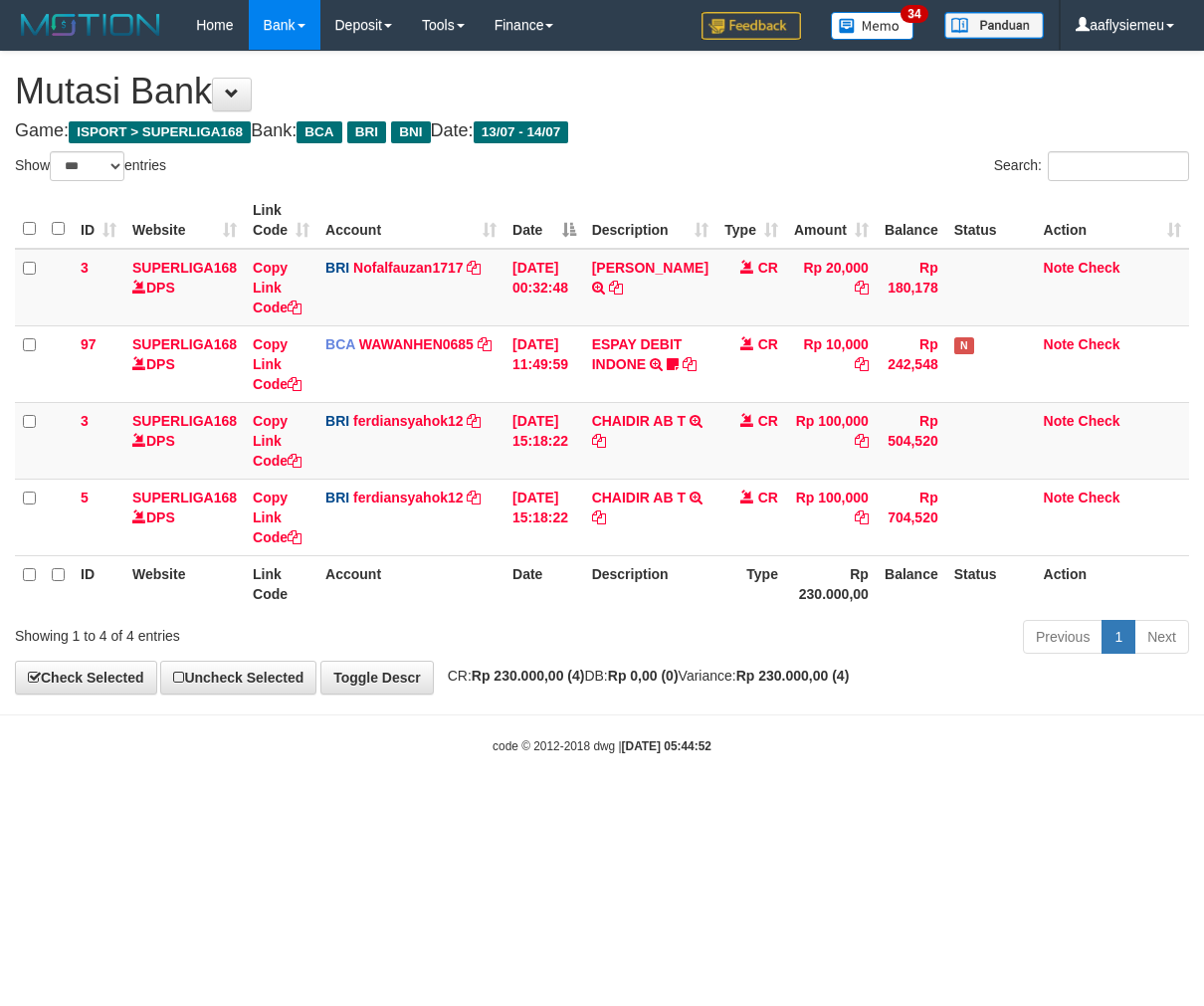 select on "***" 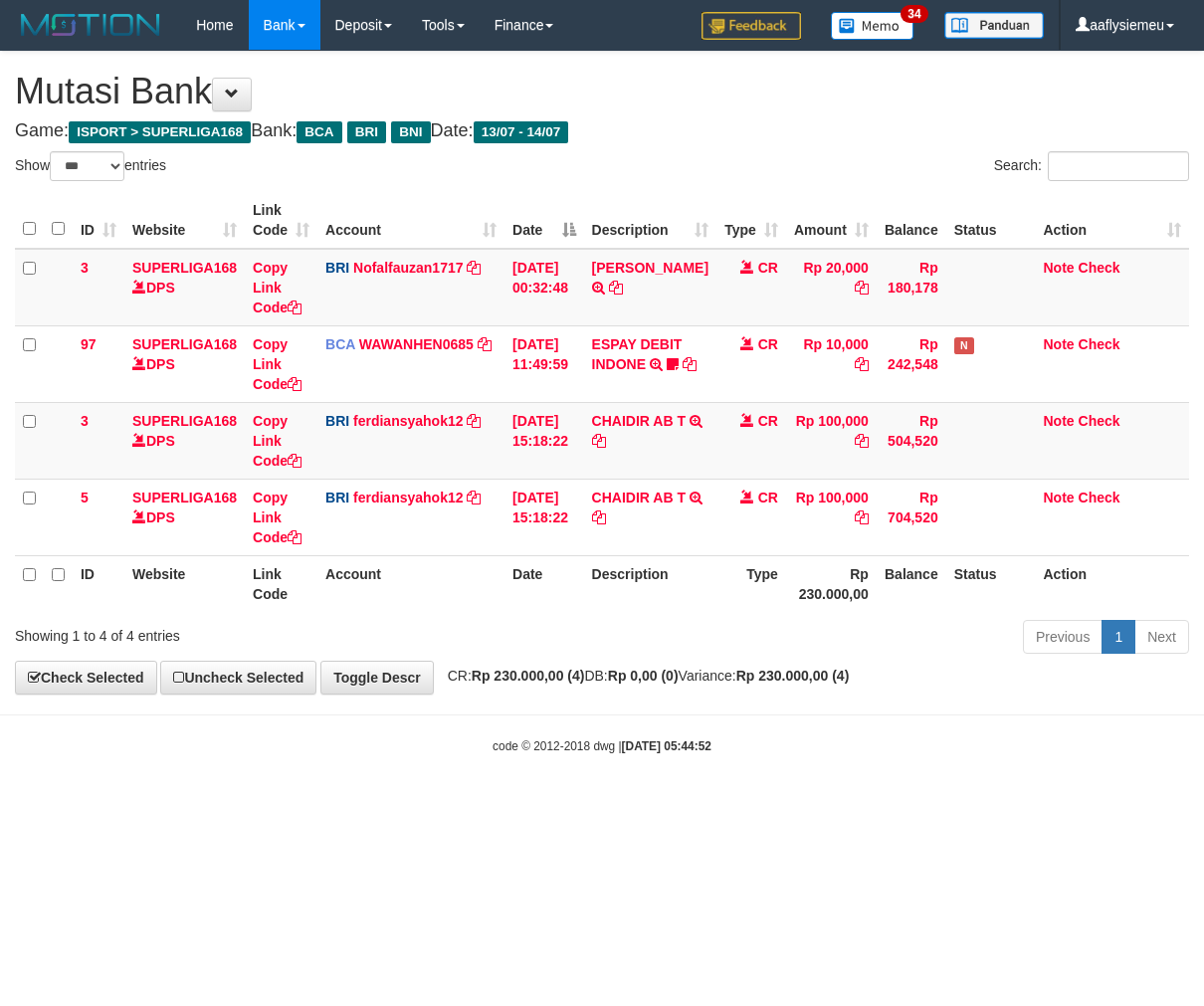 scroll, scrollTop: 0, scrollLeft: 0, axis: both 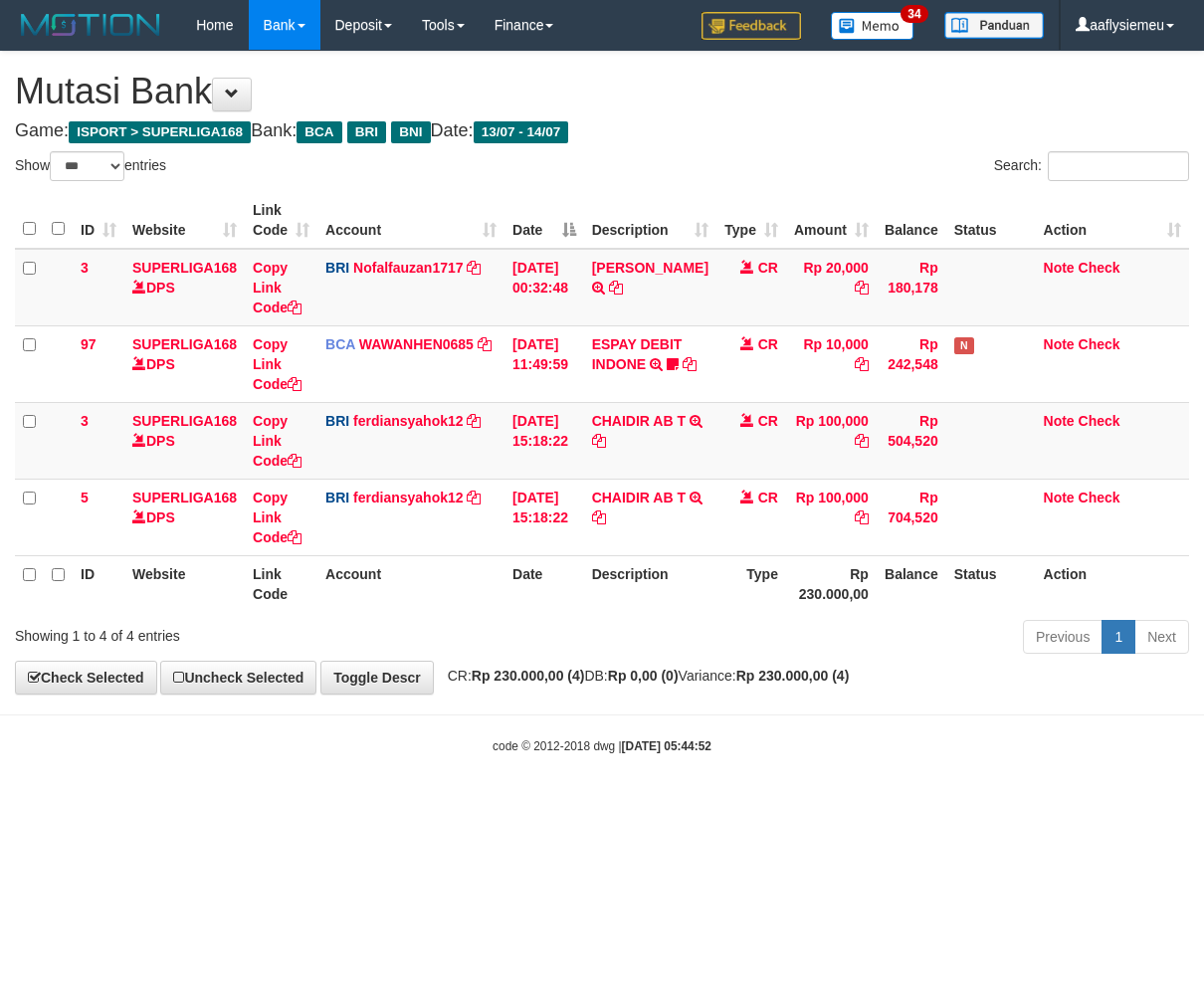 select on "***" 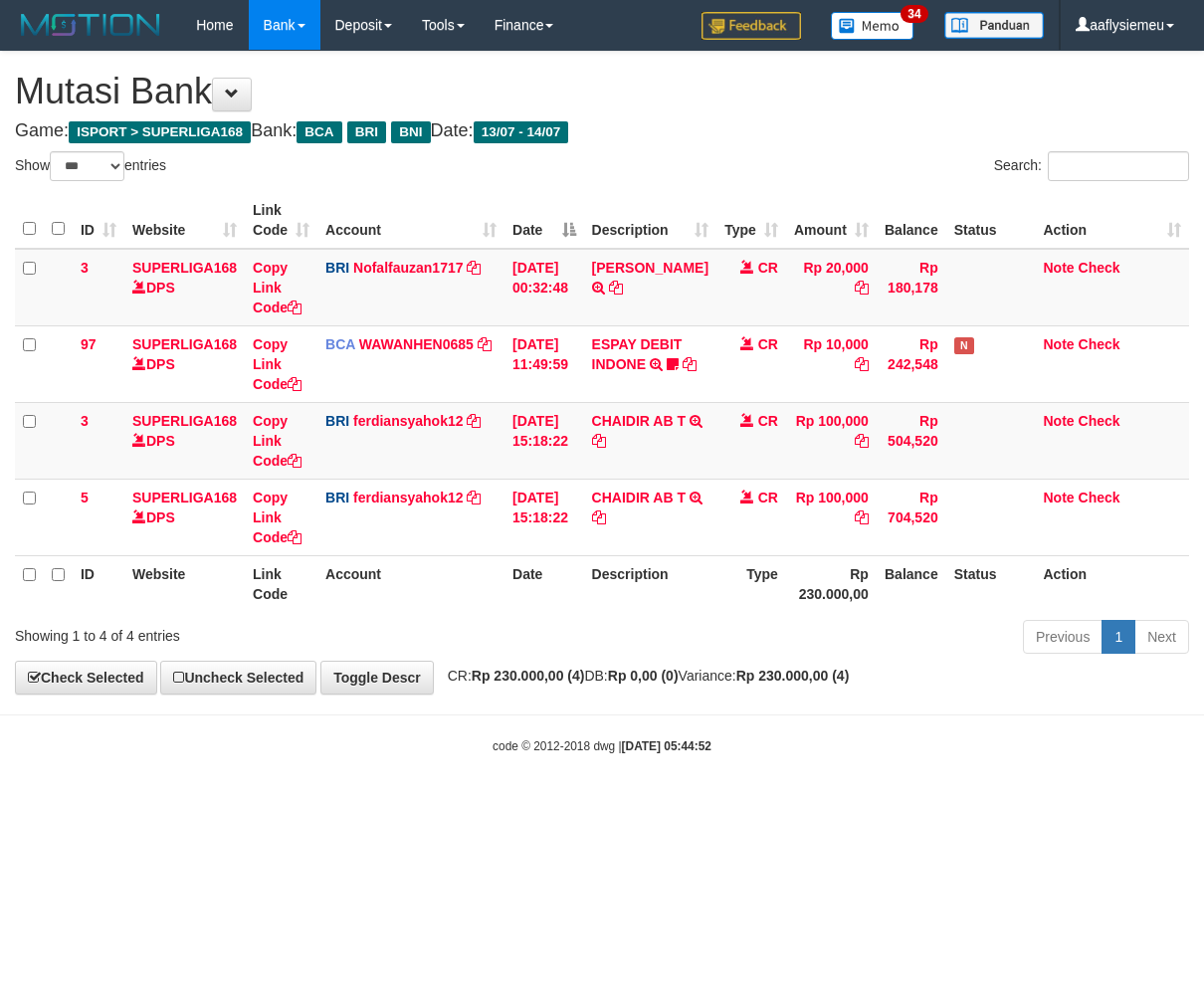 scroll, scrollTop: 0, scrollLeft: 0, axis: both 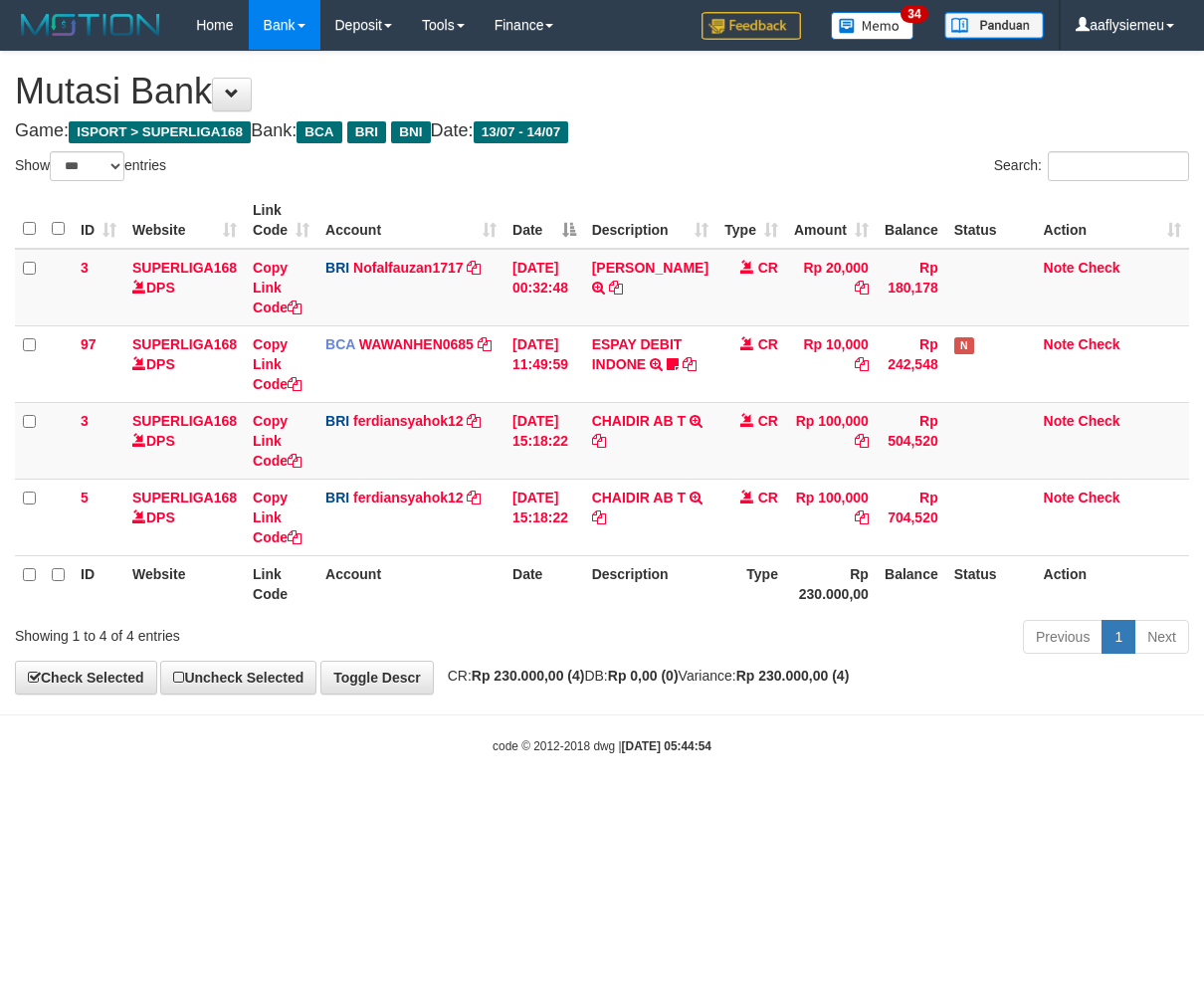 select on "***" 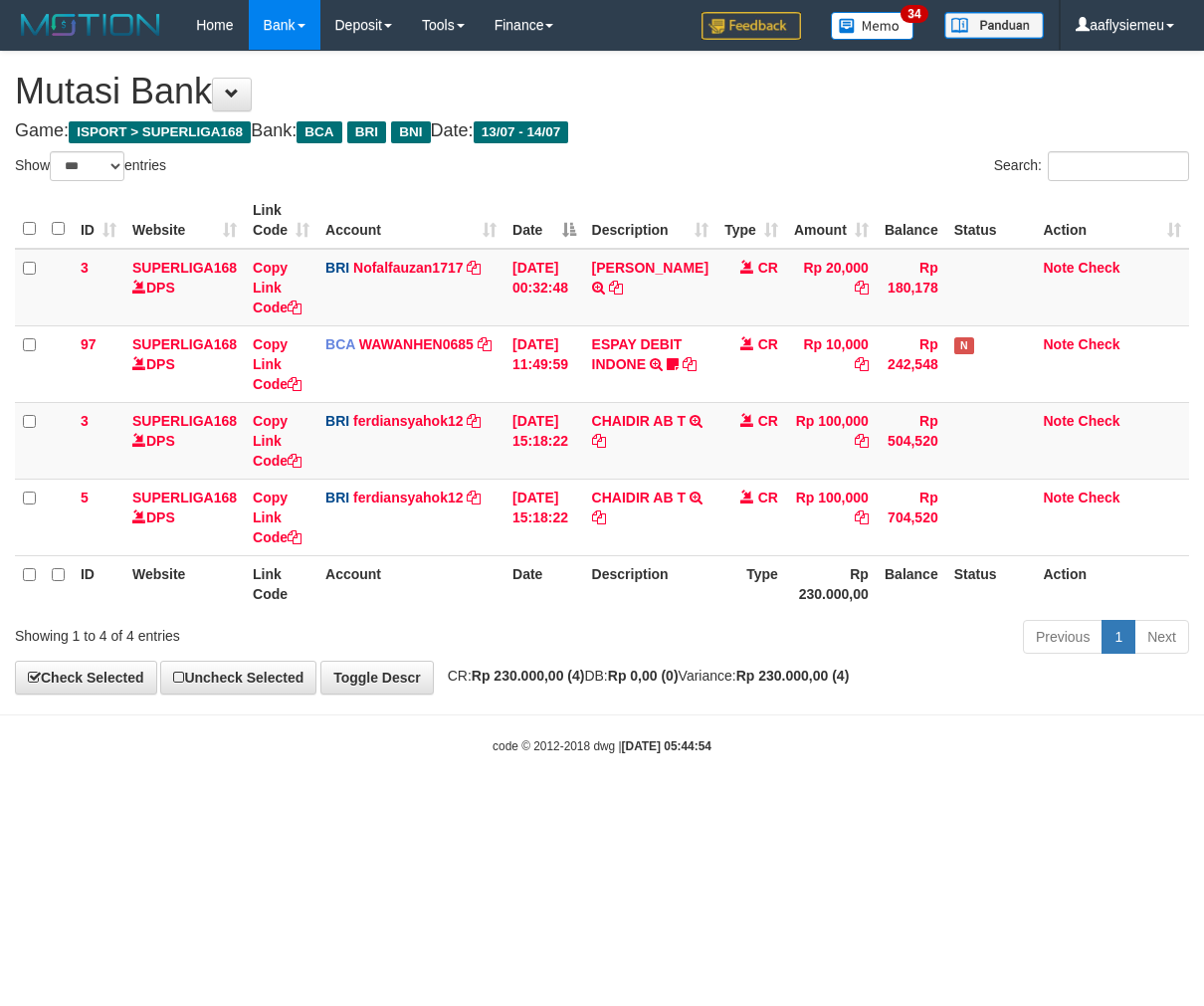 scroll, scrollTop: 0, scrollLeft: 0, axis: both 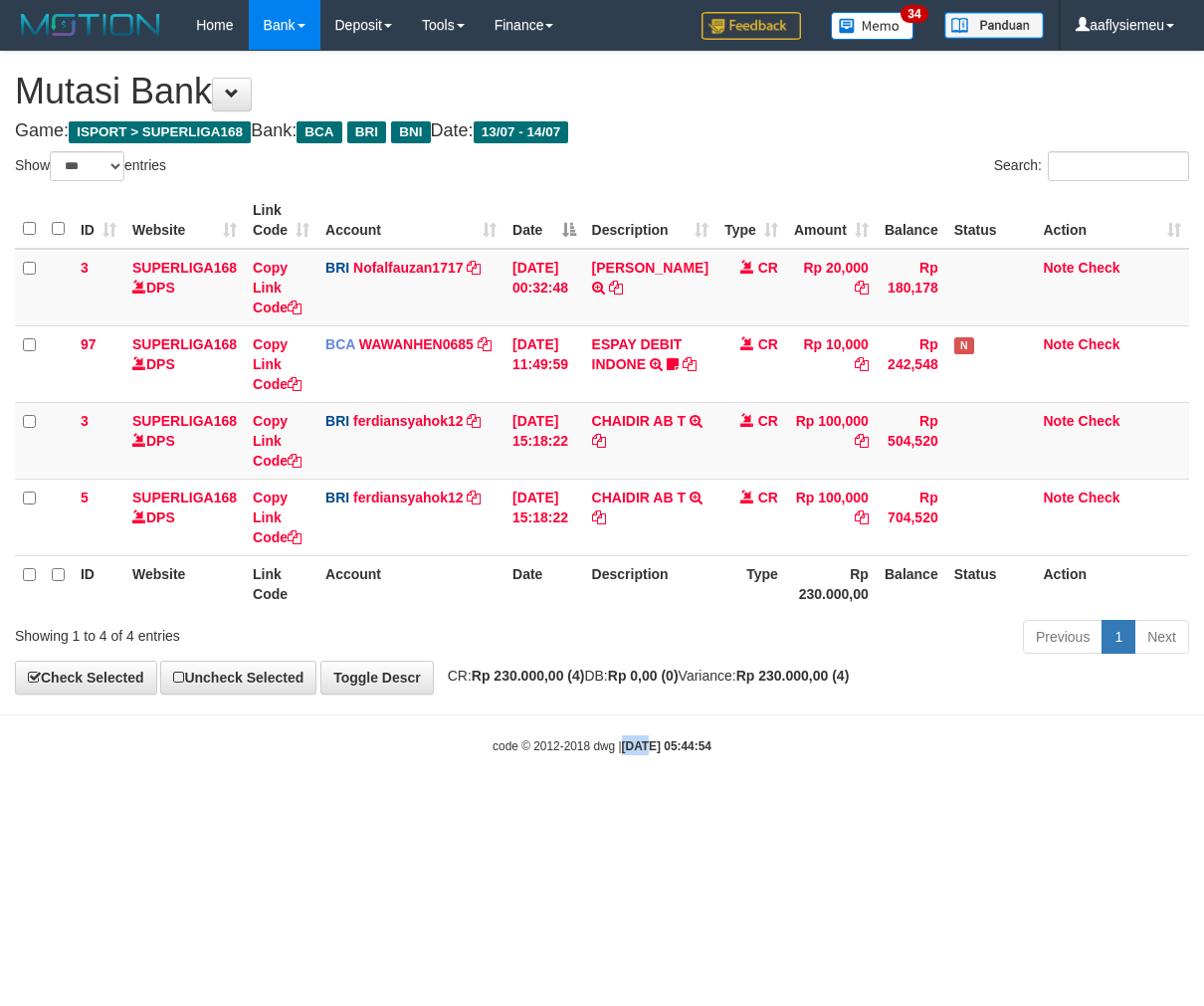 drag, startPoint x: 0, startPoint y: 0, endPoint x: 629, endPoint y: 788, distance: 1008.2584 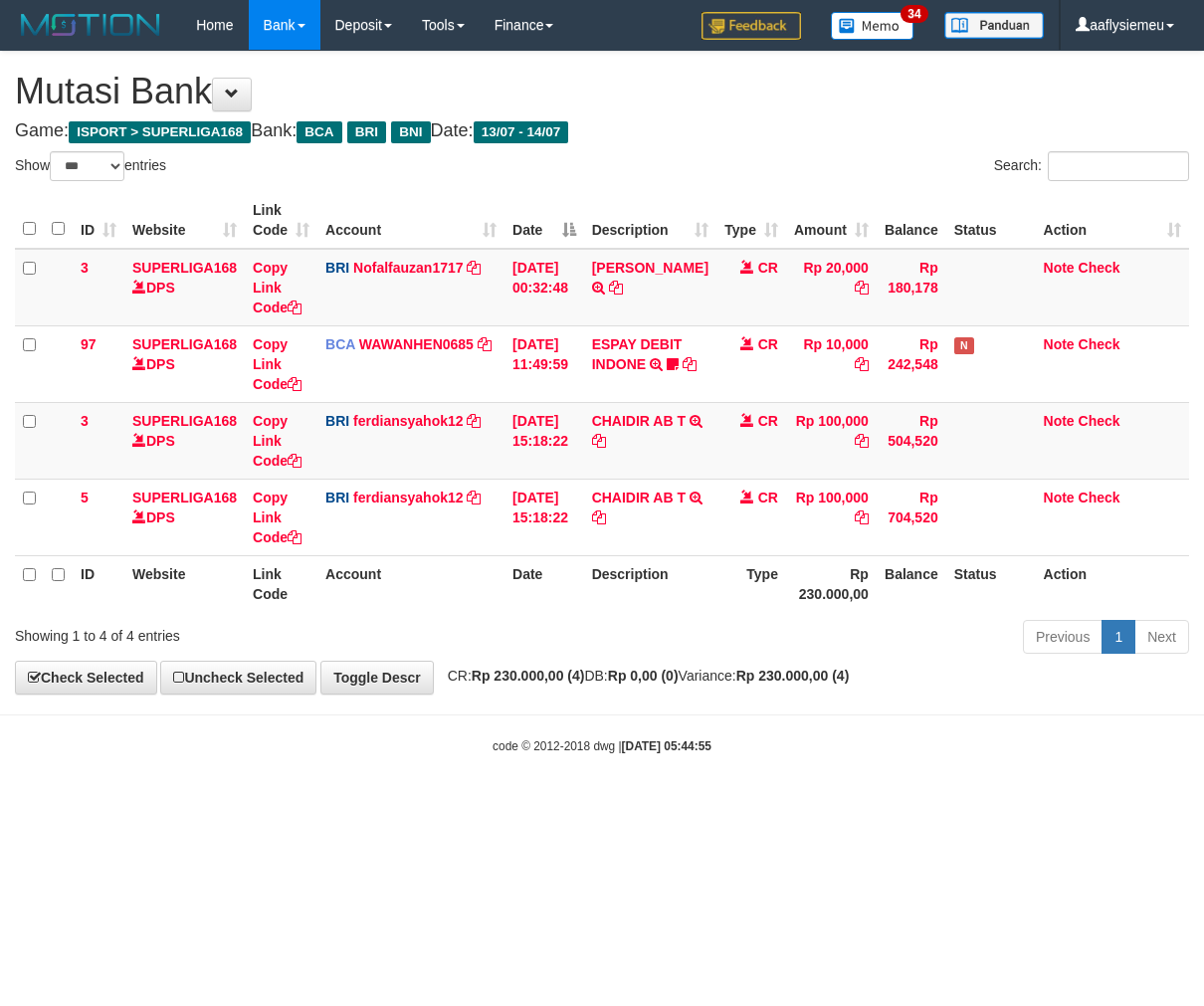 select on "***" 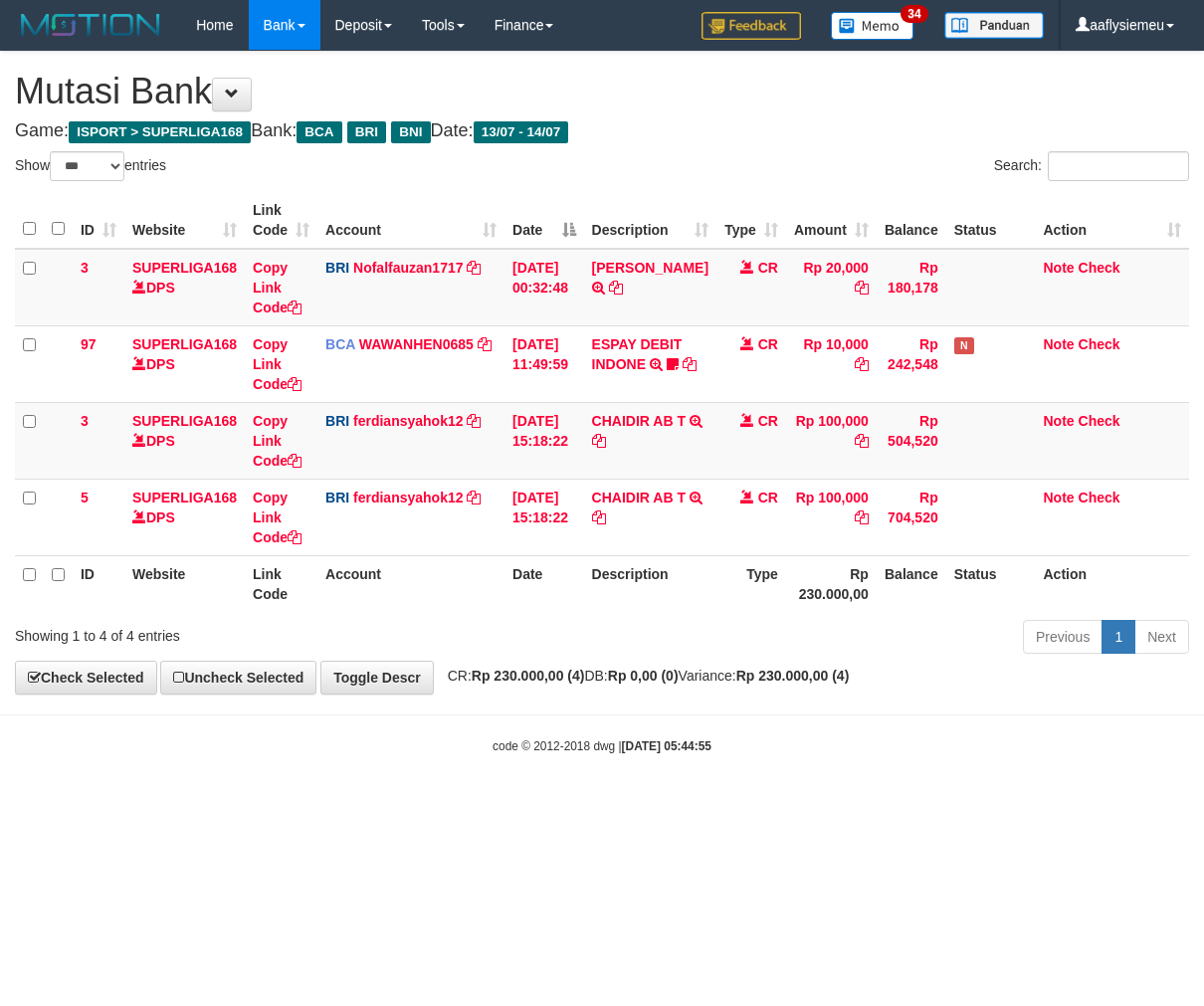 scroll, scrollTop: 0, scrollLeft: 0, axis: both 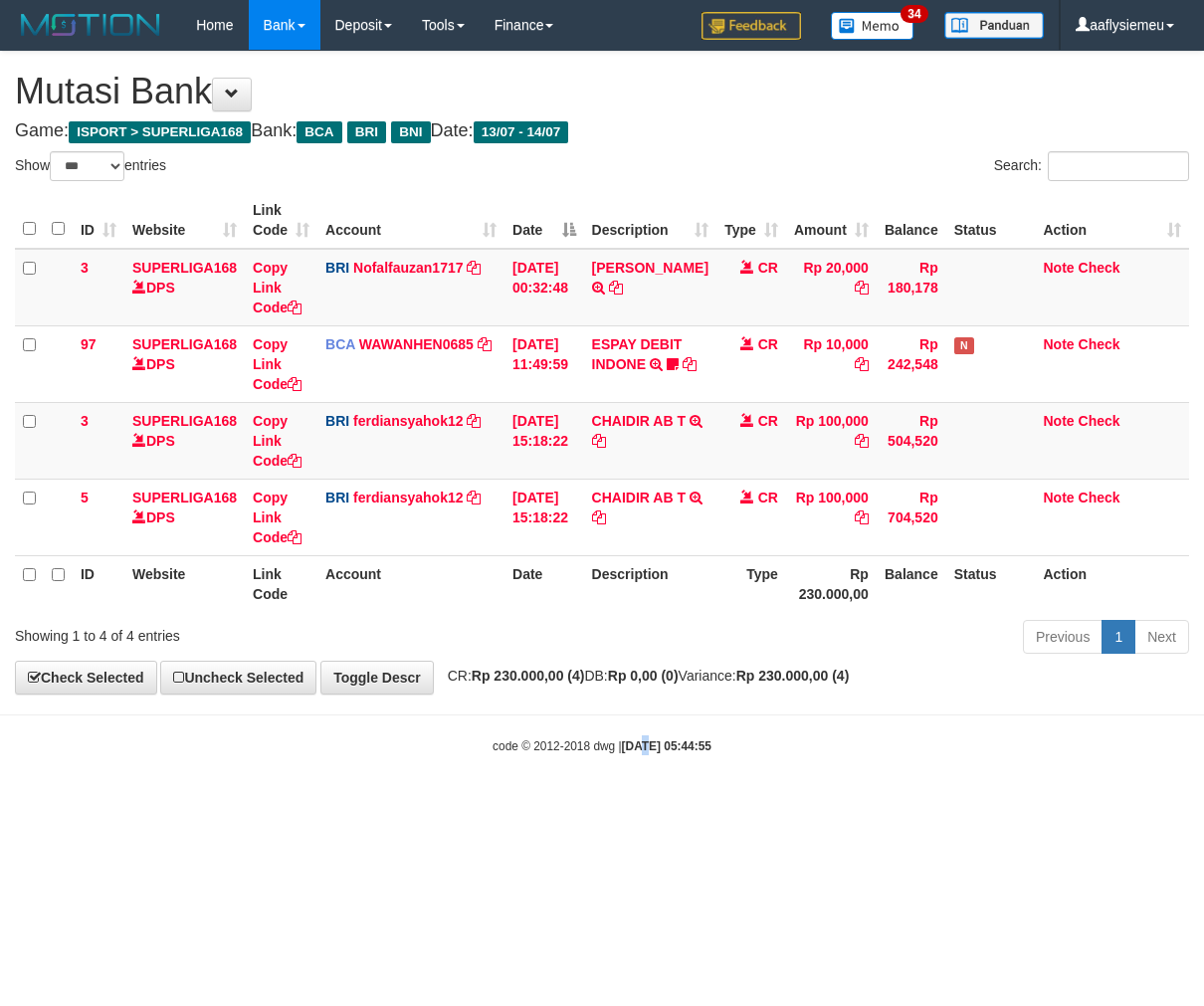 click on "Toggle navigation
Home
Bank
Account List
Load
By Website
Group
[ISPORT]													SUPERLIGA168
By Load Group (DPS)
34" at bounding box center [602, 402] 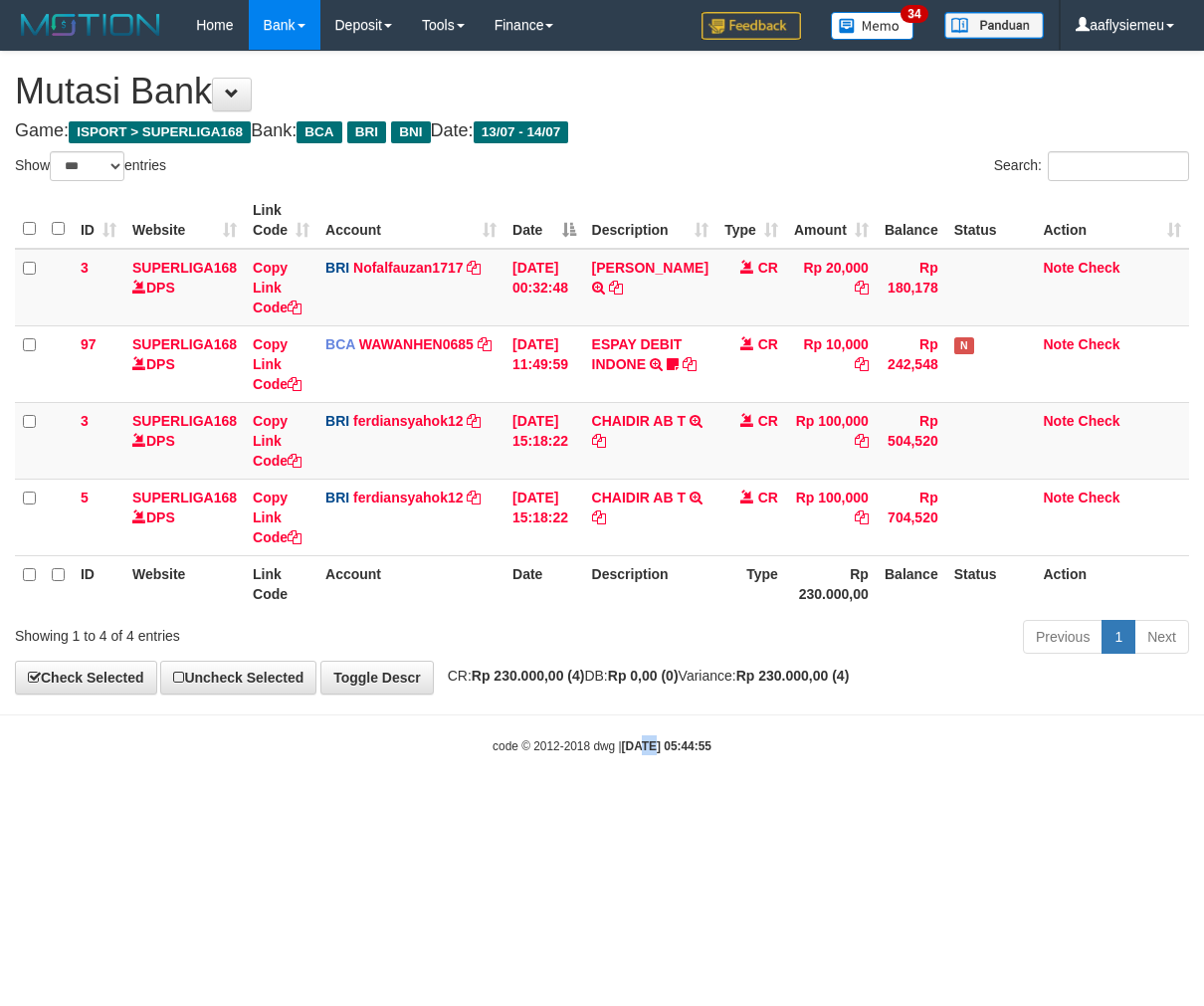 click on "Toggle navigation
Home
Bank
Account List
Load
By Website
Group
[ISPORT]													SUPERLIGA168
By Load Group (DPS)
34" at bounding box center (602, 402) 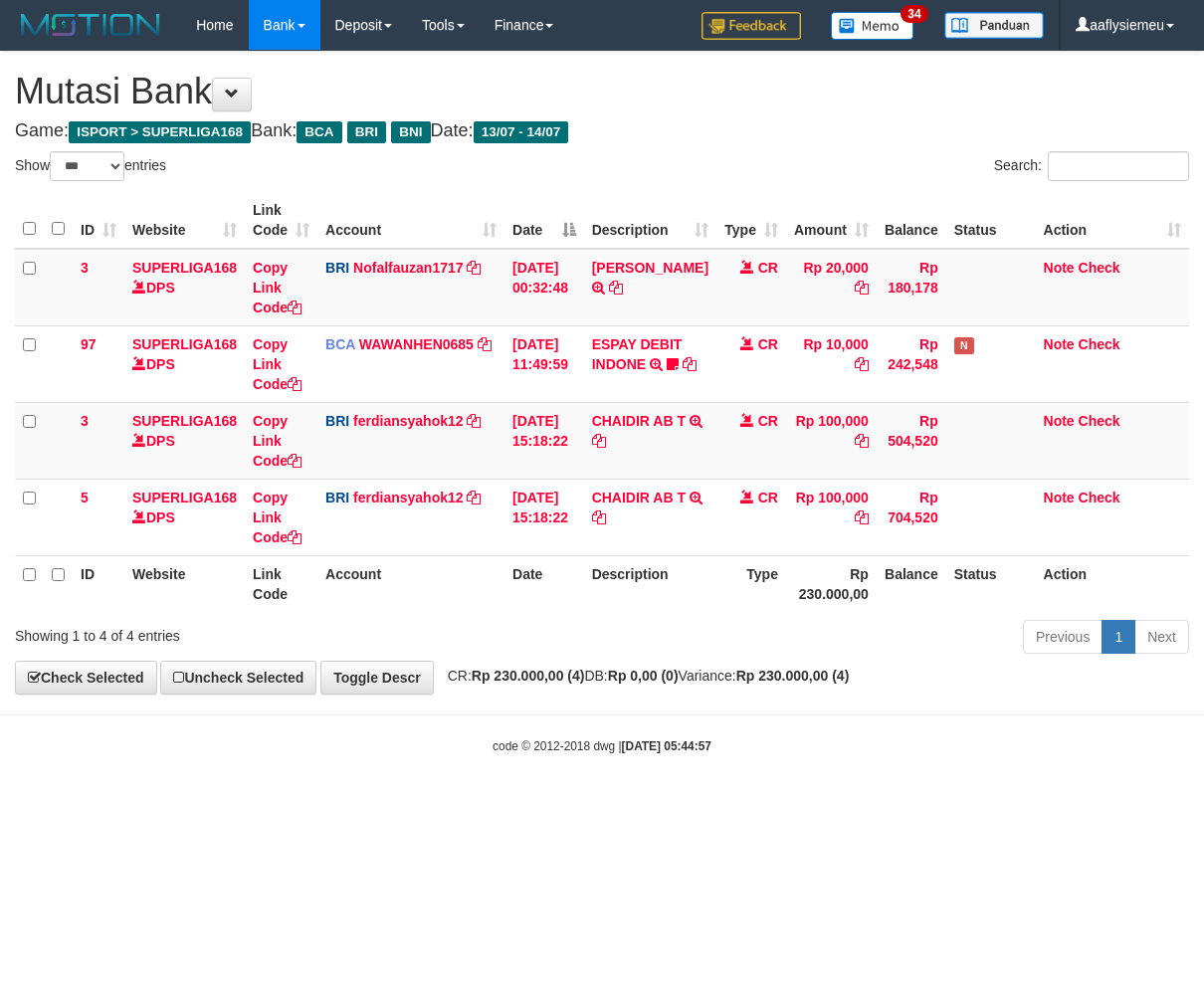 select on "***" 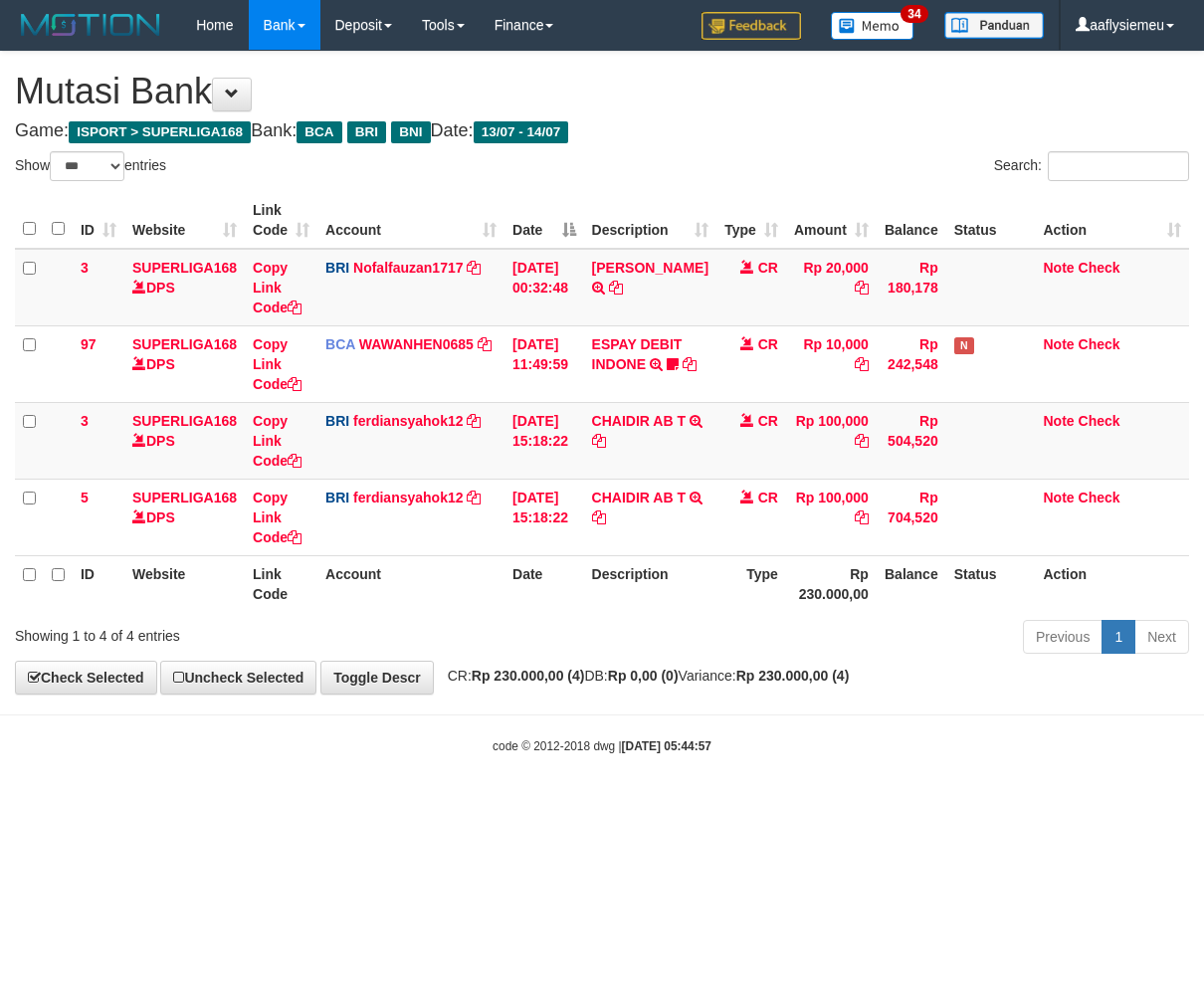 scroll, scrollTop: 0, scrollLeft: 0, axis: both 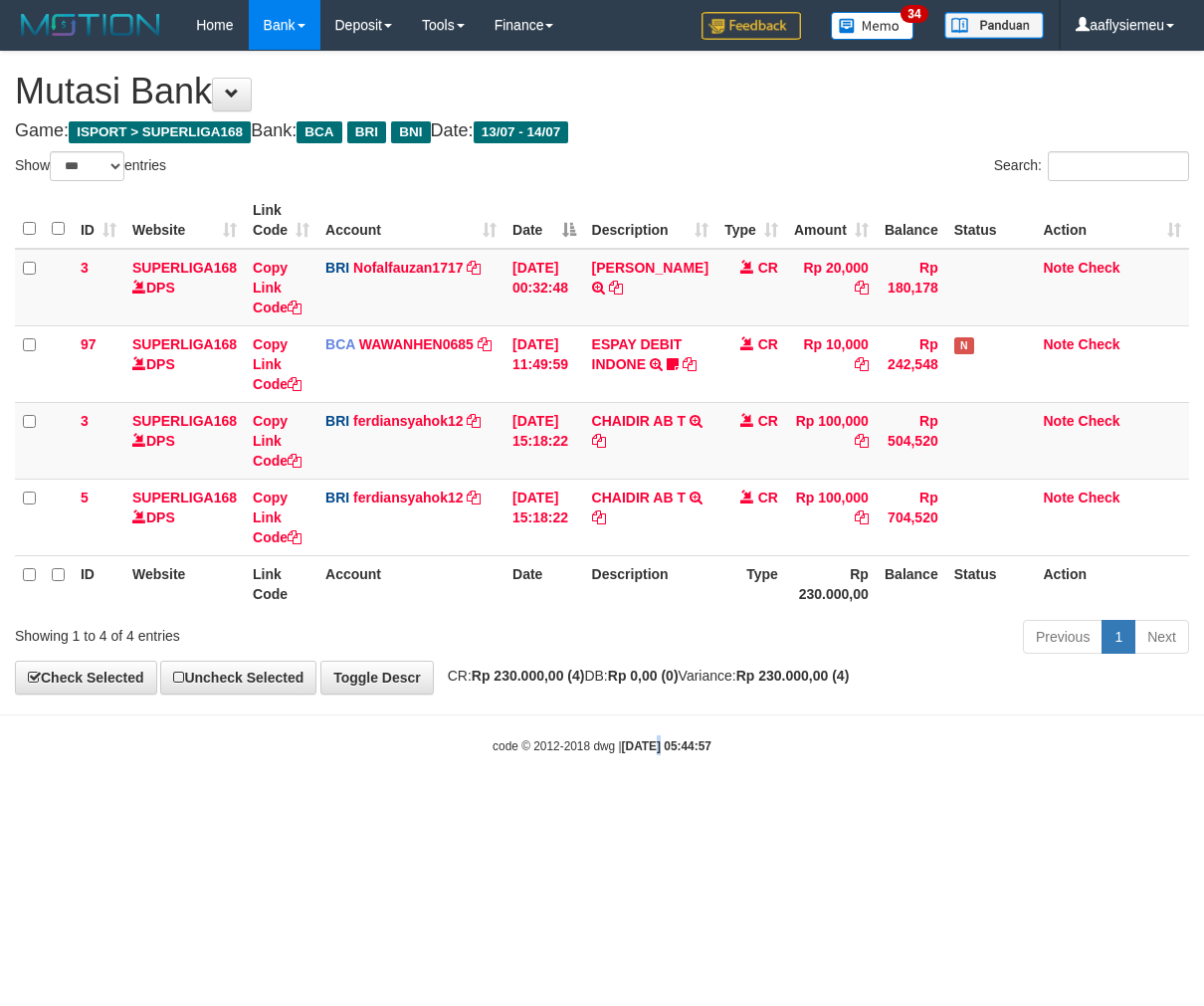 click on "Toggle navigation
Home
Bank
Account List
Load
By Website
Group
[ISPORT]													SUPERLIGA168
By Load Group (DPS)
34" at bounding box center [602, 402] 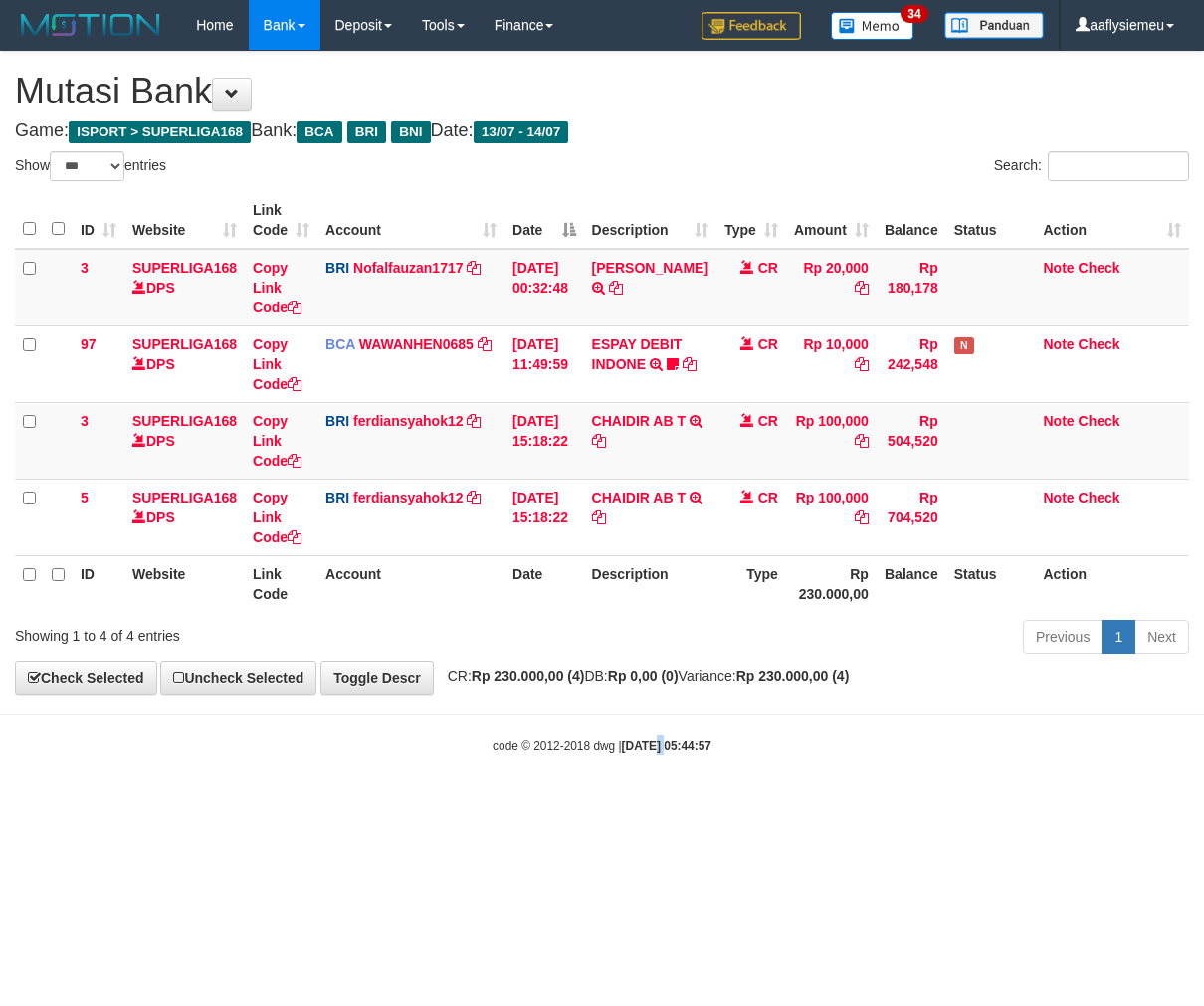 click on "Toggle navigation
Home
Bank
Account List
Load
By Website
Group
[ISPORT]													SUPERLIGA168
By Load Group (DPS)
34" at bounding box center (602, 402) 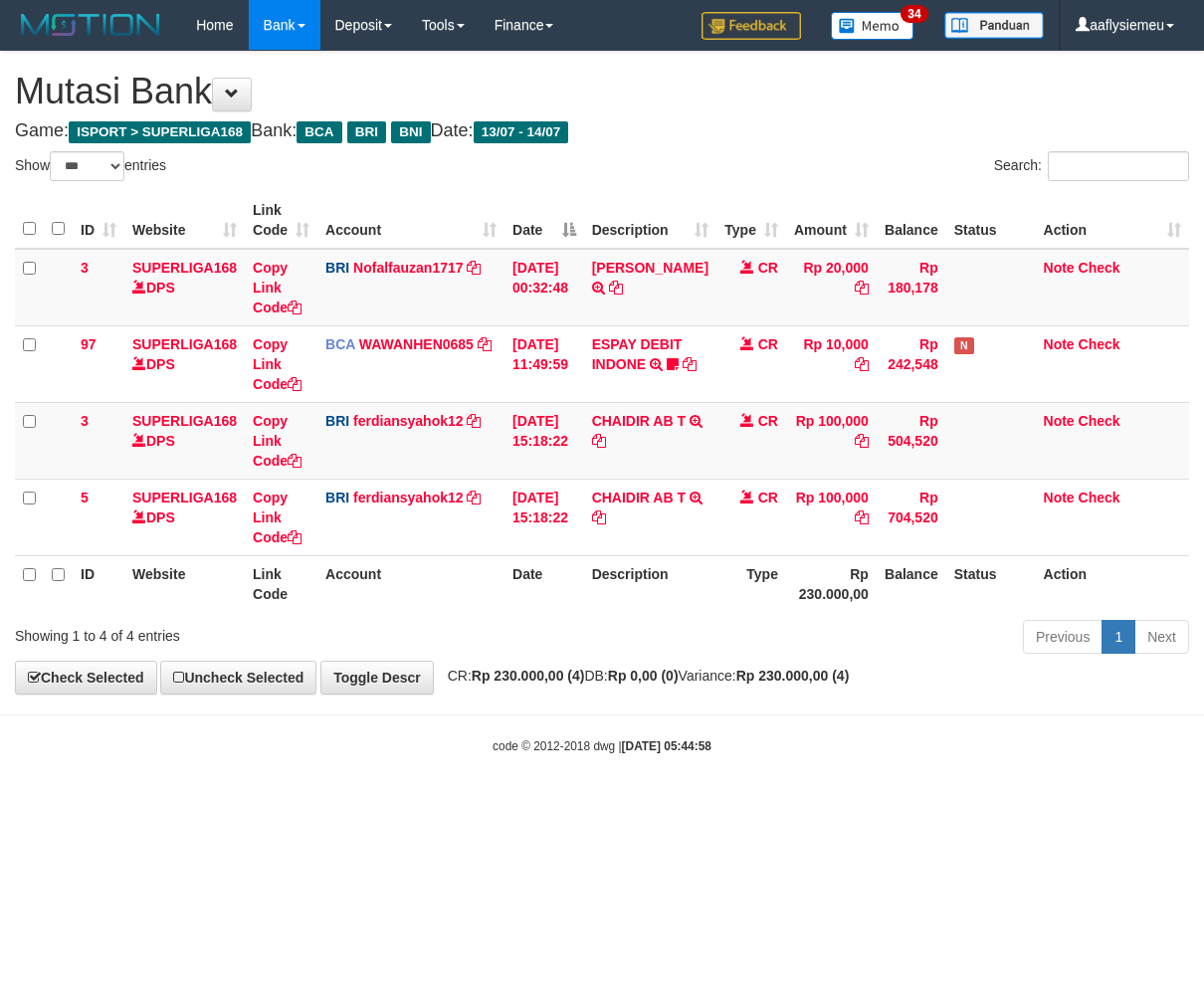 select on "***" 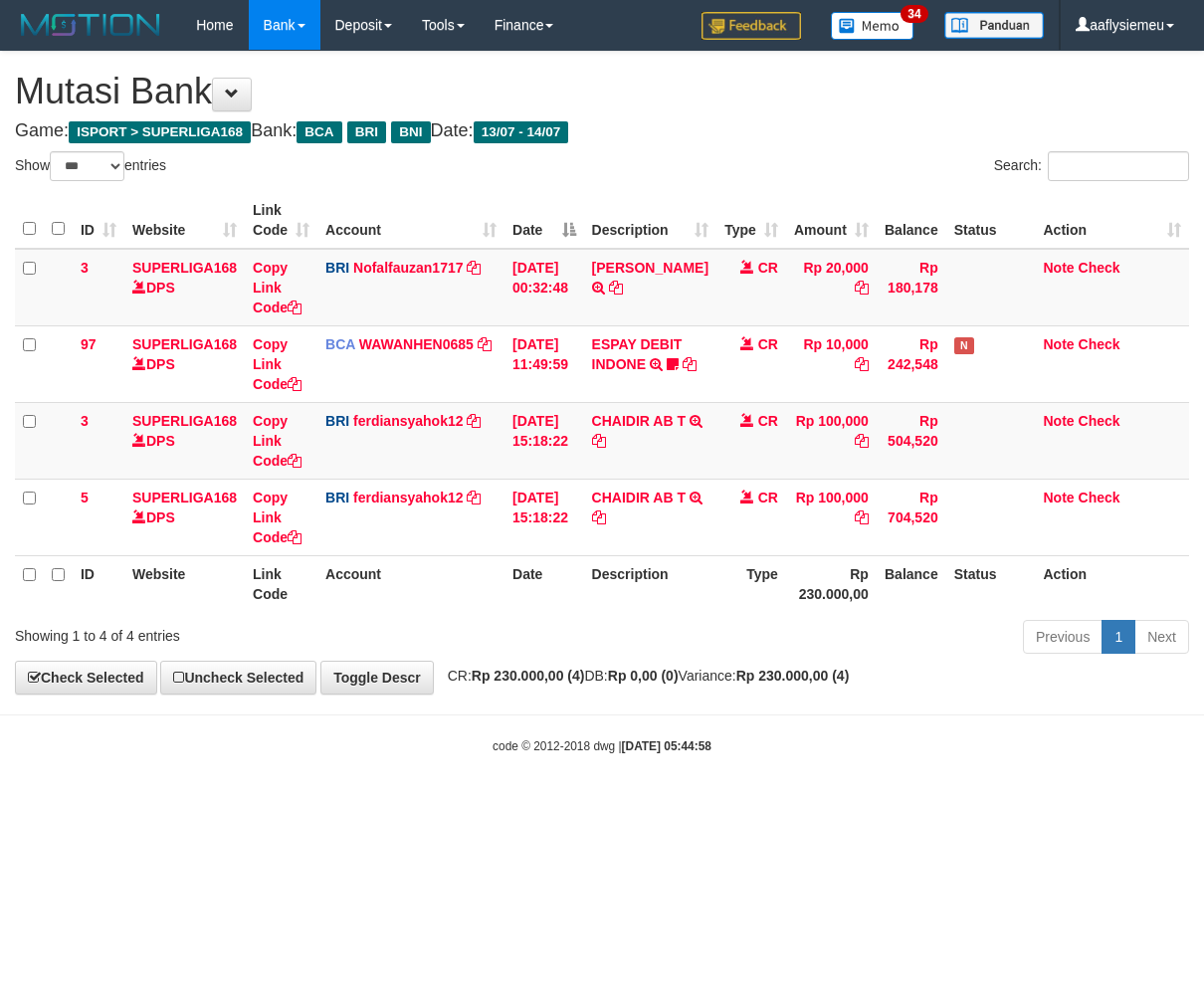 scroll, scrollTop: 0, scrollLeft: 0, axis: both 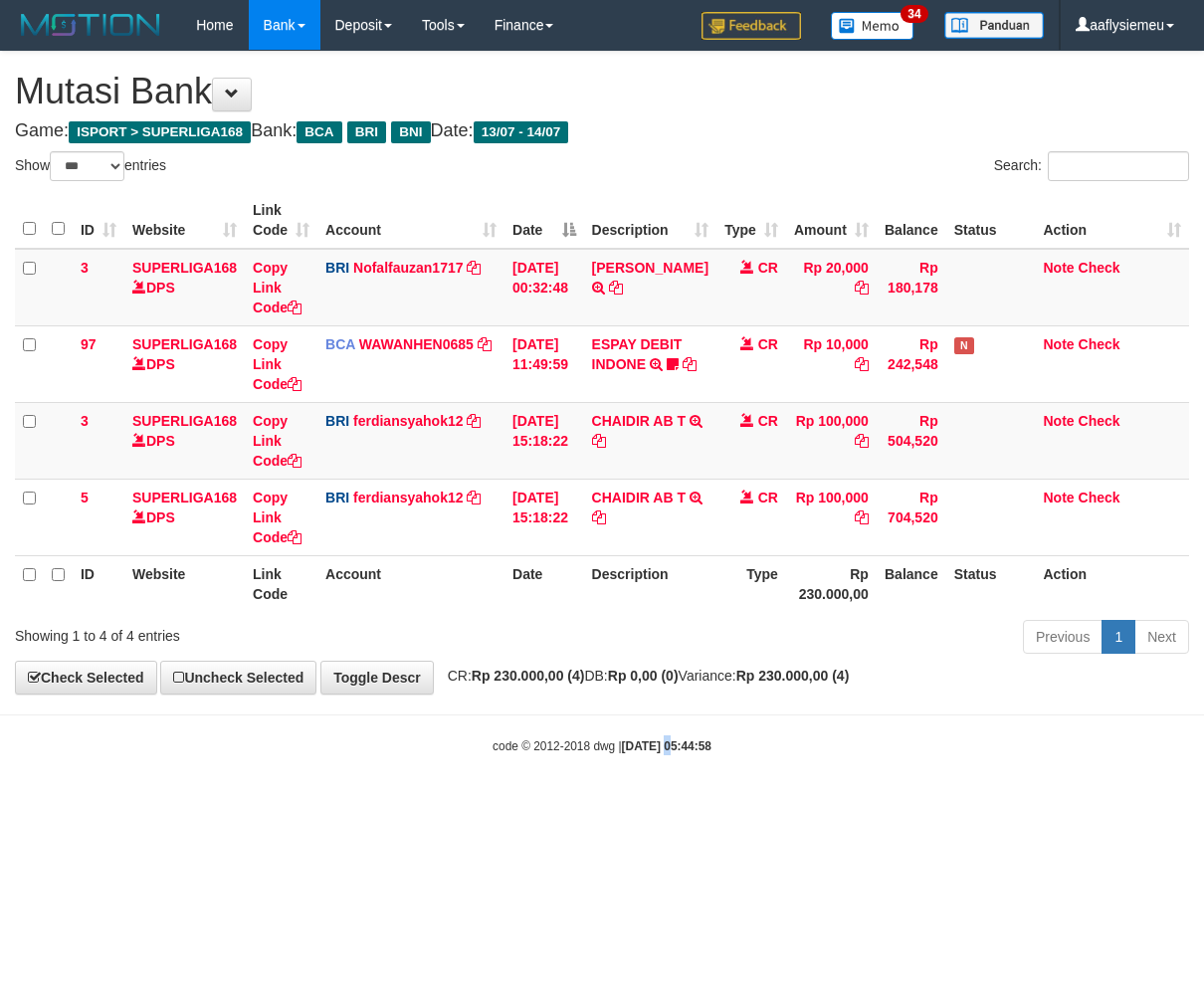 click on "Toggle navigation
Home
Bank
Account List
Load
By Website
Group
[ISPORT]													SUPERLIGA168
By Load Group (DPS)
34" at bounding box center (602, 402) 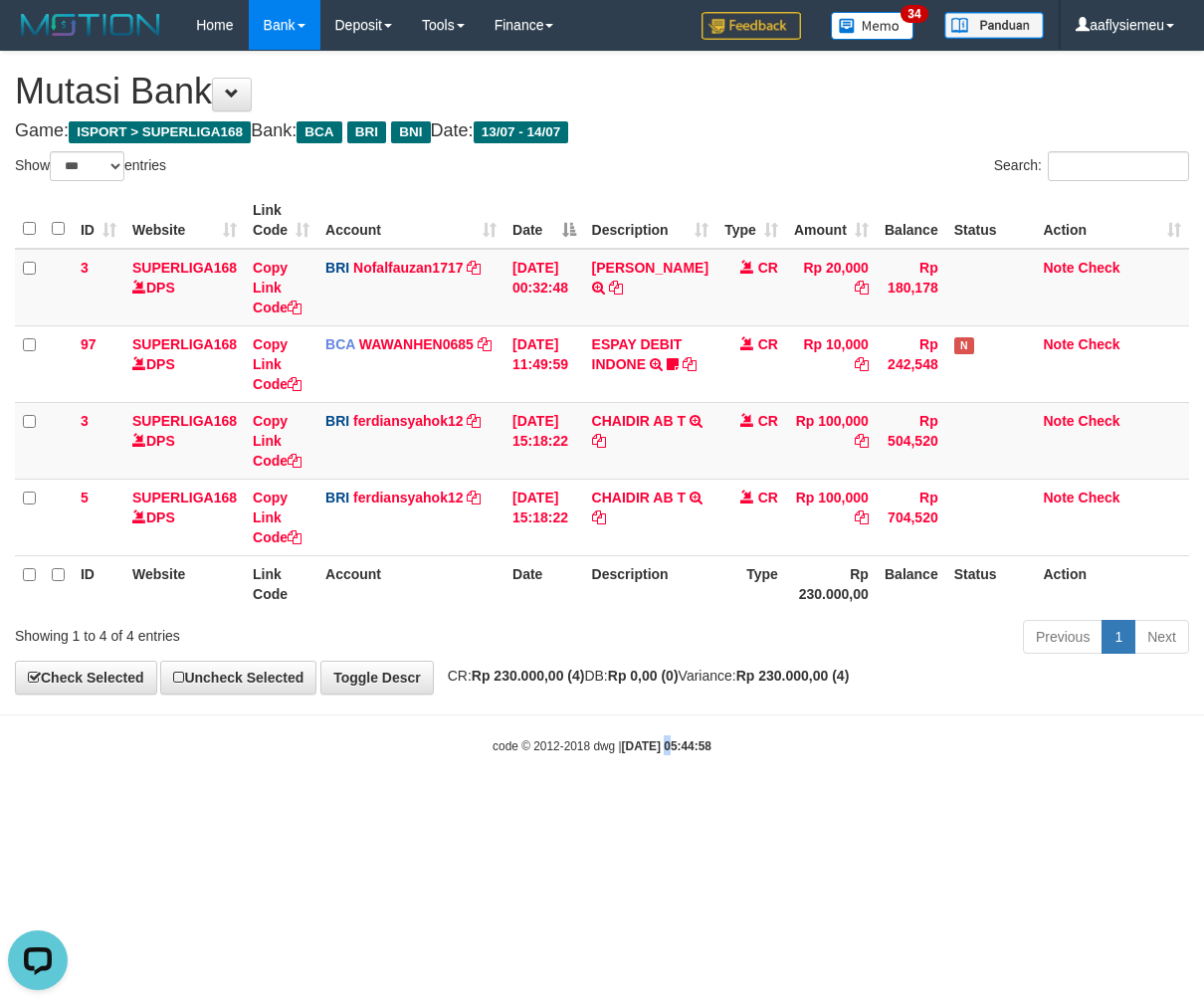 scroll, scrollTop: 0, scrollLeft: 0, axis: both 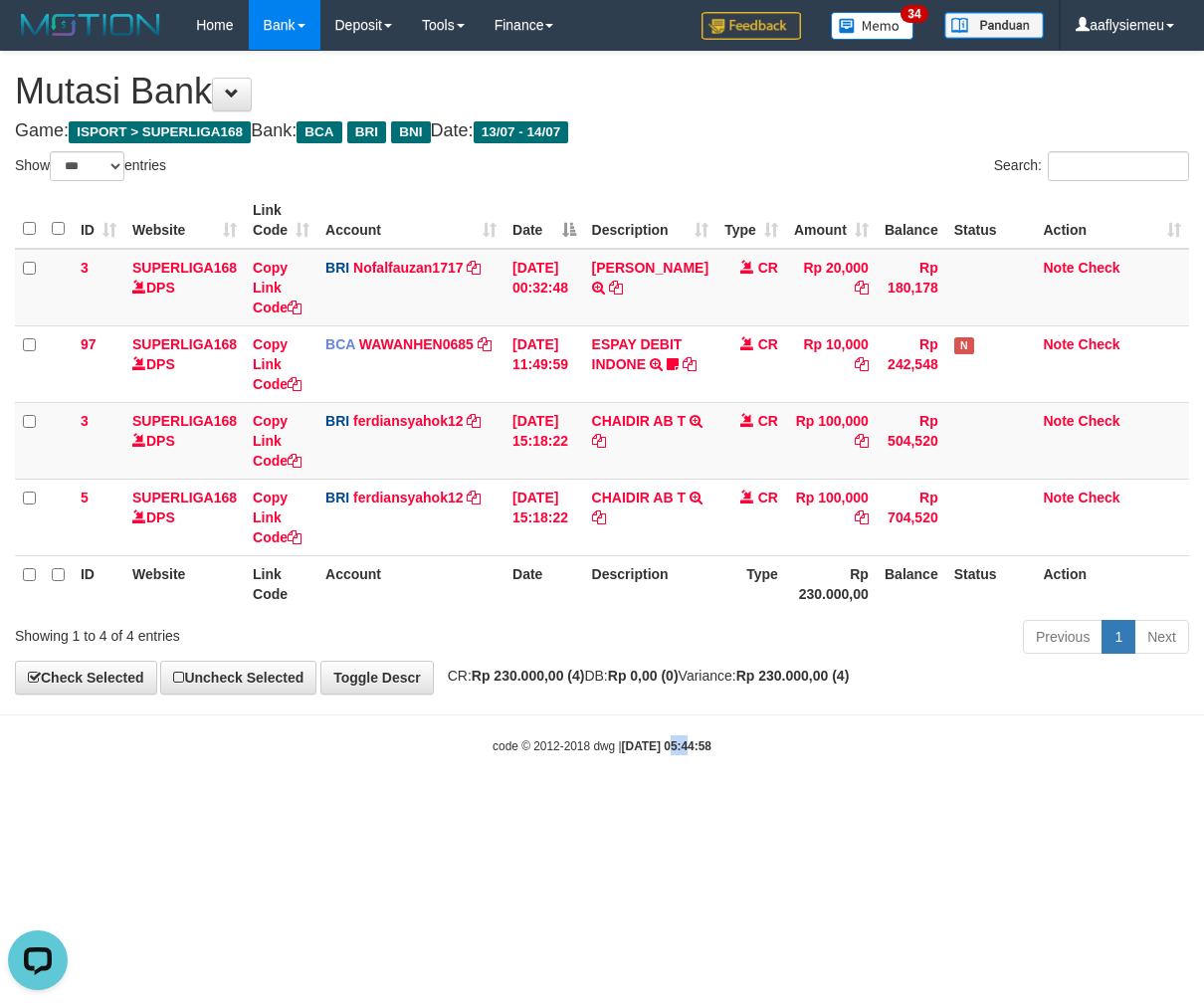 click on "Toggle navigation
Home
Bank
Account List
Load
By Website
Group
[ISPORT]													SUPERLIGA168
By Load Group (DPS)
34" at bounding box center (602, 402) 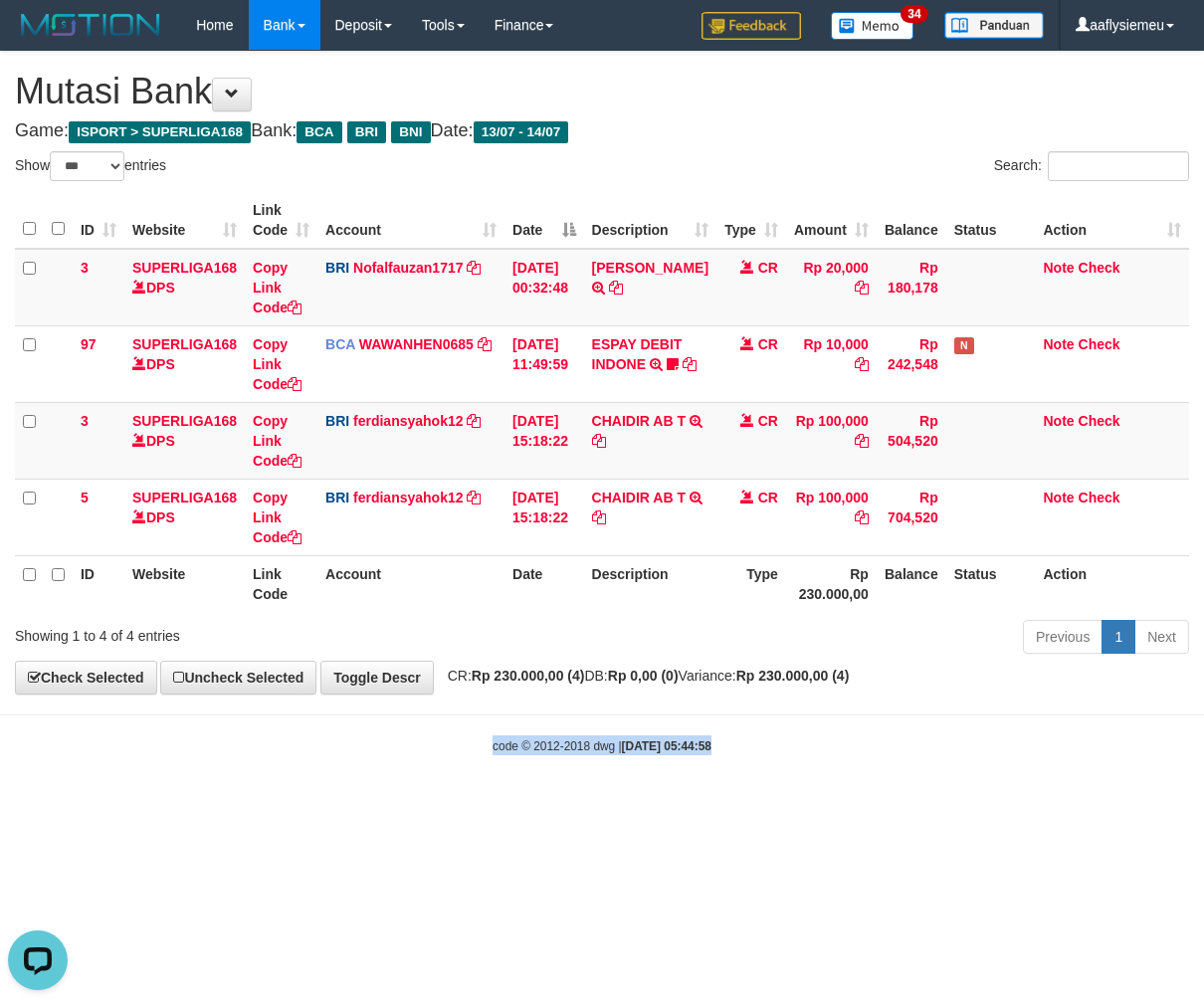 click on "Toggle navigation
Home
Bank
Account List
Load
By Website
Group
[ISPORT]													SUPERLIGA168
By Load Group (DPS)
34" at bounding box center [602, 402] 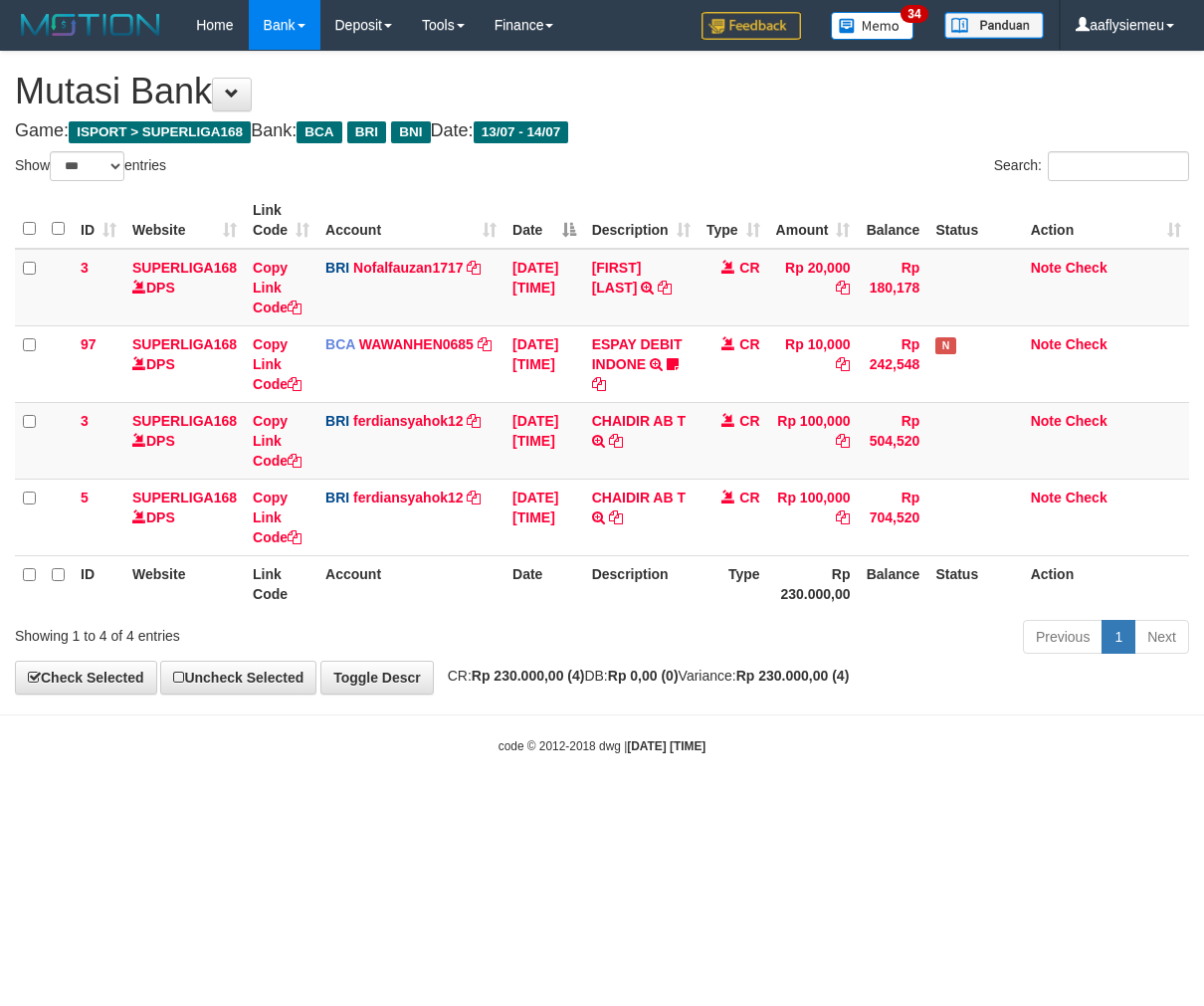 select on "***" 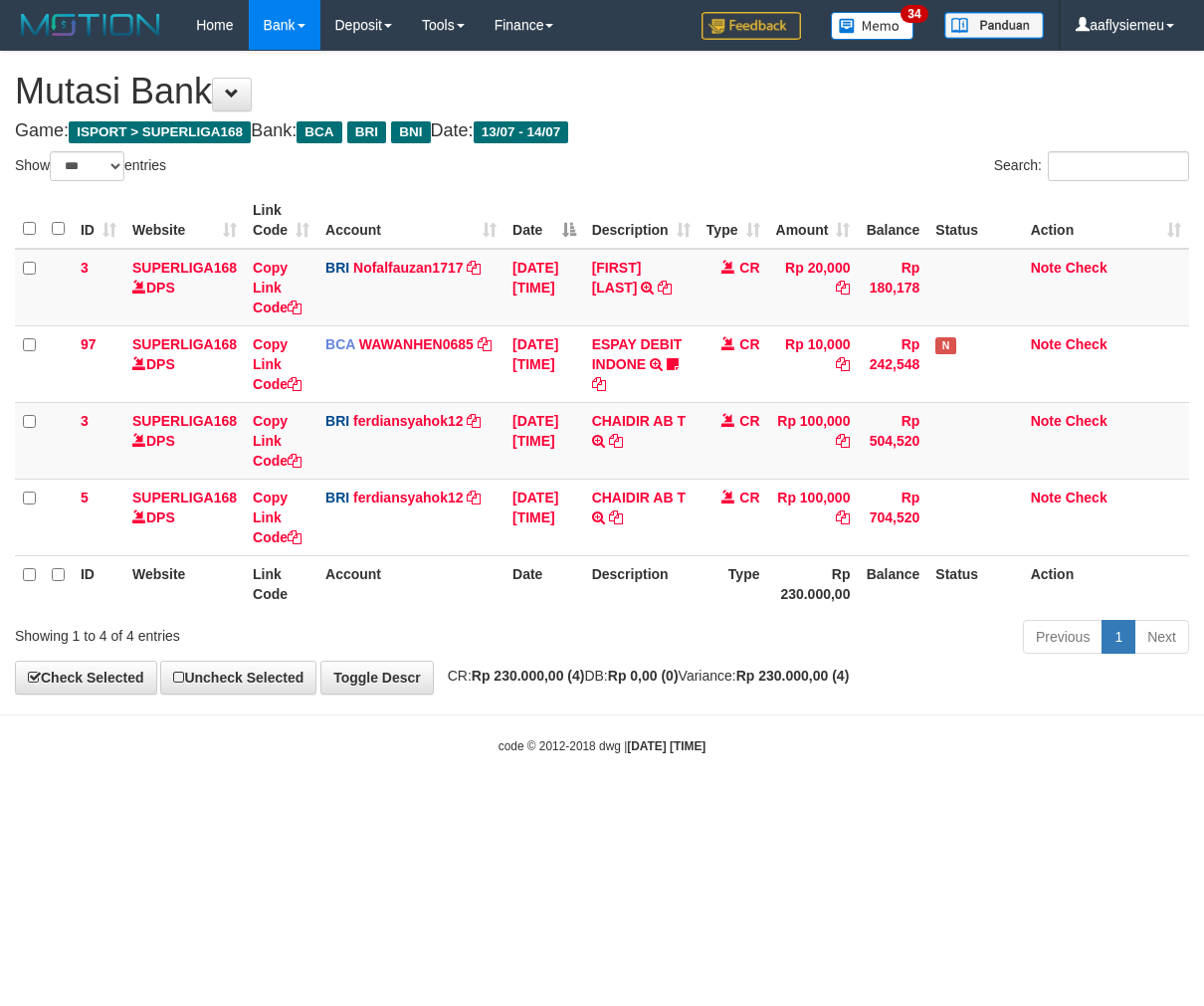 scroll, scrollTop: 0, scrollLeft: 0, axis: both 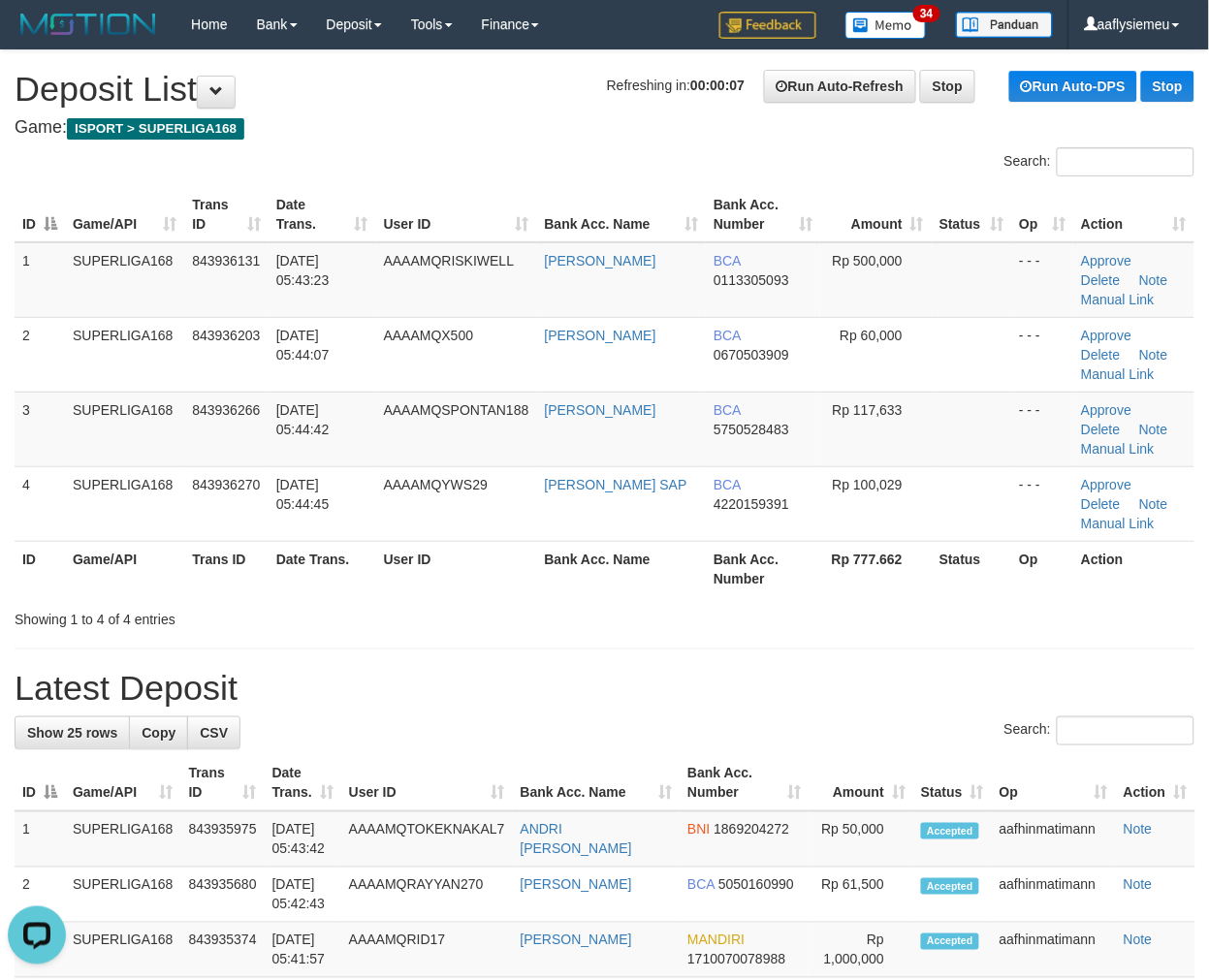 drag, startPoint x: 256, startPoint y: 628, endPoint x: 82, endPoint y: 702, distance: 189.08199 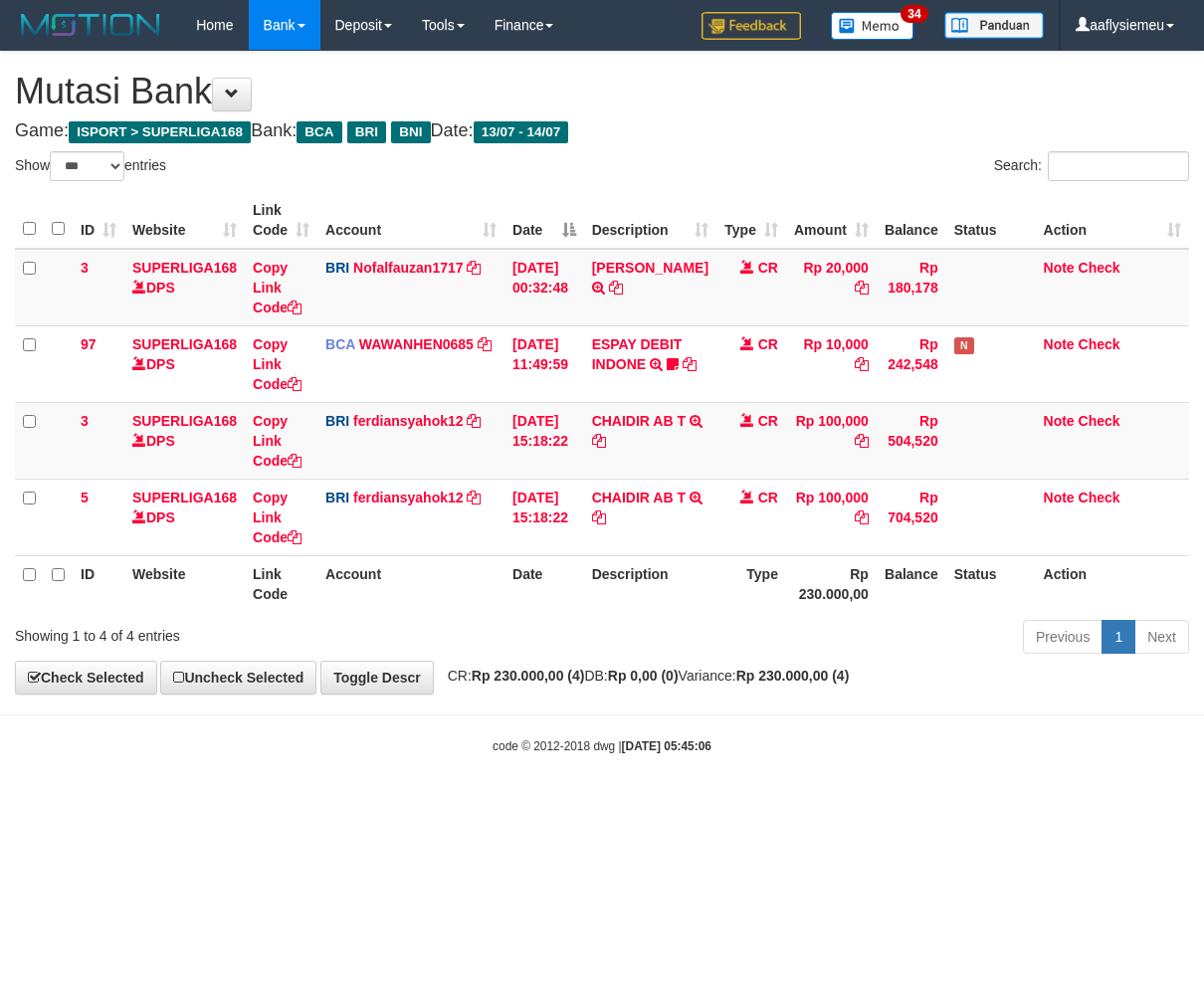 select on "***" 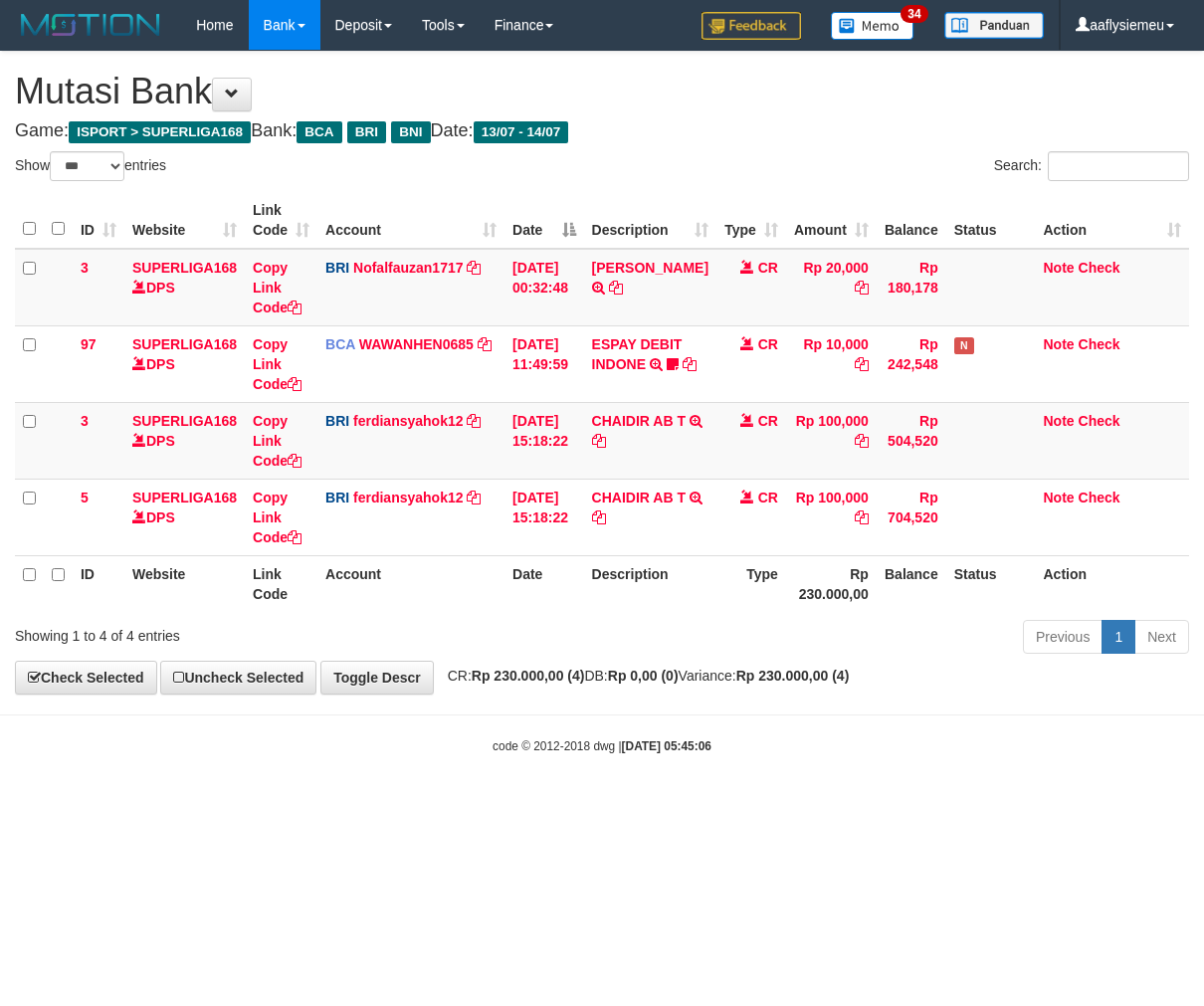 scroll, scrollTop: 0, scrollLeft: 0, axis: both 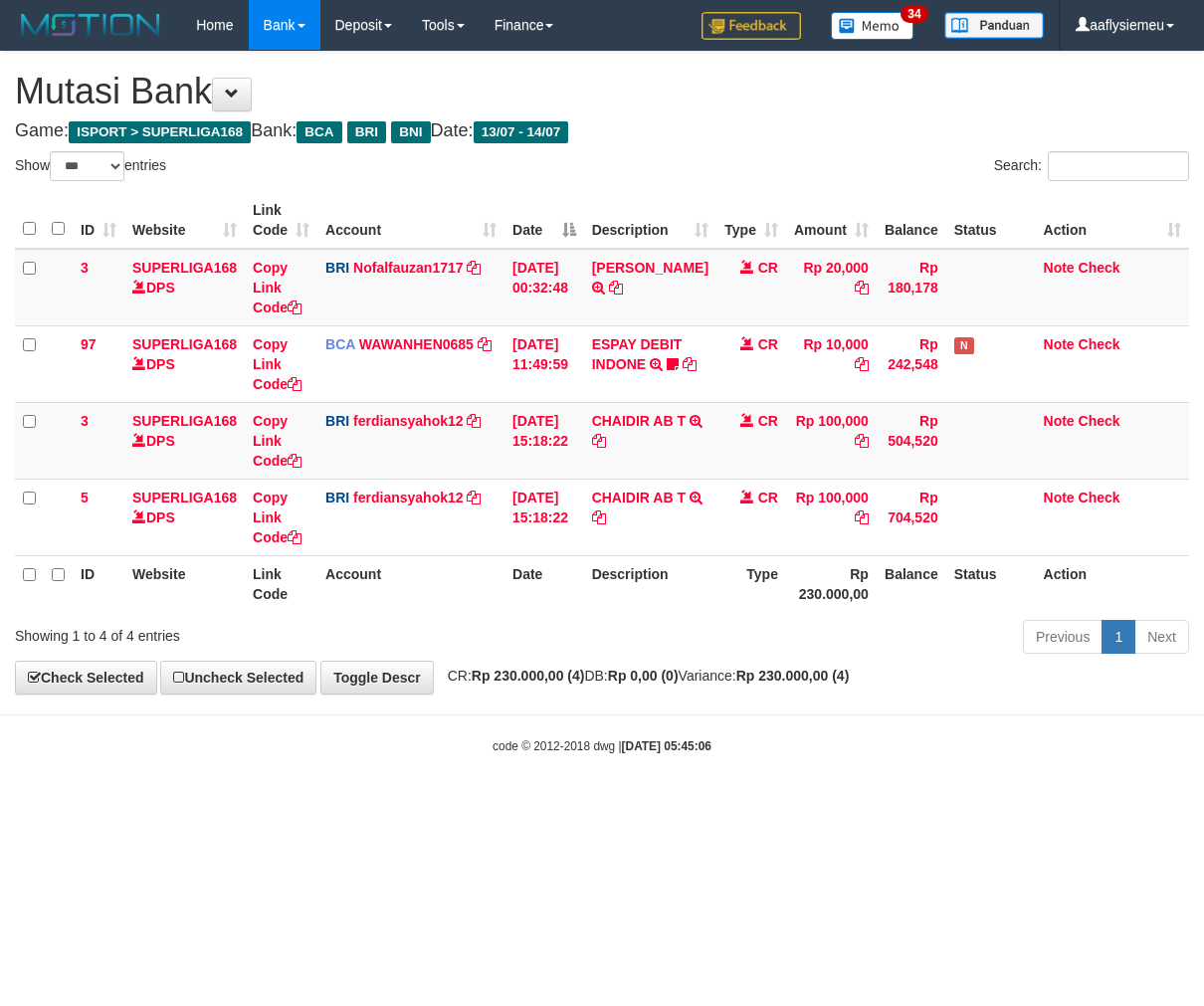 select on "***" 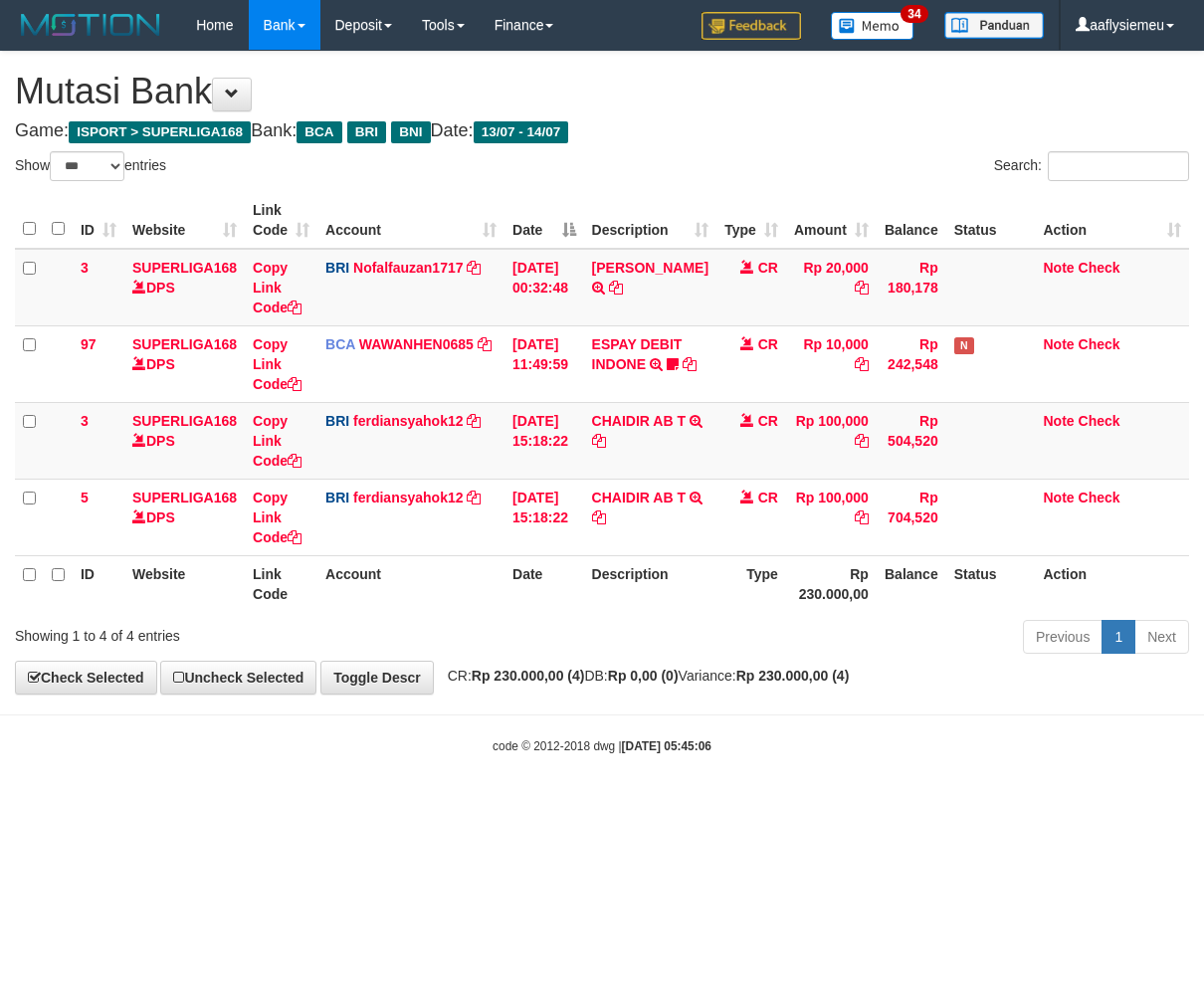 scroll, scrollTop: 0, scrollLeft: 0, axis: both 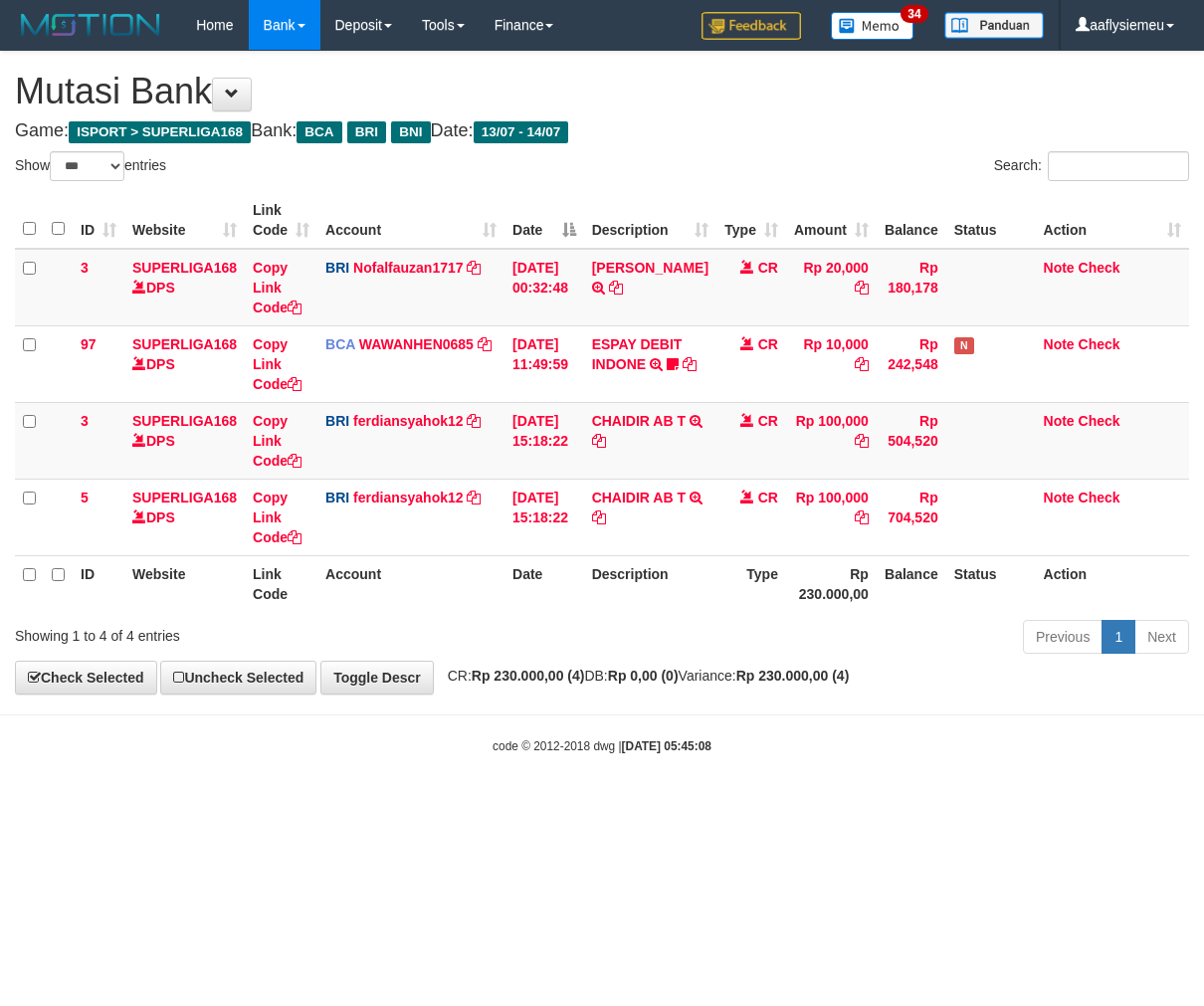 select on "***" 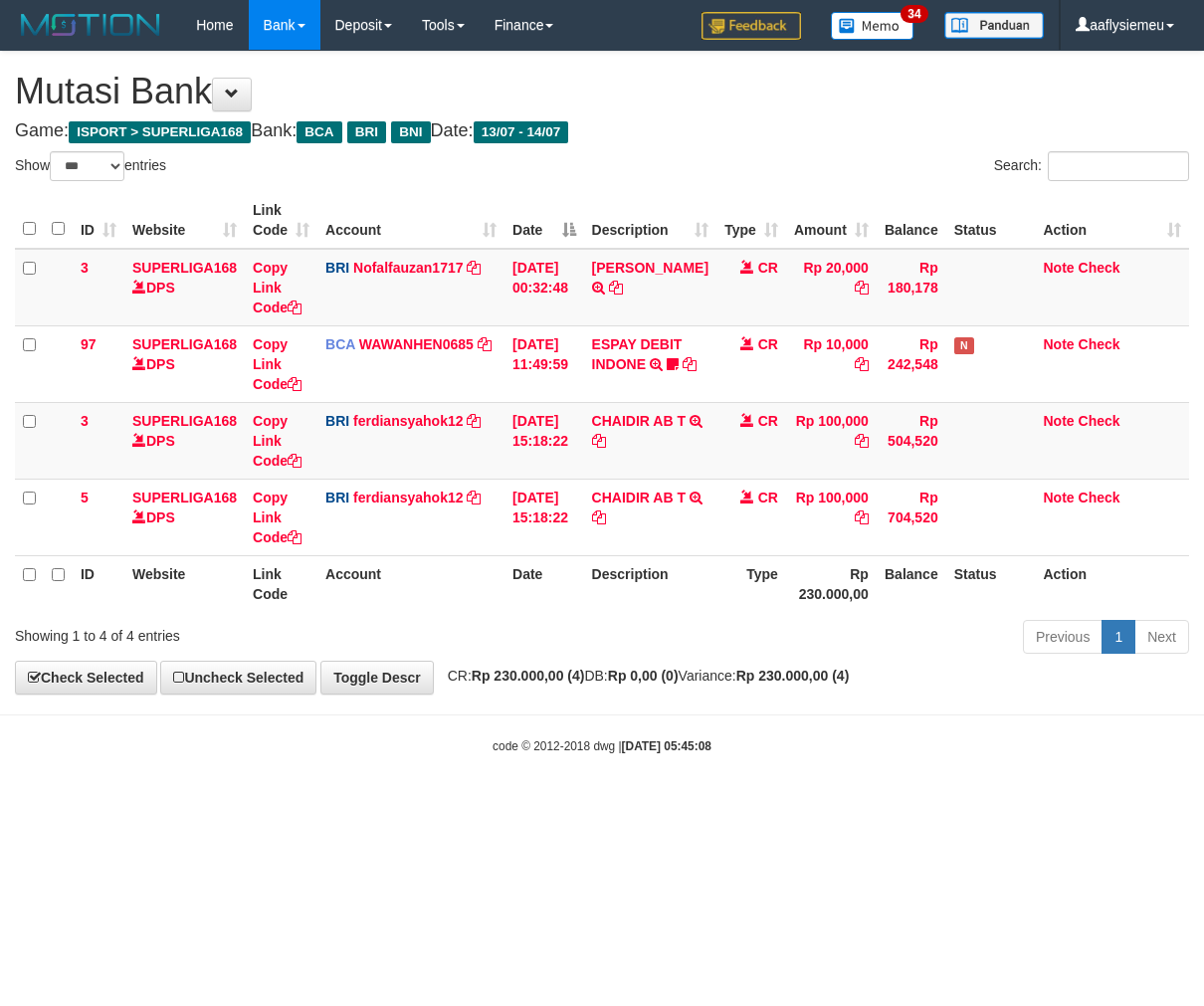 scroll, scrollTop: 0, scrollLeft: 0, axis: both 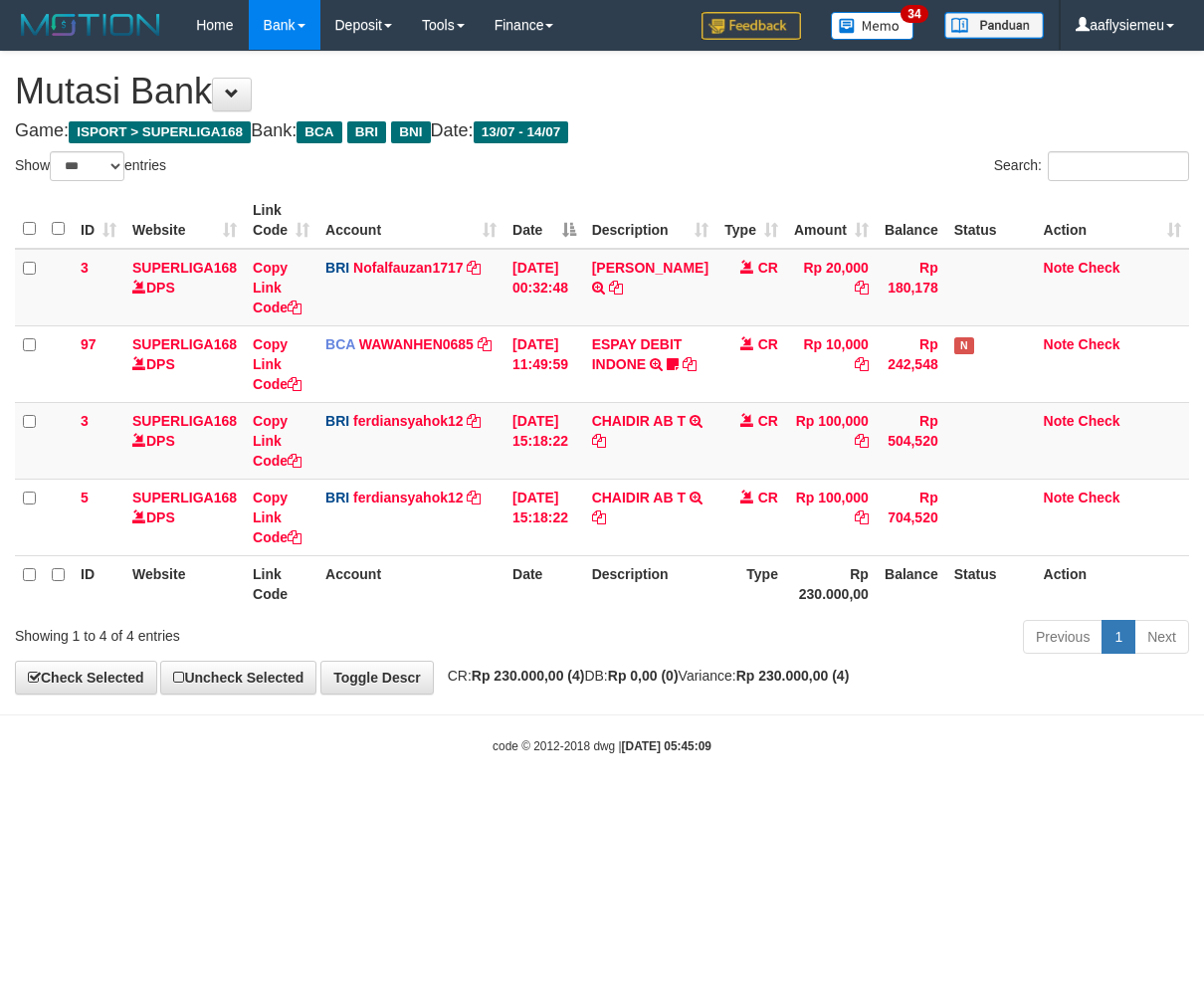 select on "***" 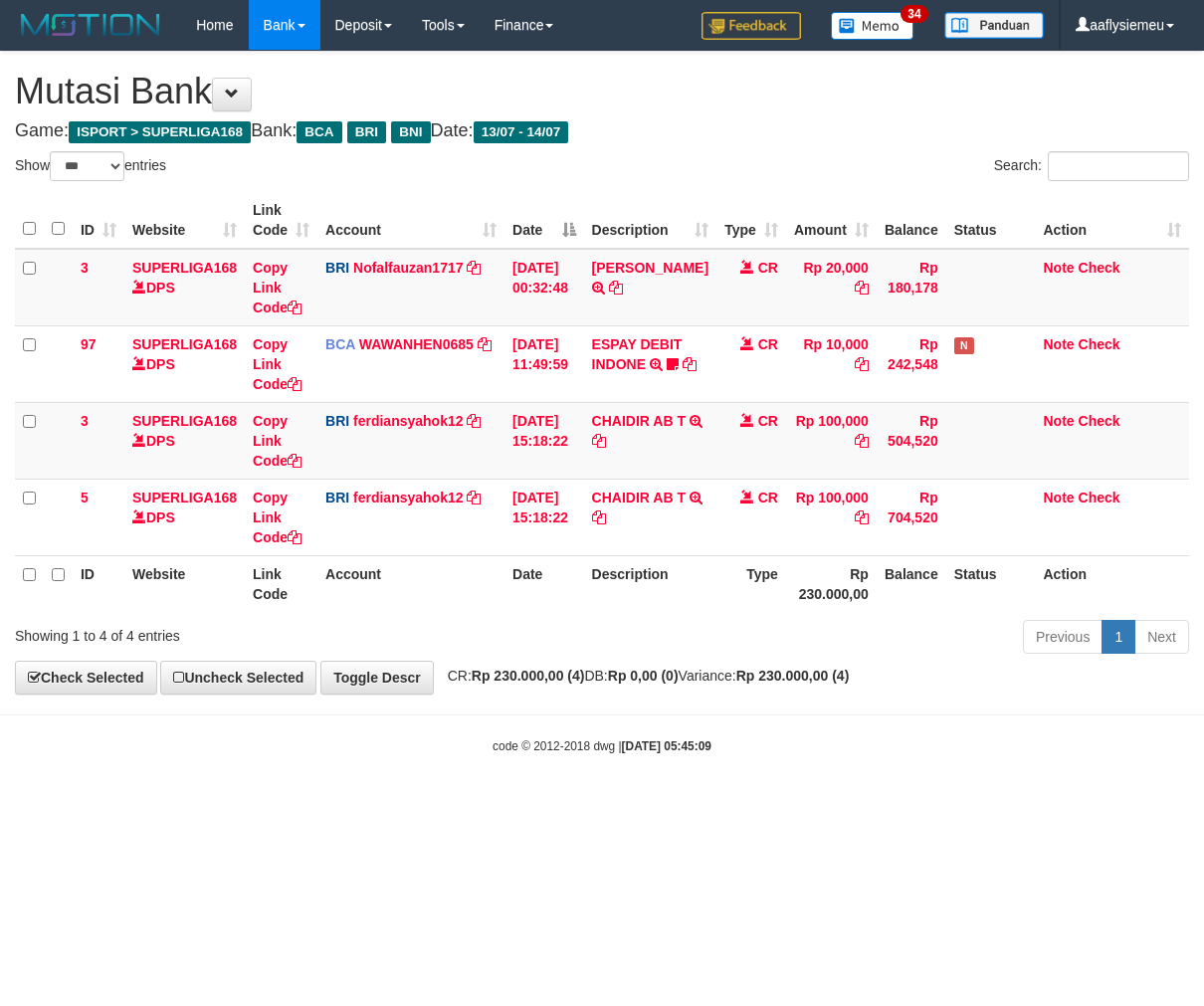 click on "Toggle navigation
Home
Bank
Account List
Load
By Website
Group
[ISPORT]													SUPERLIGA168
By Load Group (DPS)" at bounding box center (602, 402) 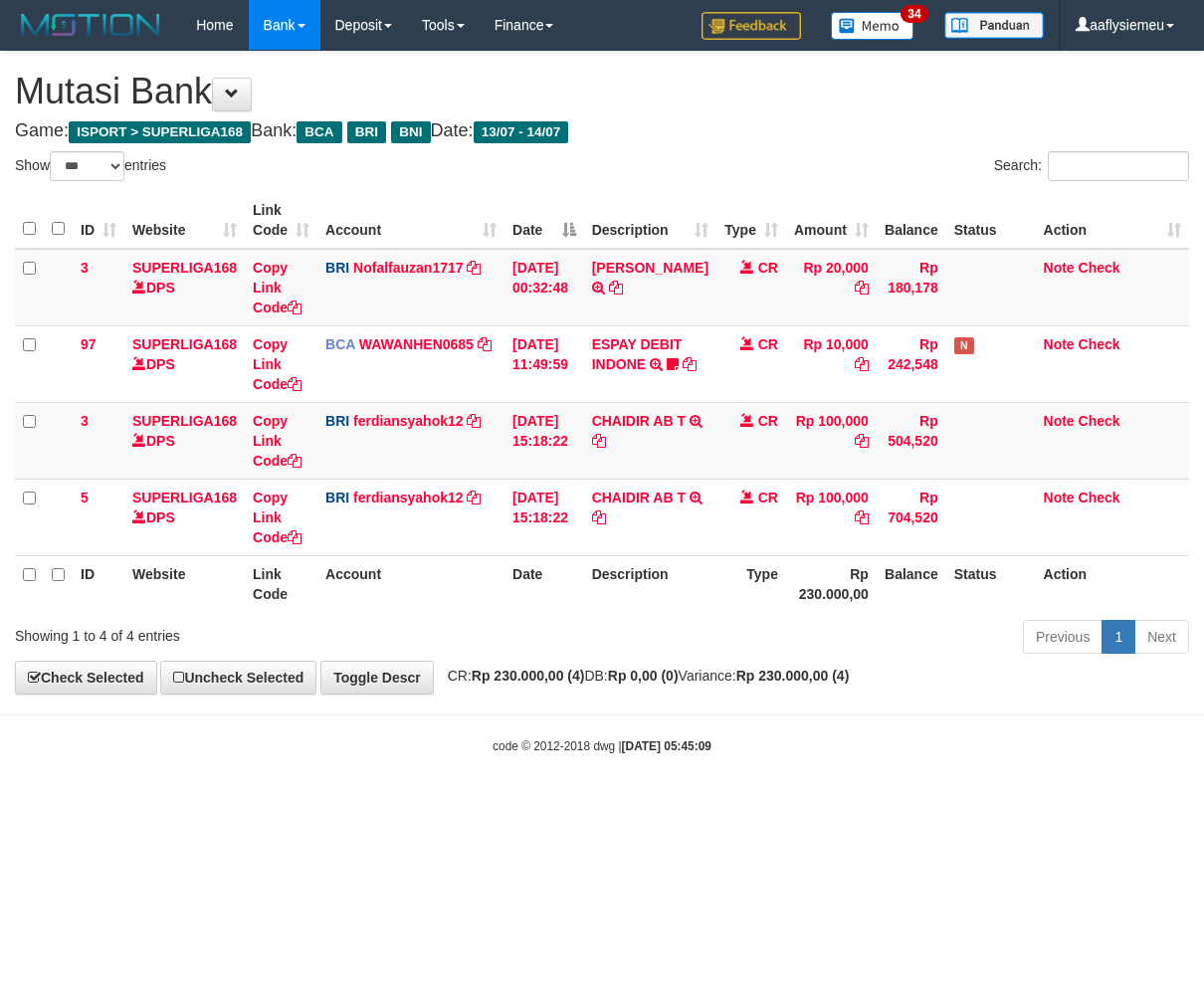 select on "***" 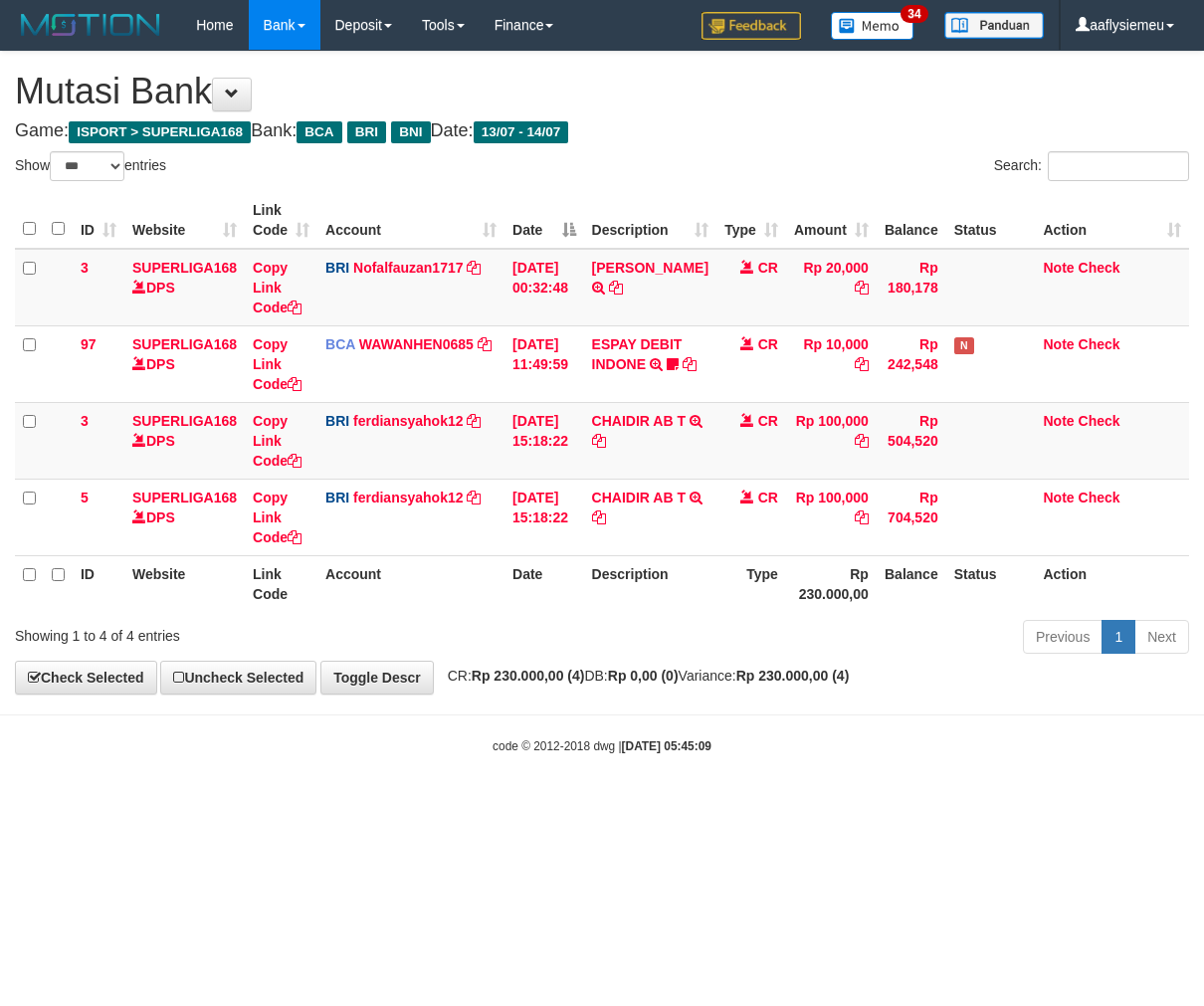 scroll, scrollTop: 0, scrollLeft: 0, axis: both 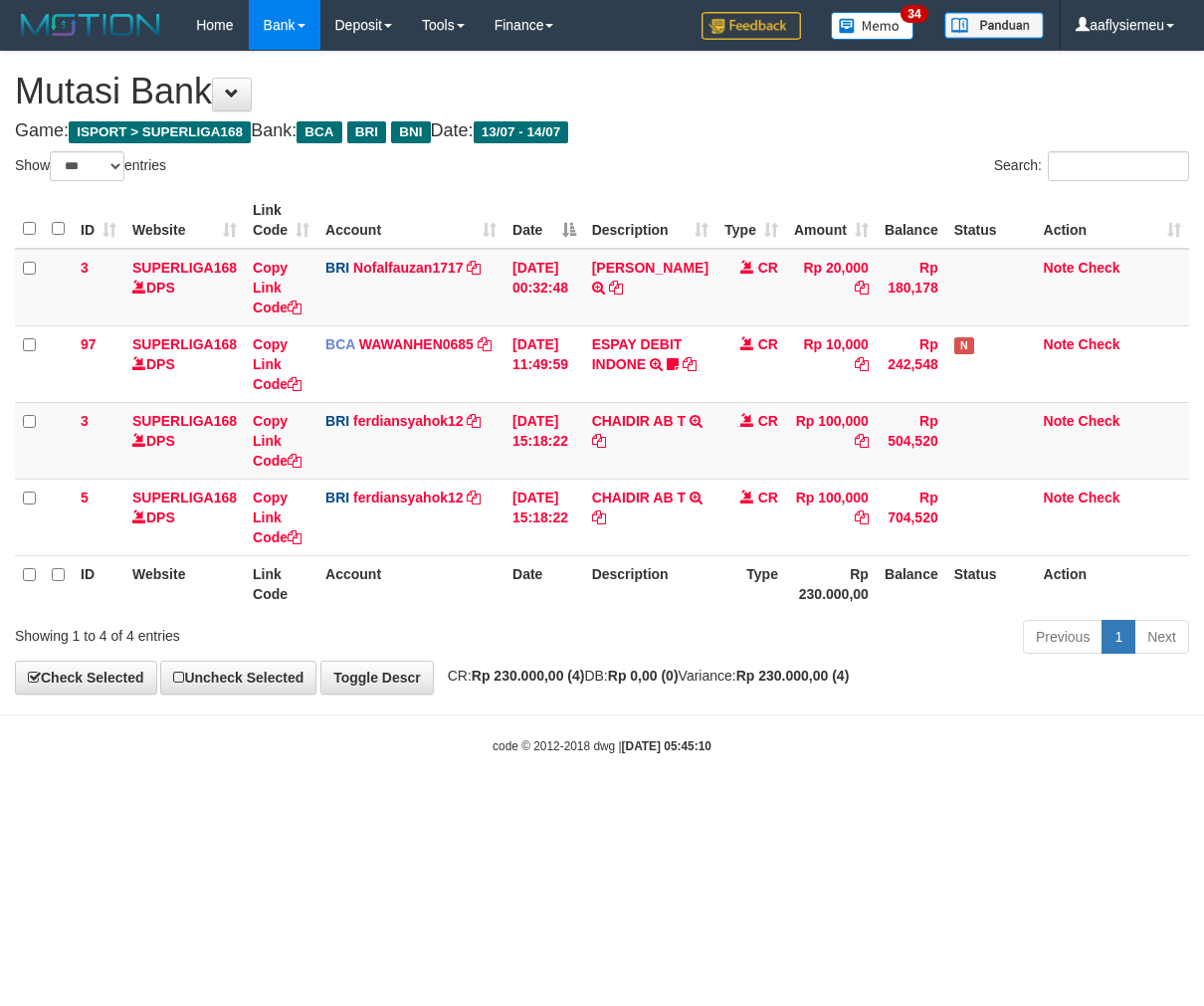 select on "***" 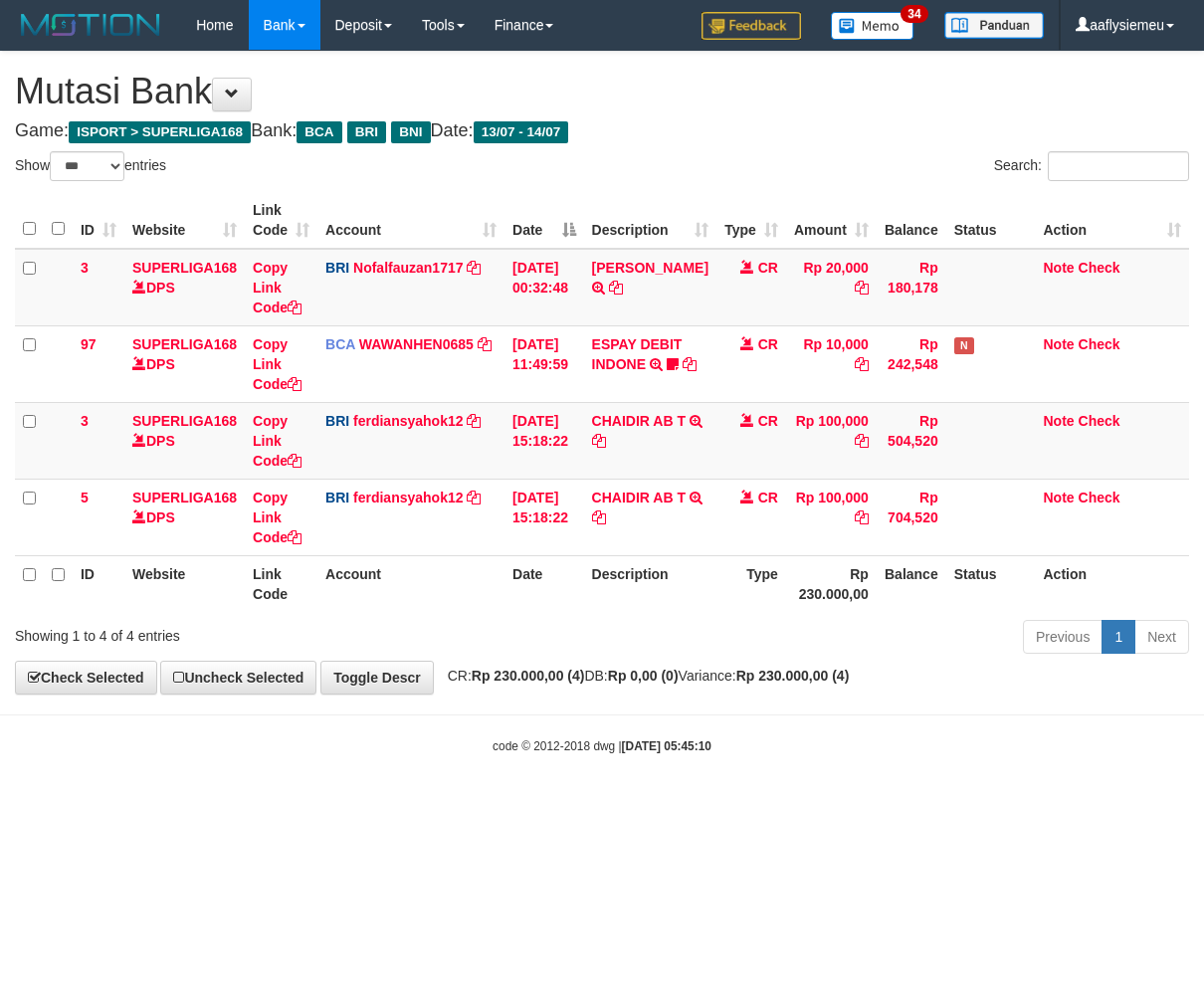 scroll, scrollTop: 0, scrollLeft: 0, axis: both 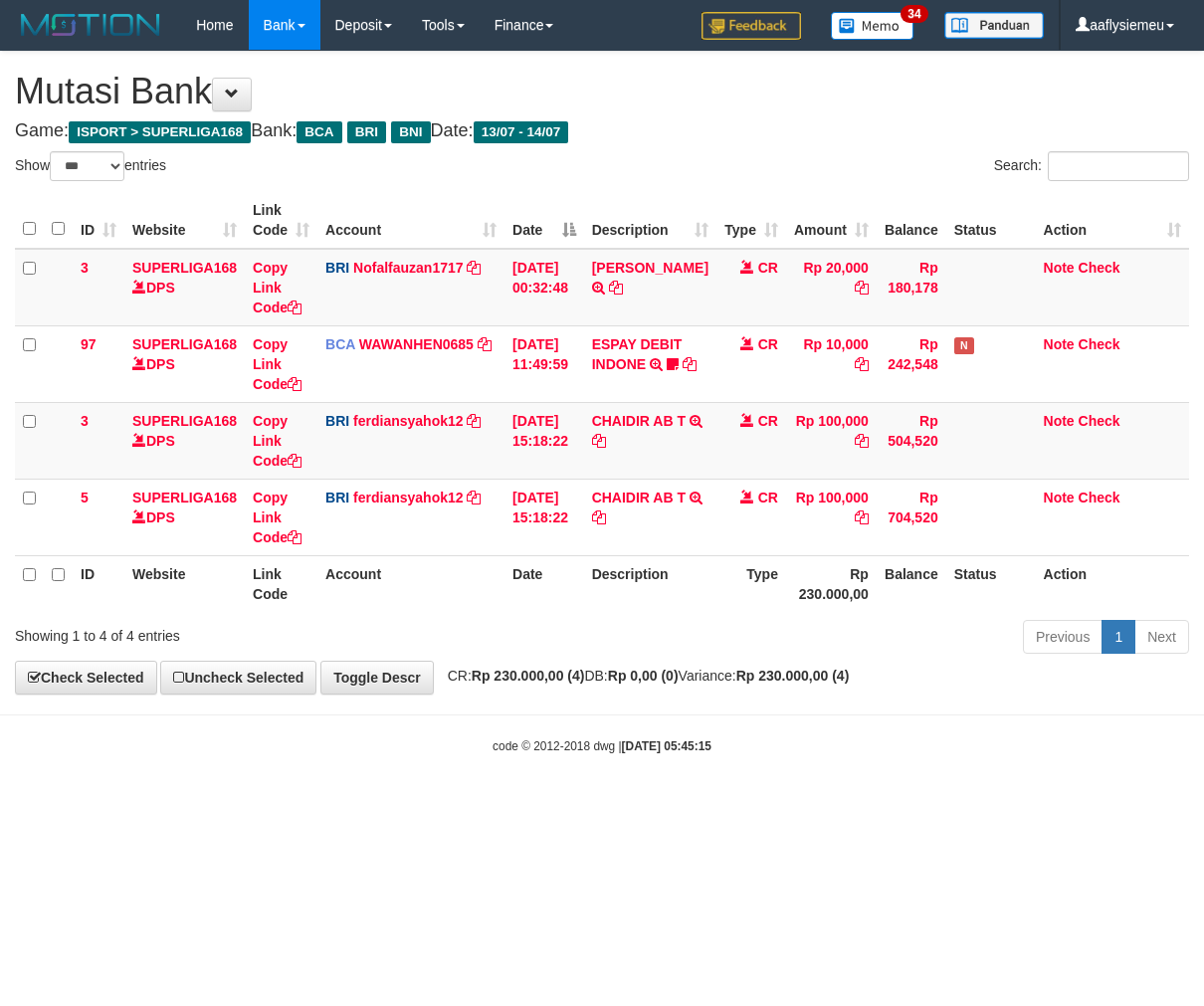 select on "***" 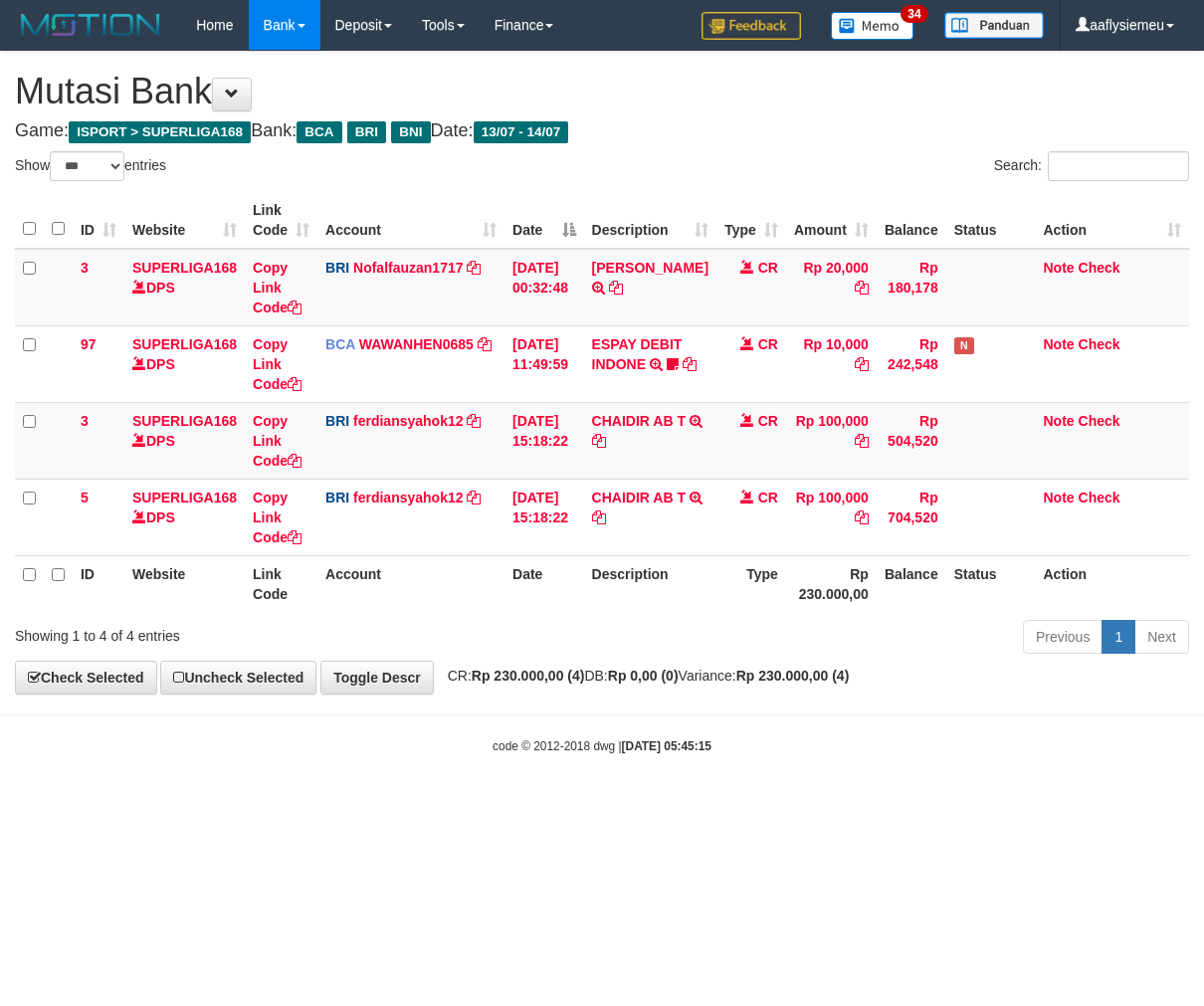 drag, startPoint x: 0, startPoint y: 0, endPoint x: 925, endPoint y: 770, distance: 1203.5468 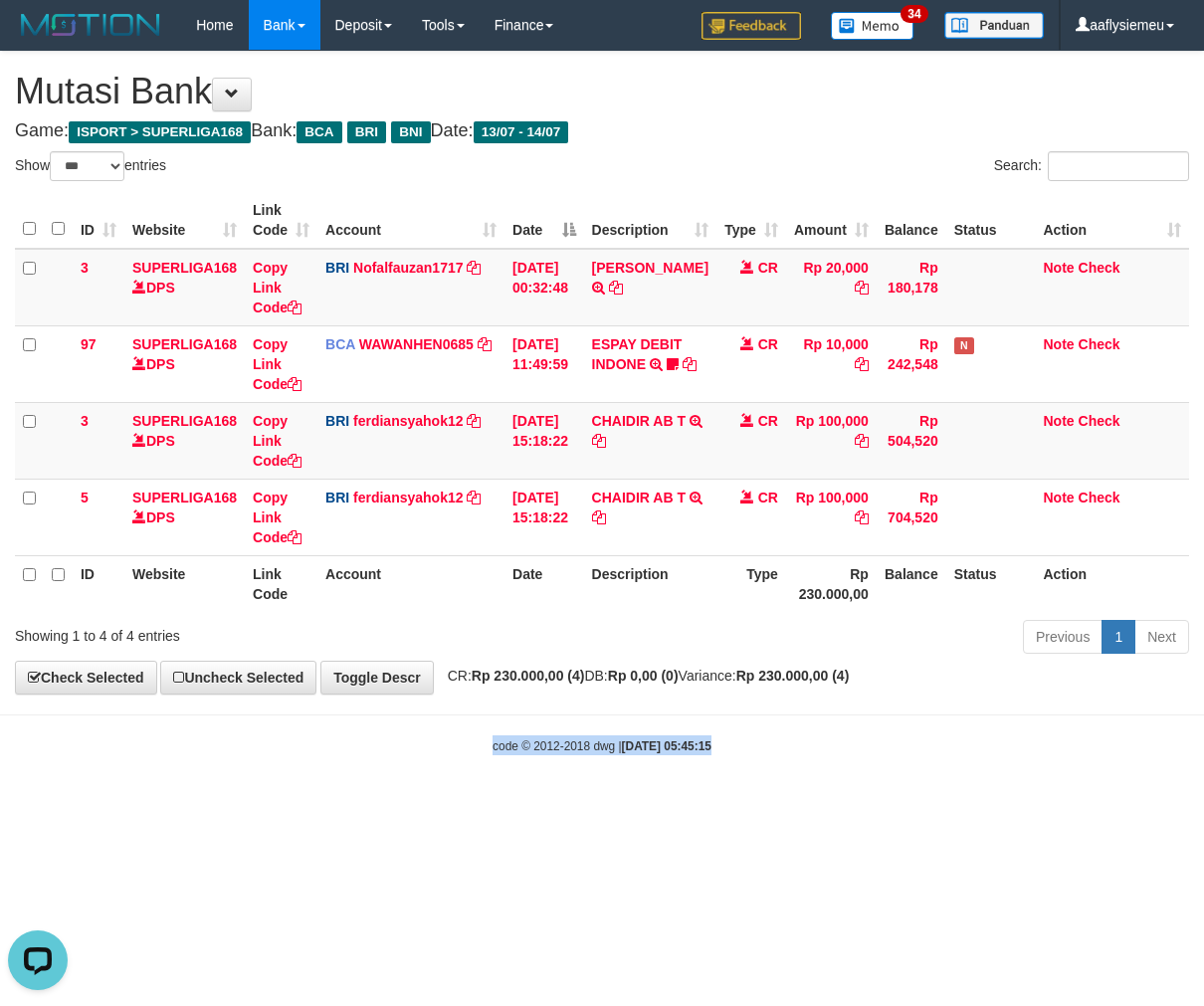scroll, scrollTop: 0, scrollLeft: 0, axis: both 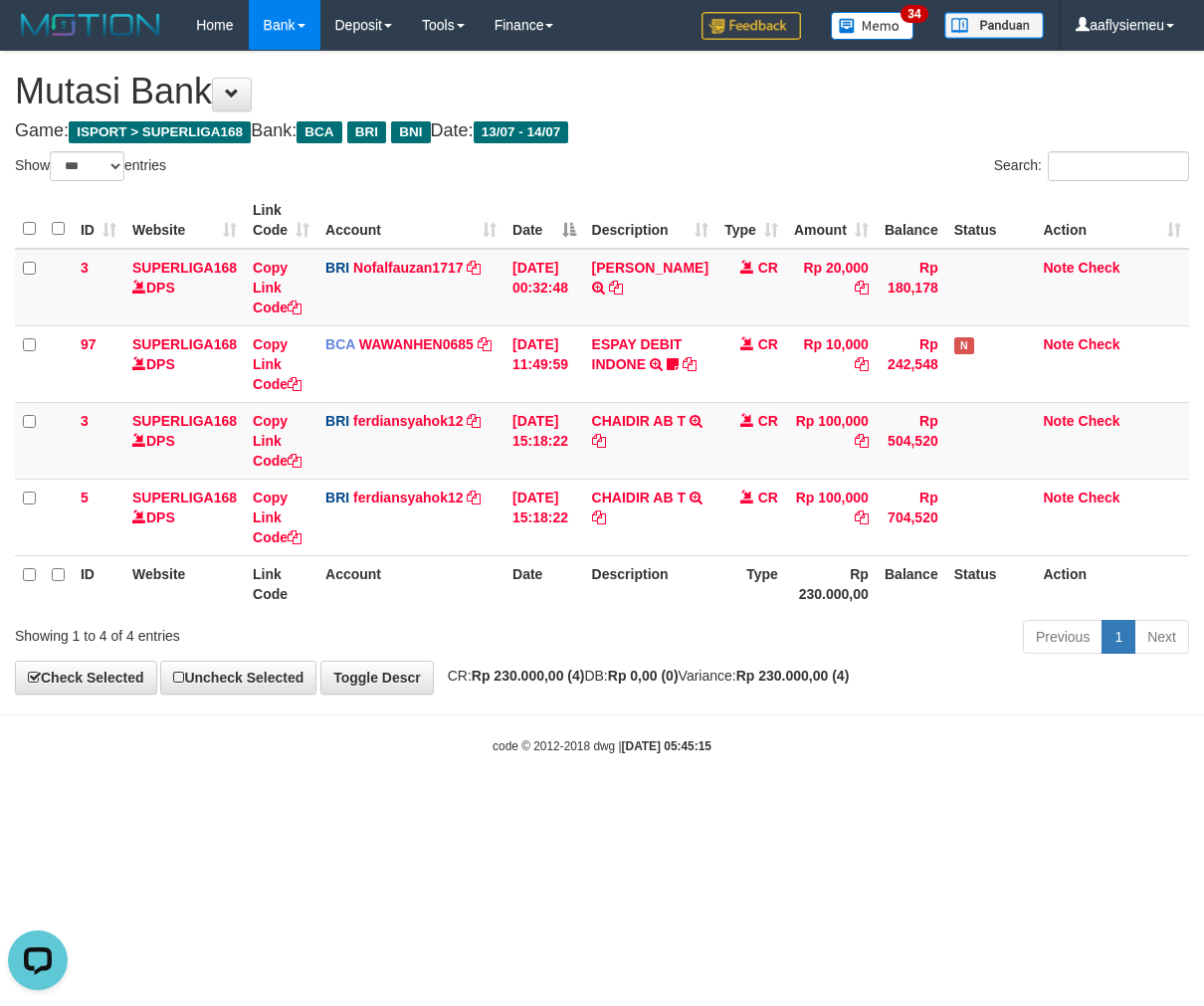 click on "Toggle navigation
Home
Bank
Account List
Load
By Website
Group
[ISPORT]													SUPERLIGA168
By Load Group (DPS)
34" at bounding box center (602, 402) 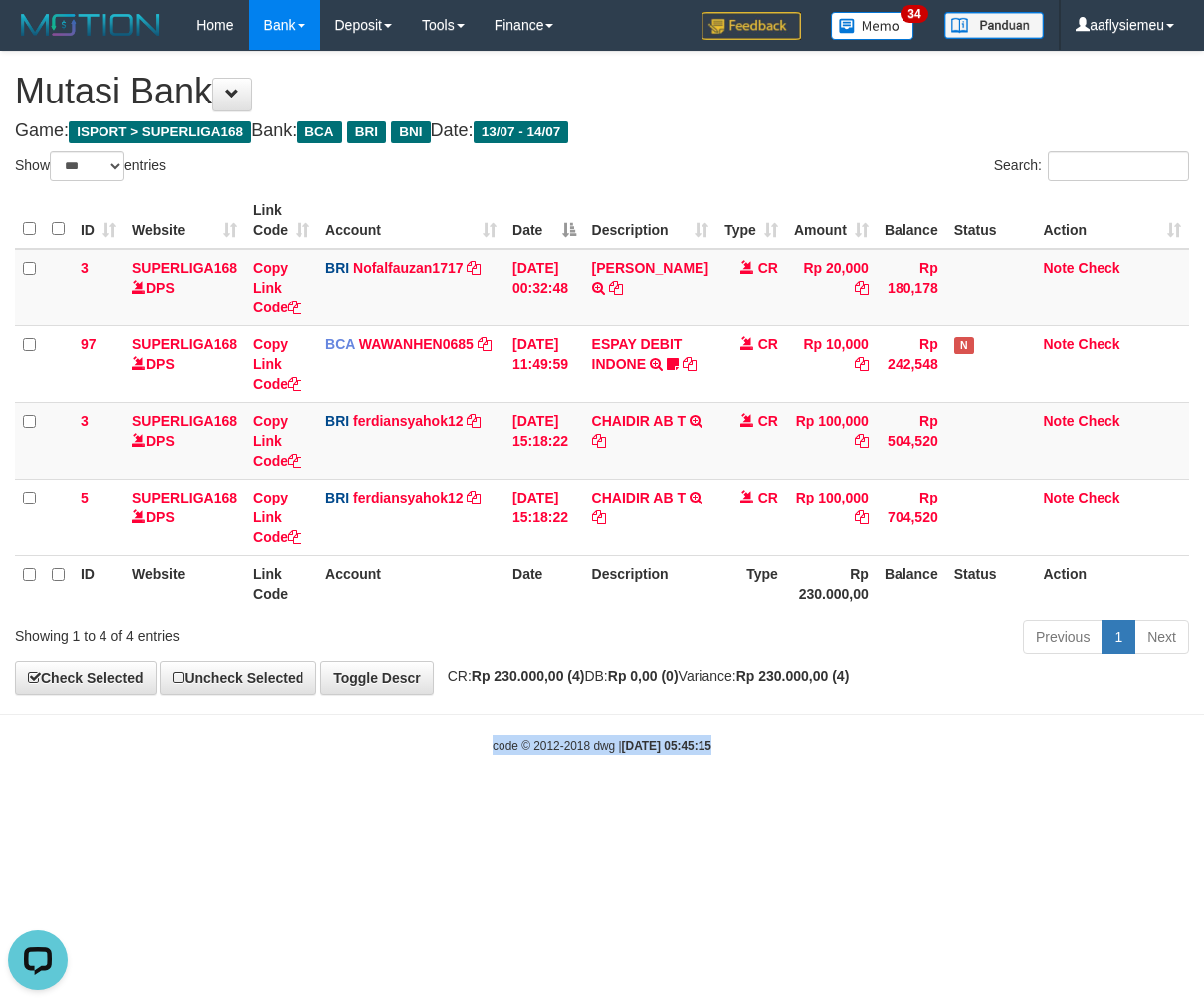 click on "Toggle navigation
Home
Bank
Account List
Load
By Website
Group
[ISPORT]													SUPERLIGA168
By Load Group (DPS)
34" at bounding box center [602, 402] 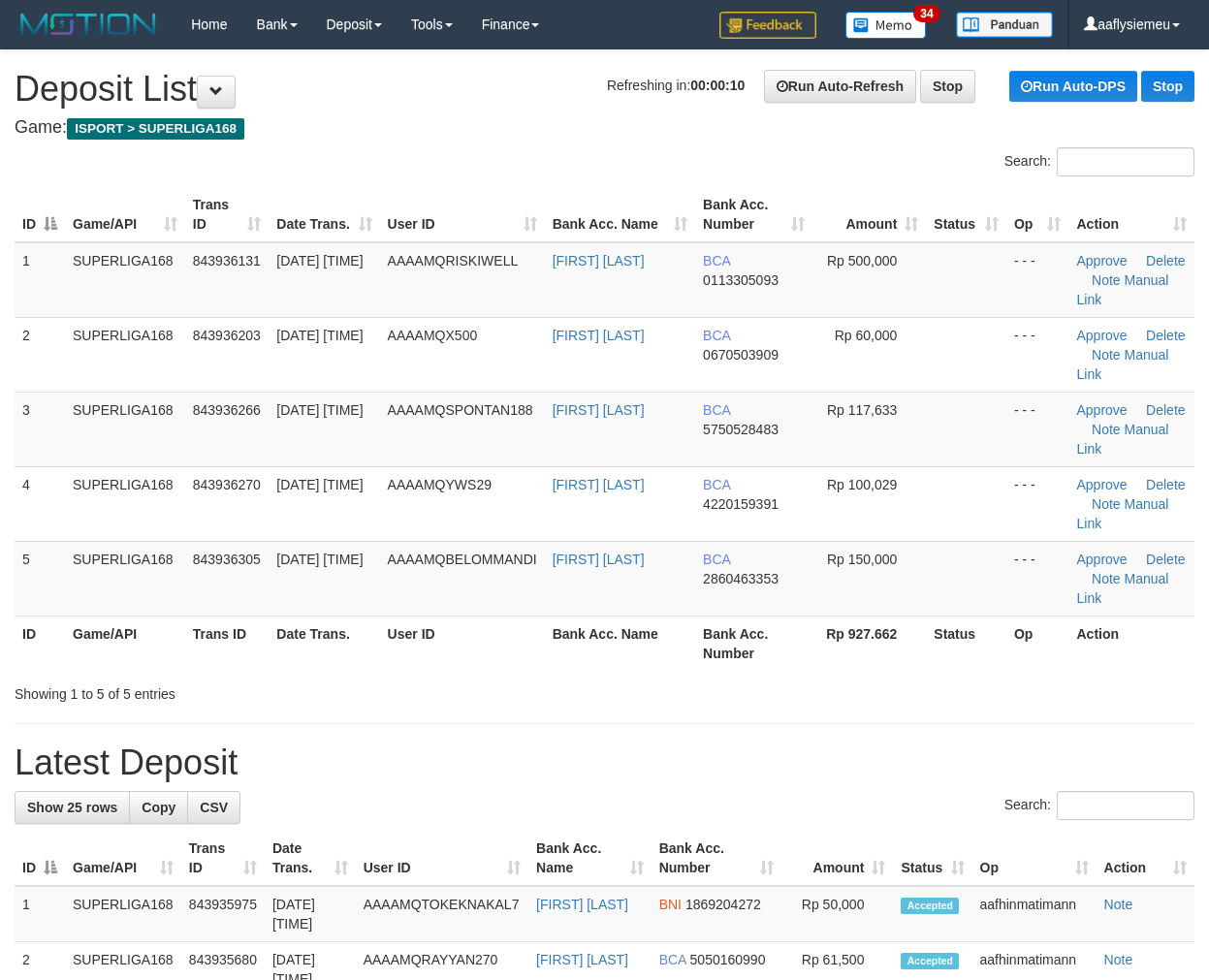 scroll, scrollTop: 0, scrollLeft: 0, axis: both 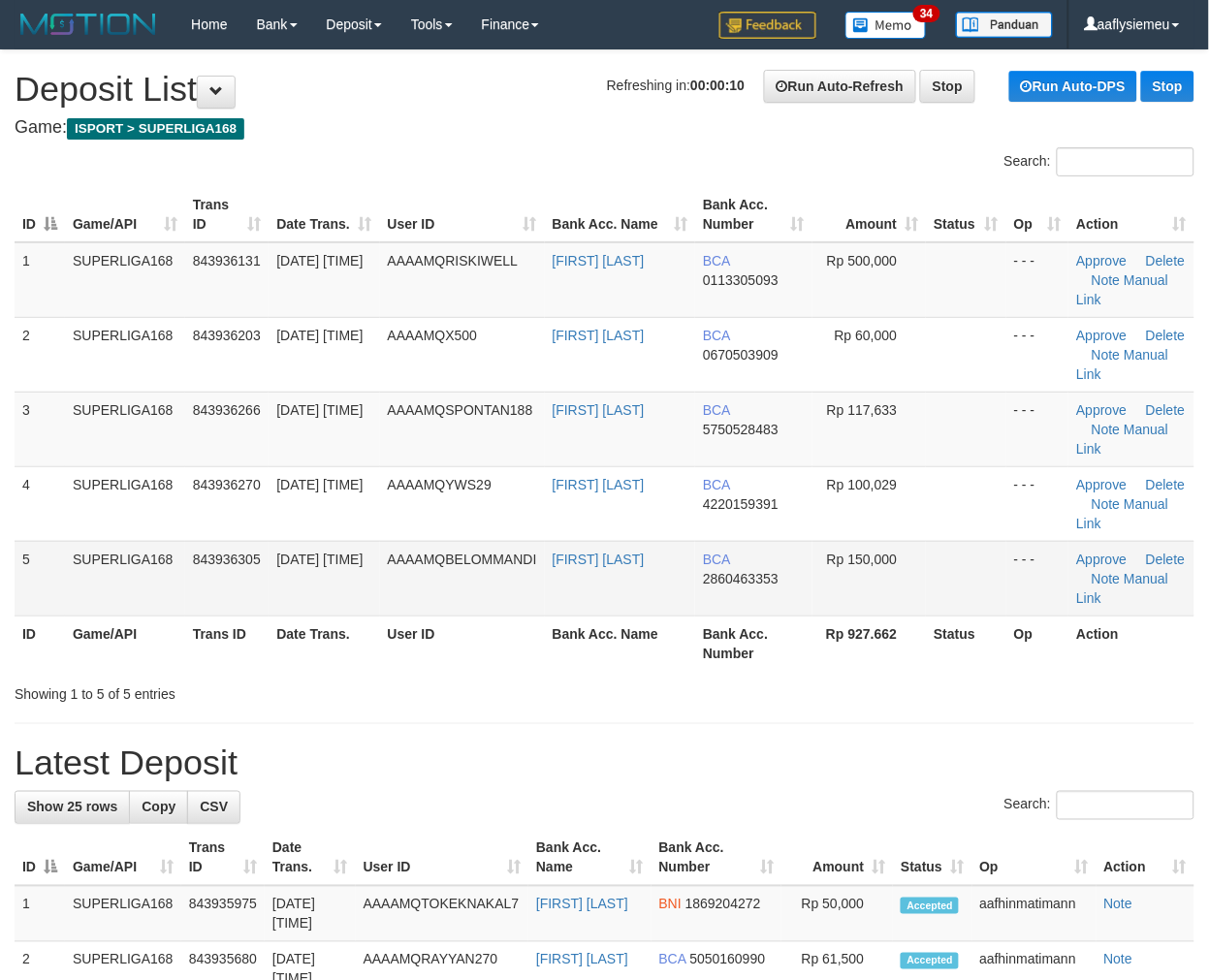 drag, startPoint x: 196, startPoint y: 536, endPoint x: 70, endPoint y: 585, distance: 135.19246 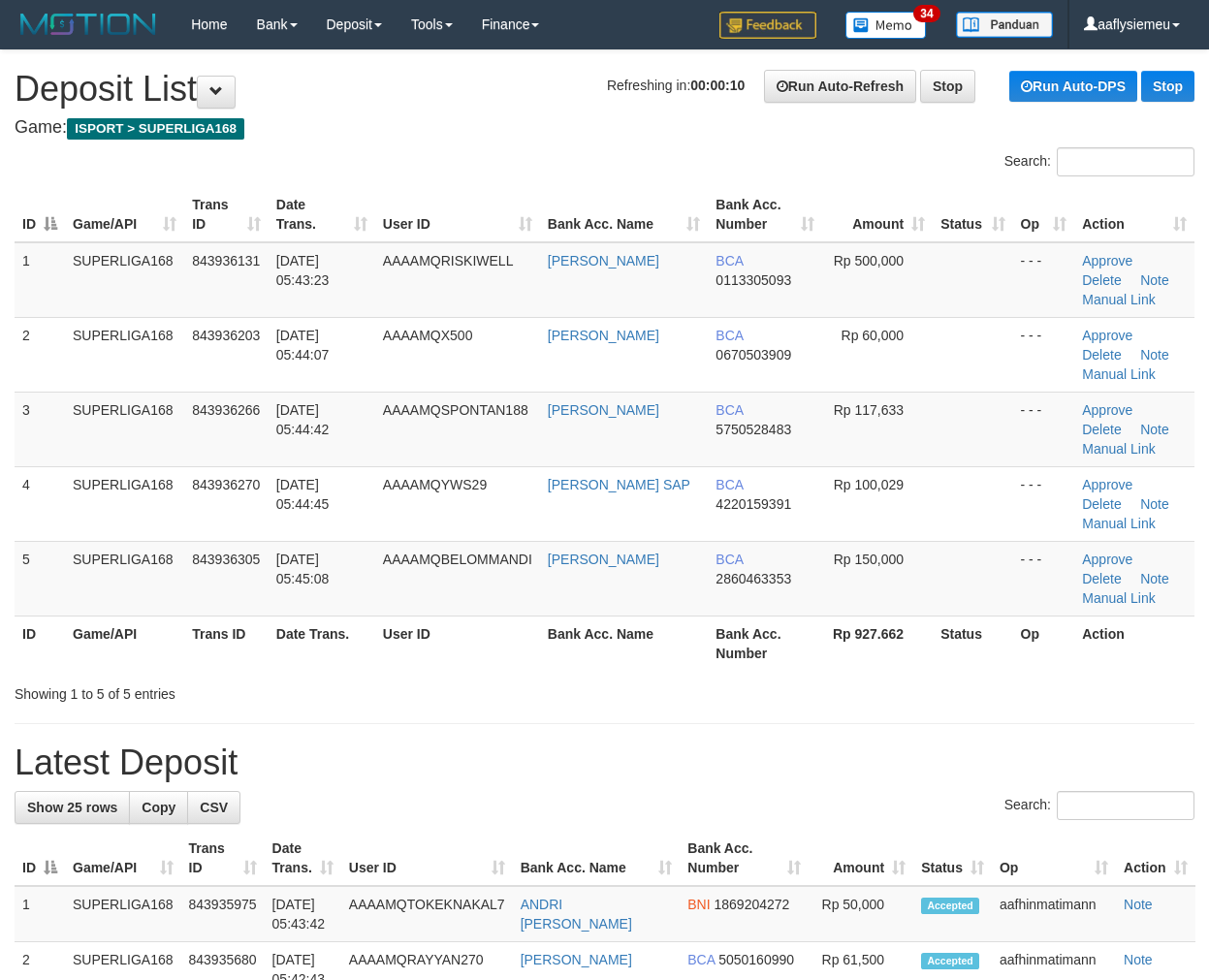 scroll, scrollTop: 0, scrollLeft: 0, axis: both 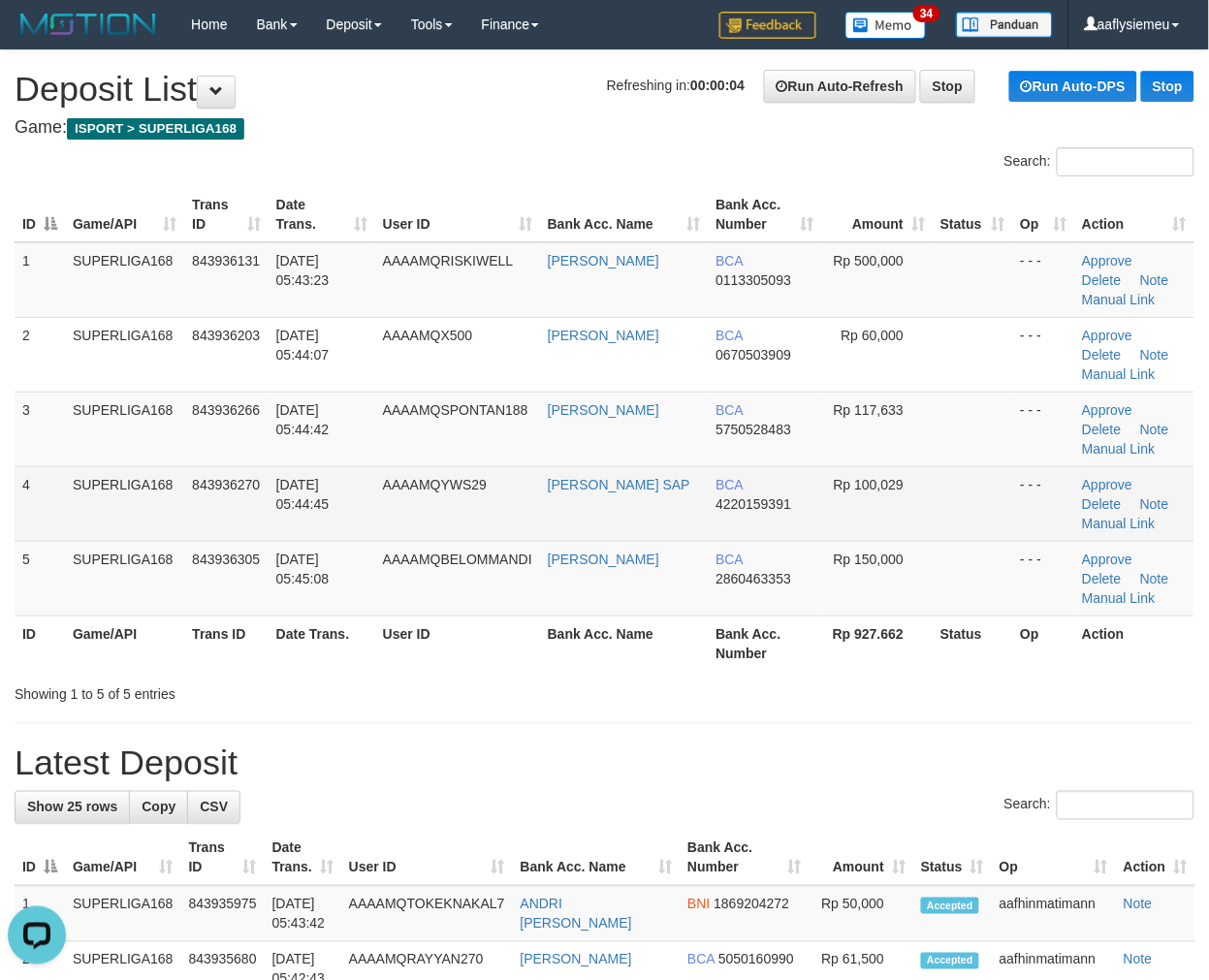 click on "4" at bounding box center [40, 503] 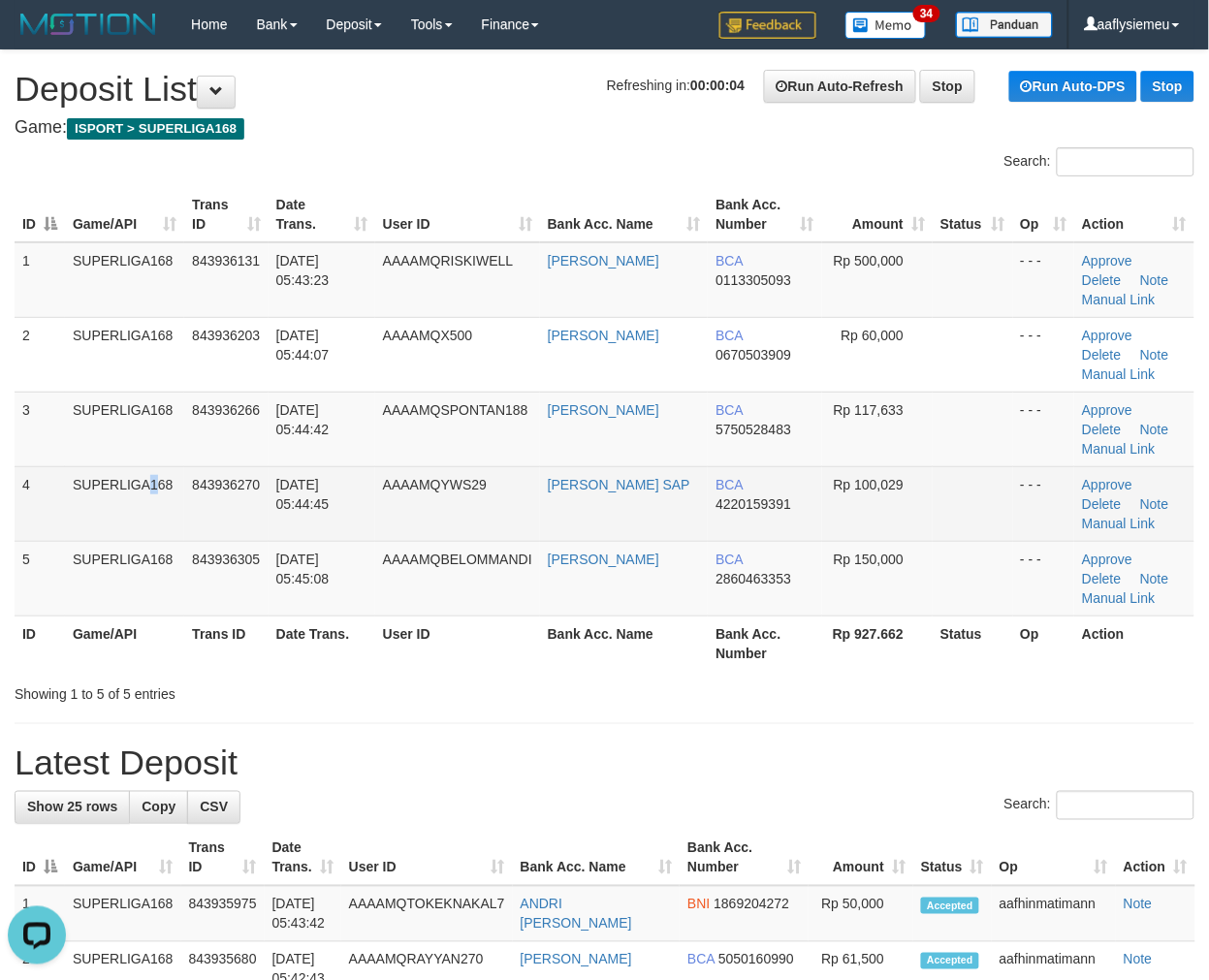 click on "SUPERLIGA168" at bounding box center (124, 503) 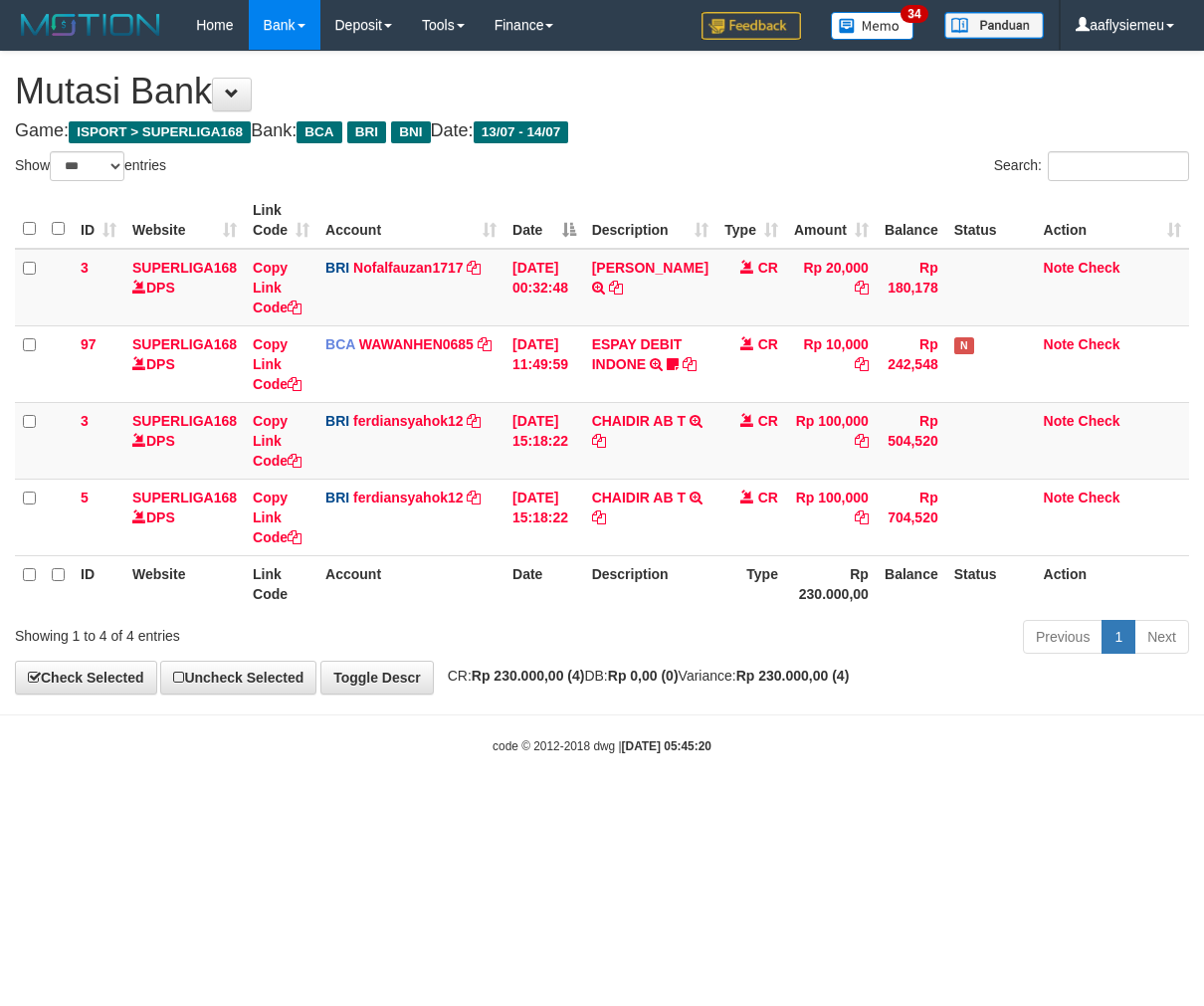 select on "***" 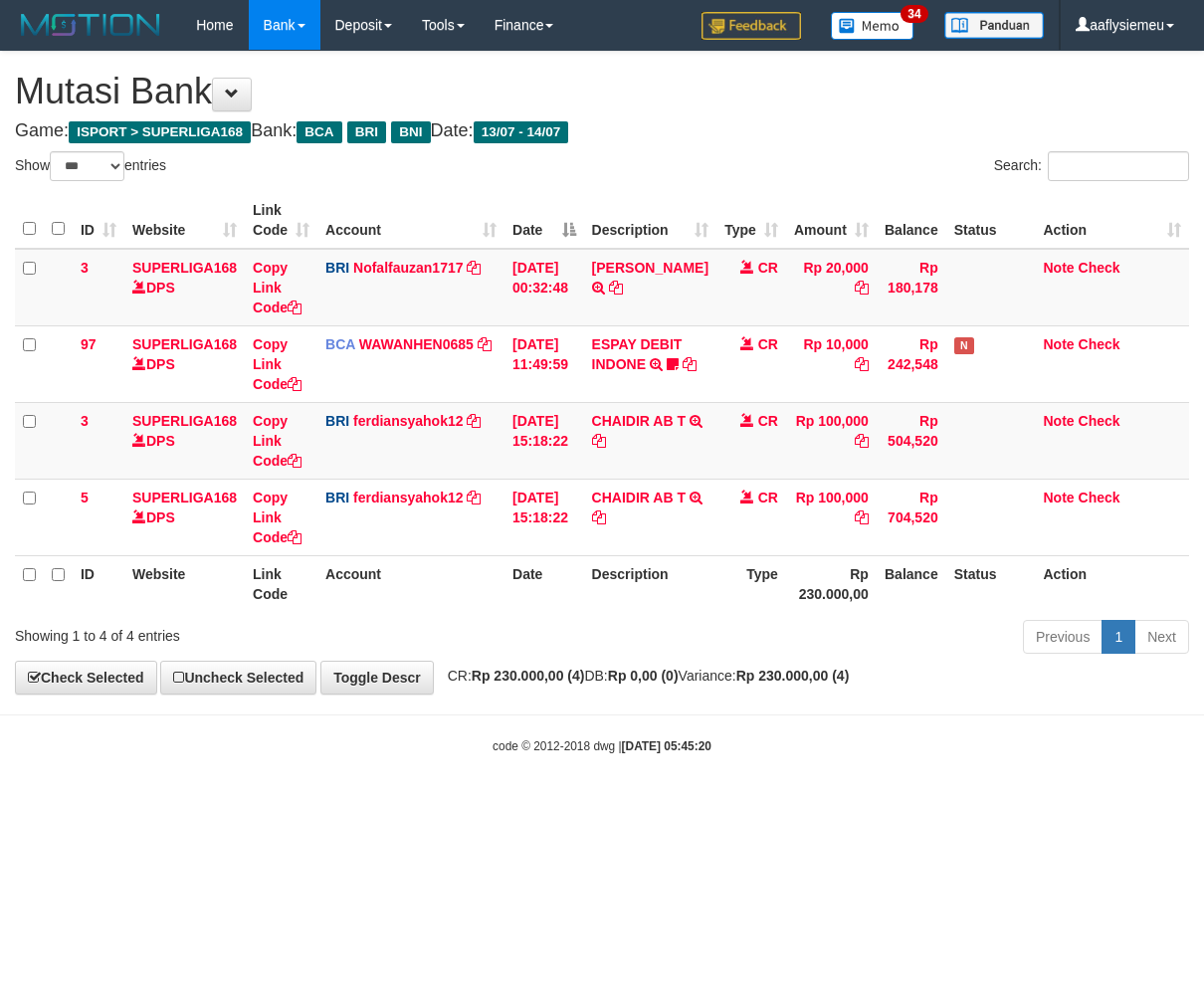 scroll, scrollTop: 0, scrollLeft: 0, axis: both 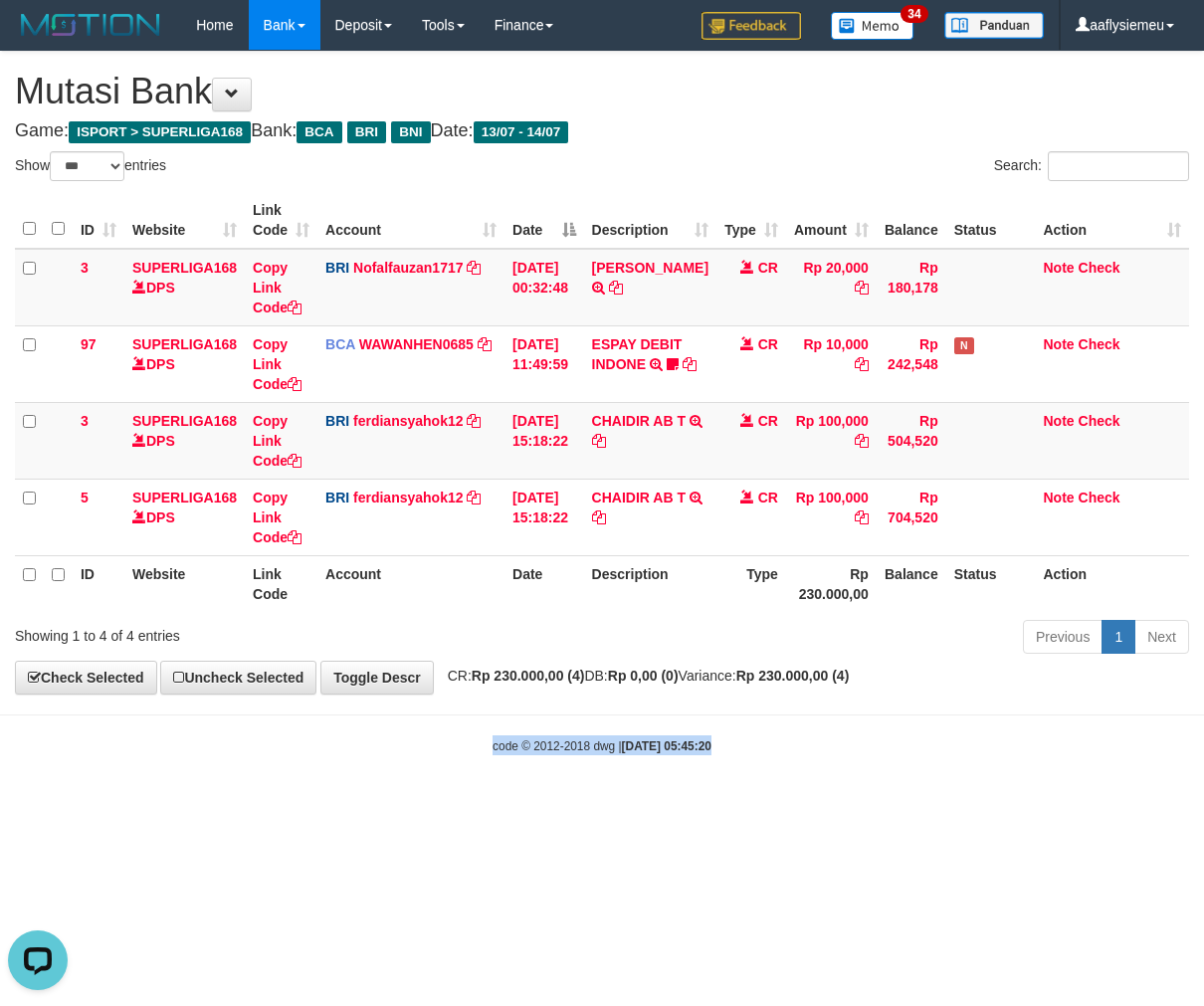 click on "Toggle navigation
Home
Bank
Account List
Load
By Website
Group
[ISPORT]													SUPERLIGA168
By Load Group (DPS)
34" at bounding box center [602, 402] 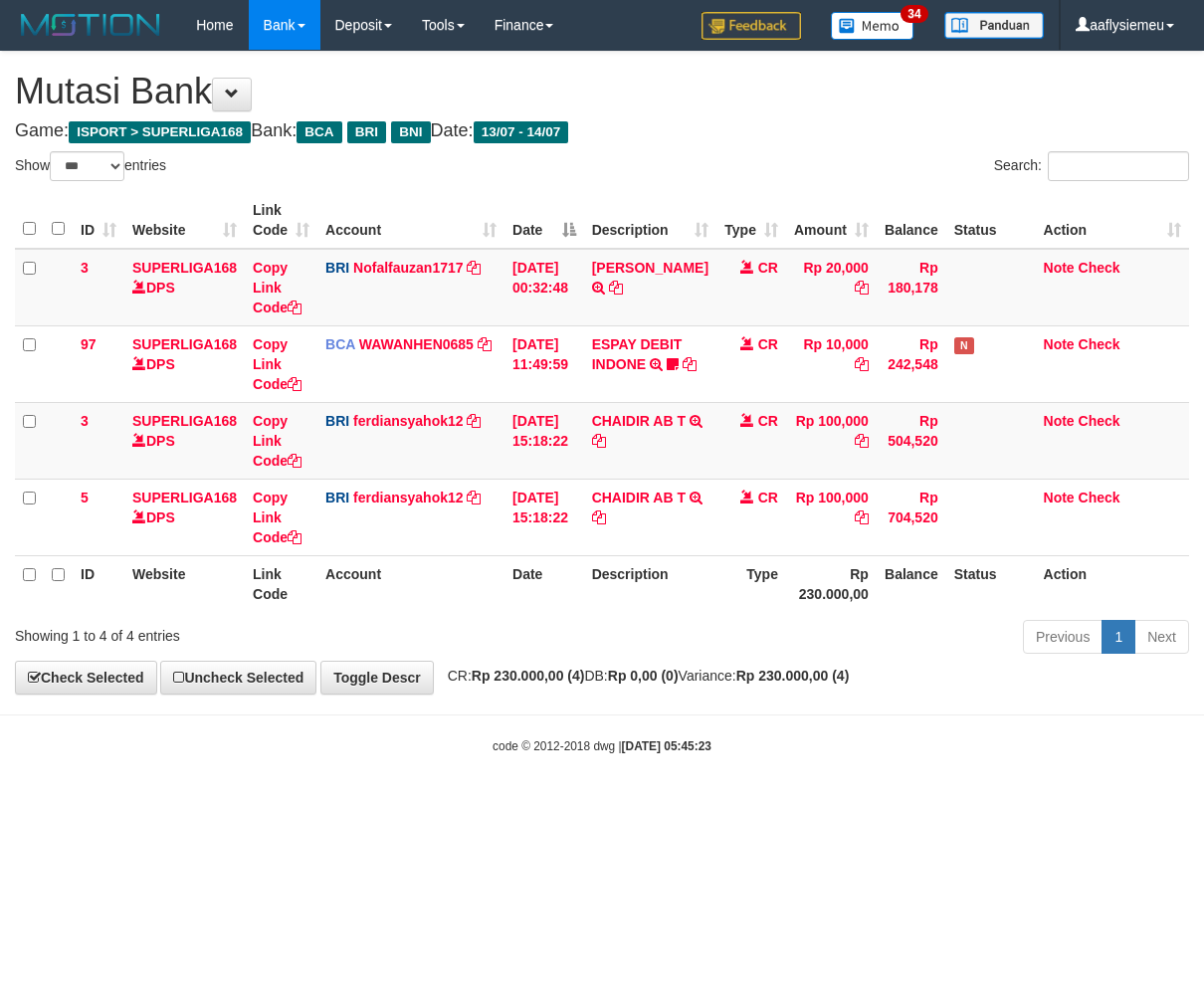select on "***" 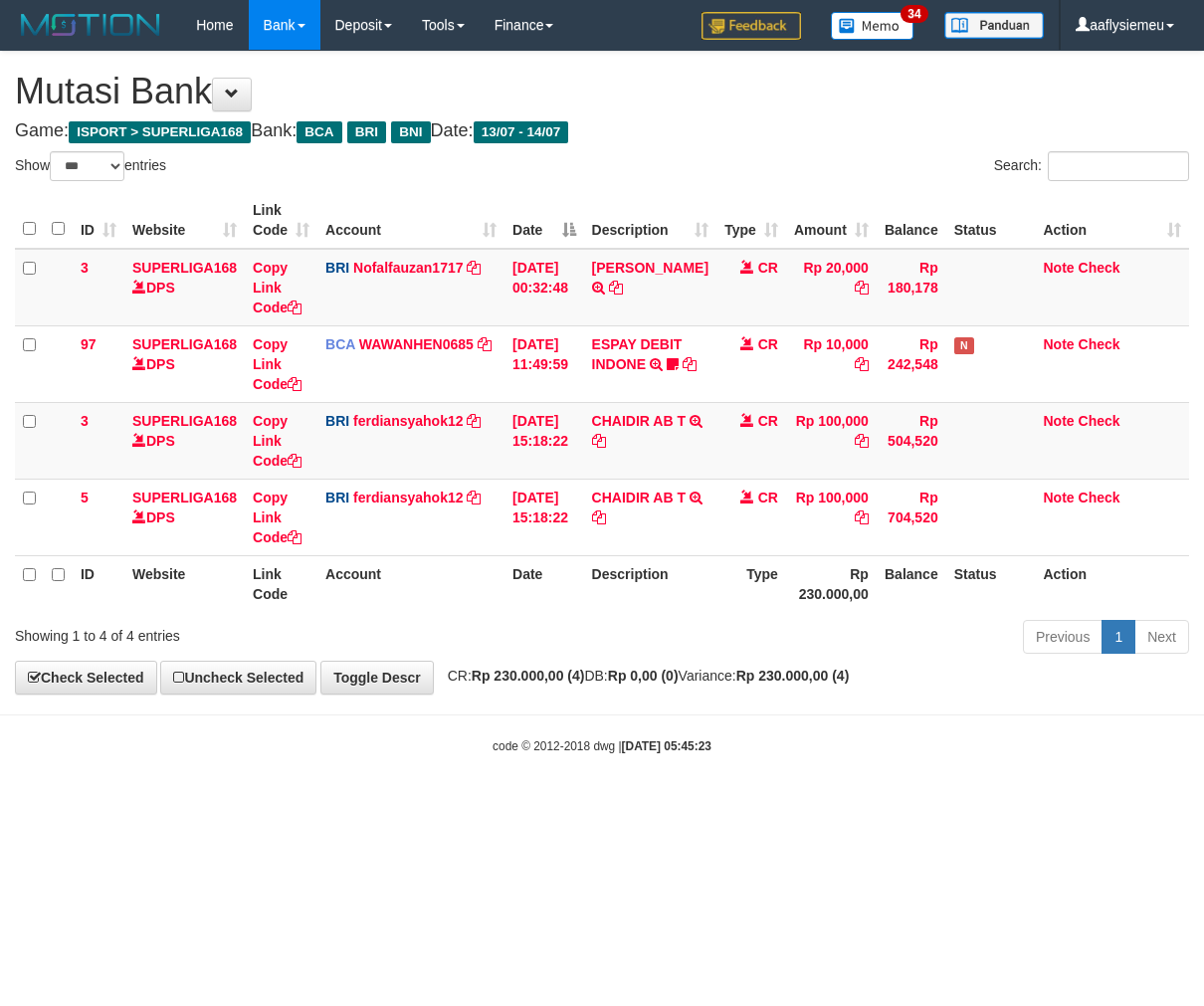 scroll, scrollTop: 0, scrollLeft: 0, axis: both 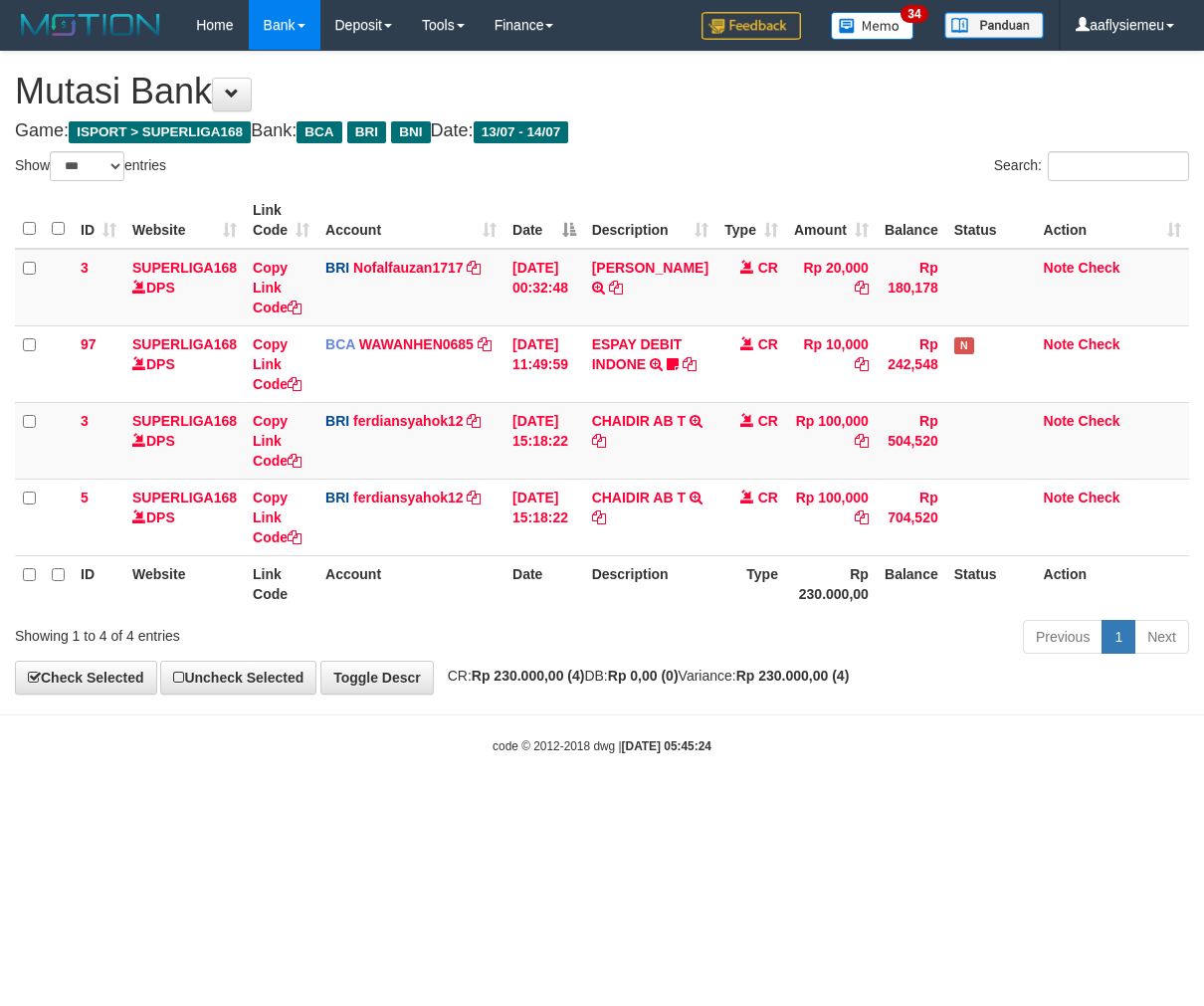 select on "***" 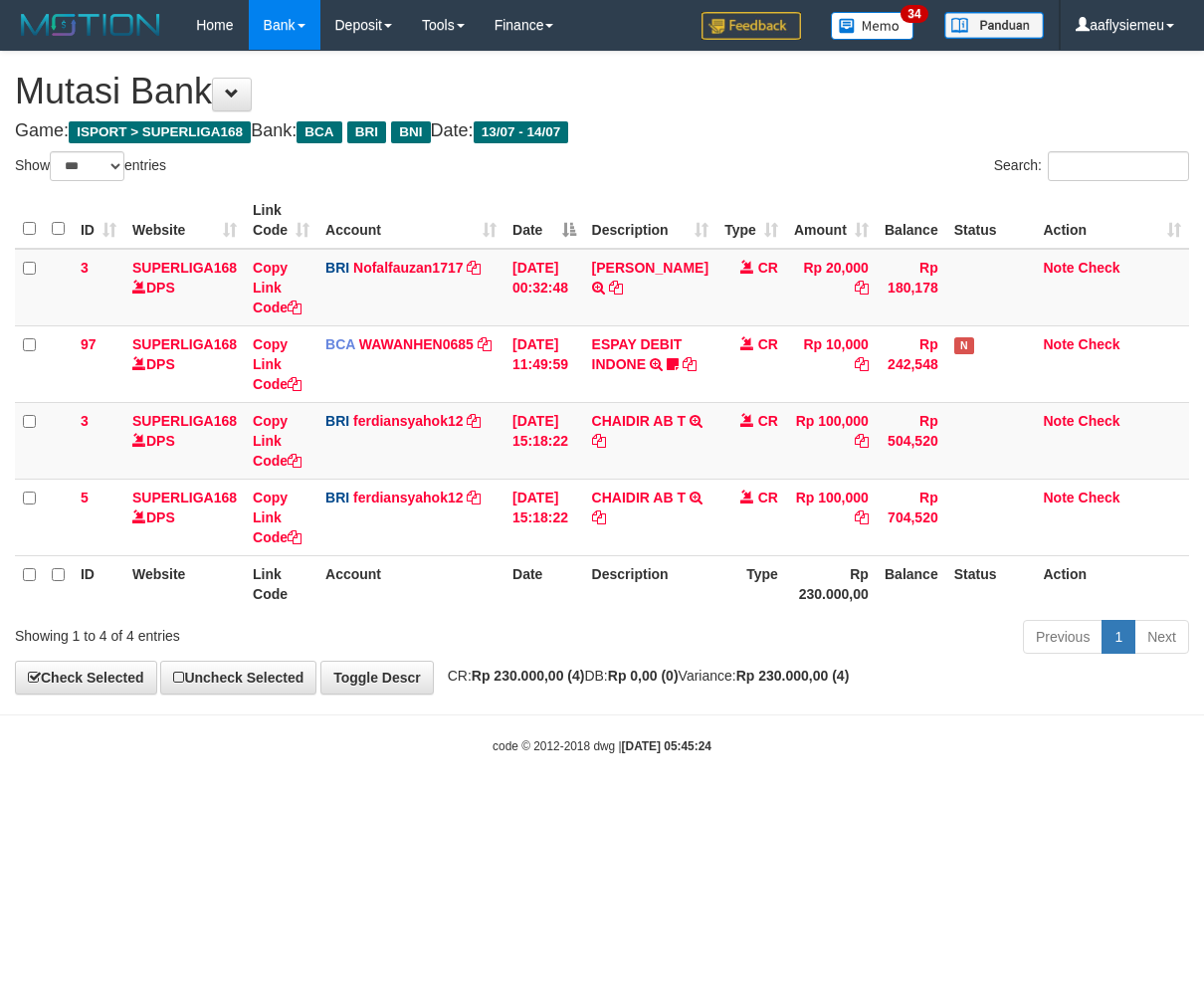 scroll, scrollTop: 0, scrollLeft: 0, axis: both 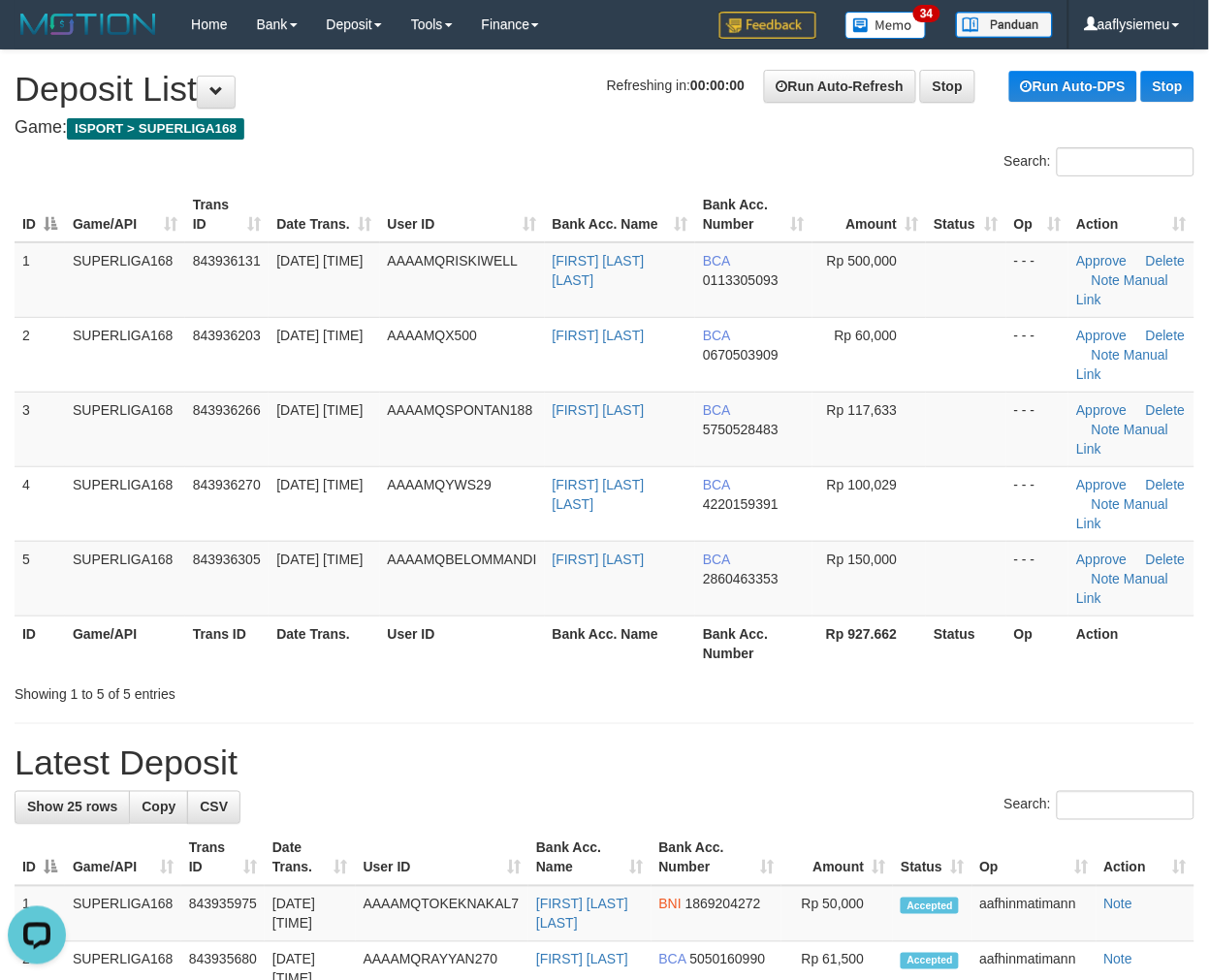 drag, startPoint x: 370, startPoint y: 545, endPoint x: 1, endPoint y: 632, distance: 379.1174 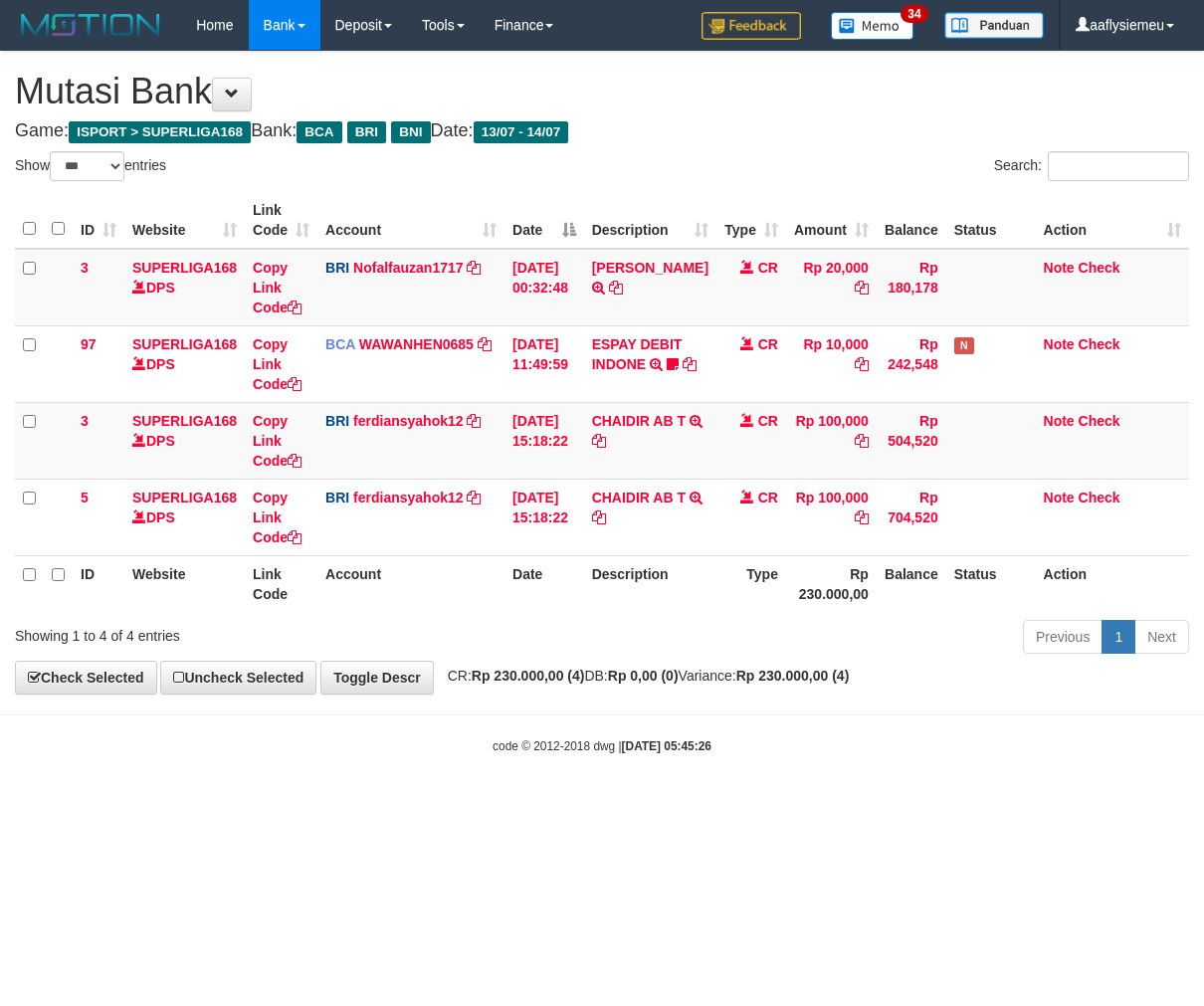 select on "***" 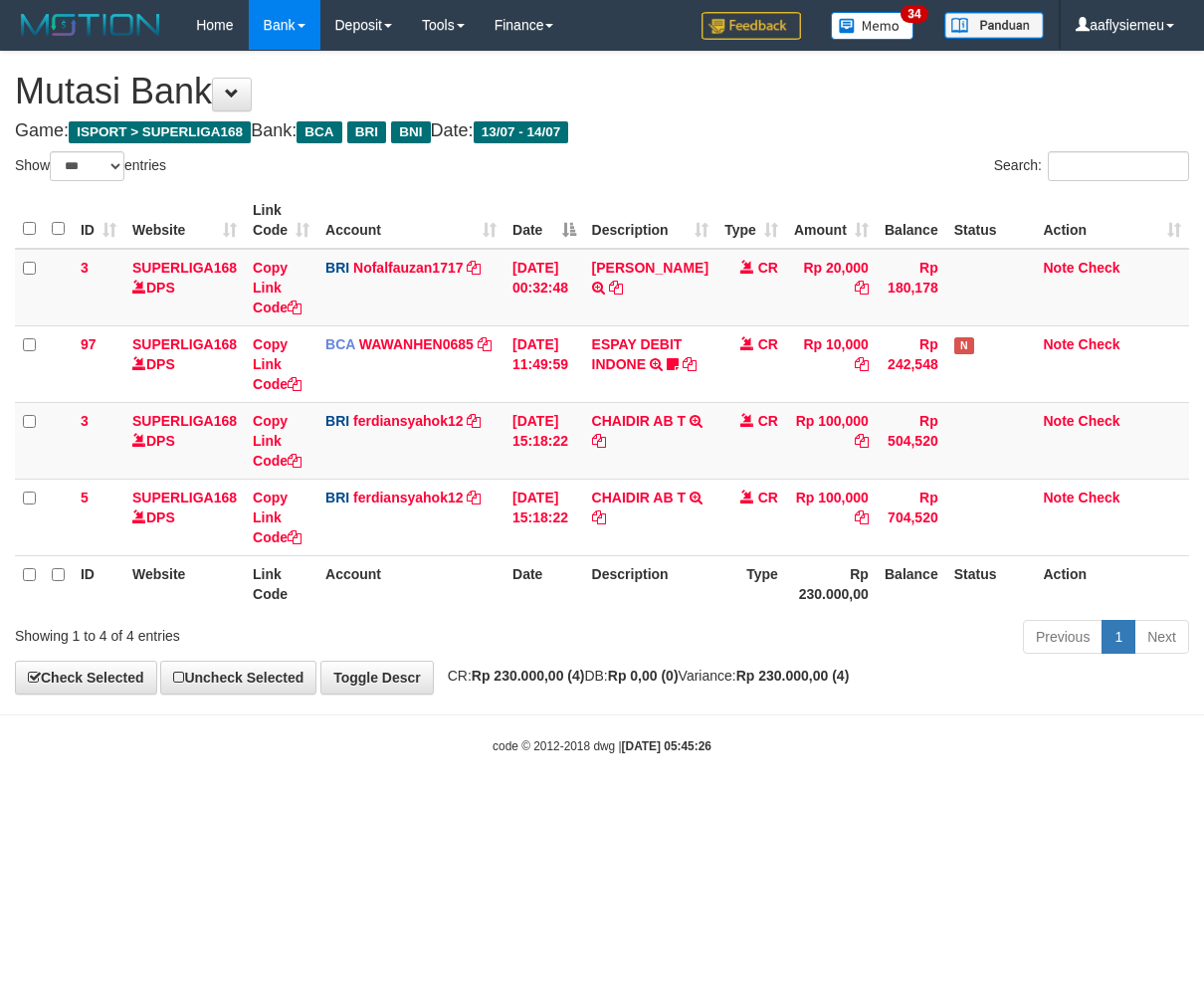 scroll, scrollTop: 0, scrollLeft: 0, axis: both 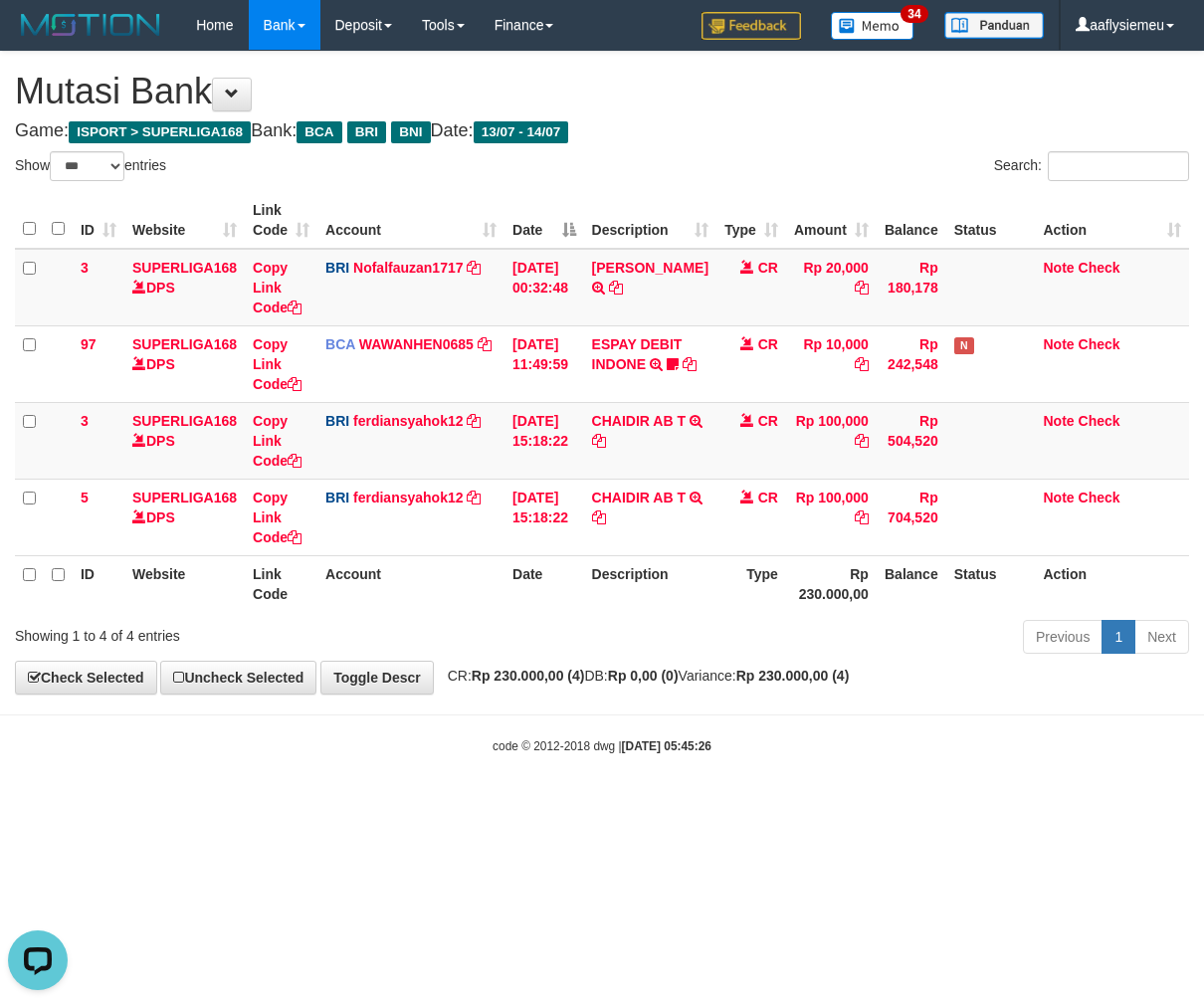 click on "Toggle navigation
Home
Bank
Account List
Load
By Website
Group
[ISPORT]													SUPERLIGA168
By Load Group (DPS)
34" at bounding box center (602, 402) 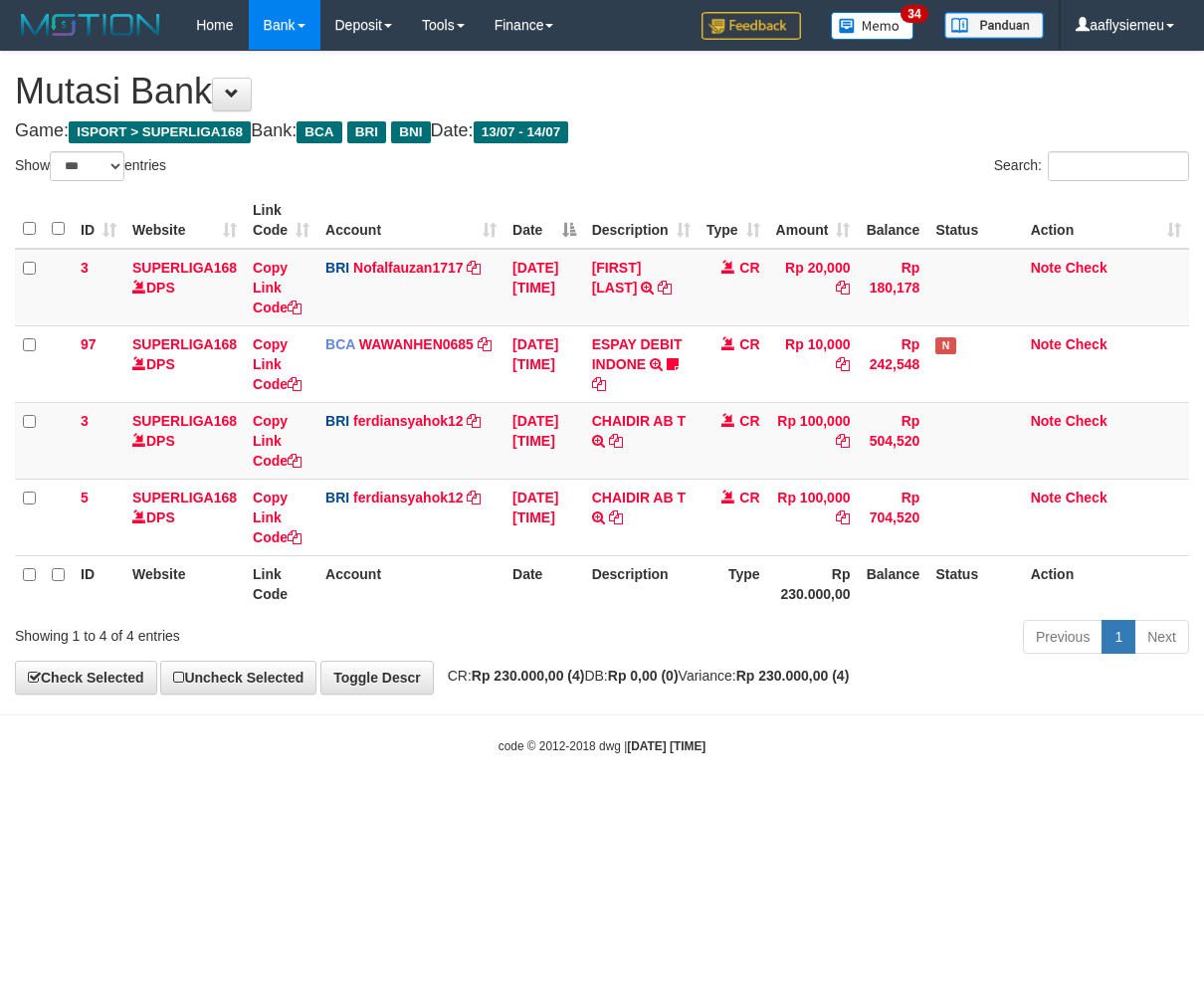select on "***" 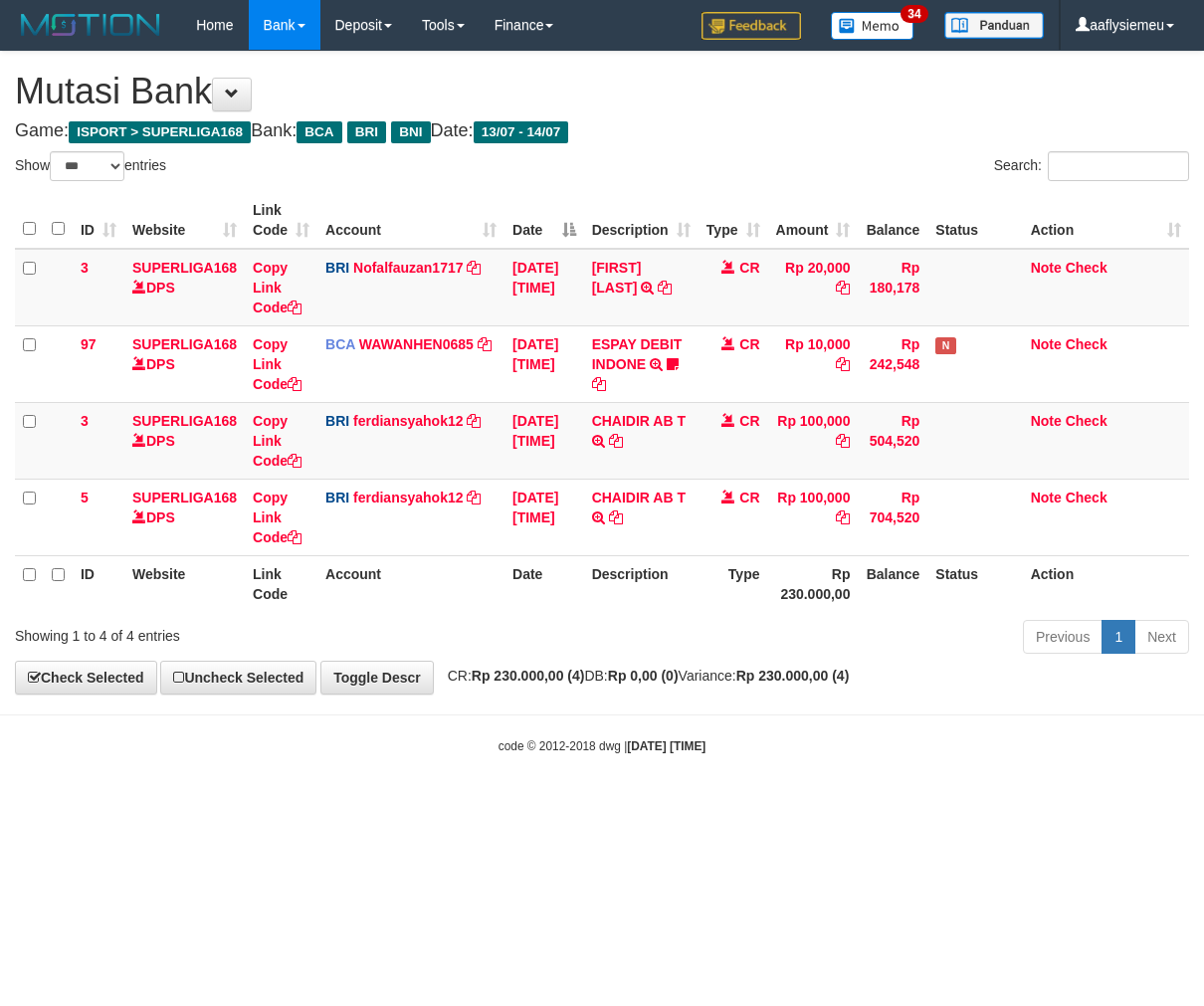 scroll, scrollTop: 0, scrollLeft: 0, axis: both 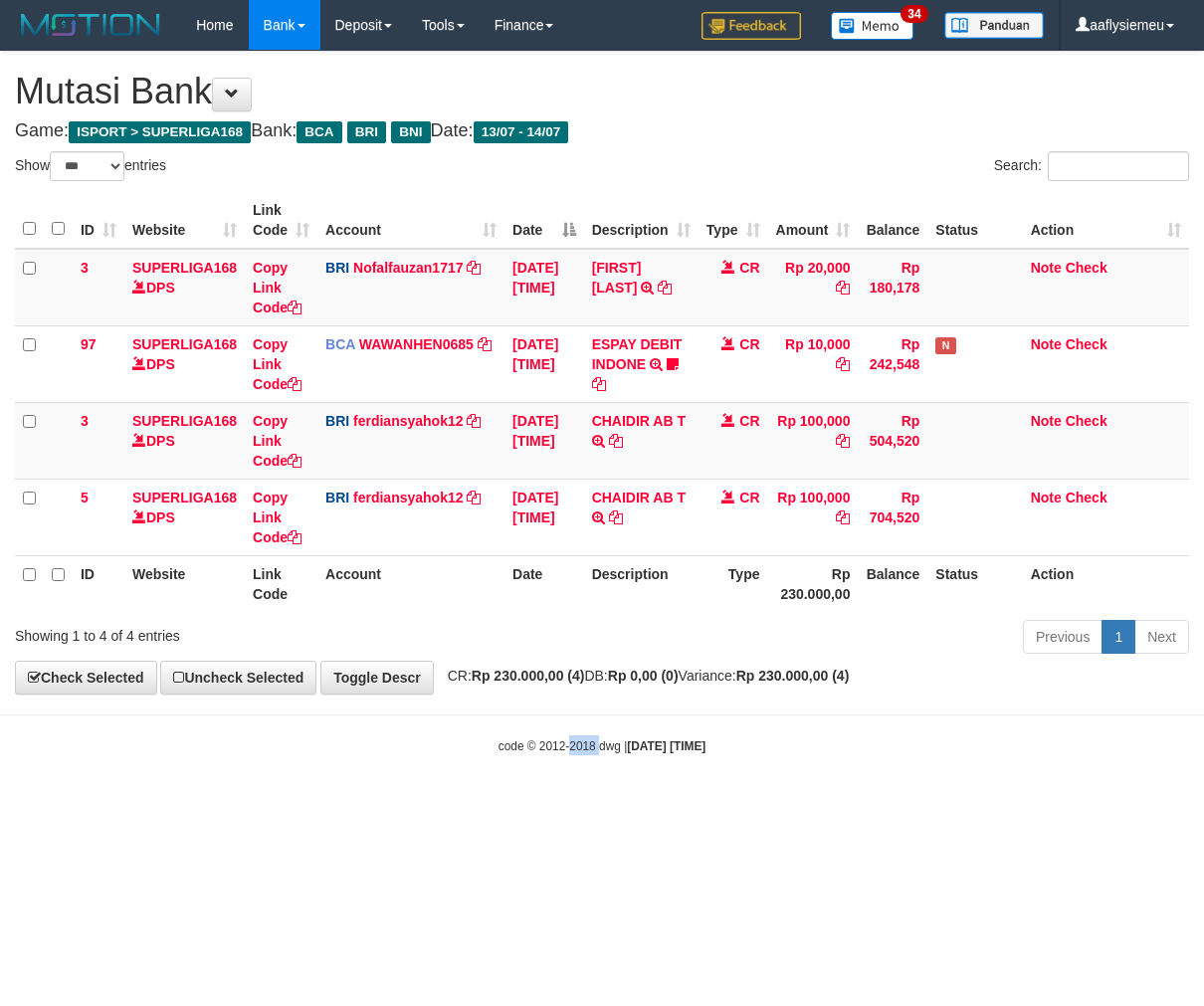 drag, startPoint x: 568, startPoint y: 781, endPoint x: 2, endPoint y: 814, distance: 566.9612 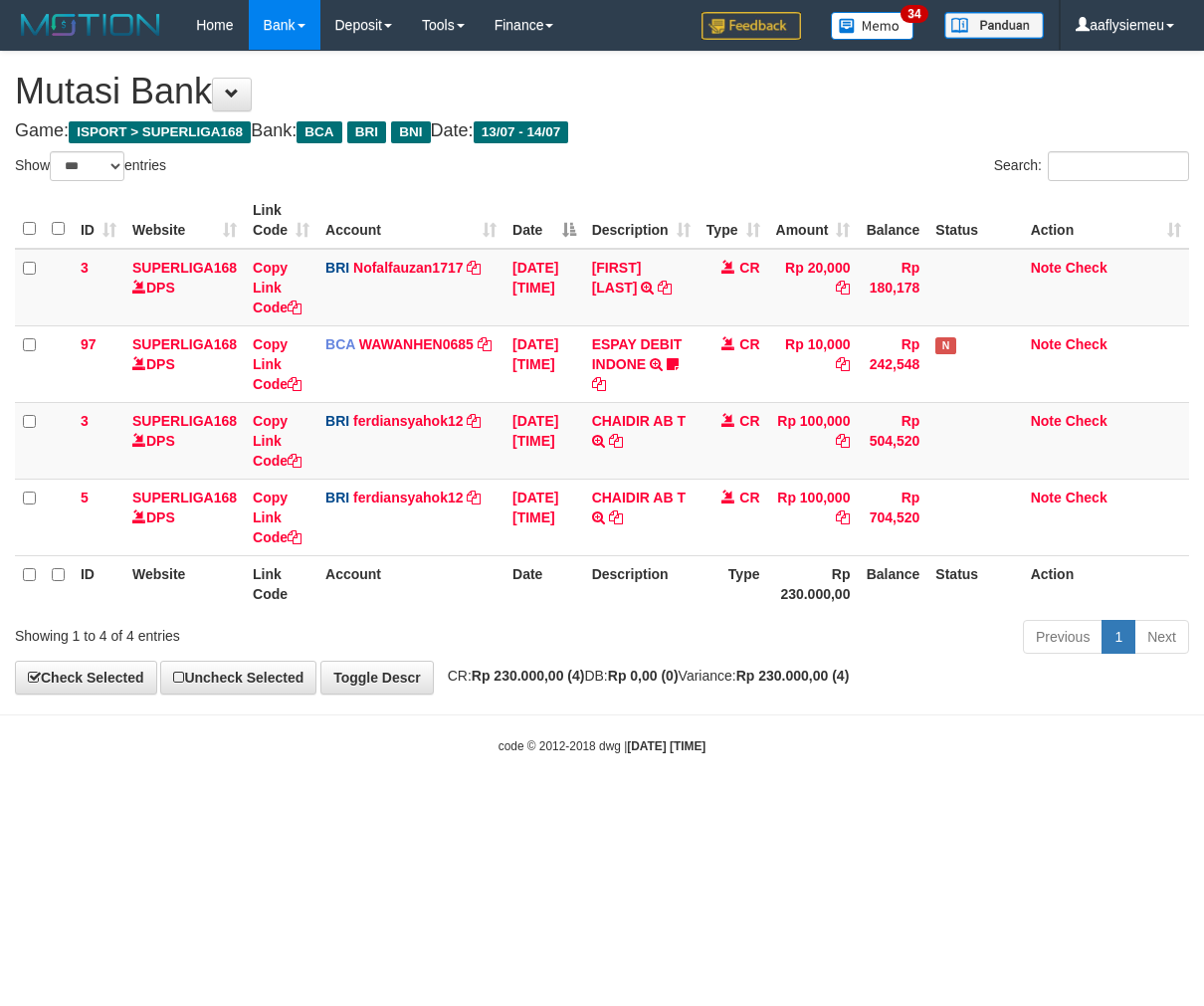 click on "Toggle navigation
Home
Bank
Account List
Load
By Website
Group
[ISPORT]													SUPERLIGA168
By Load Group (DPS)
34" at bounding box center [602, 402] 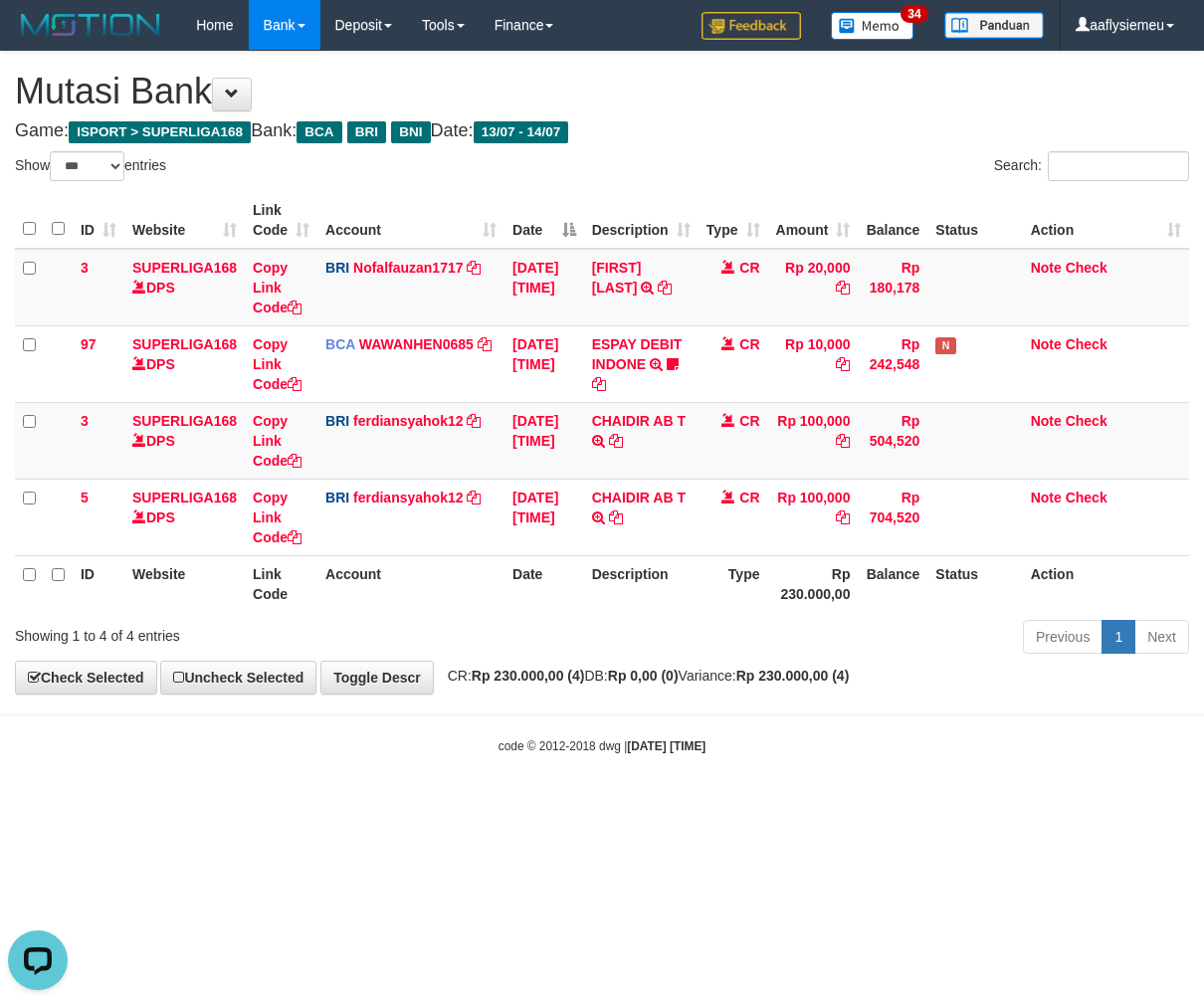 scroll, scrollTop: 0, scrollLeft: 0, axis: both 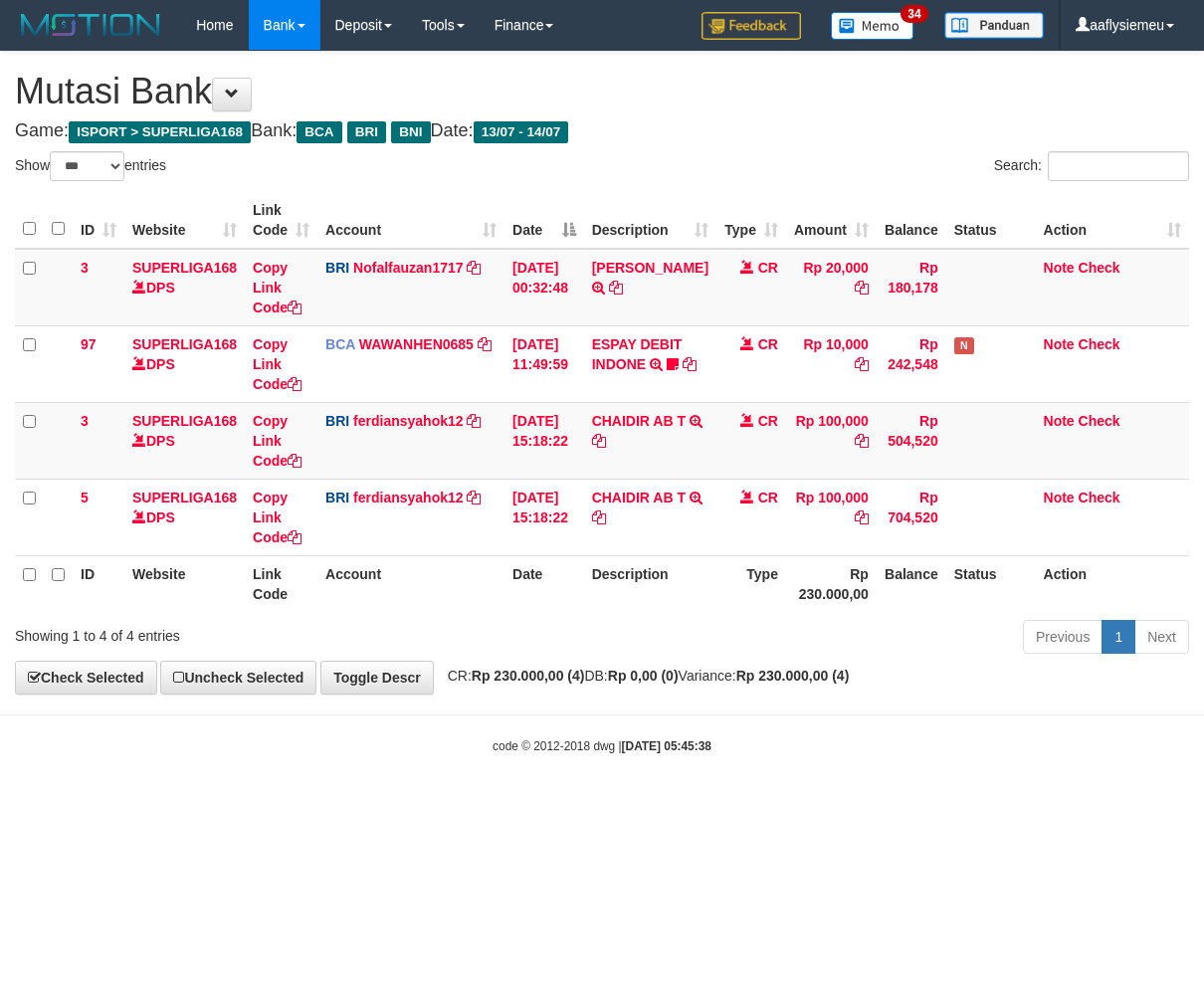 select on "***" 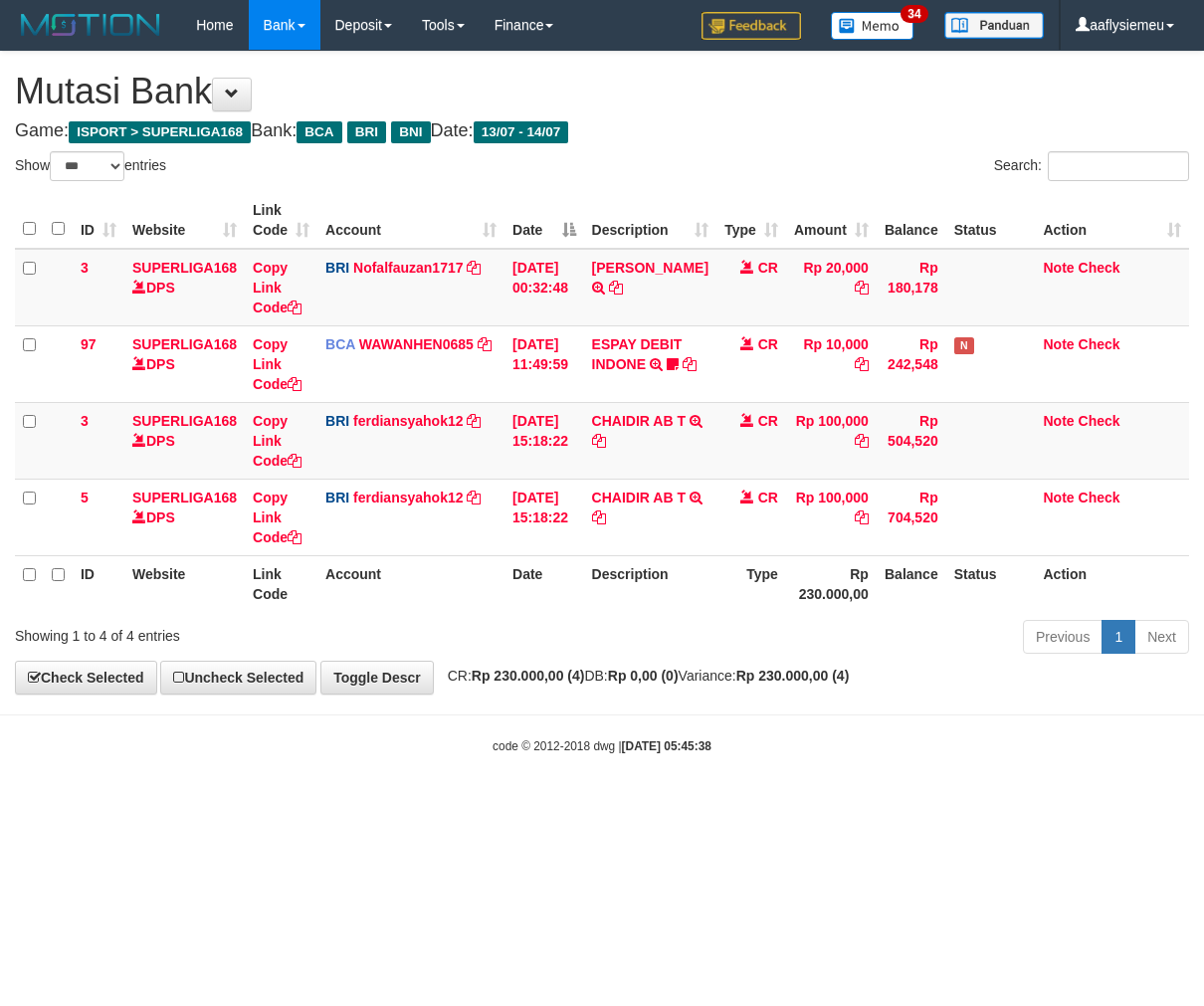 scroll, scrollTop: 0, scrollLeft: 0, axis: both 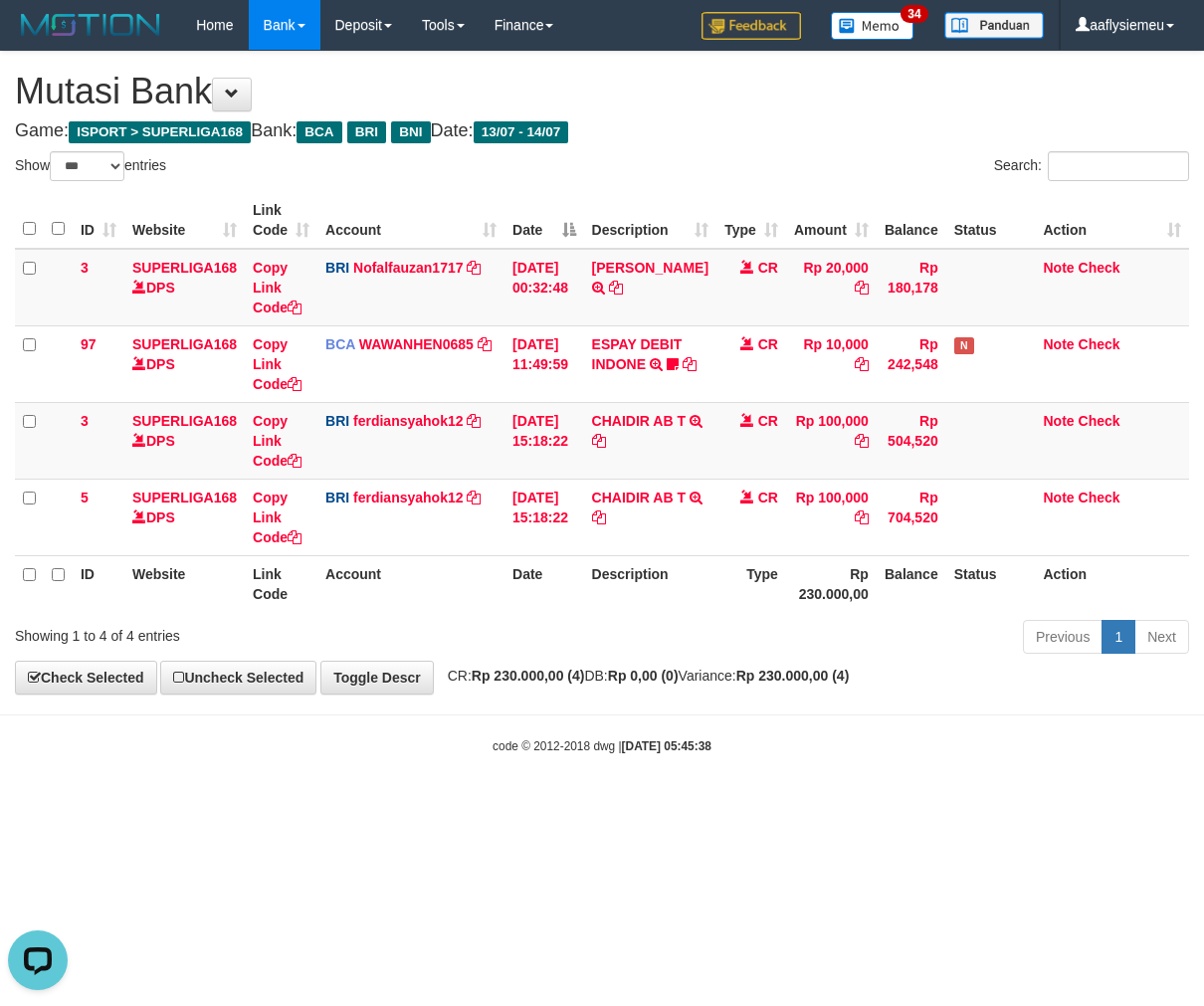 click on "Toggle navigation
Home
Bank
Account List
Load
By Website
Group
[ISPORT]													SUPERLIGA168
By Load Group (DPS)
34" at bounding box center [602, 402] 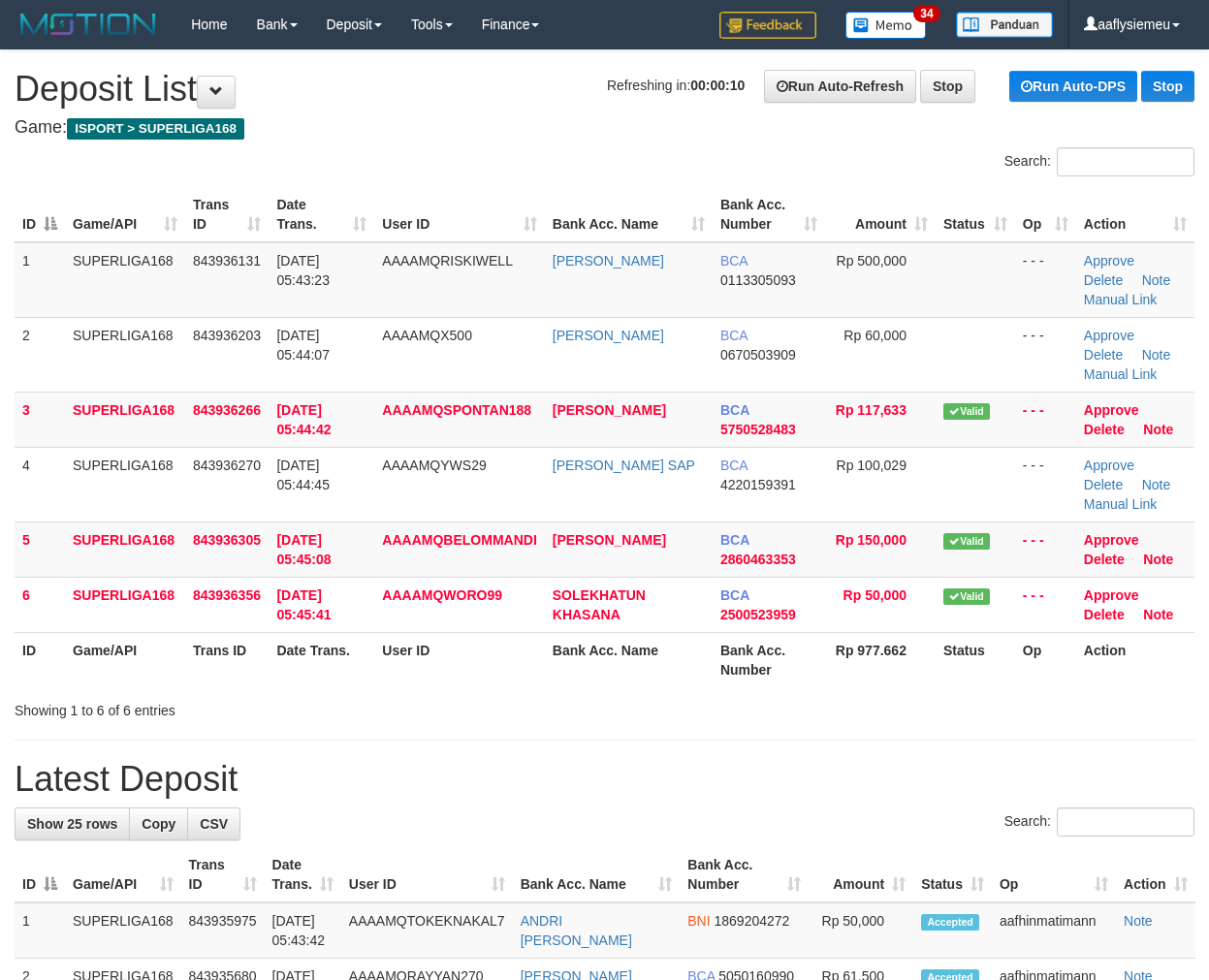 scroll, scrollTop: 0, scrollLeft: 0, axis: both 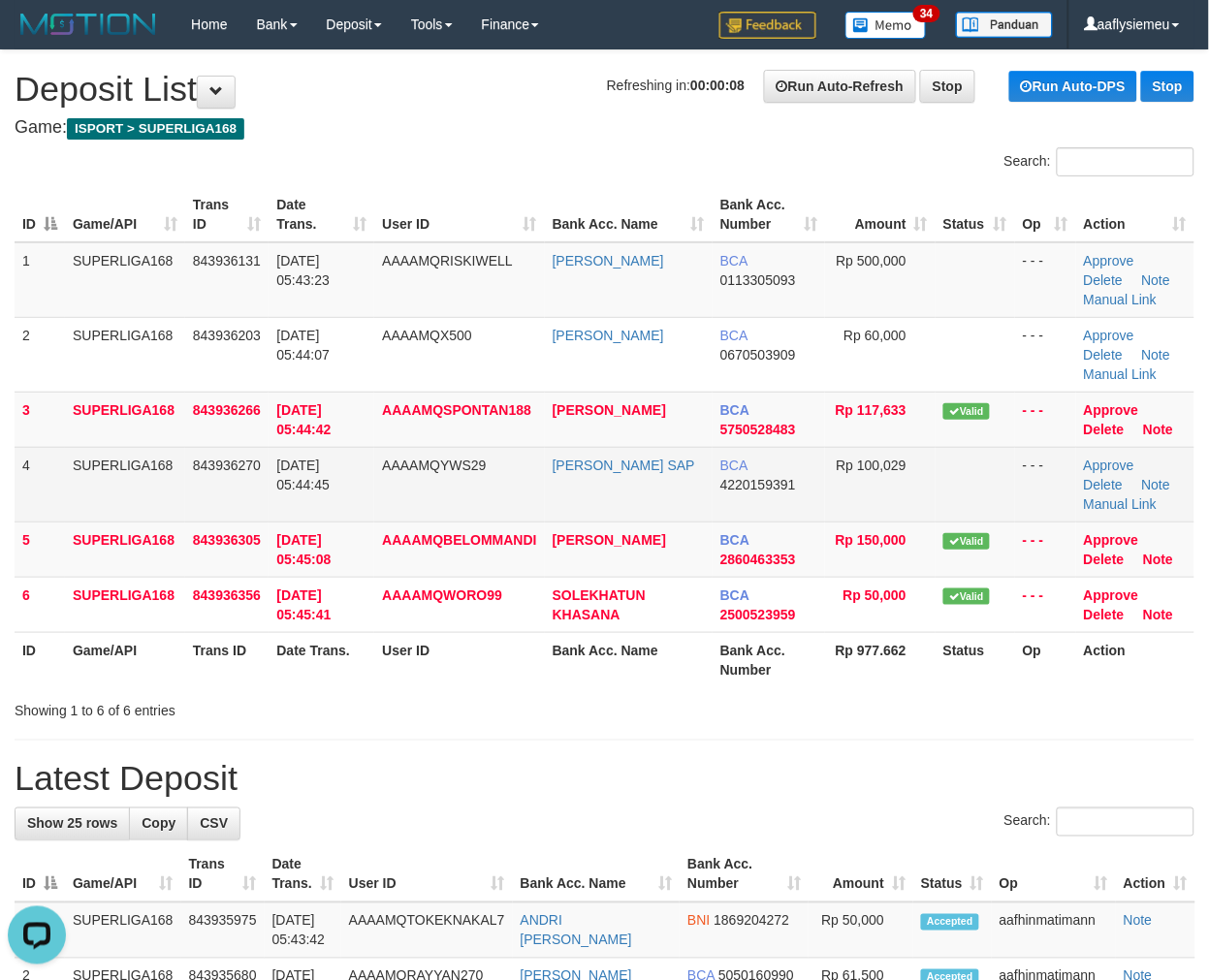 click on "4
SUPERLIGA168
843936270
14/07/2025 05:44:45
AAAAMQYWS29
YUNI WULANDARI SAP
BCA
4220159391
Rp 100,029
- - -
Approve
Delete
Note
Manual Link" at bounding box center [604, 484] 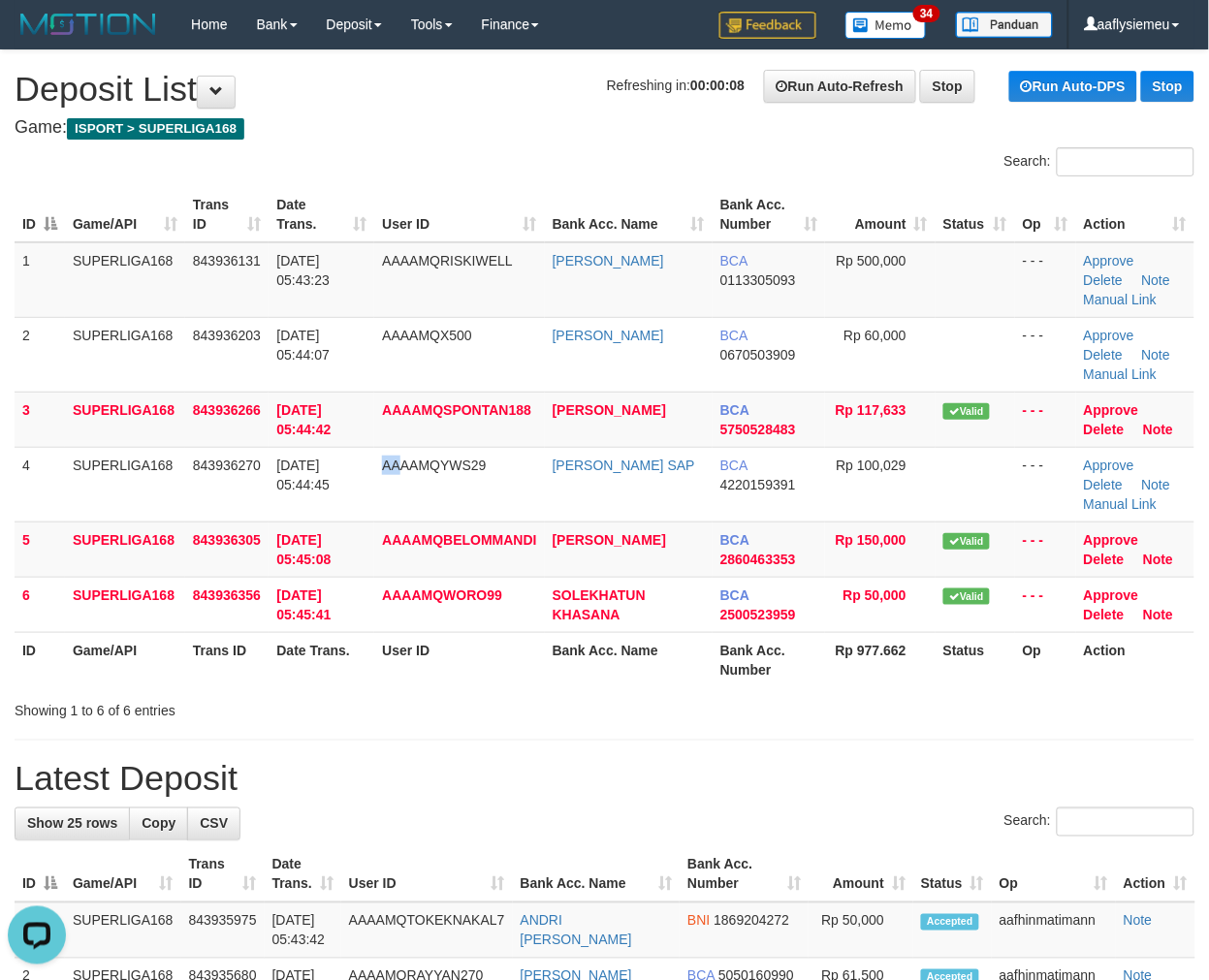 drag, startPoint x: 393, startPoint y: 519, endPoint x: 4, endPoint y: 570, distance: 392.32894 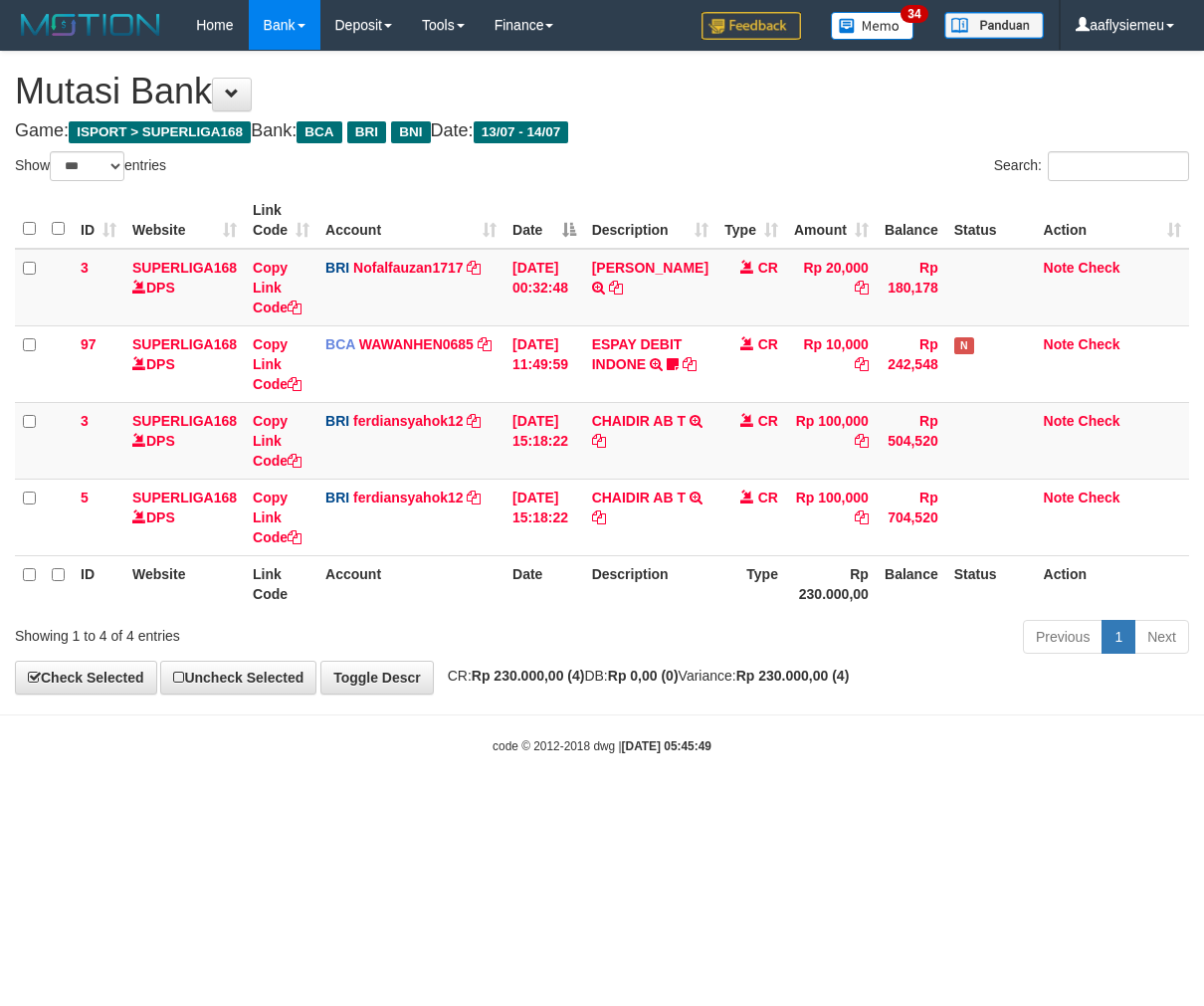 select on "***" 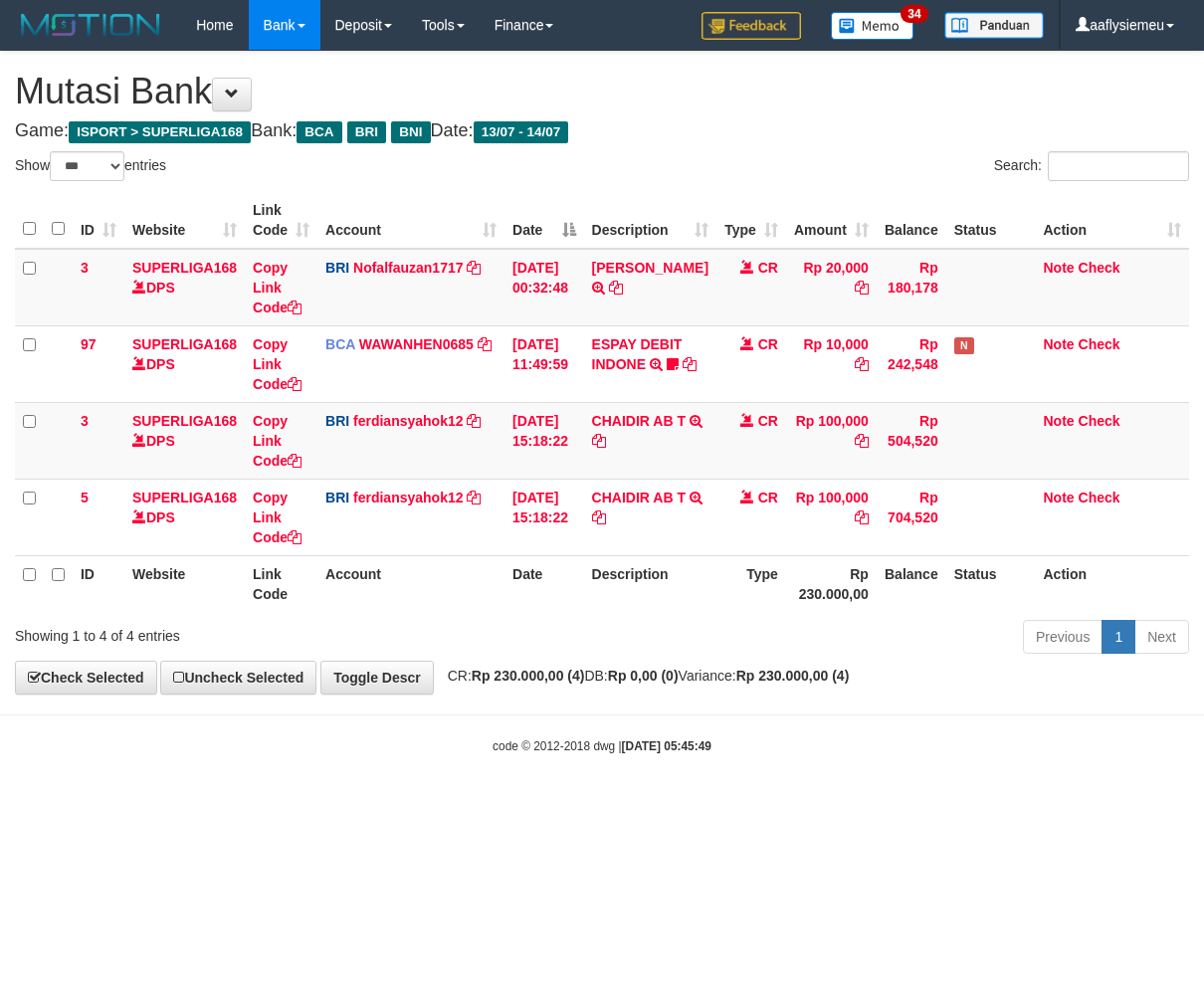 scroll, scrollTop: 0, scrollLeft: 0, axis: both 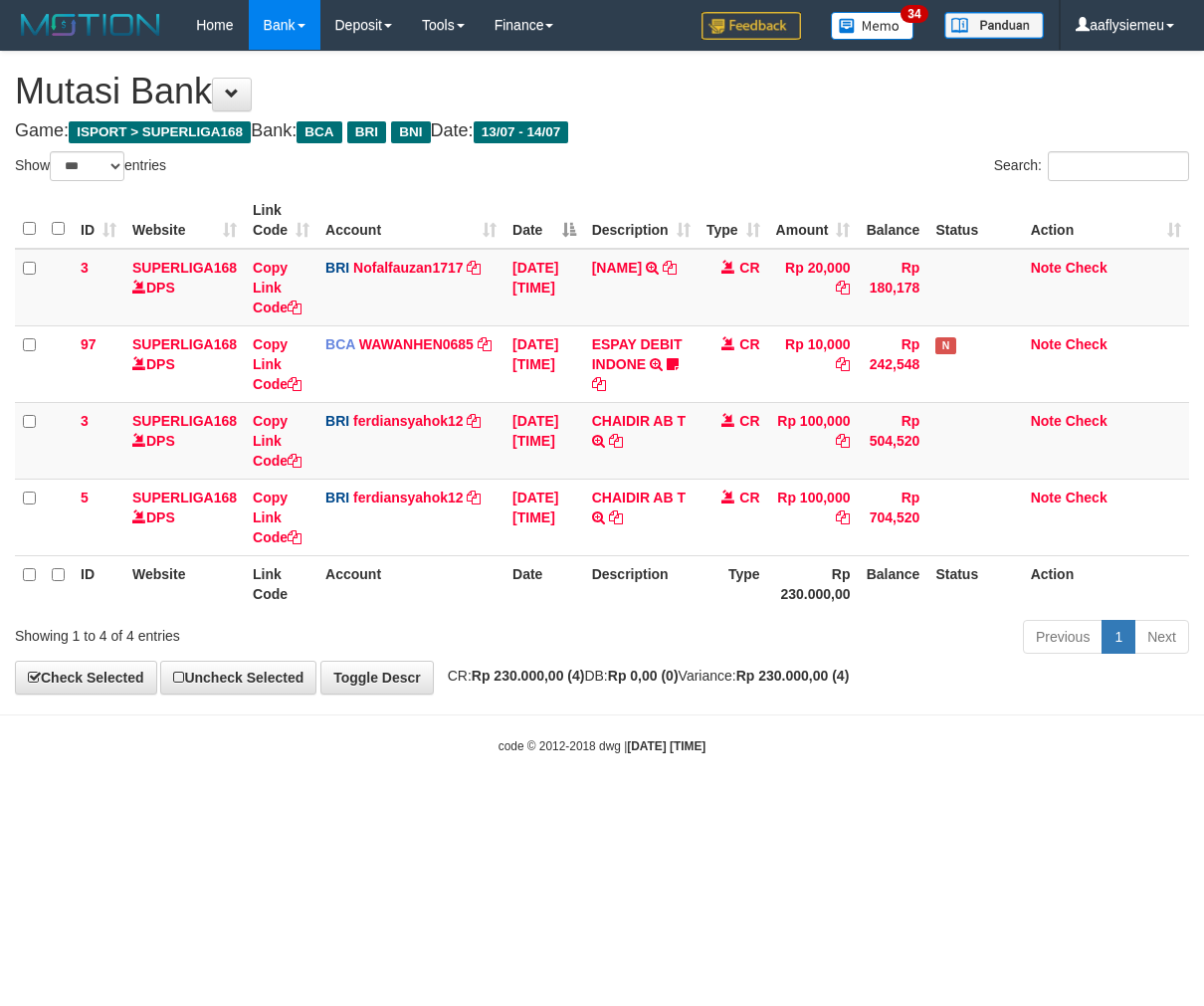 select on "***" 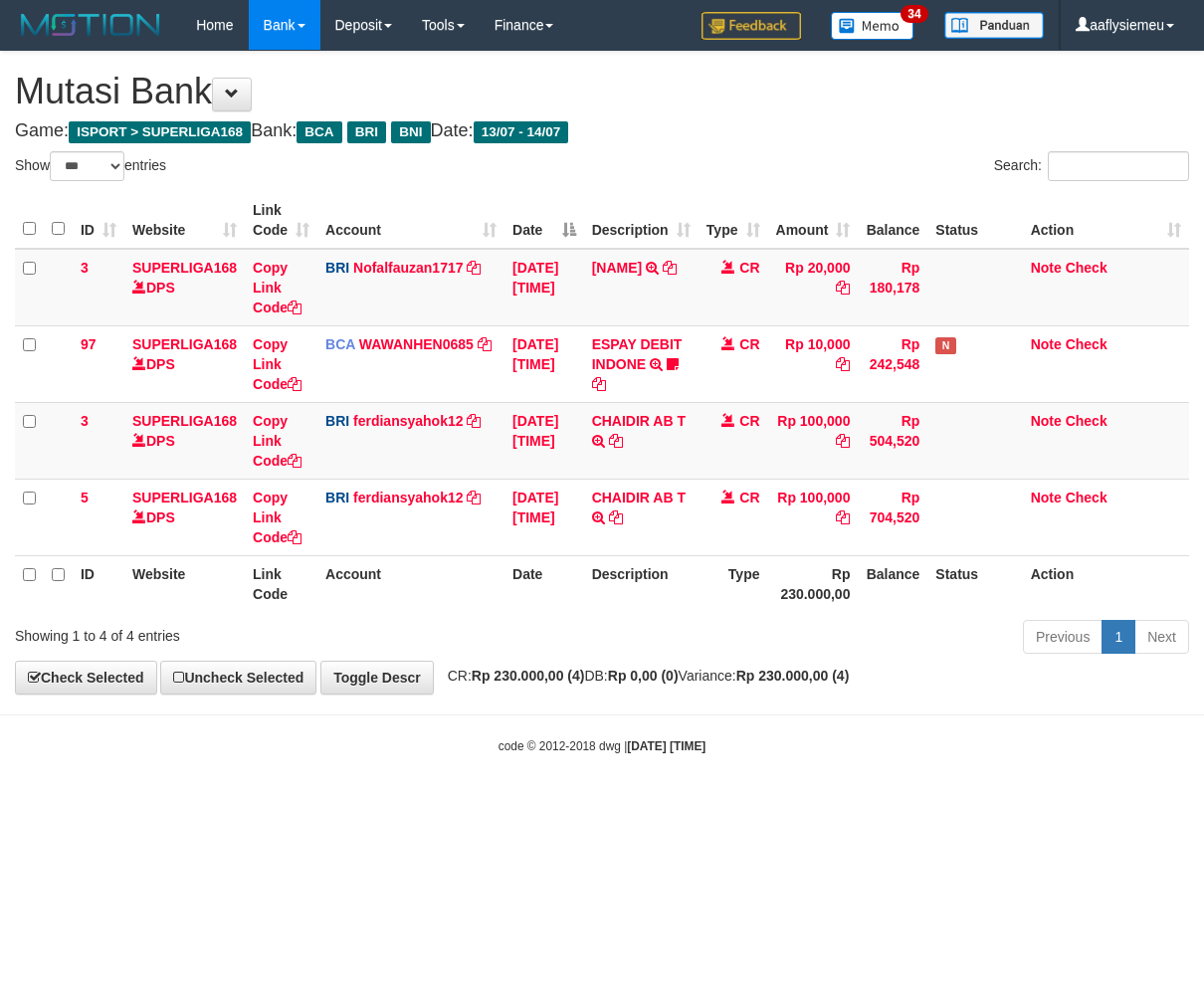 scroll, scrollTop: 0, scrollLeft: 0, axis: both 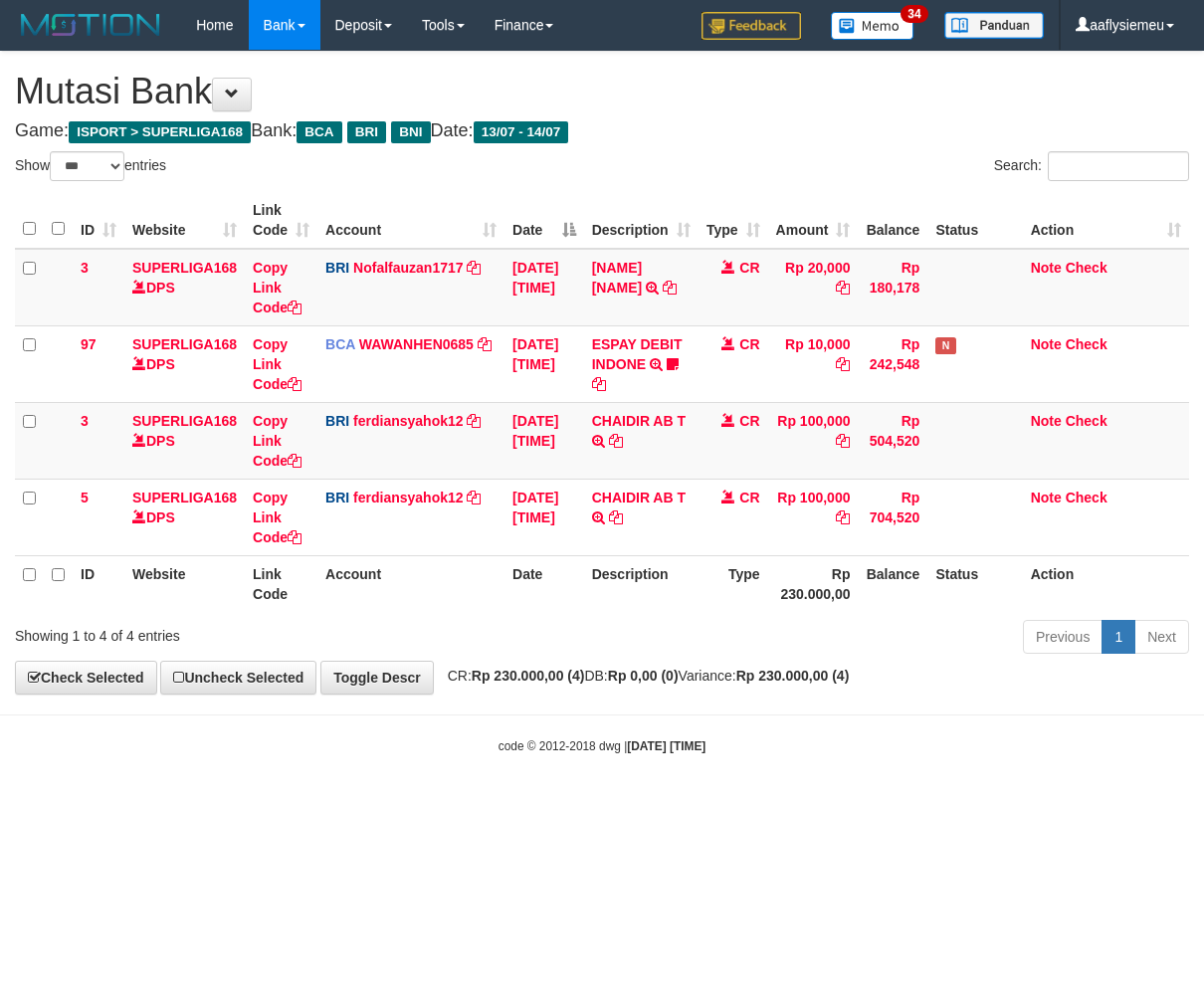 select on "***" 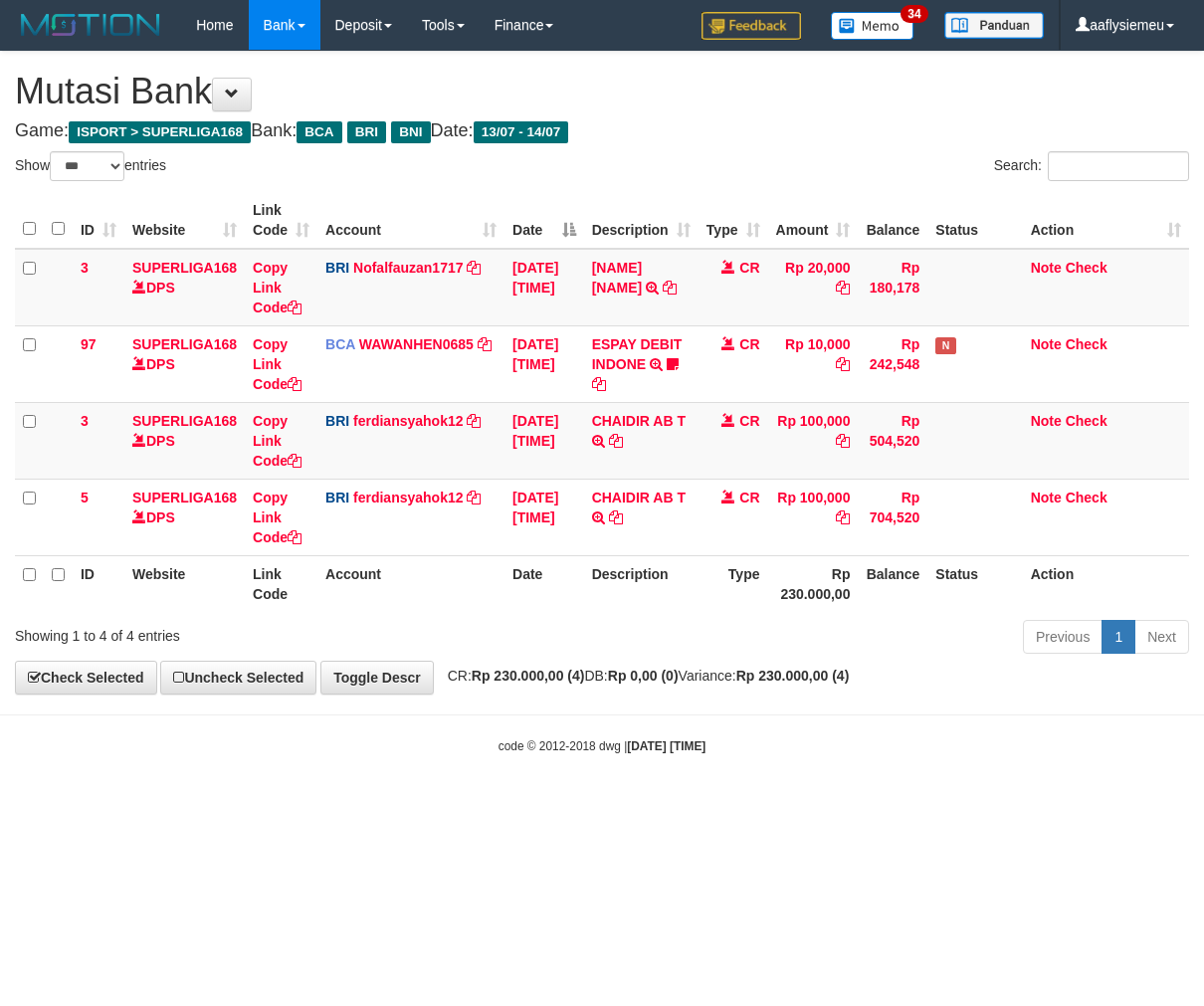 scroll, scrollTop: 0, scrollLeft: 0, axis: both 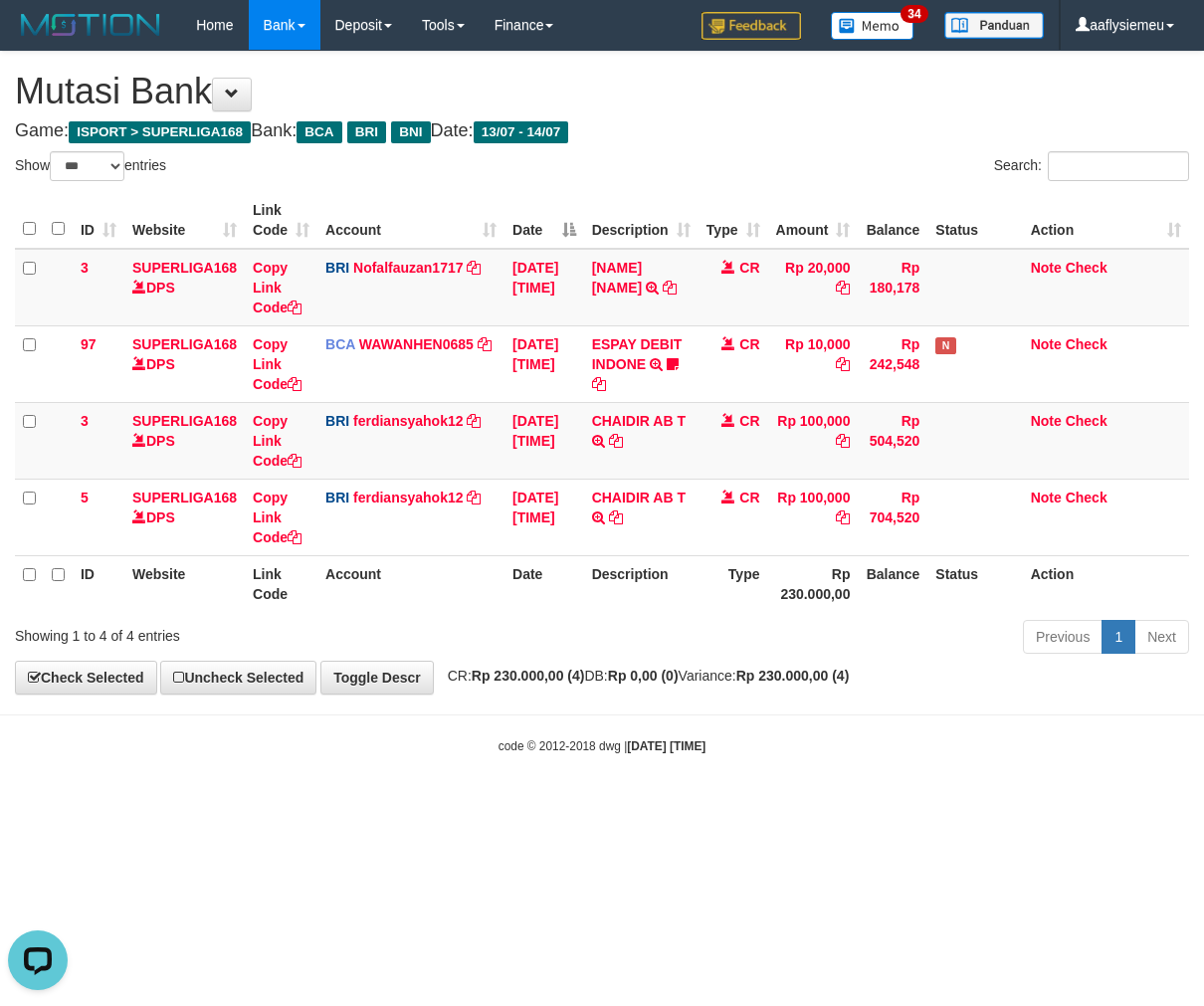 click on "Search:" at bounding box center (903, 168) 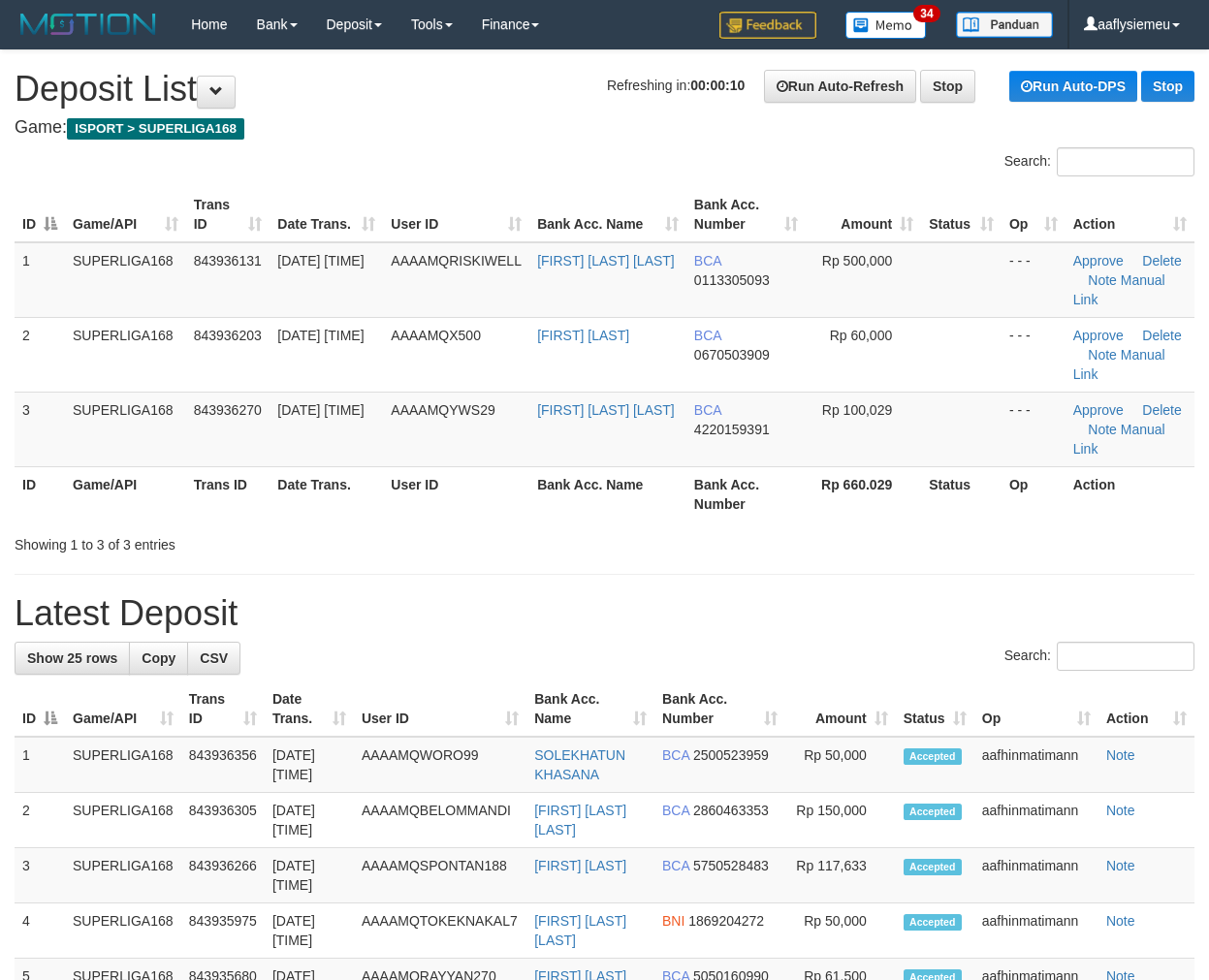 scroll, scrollTop: 0, scrollLeft: 0, axis: both 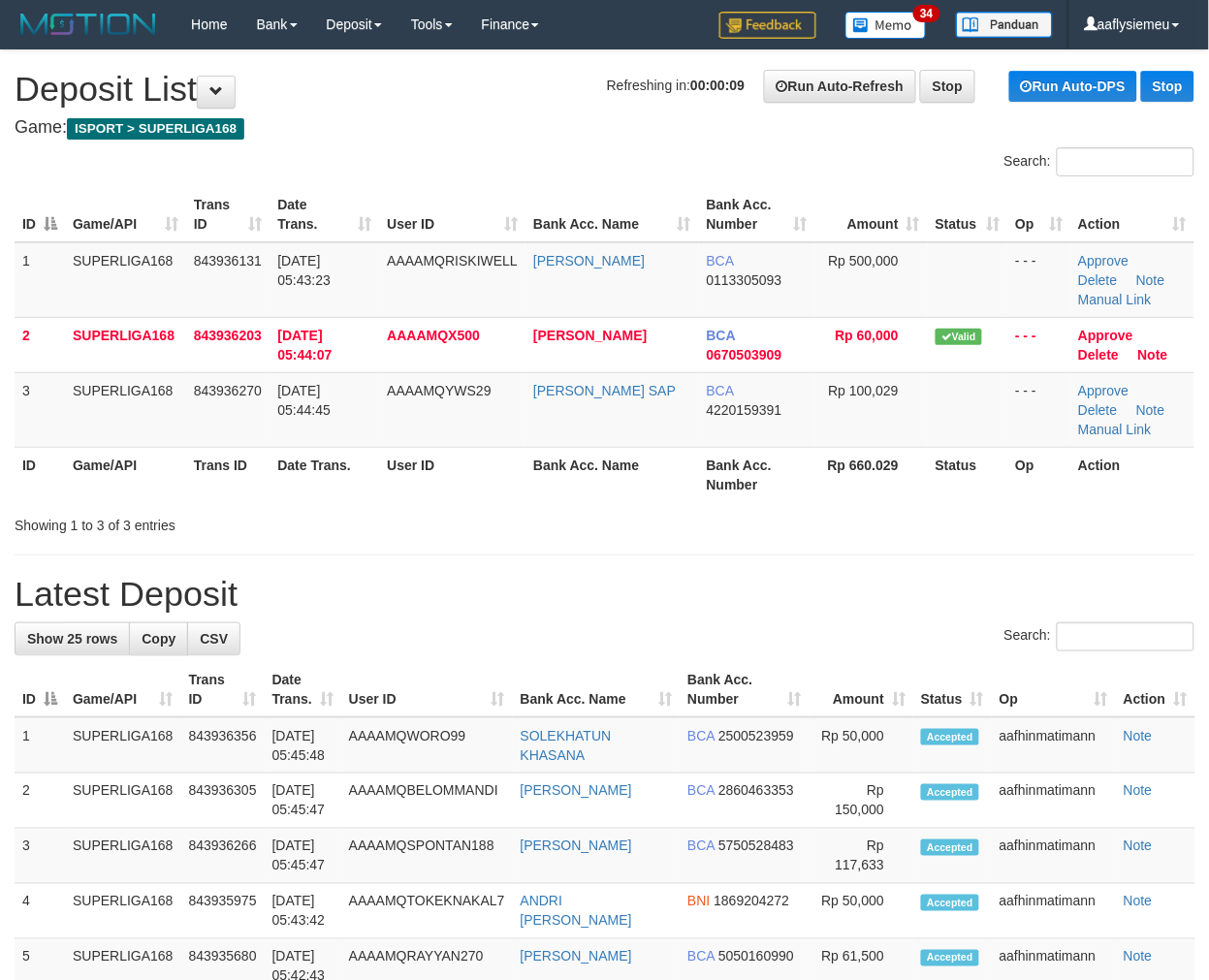 drag, startPoint x: 182, startPoint y: 479, endPoint x: 75, endPoint y: 525, distance: 116.46888 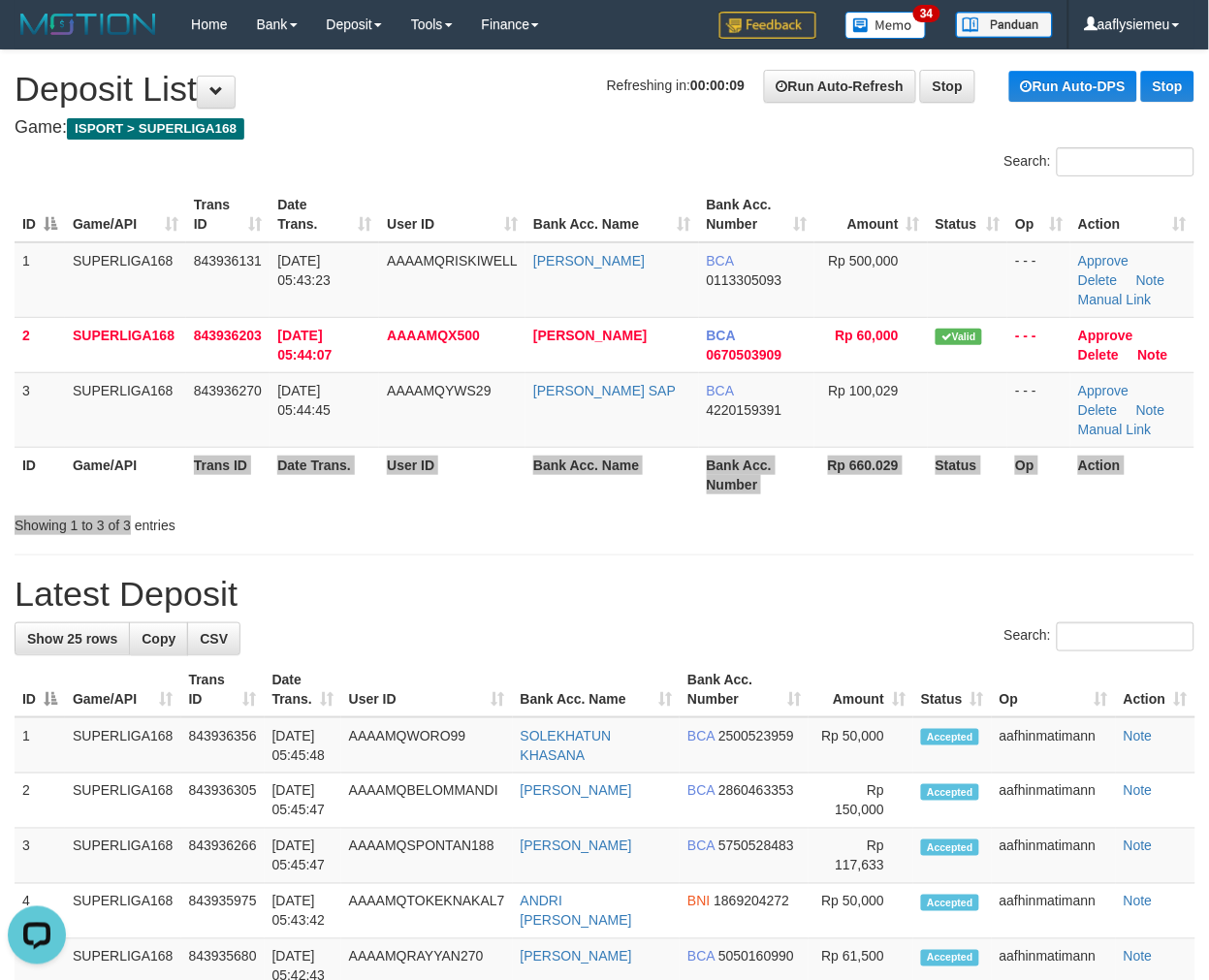 scroll, scrollTop: 0, scrollLeft: 0, axis: both 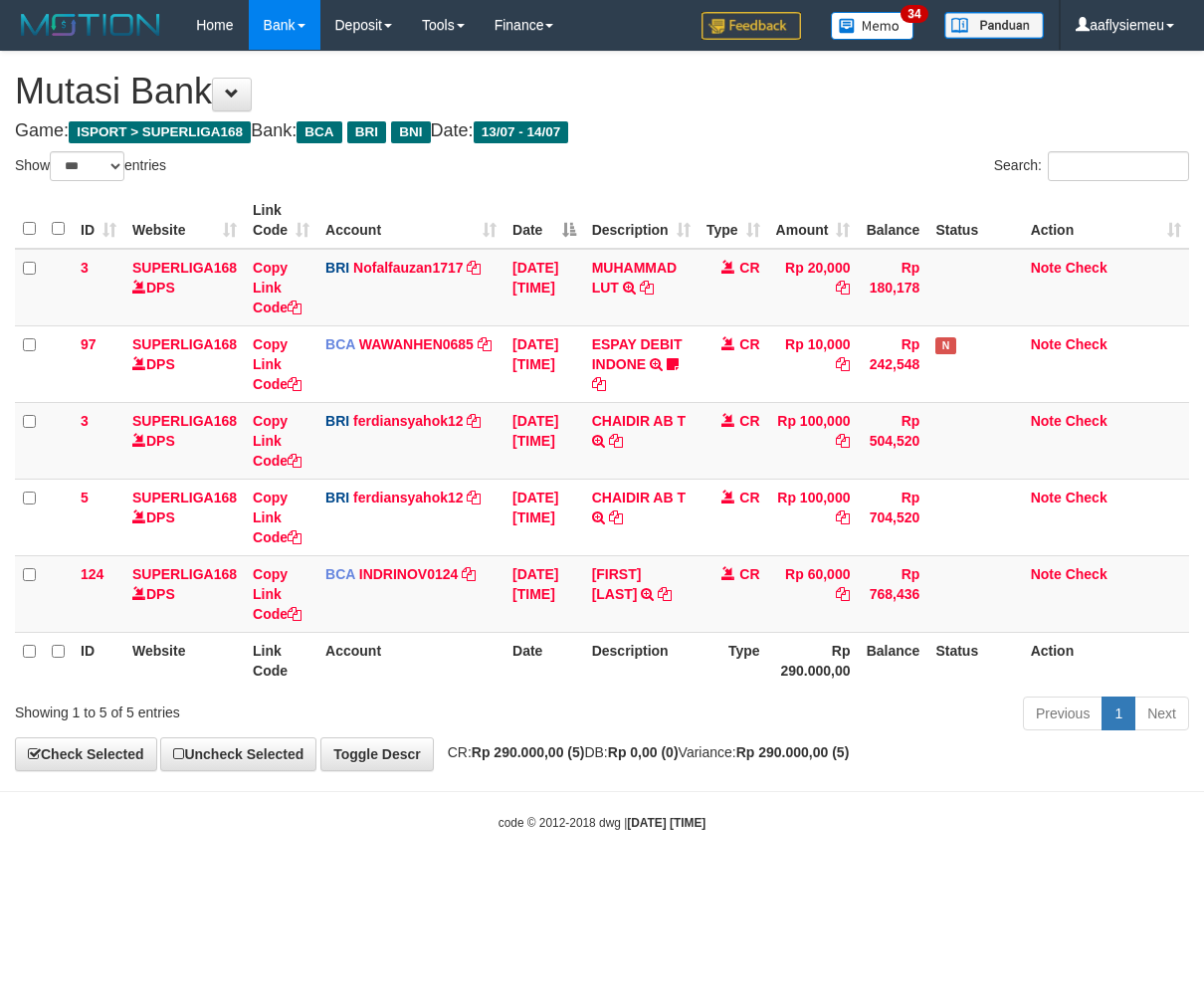 select on "***" 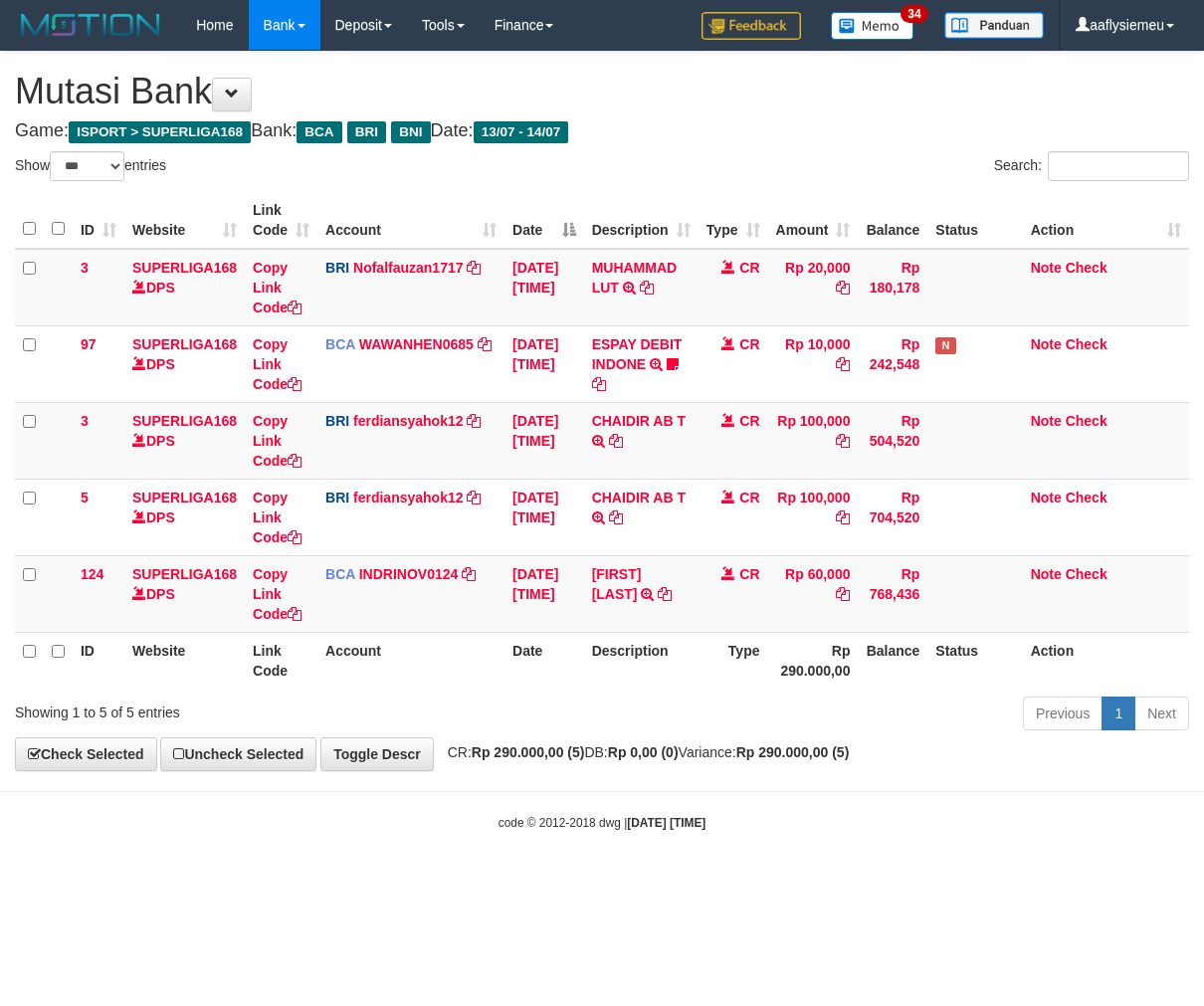 scroll, scrollTop: 0, scrollLeft: 0, axis: both 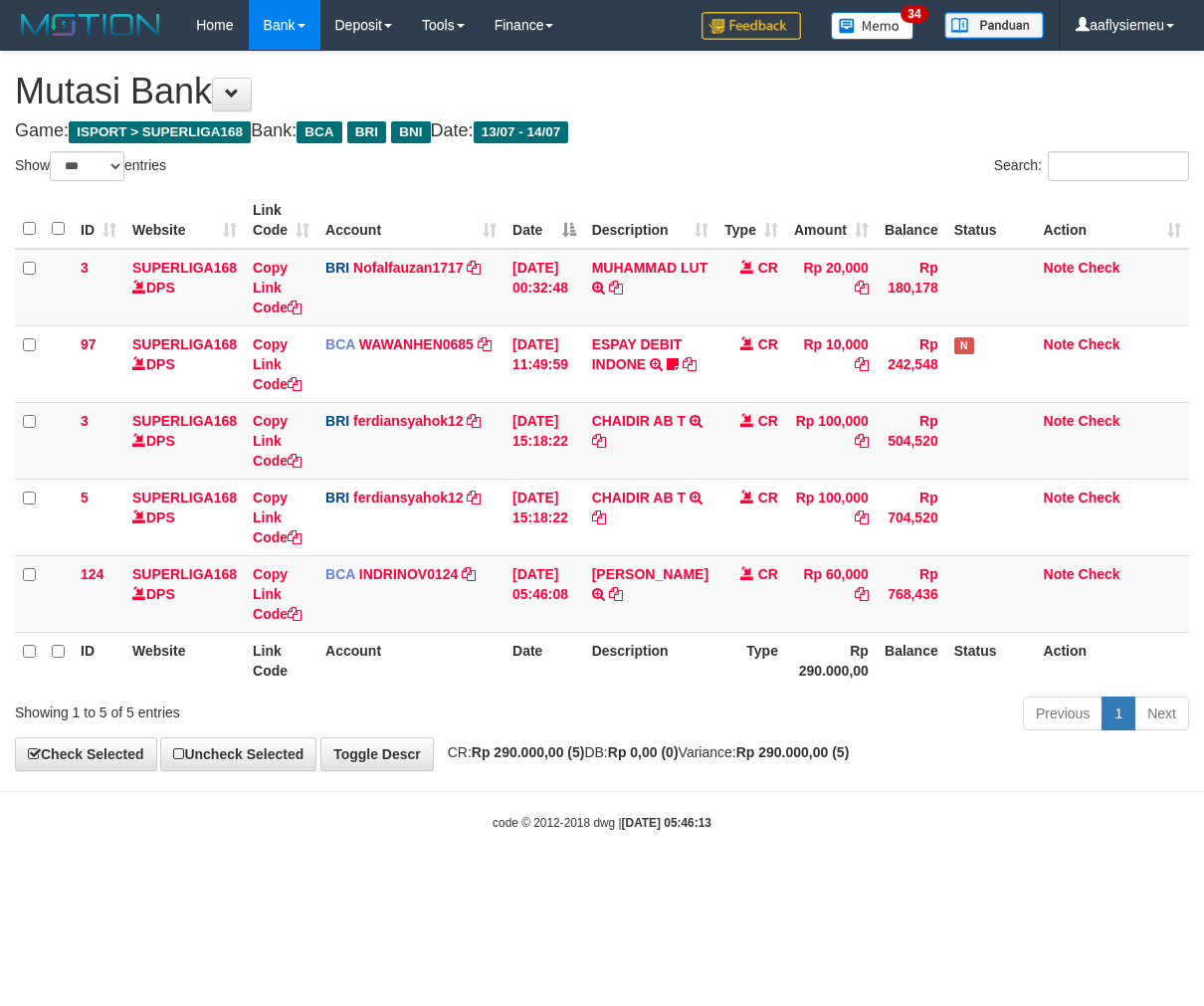 select on "***" 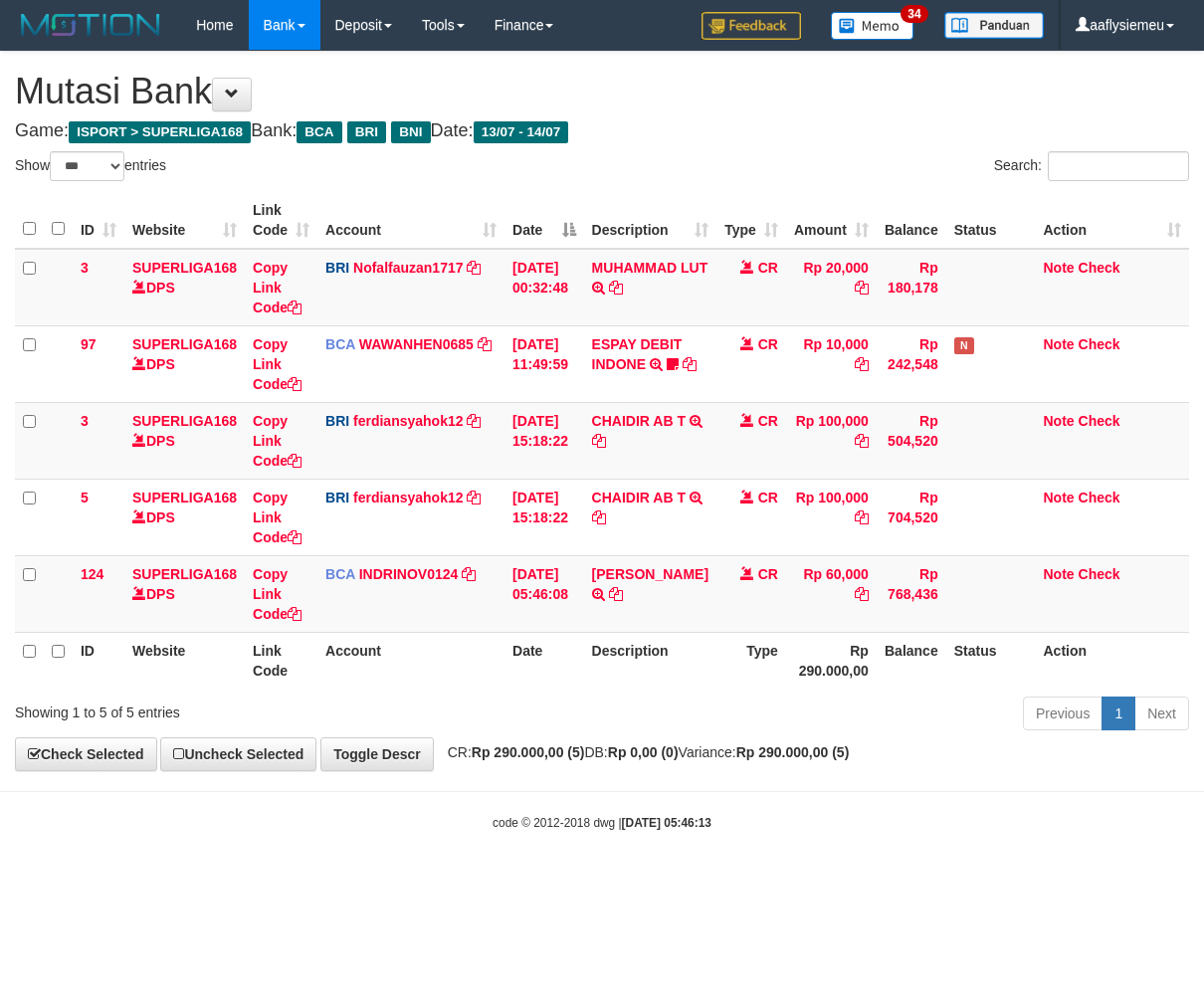 click on "Account" at bounding box center (411, 660) 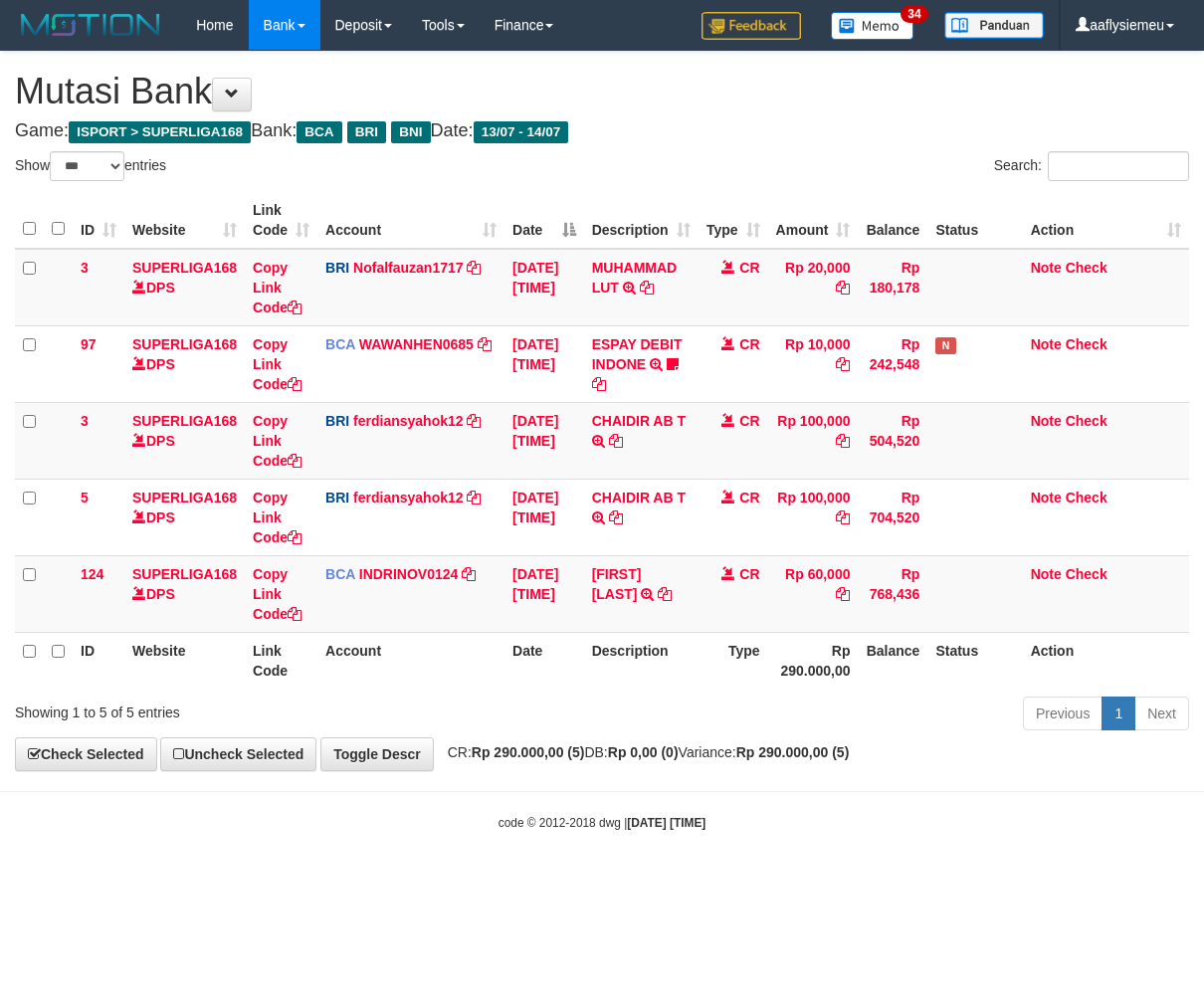 select on "***" 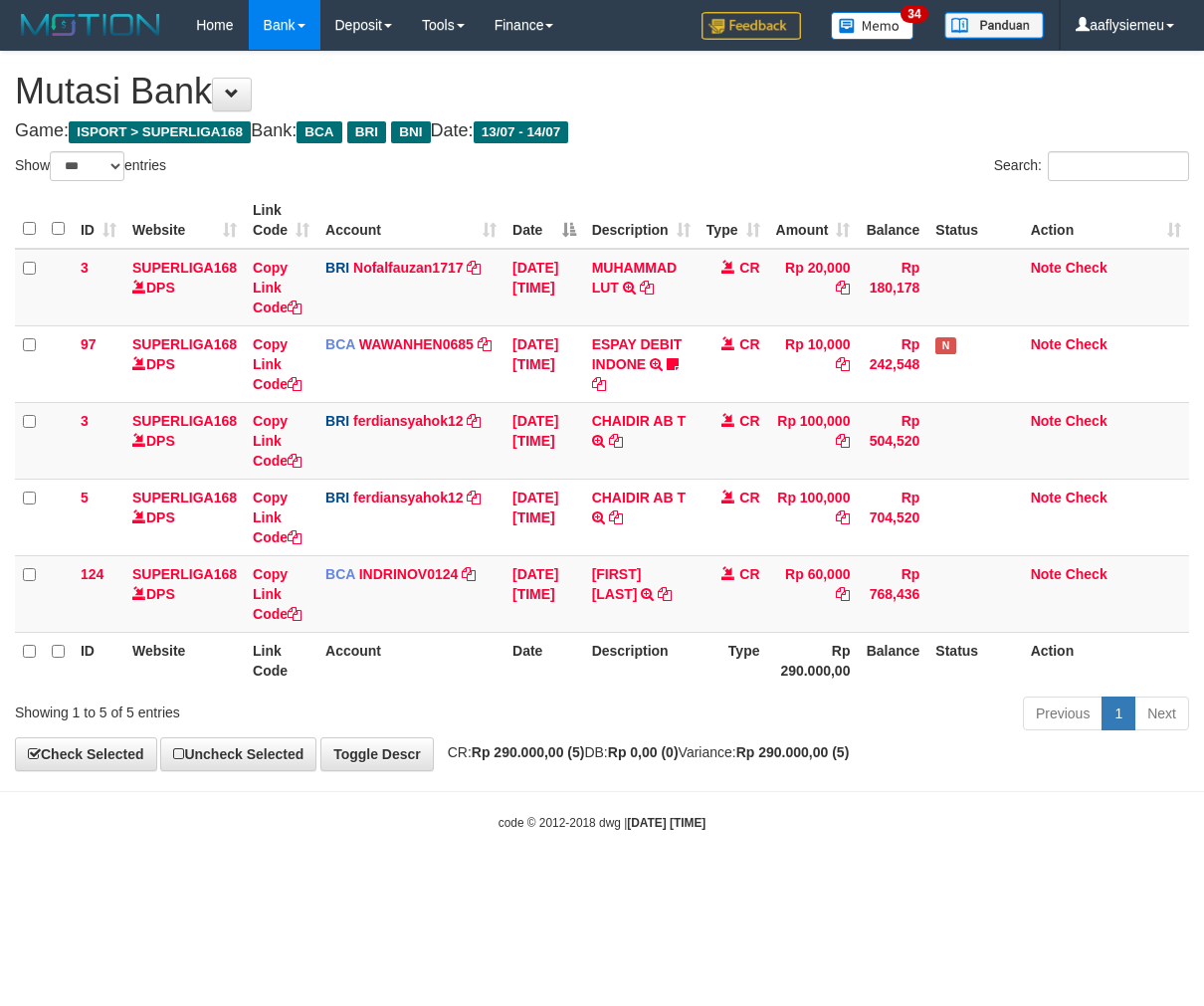 scroll, scrollTop: 0, scrollLeft: 0, axis: both 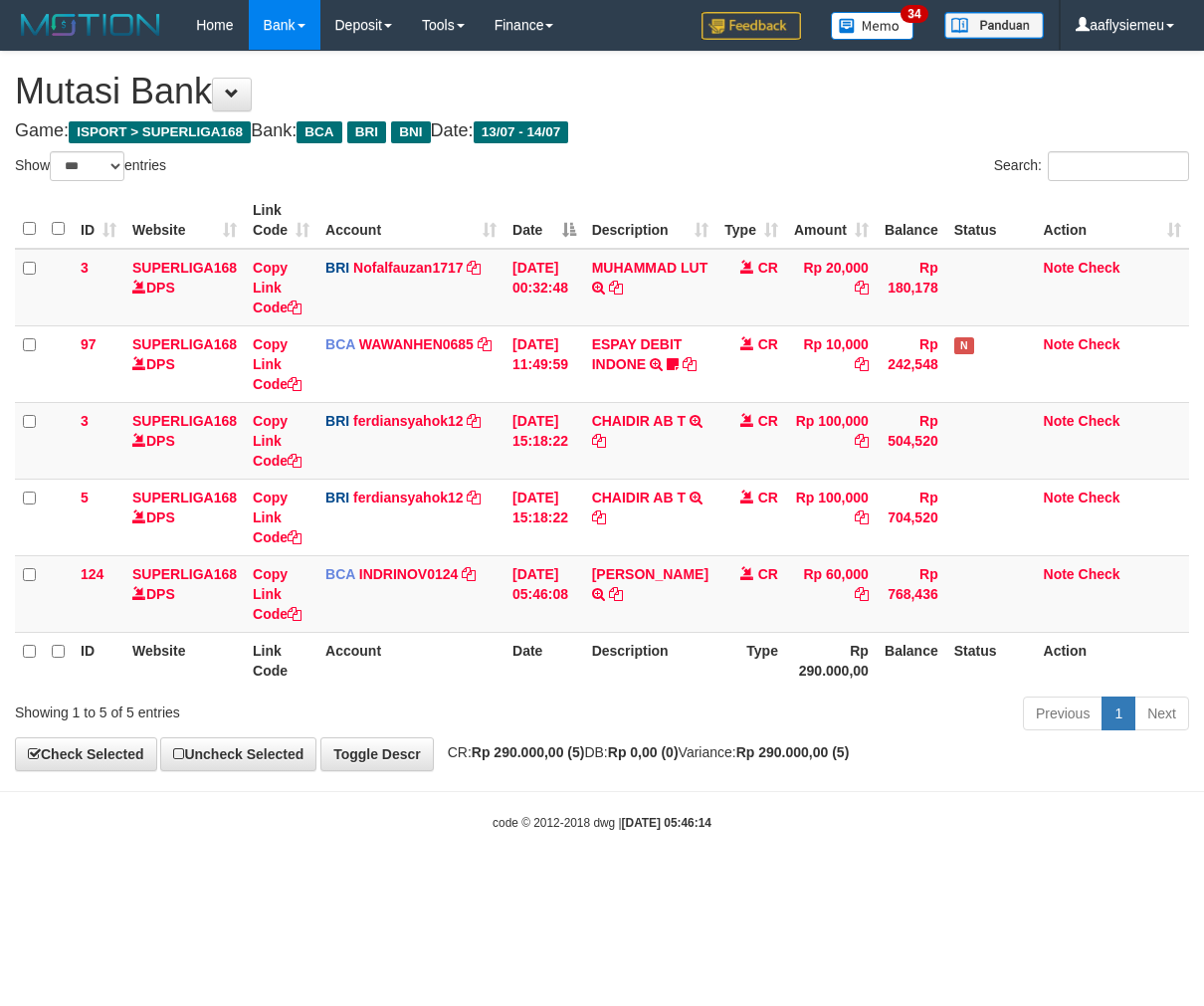select on "***" 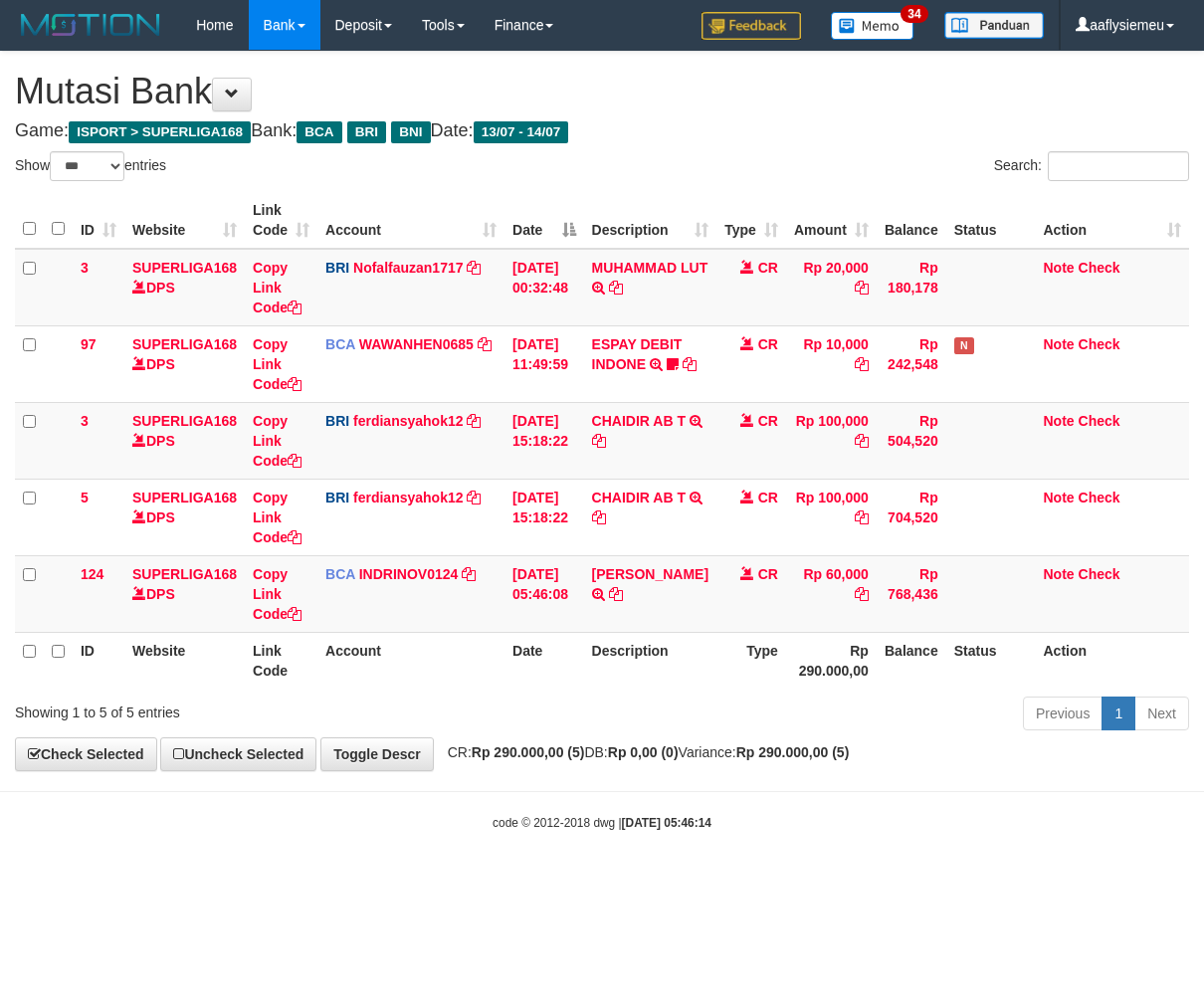 scroll, scrollTop: 0, scrollLeft: 0, axis: both 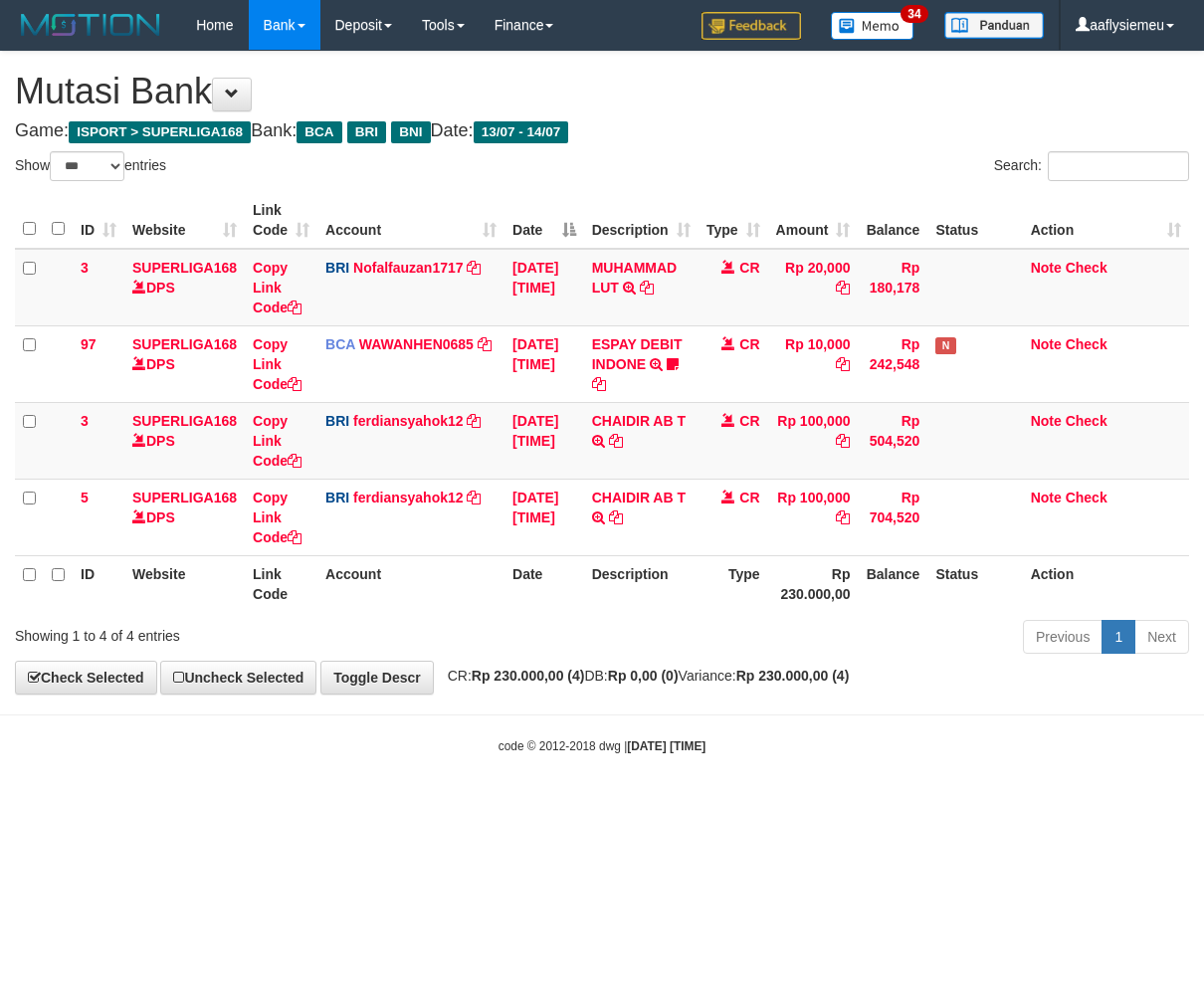 select on "***" 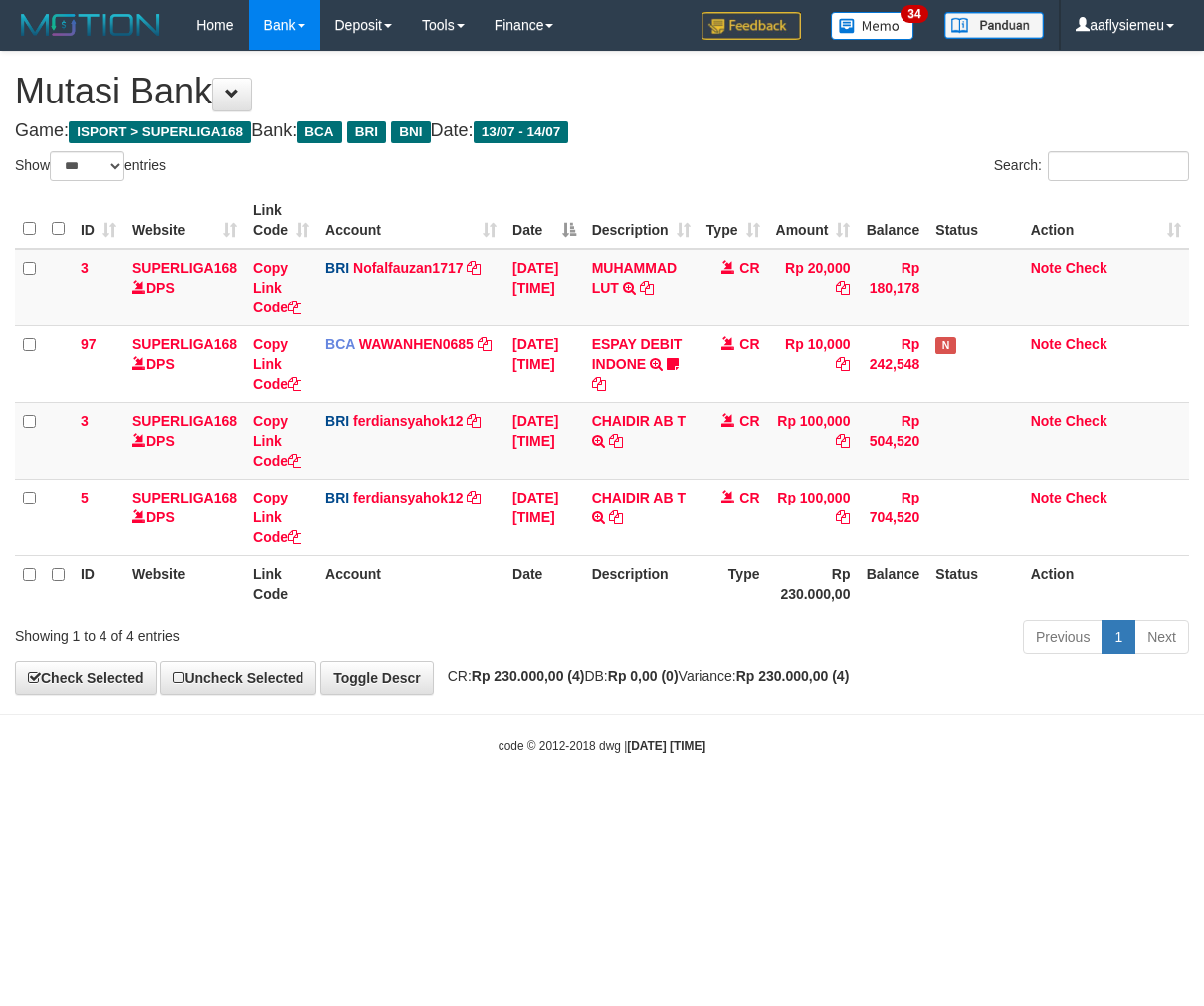 scroll, scrollTop: 0, scrollLeft: 0, axis: both 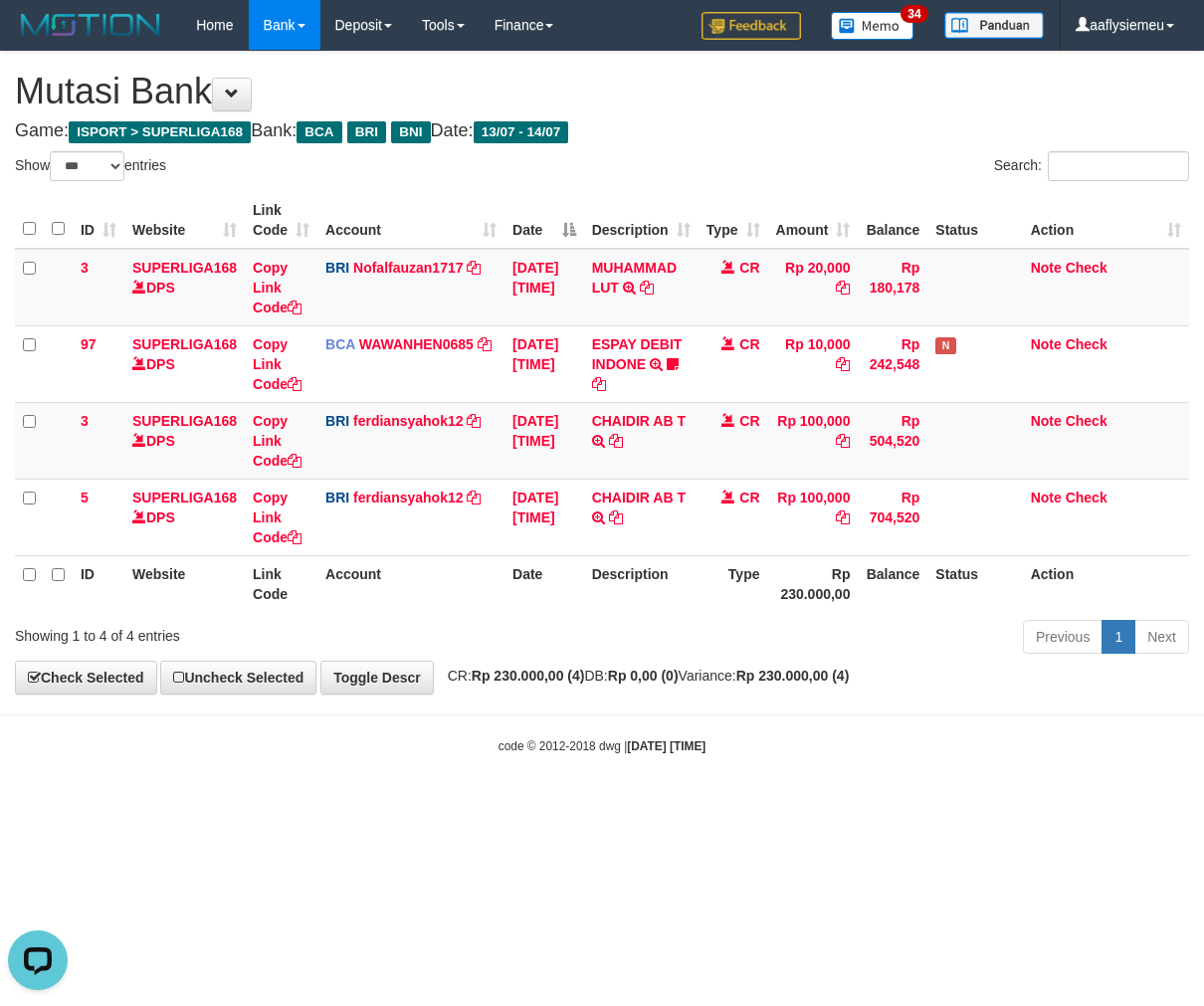 drag, startPoint x: 708, startPoint y: 772, endPoint x: 826, endPoint y: 731, distance: 124.919974 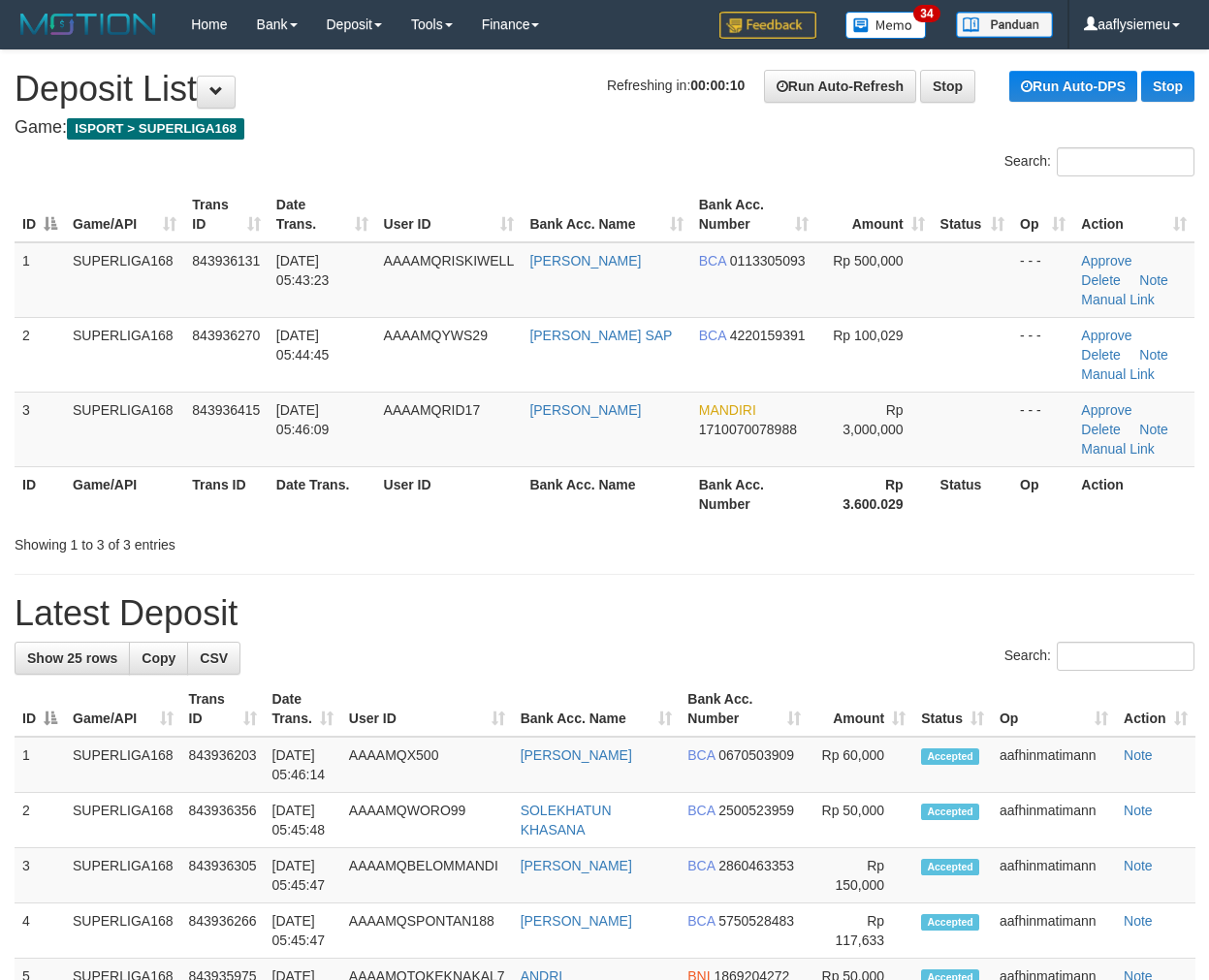 scroll, scrollTop: 0, scrollLeft: 0, axis: both 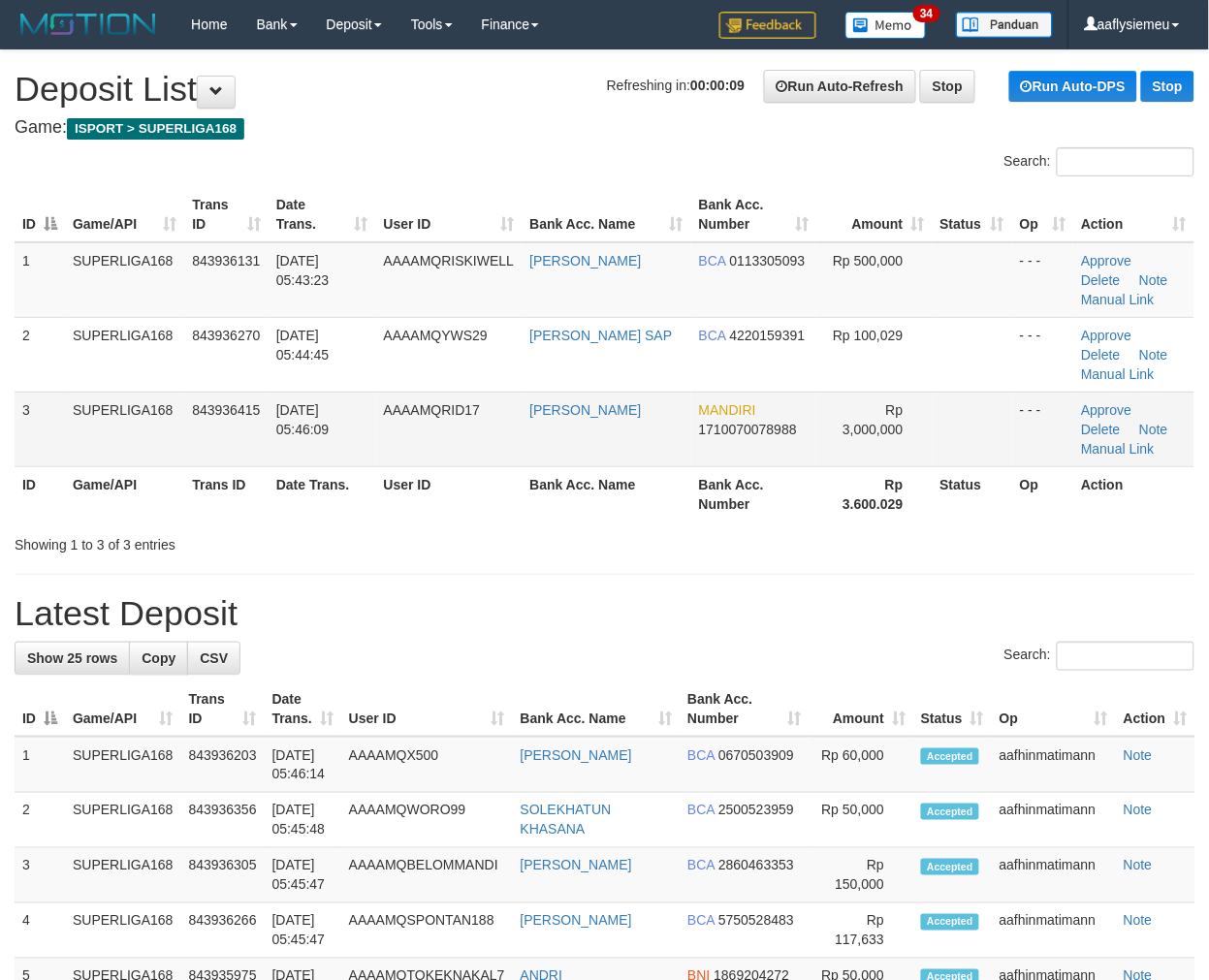 click on "14/07/2025 05:46:09" at bounding box center (322, 428) 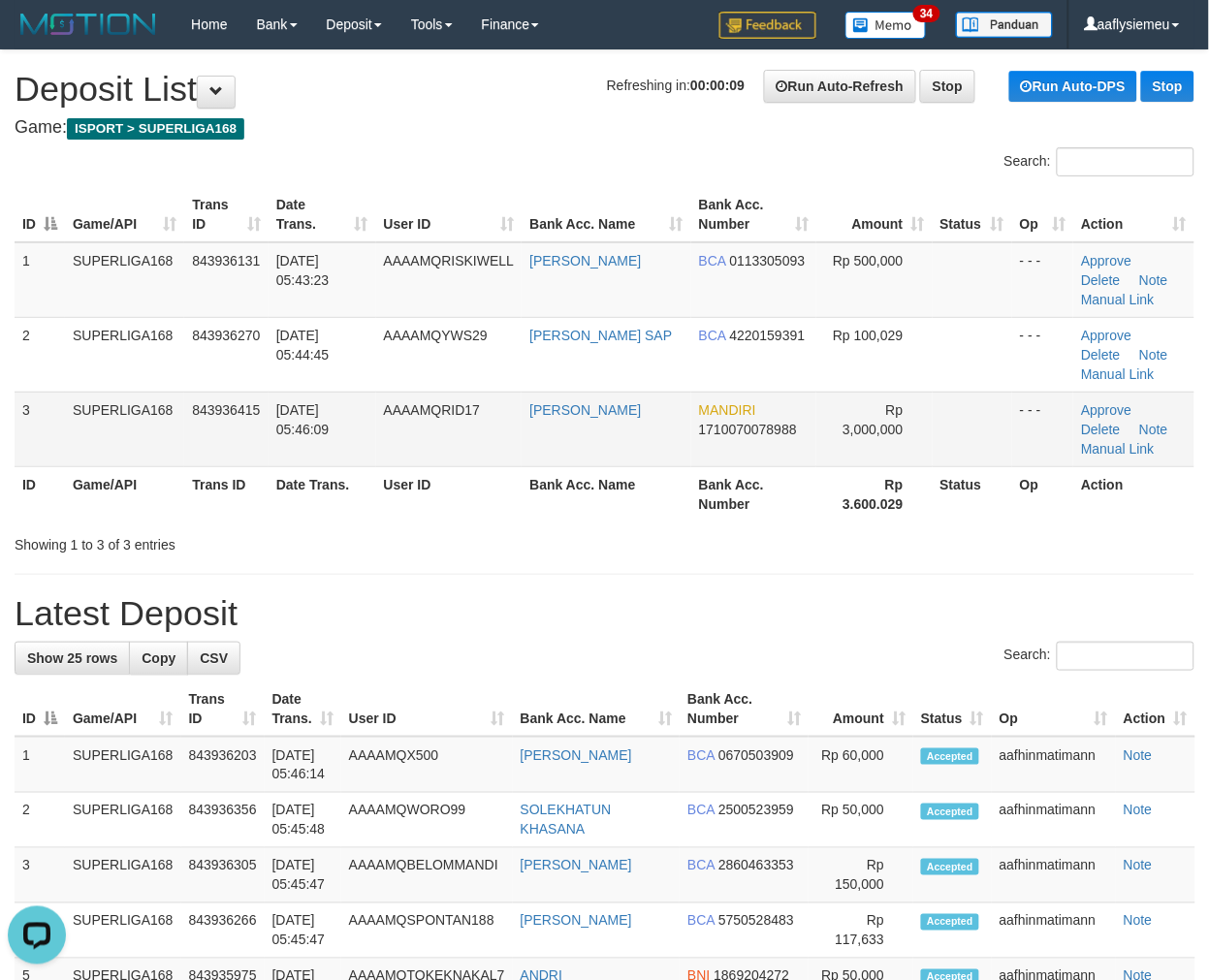scroll, scrollTop: 0, scrollLeft: 0, axis: both 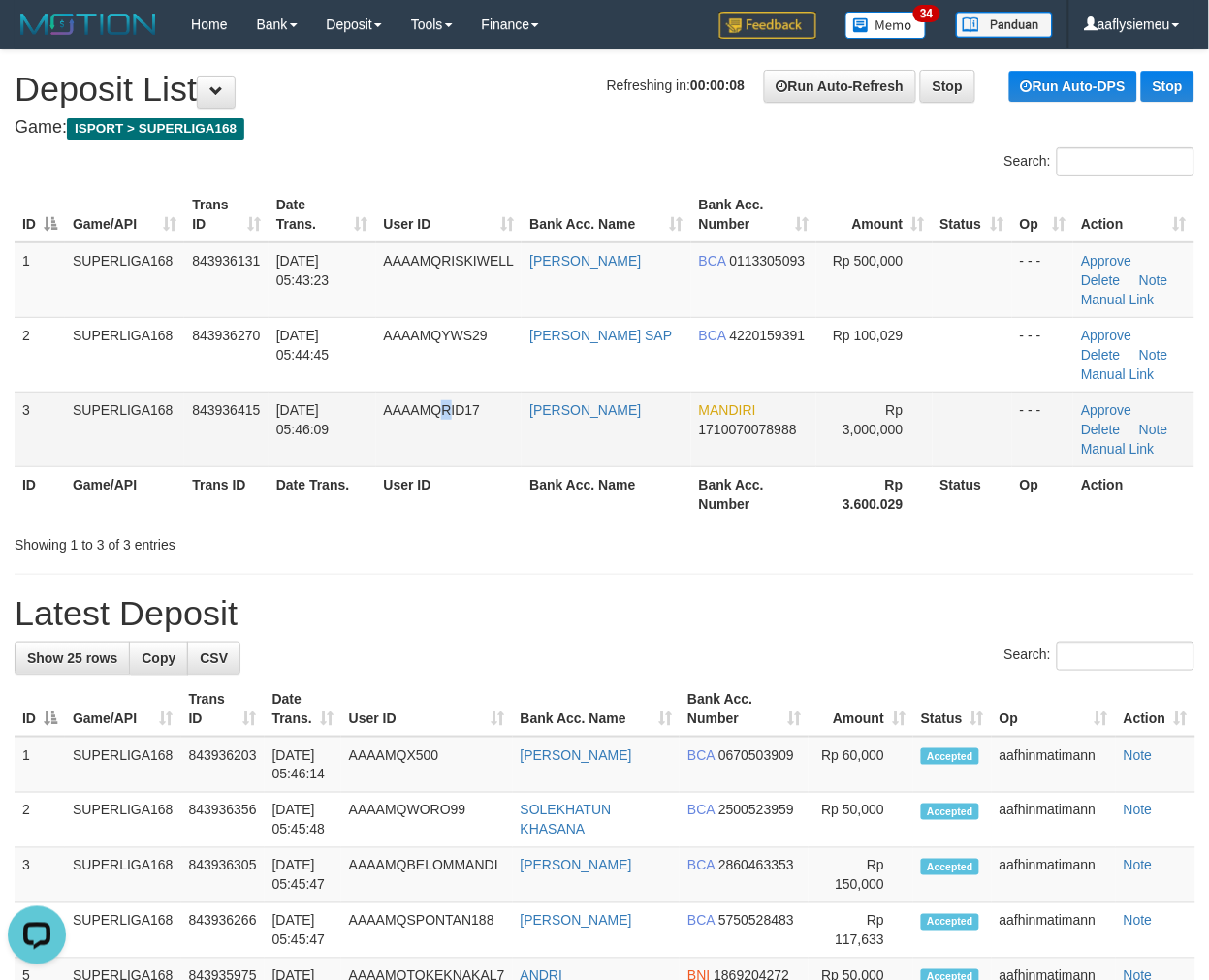 click on "AAAAMQRID17" at bounding box center (432, 410) 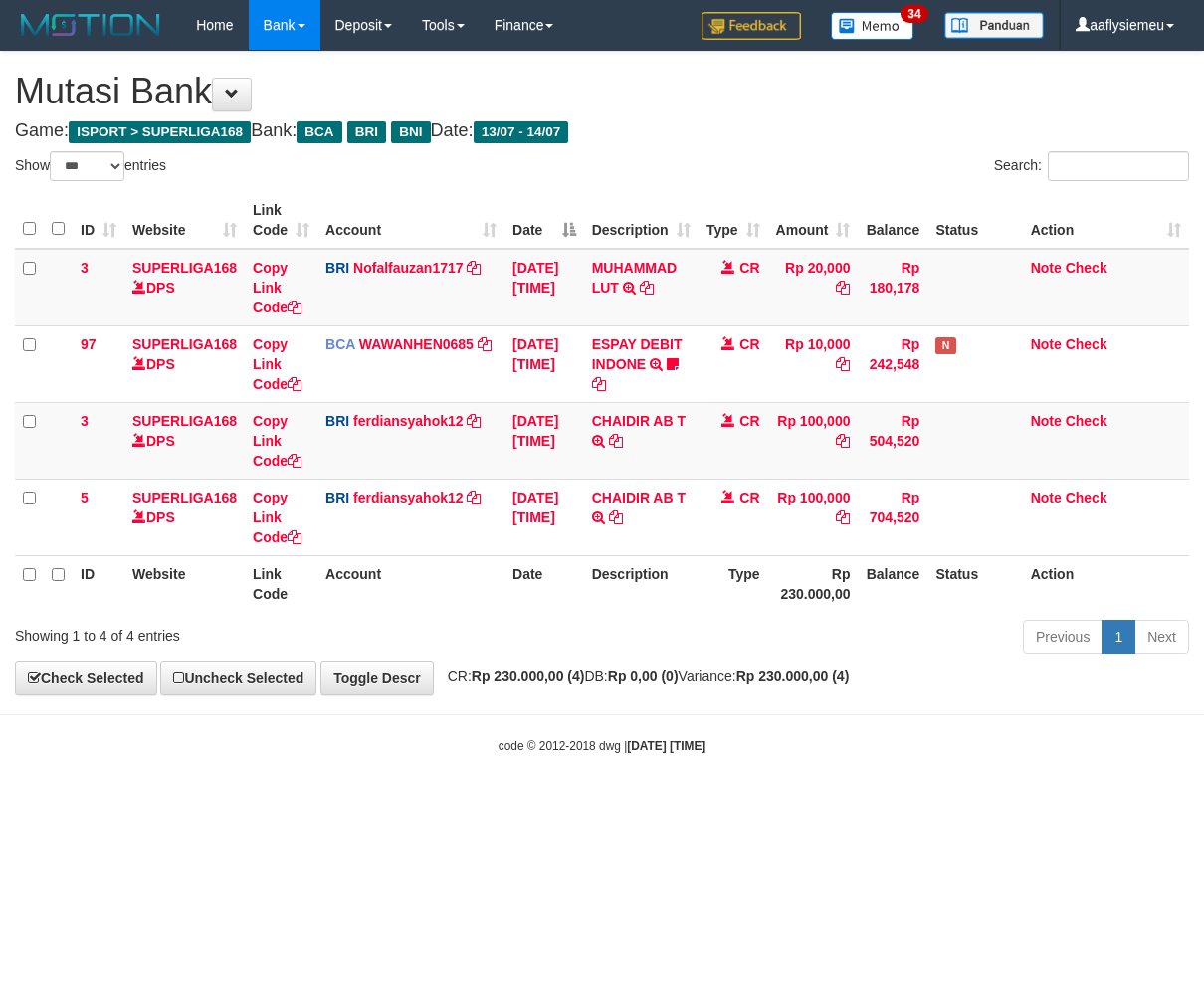 select on "***" 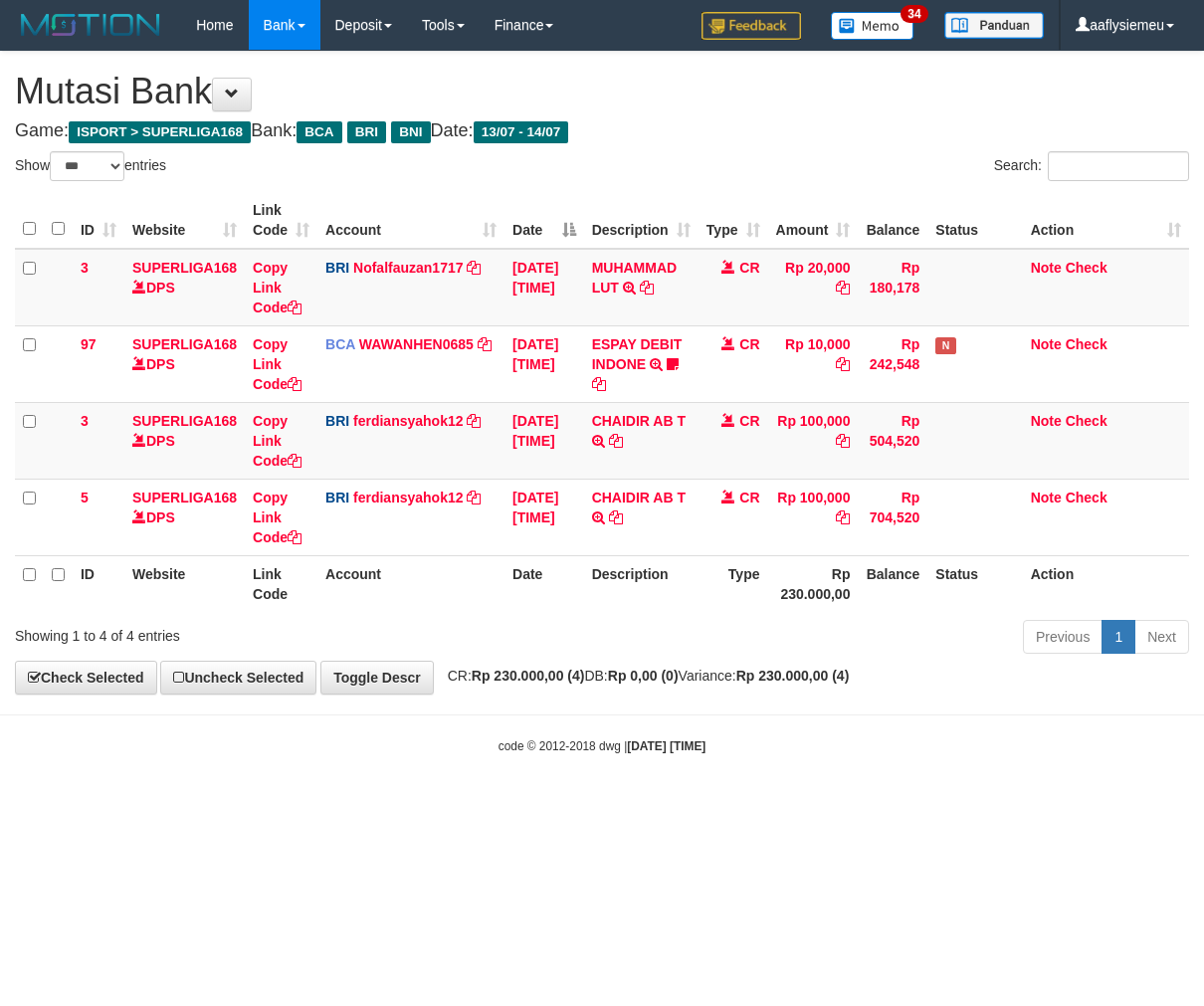 scroll, scrollTop: 0, scrollLeft: 0, axis: both 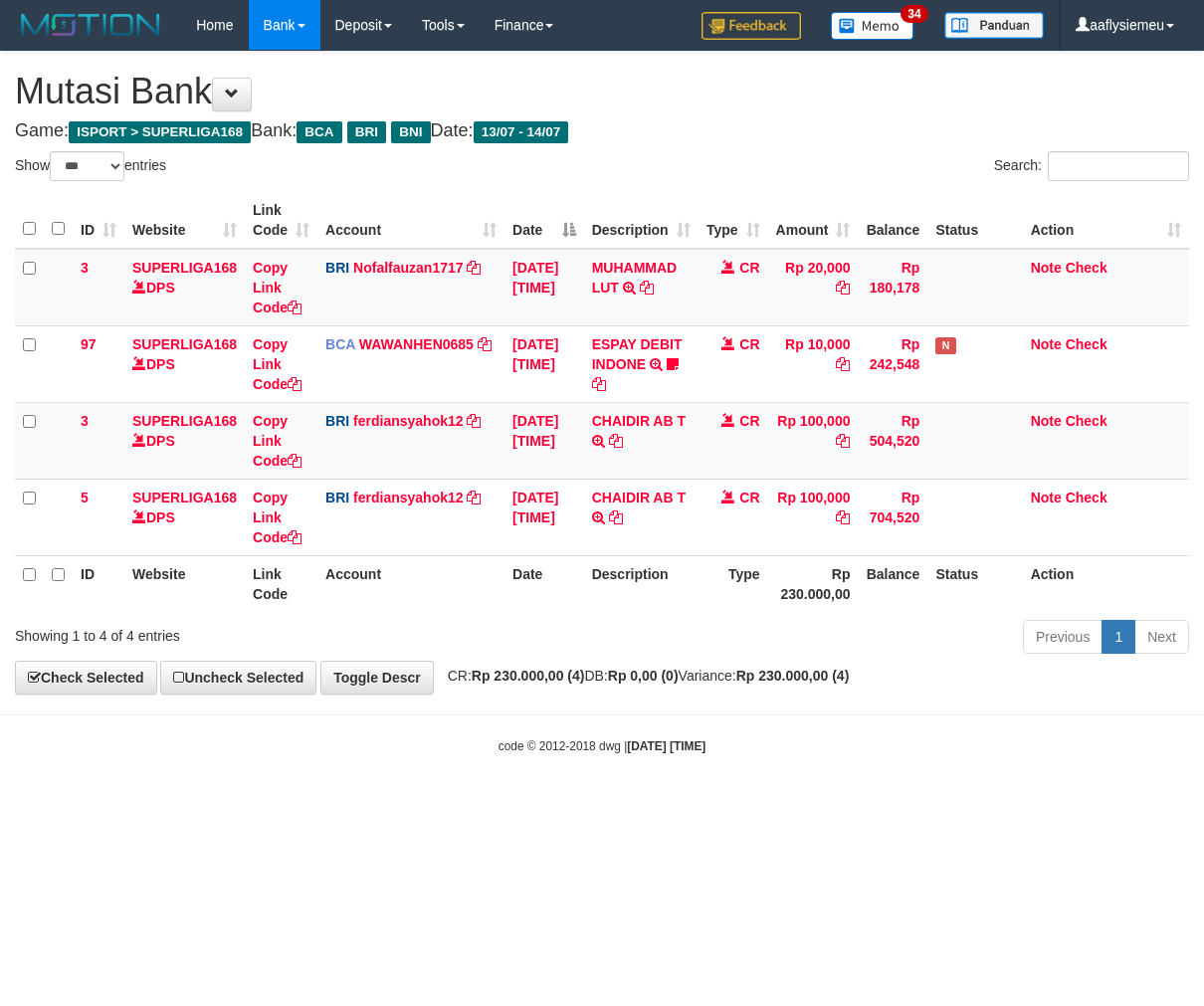 select on "***" 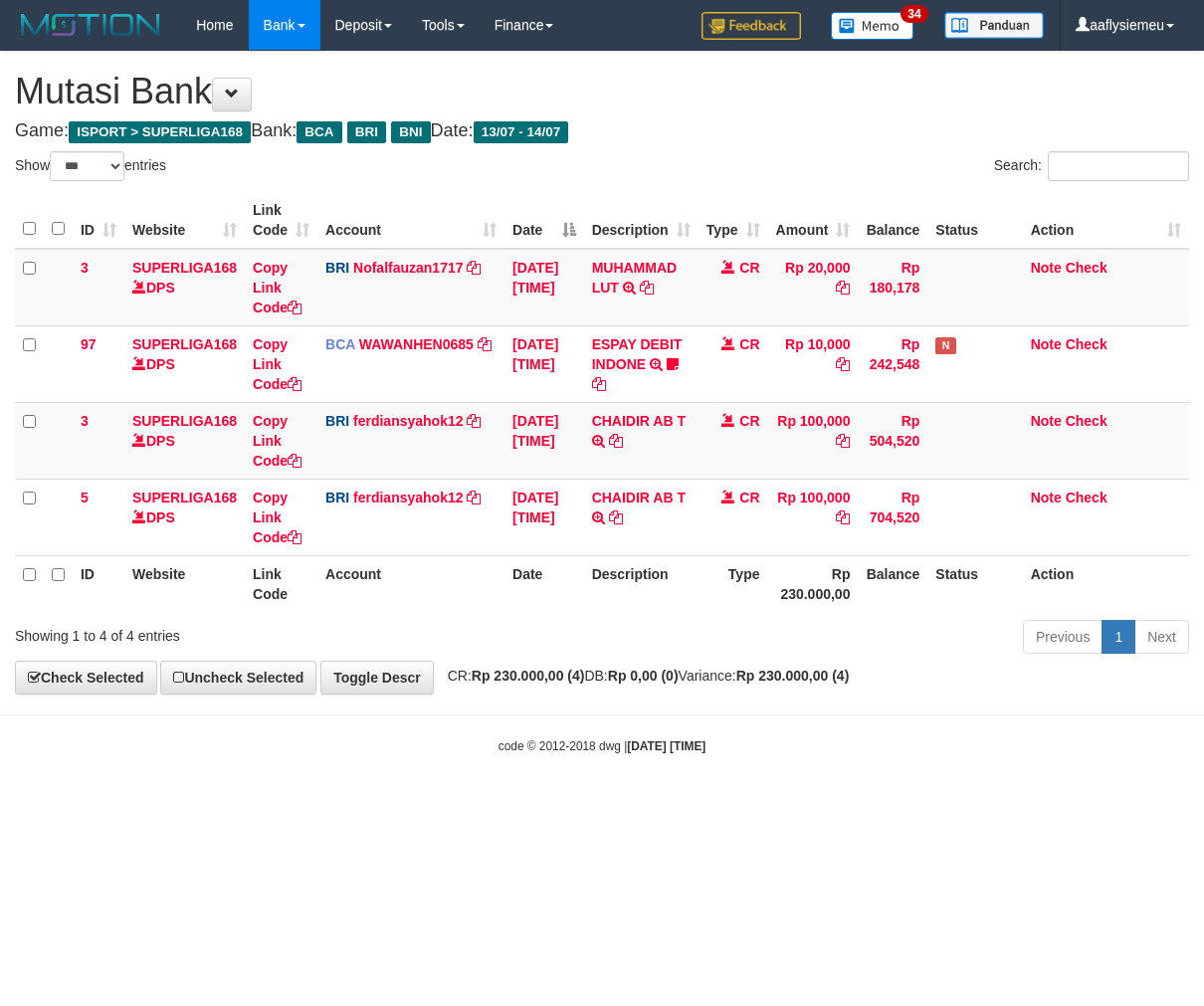 scroll, scrollTop: 0, scrollLeft: 0, axis: both 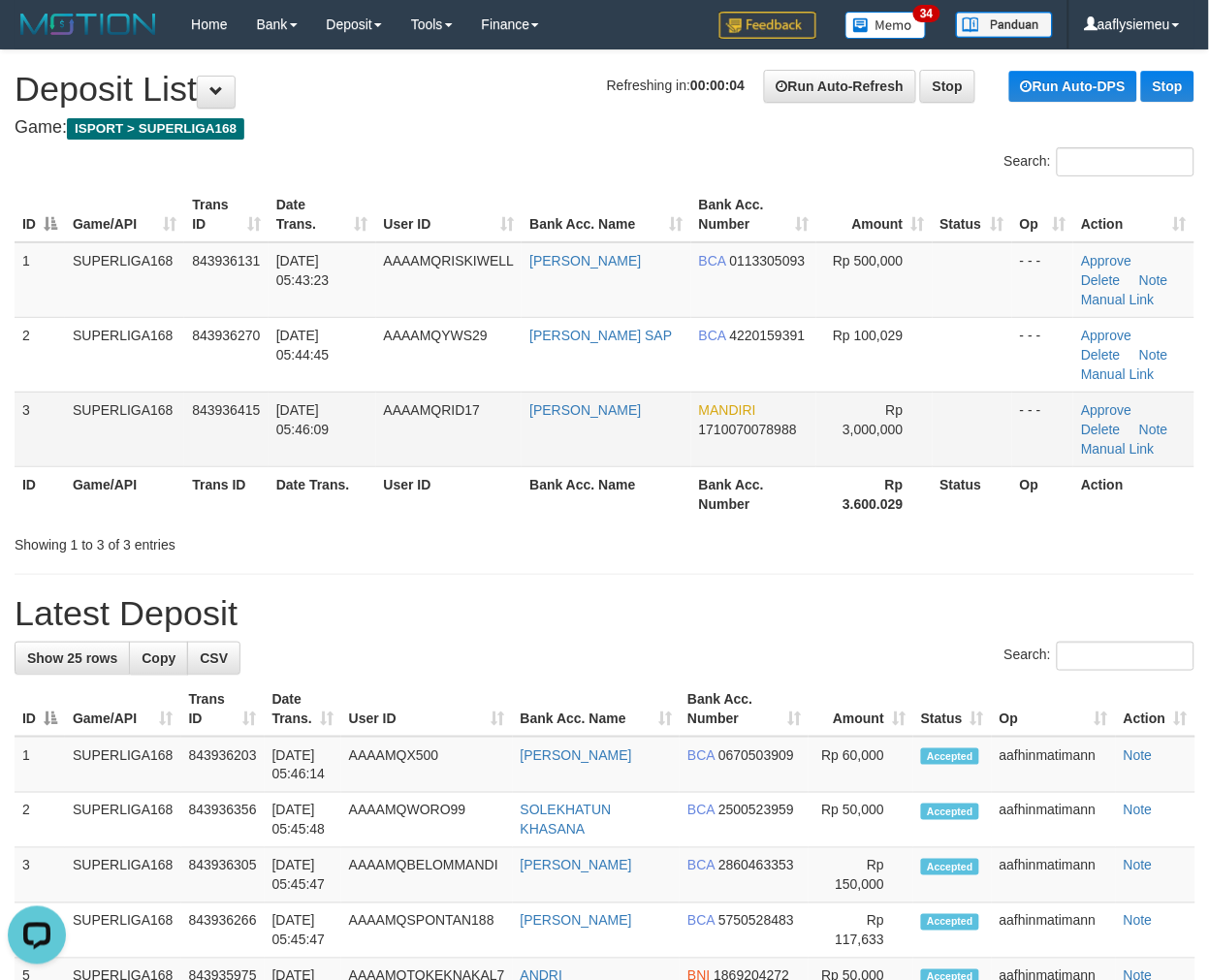 drag, startPoint x: 286, startPoint y: 429, endPoint x: 3, endPoint y: 527, distance: 299.4879 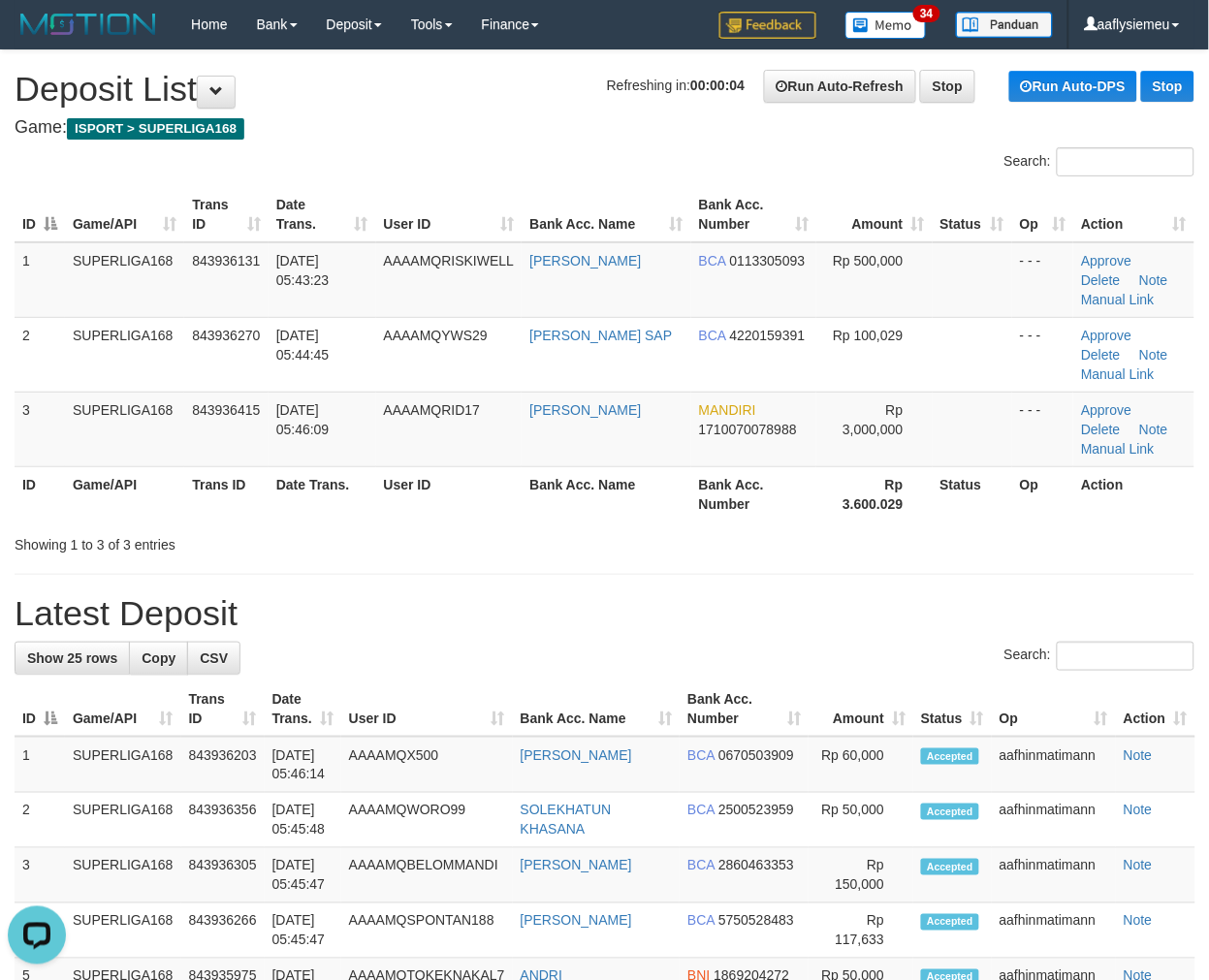 drag, startPoint x: 185, startPoint y: 531, endPoint x: 173, endPoint y: 535, distance: 12.649111 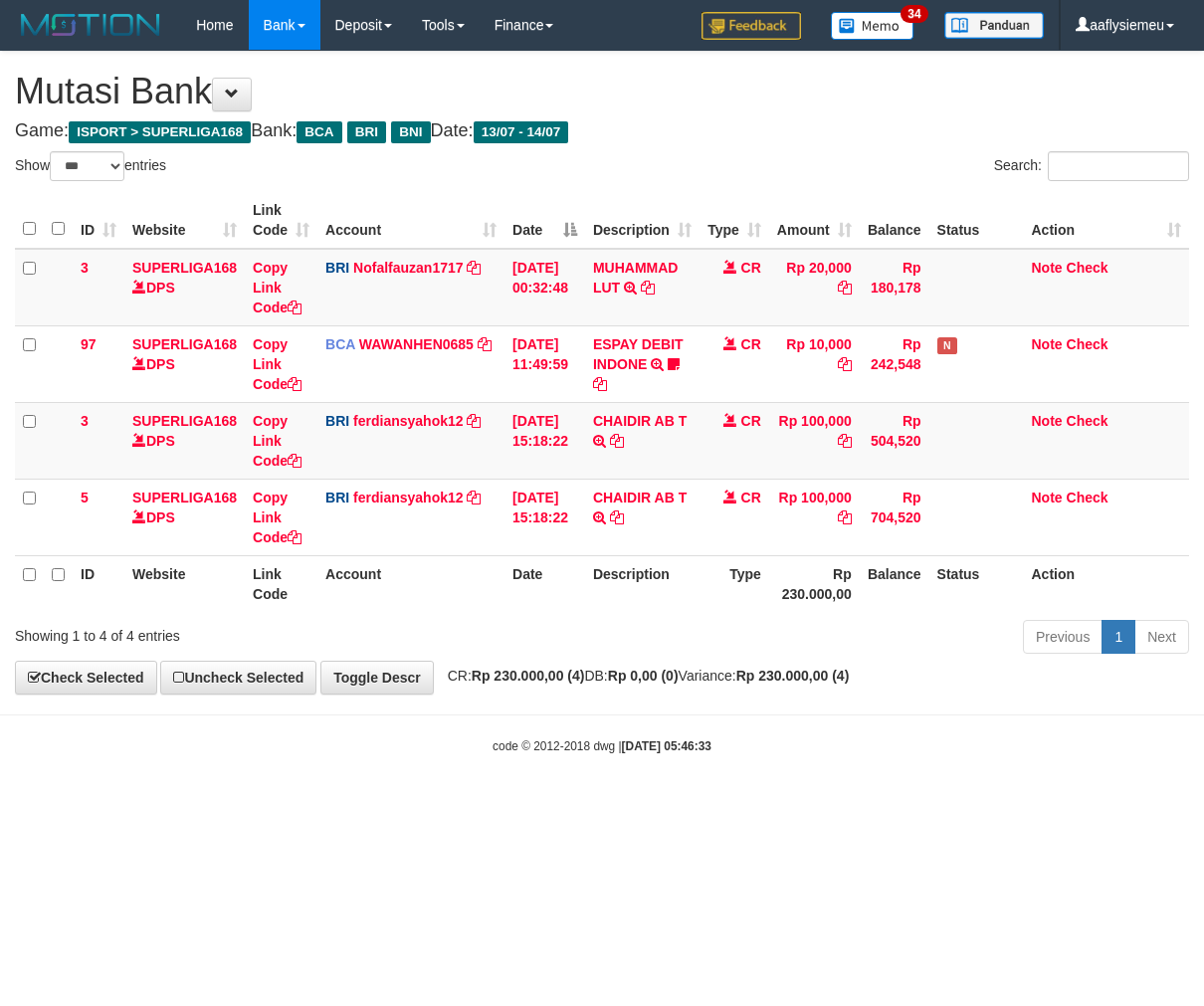 select on "***" 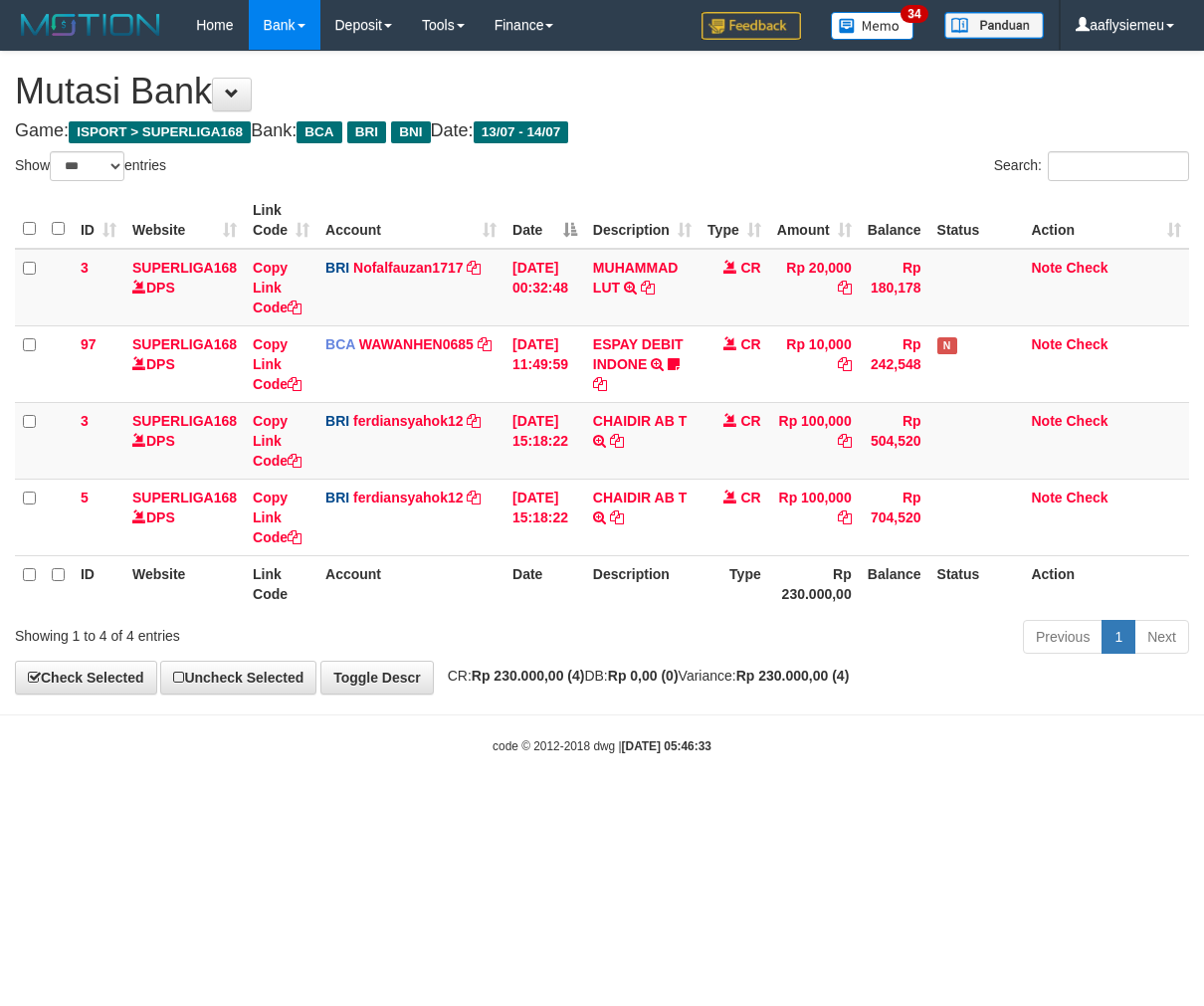 scroll, scrollTop: 0, scrollLeft: 0, axis: both 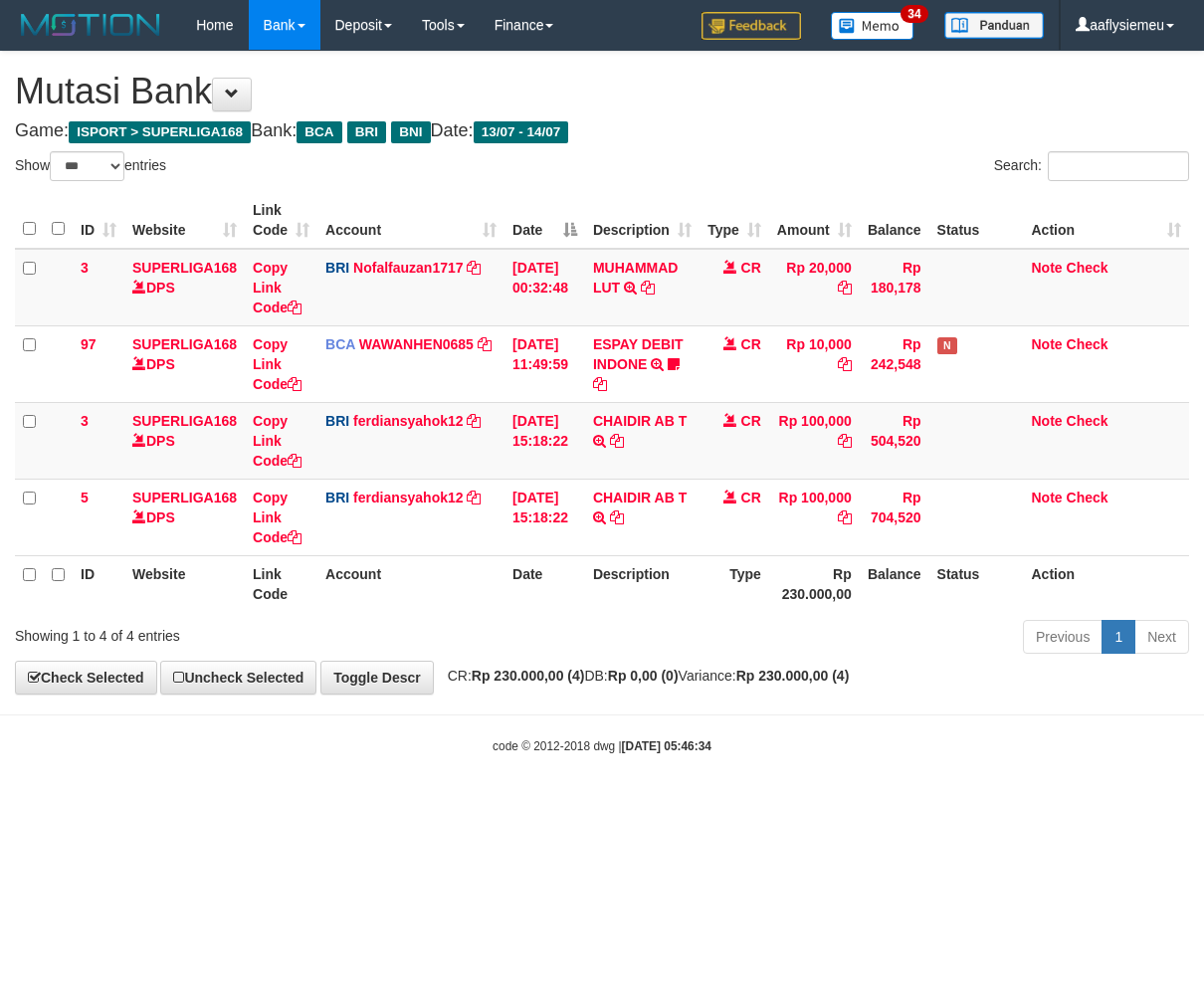 select on "***" 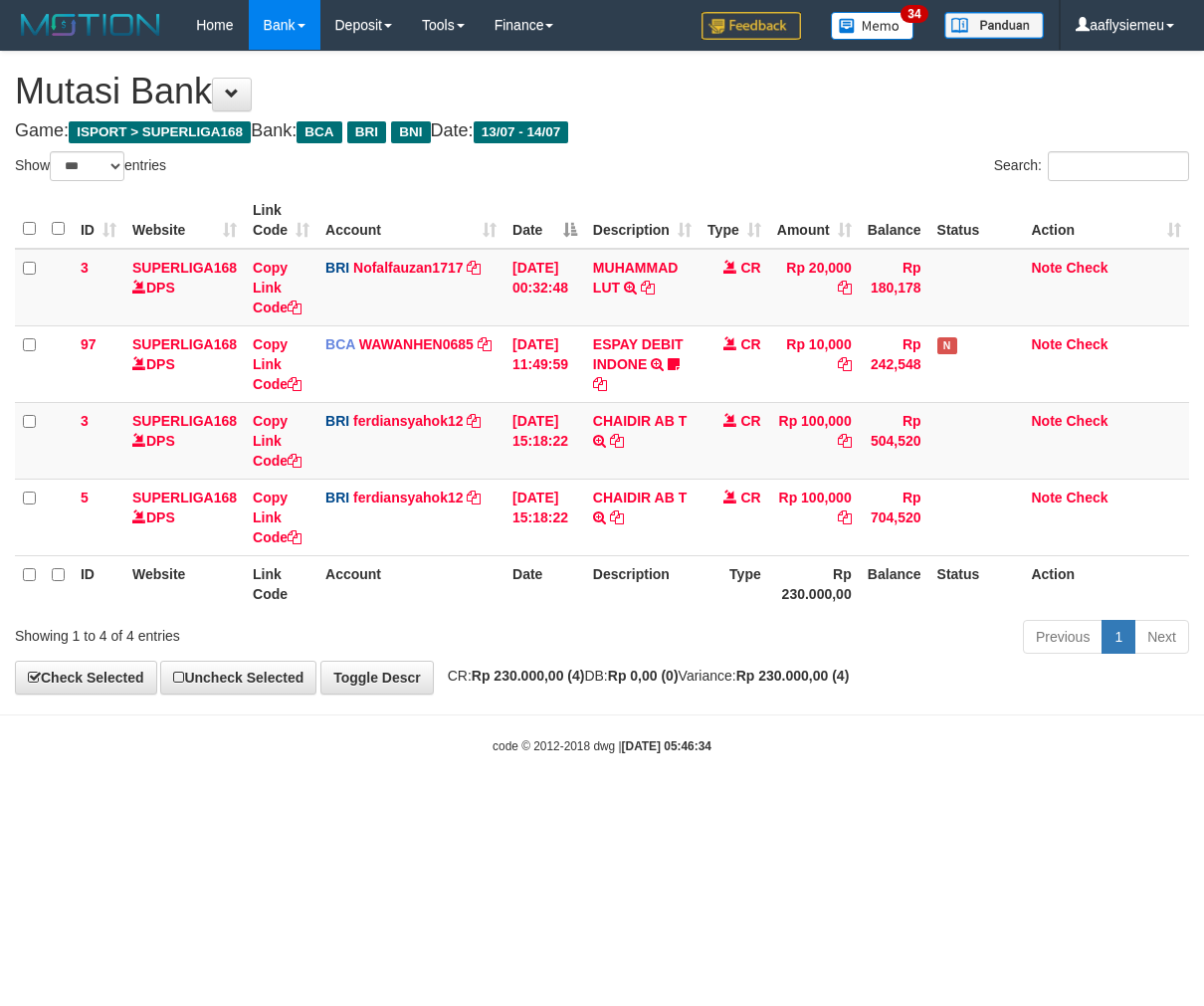 scroll, scrollTop: 0, scrollLeft: 0, axis: both 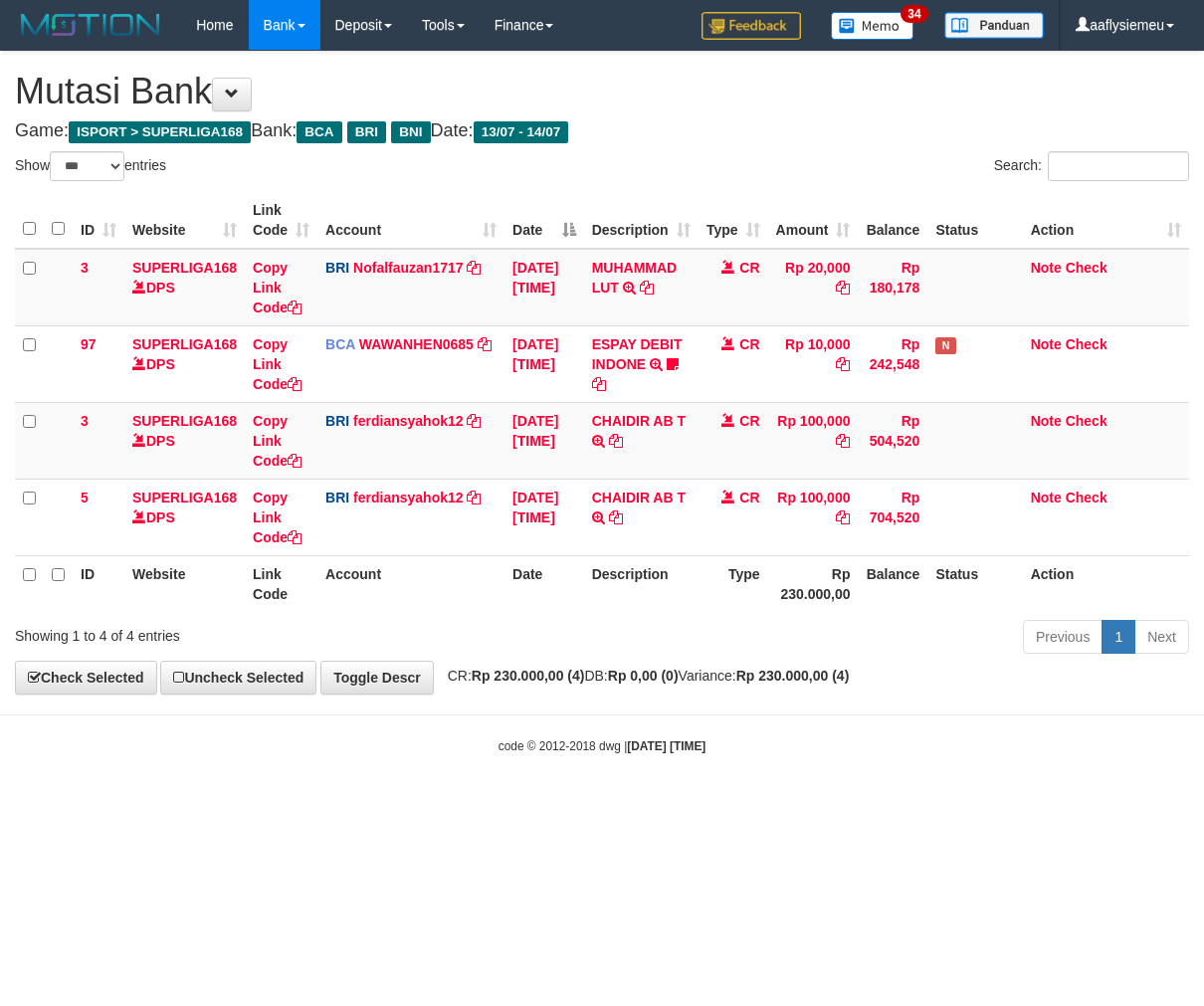 select on "***" 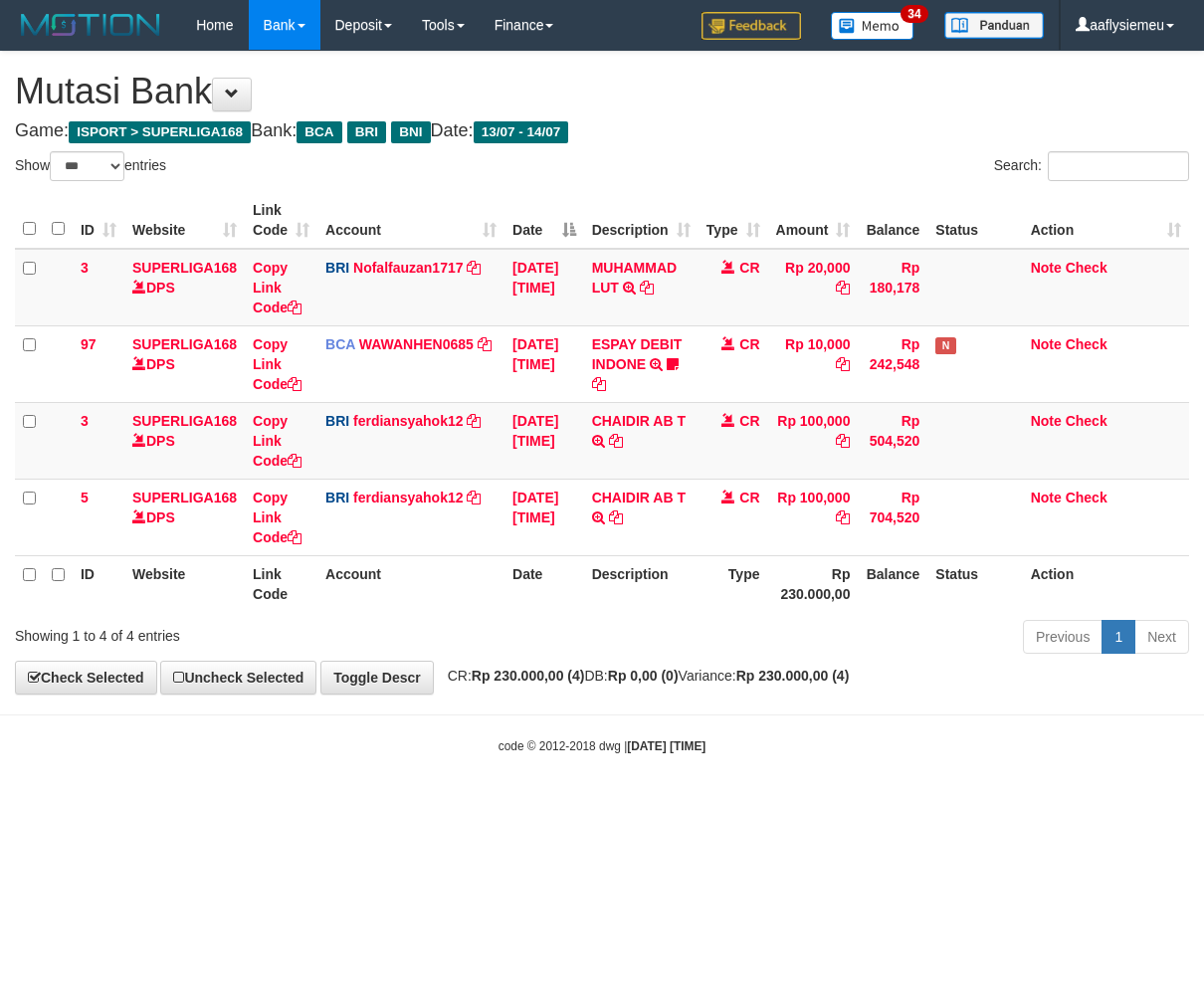 scroll, scrollTop: 0, scrollLeft: 0, axis: both 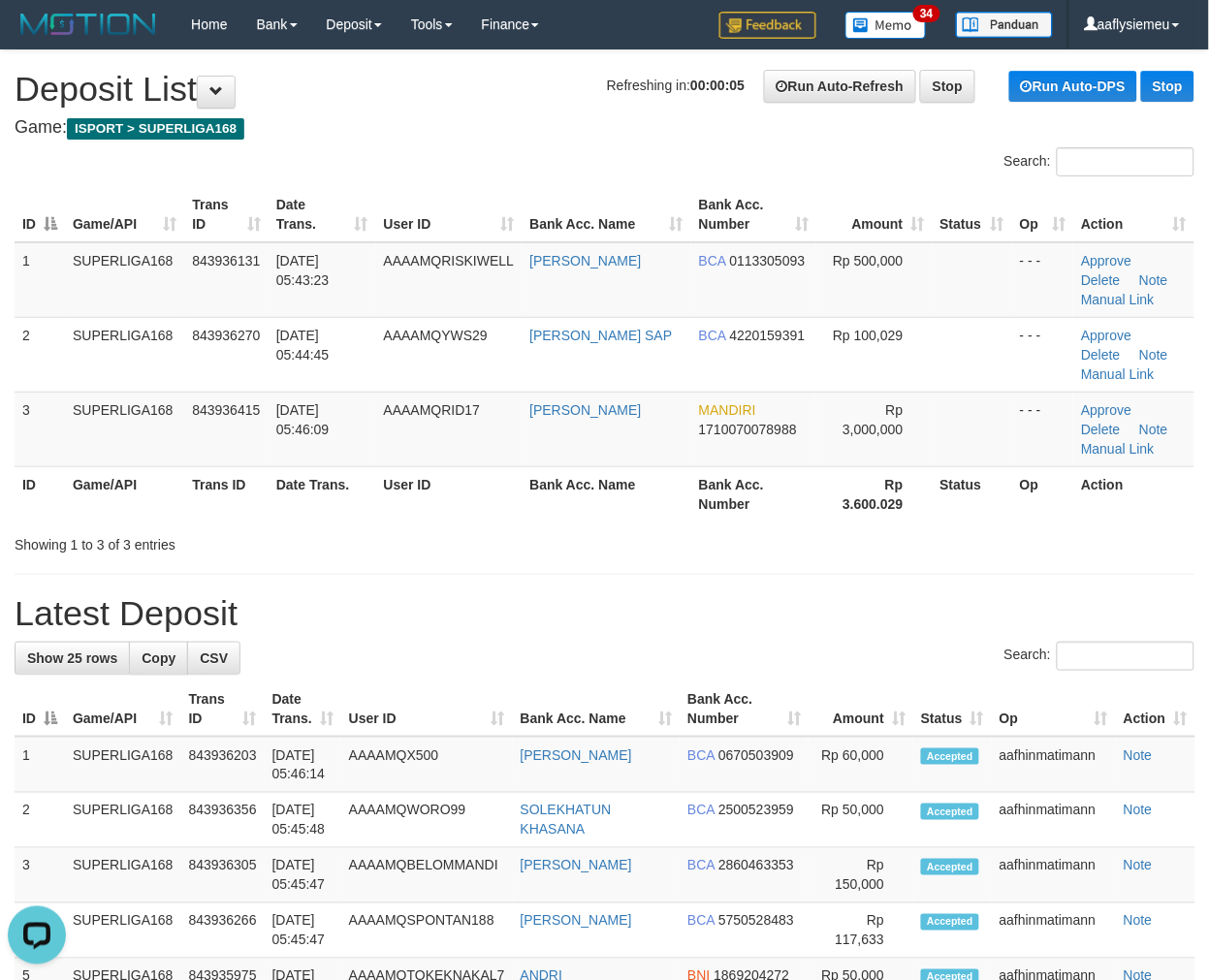 click on "SUPERLIGA168" at bounding box center (124, 428) 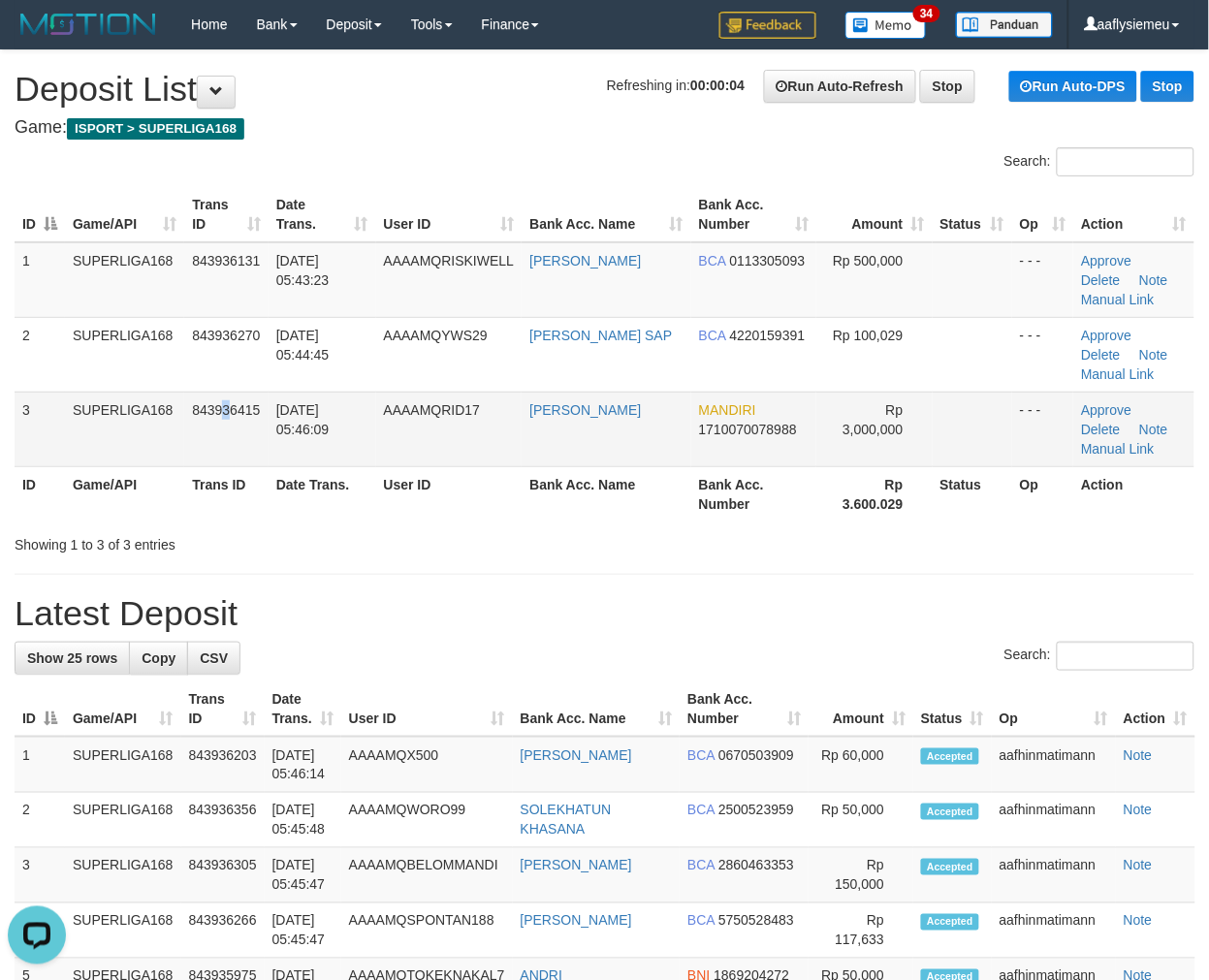 click on "843936415" at bounding box center (226, 428) 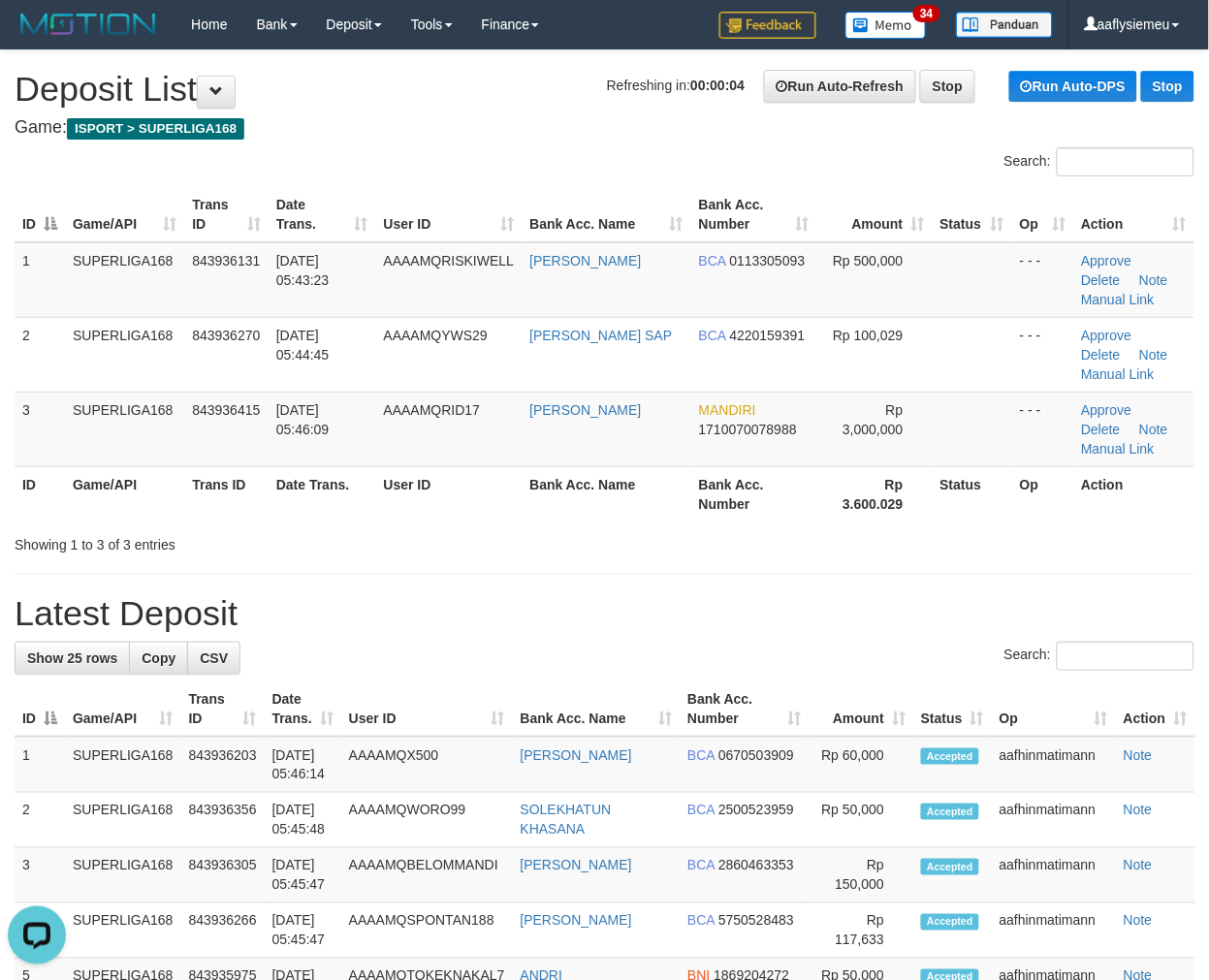 drag, startPoint x: 389, startPoint y: 413, endPoint x: 26, endPoint y: 546, distance: 386.59798 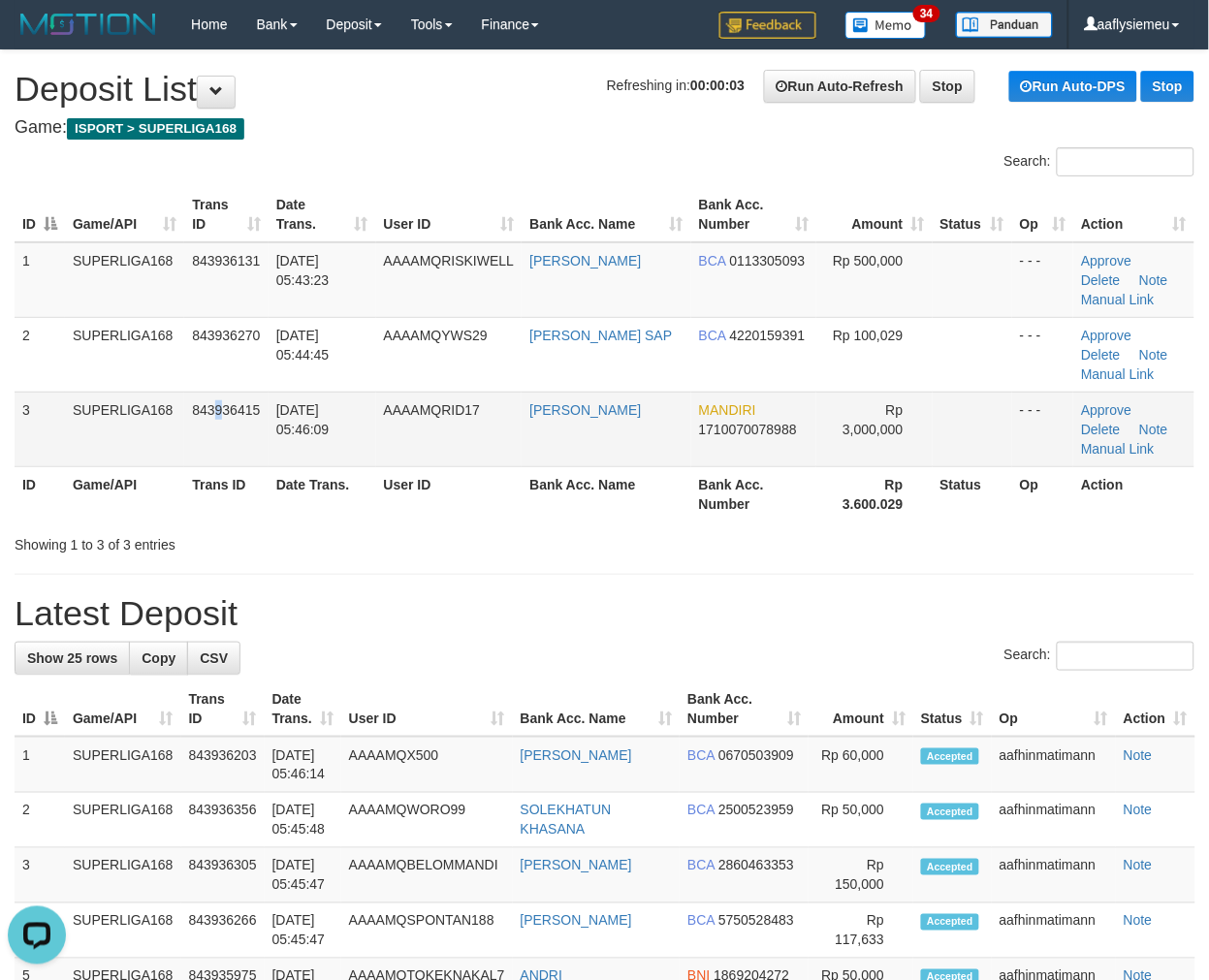 click on "843936415" at bounding box center [226, 410] 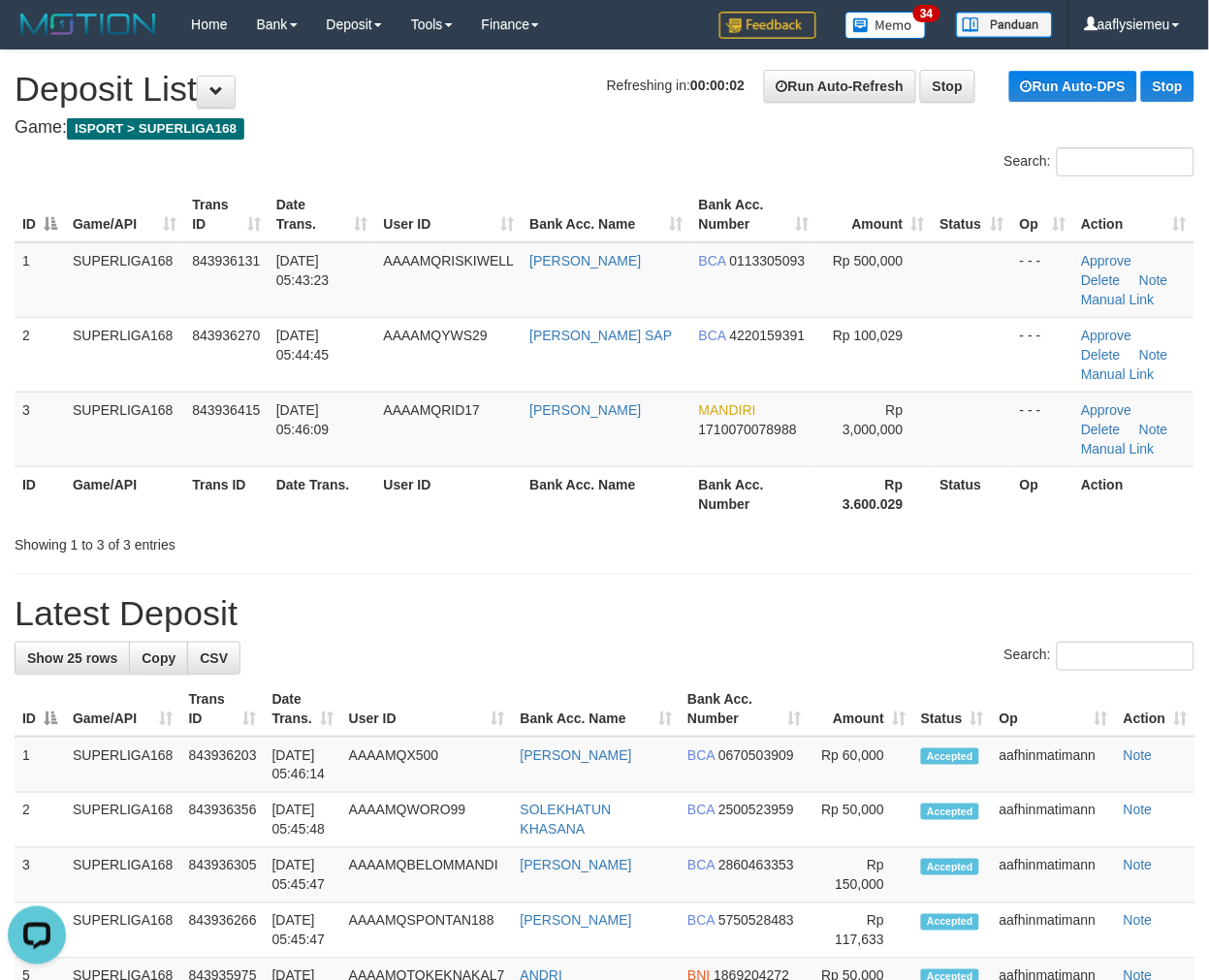 click on "Trans ID" at bounding box center (226, 493) 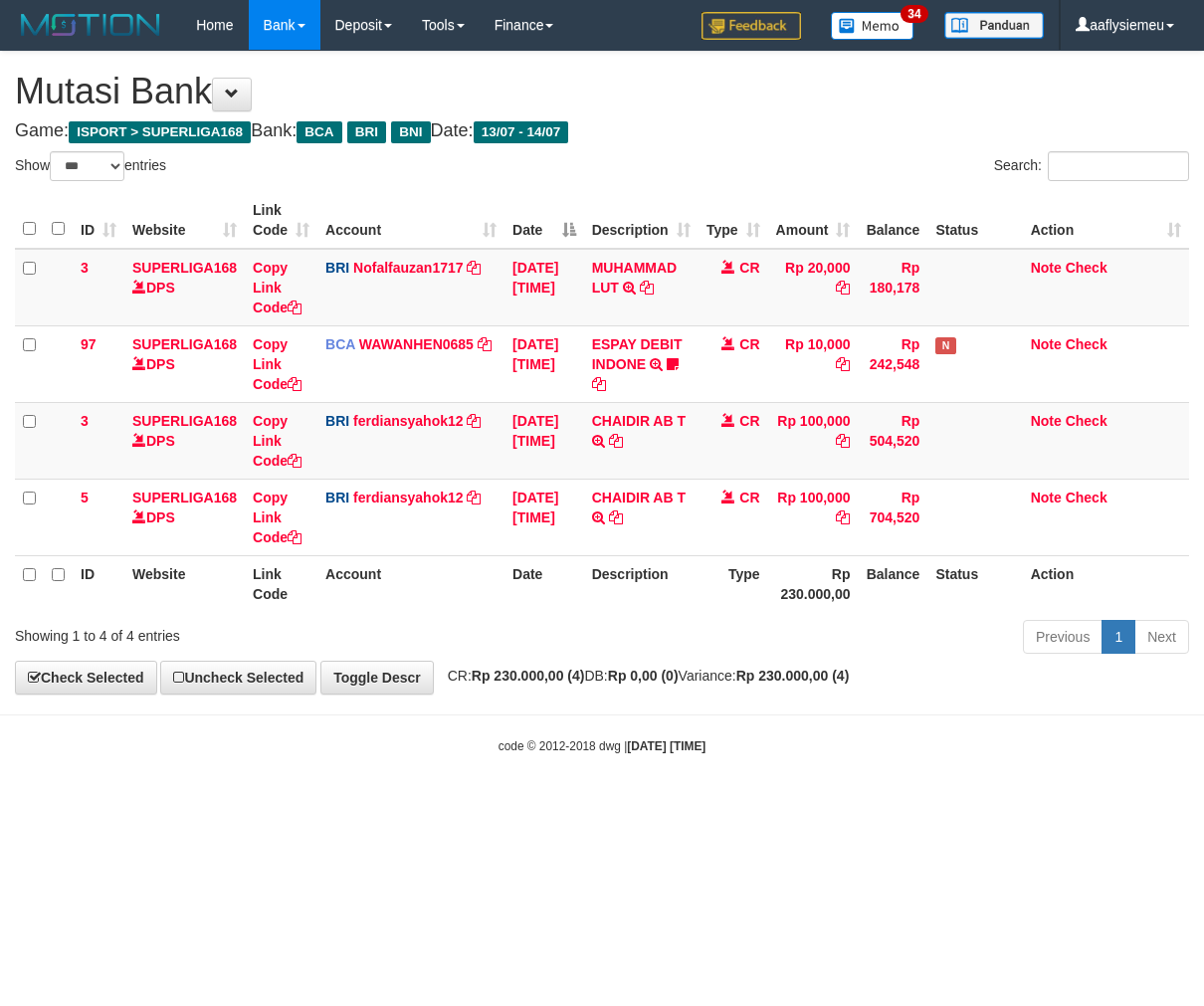 select on "***" 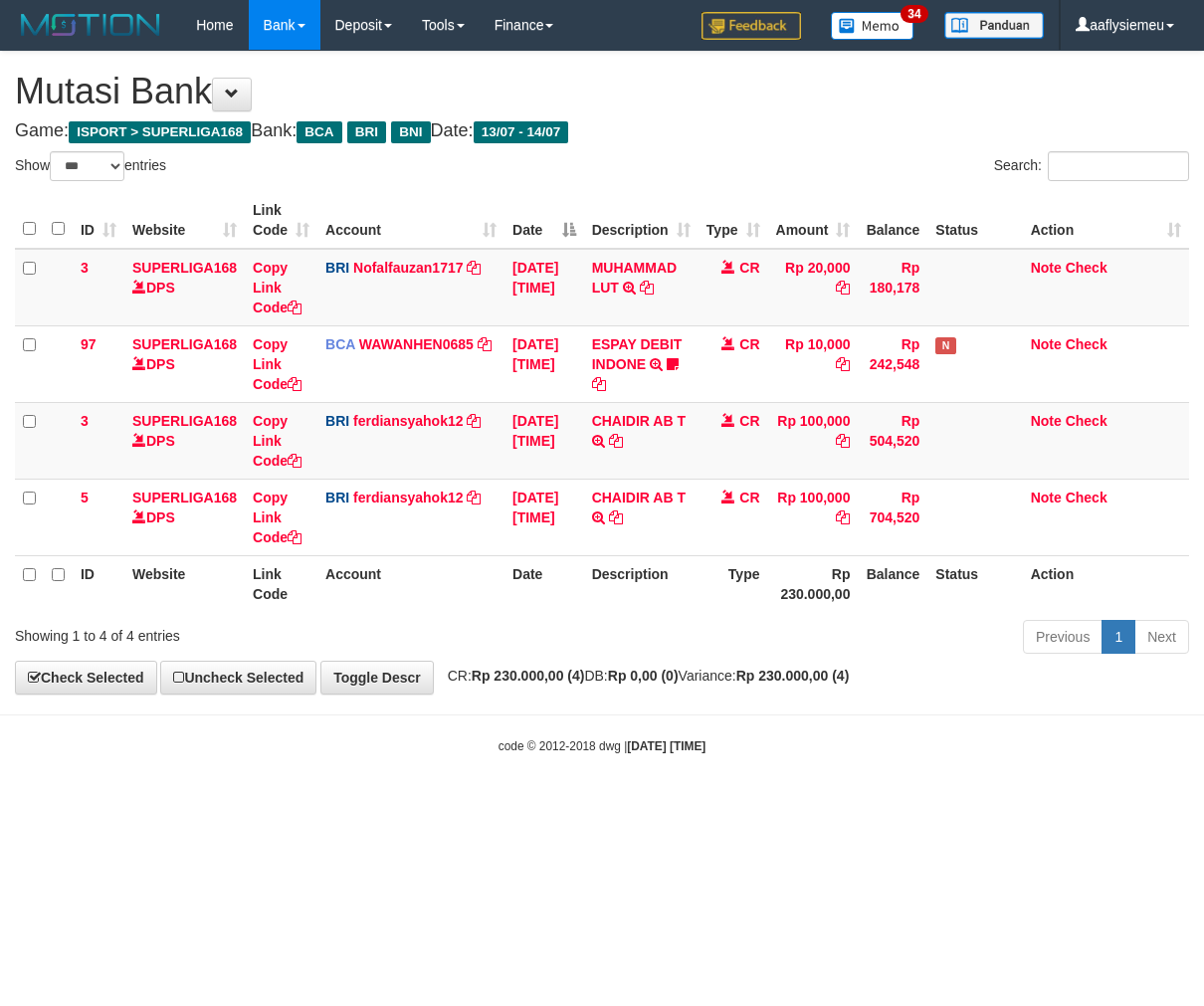 scroll, scrollTop: 0, scrollLeft: 0, axis: both 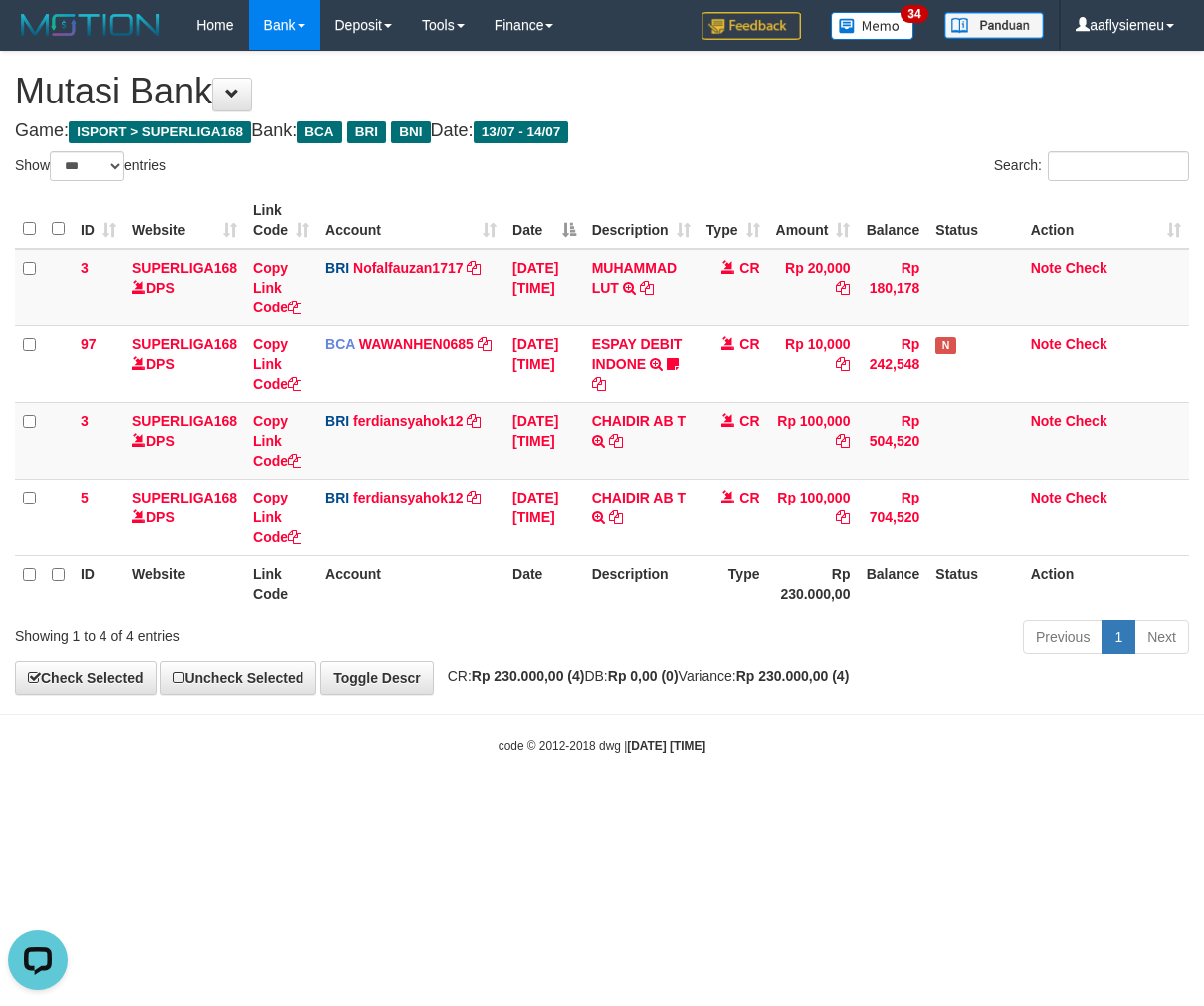 click on "Toggle navigation
Home
Bank
Account List
Load
By Website
Group
[ISPORT]													SUPERLIGA168
By Load Group (DPS)" at bounding box center (602, 402) 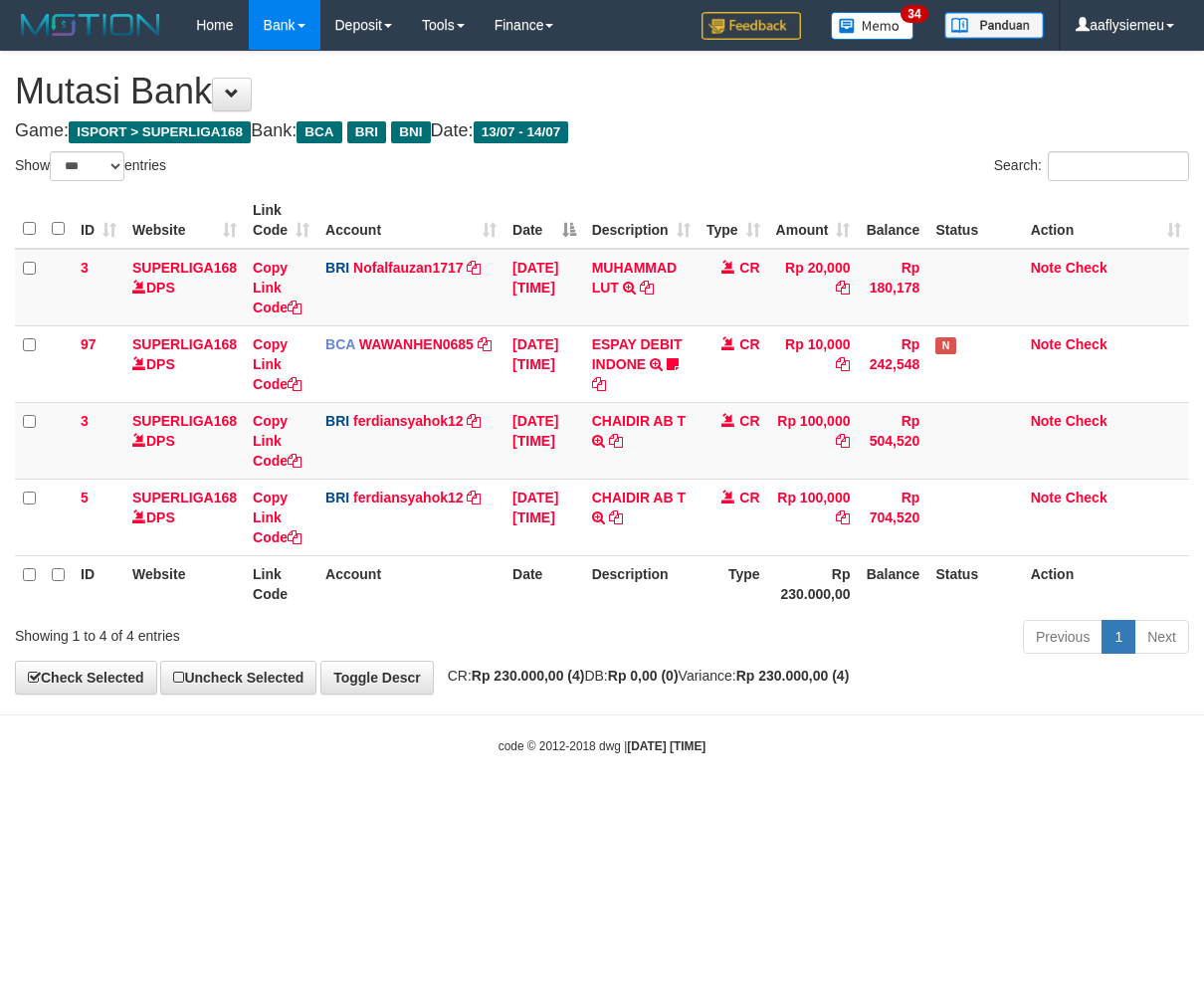 select on "***" 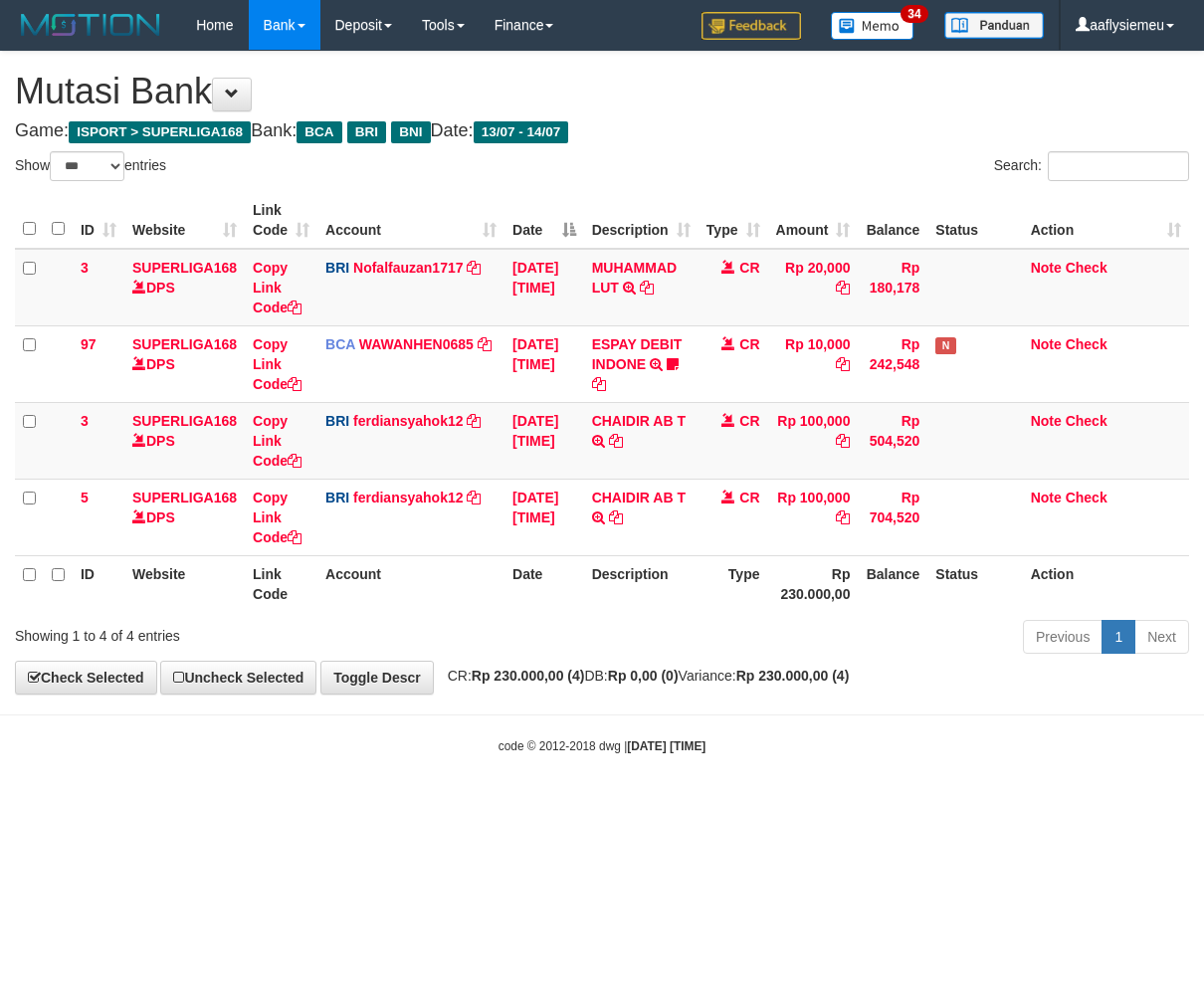 scroll, scrollTop: 0, scrollLeft: 0, axis: both 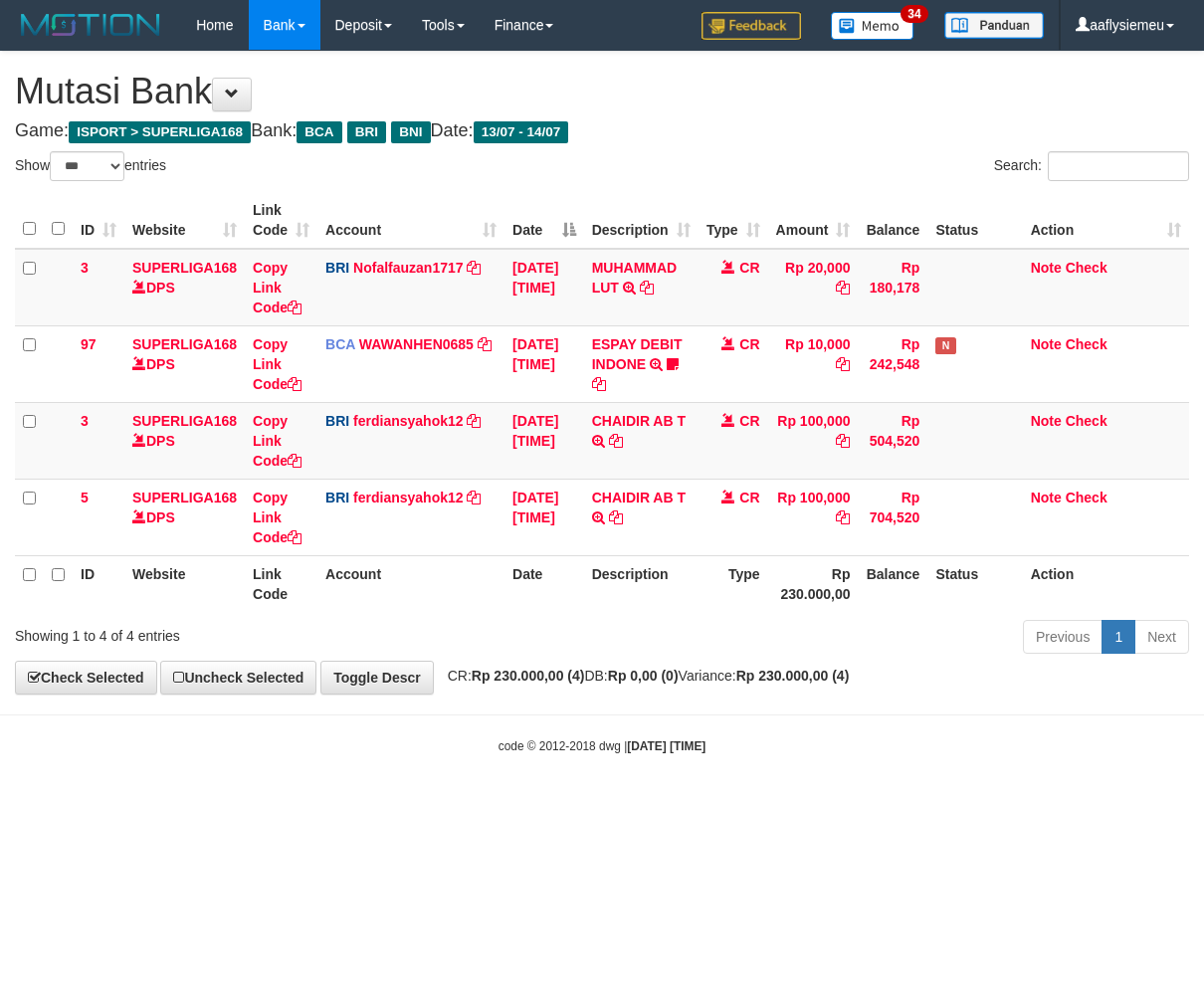 select on "***" 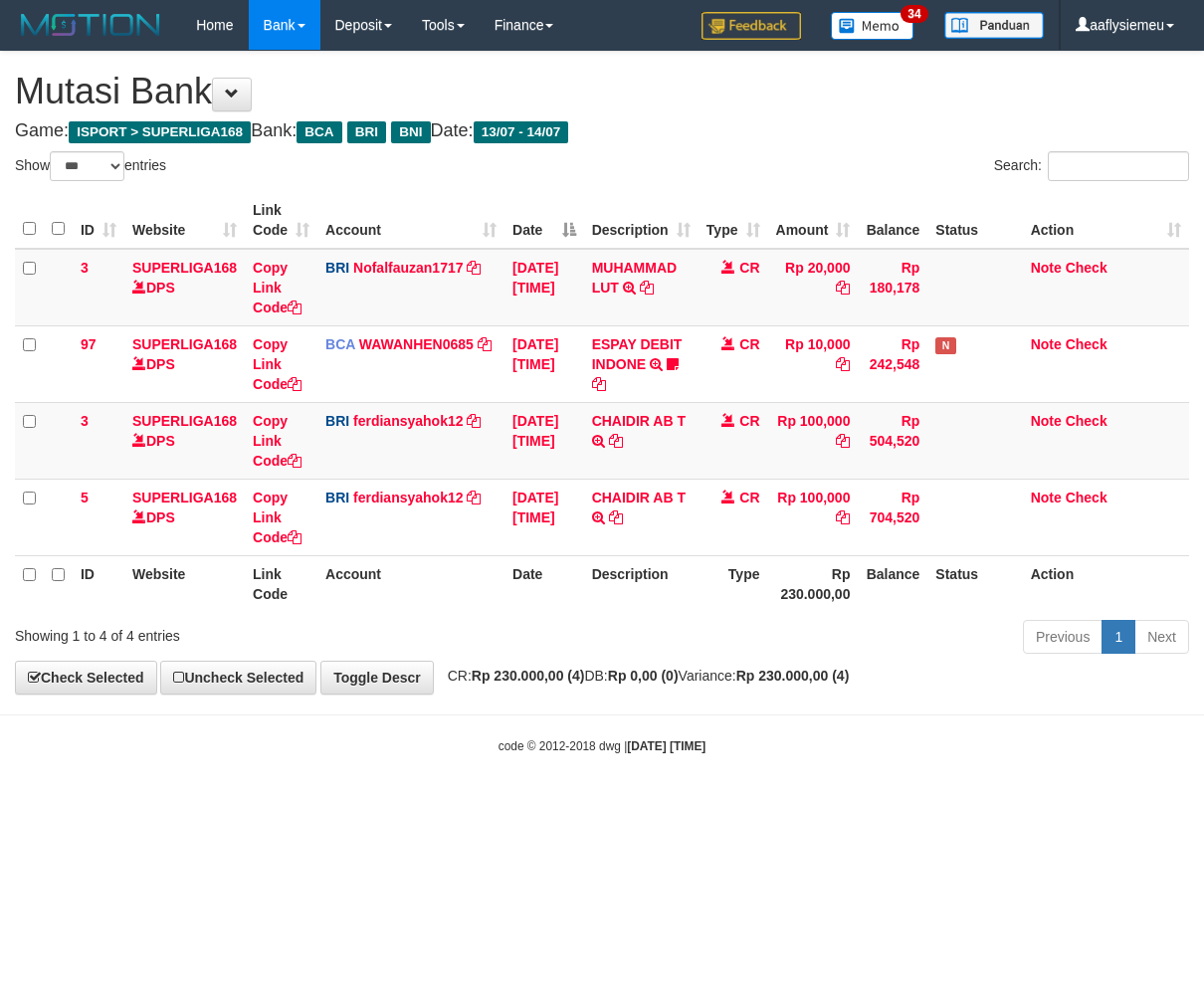 scroll, scrollTop: 0, scrollLeft: 0, axis: both 